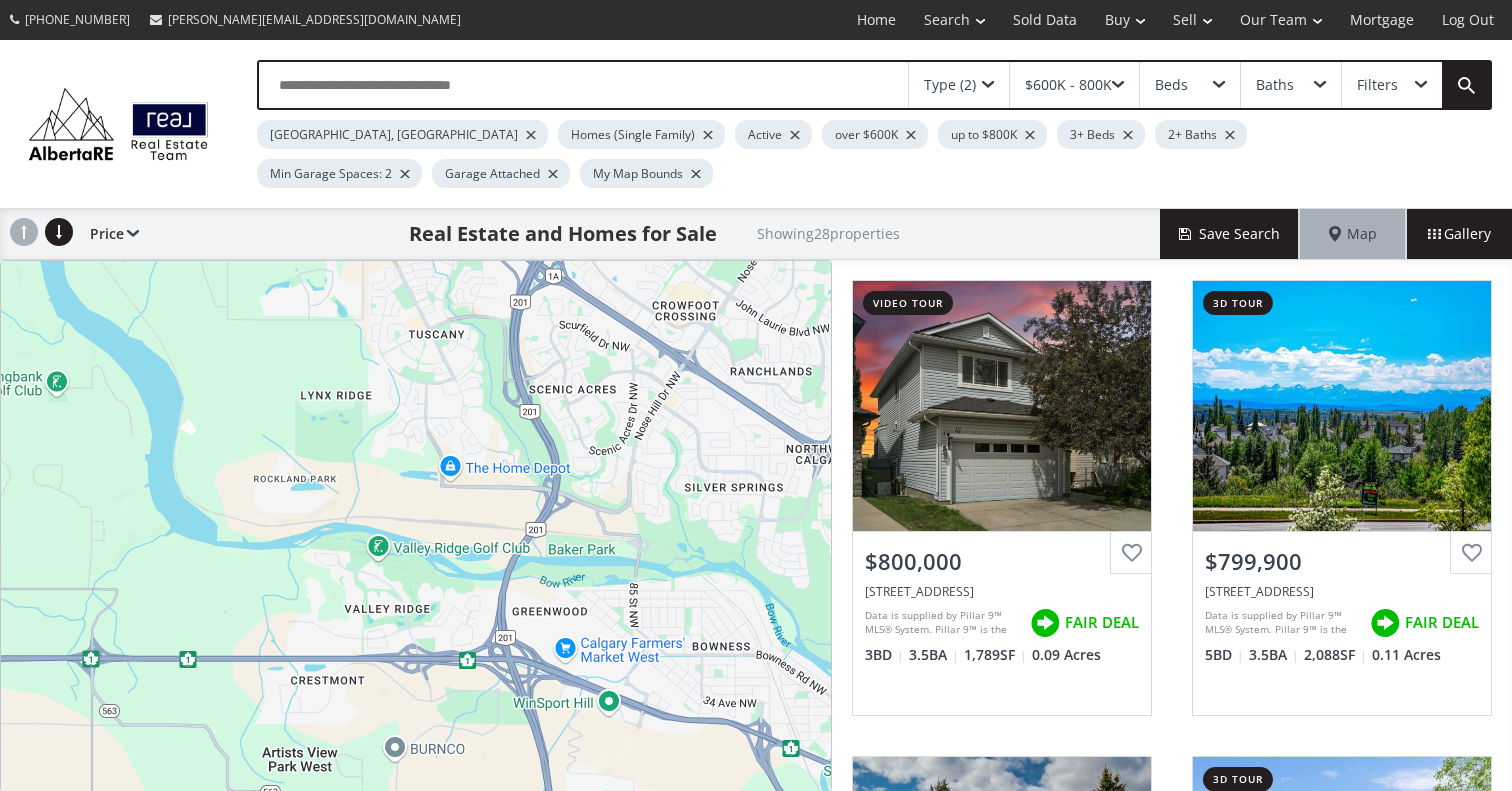 scroll, scrollTop: 0, scrollLeft: 0, axis: both 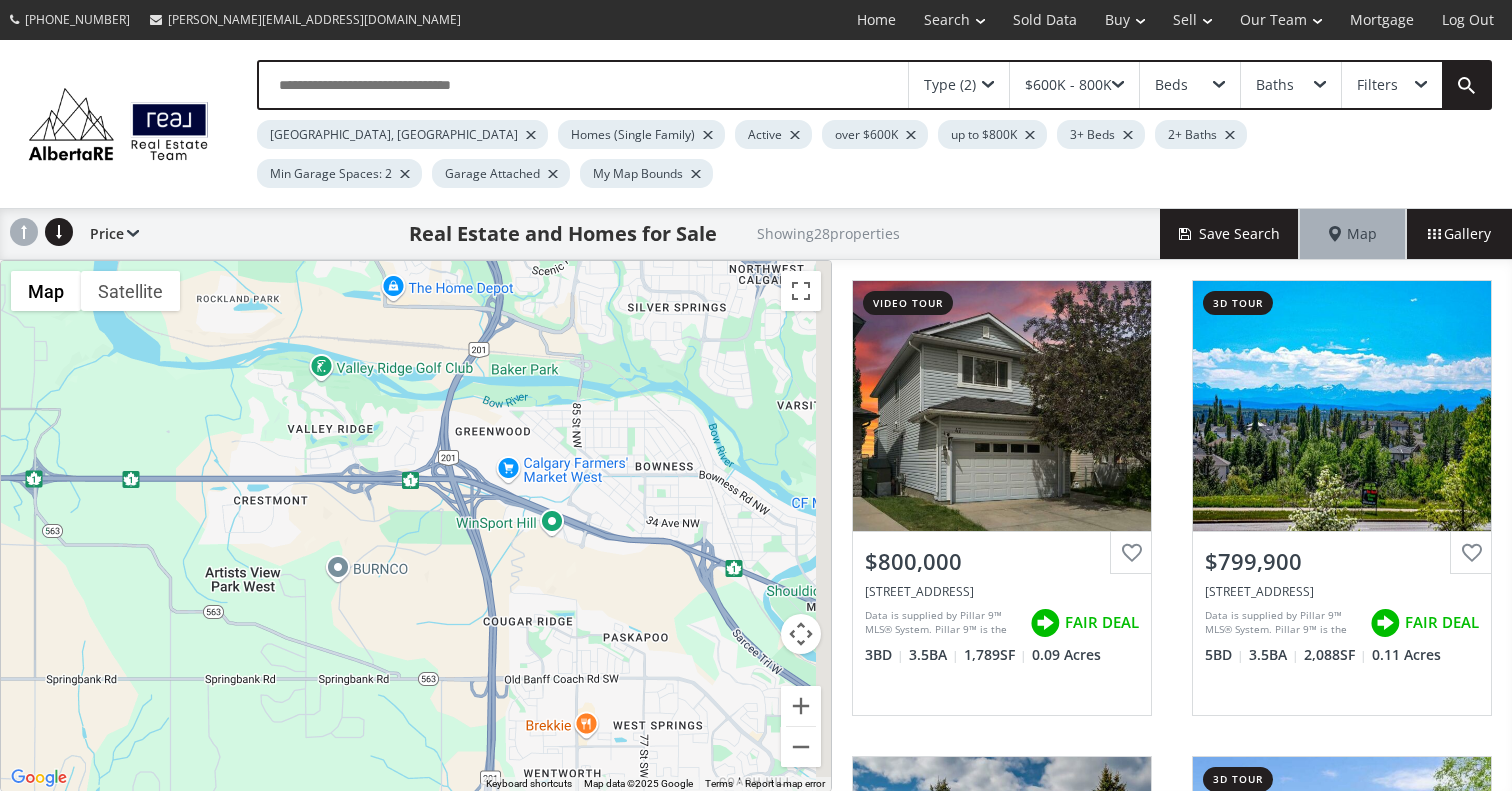drag, startPoint x: 564, startPoint y: 522, endPoint x: 494, endPoint y: 324, distance: 210.00952 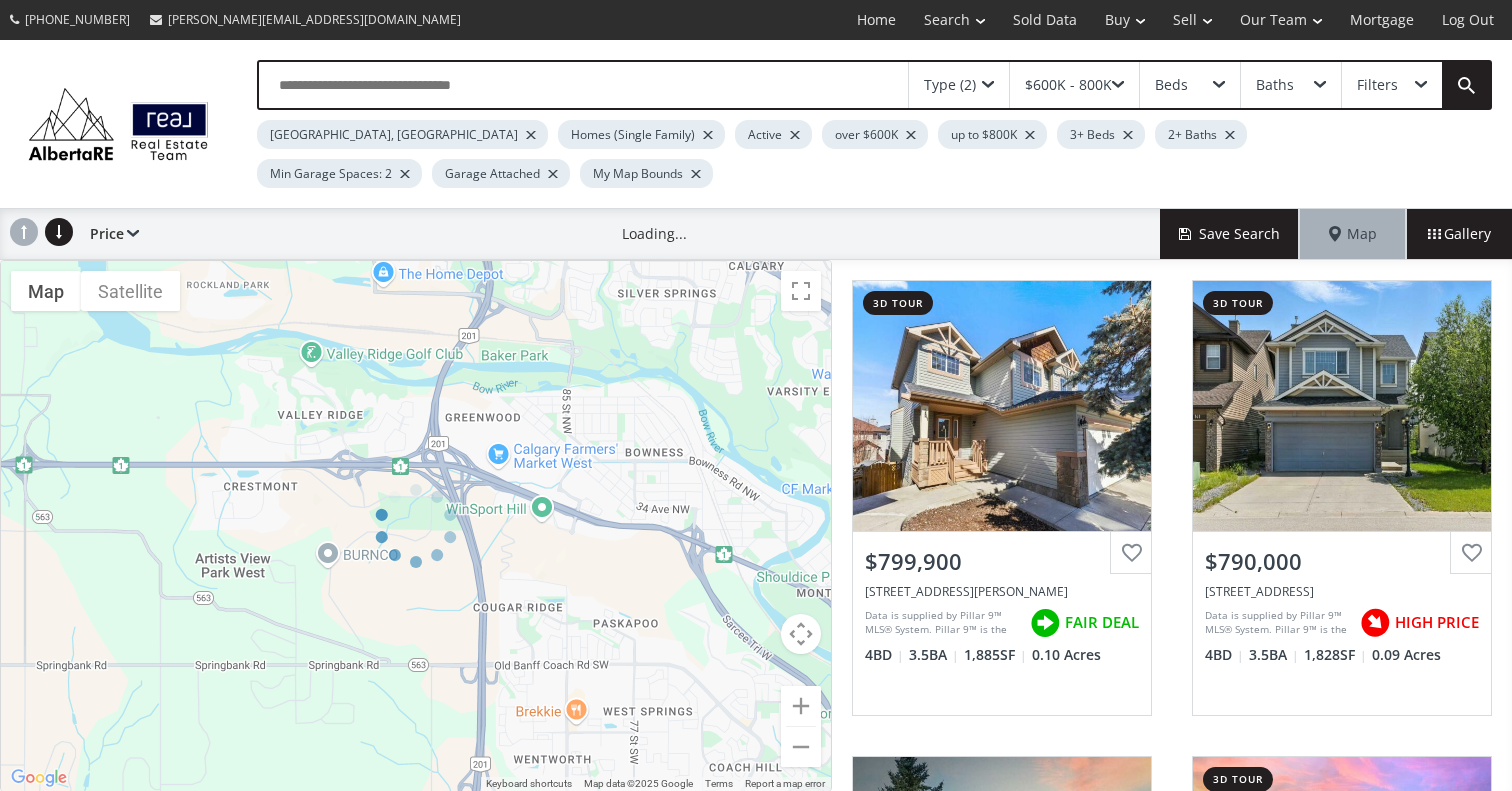 drag, startPoint x: 525, startPoint y: 434, endPoint x: 525, endPoint y: 296, distance: 138 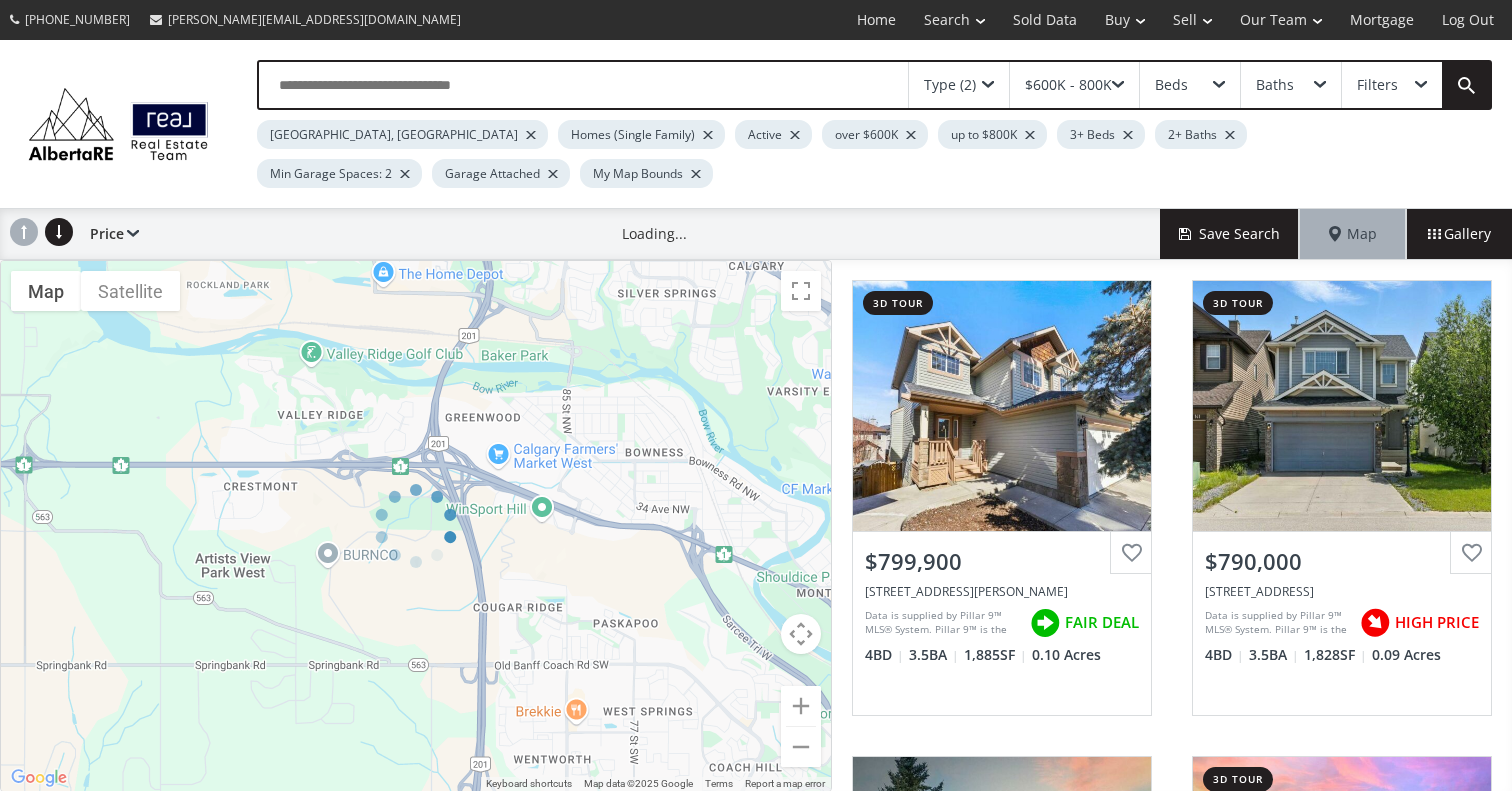 click at bounding box center (416, 526) 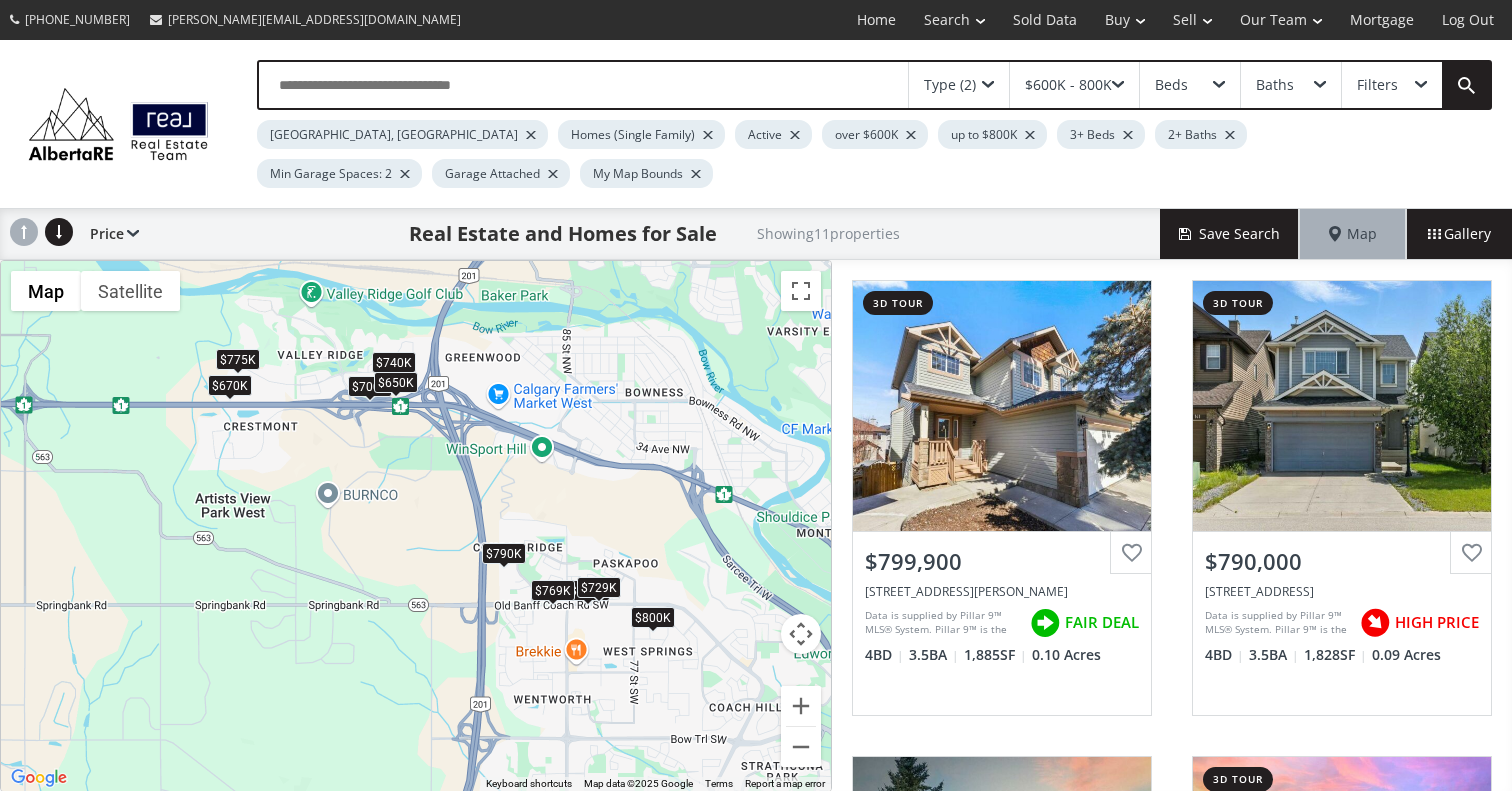 drag, startPoint x: 596, startPoint y: 441, endPoint x: 596, endPoint y: 381, distance: 60 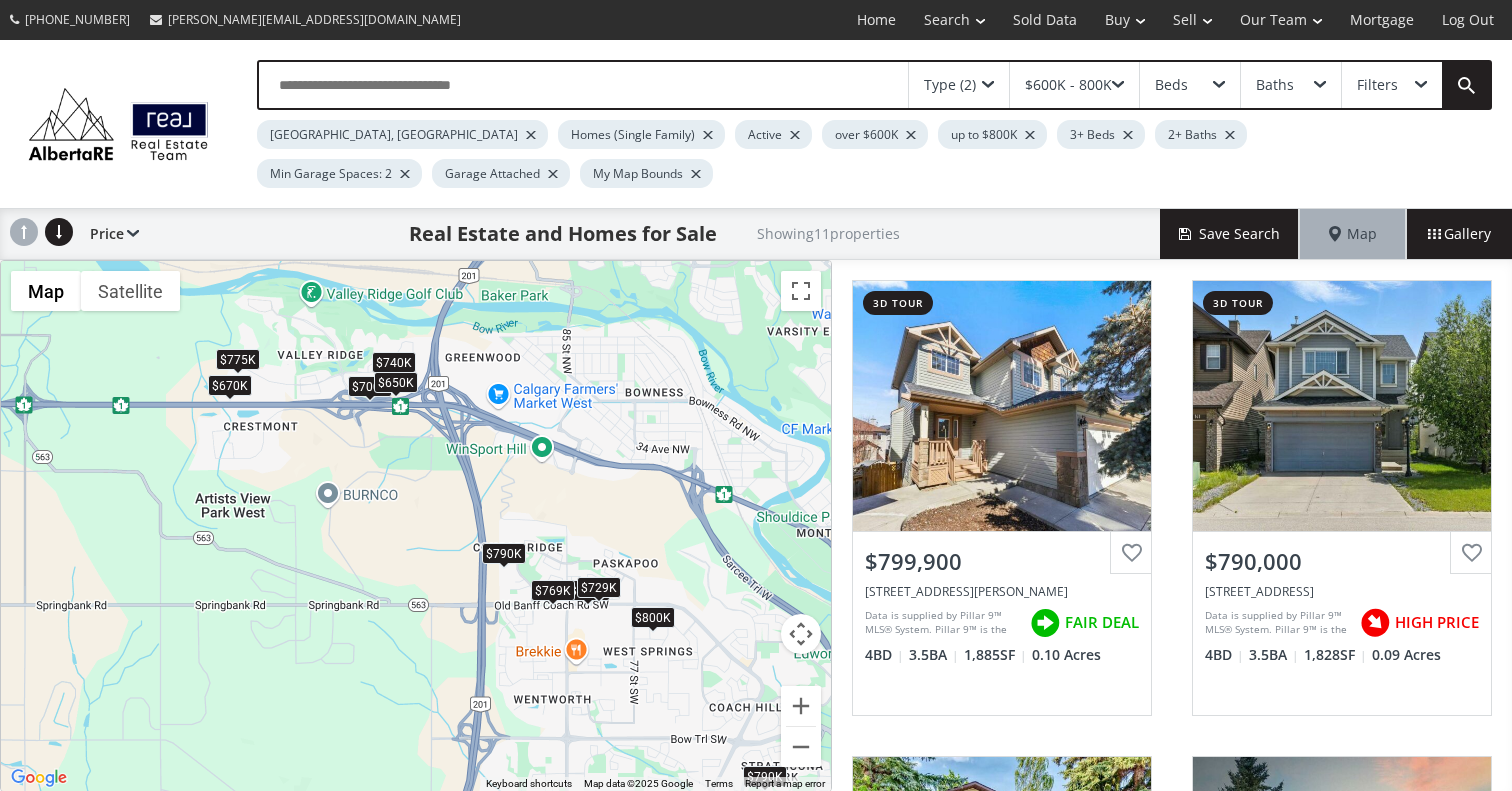click on "$600K - 800K" at bounding box center (1074, 85) 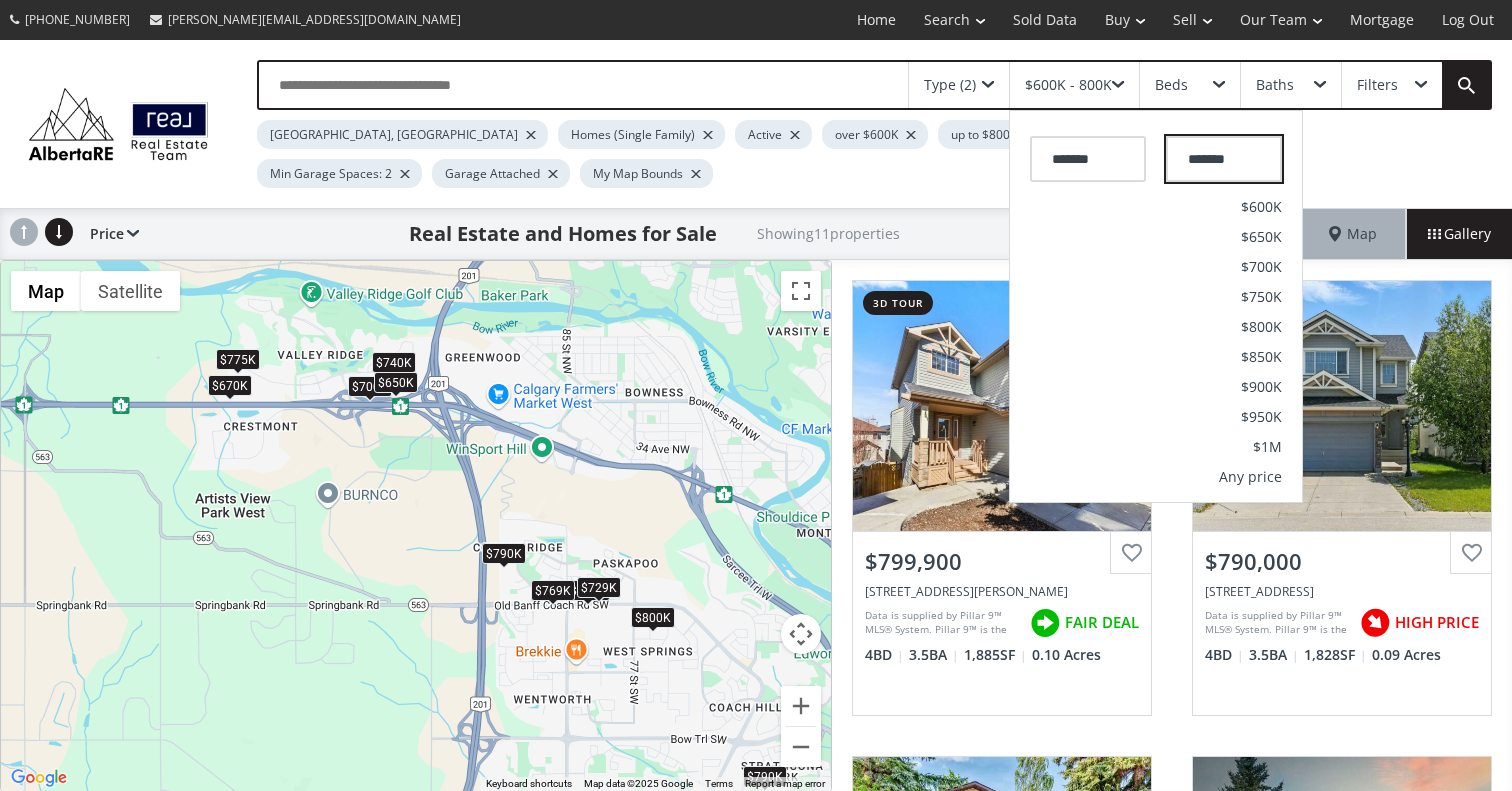 click on "*******" at bounding box center (1224, 159) 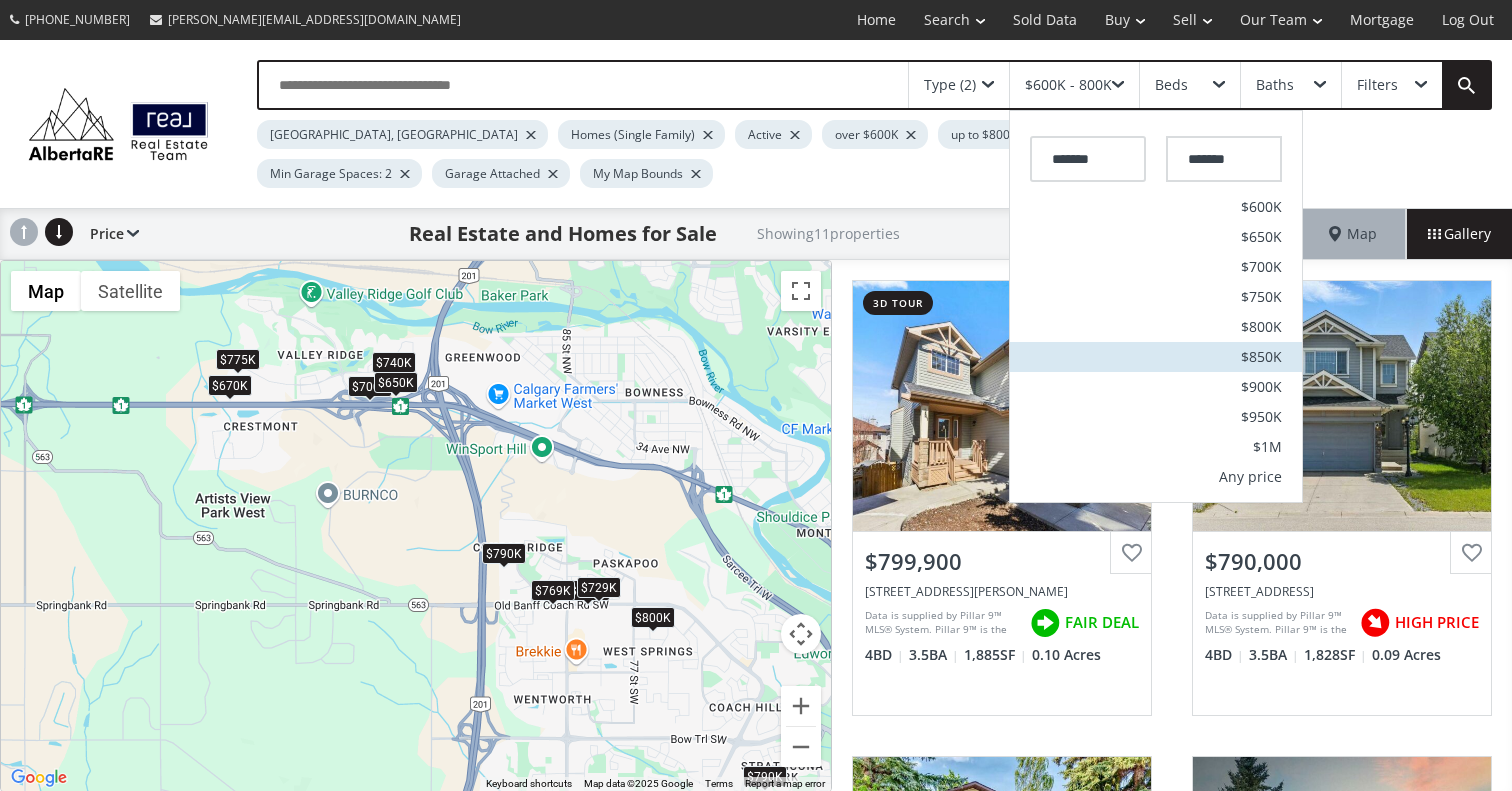 click on "$850K" at bounding box center [1261, 357] 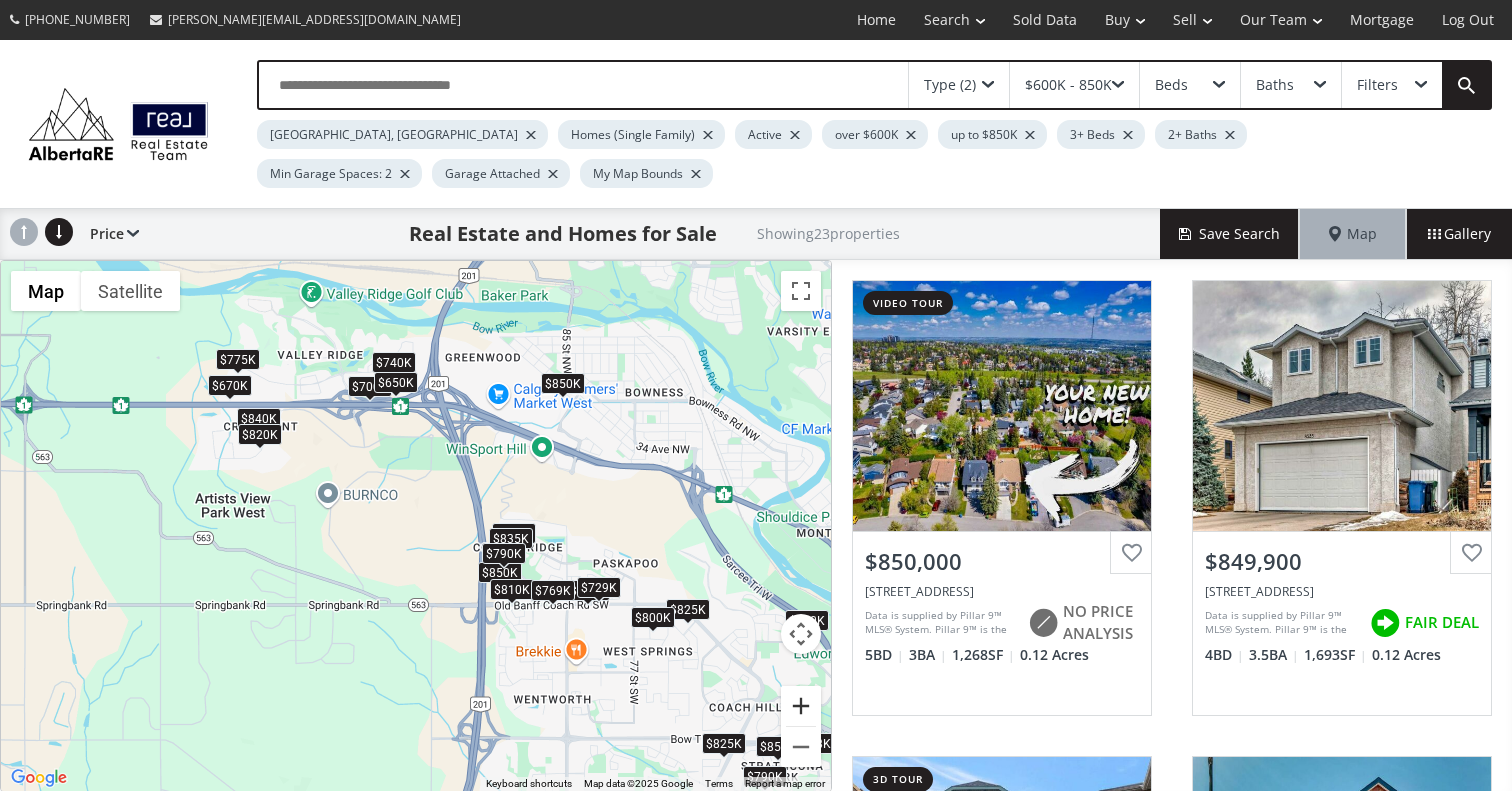 click at bounding box center (801, 706) 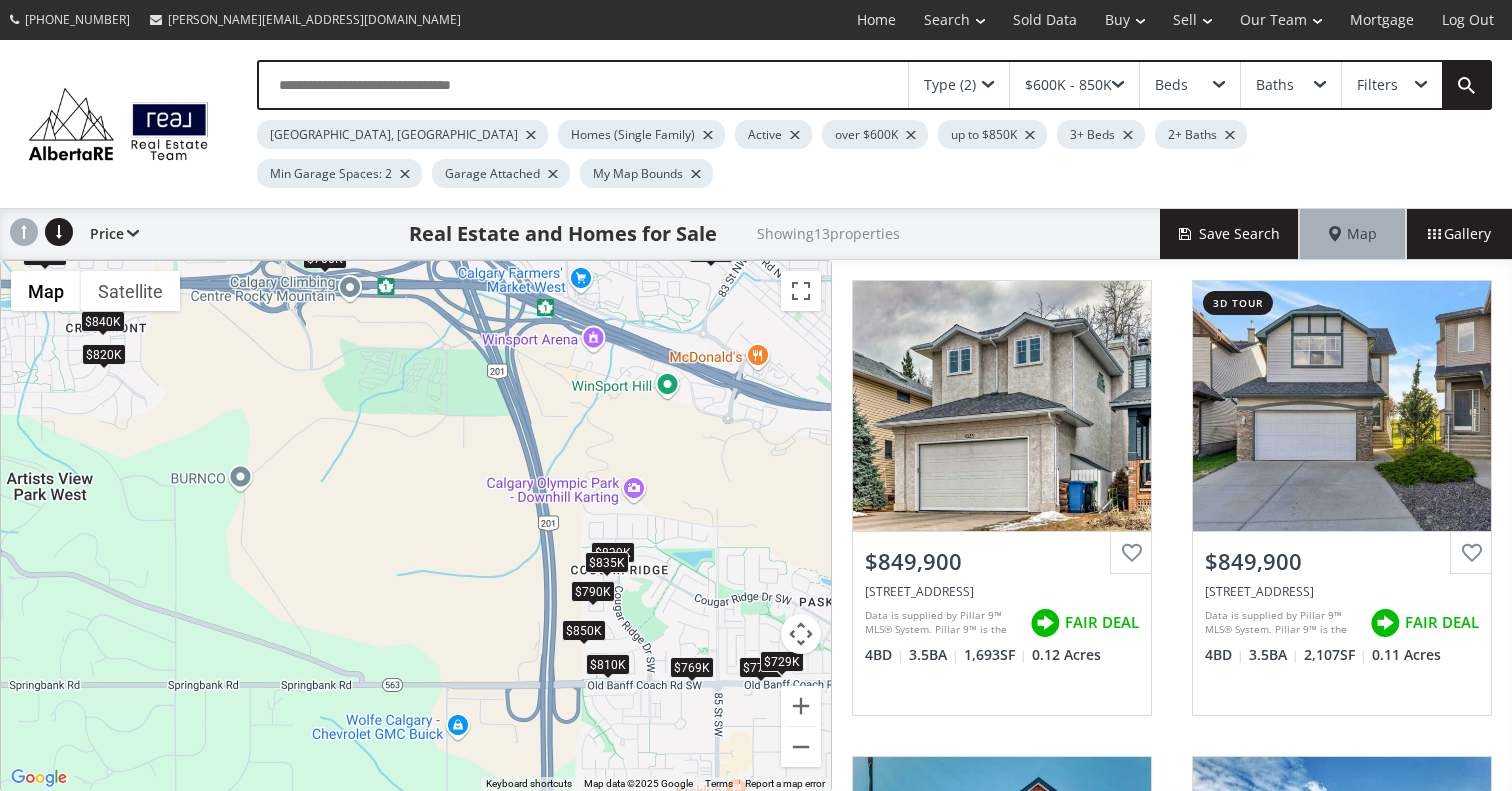 drag, startPoint x: 776, startPoint y: 542, endPoint x: 696, endPoint y: 437, distance: 132.00378 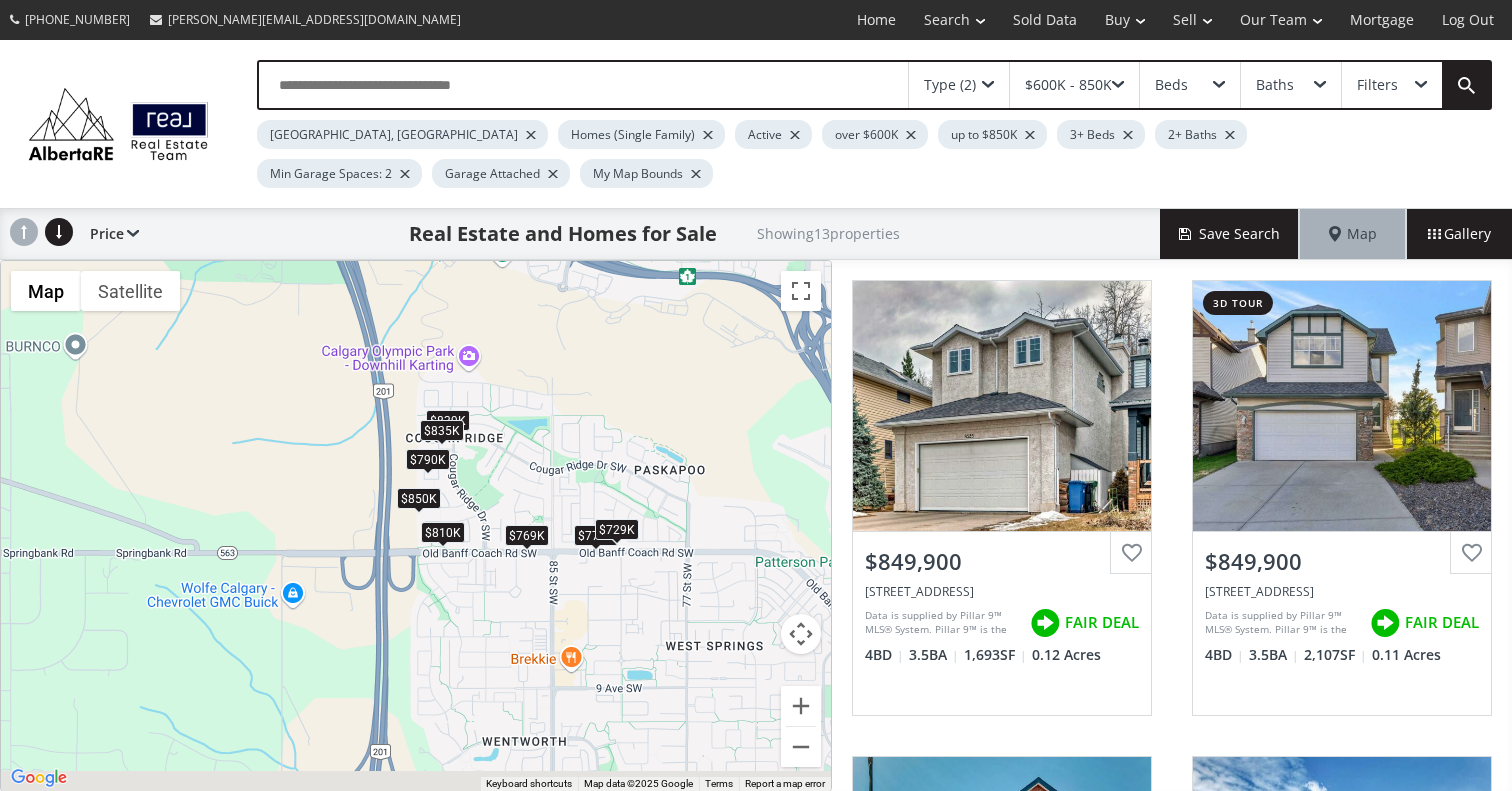 drag, startPoint x: 713, startPoint y: 534, endPoint x: 546, endPoint y: 400, distance: 214.11446 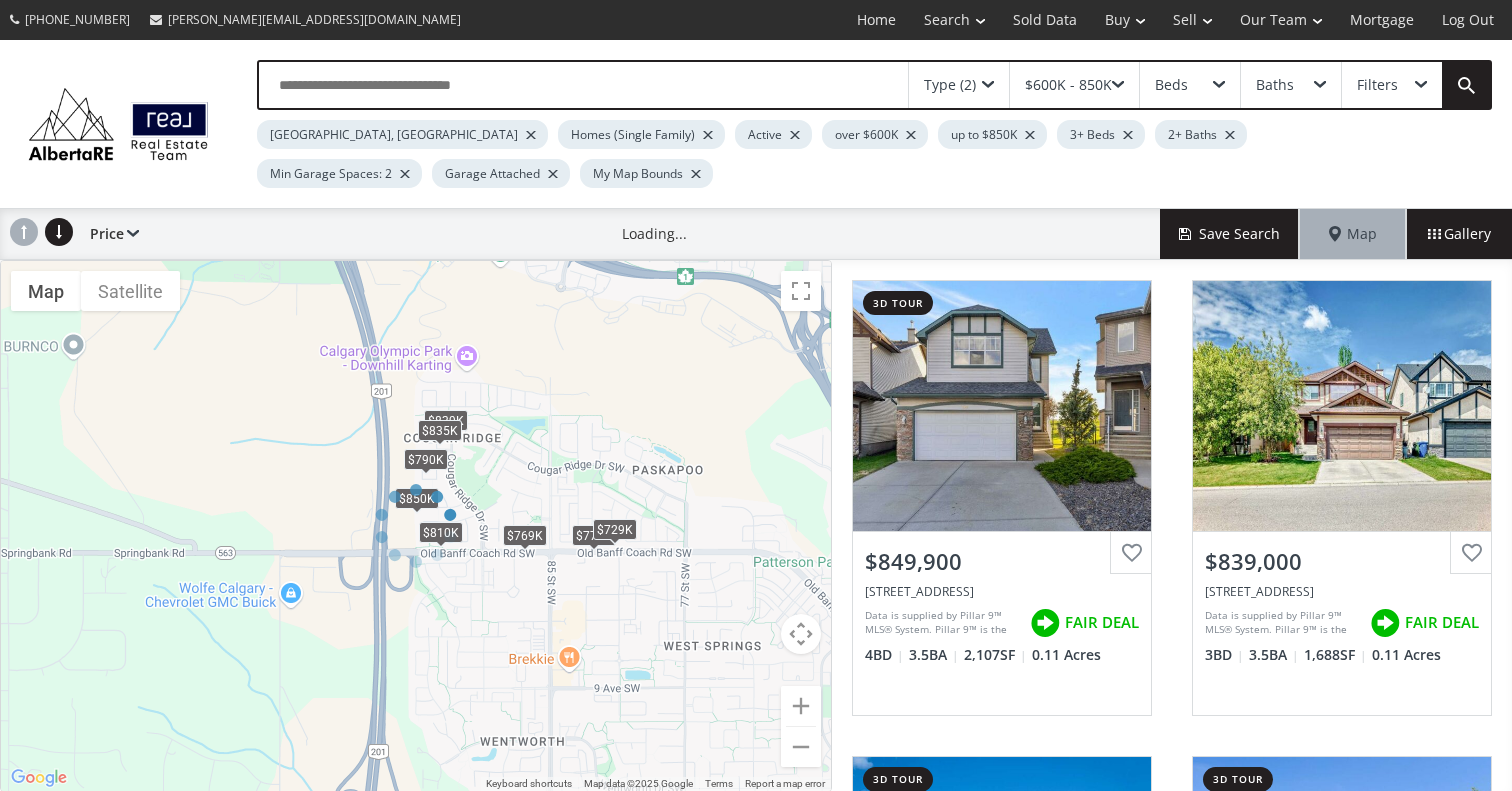drag, startPoint x: 560, startPoint y: 416, endPoint x: 473, endPoint y: 355, distance: 106.25441 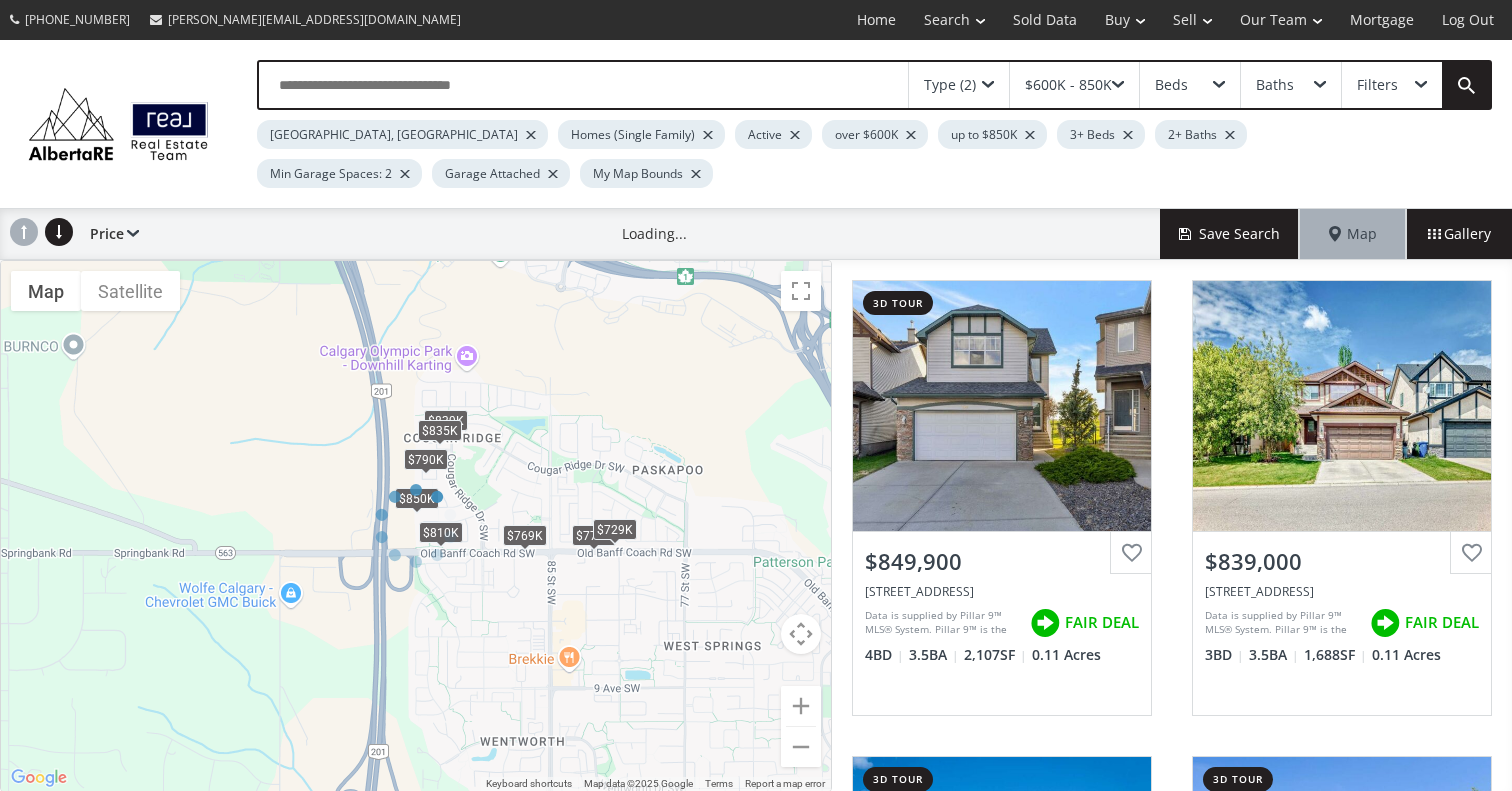 click at bounding box center [416, 526] 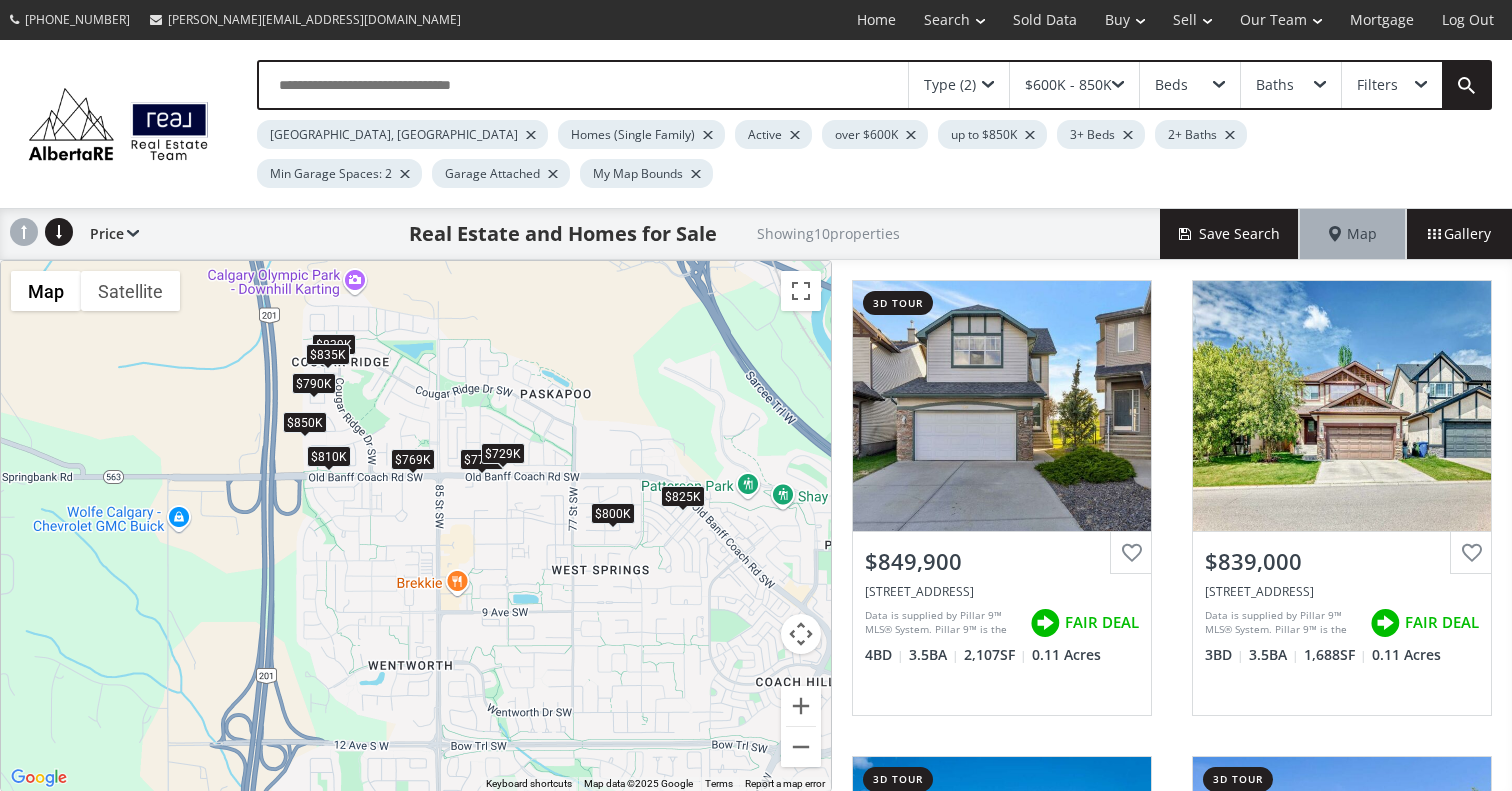 drag, startPoint x: 567, startPoint y: 419, endPoint x: 455, endPoint y: 343, distance: 135.3514 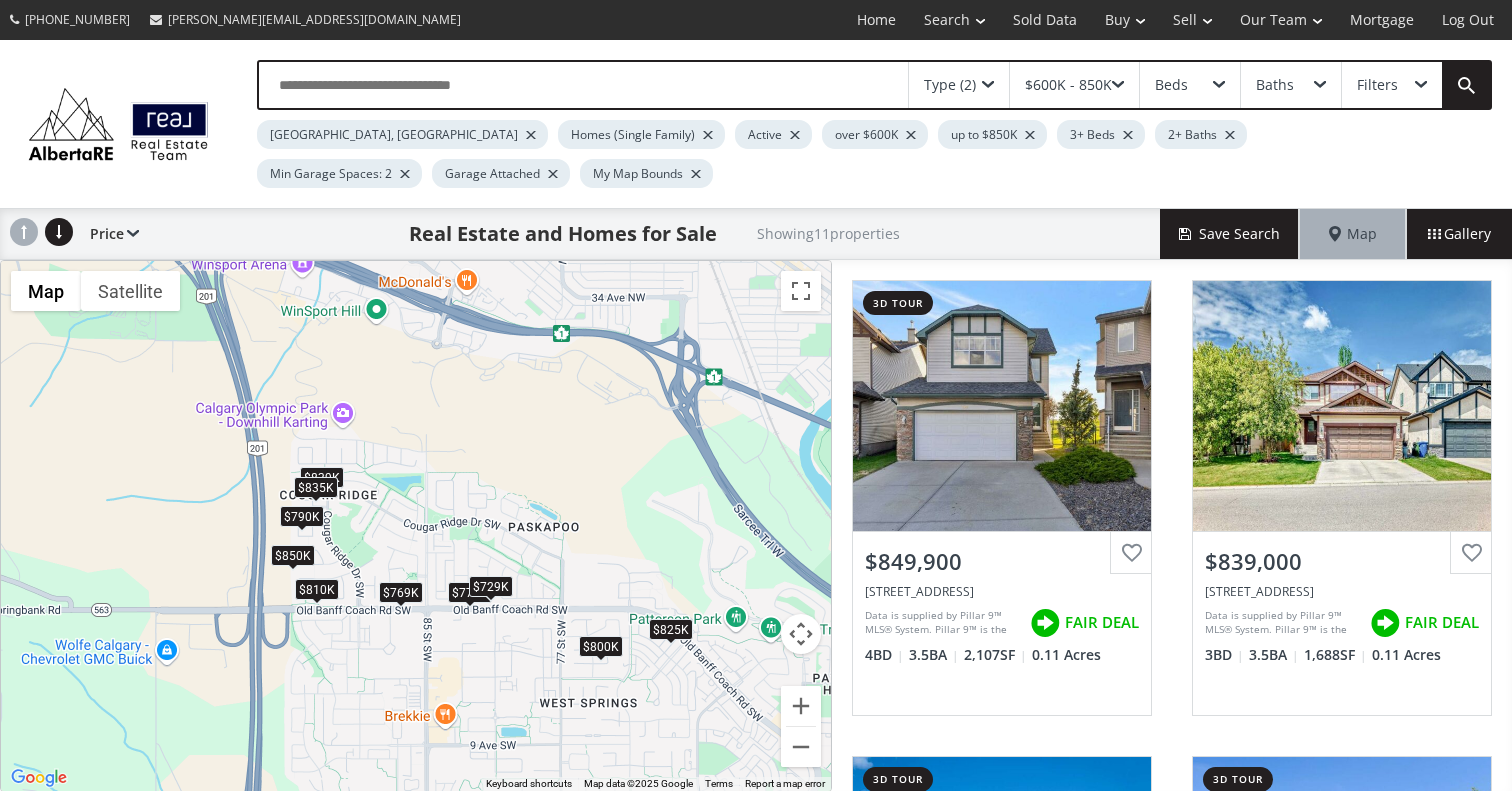 drag, startPoint x: 543, startPoint y: 539, endPoint x: 529, endPoint y: 674, distance: 135.72398 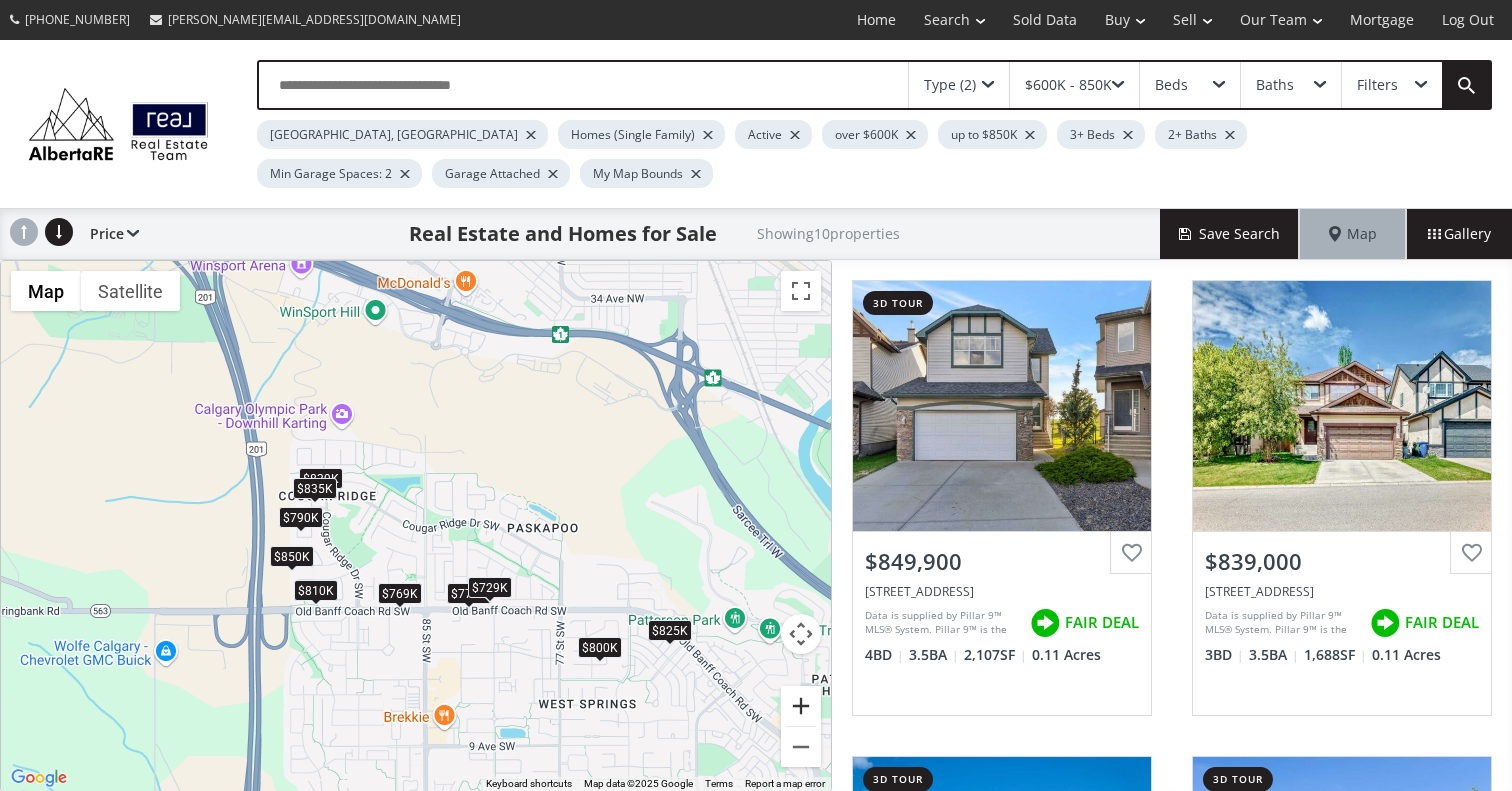 click at bounding box center (801, 706) 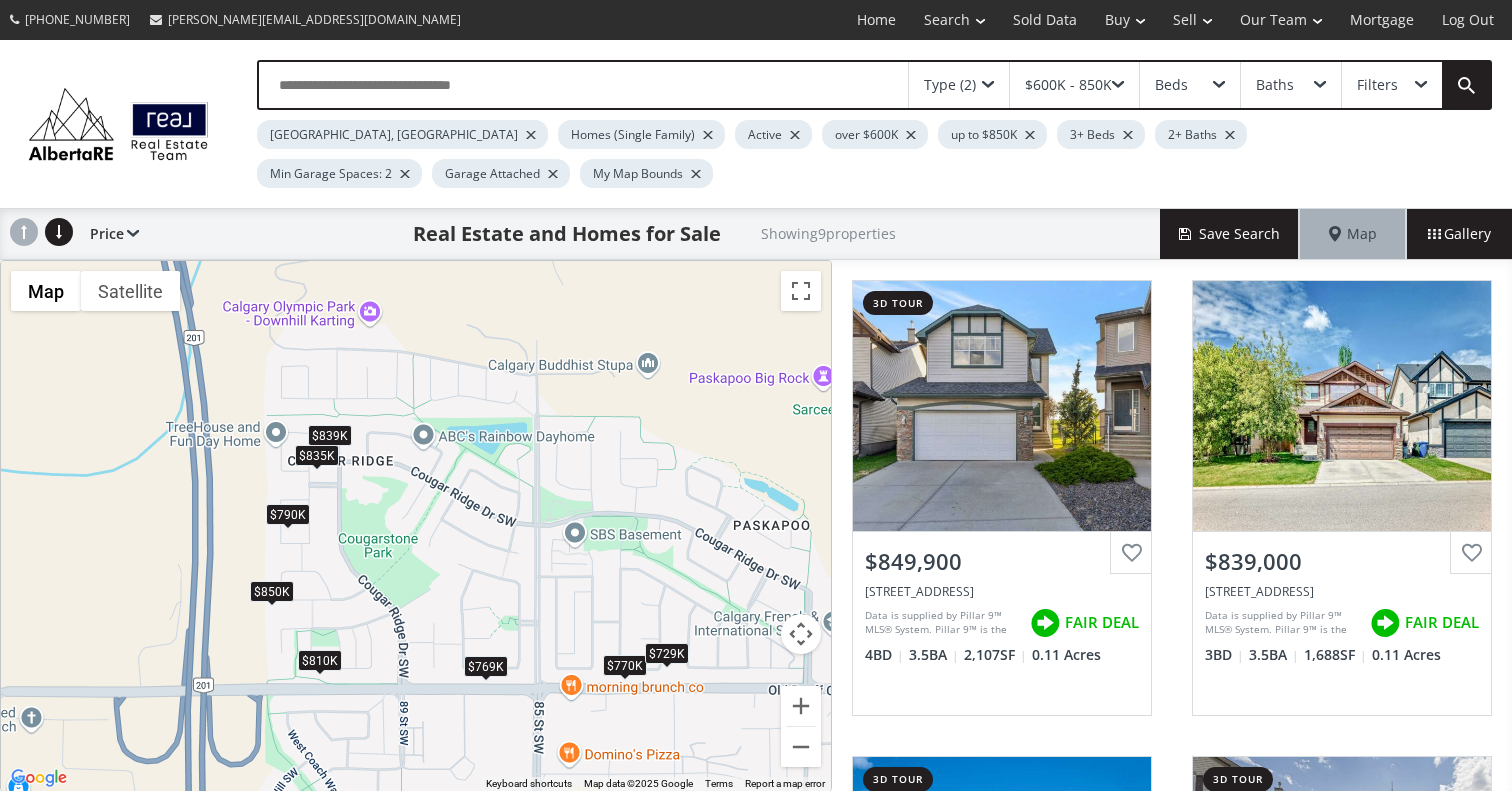 drag, startPoint x: 653, startPoint y: 634, endPoint x: 757, endPoint y: 628, distance: 104.172935 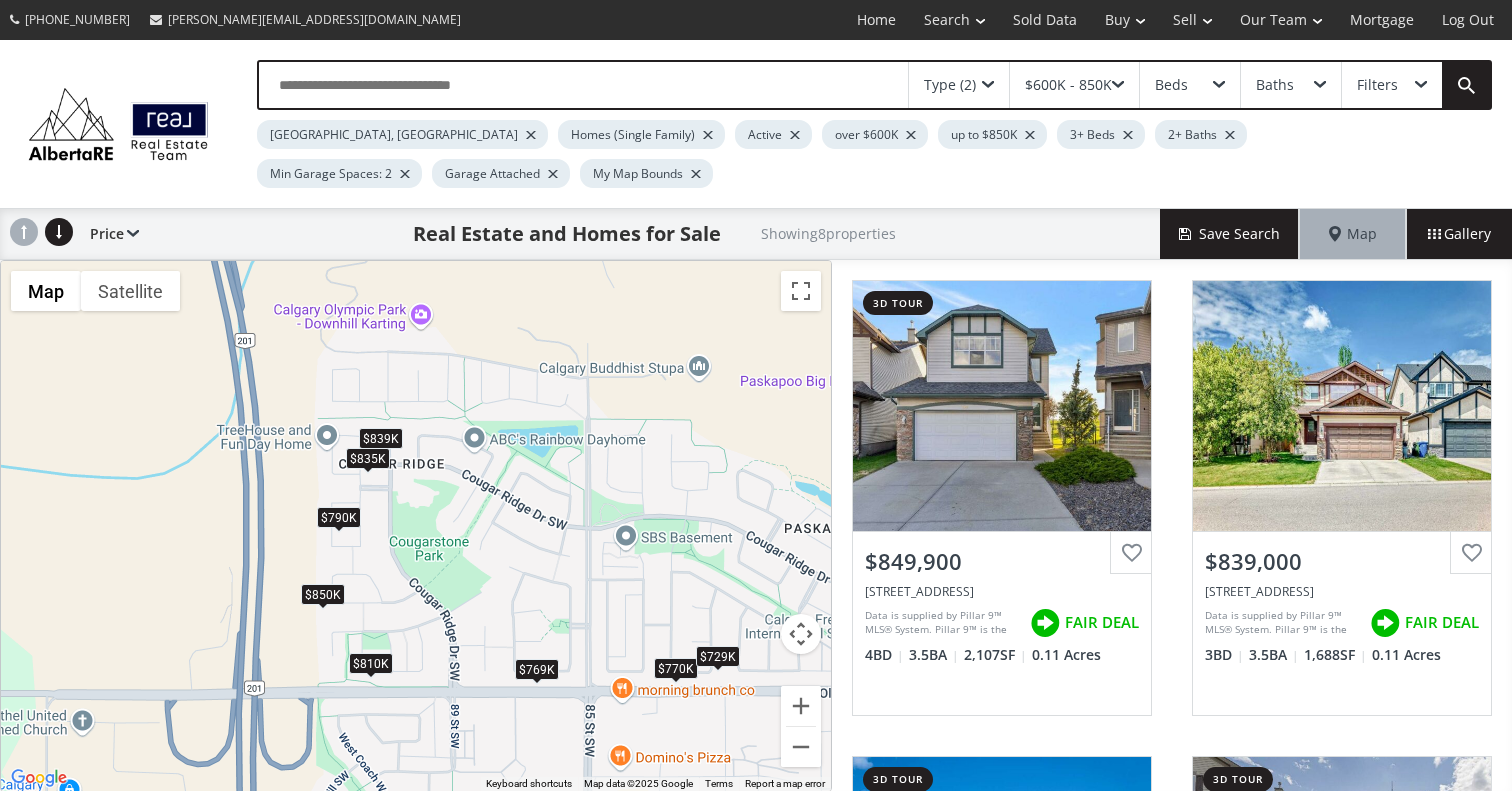 drag, startPoint x: 645, startPoint y: 590, endPoint x: 698, endPoint y: 593, distance: 53.08484 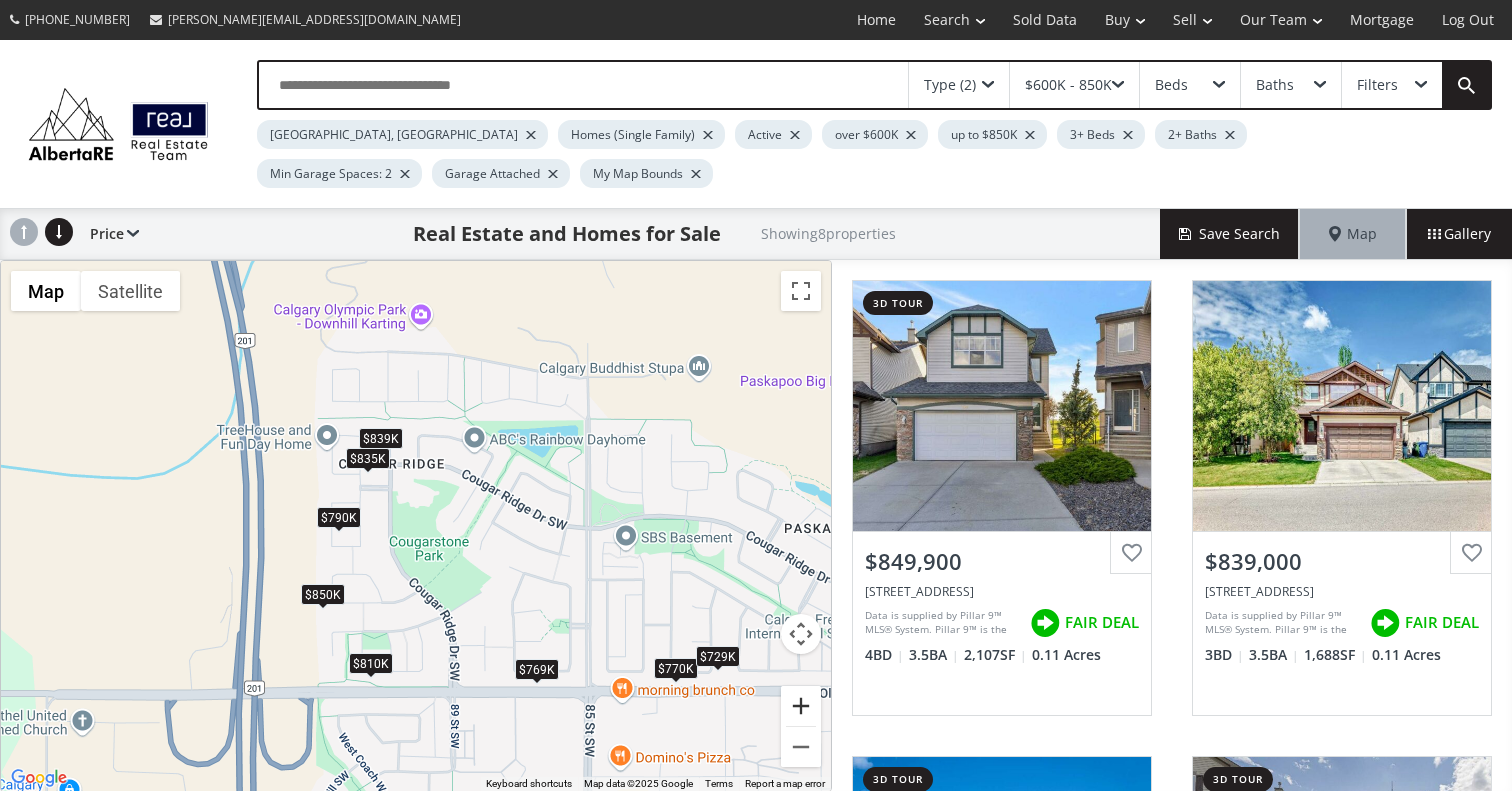 click at bounding box center [801, 706] 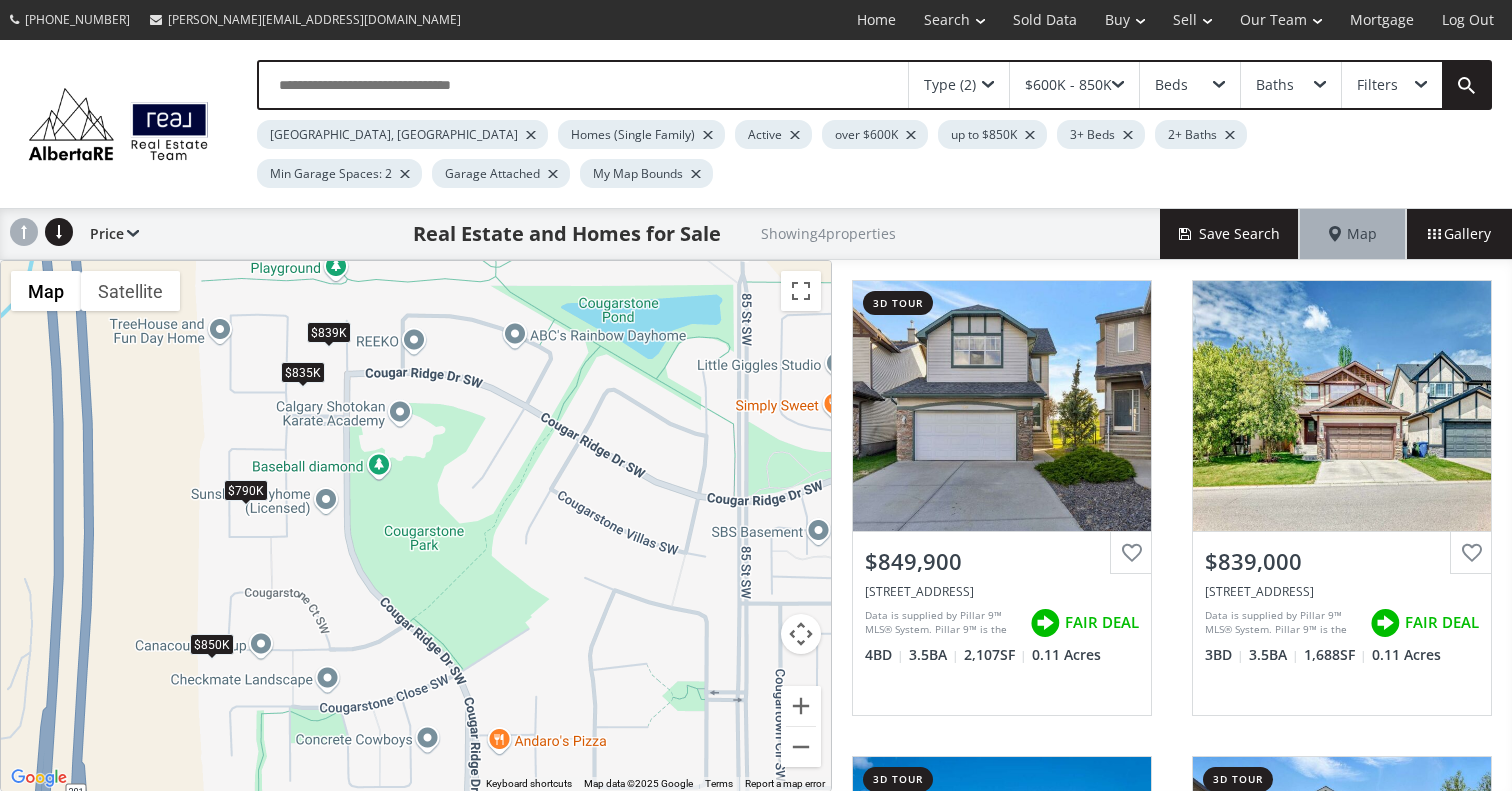 drag, startPoint x: 747, startPoint y: 661, endPoint x: 725, endPoint y: 625, distance: 42.190044 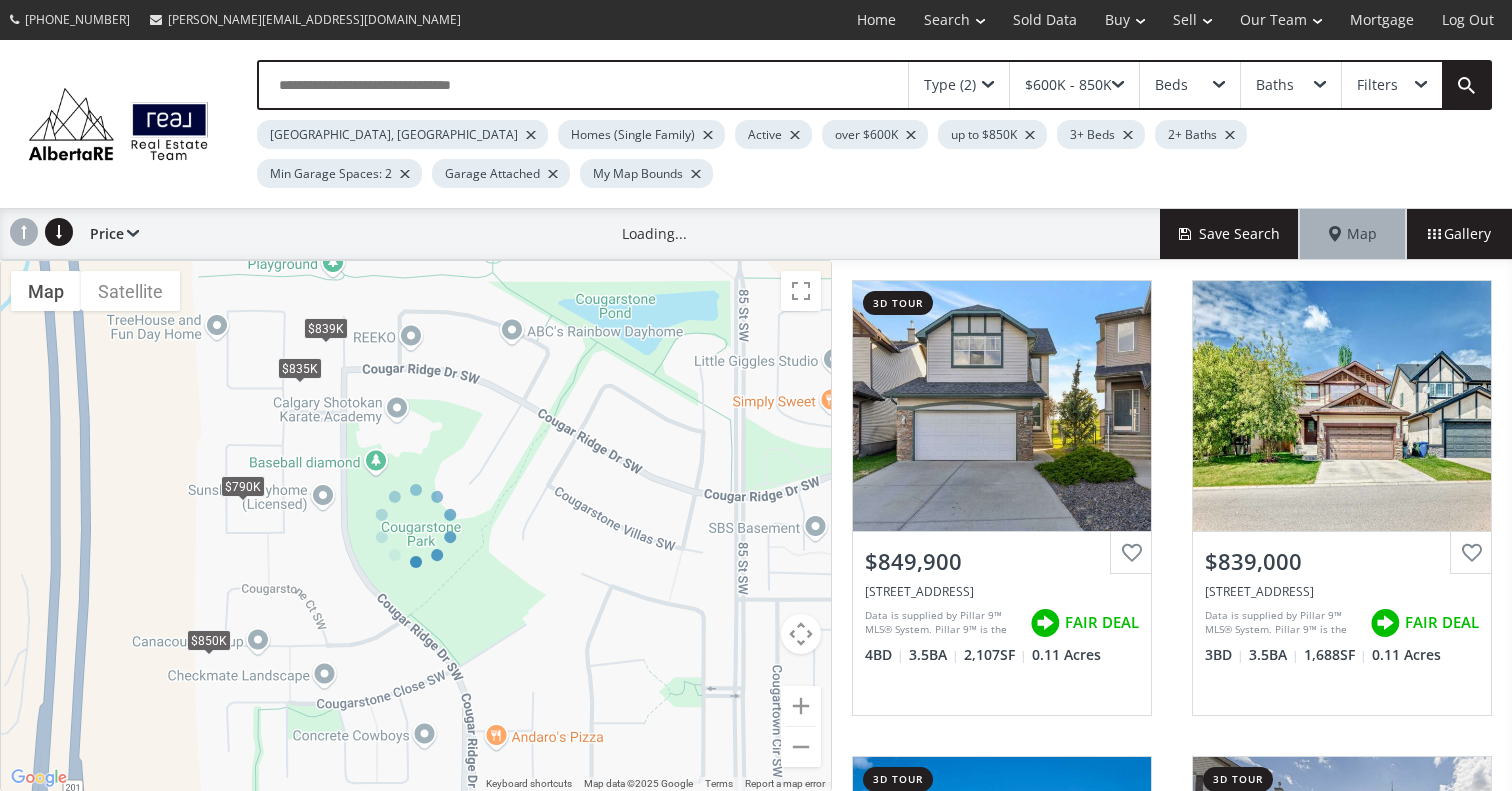 click on "← Move left → Move right ↑ Move up ↓ Move down + Zoom in - Zoom out Home Jump left by 75% End Jump right by 75% Page Up Jump up by 75% Page Down Jump down by 75% To navigate, press the arrow keys. $850K $839K $835K $790K Map Terrain Satellite Labels Keyboard shortcuts Map Data Map data ©2025 Google Map data ©2025 Google 100 m  Click to toggle between metric and imperial units Terms Report a map error" at bounding box center [416, 526] 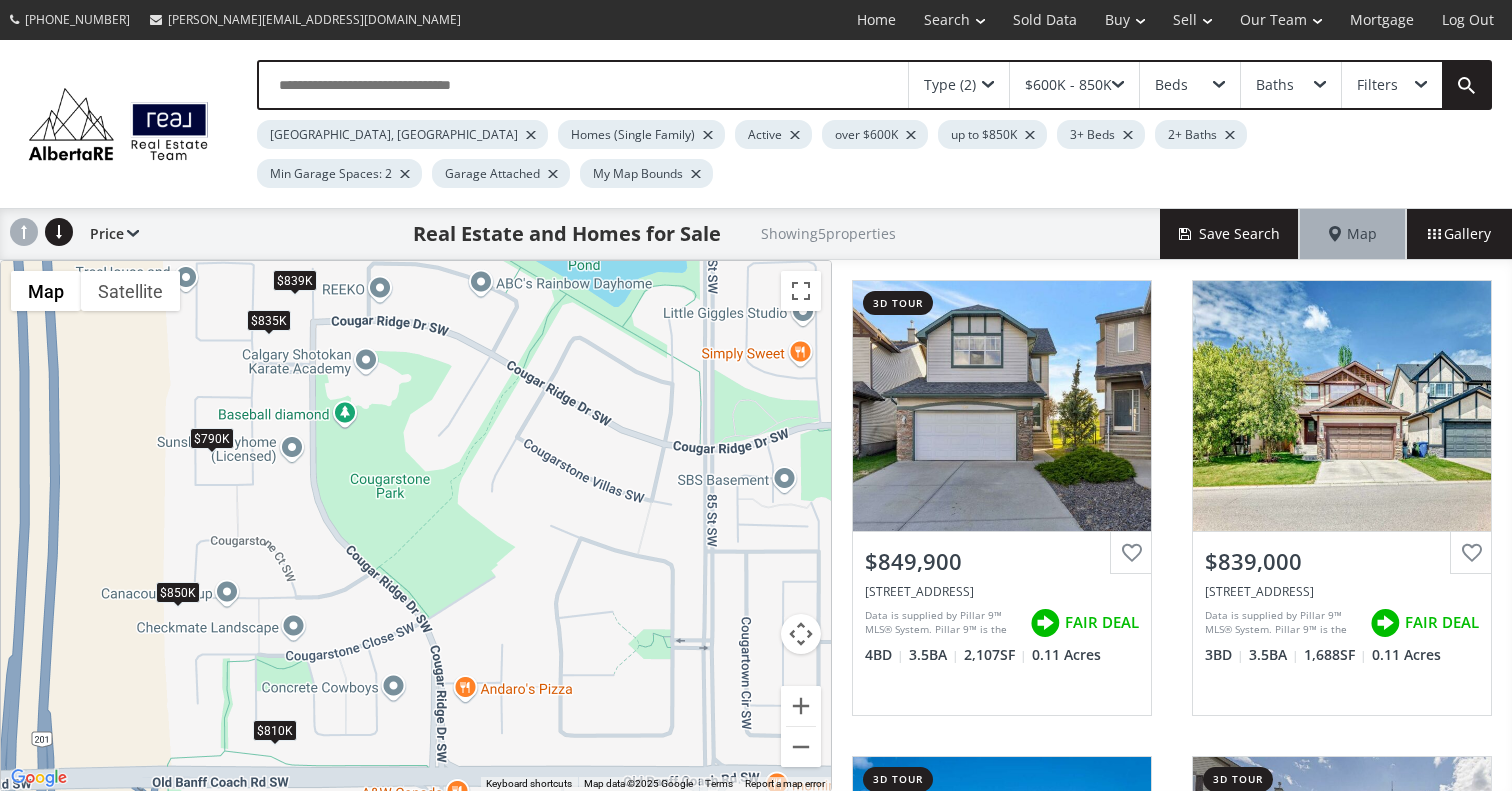 drag, startPoint x: 664, startPoint y: 671, endPoint x: 632, endPoint y: 621, distance: 59.36329 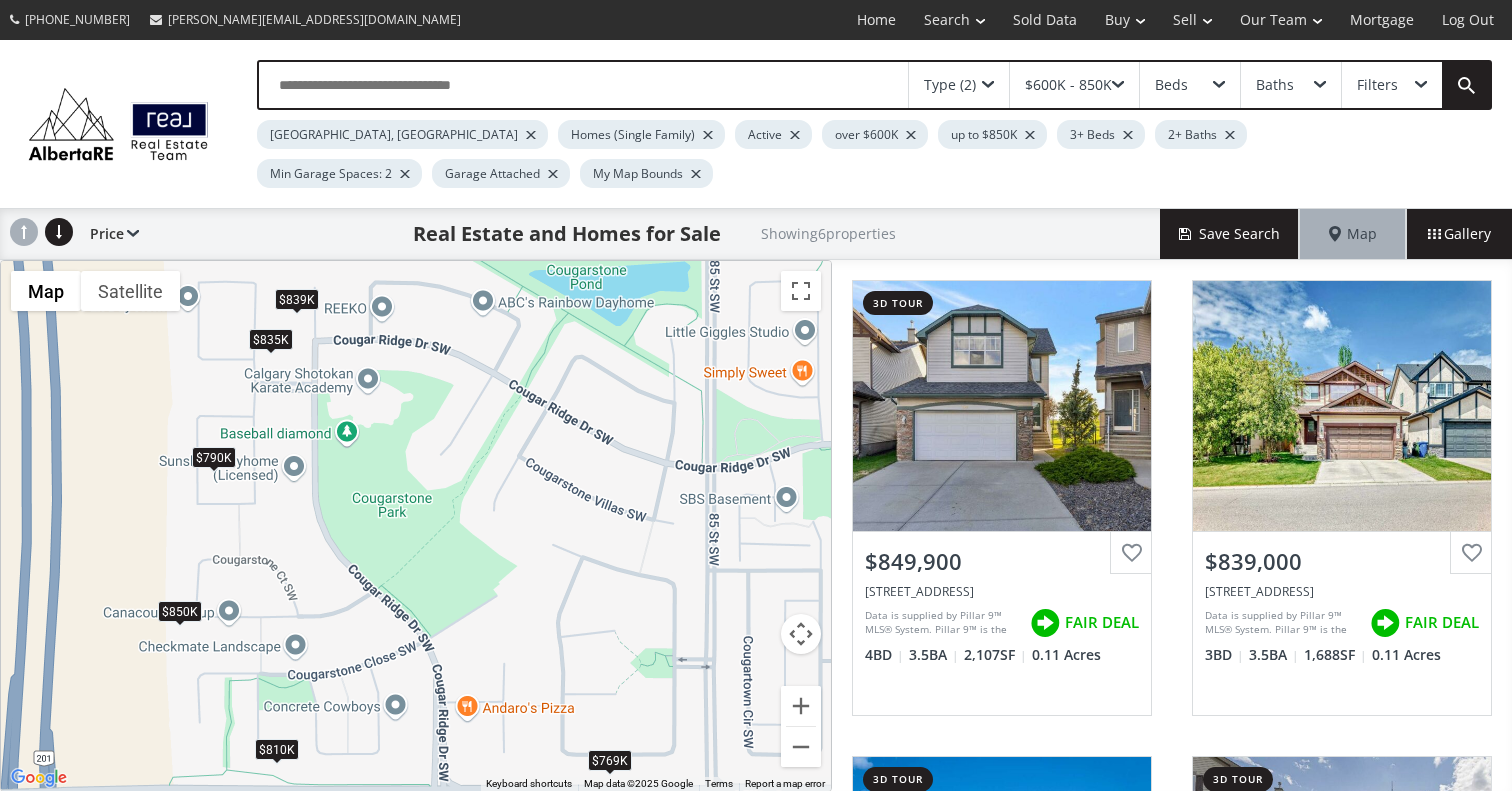drag, startPoint x: 678, startPoint y: 666, endPoint x: 680, endPoint y: 683, distance: 17.117243 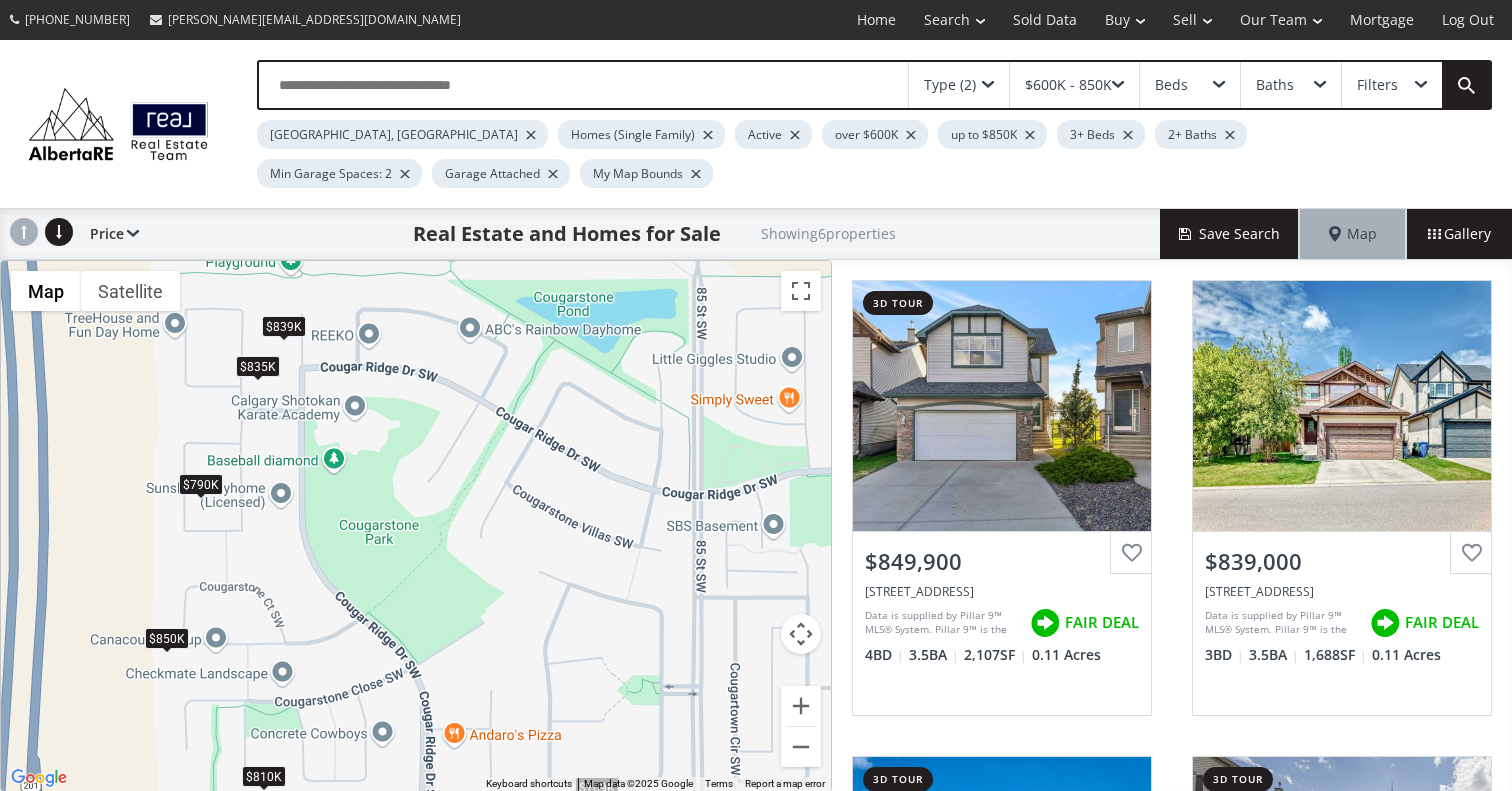 drag, startPoint x: 680, startPoint y: 683, endPoint x: 667, endPoint y: 707, distance: 27.294687 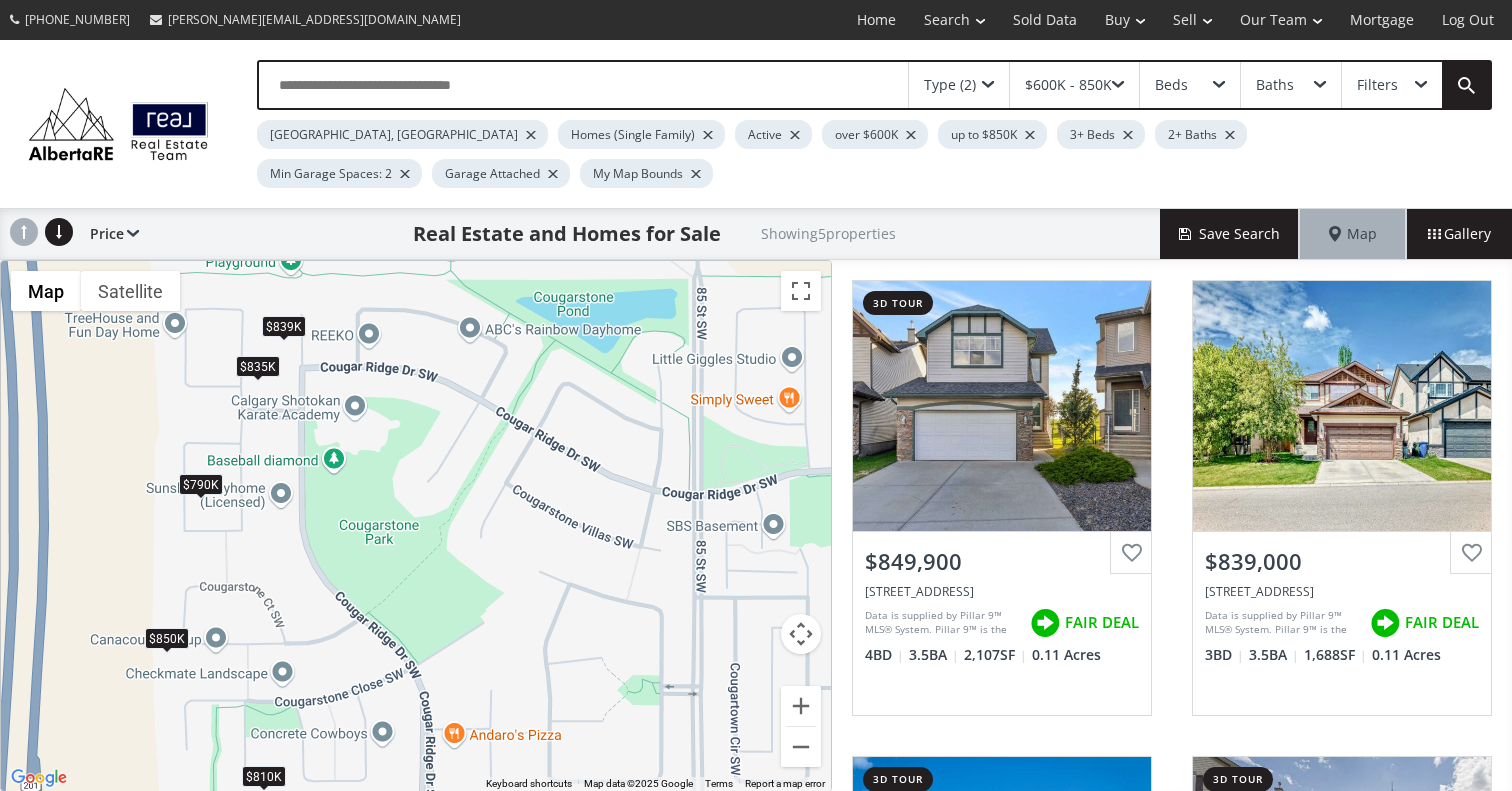 click on "$790K" at bounding box center (201, 484) 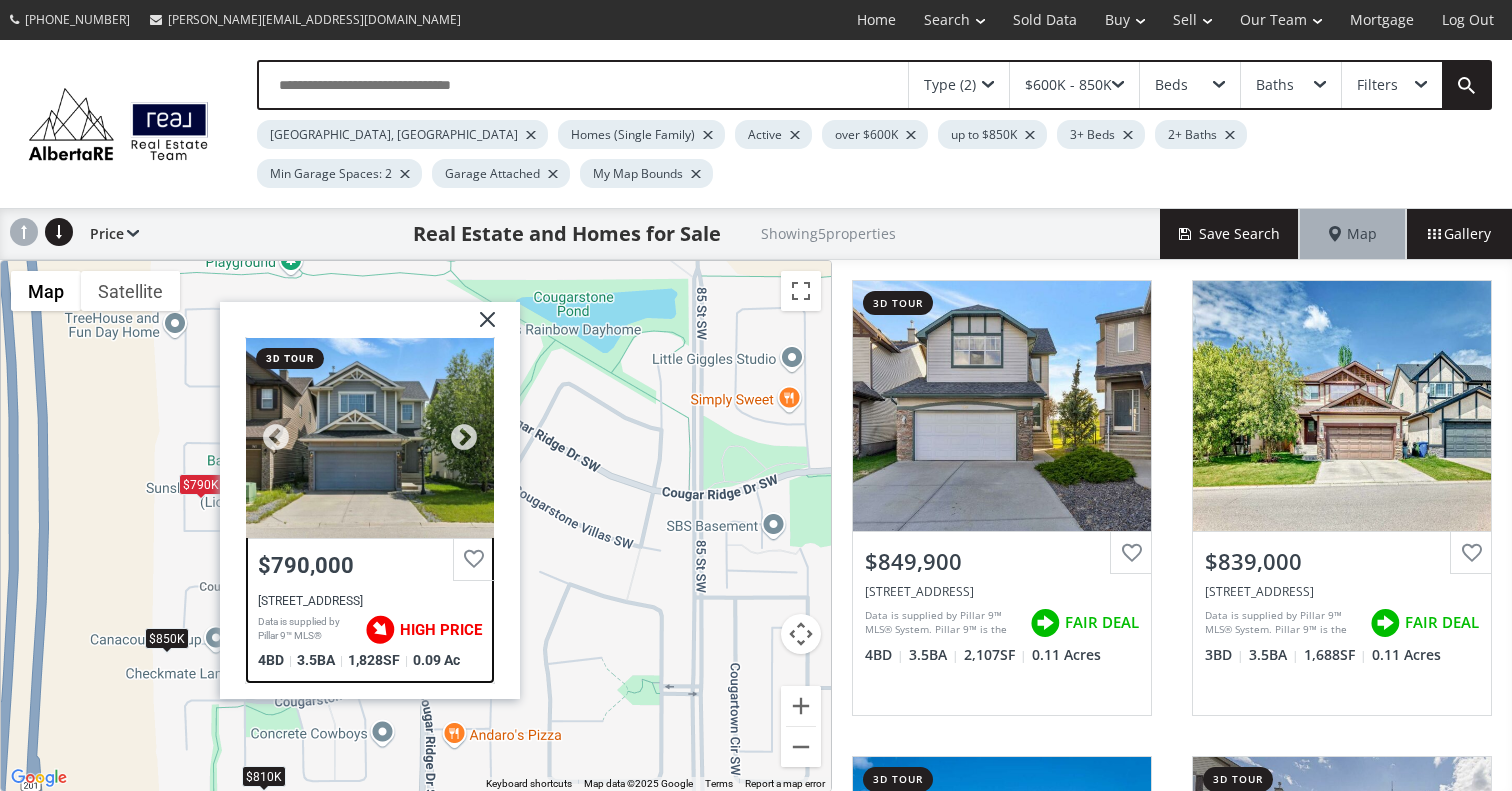 click on "$790,000" at bounding box center (370, 565) 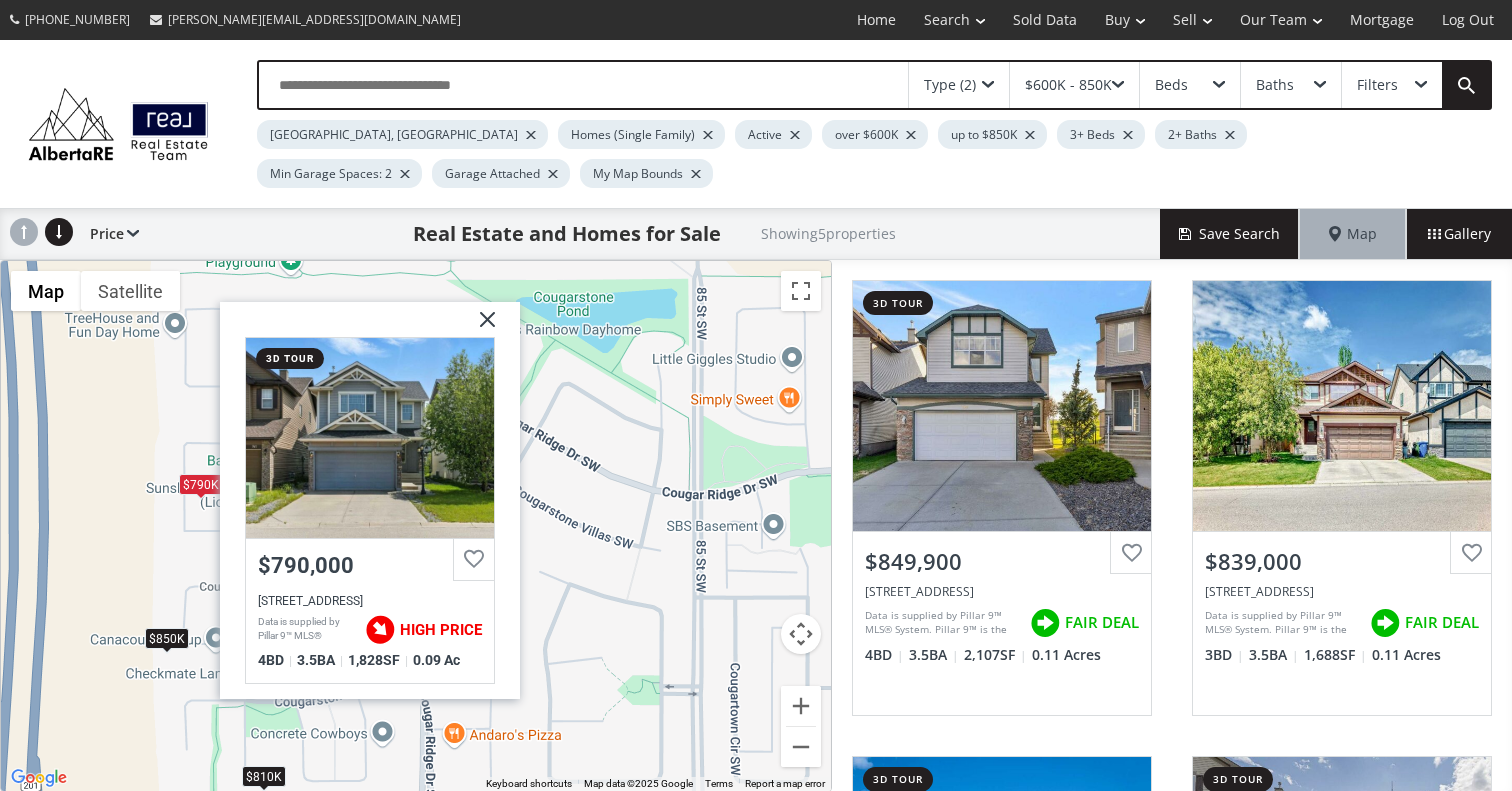 click on "Calgary, AB Homes (Single Family) Active over $600K up to $850K 3+ Beds 2+ Baths Min Garage Spaces: 2 Garage Attached My Map Bounds" at bounding box center [799, 149] 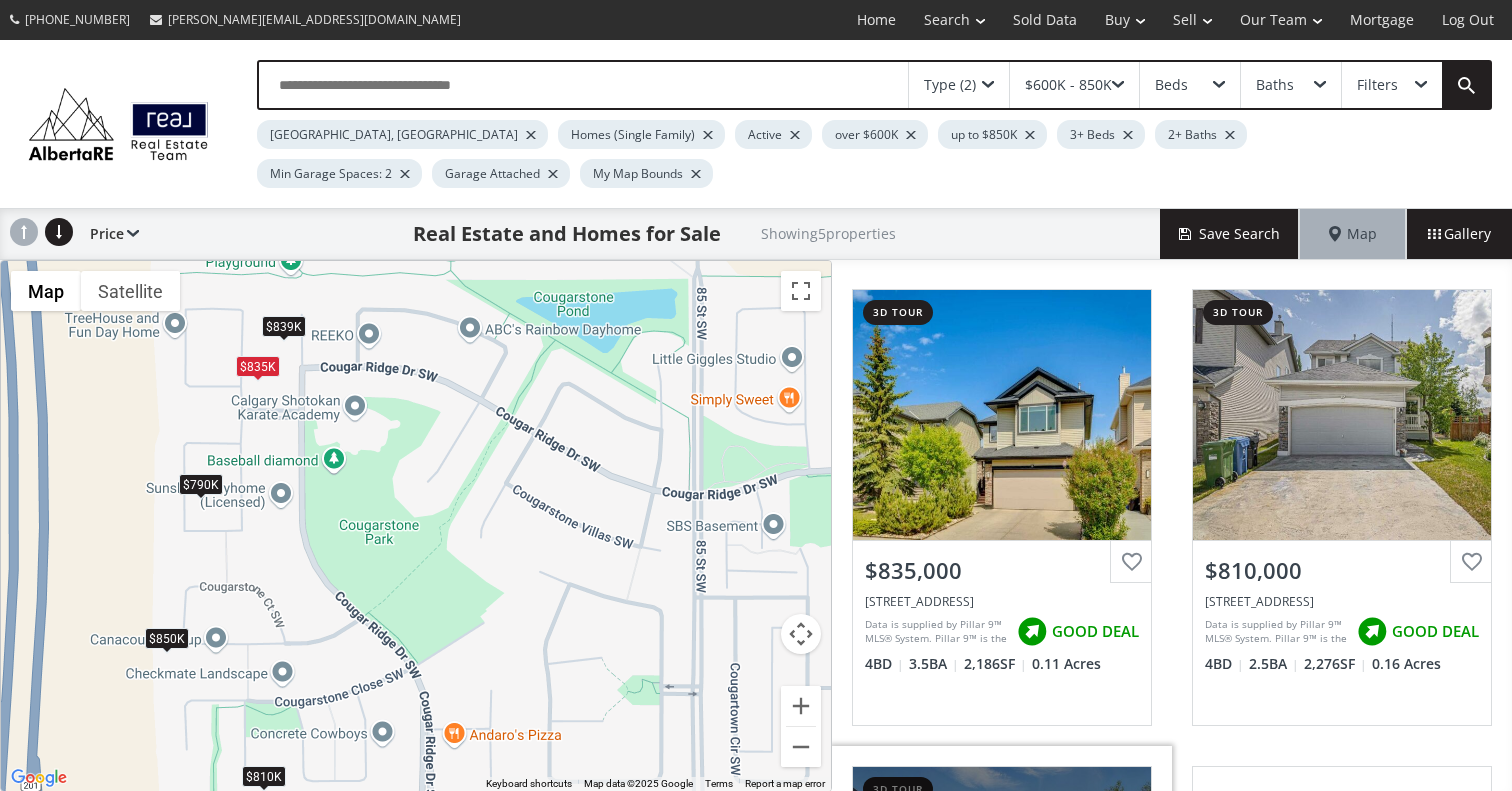 scroll, scrollTop: 463, scrollLeft: 0, axis: vertical 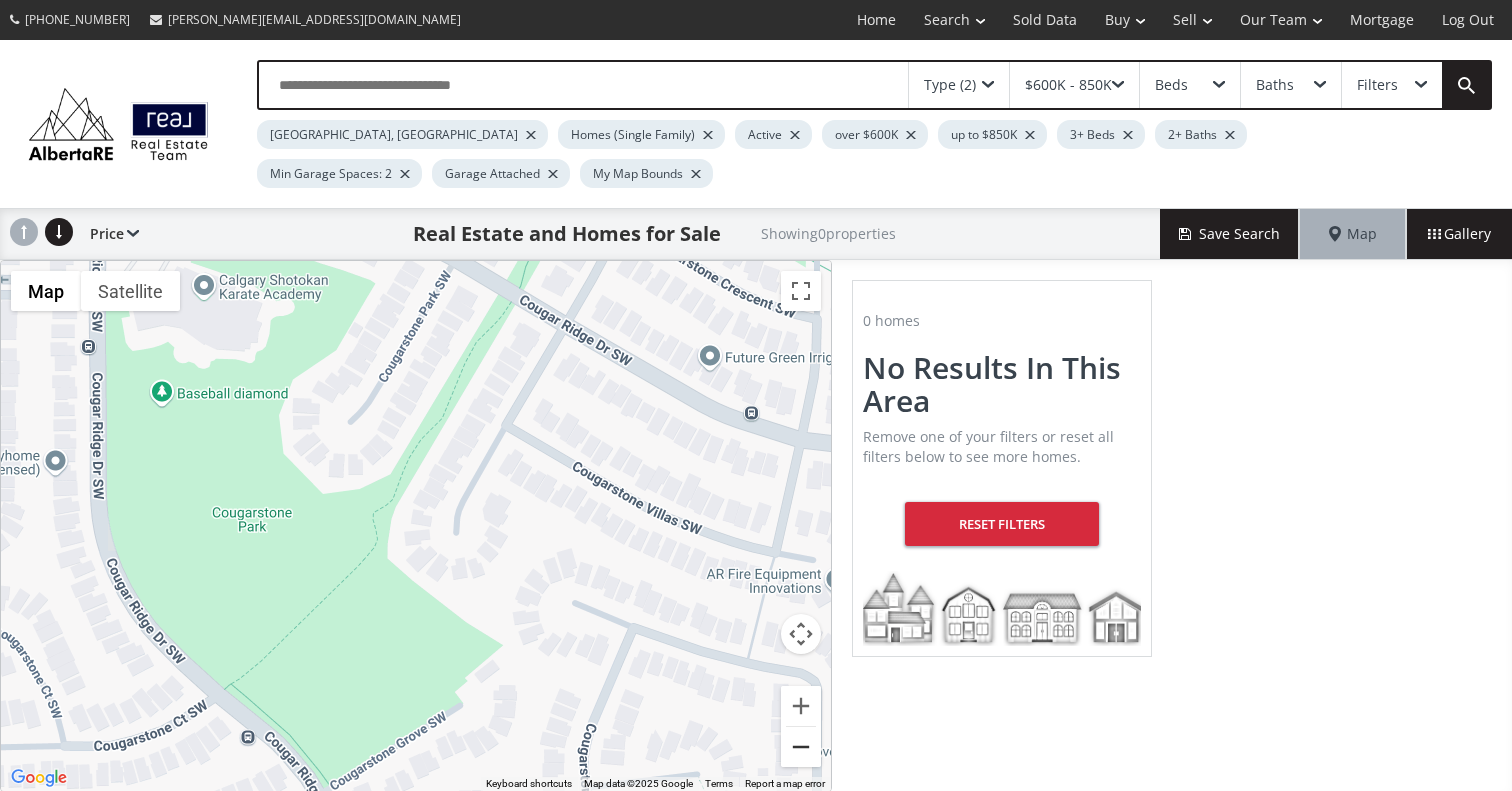click at bounding box center [801, 747] 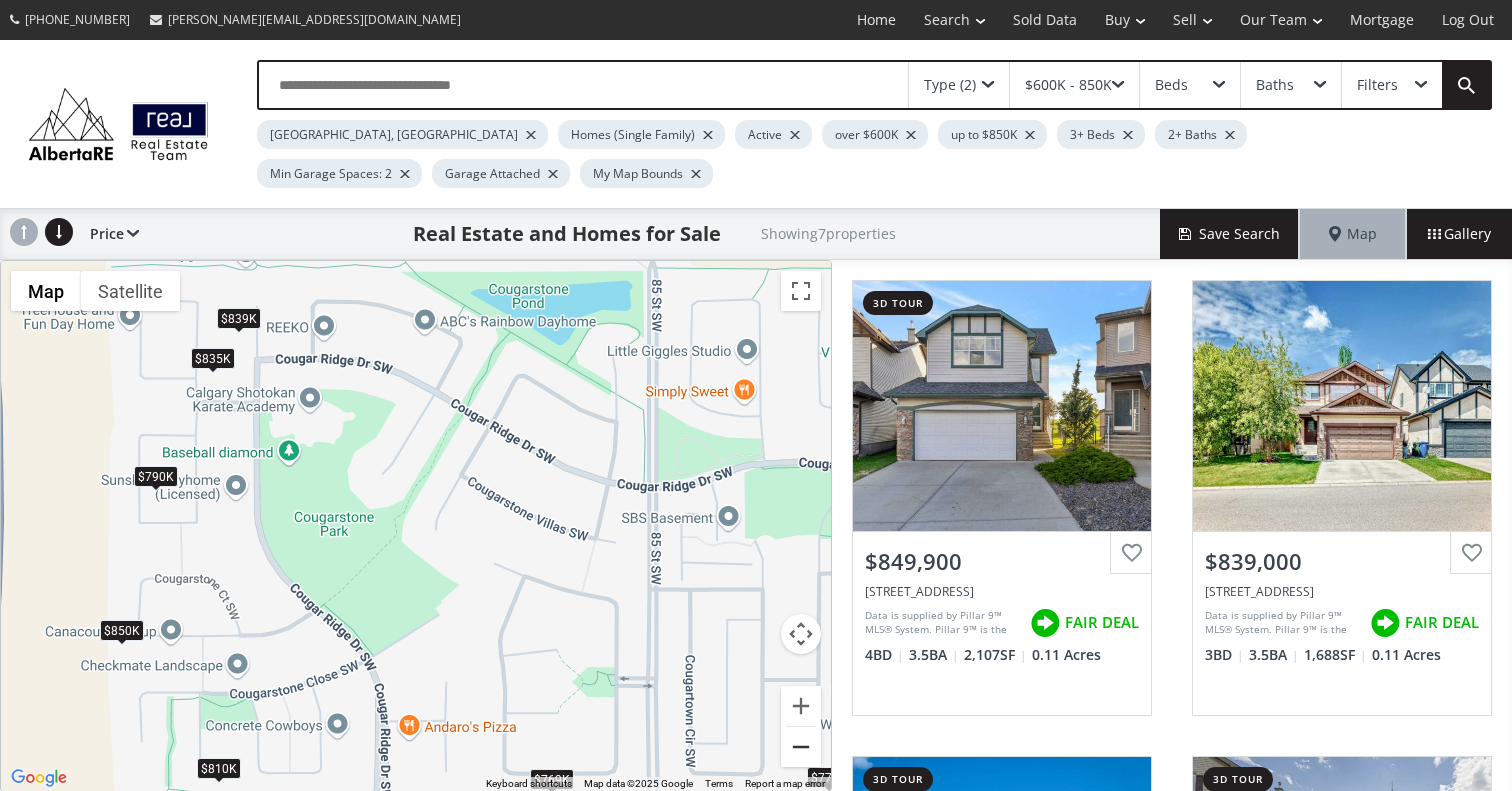 click at bounding box center [801, 747] 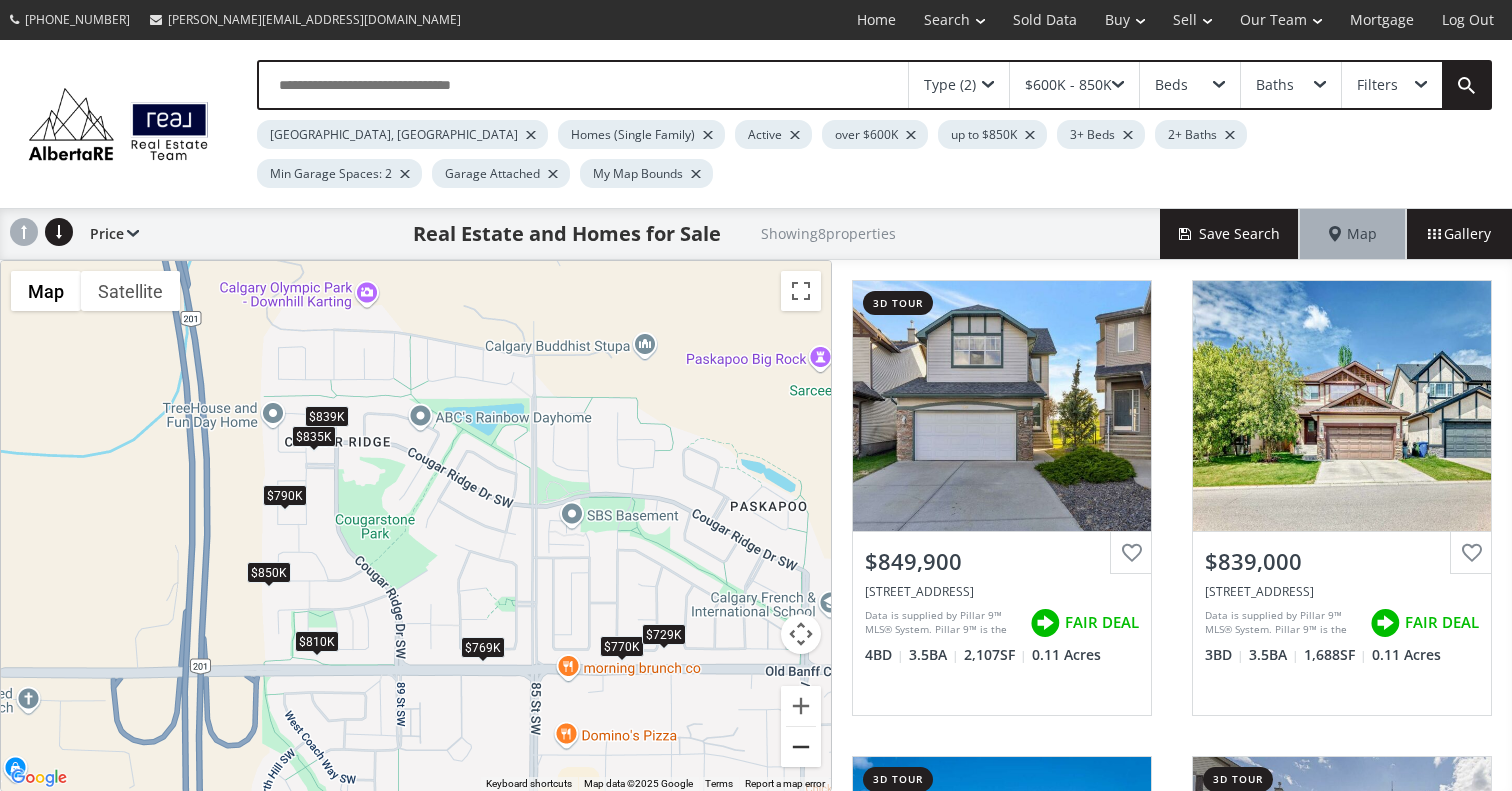click at bounding box center [801, 747] 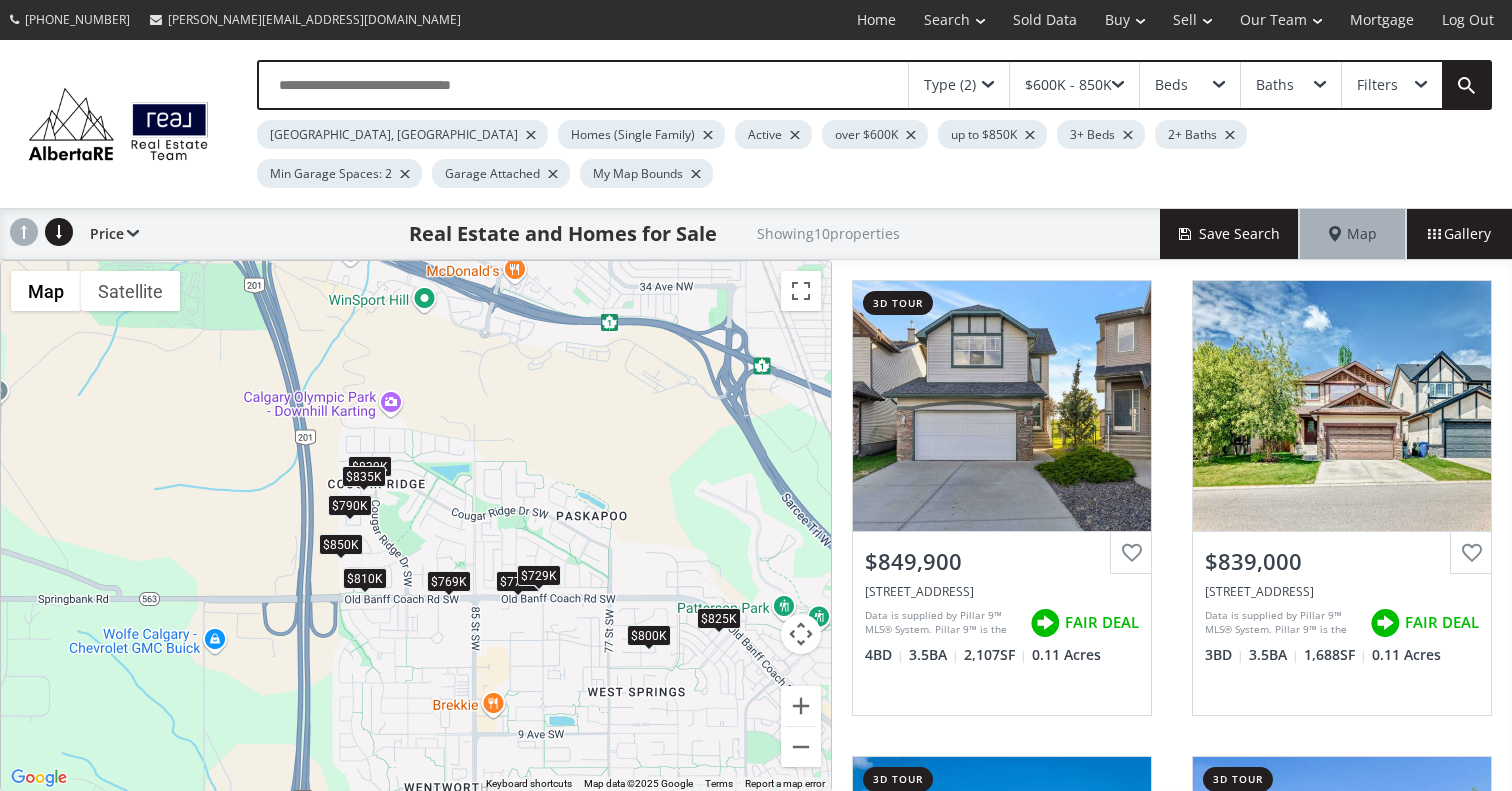 drag, startPoint x: 724, startPoint y: 619, endPoint x: 713, endPoint y: 480, distance: 139.43457 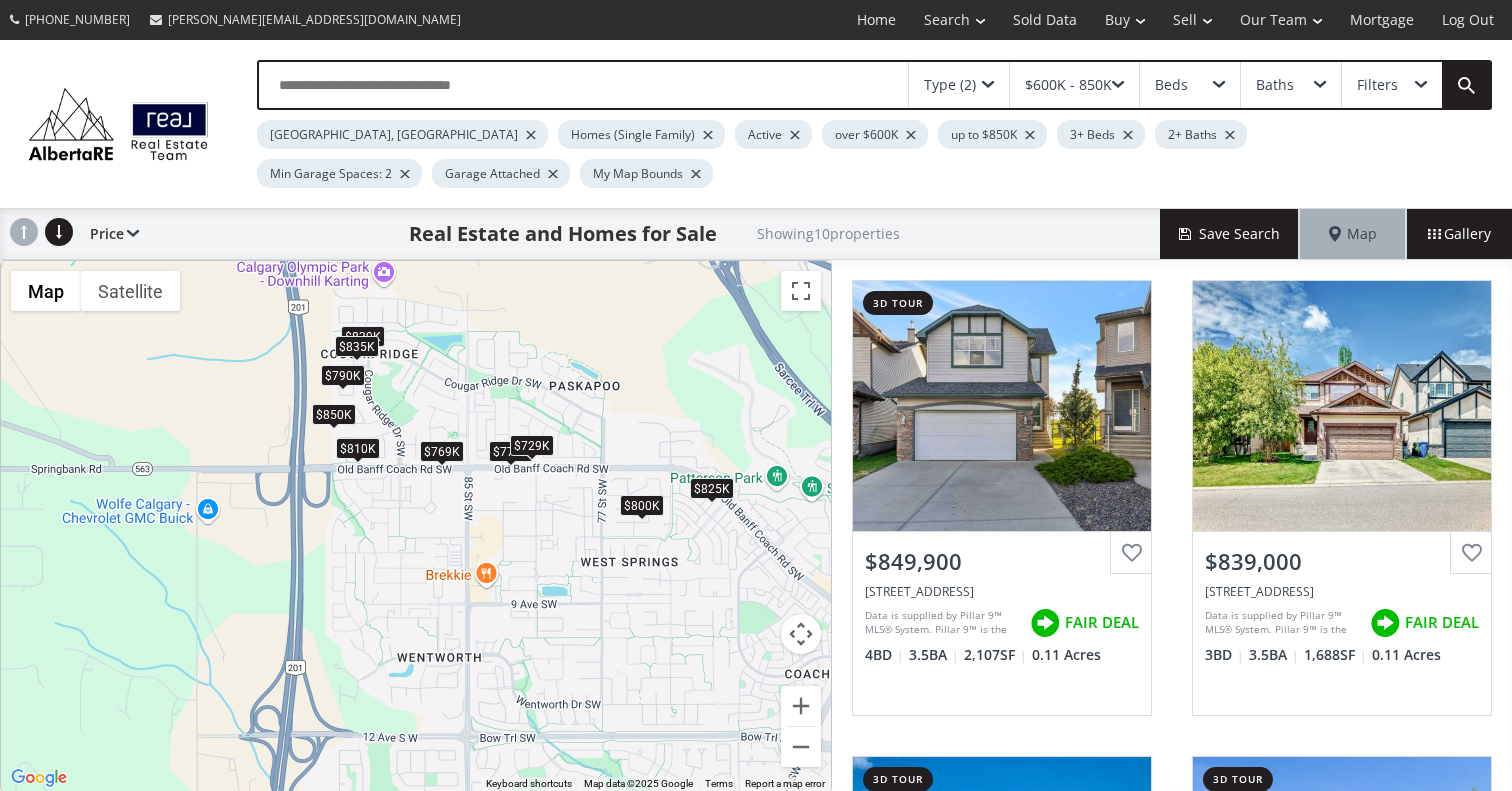drag, startPoint x: 670, startPoint y: 538, endPoint x: 663, endPoint y: 391, distance: 147.16656 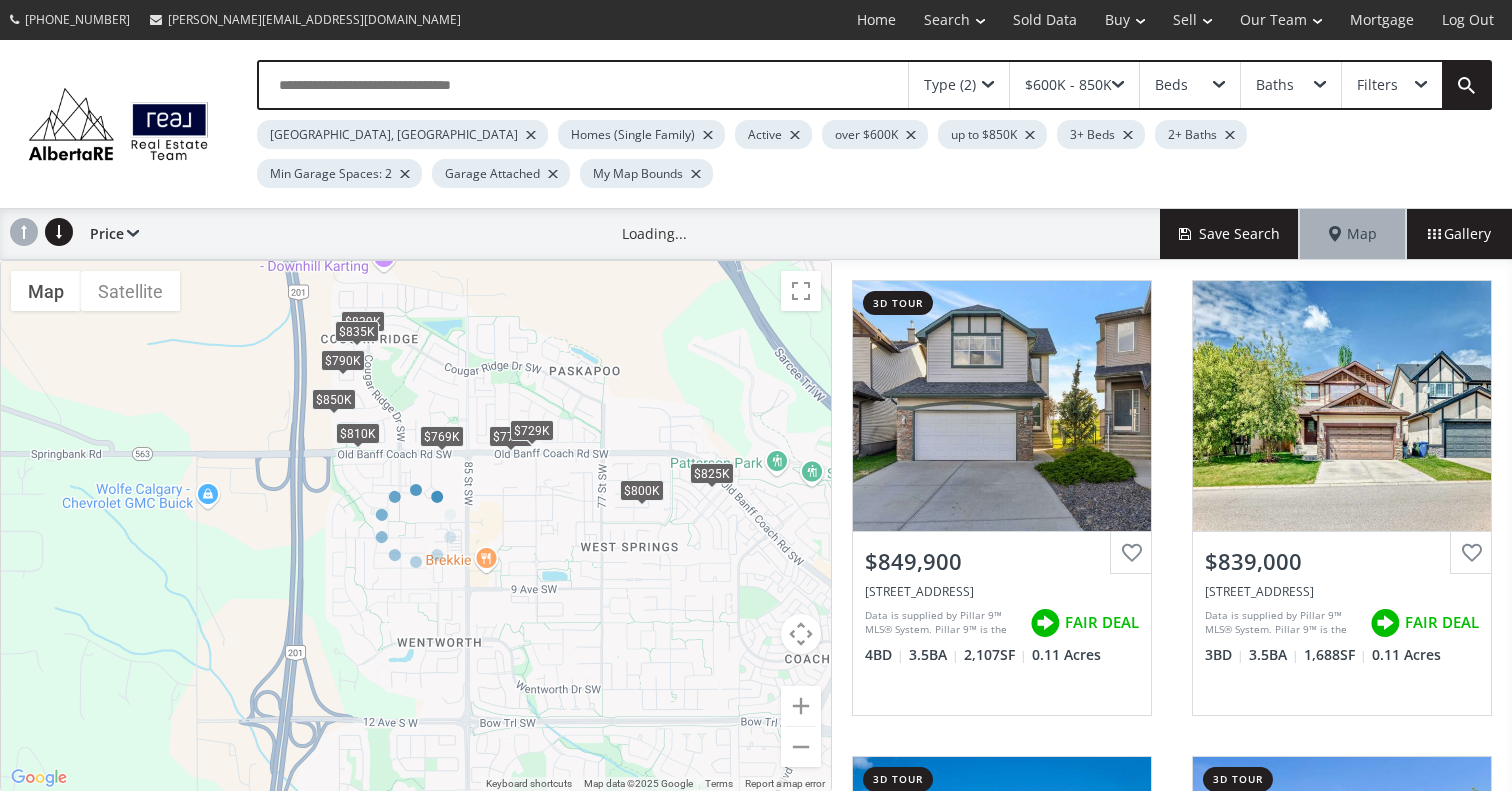 click at bounding box center [416, 526] 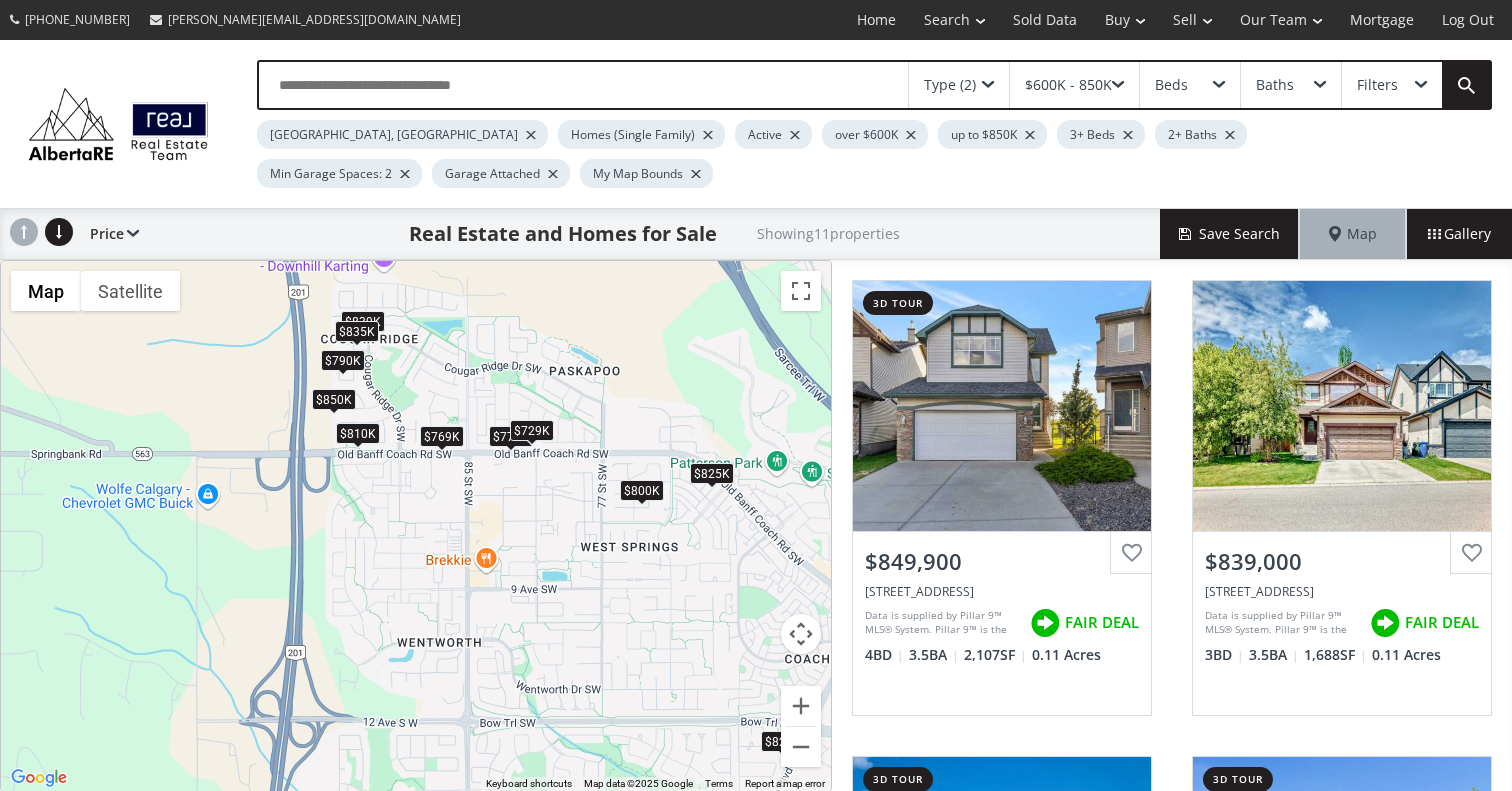 click on "$800K" at bounding box center (642, 490) 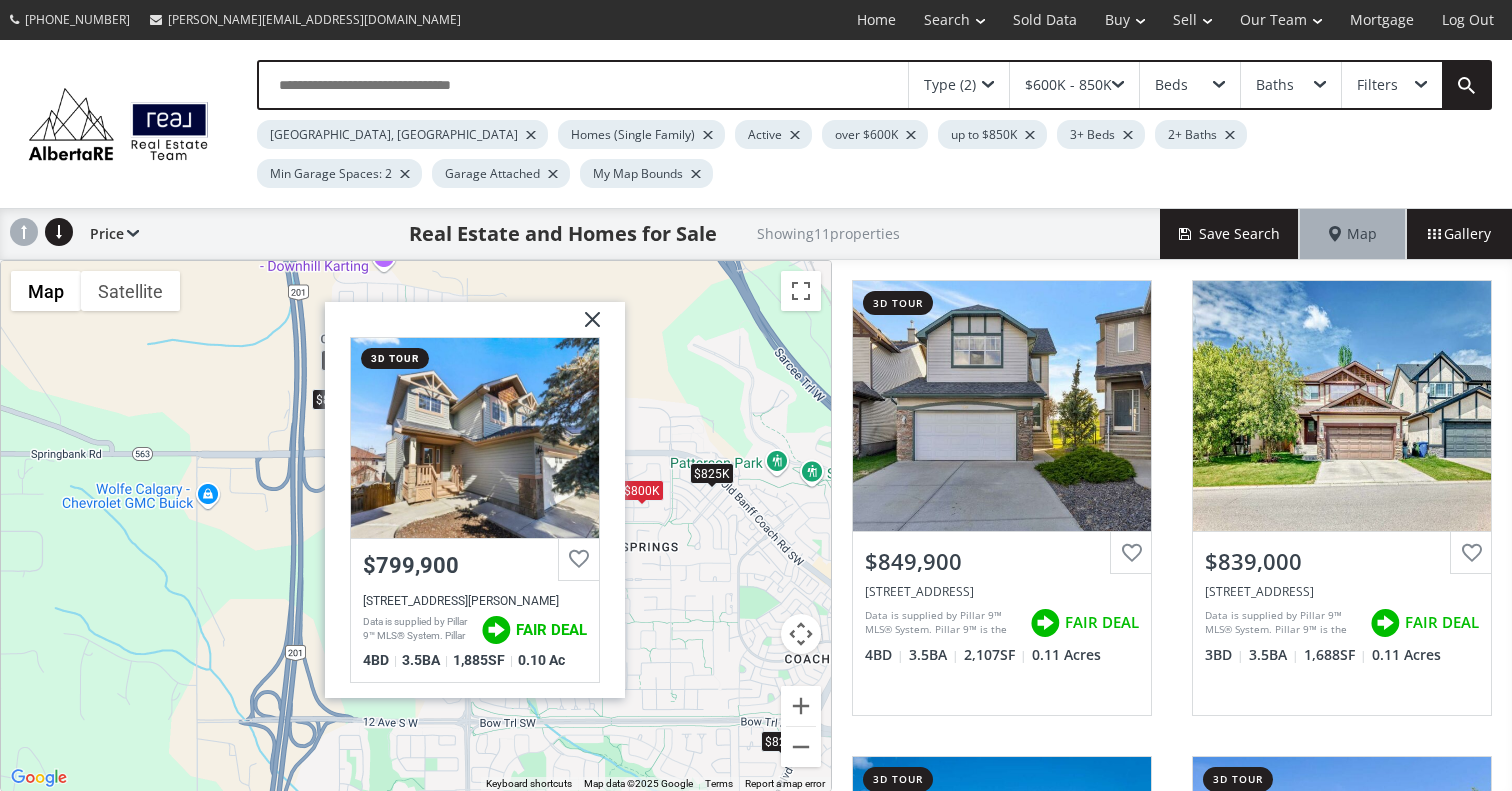click at bounding box center (585, 327) 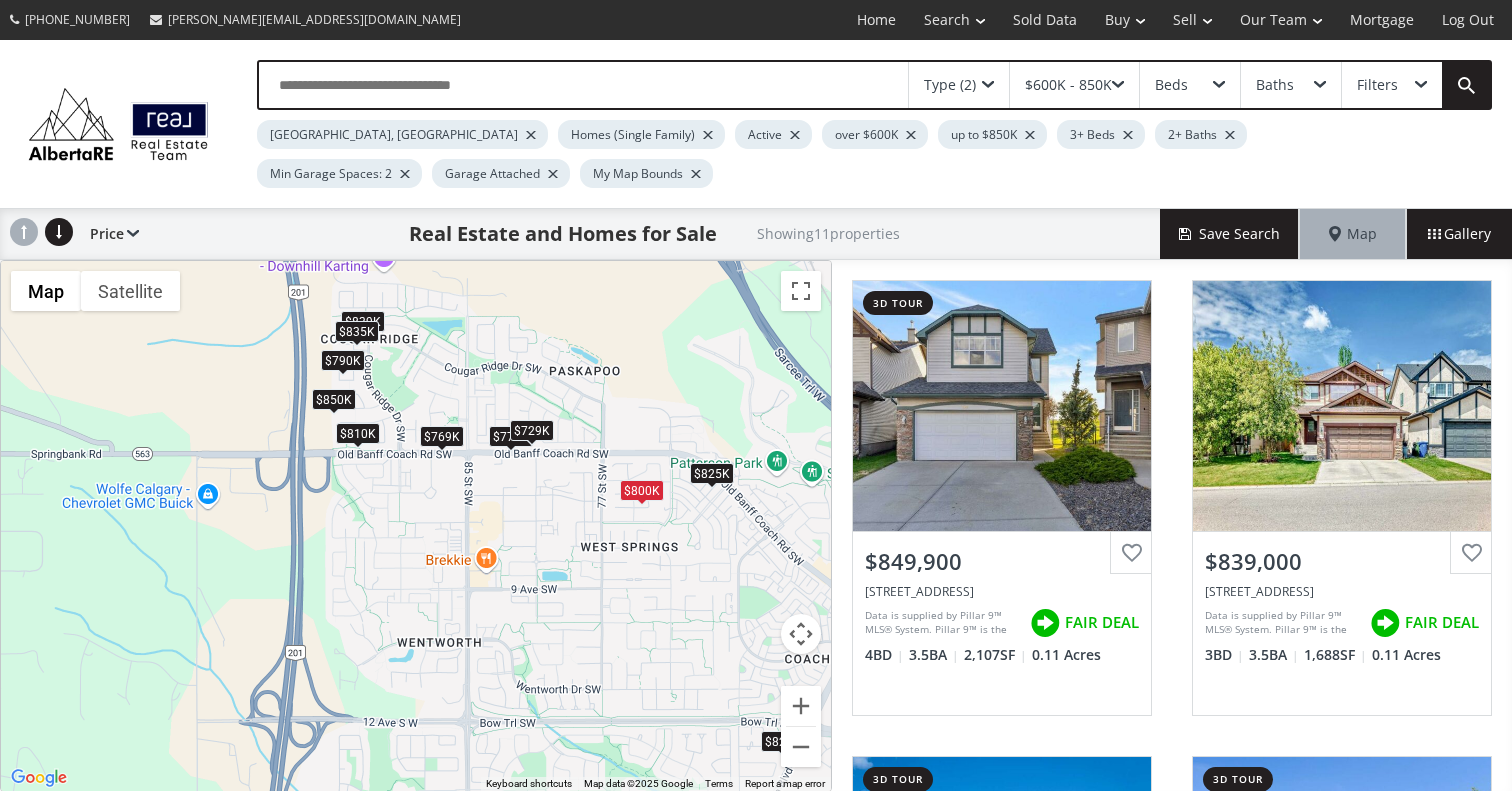 click on "$825K" at bounding box center (712, 473) 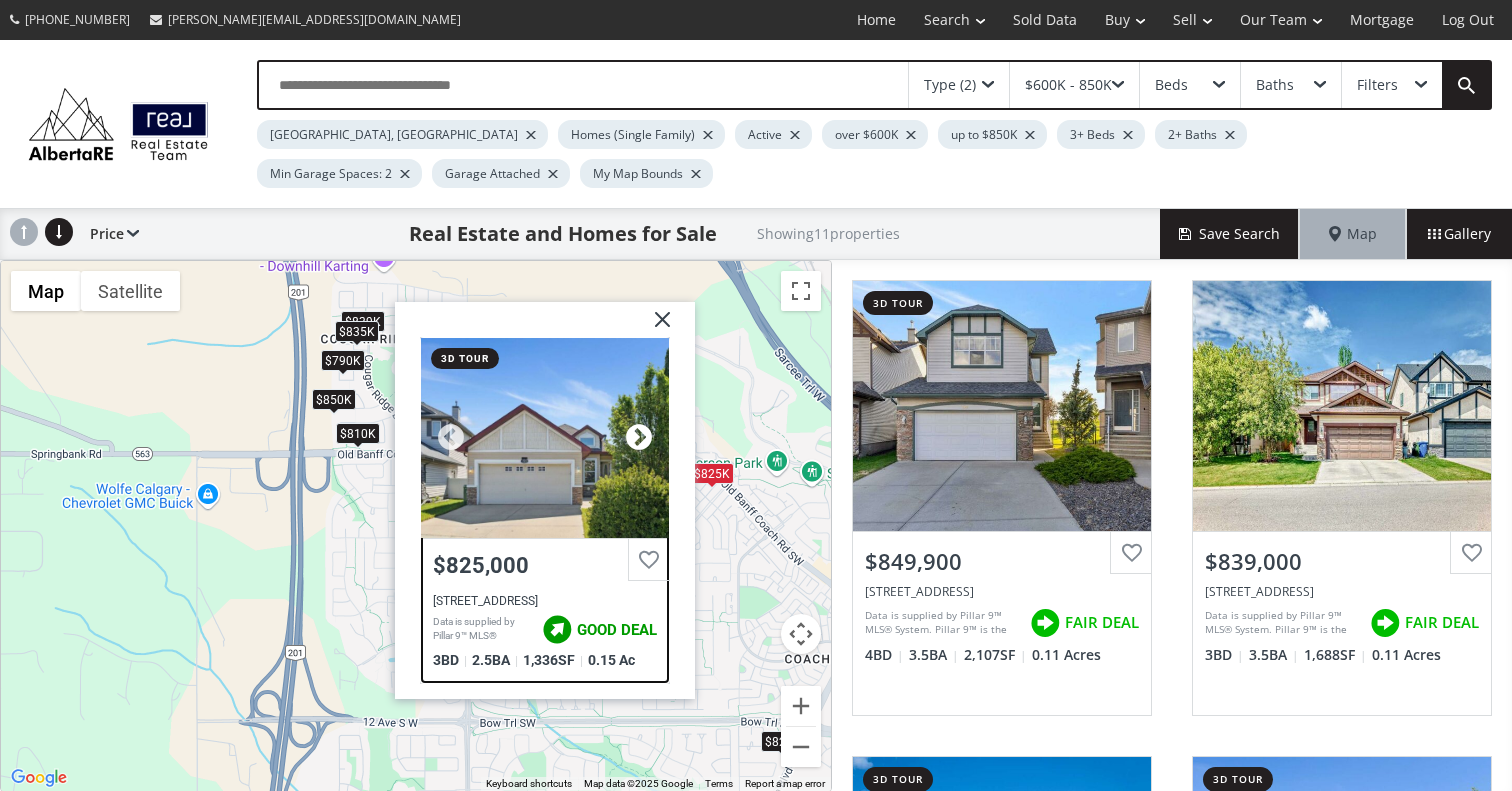 click at bounding box center (639, 438) 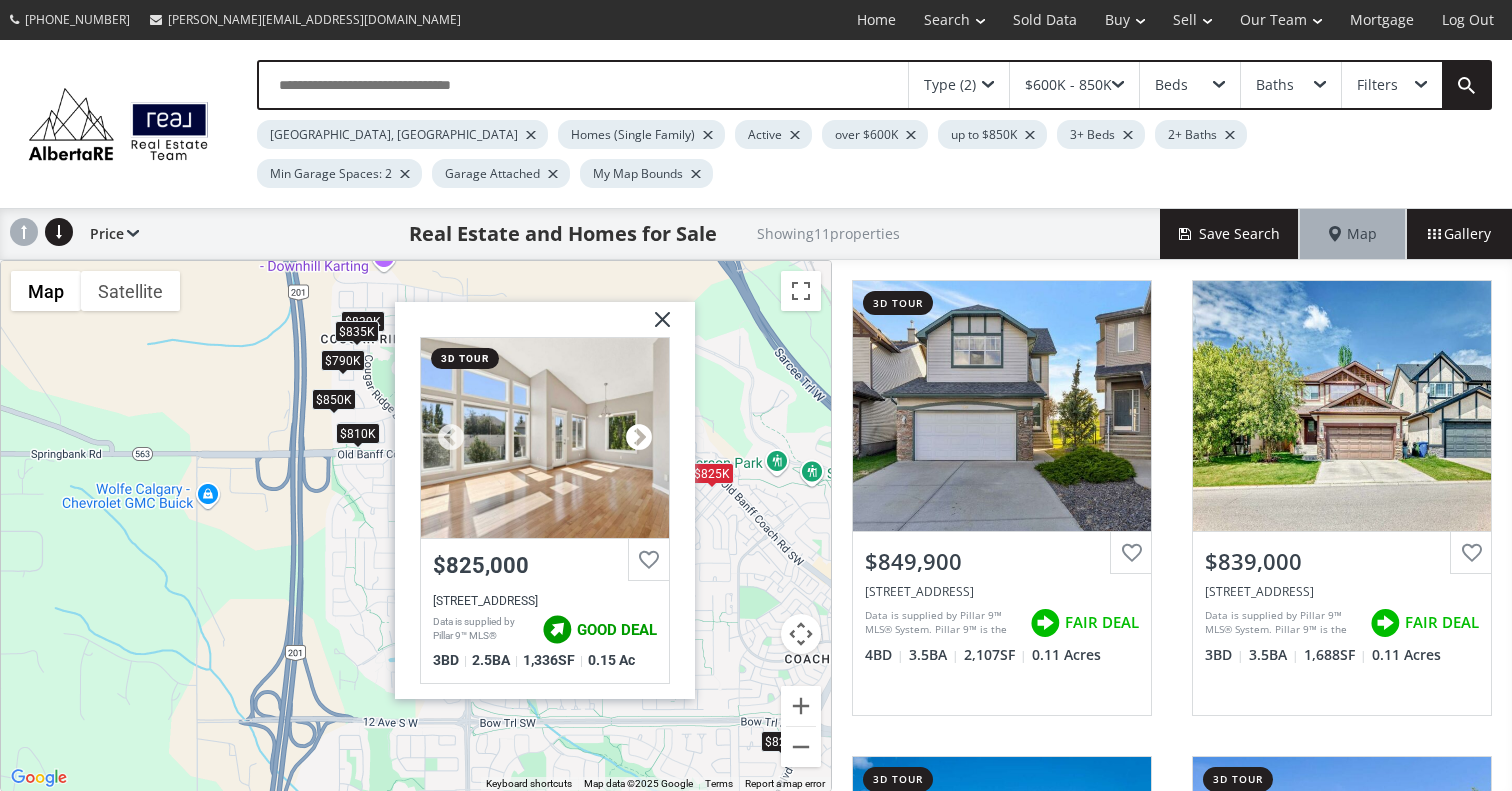 click at bounding box center [639, 438] 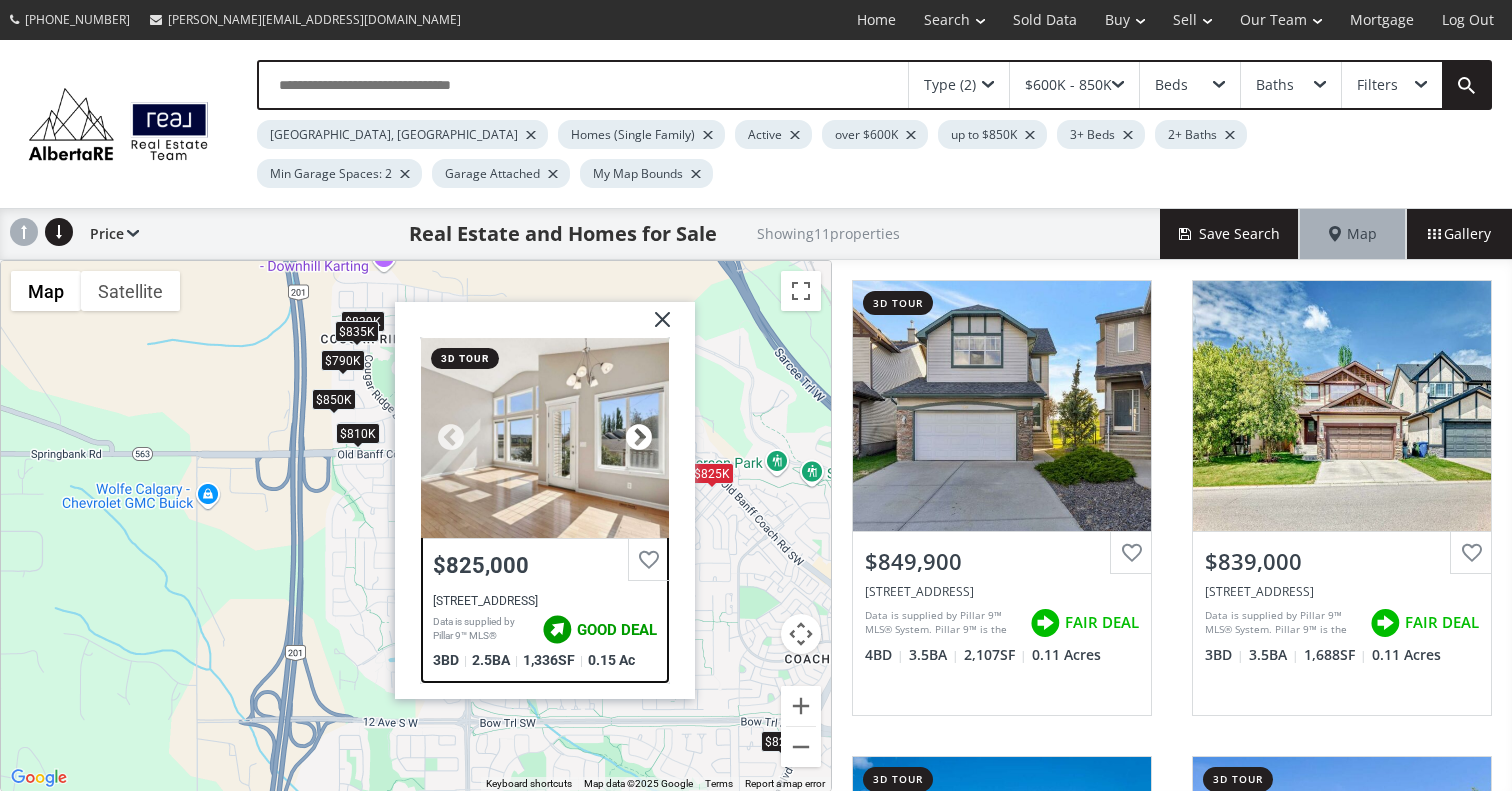click at bounding box center (639, 438) 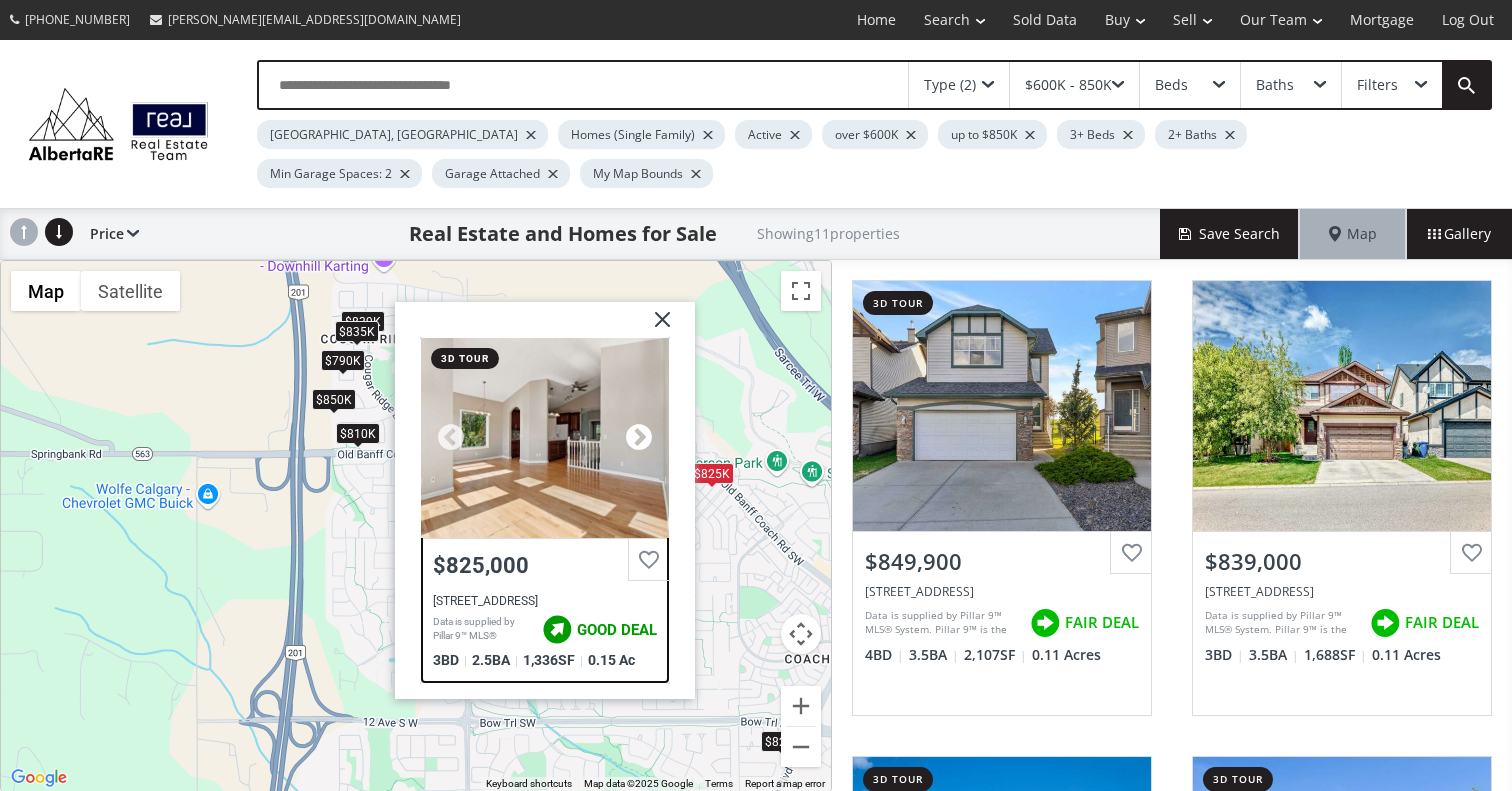 click at bounding box center [639, 438] 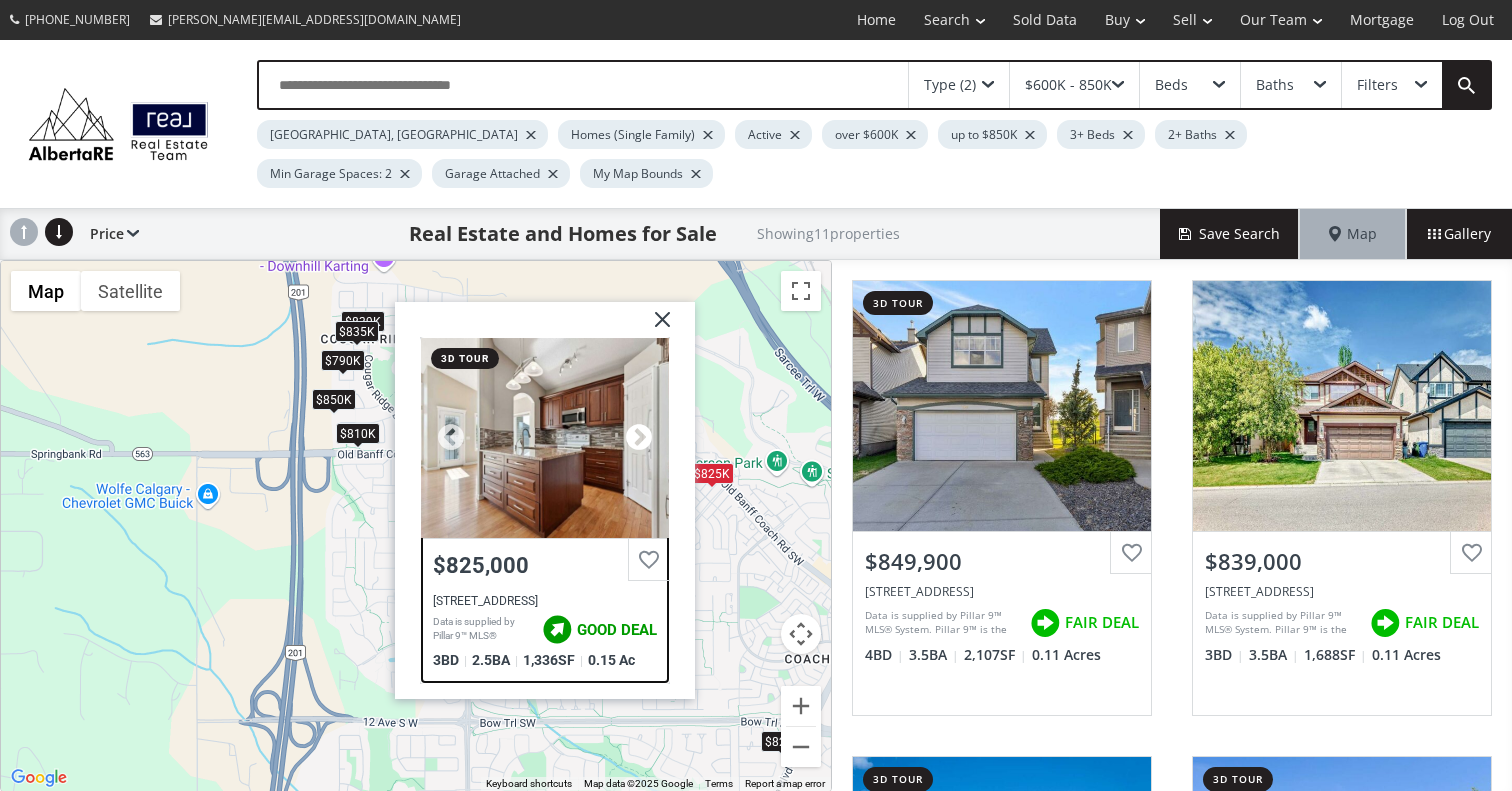 click at bounding box center [639, 438] 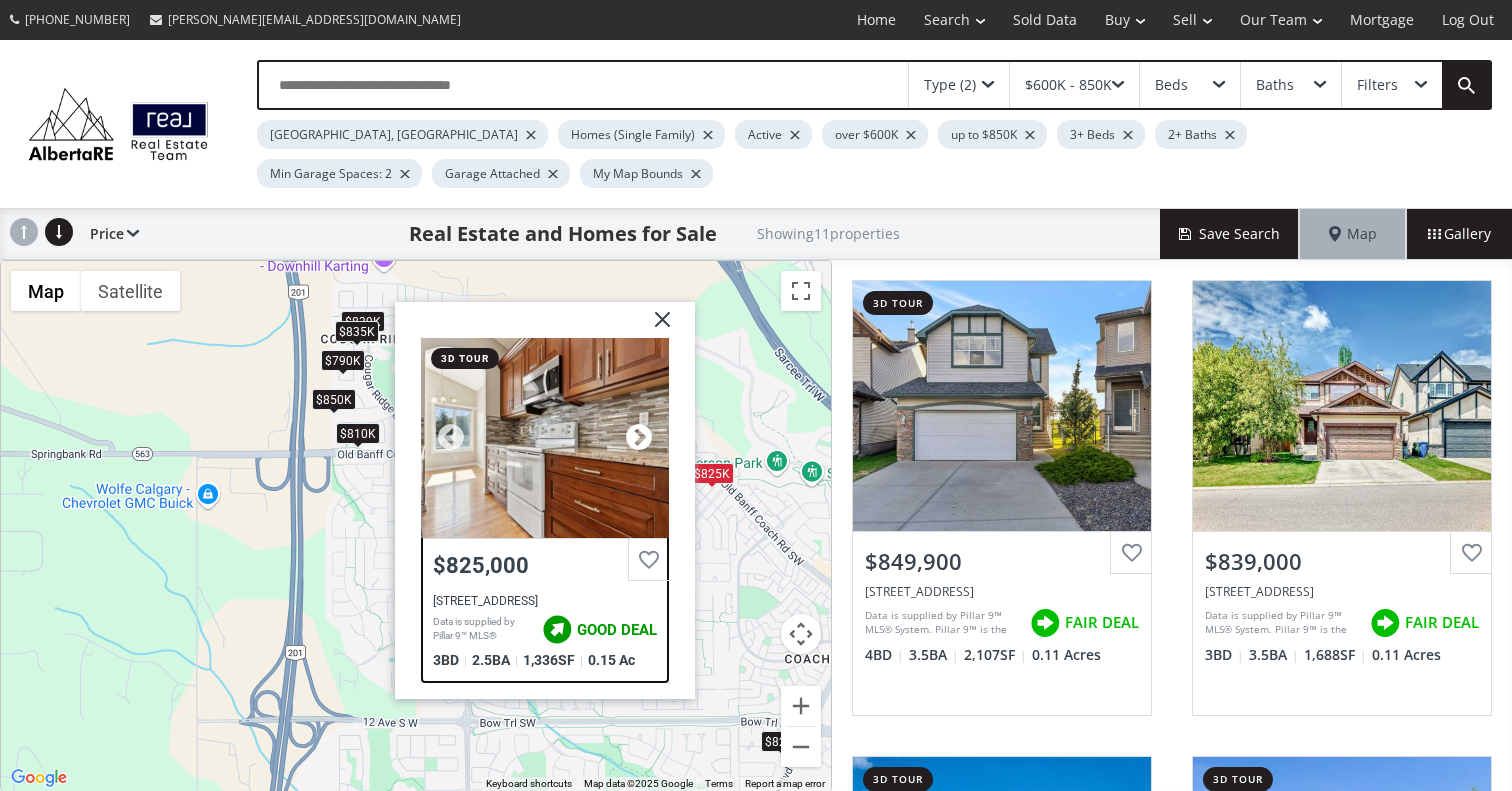click at bounding box center [639, 438] 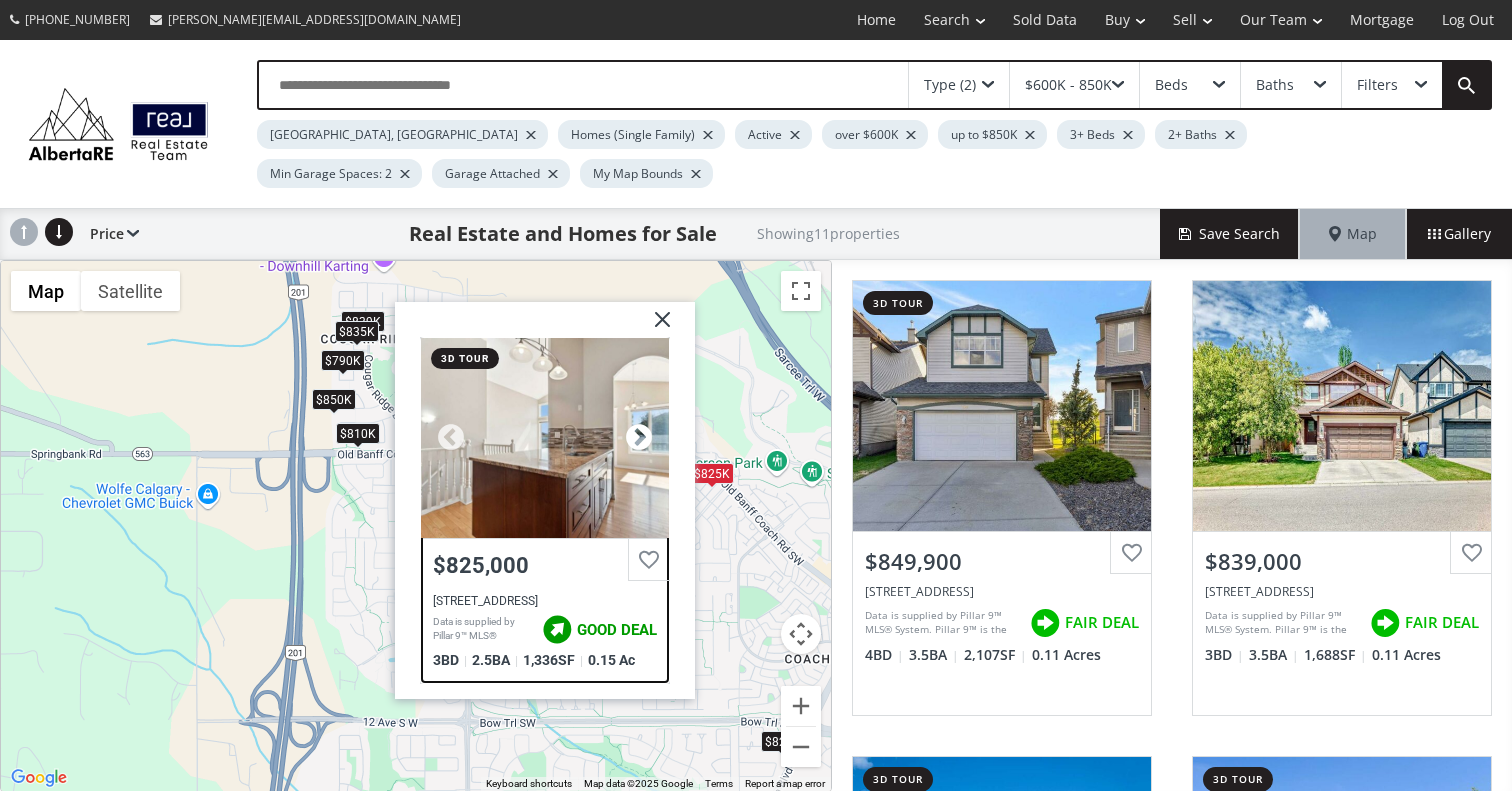 click at bounding box center [639, 438] 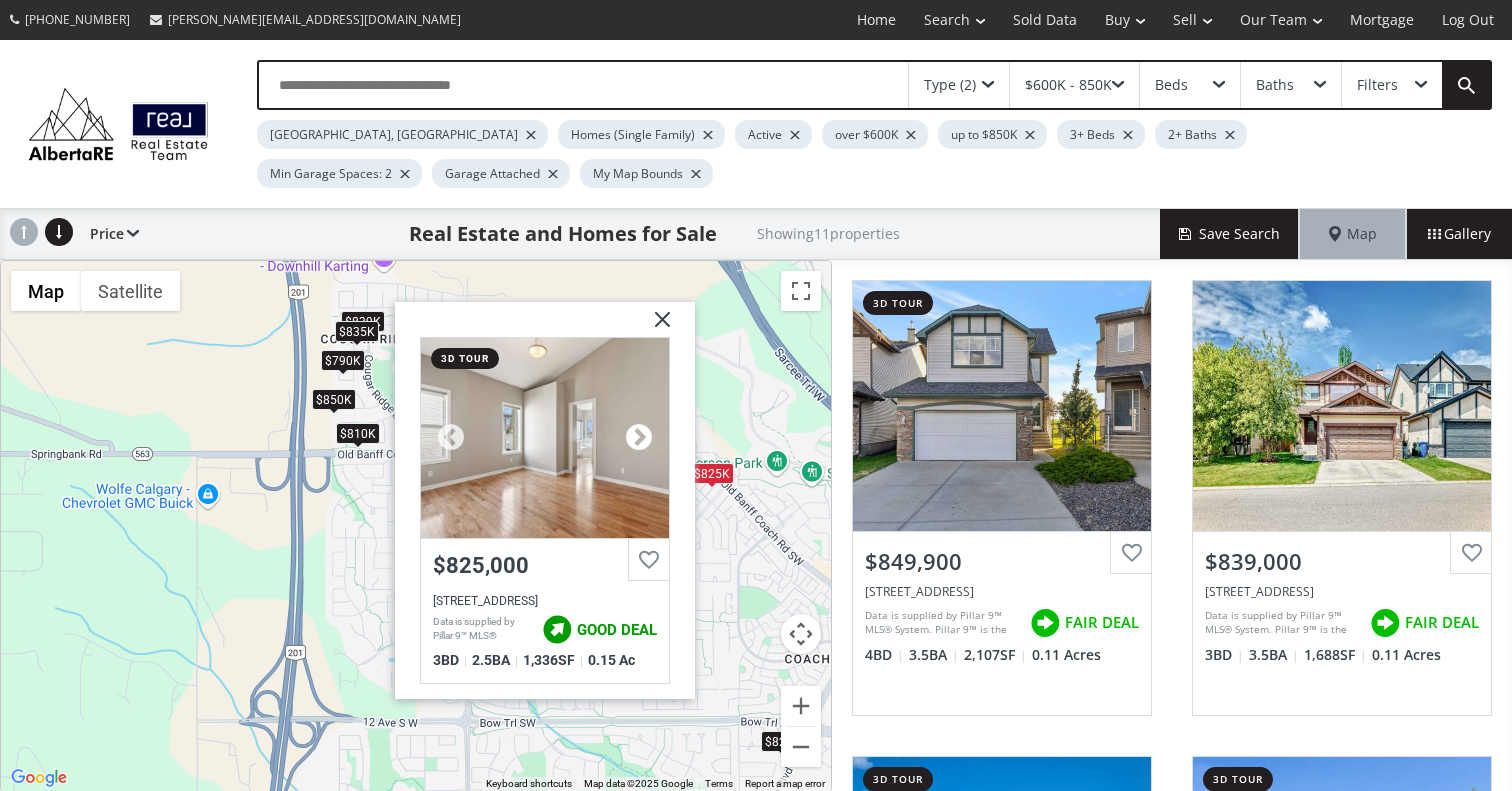 click at bounding box center [639, 438] 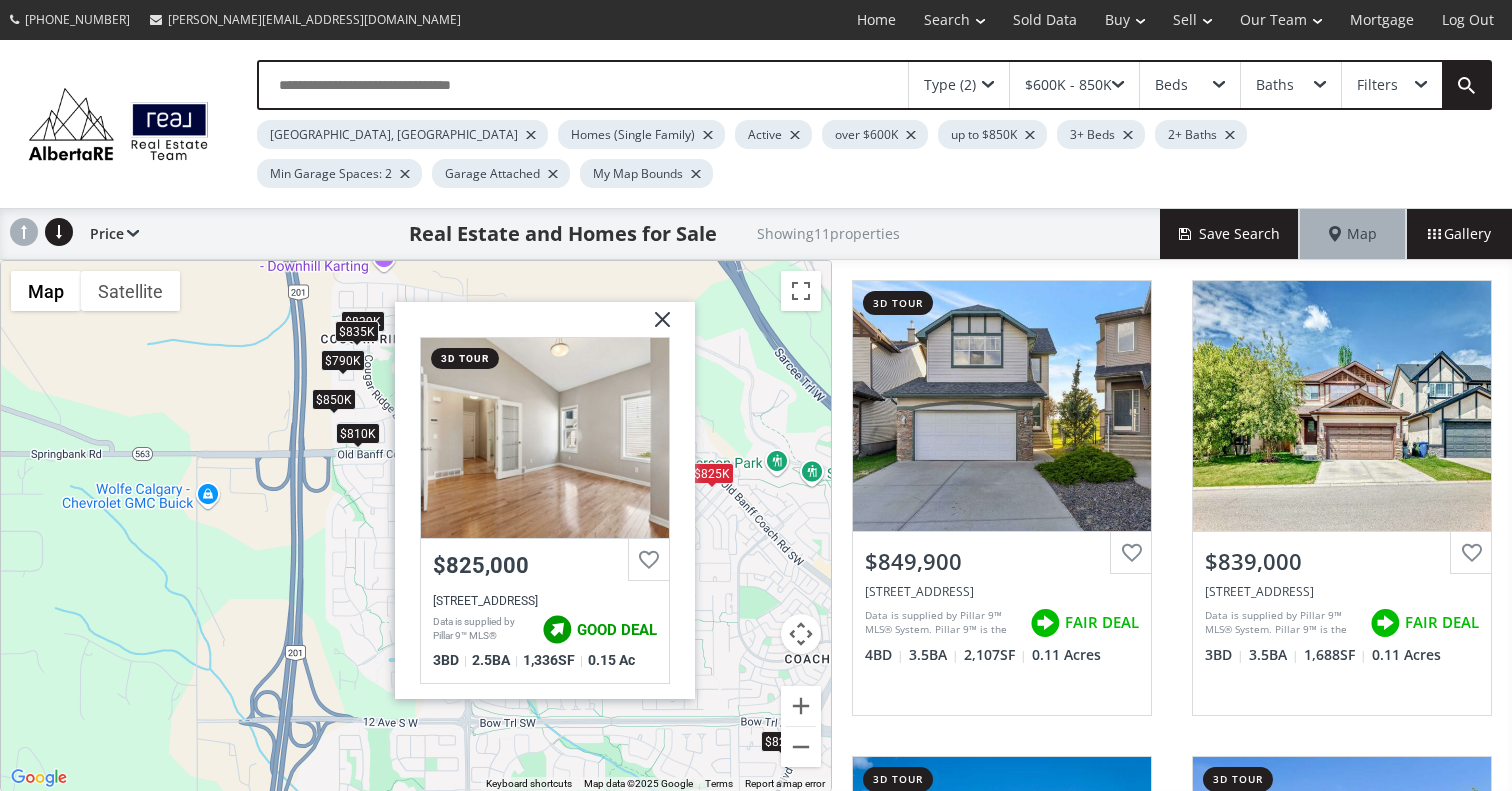 click at bounding box center [655, 327] 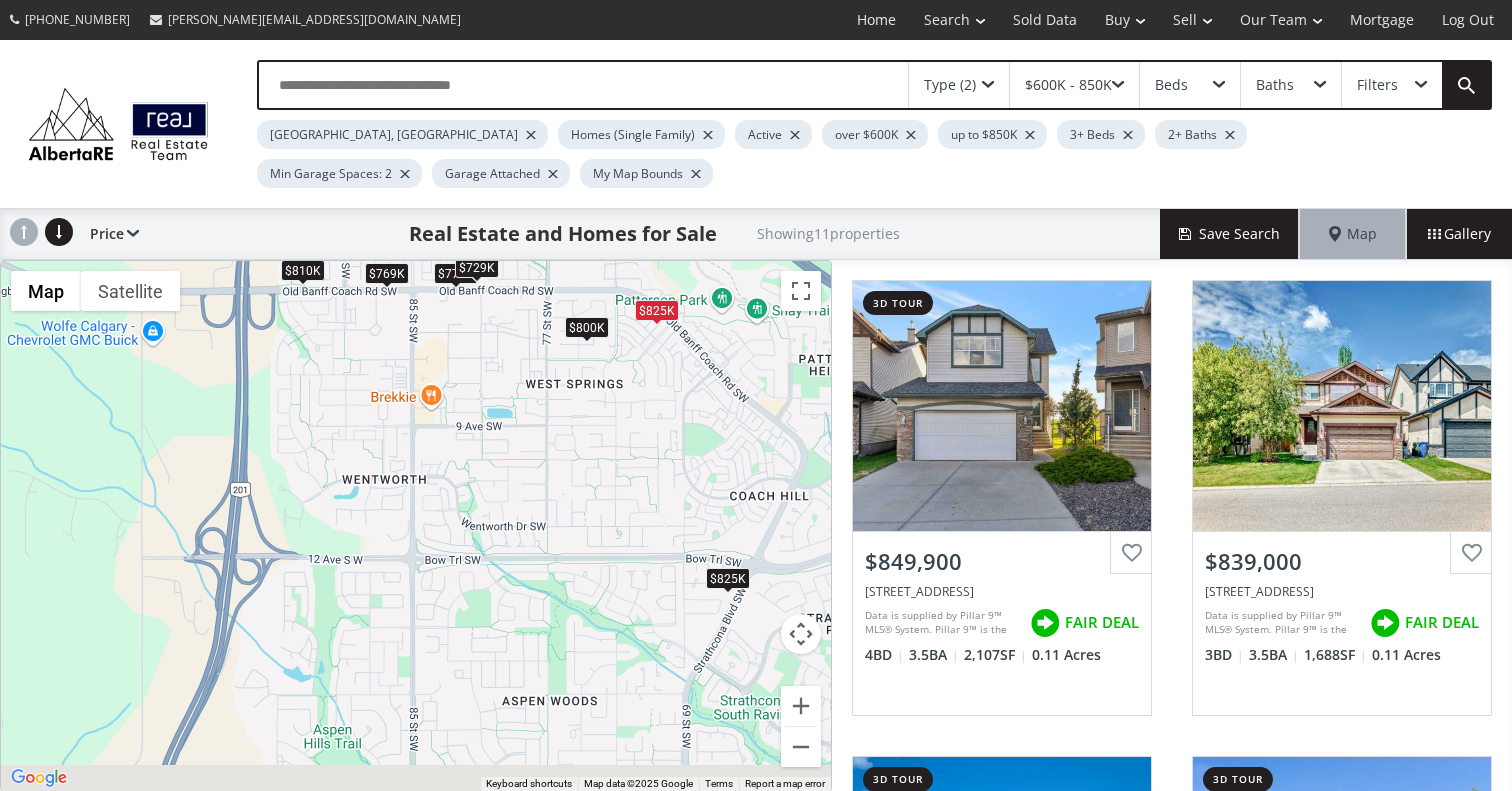 drag, startPoint x: 631, startPoint y: 513, endPoint x: 576, endPoint y: 348, distance: 173.92528 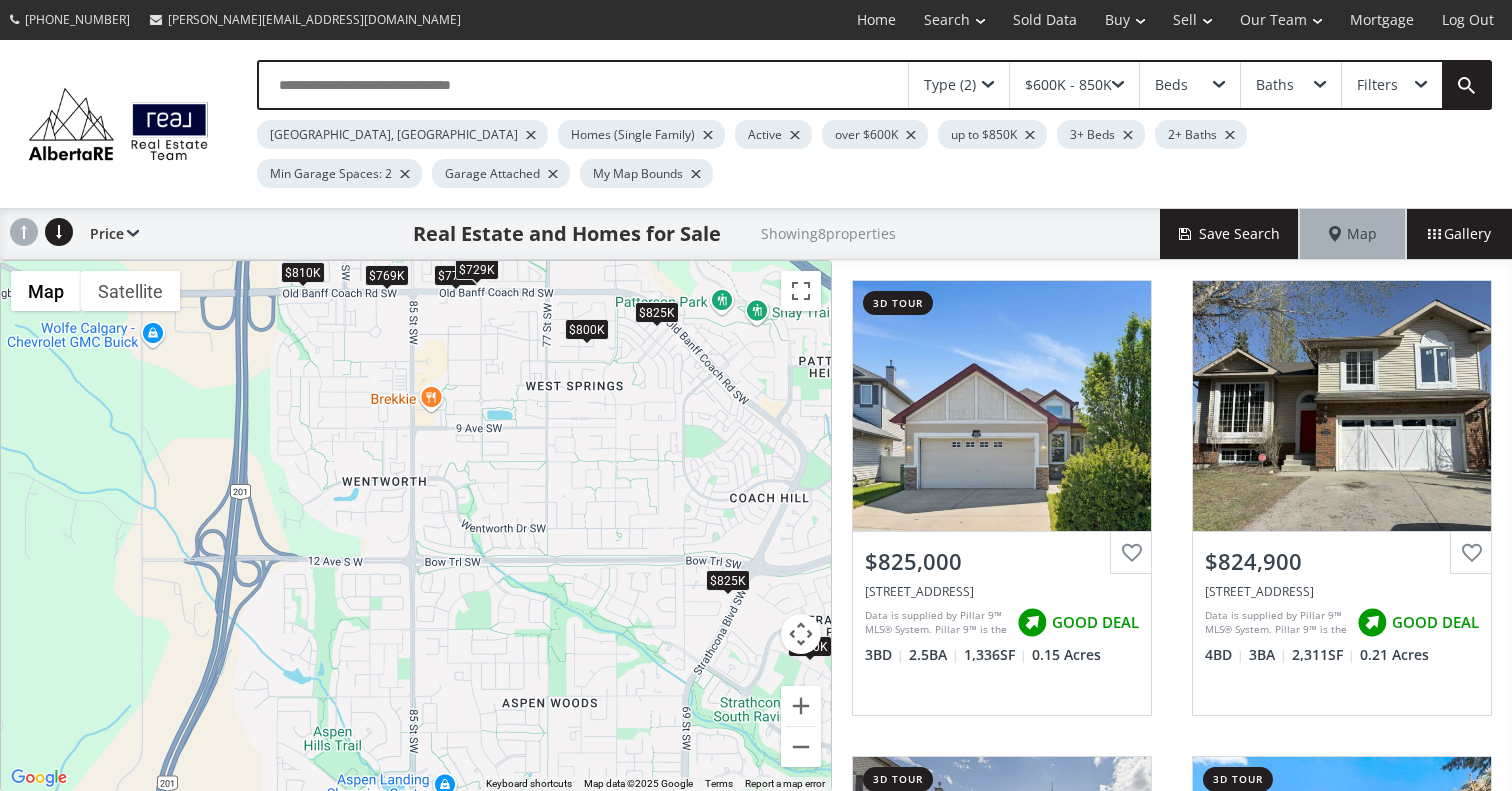 click on "$825K" at bounding box center [728, 580] 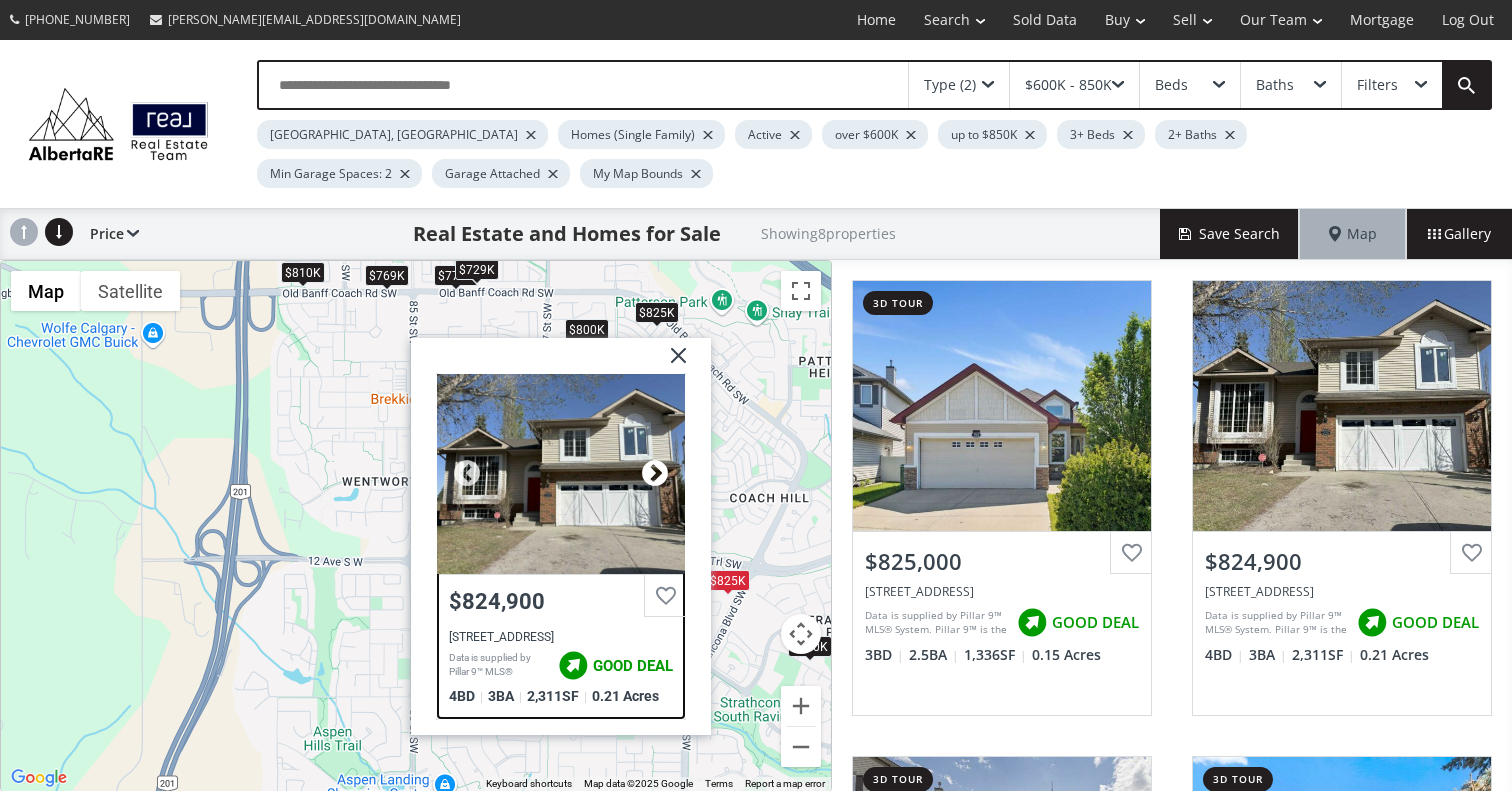 click at bounding box center [655, 474] 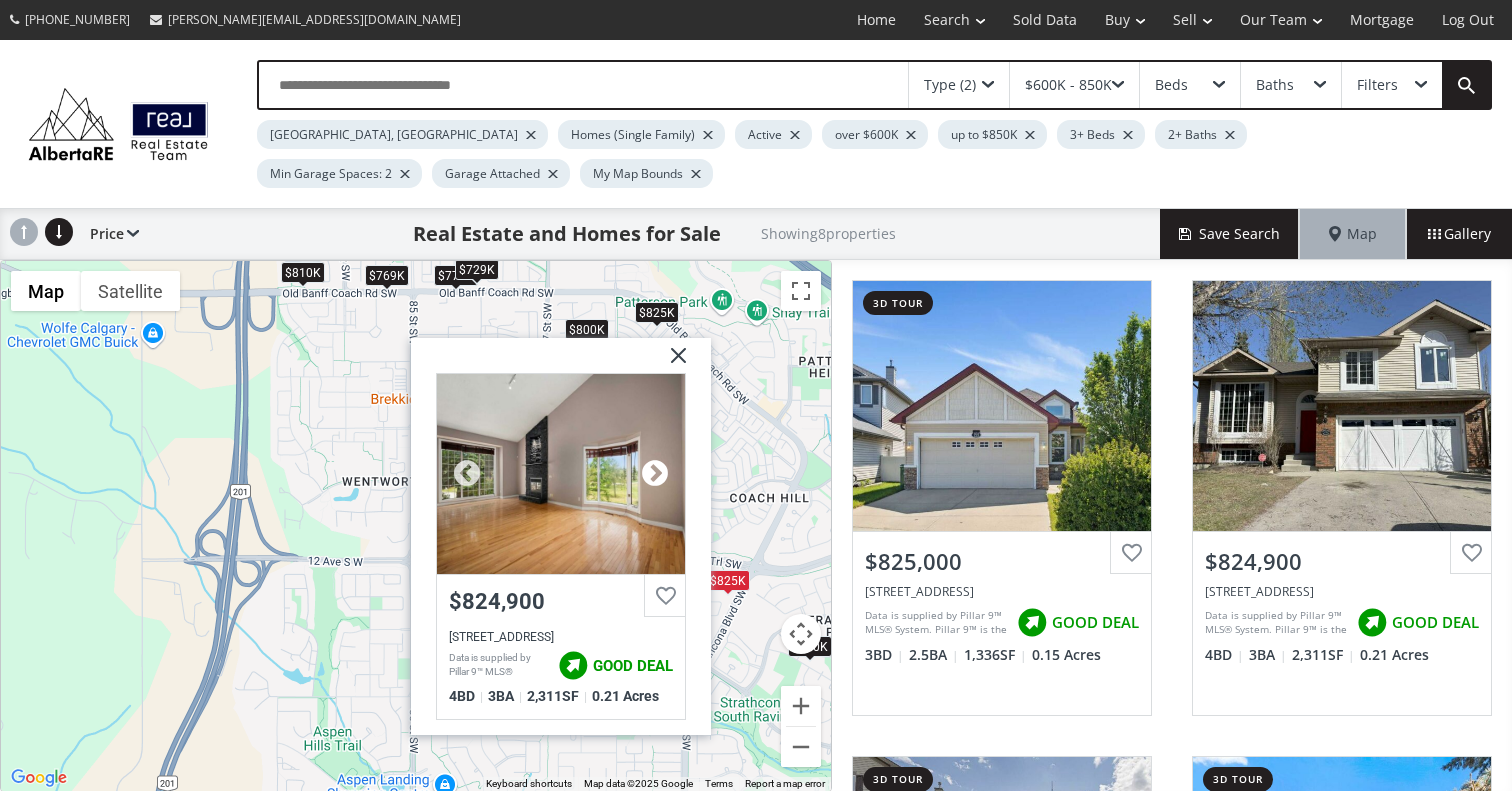 click at bounding box center (655, 474) 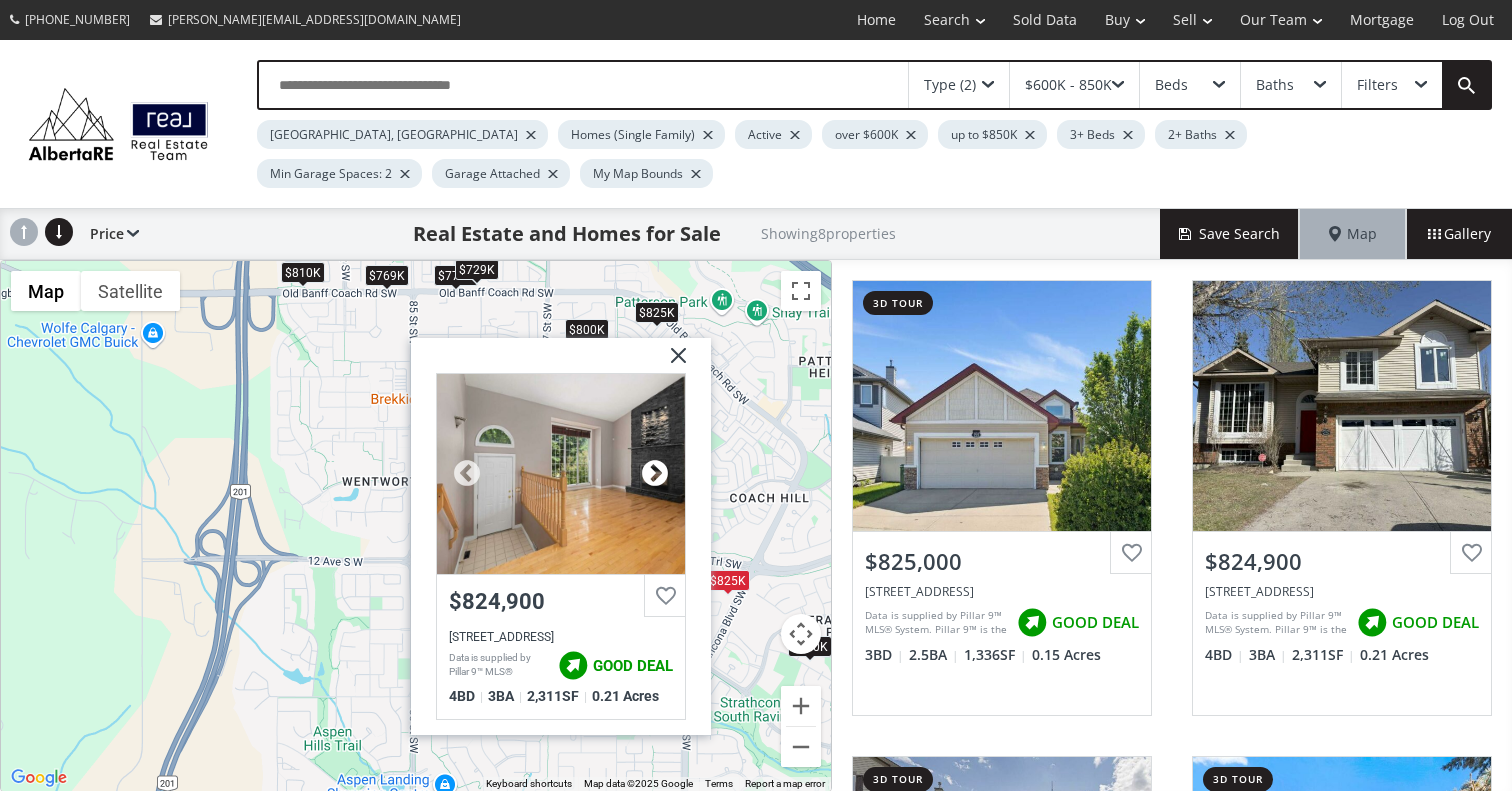 click at bounding box center [655, 474] 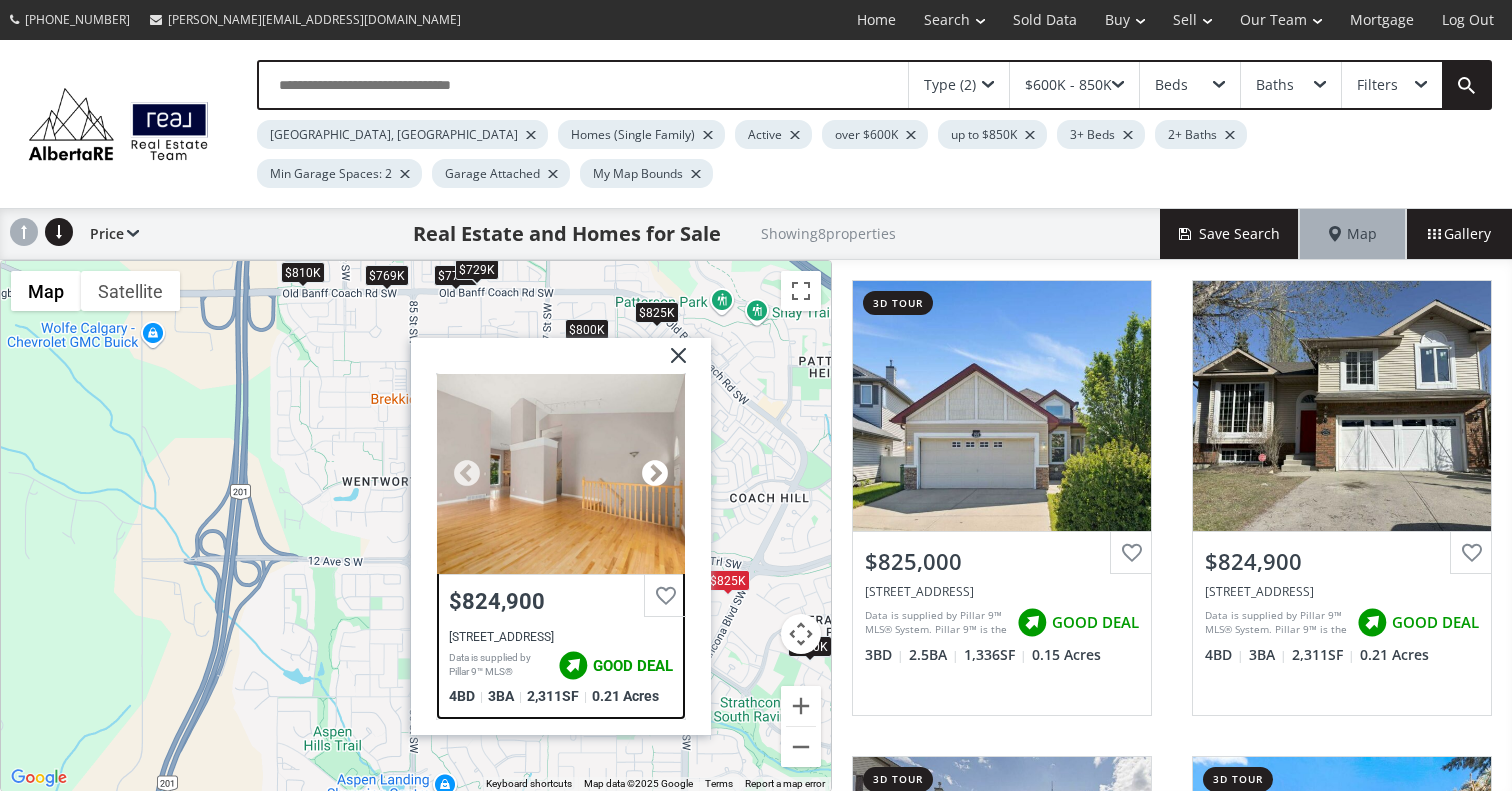 click at bounding box center [655, 474] 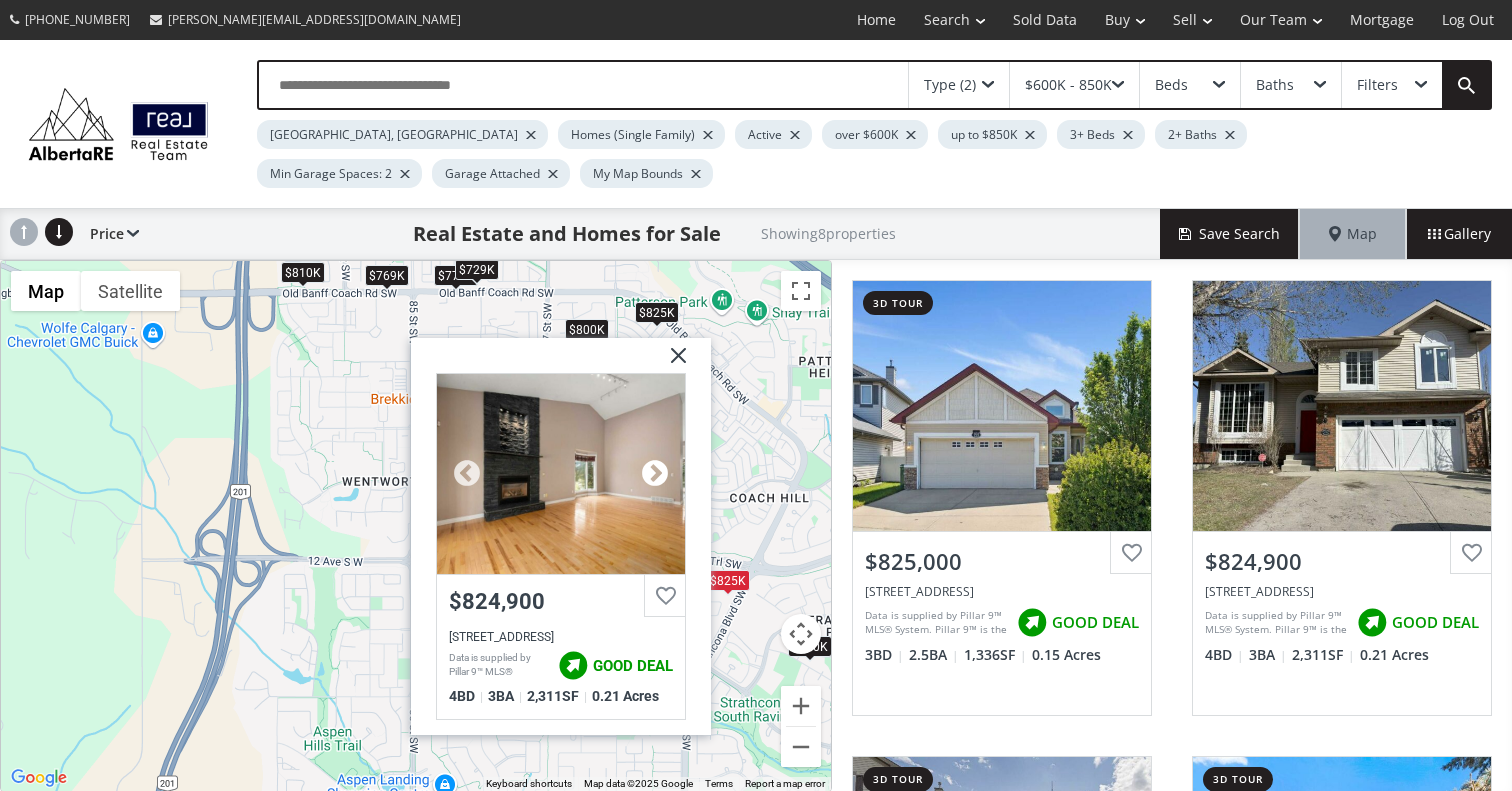 click at bounding box center [655, 474] 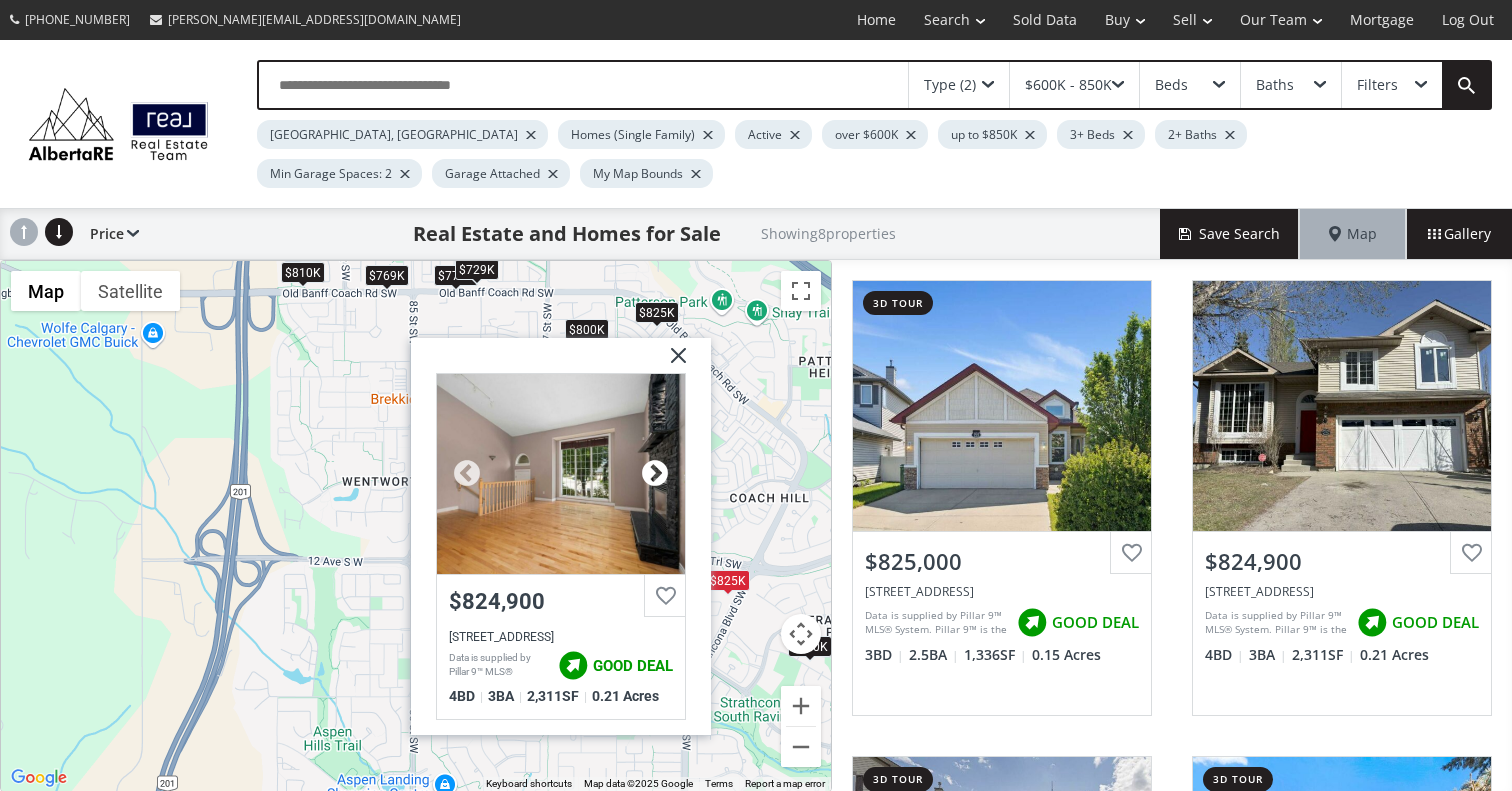 click at bounding box center (655, 474) 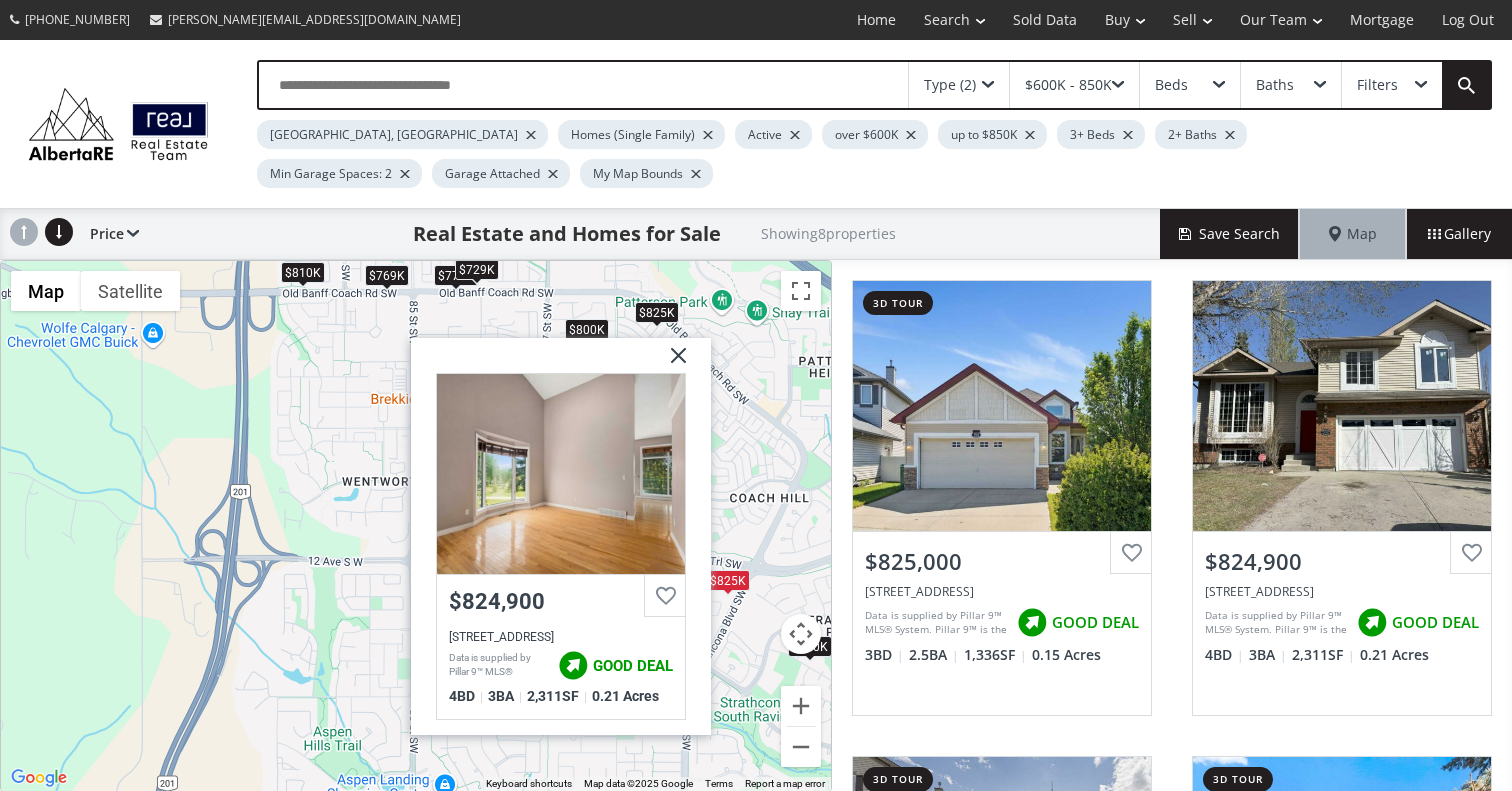 click at bounding box center (671, 363) 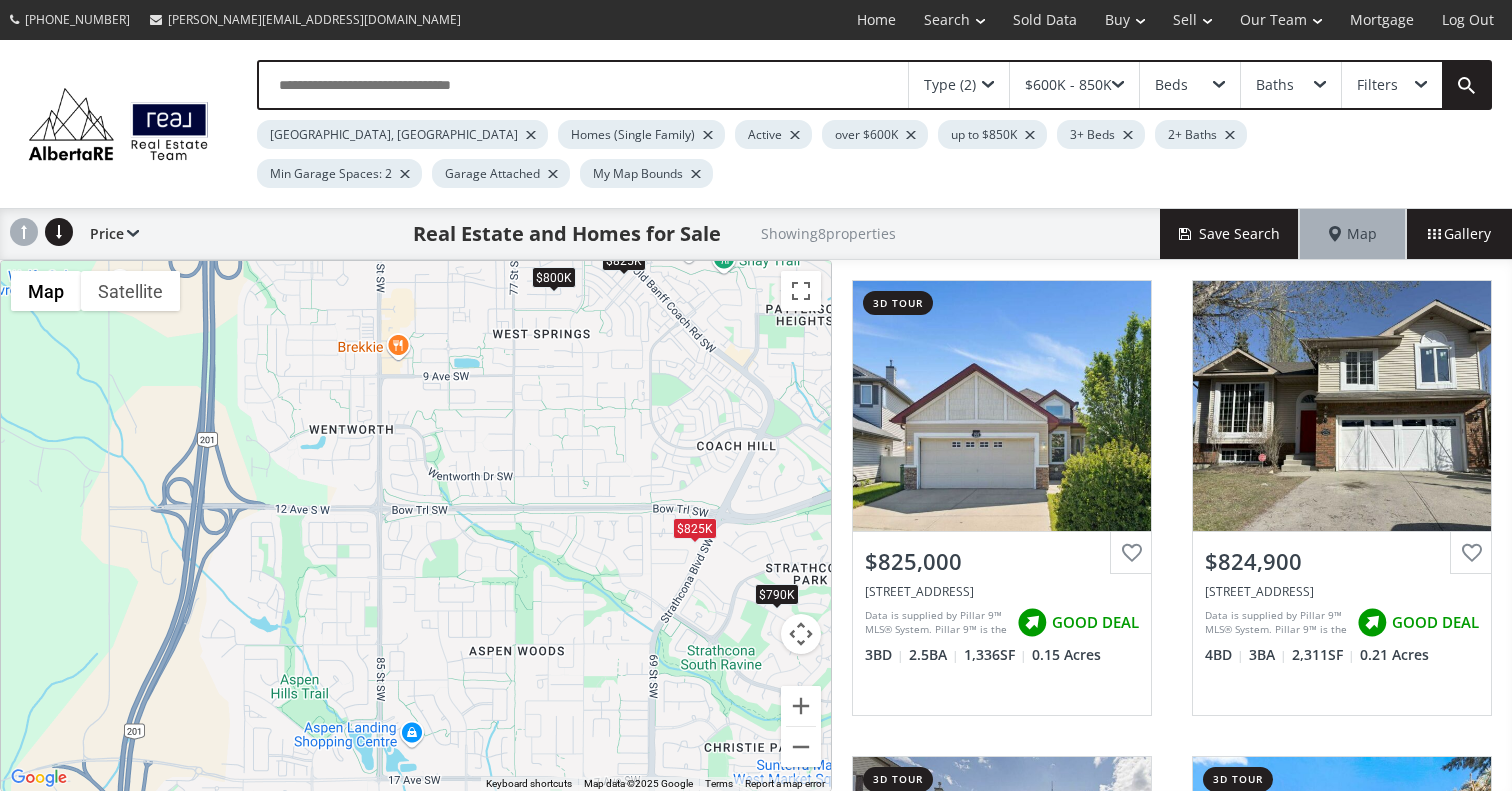 drag, startPoint x: 665, startPoint y: 528, endPoint x: 618, endPoint y: 430, distance: 108.68762 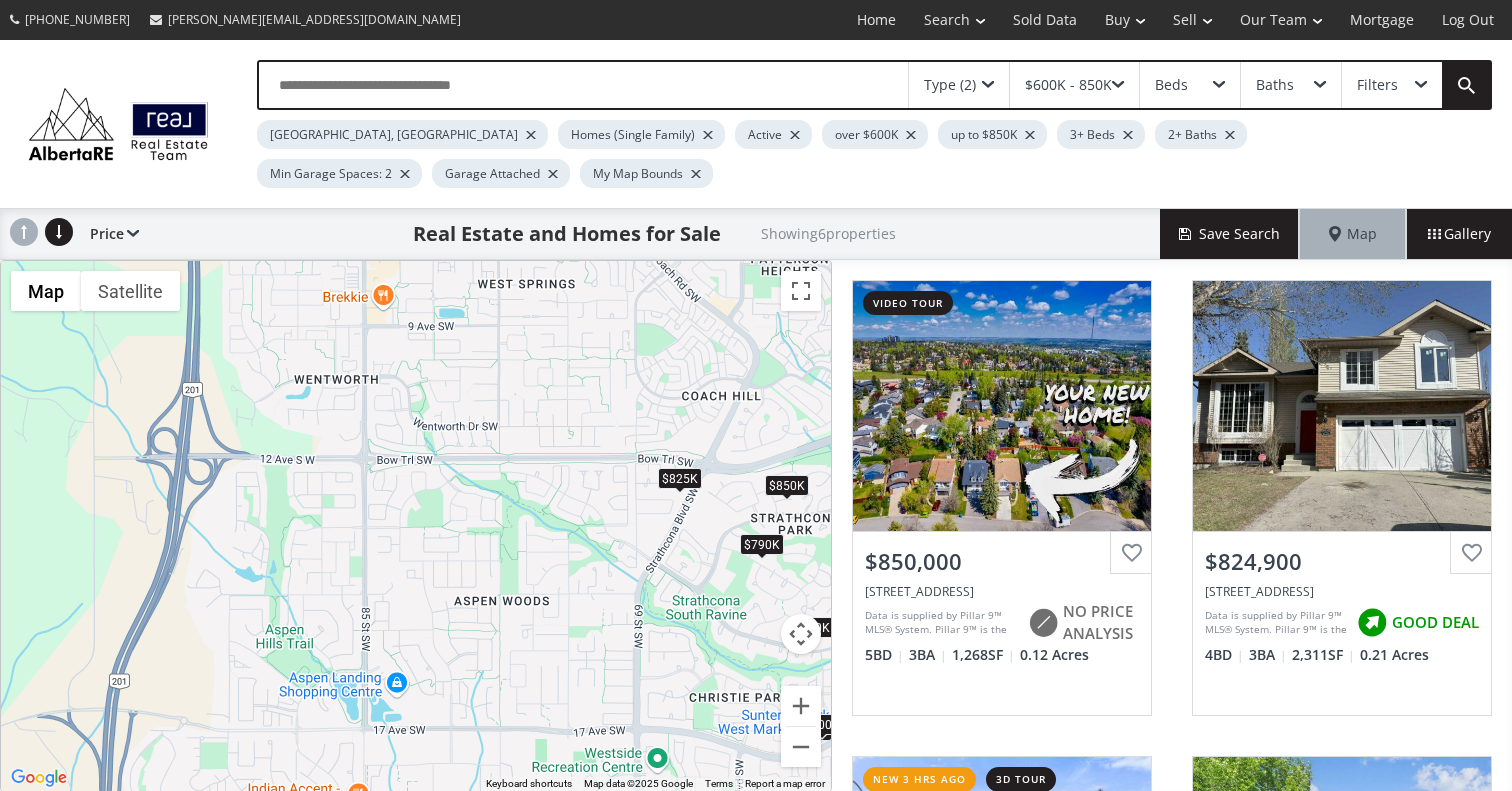 click on "$790K" at bounding box center [762, 544] 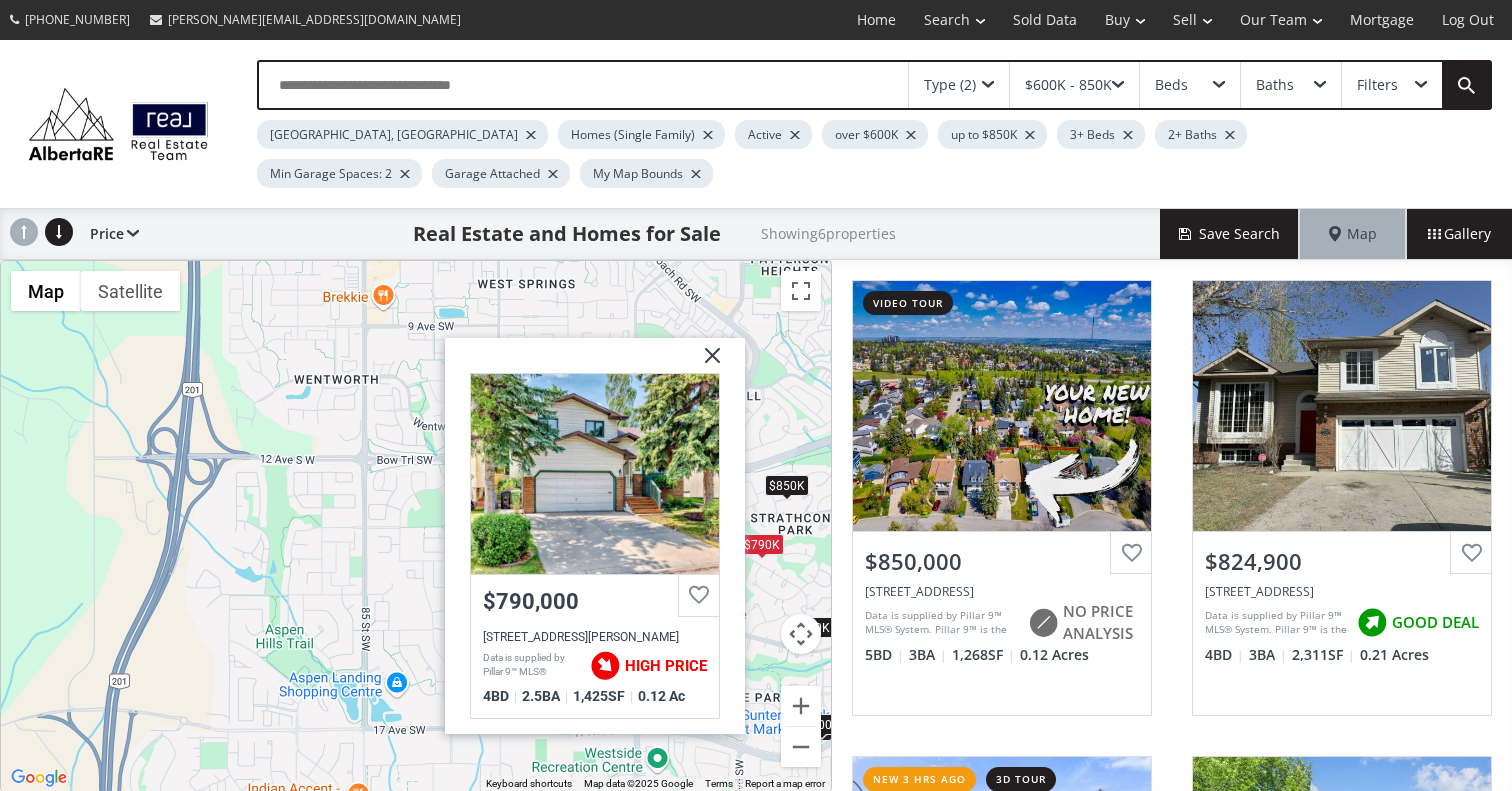click at bounding box center (705, 363) 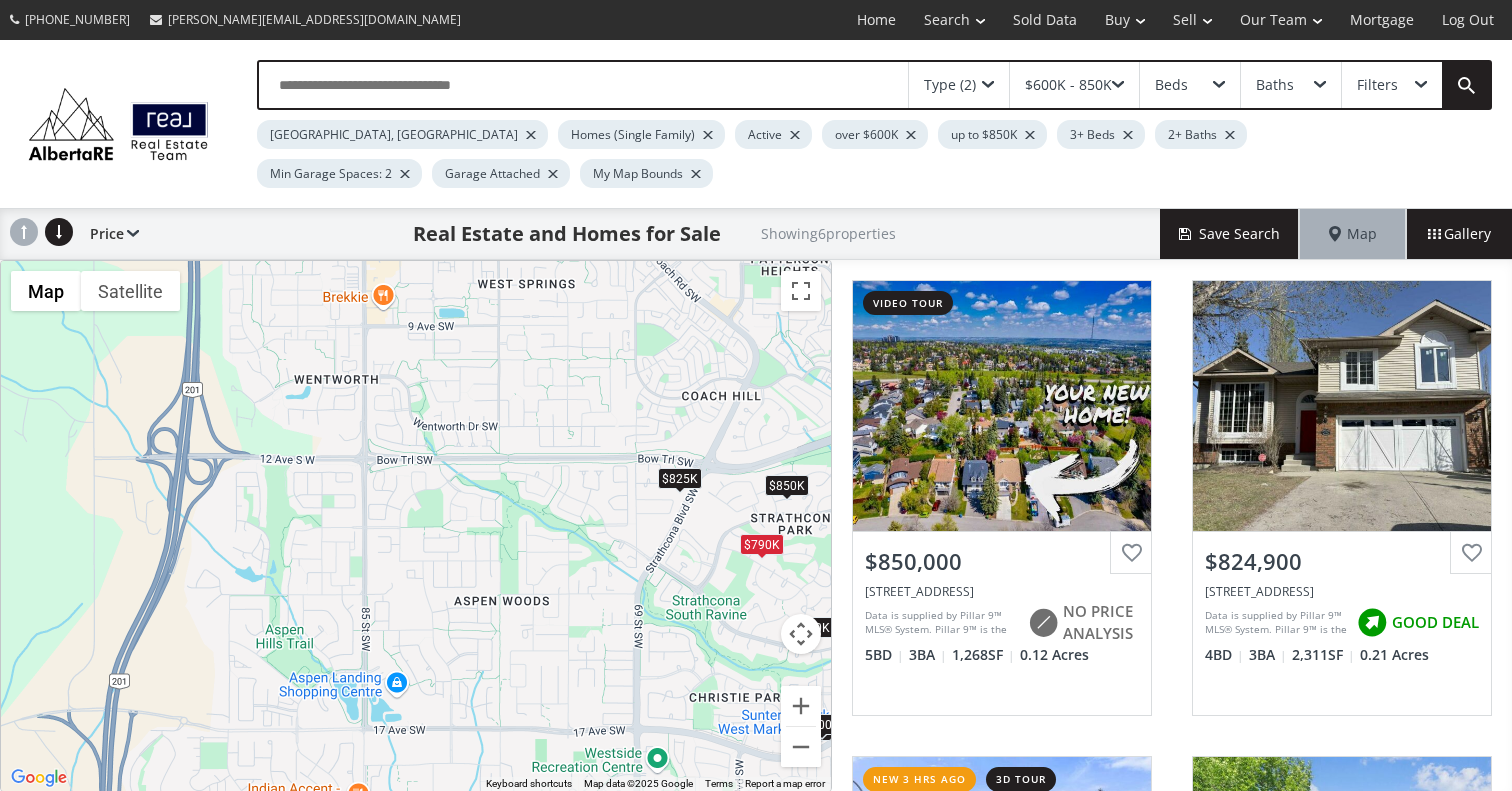 click on "$850K" at bounding box center (787, 485) 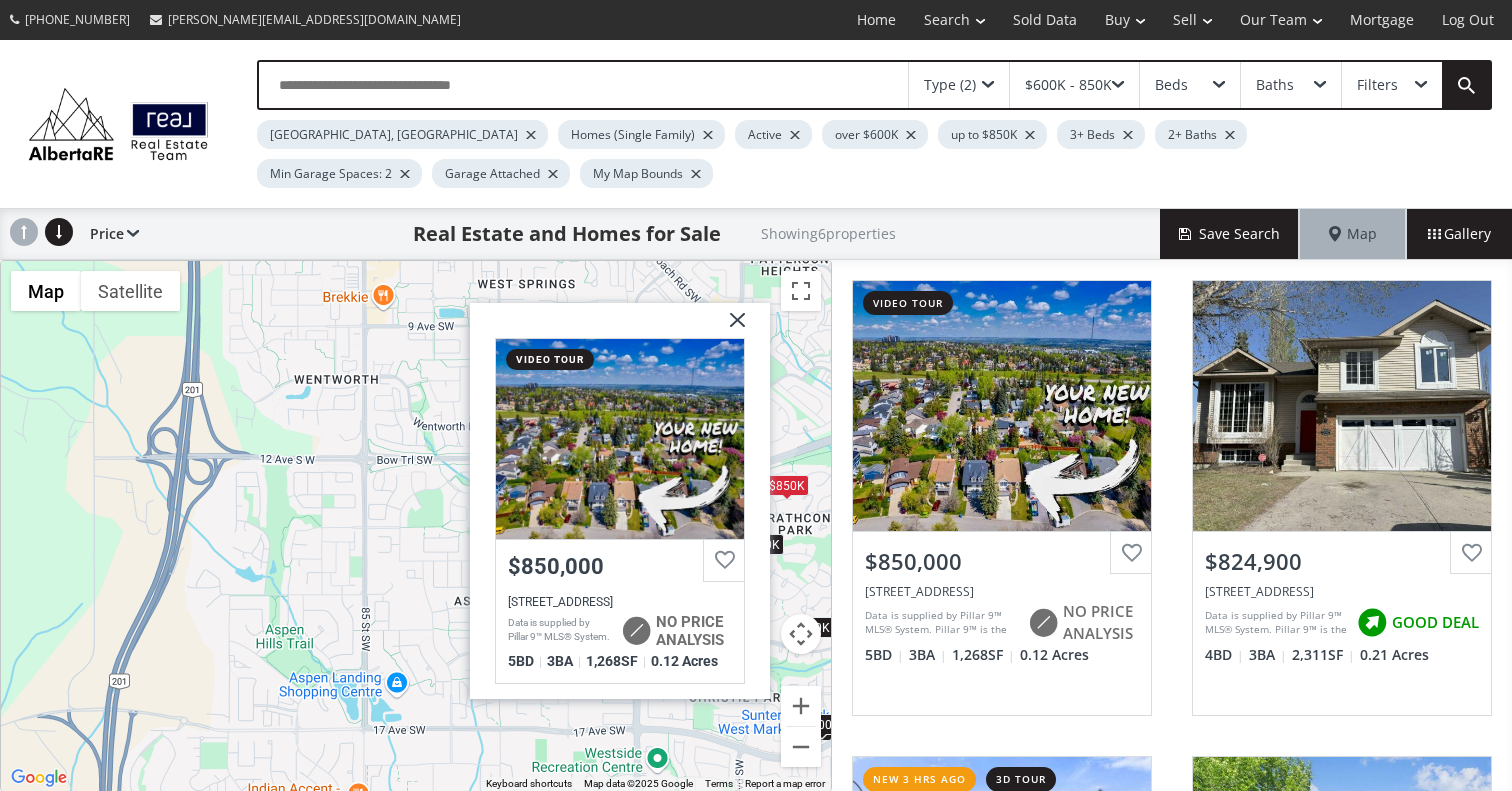 click at bounding box center (730, 328) 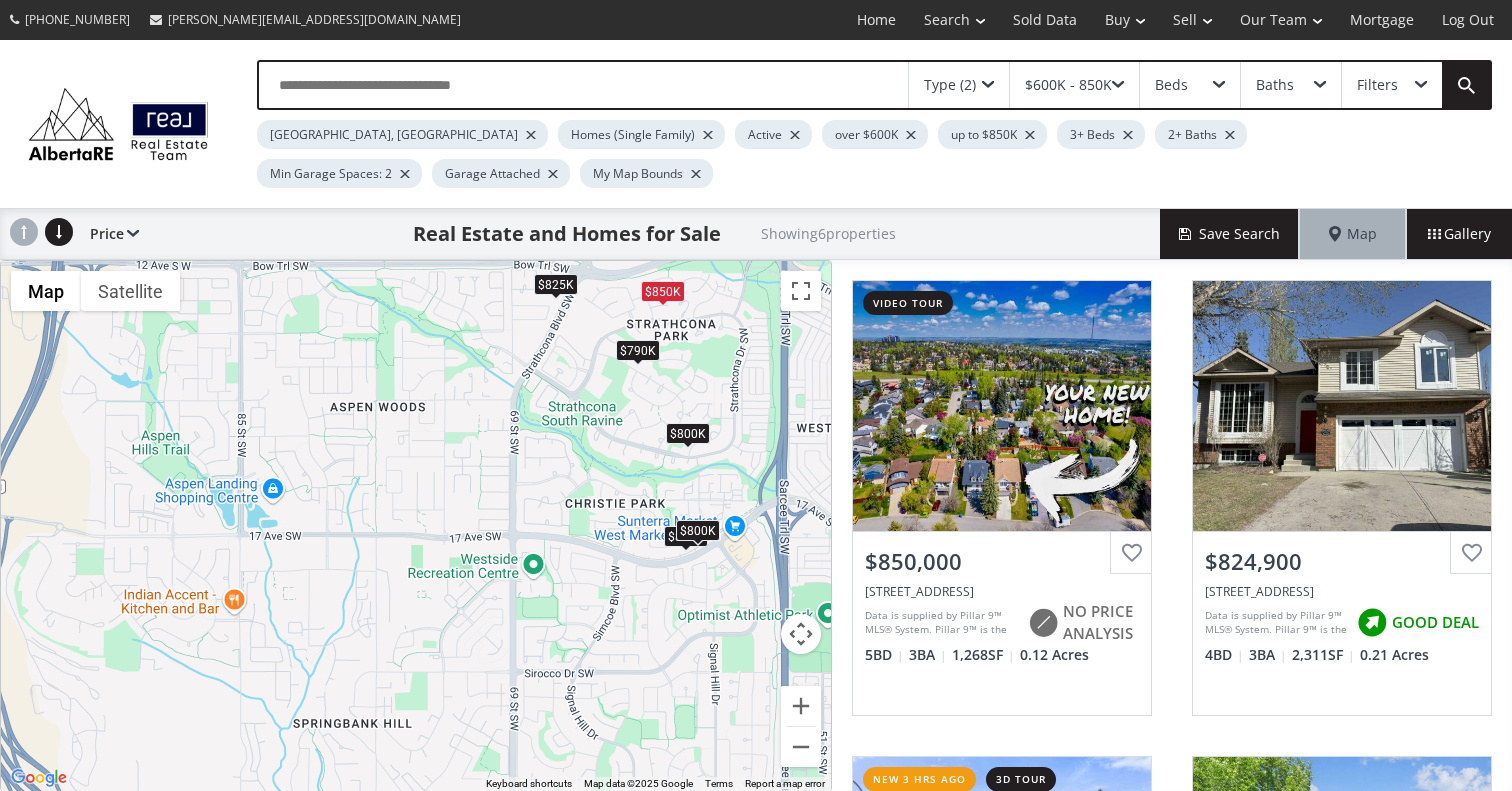 drag, startPoint x: 671, startPoint y: 607, endPoint x: 555, endPoint y: 431, distance: 210.789 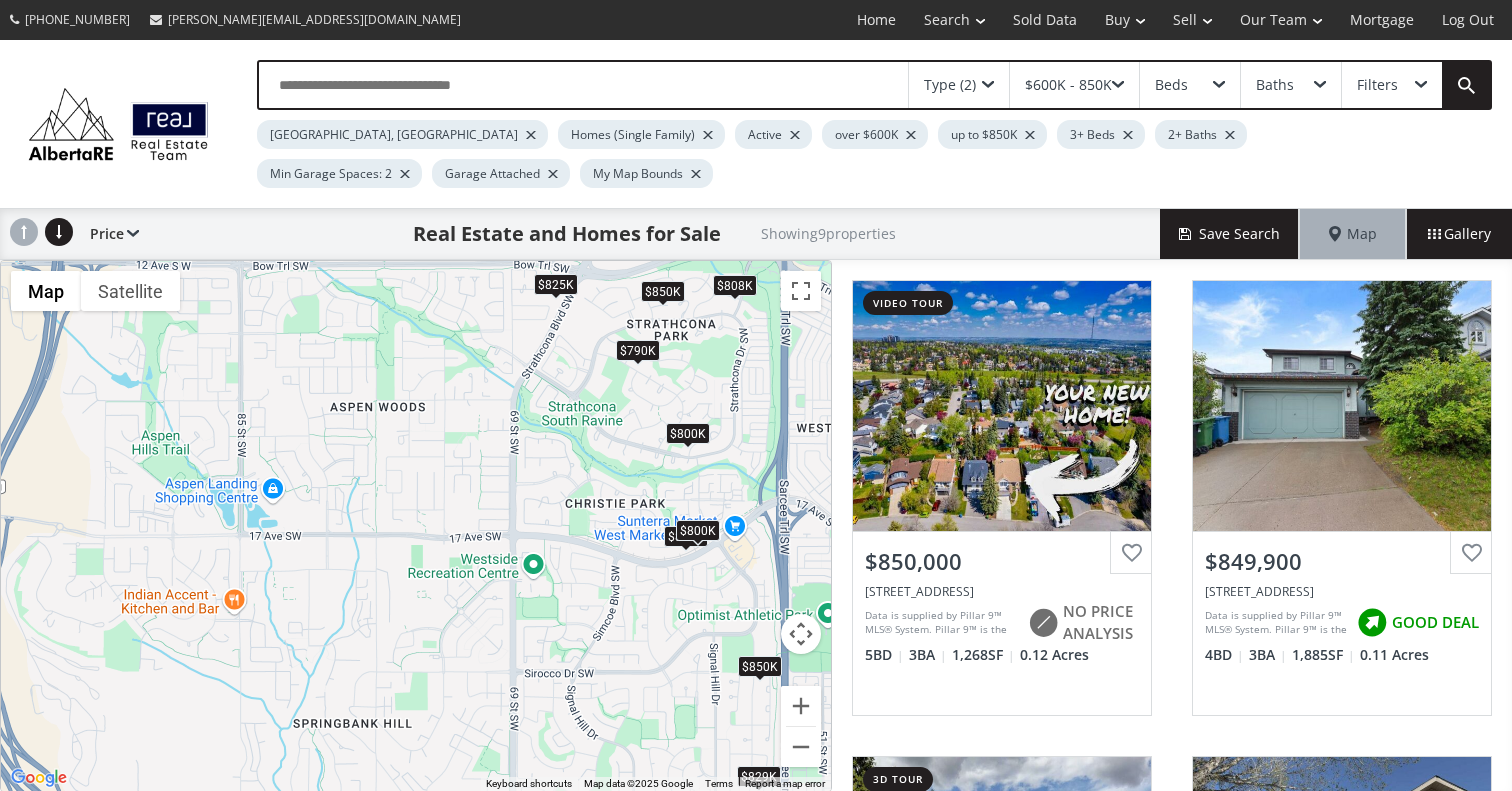 click on "To navigate, press the arrow keys. $850K $850K $829K $825K $808K $800K $800K $800K $790K" at bounding box center (416, 526) 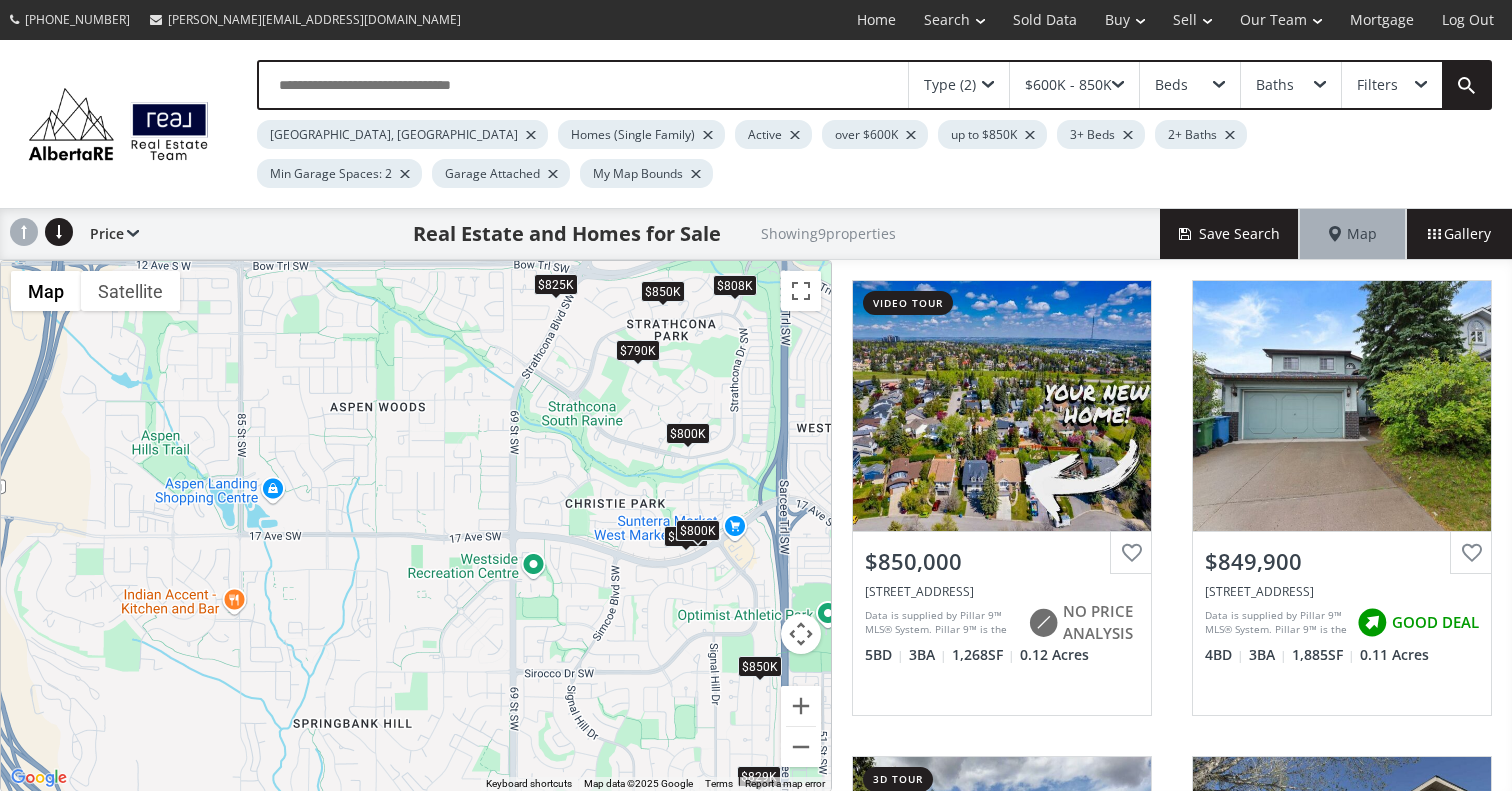 click on "$800K" at bounding box center (688, 433) 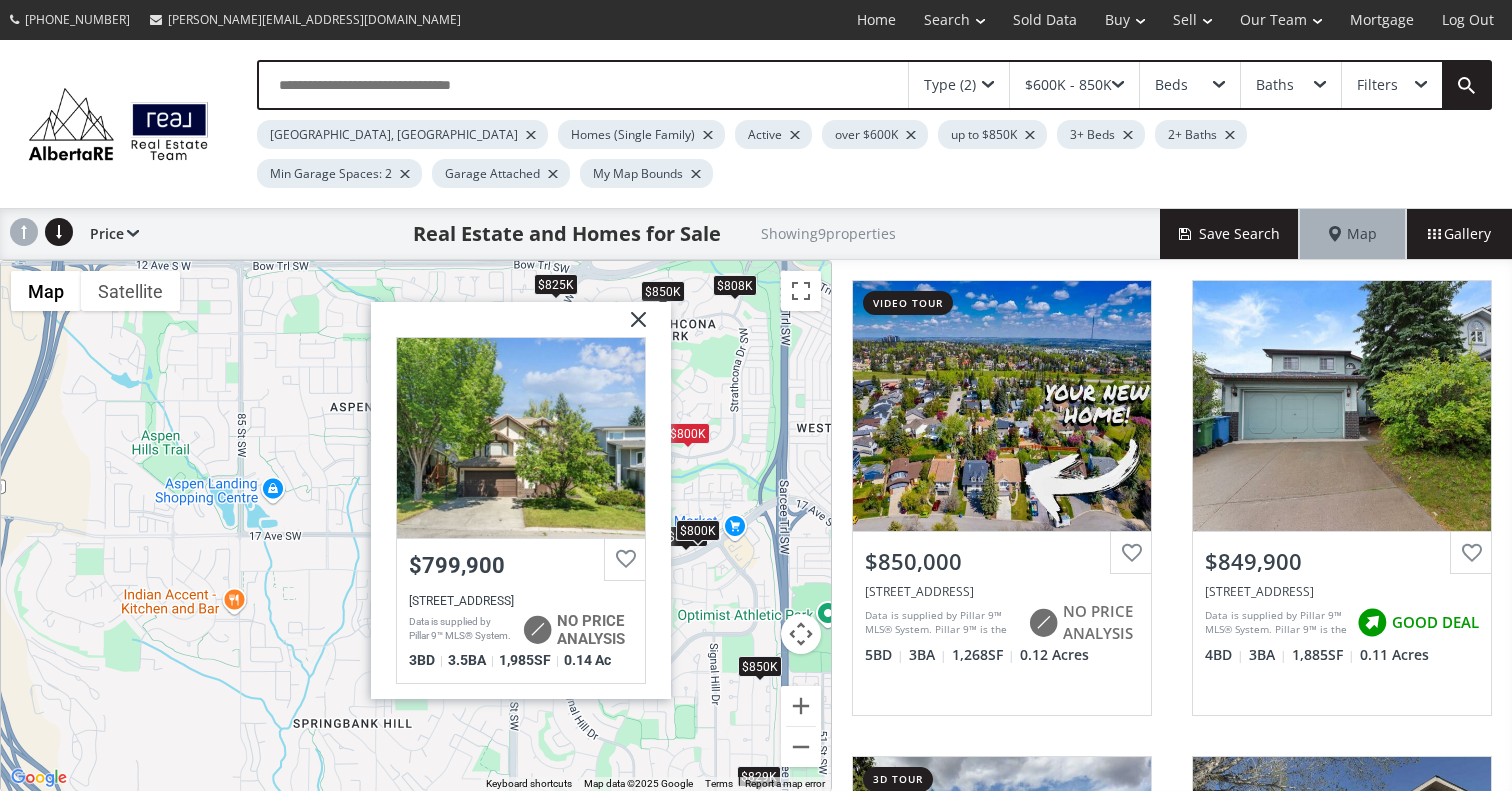 click at bounding box center [631, 327] 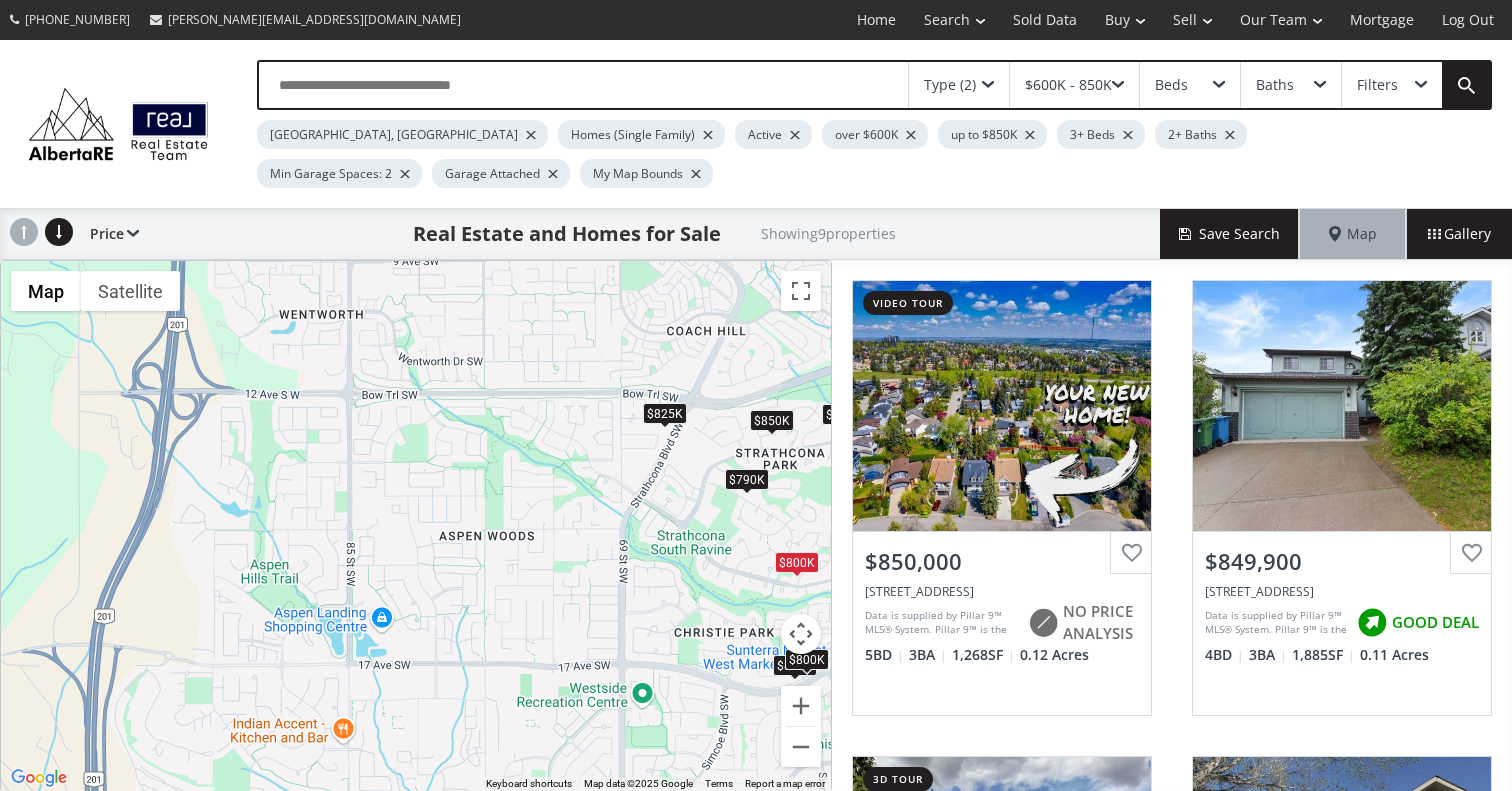 drag, startPoint x: 476, startPoint y: 487, endPoint x: 570, endPoint y: 574, distance: 128.082 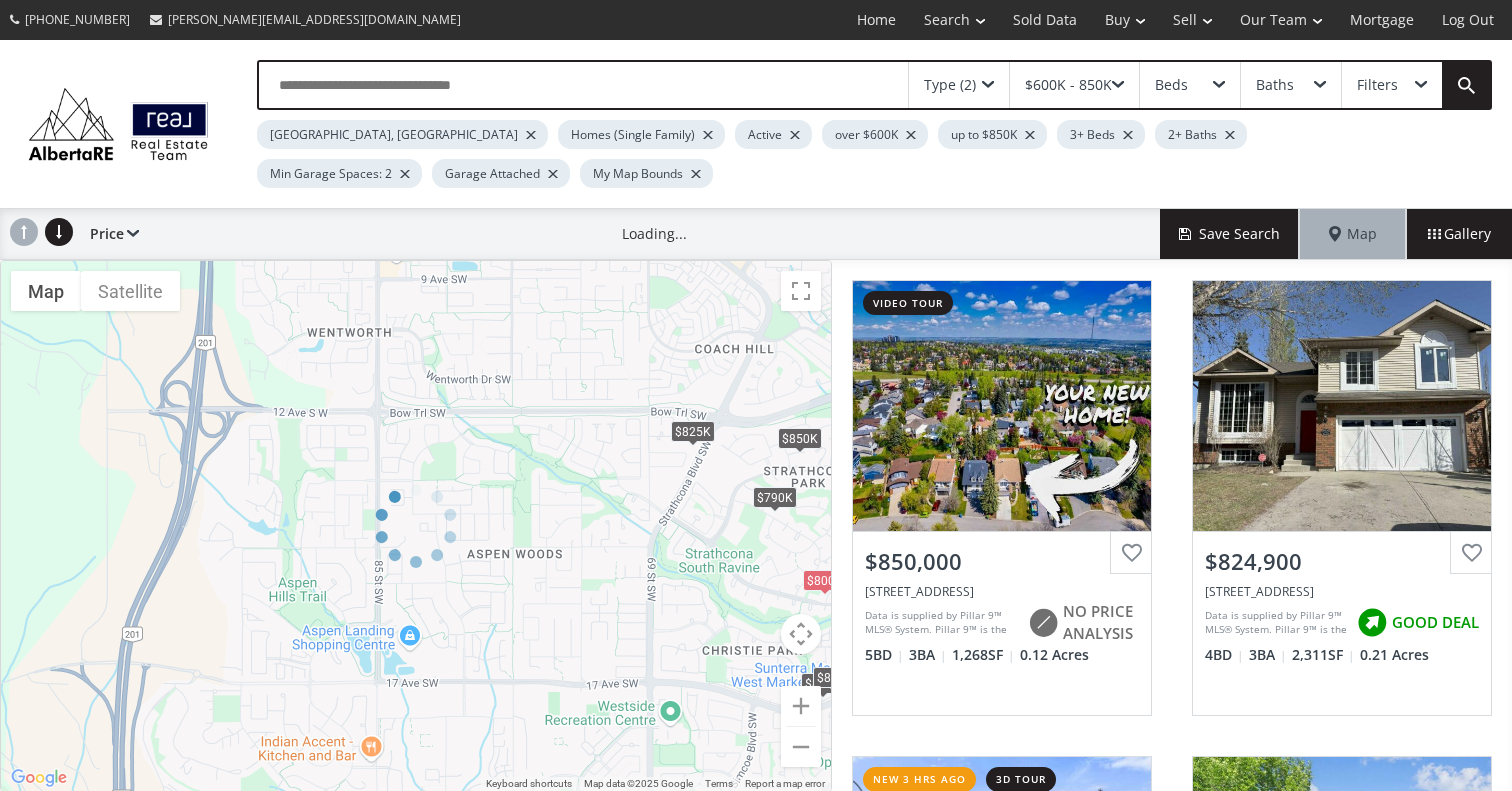 drag, startPoint x: 498, startPoint y: 471, endPoint x: 531, endPoint y: 573, distance: 107.205414 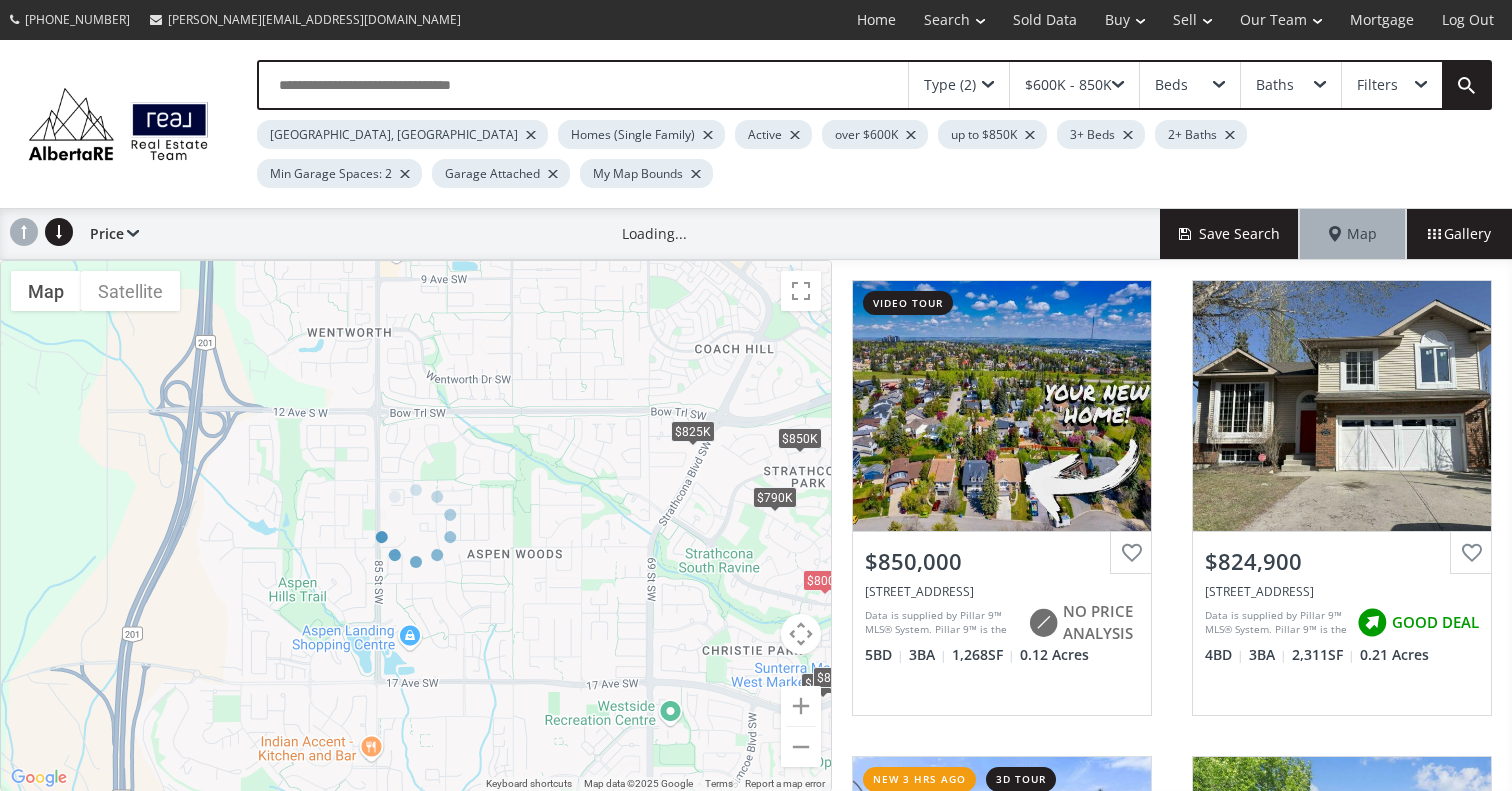 click at bounding box center [416, 526] 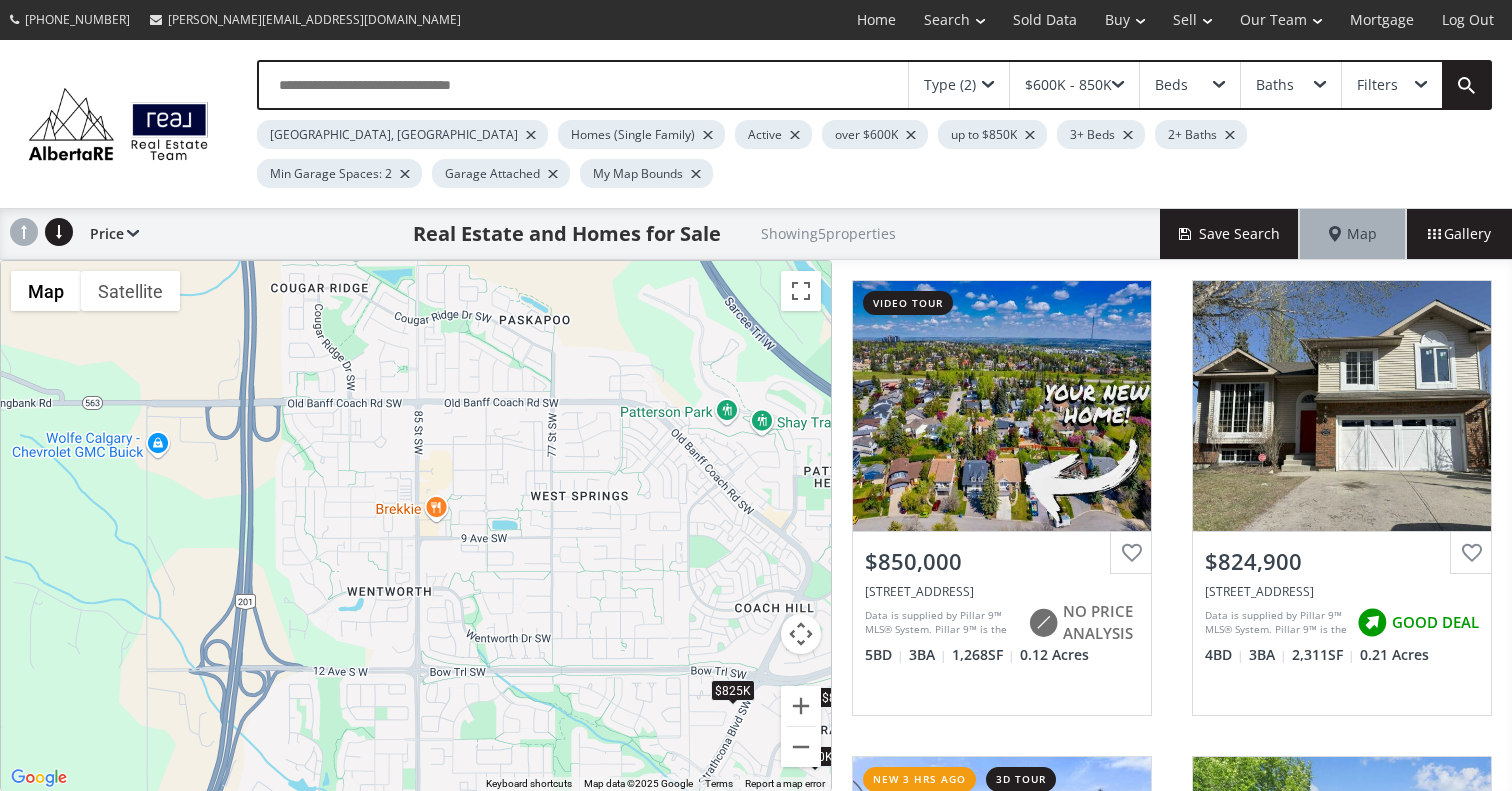 drag, startPoint x: 549, startPoint y: 456, endPoint x: 590, endPoint y: 716, distance: 263.21283 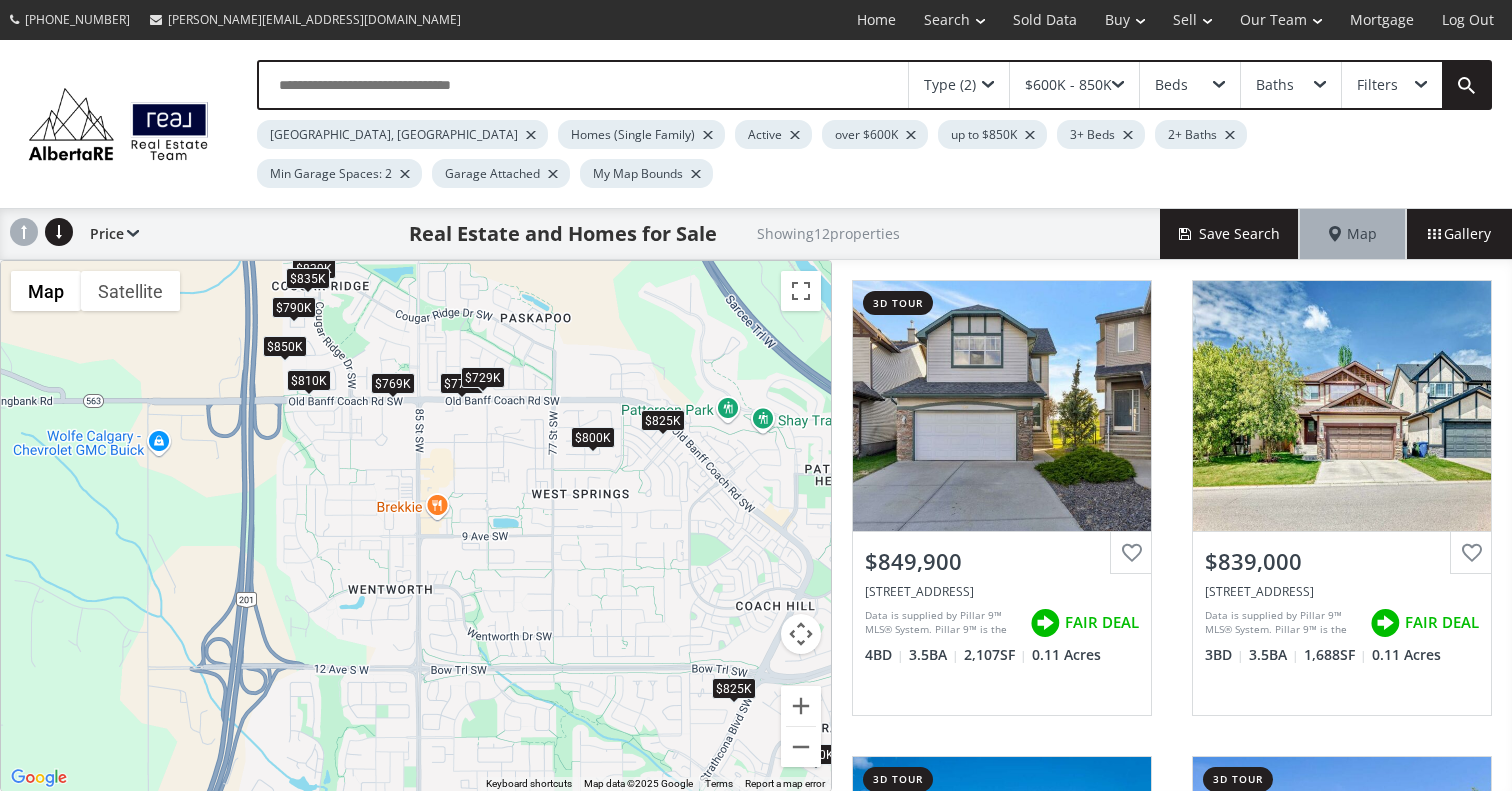 drag, startPoint x: 639, startPoint y: 567, endPoint x: 655, endPoint y: 700, distance: 133.95895 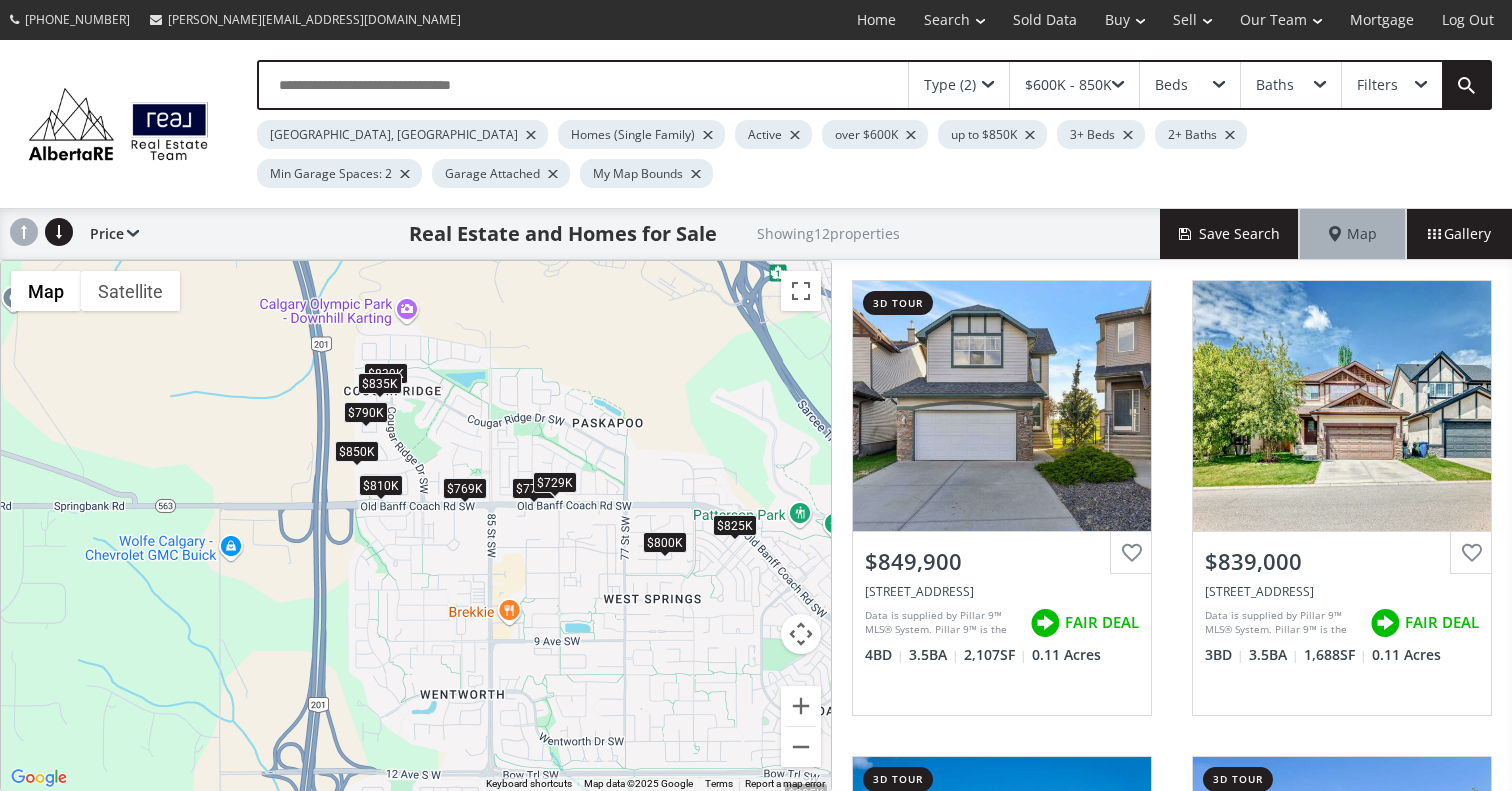 drag, startPoint x: 619, startPoint y: 637, endPoint x: 692, endPoint y: 748, distance: 132.8533 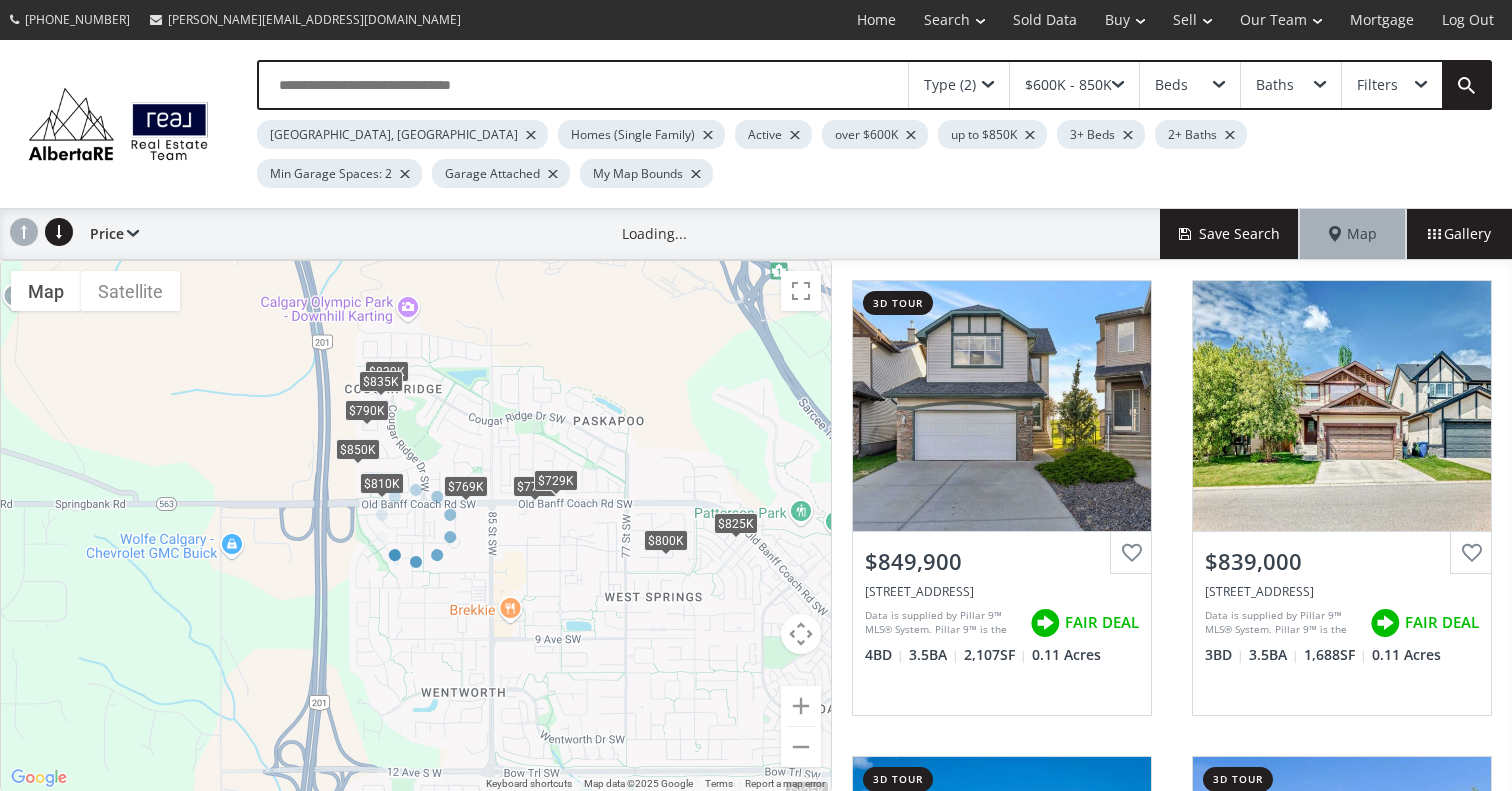 click at bounding box center [416, 526] 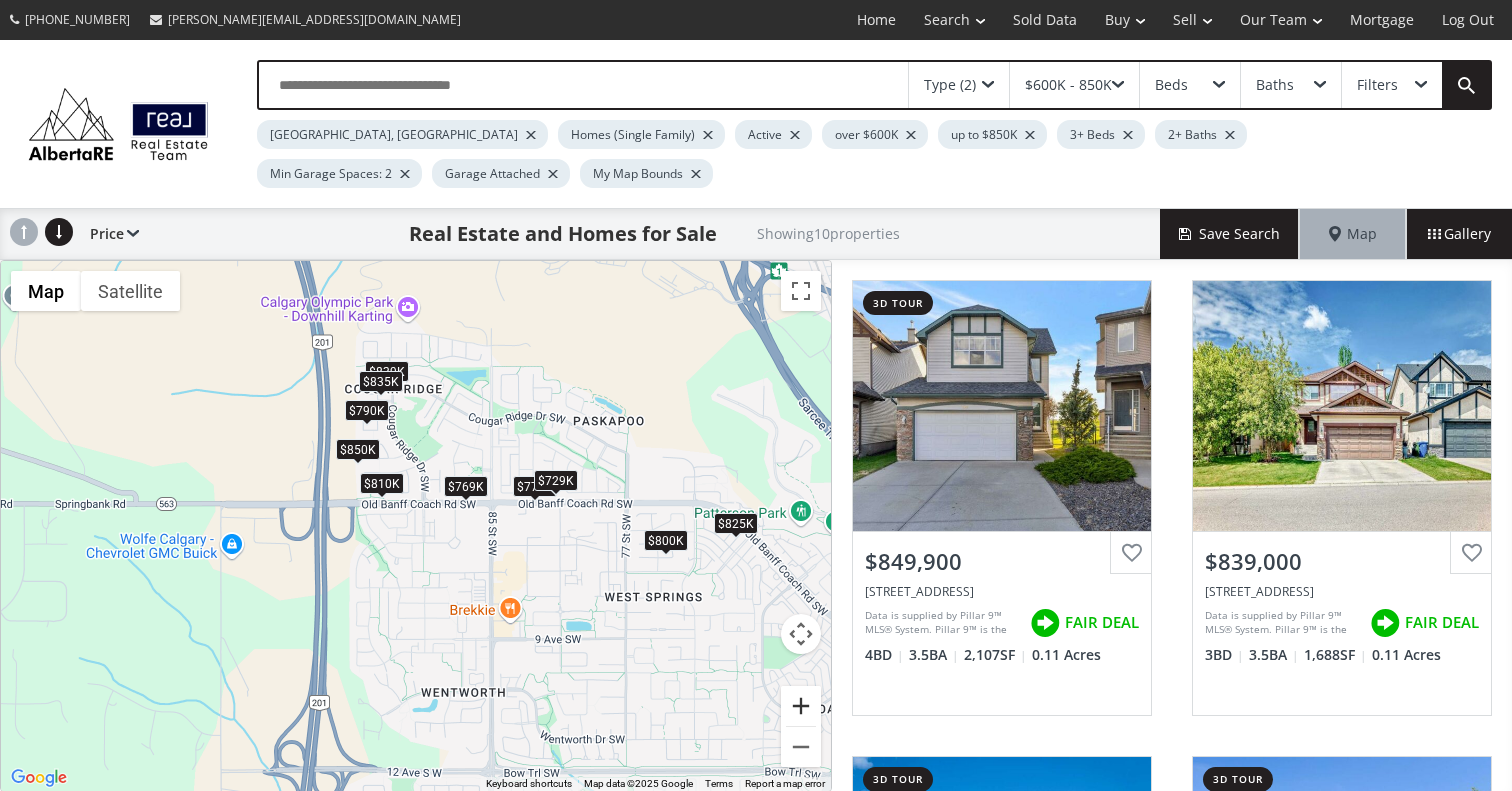 click at bounding box center [801, 706] 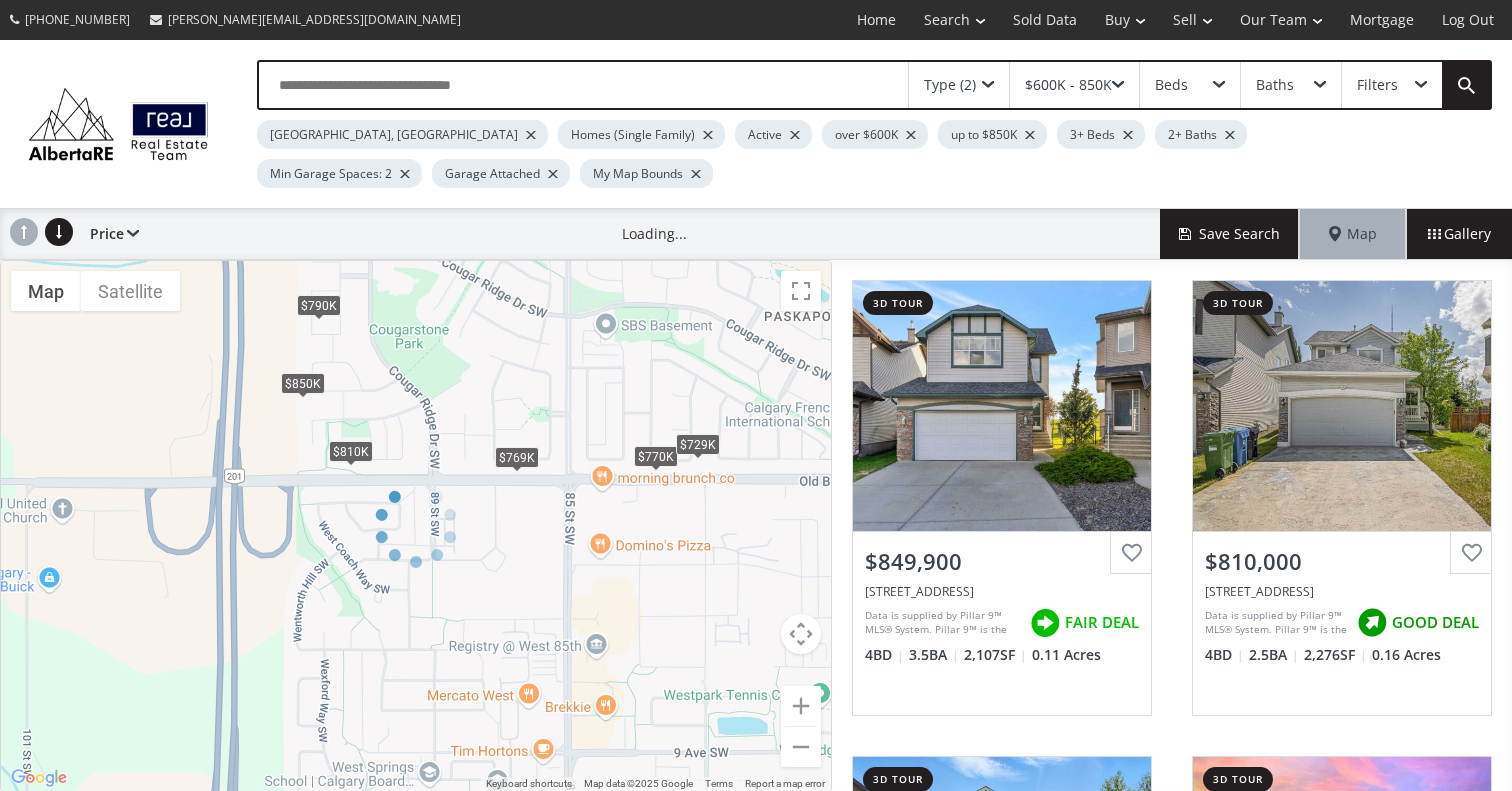 drag, startPoint x: 639, startPoint y: 544, endPoint x: 728, endPoint y: 641, distance: 131.64346 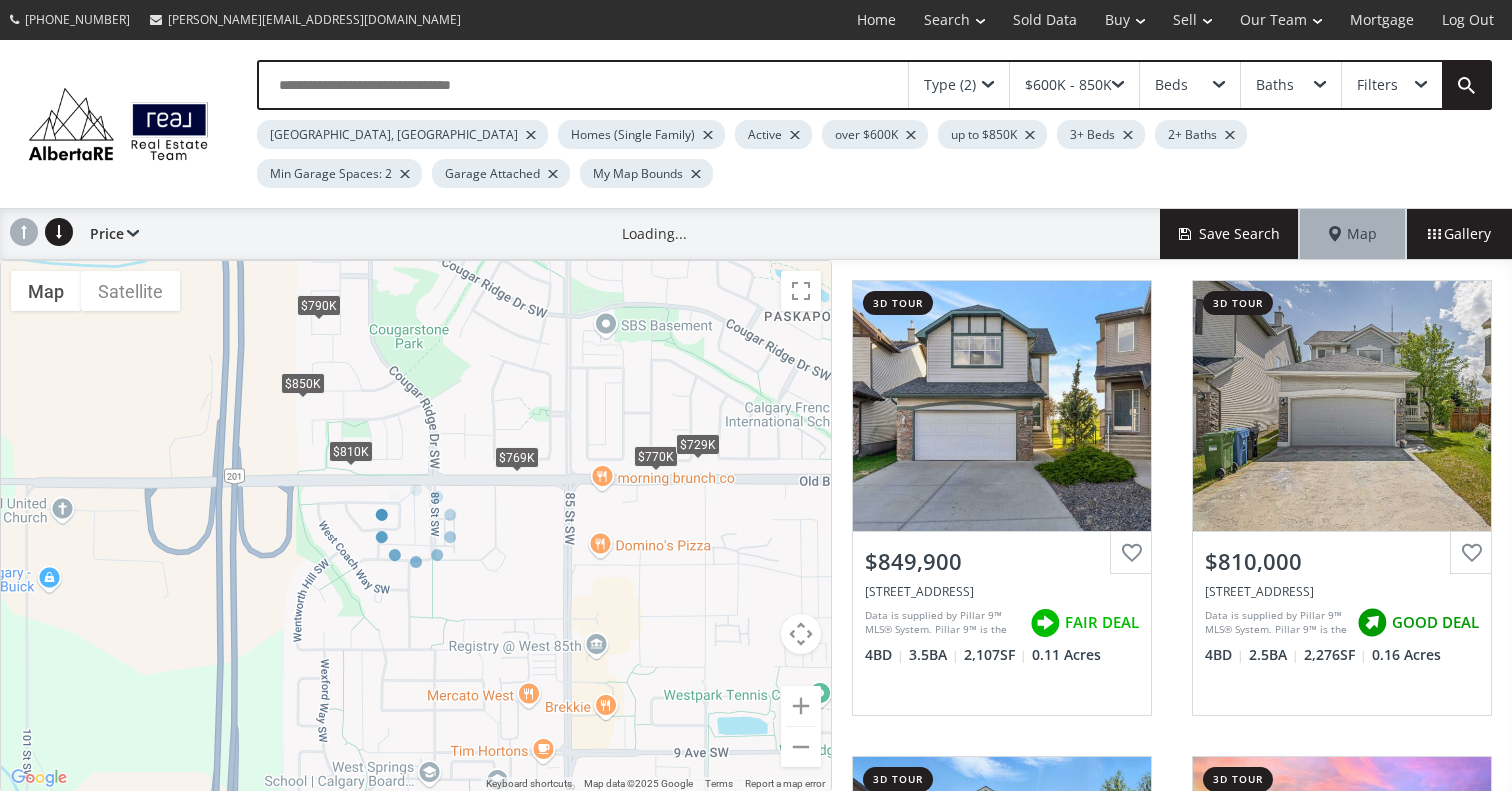 click on "← Move left → Move right ↑ Move up ↓ Move down + Zoom in - Zoom out Home Jump left by 75% End Jump right by 75% Page Up Jump up by 75% Page Down Jump down by 75% To navigate, press the arrow keys. $850K $839K $835K $825K $810K $800K $790K $770K $769K $729K Map Terrain Satellite Labels Keyboard shortcuts Map Data Map data ©2025 Google Map data ©2025 Google 200 m  Click to toggle between metric and imperial units Terms Report a map error" at bounding box center (416, 526) 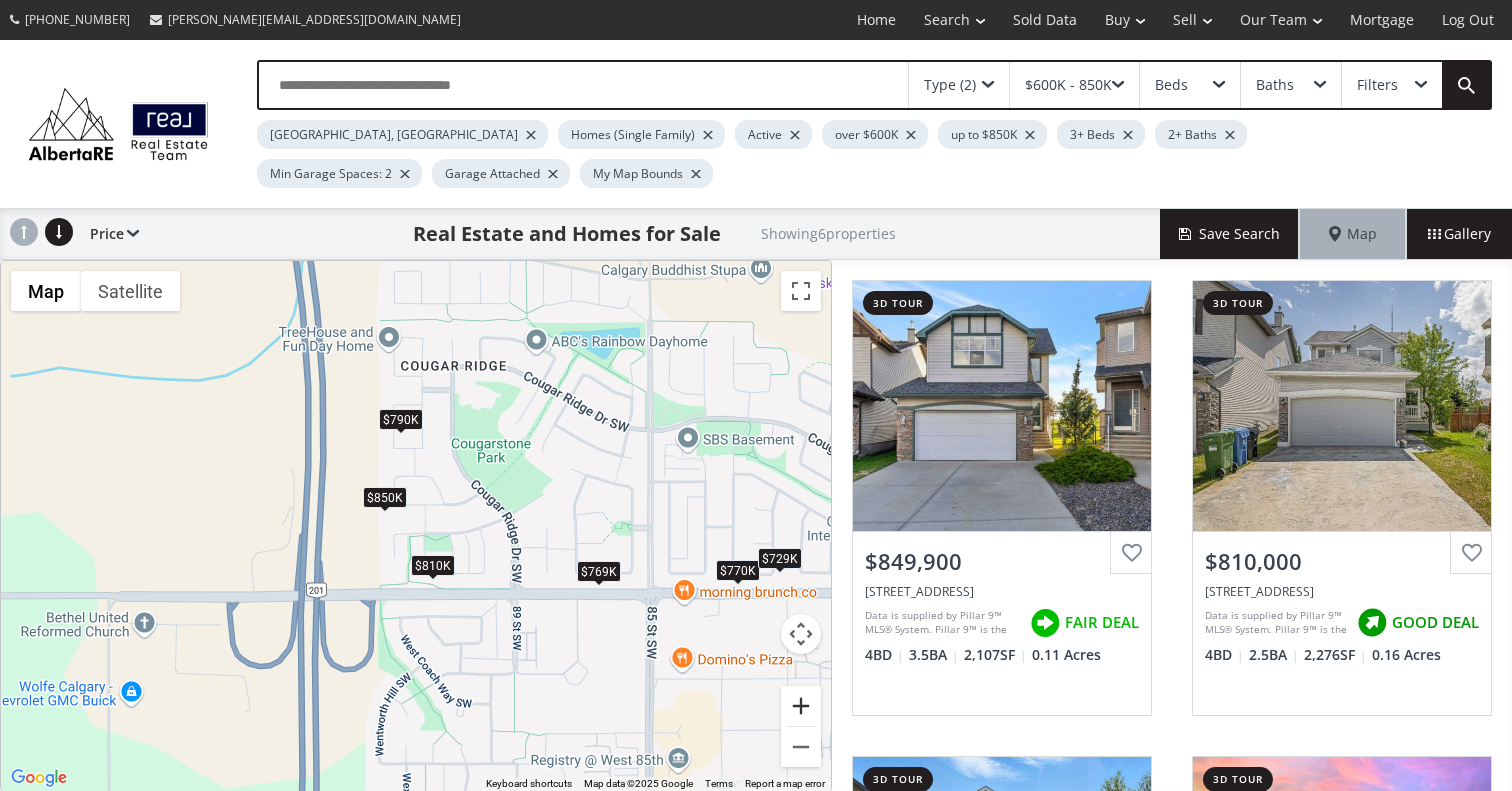 drag, startPoint x: 700, startPoint y: 581, endPoint x: 785, endPoint y: 699, distance: 145.42696 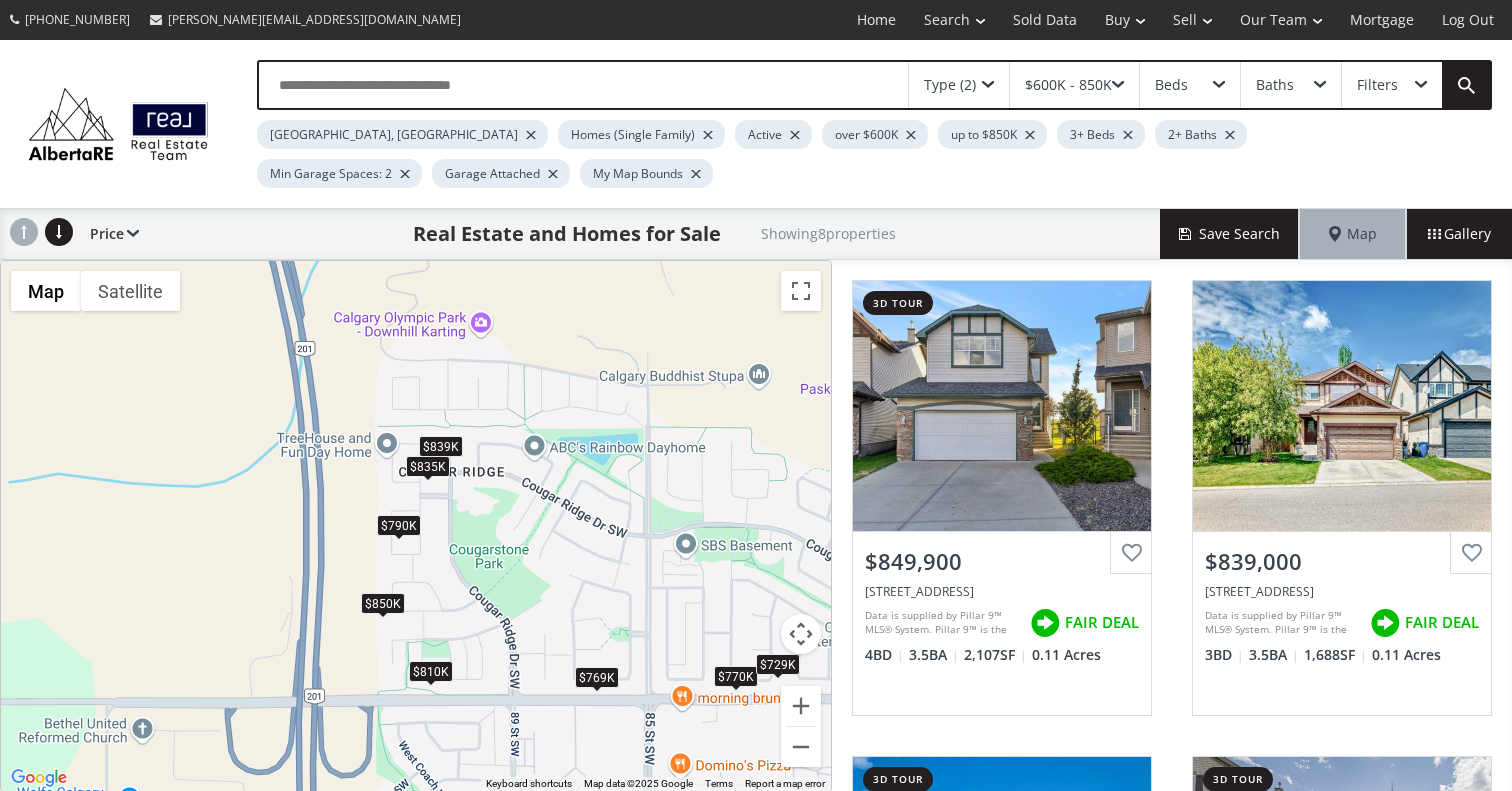 drag, startPoint x: 627, startPoint y: 660, endPoint x: 624, endPoint y: 771, distance: 111.040535 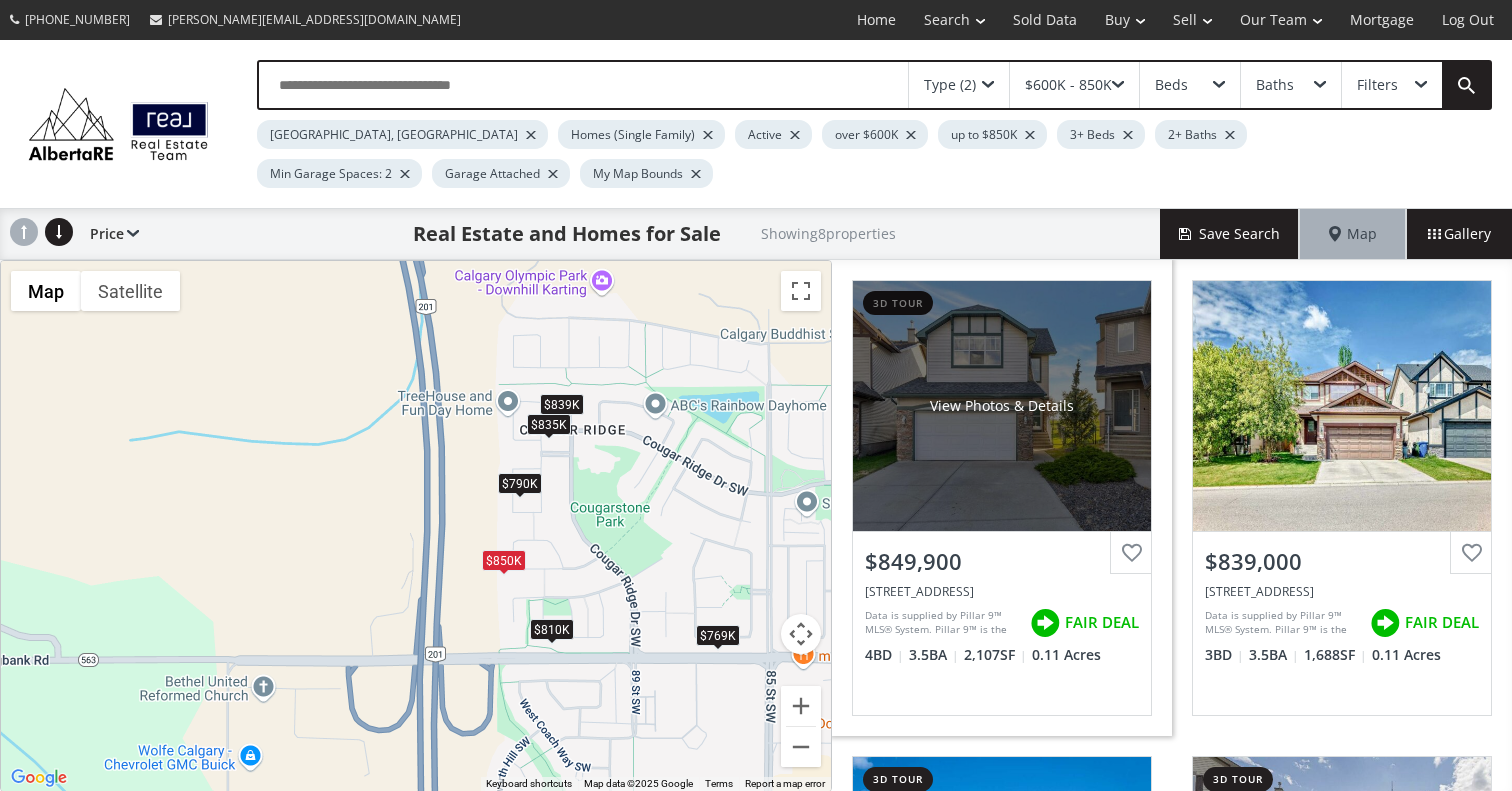 drag, startPoint x: 727, startPoint y: 592, endPoint x: 849, endPoint y: 550, distance: 129.02713 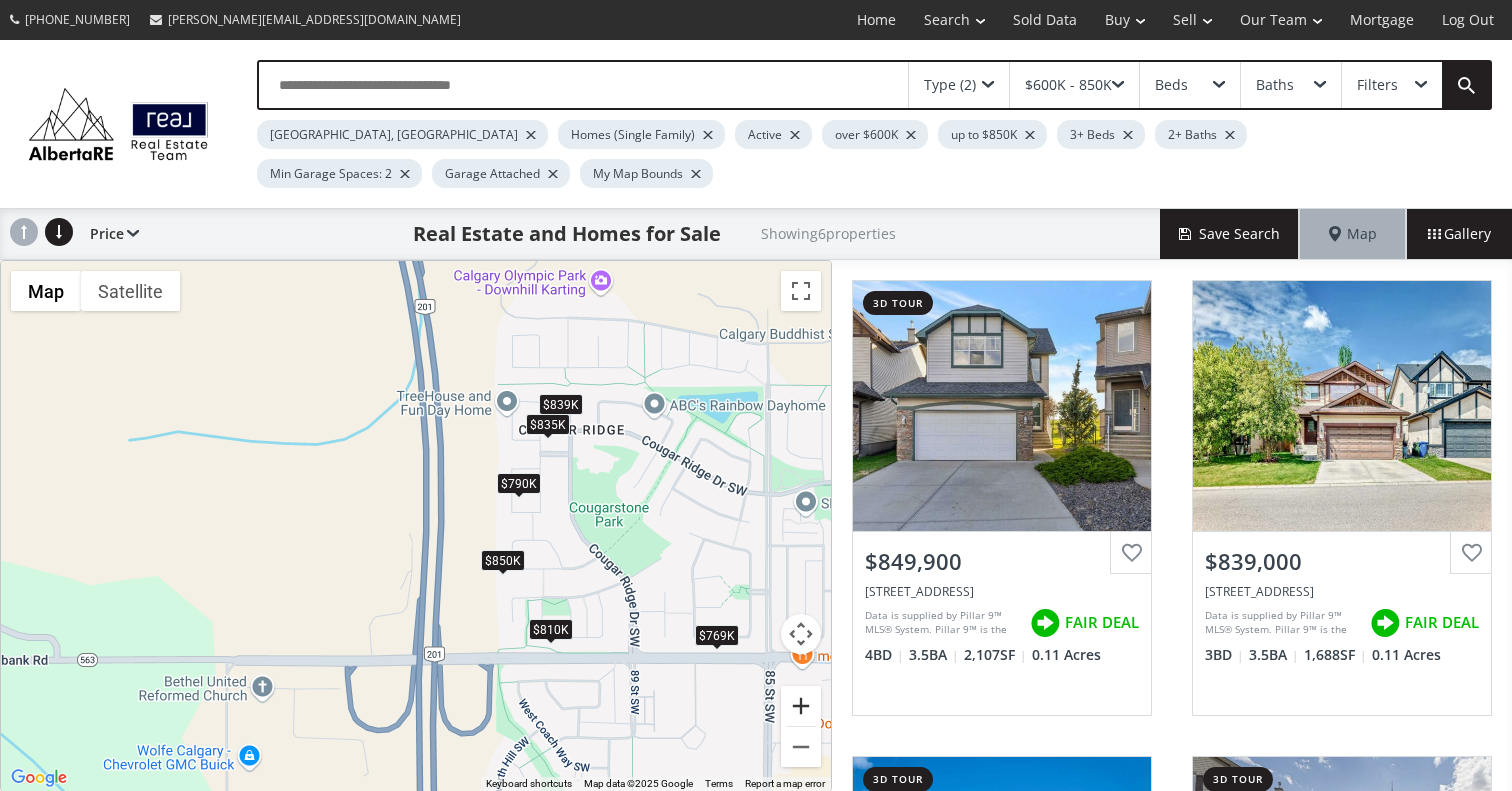 click at bounding box center [801, 706] 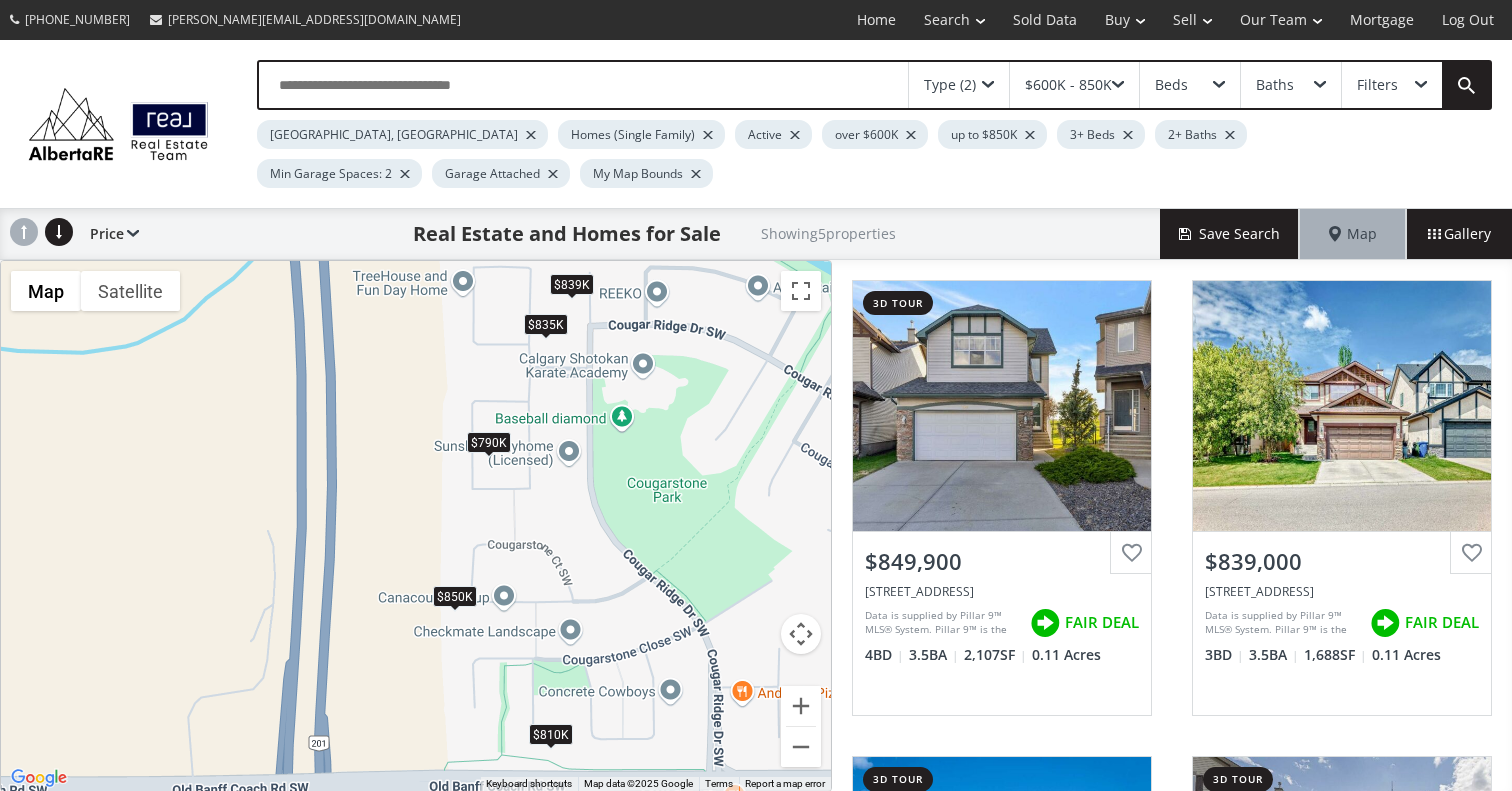 drag, startPoint x: 788, startPoint y: 578, endPoint x: 645, endPoint y: 573, distance: 143.08739 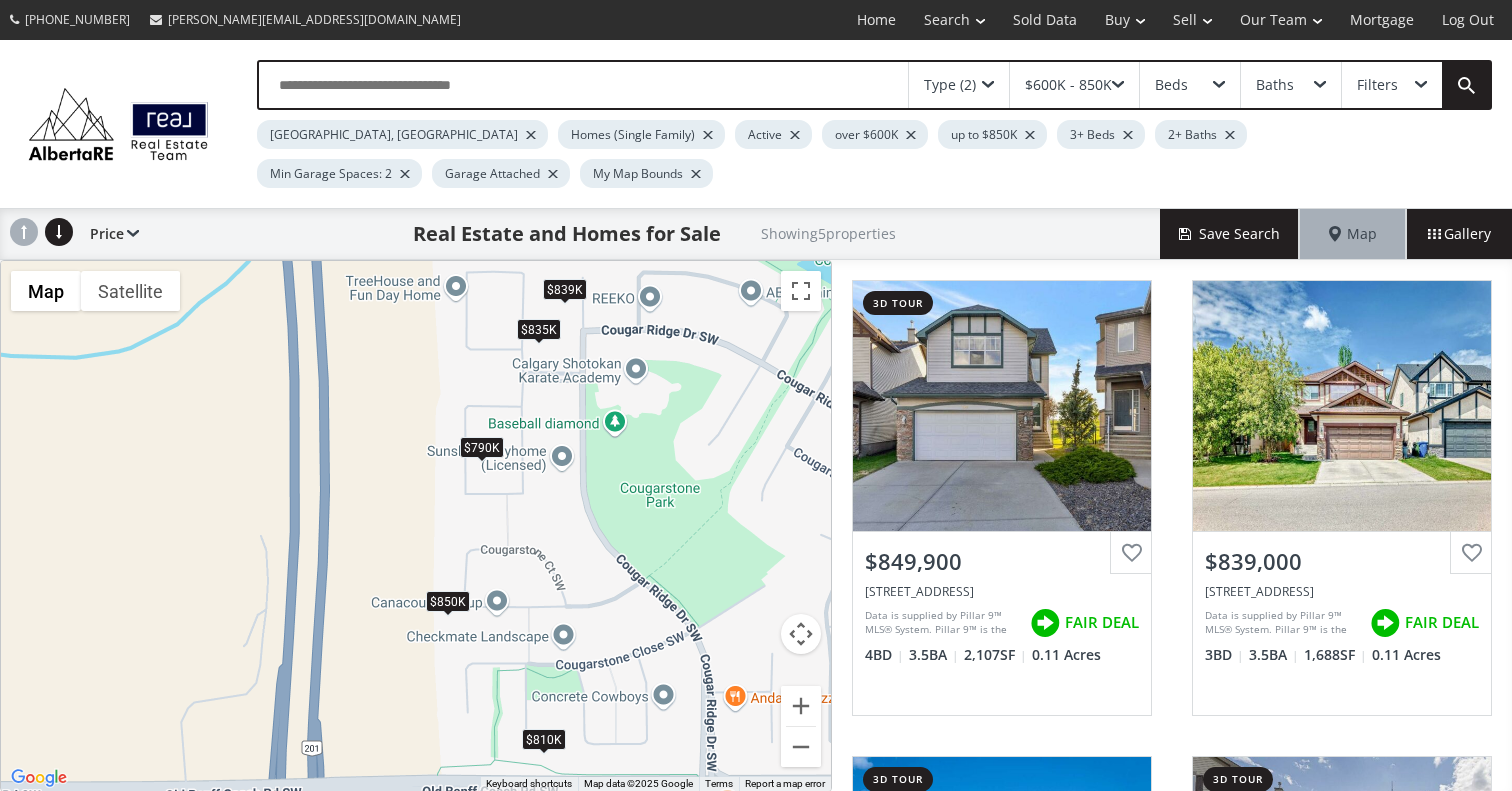 drag, startPoint x: 647, startPoint y: 569, endPoint x: 536, endPoint y: 541, distance: 114.47707 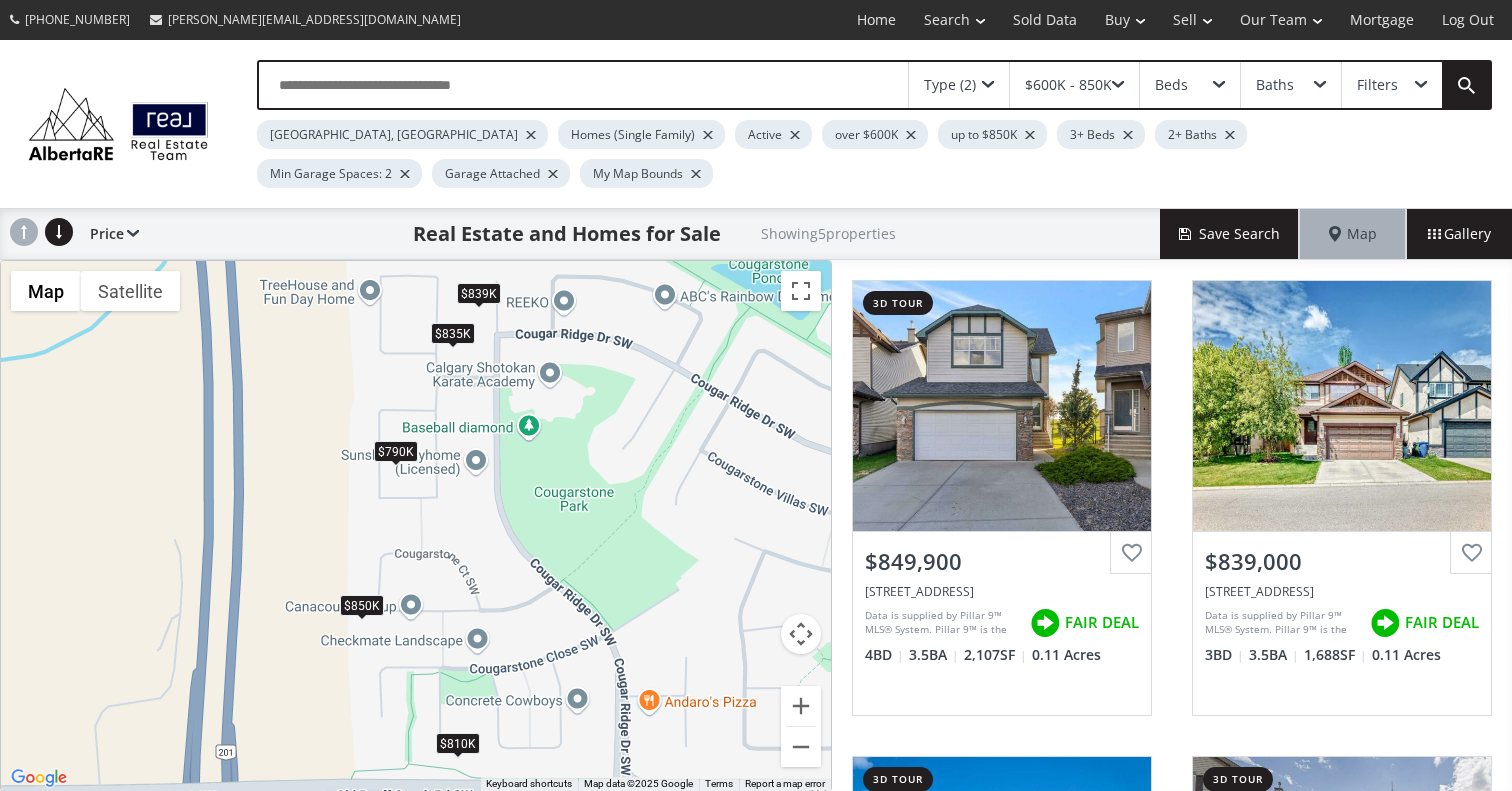 drag, startPoint x: 691, startPoint y: 508, endPoint x: 603, endPoint y: 512, distance: 88.09086 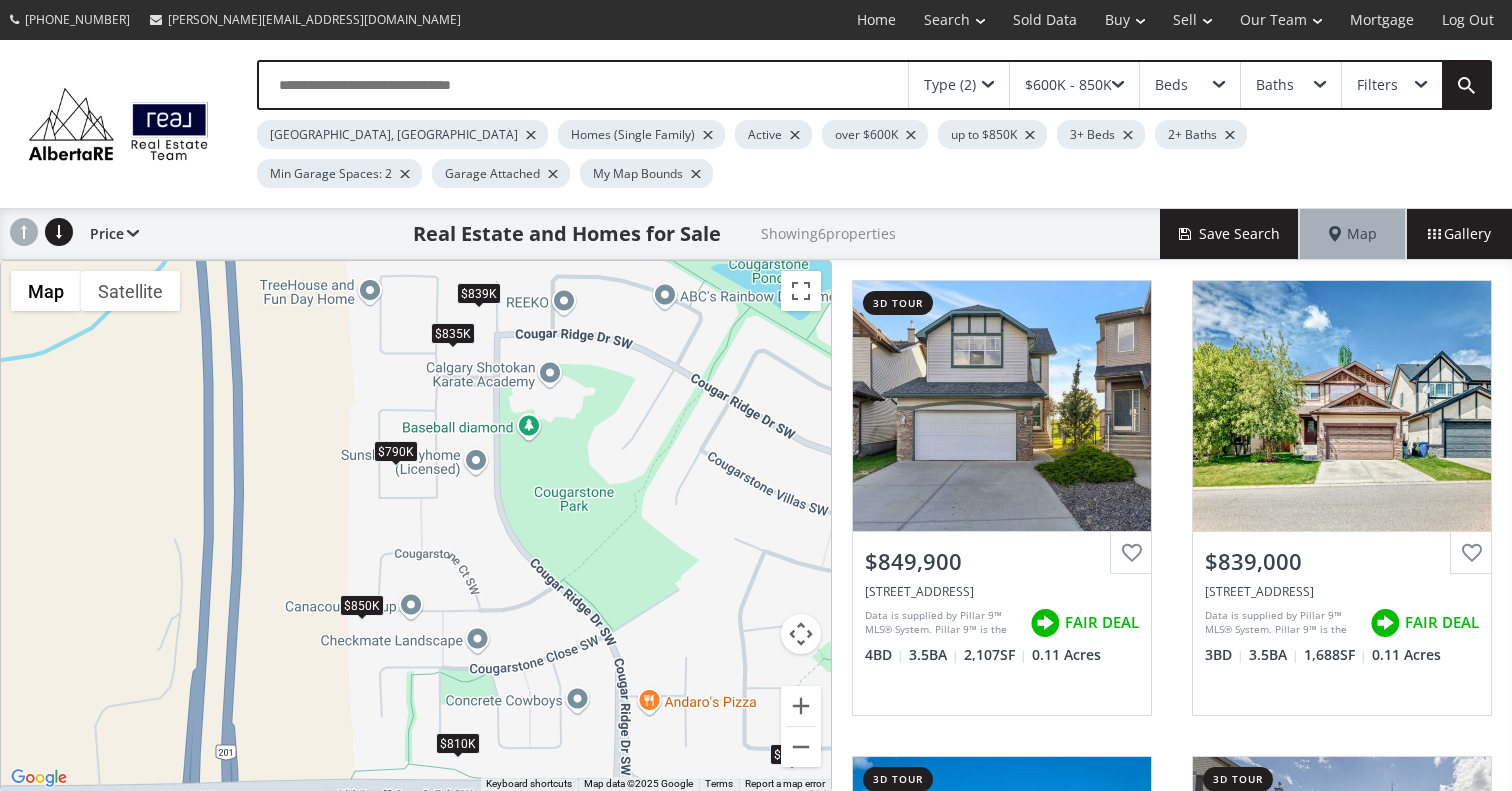 click on "$810K" at bounding box center (458, 743) 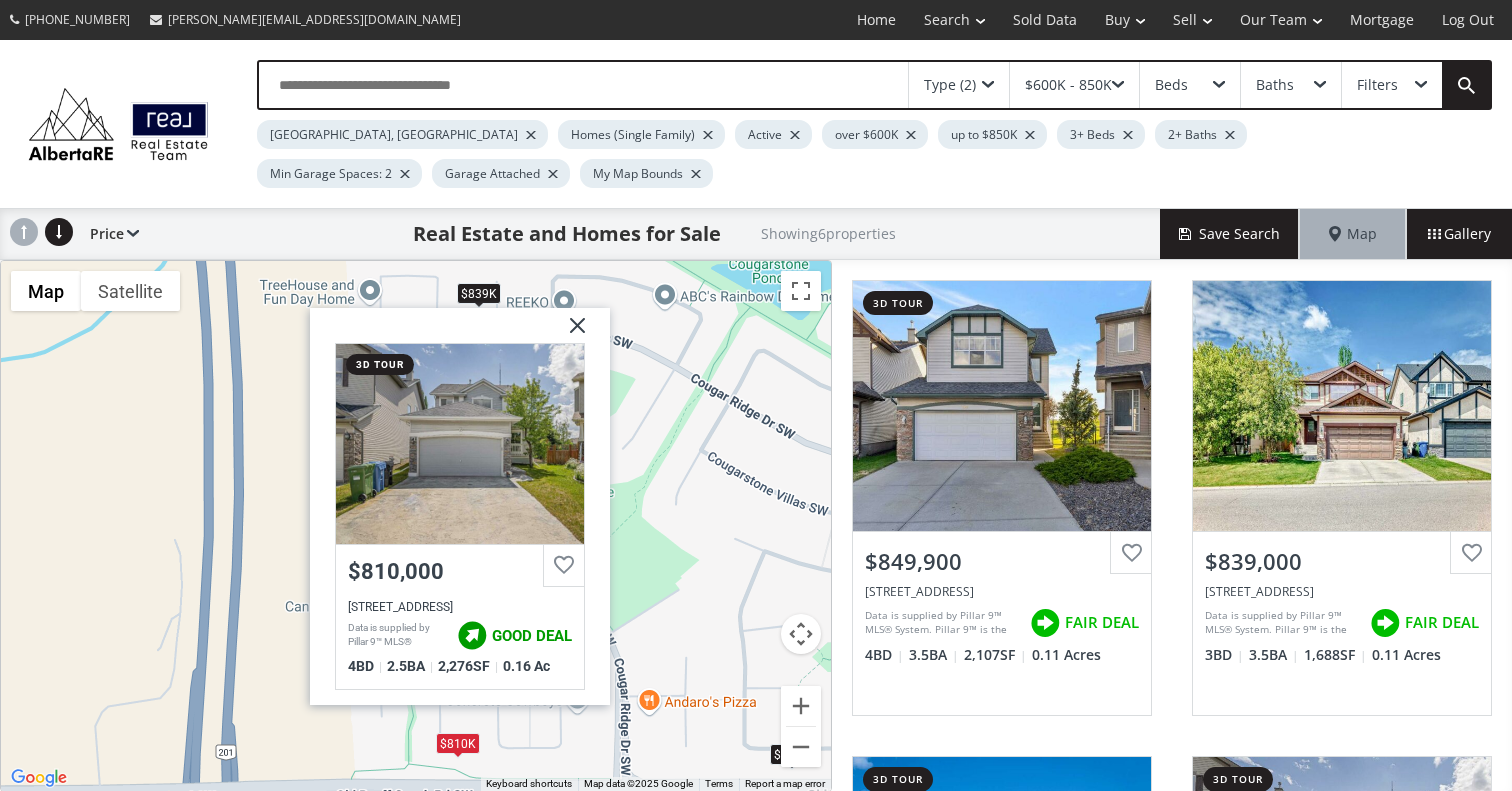 click at bounding box center [570, 333] 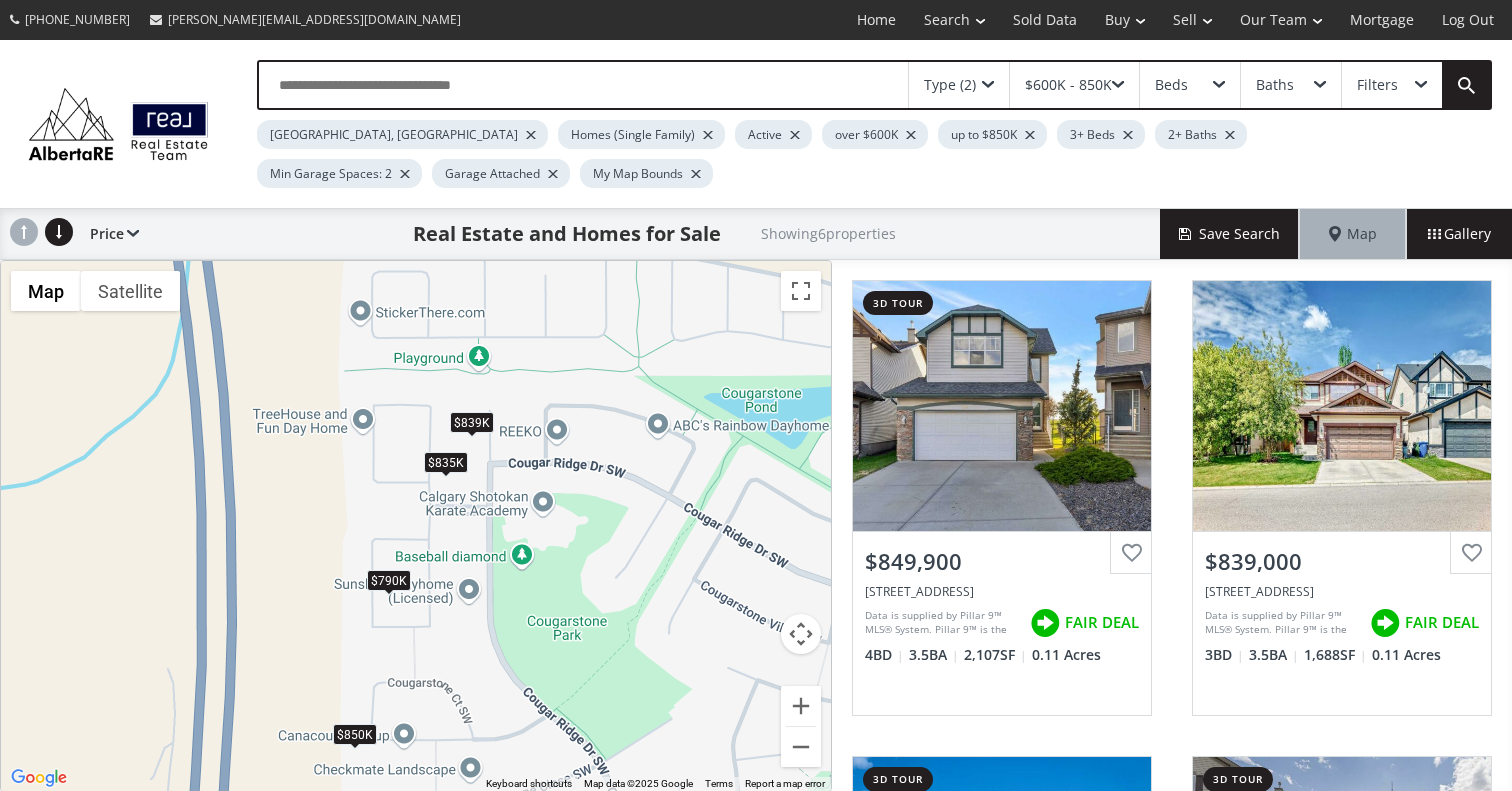 drag, startPoint x: 626, startPoint y: 399, endPoint x: 619, endPoint y: 530, distance: 131.18689 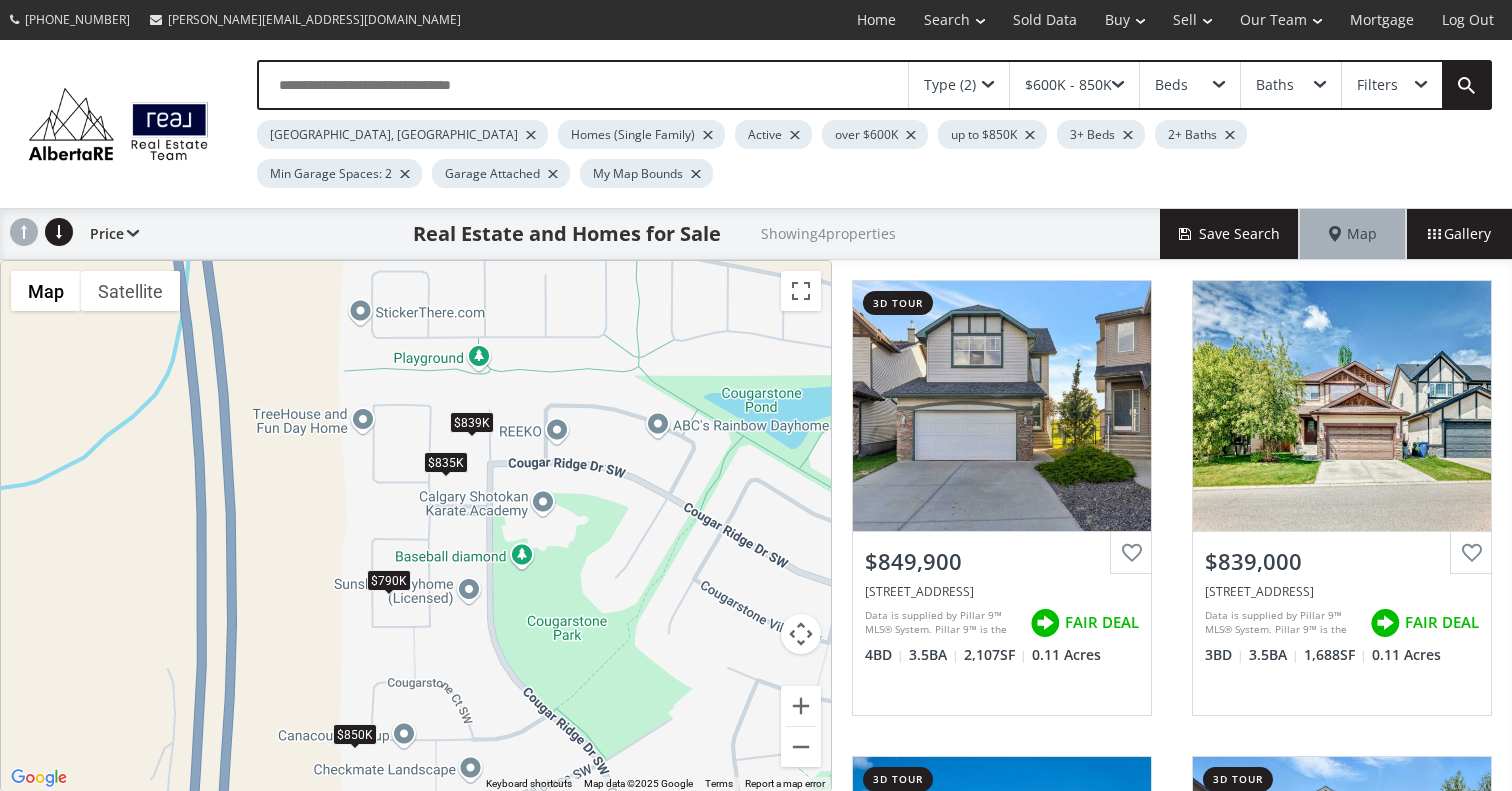 click on "$850K" at bounding box center (355, 734) 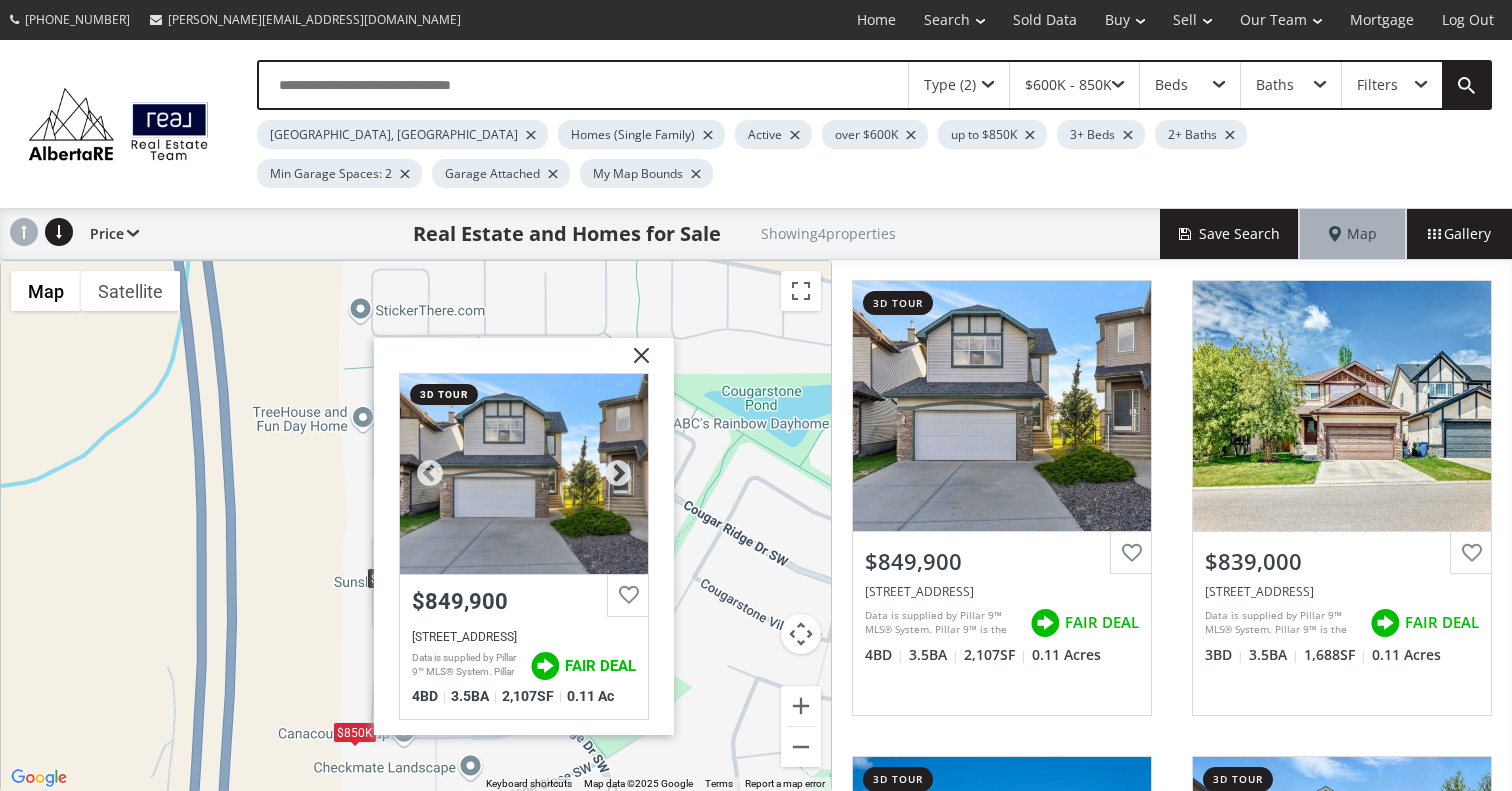click on "$849,900" at bounding box center (524, 601) 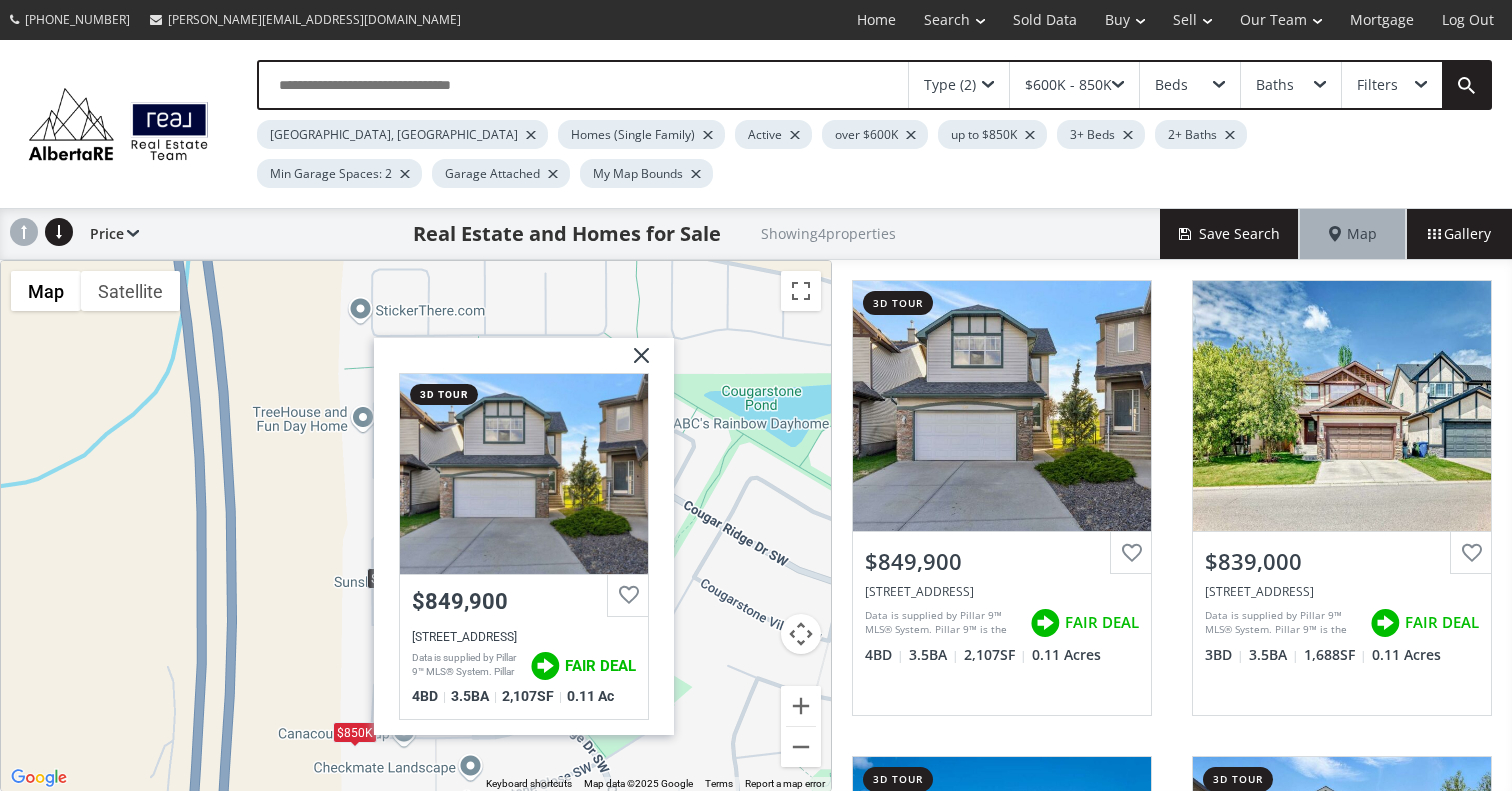click at bounding box center [634, 363] 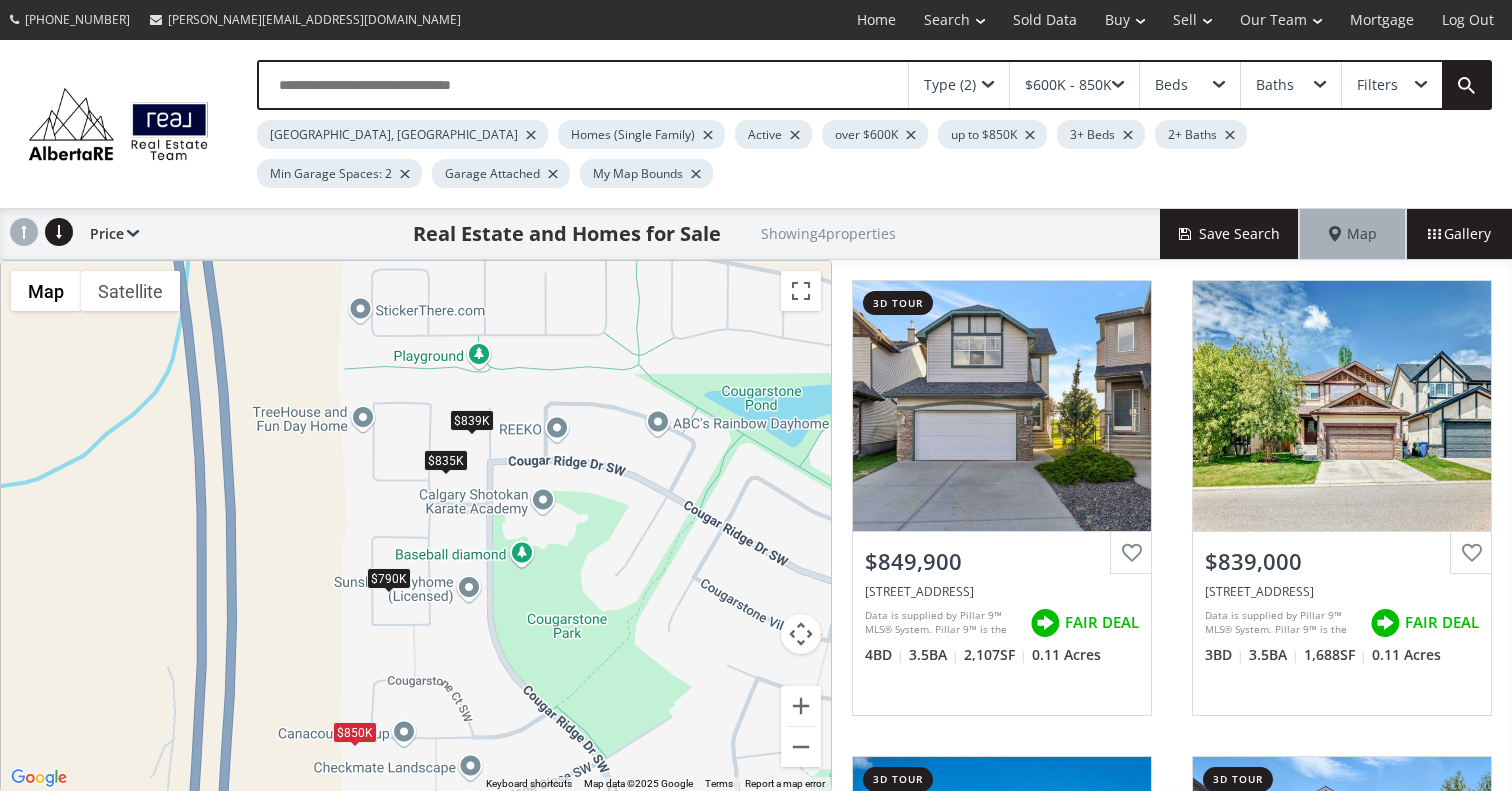 click on "$835K" at bounding box center (446, 460) 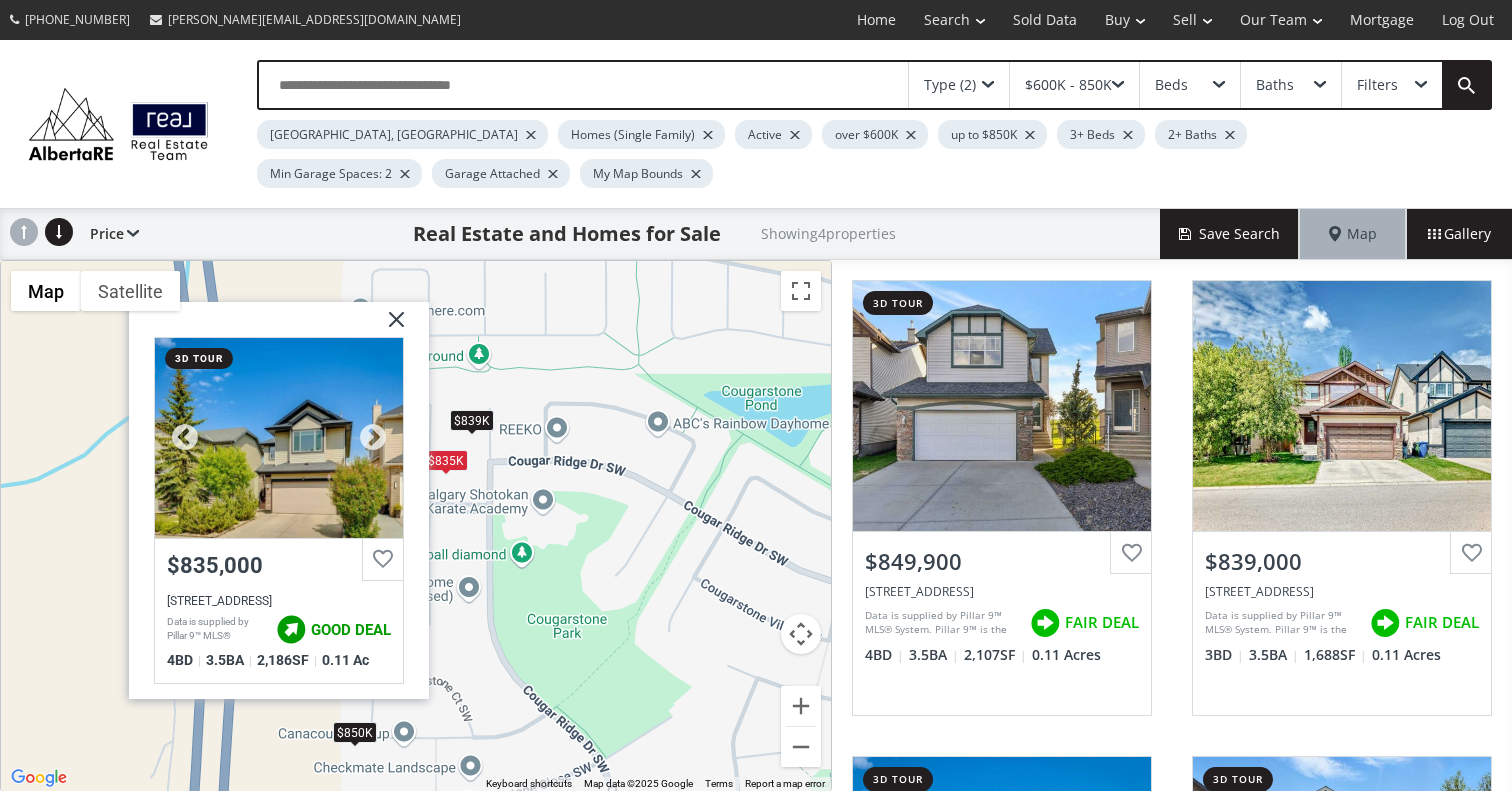 click on "$835,000" at bounding box center [279, 565] 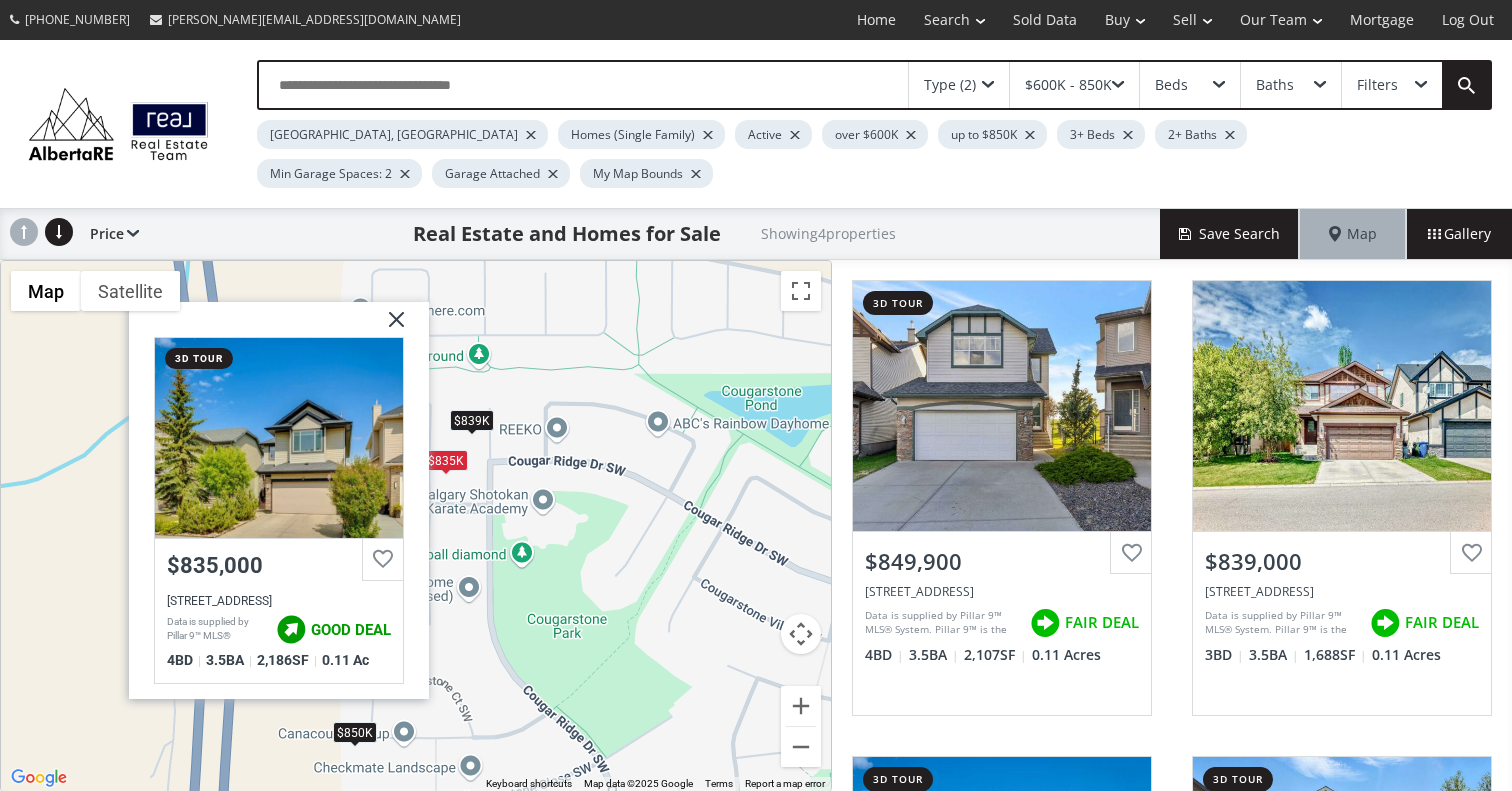 click at bounding box center (389, 327) 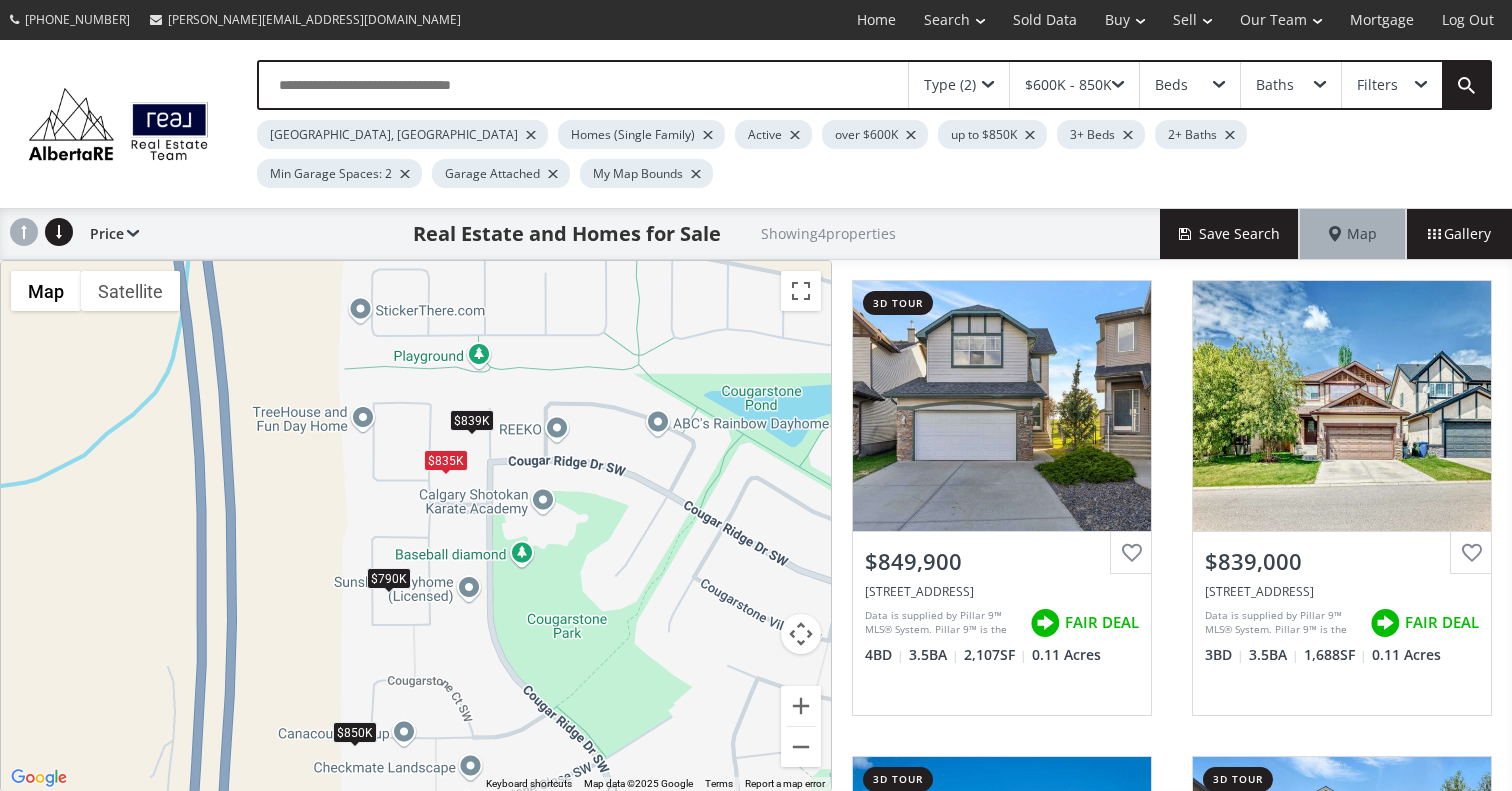 click on "$839K" at bounding box center [472, 420] 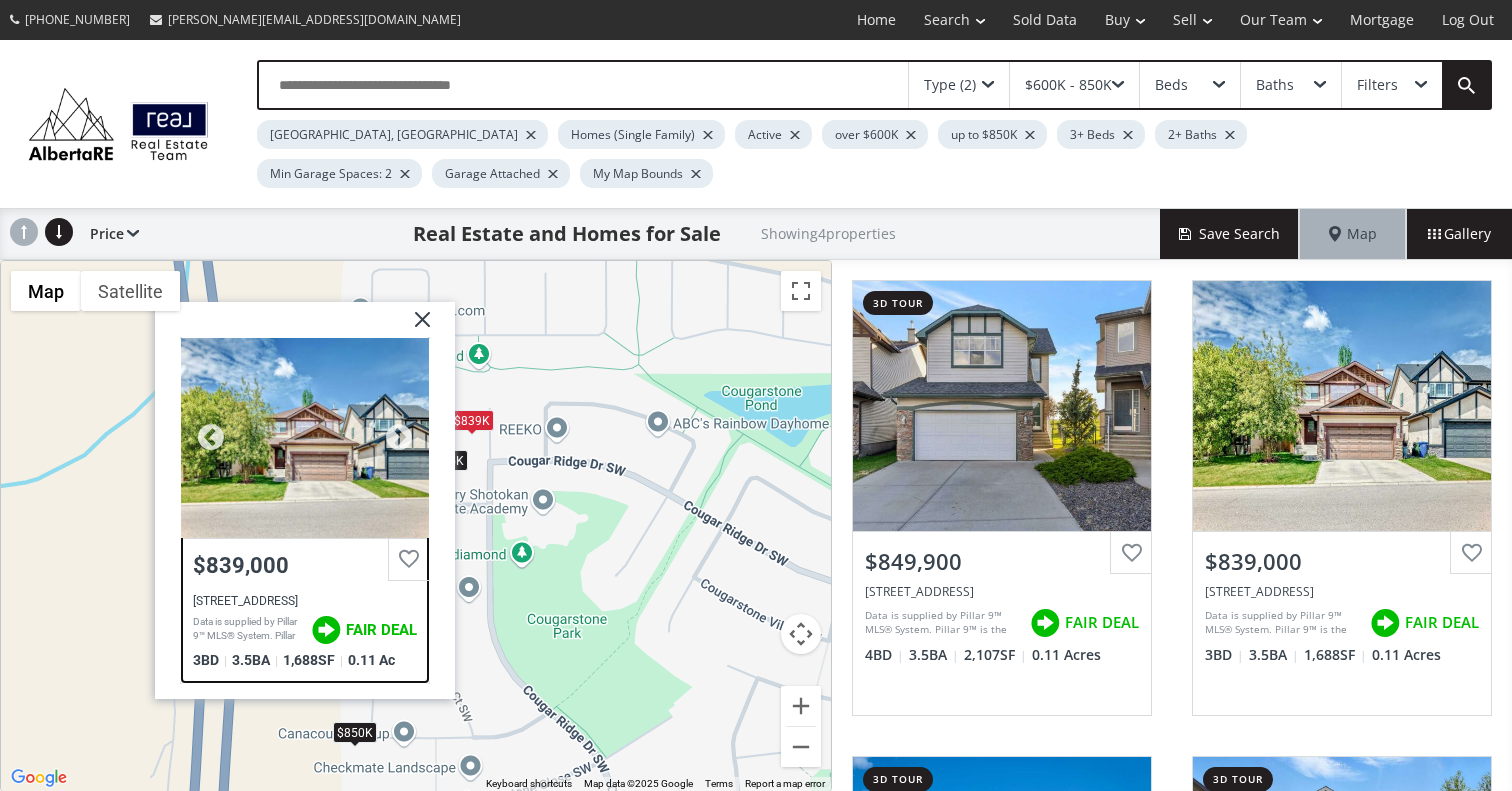 click on "$839,000" at bounding box center (305, 565) 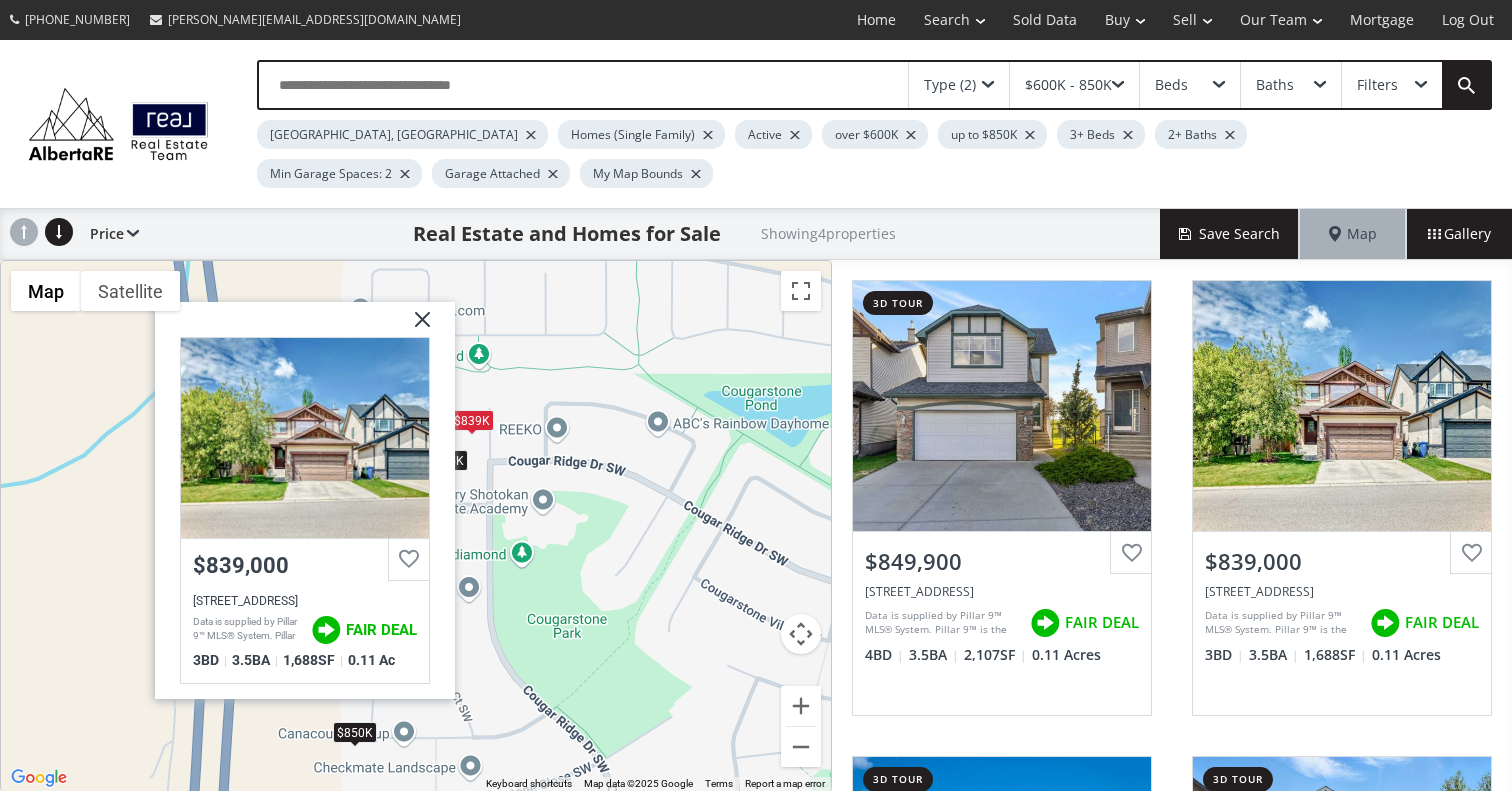 click on "To navigate, press the arrow keys. $850K $839K $835K $790K Cougarstone Mews SW Calgary AB T3H 5A2 $839,000 54 Cougarstone Mews SW, Calgary, AB T3H 5A2 Data is supplied by Pillar 9™ MLS® System. Pillar 9™ is the owner of the copyright in its MLS® System. Data is deemed reliable but is not guaranteed accurate by Pillar 9™. The trademarks MLS®, Multiple Listing Service® and the associated logos are owned by The Canadian Real Estate Association (CREA) and identify the quality of services provided by real estate professionals who are members of CREA. Used under license.
Last updated: 2025-07-01 04:27:54  FAIR DEAL 3  BD 3.5  BA 1,688  SF 0.11   Ac" at bounding box center (416, 526) 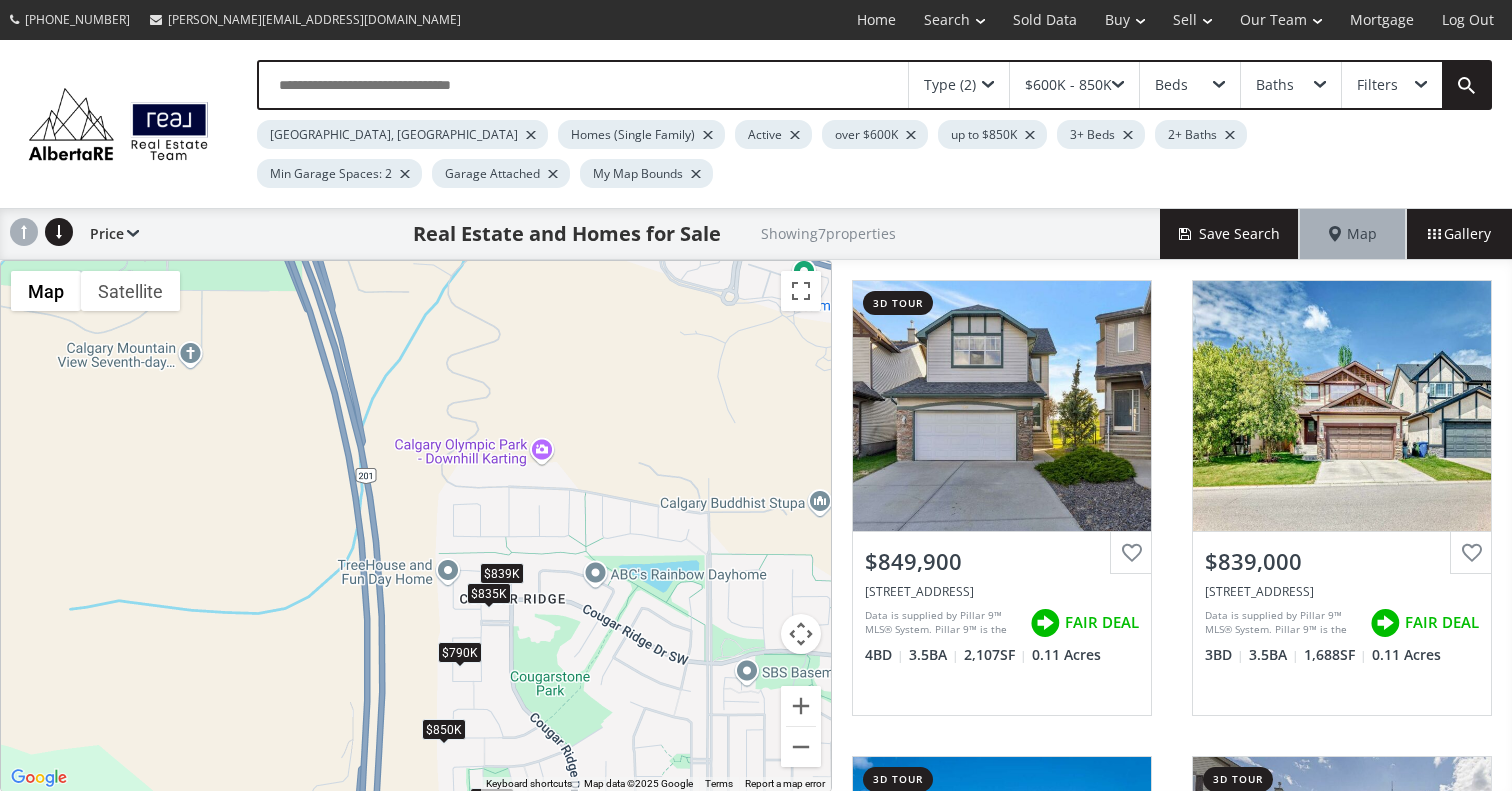 drag, startPoint x: 681, startPoint y: 592, endPoint x: 655, endPoint y: 680, distance: 91.76056 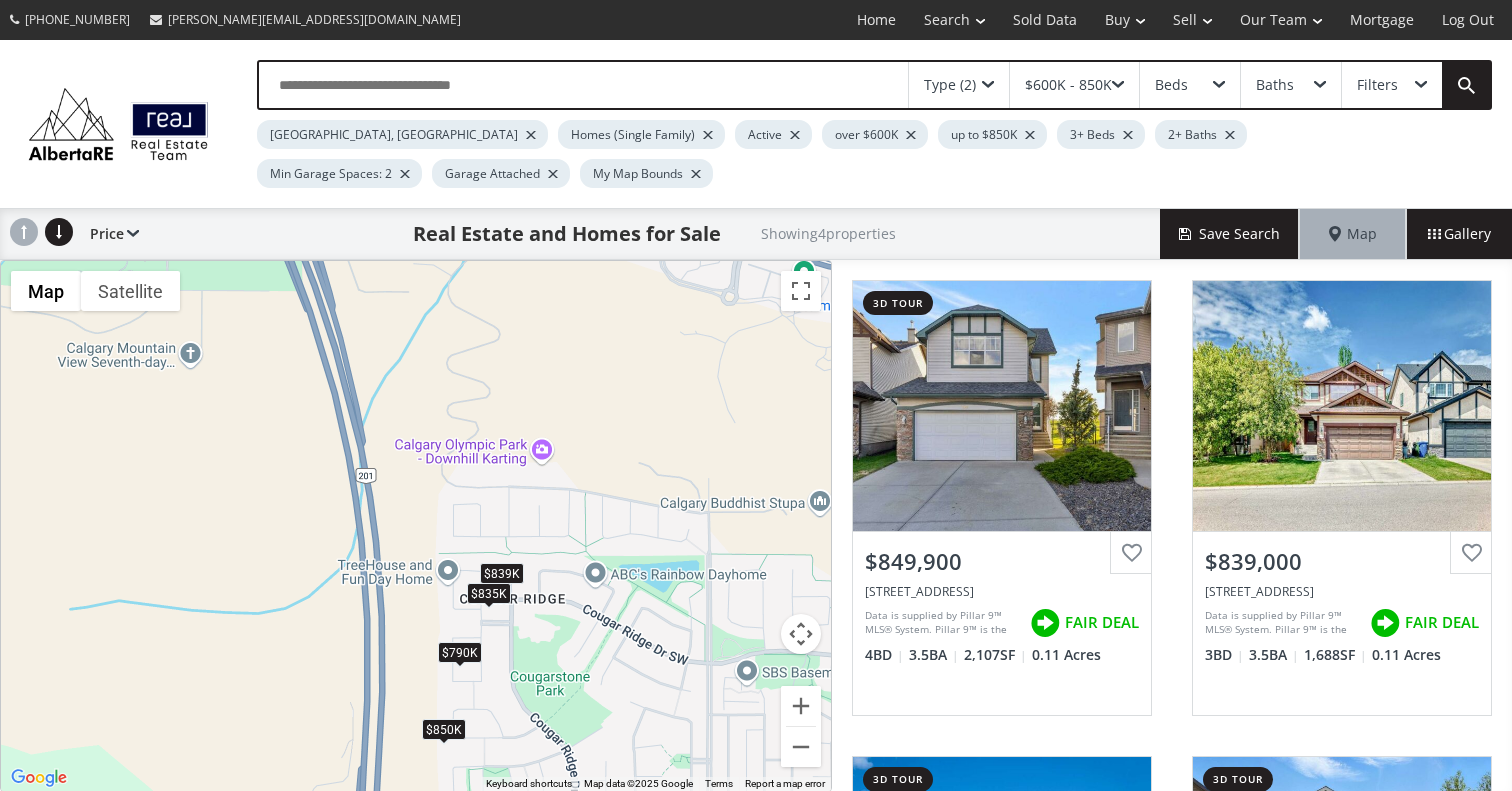 drag, startPoint x: 590, startPoint y: 463, endPoint x: 593, endPoint y: 707, distance: 244.01845 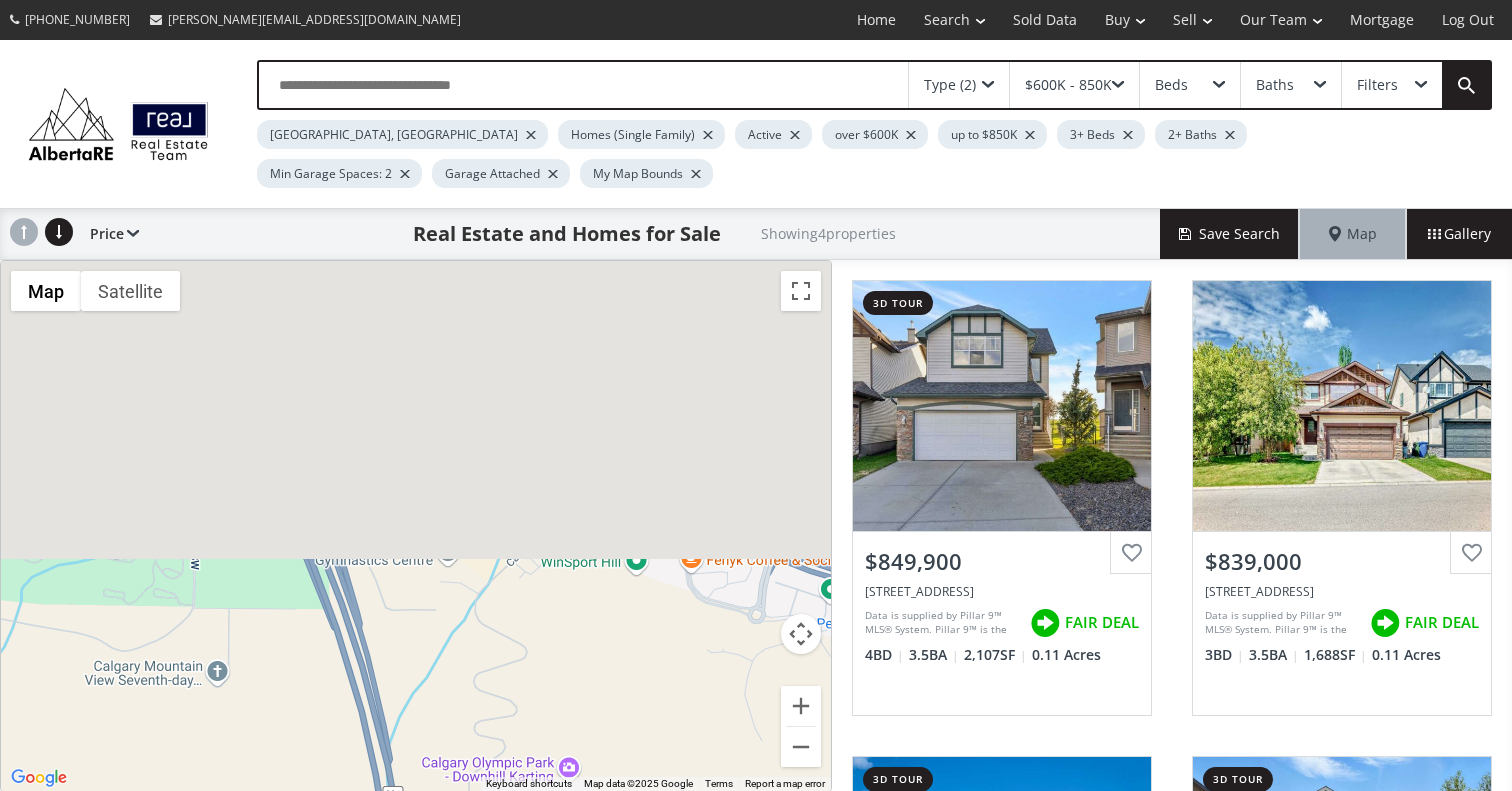 drag, startPoint x: 582, startPoint y: 476, endPoint x: 610, endPoint y: 823, distance: 348.12784 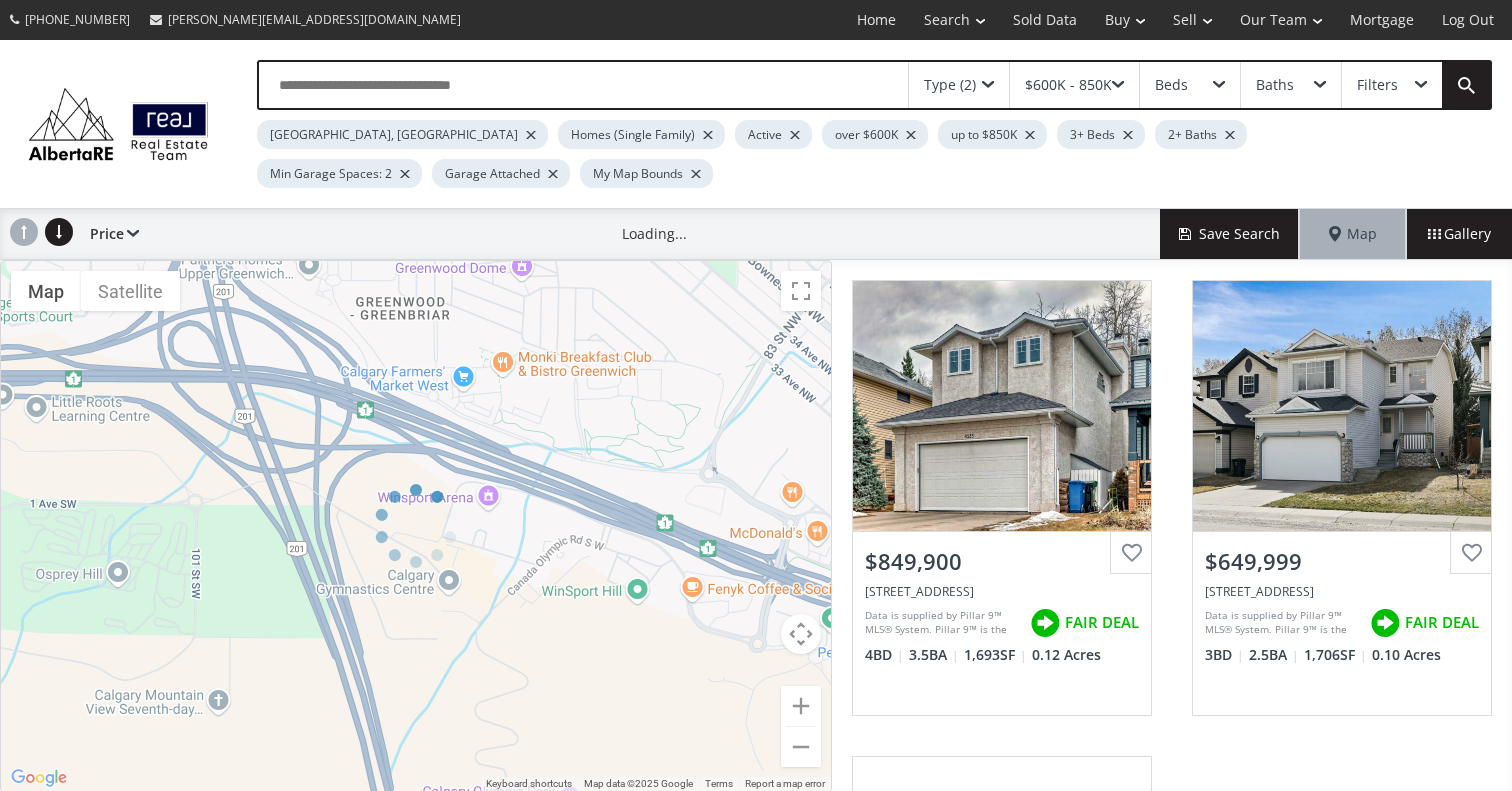drag, startPoint x: 573, startPoint y: 551, endPoint x: 768, endPoint y: 657, distance: 221.9482 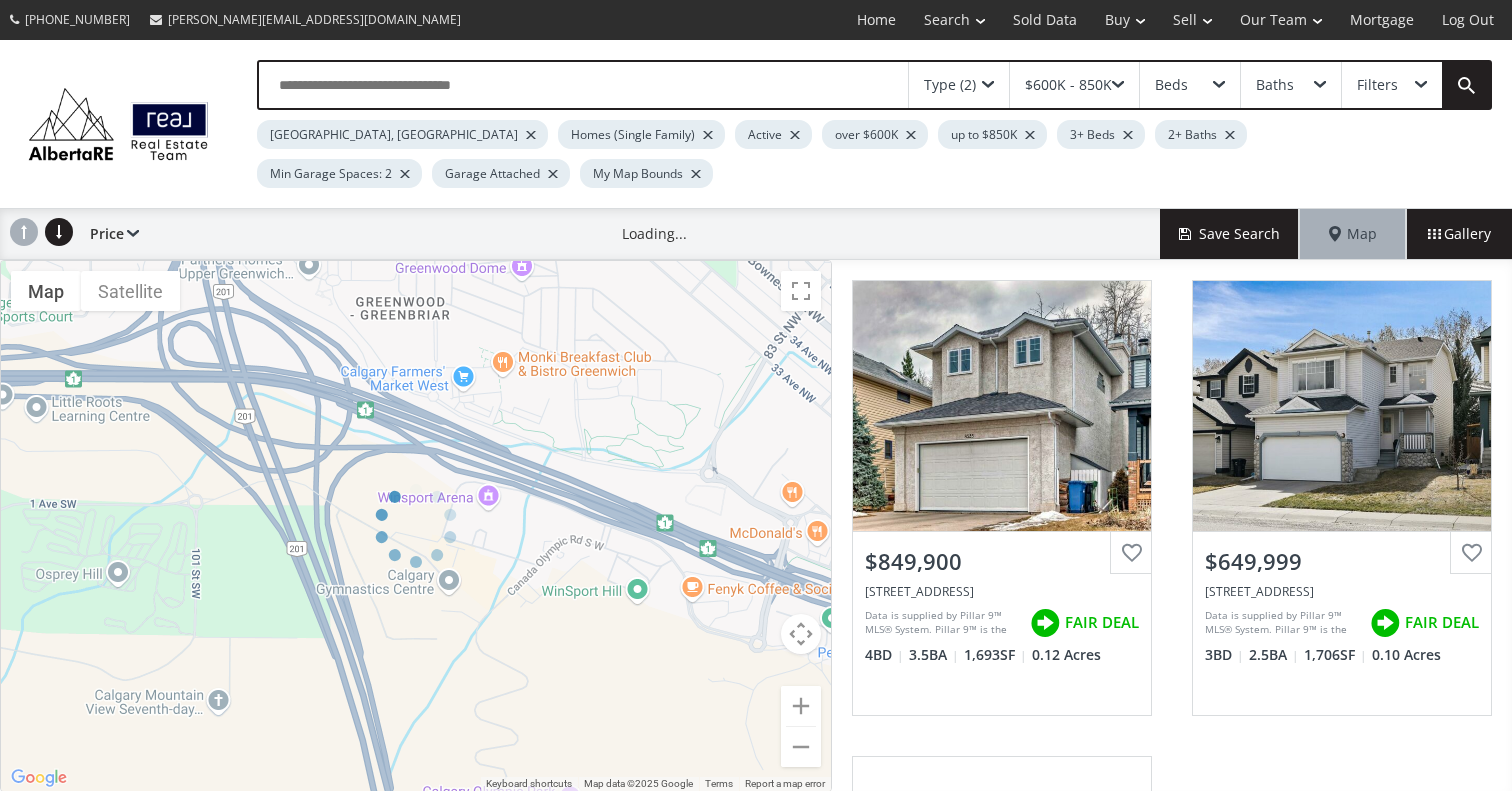 click on "← Move left → Move right ↑ Move up ↓ Move down + Zoom in - Zoom out Home Jump left by 75% End Jump right by 75% Page Up Jump up by 75% Page Down Jump down by 75% To navigate, press the arrow keys. $850K $839K $835K $790K Map Terrain Satellite Labels Keyboard shortcuts Map Data Map data ©2025 Google Map data ©2025 Google 200 m  Click to toggle between metric and imperial units Terms Report a map error" at bounding box center (416, 526) 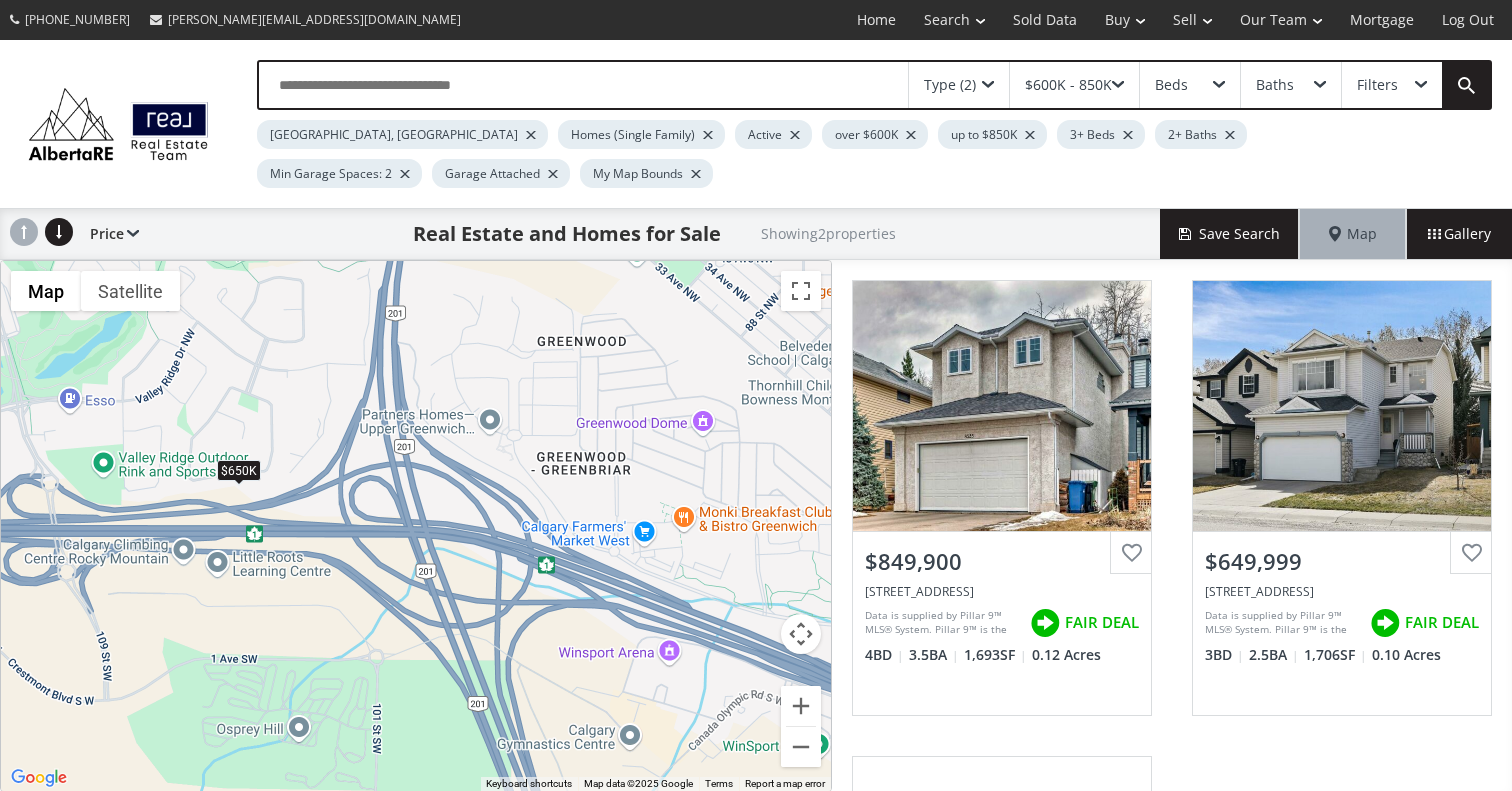 drag, startPoint x: 480, startPoint y: 465, endPoint x: 702, endPoint y: 637, distance: 280.83447 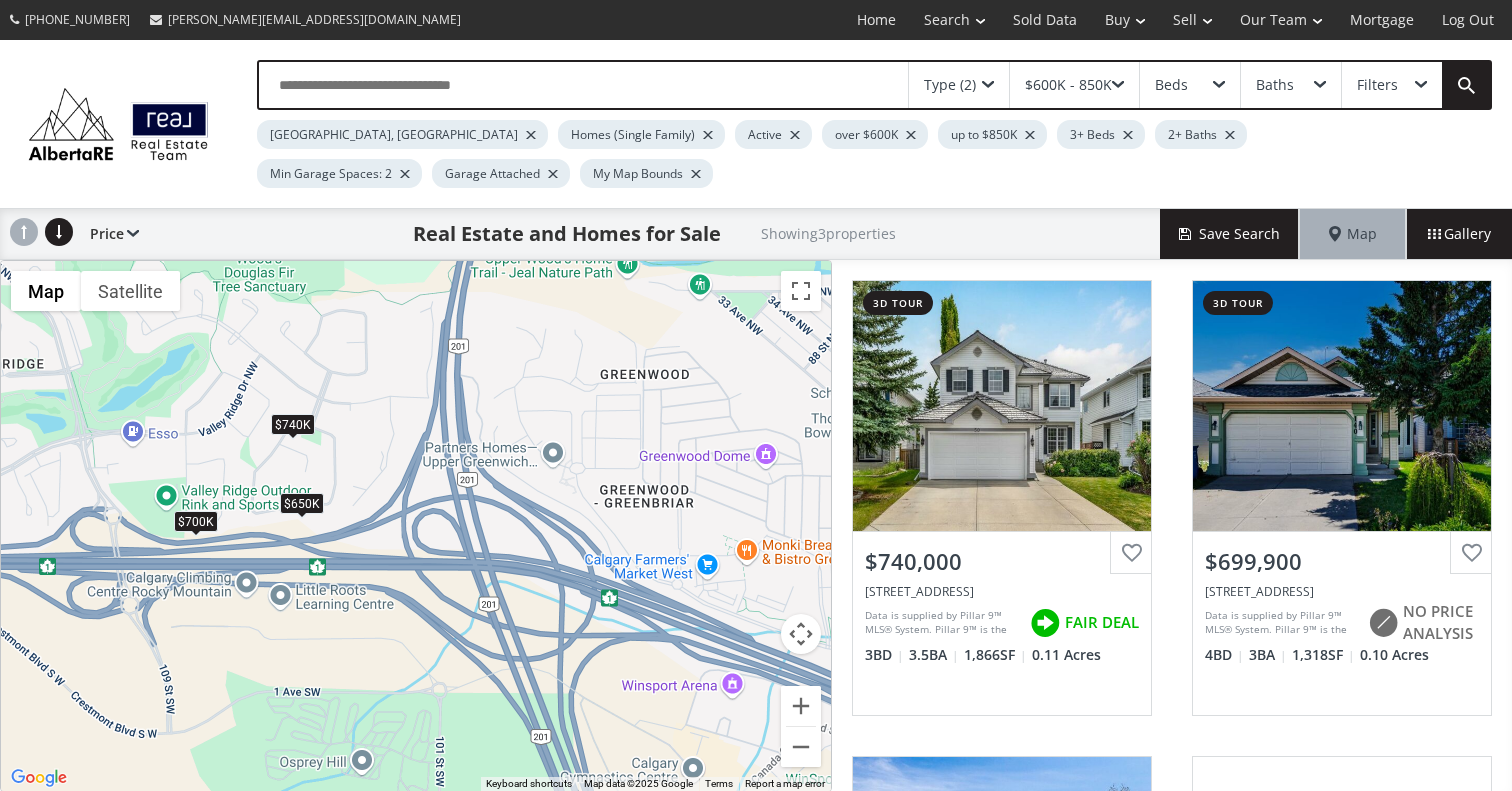 drag, startPoint x: 448, startPoint y: 548, endPoint x: 594, endPoint y: 629, distance: 166.96407 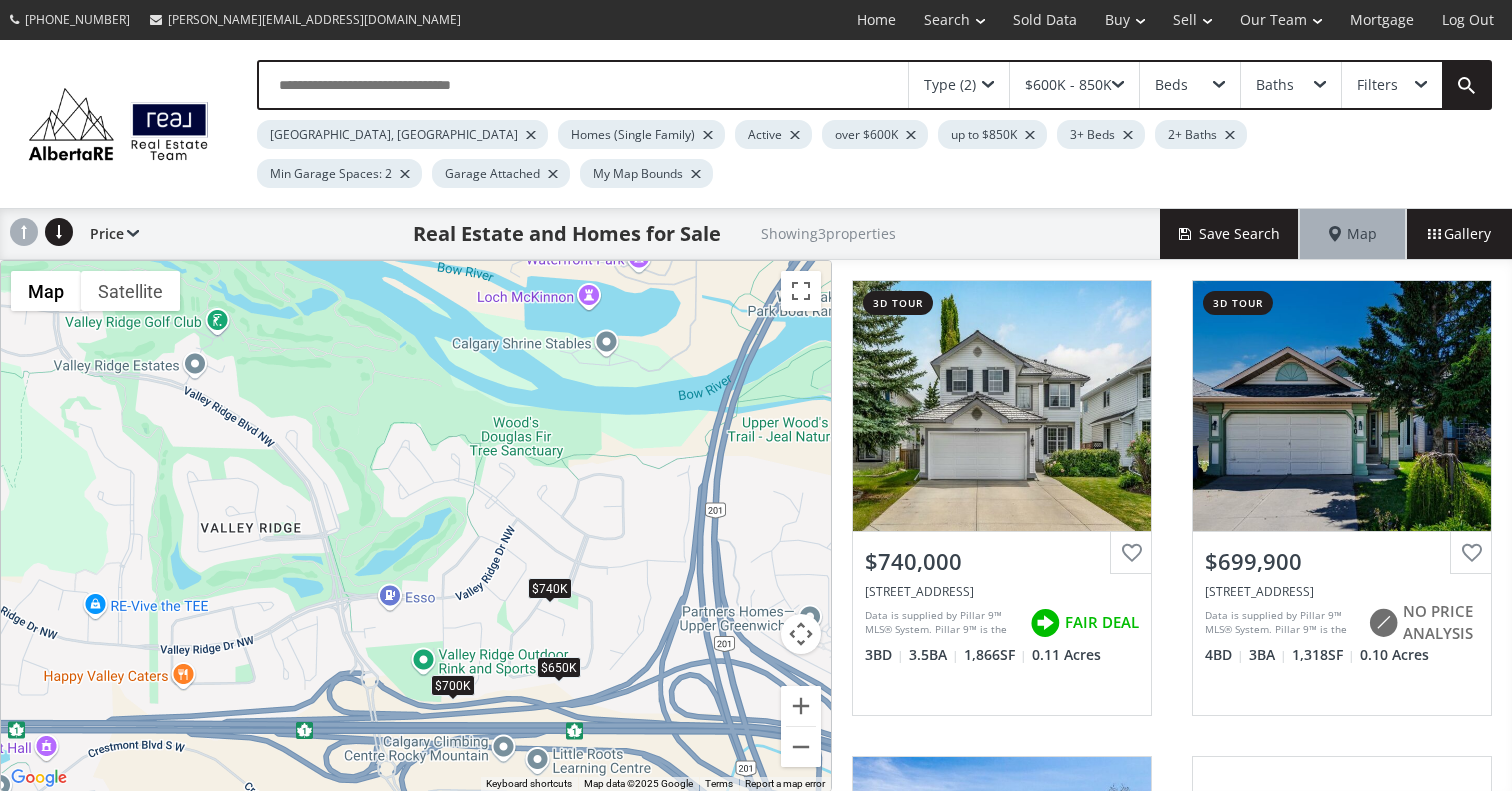 drag, startPoint x: 410, startPoint y: 429, endPoint x: 670, endPoint y: 593, distance: 307.402 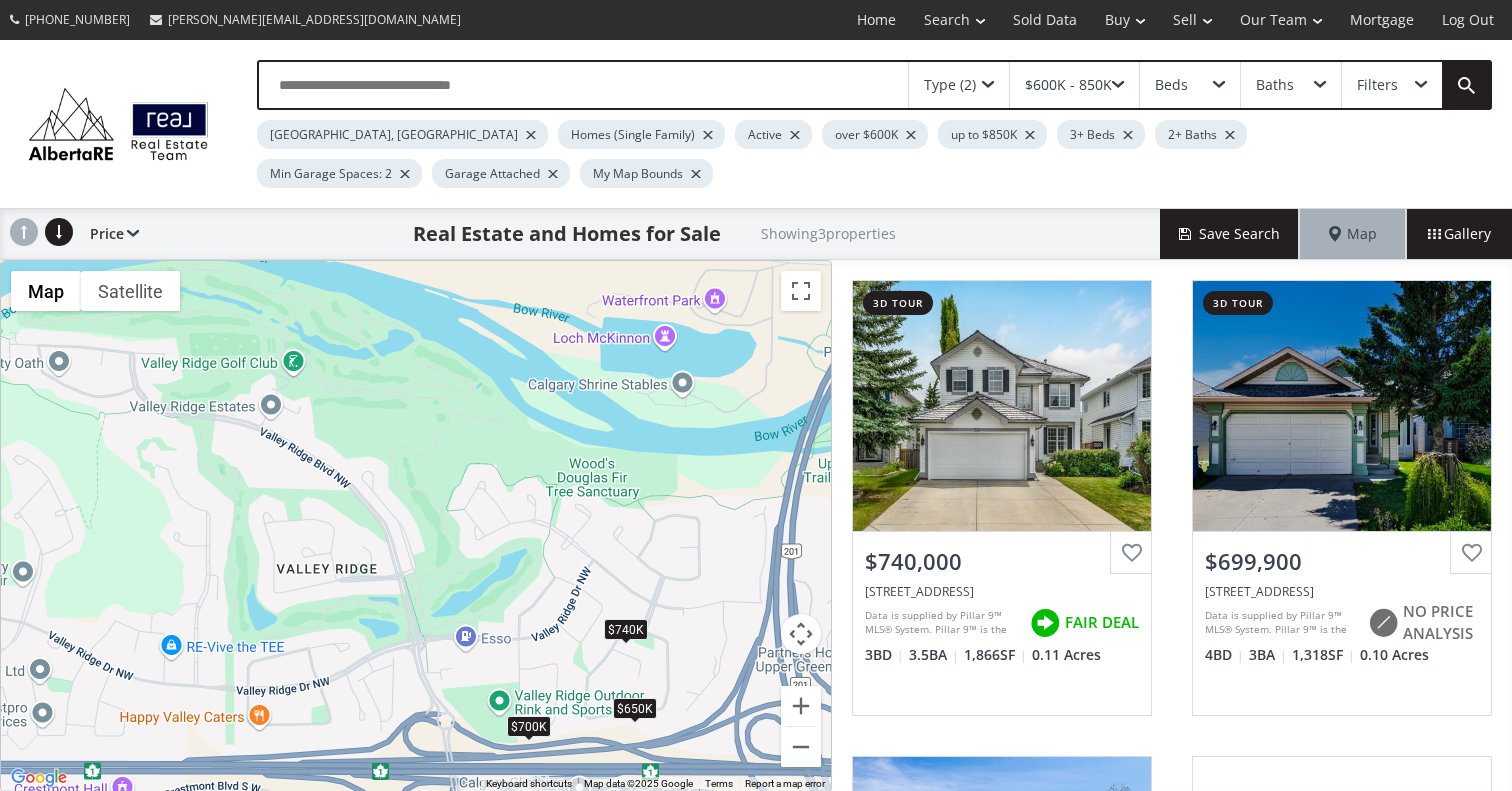 drag, startPoint x: 577, startPoint y: 530, endPoint x: 655, endPoint y: 571, distance: 88.11924 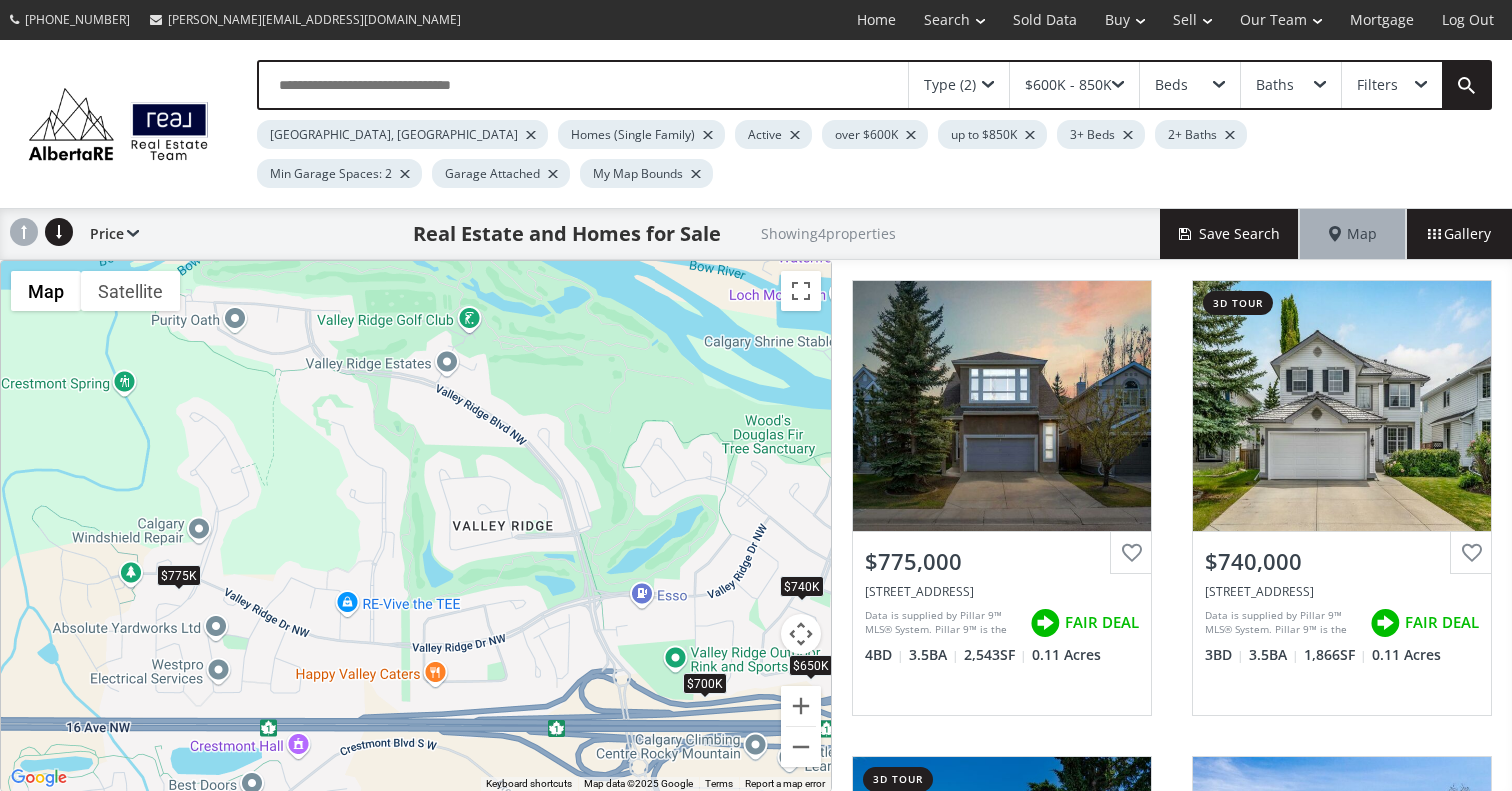 drag, startPoint x: 374, startPoint y: 578, endPoint x: 551, endPoint y: 535, distance: 182.14828 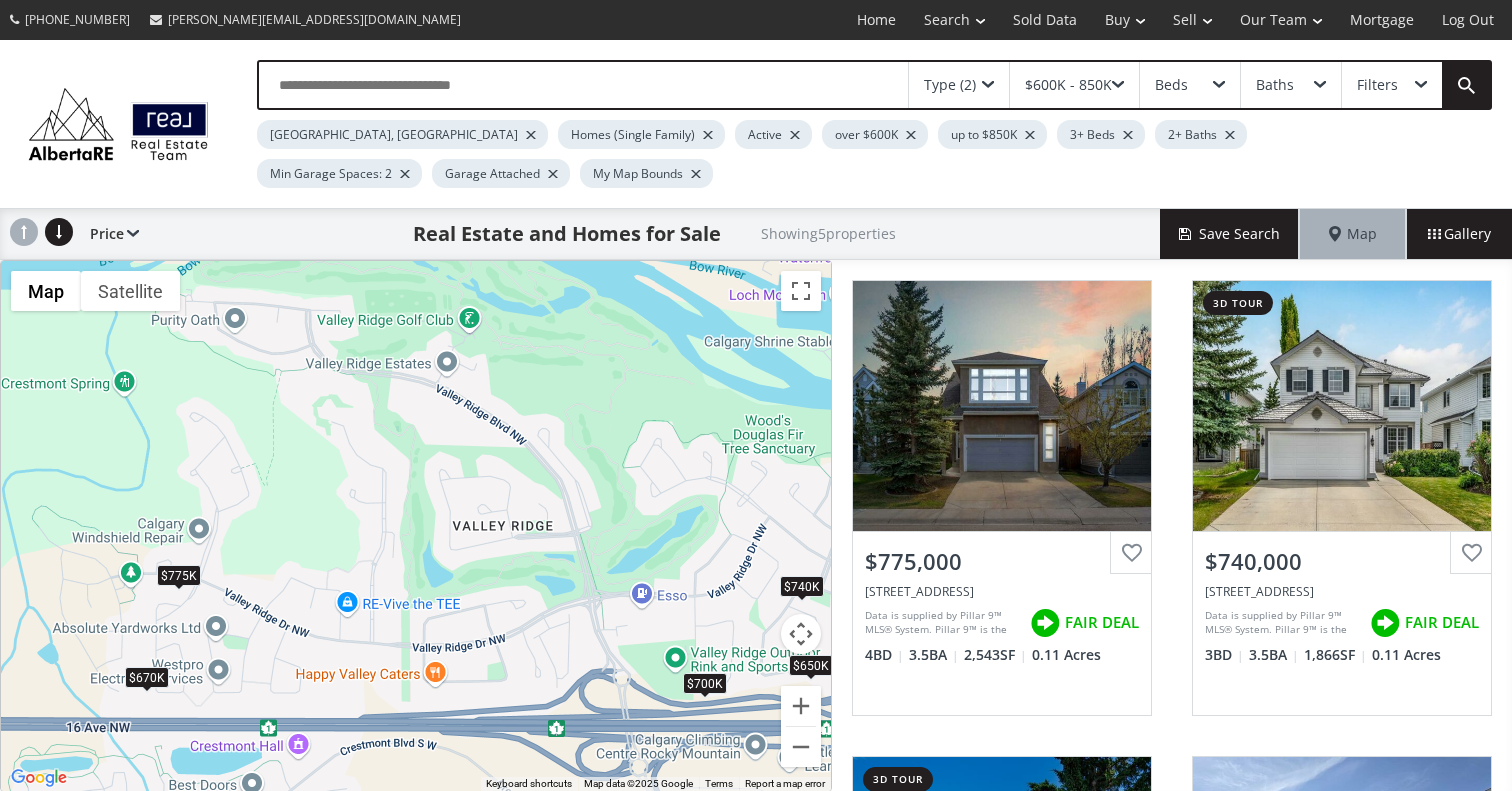 click on "$775K" at bounding box center (179, 575) 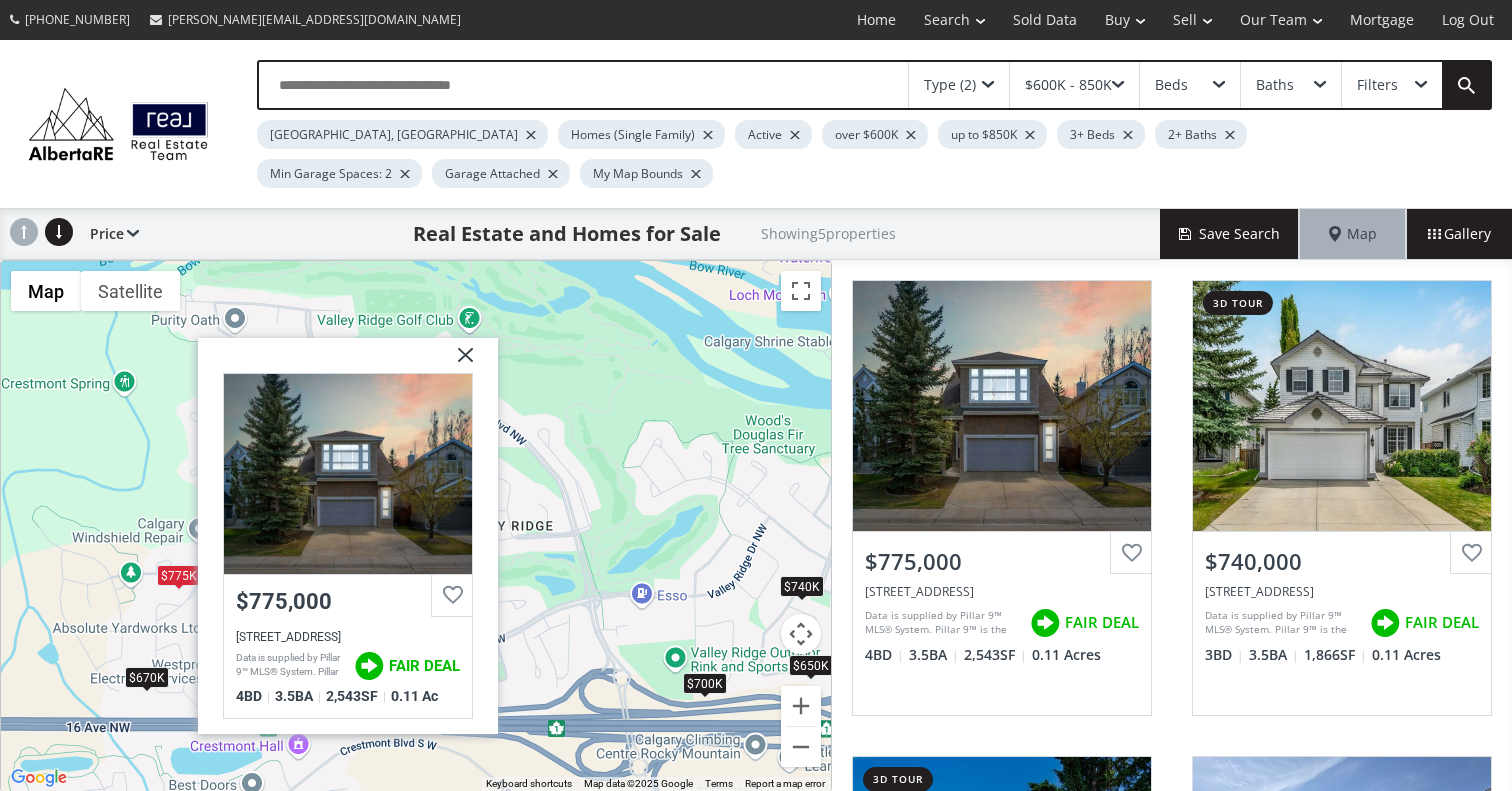 click on "To navigate, press the arrow keys. $775K $740K $700K $670K $650K Valley Ridge Drive NW Calgary AB T3B 5W9 $775,000 12069 Valley Ridge Drive NW, Calgary, AB T3B 5W9 Data is supplied by Pillar 9™ MLS® System. Pillar 9™ is the owner of the copyright in its MLS® System. Data is deemed reliable but is not guaranteed accurate by Pillar 9™. The trademarks MLS®, Multiple Listing Service® and the associated logos are owned by The Canadian Real Estate Association (CREA) and identify the quality of services provided by real estate professionals who are members of CREA. Used under license.
Last updated: 2025-07-01 04:28:58  FAIR DEAL 4  BD 3.5  BA 2,543  SF 0.11   Ac" at bounding box center (416, 526) 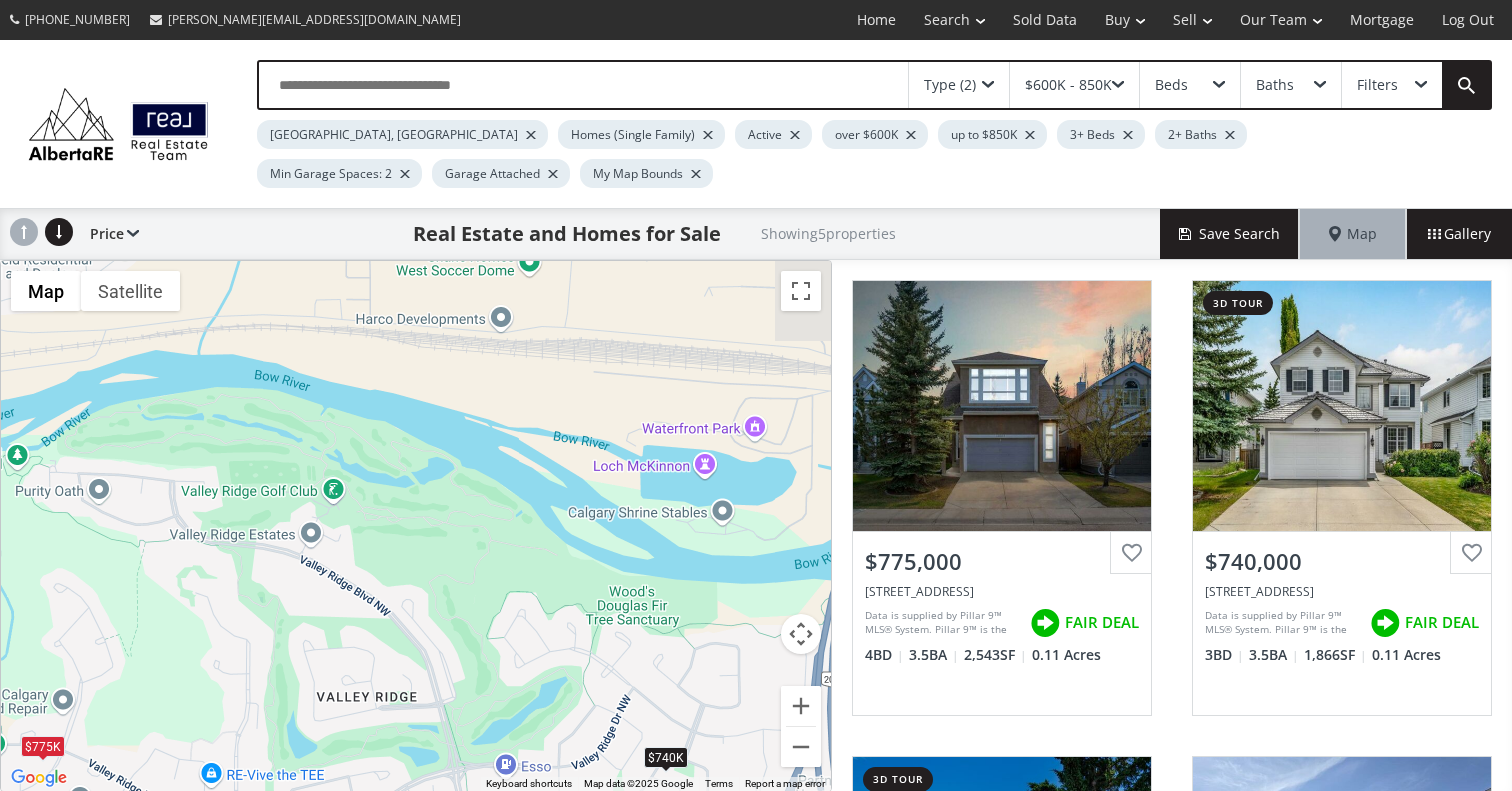 drag, startPoint x: 629, startPoint y: 417, endPoint x: 485, endPoint y: 598, distance: 231.29419 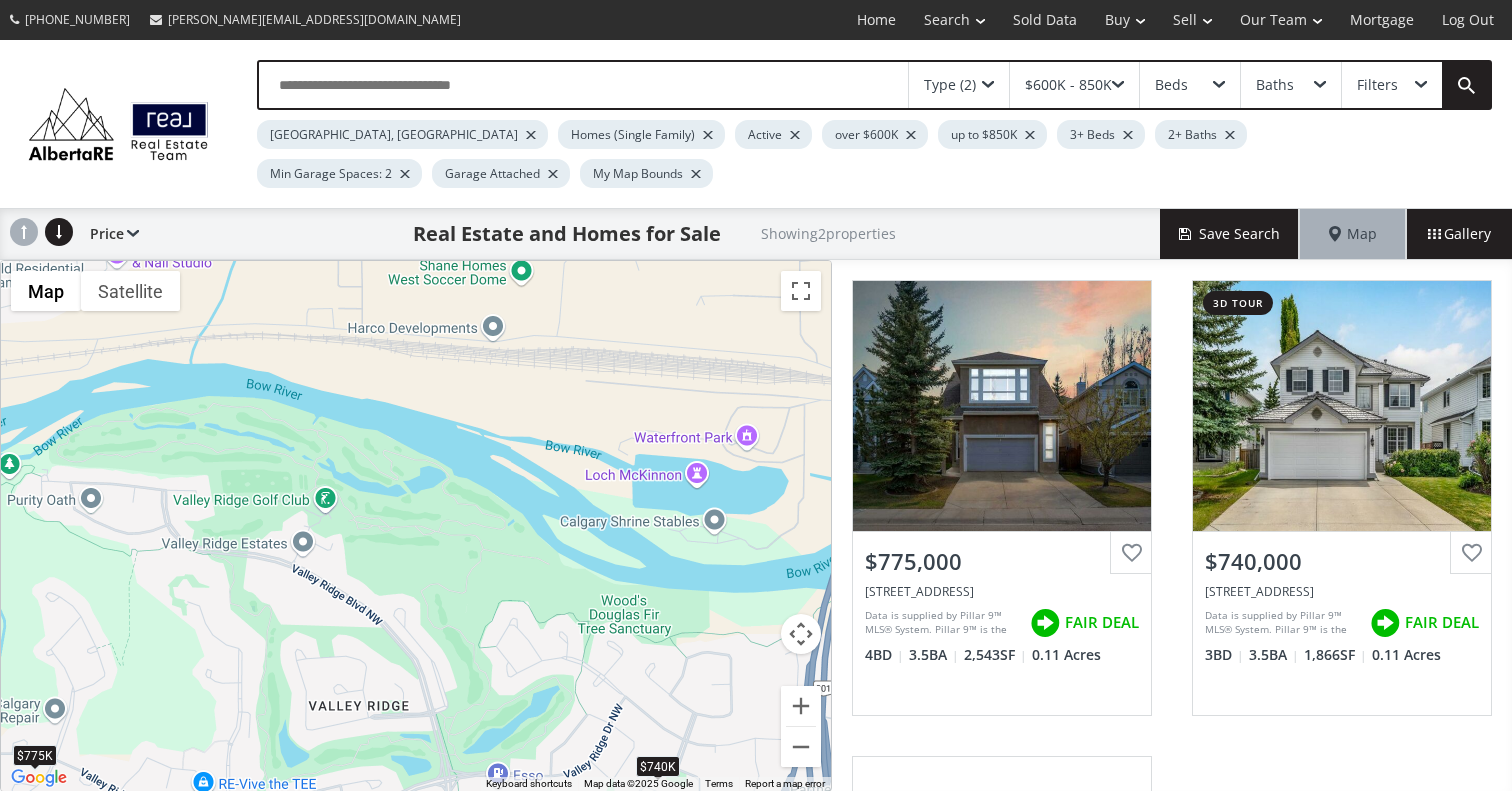 drag, startPoint x: 630, startPoint y: 412, endPoint x: 347, endPoint y: 585, distance: 331.6896 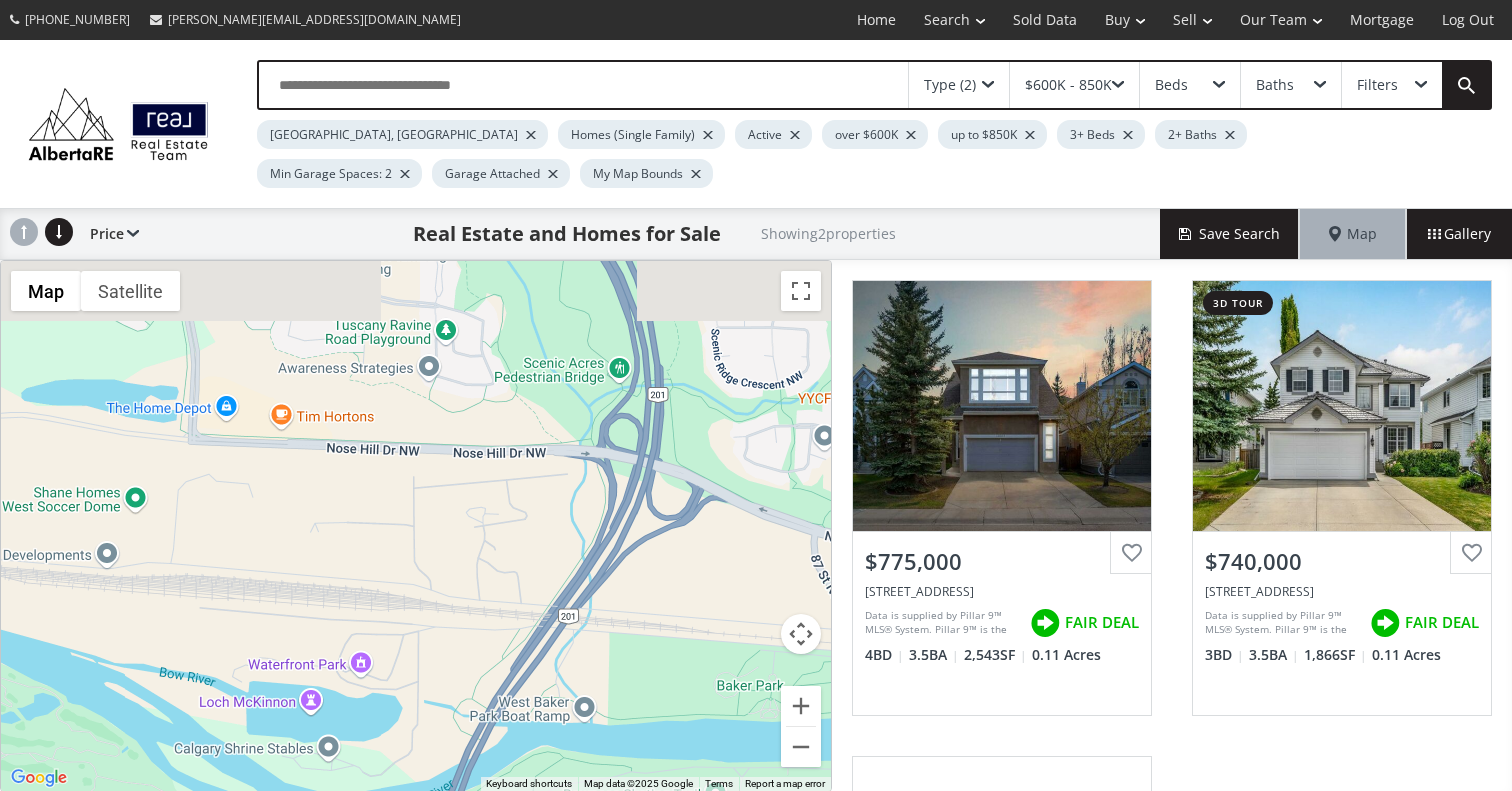 drag, startPoint x: 586, startPoint y: 363, endPoint x: 200, endPoint y: 590, distance: 447.80017 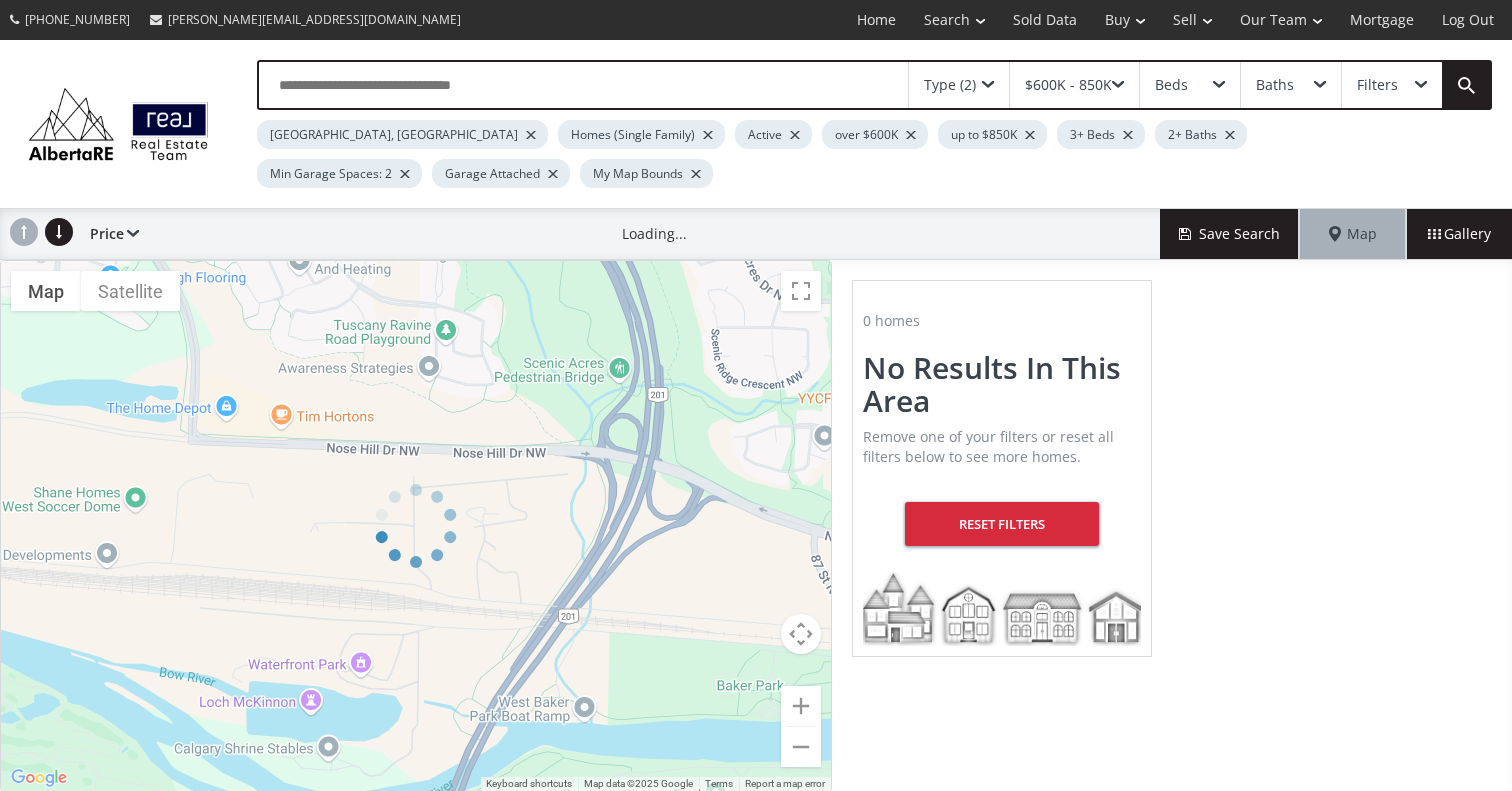 drag, startPoint x: 678, startPoint y: 579, endPoint x: 421, endPoint y: 615, distance: 259.50916 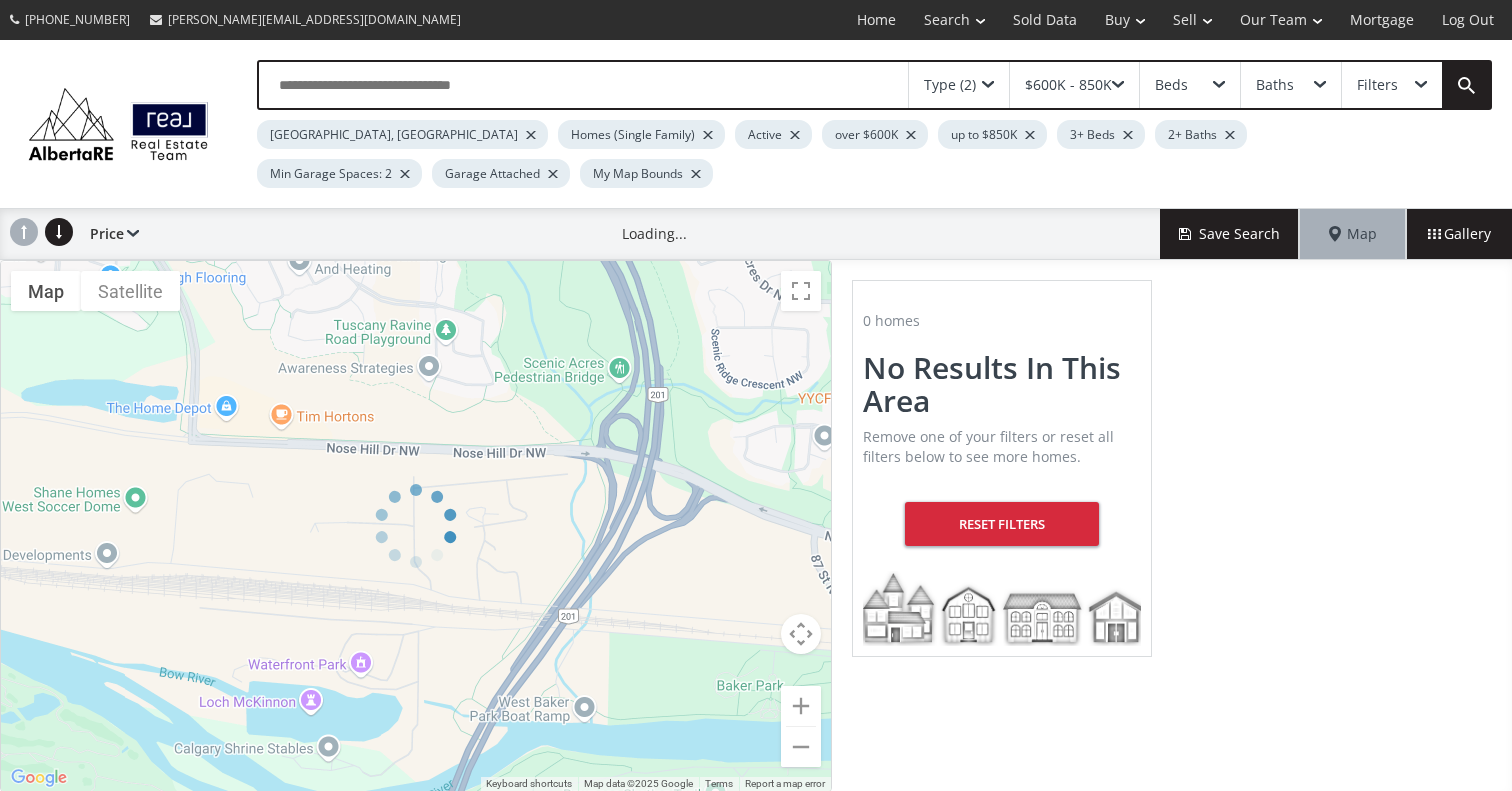 click on "← Move left → Move right ↑ Move up ↓ Move down + Zoom in - Zoom out Home Jump left by 75% End Jump right by 75% Page Up Jump up by 75% Page Down Jump down by 75% To navigate, press the arrow keys. $775K $740K Map Terrain Satellite Labels Keyboard shortcuts Map Data Map data ©2025 Google Map data ©2025 Google 200 m  Click to toggle between metric and imperial units Terms Report a map error" at bounding box center [416, 526] 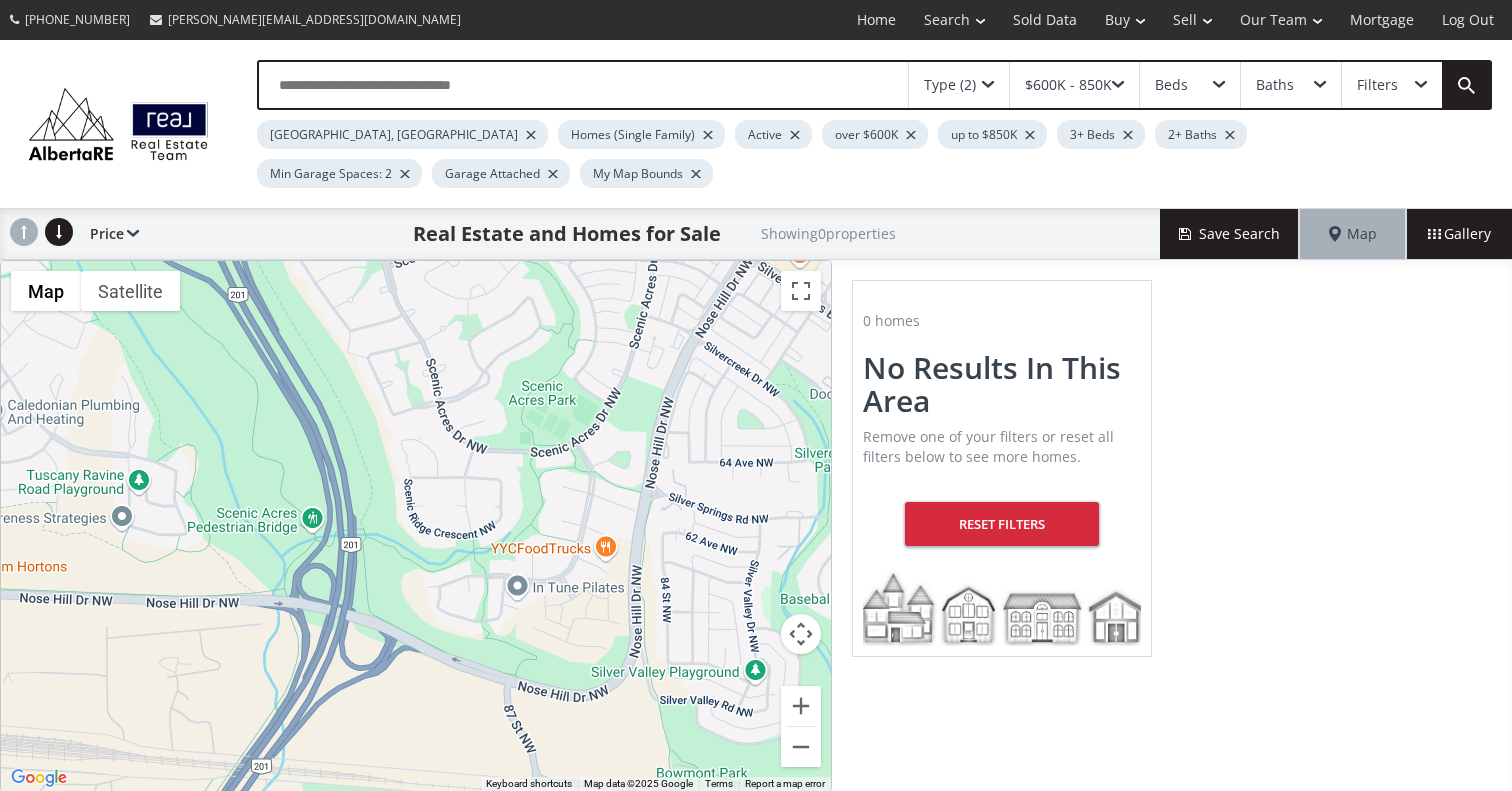 drag, startPoint x: 684, startPoint y: 407, endPoint x: 375, endPoint y: 557, distance: 343.4836 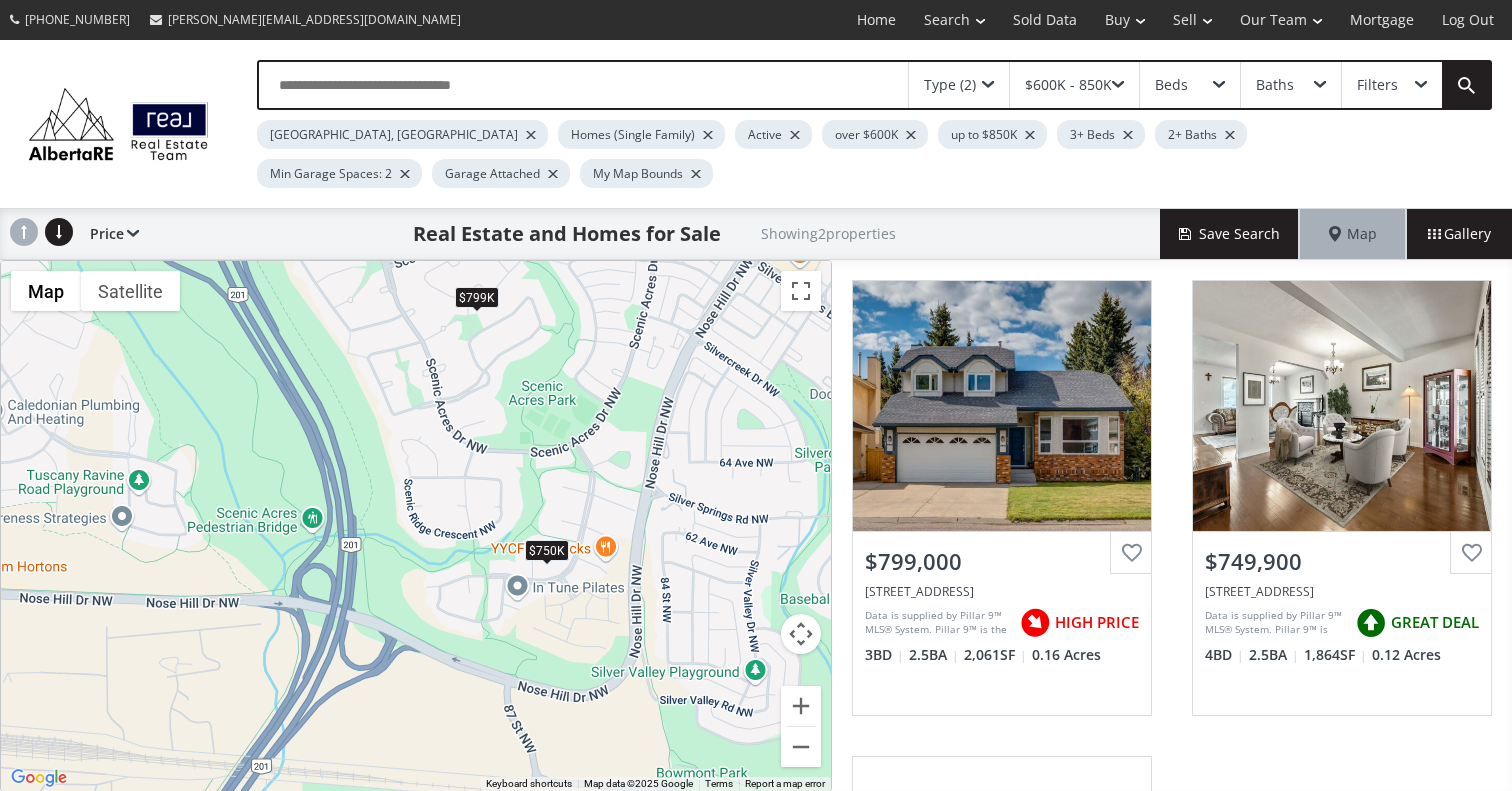 drag, startPoint x: 679, startPoint y: 448, endPoint x: 587, endPoint y: 495, distance: 103.31021 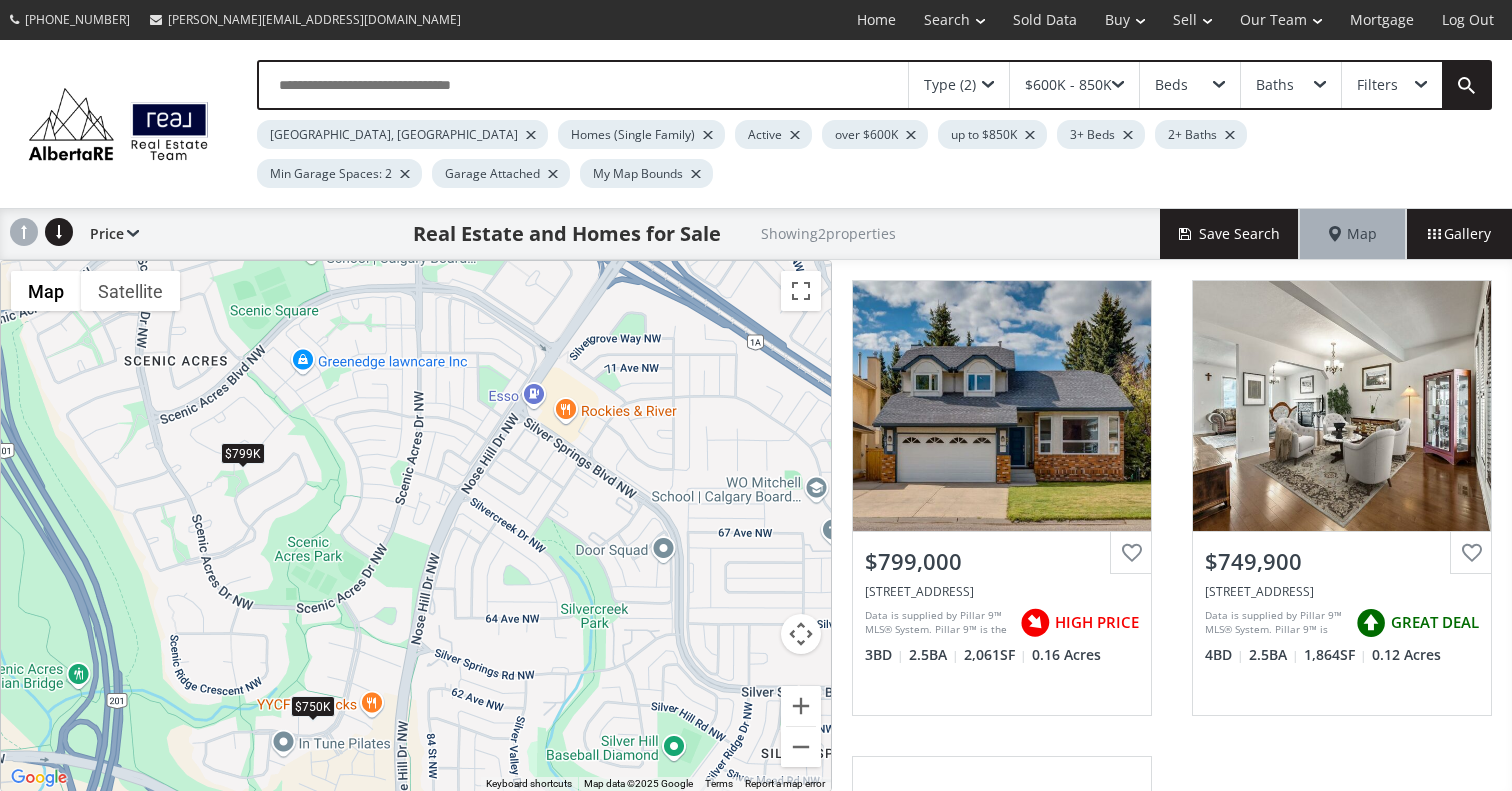drag, startPoint x: 602, startPoint y: 481, endPoint x: 369, endPoint y: 637, distance: 280.4015 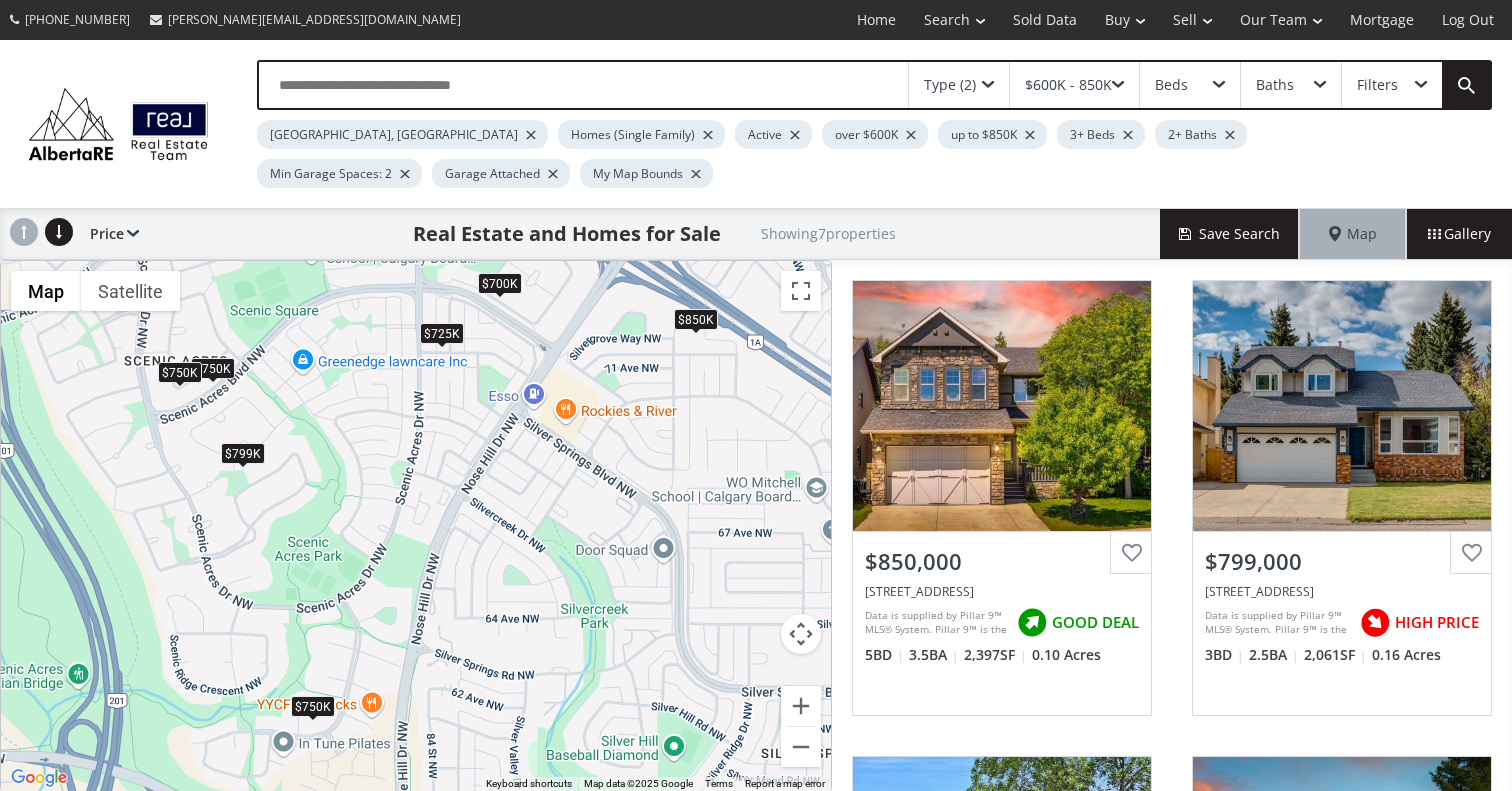 click on "$799K" at bounding box center [243, 453] 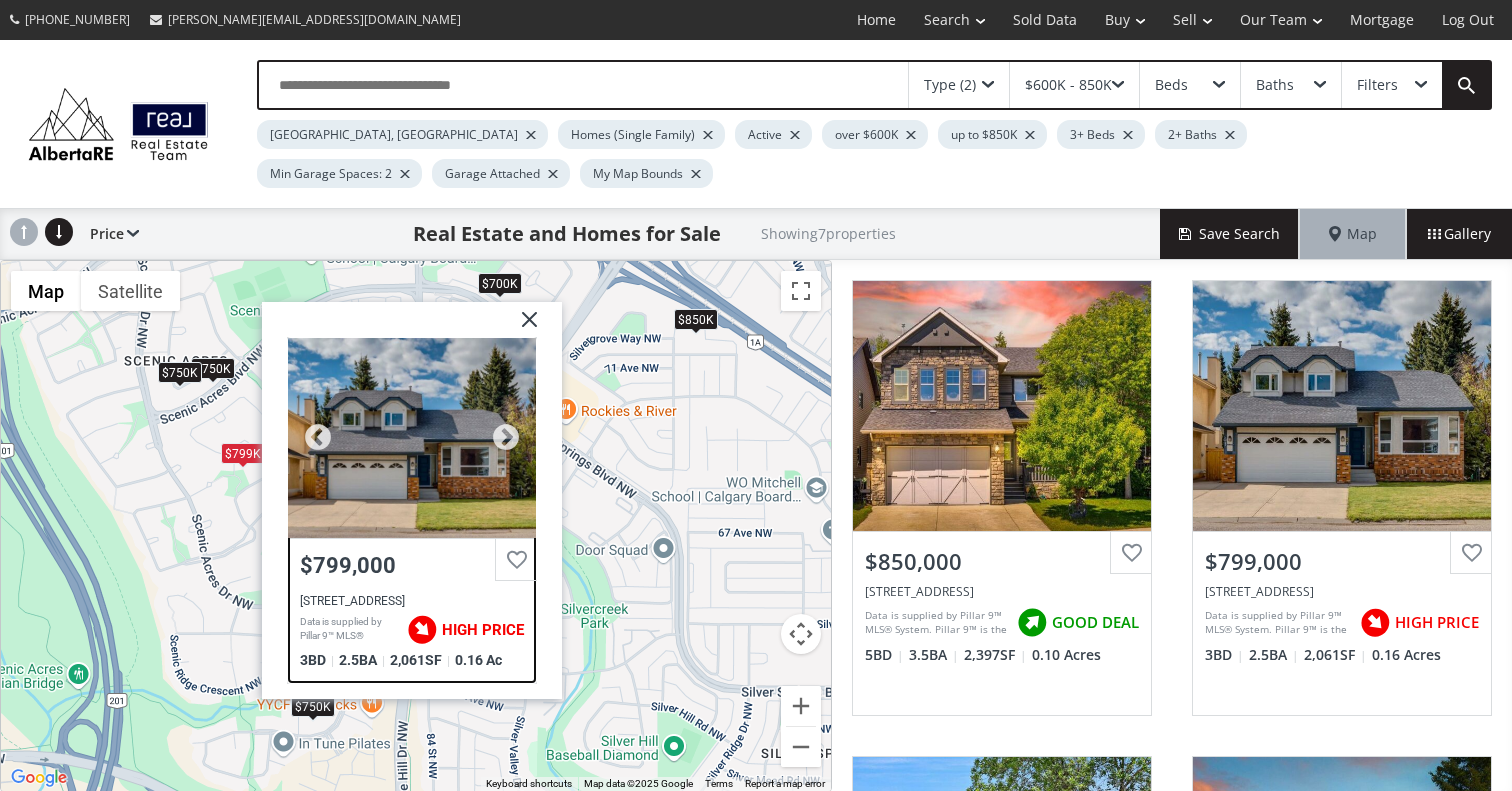 click on "$799,000" at bounding box center (412, 565) 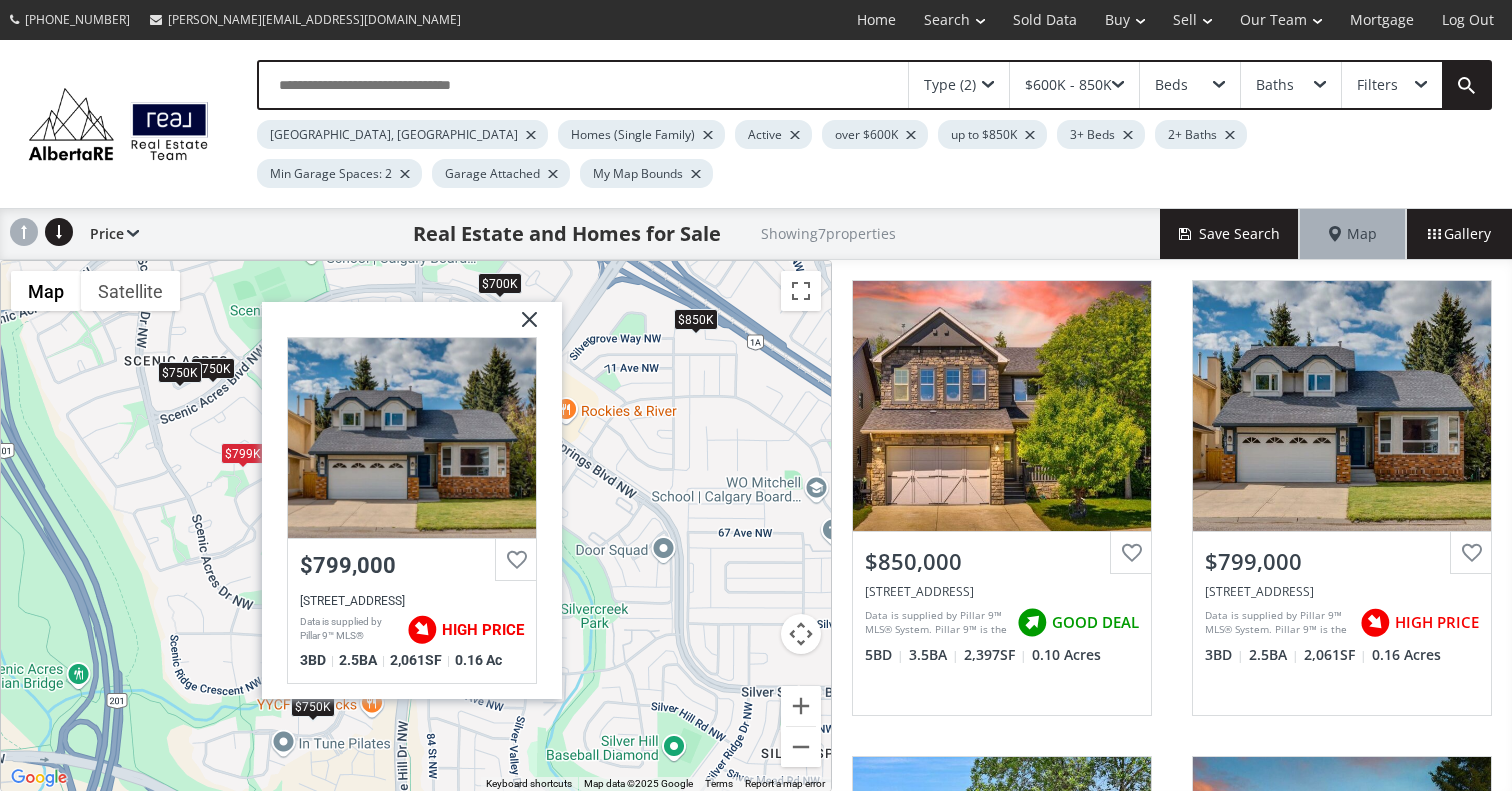 click on "To navigate, press the arrow keys. $850K $799K $750K $750K $750K $725K $700K Scenic Park Crescent NW Calgary AB T3L 1R8 $799,000 51 Scenic Park Crescent NW, Calgary, AB T3L 1R8 Data is supplied by Pillar 9™ MLS® System. Pillar 9™ is the owner of the copyright in its MLS® System. Data is deemed reliable but is not guaranteed accurate by Pillar 9™. The trademarks MLS®, Multiple Listing Service® and the associated logos are owned by The Canadian Real Estate Association (CREA) and identify the quality of services provided by real estate professionals who are members of CREA. Used under license.
Last updated: 2025-07-03 17:49:47  HIGH PRICE 3  BD 2.5  BA 2,061  SF 0.16   Ac" at bounding box center (416, 526) 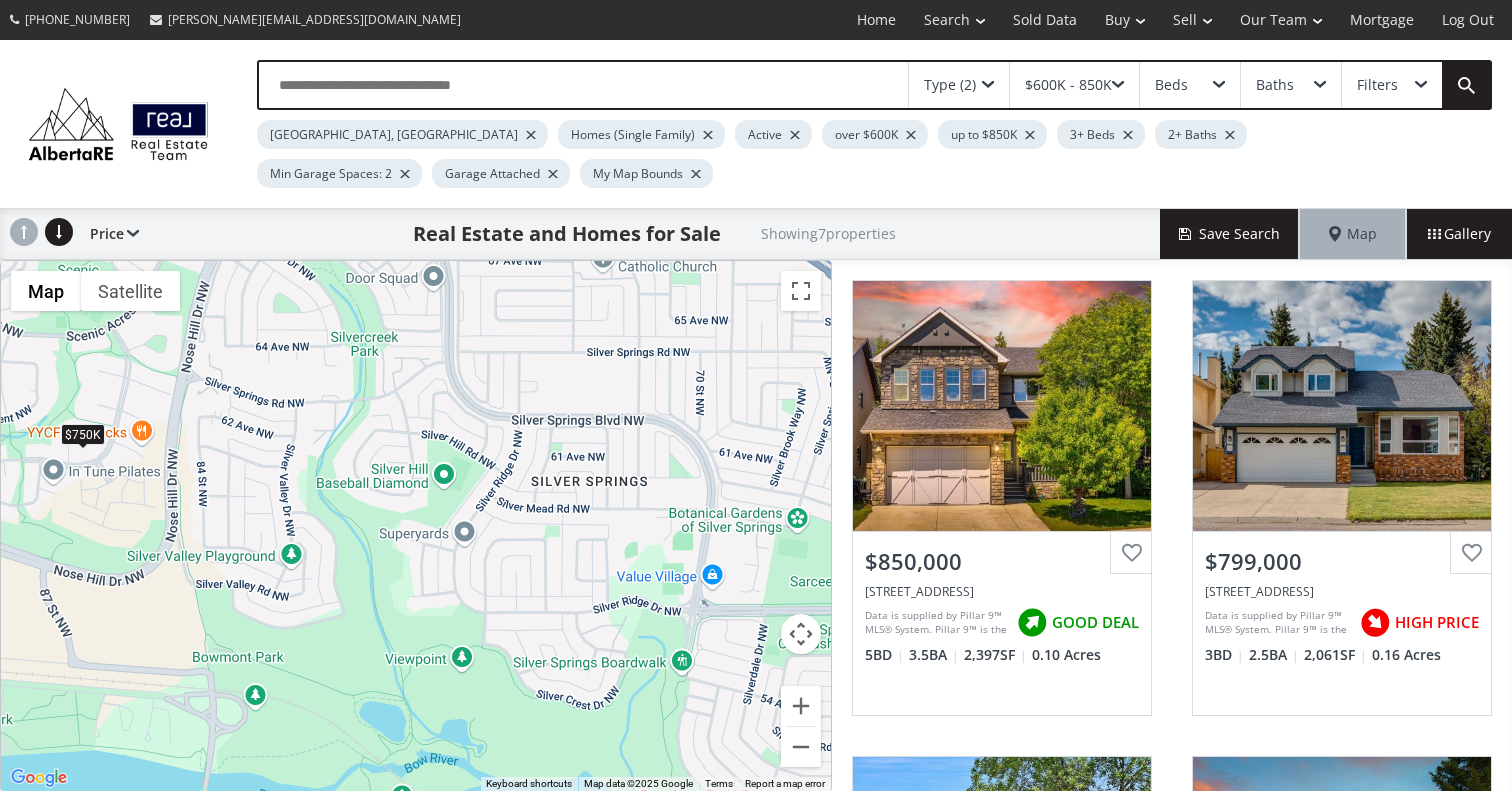 drag, startPoint x: 672, startPoint y: 406, endPoint x: 440, endPoint y: 134, distance: 357.50244 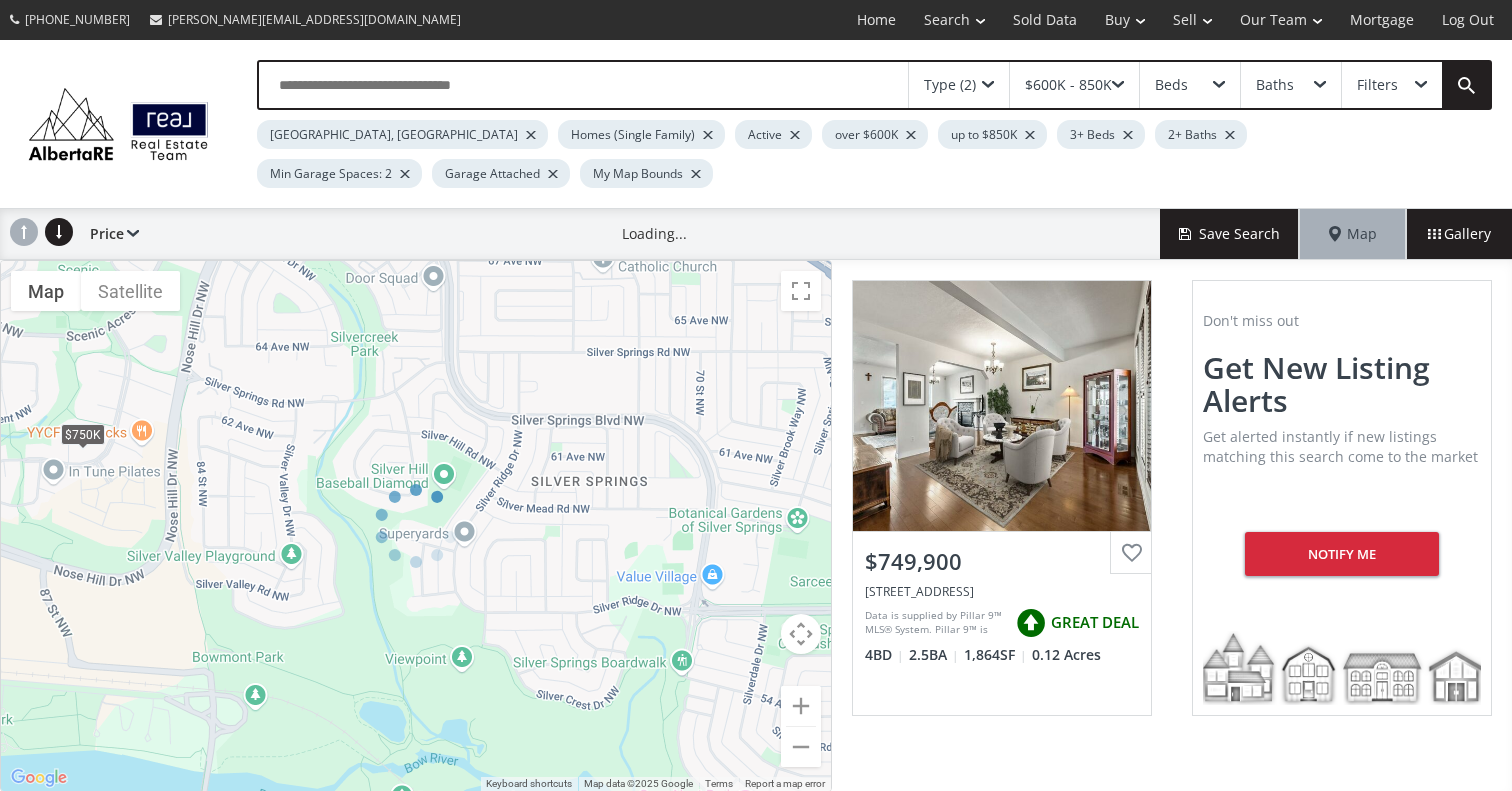 click on "← Move left → Move right ↑ Move up ↓ Move down + Zoom in - Zoom out Home Jump left by 75% End Jump right by 75% Page Up Jump up by 75% Page Down Jump down by 75% To navigate, press the arrow keys. $850K $799K $750K $750K $750K $725K $700K Map Terrain Satellite Labels Keyboard shortcuts Map Data Map data ©2025 Google Map data ©2025 Google 200 m  Click to toggle between metric and imperial units Terms Report a map error" at bounding box center (416, 526) 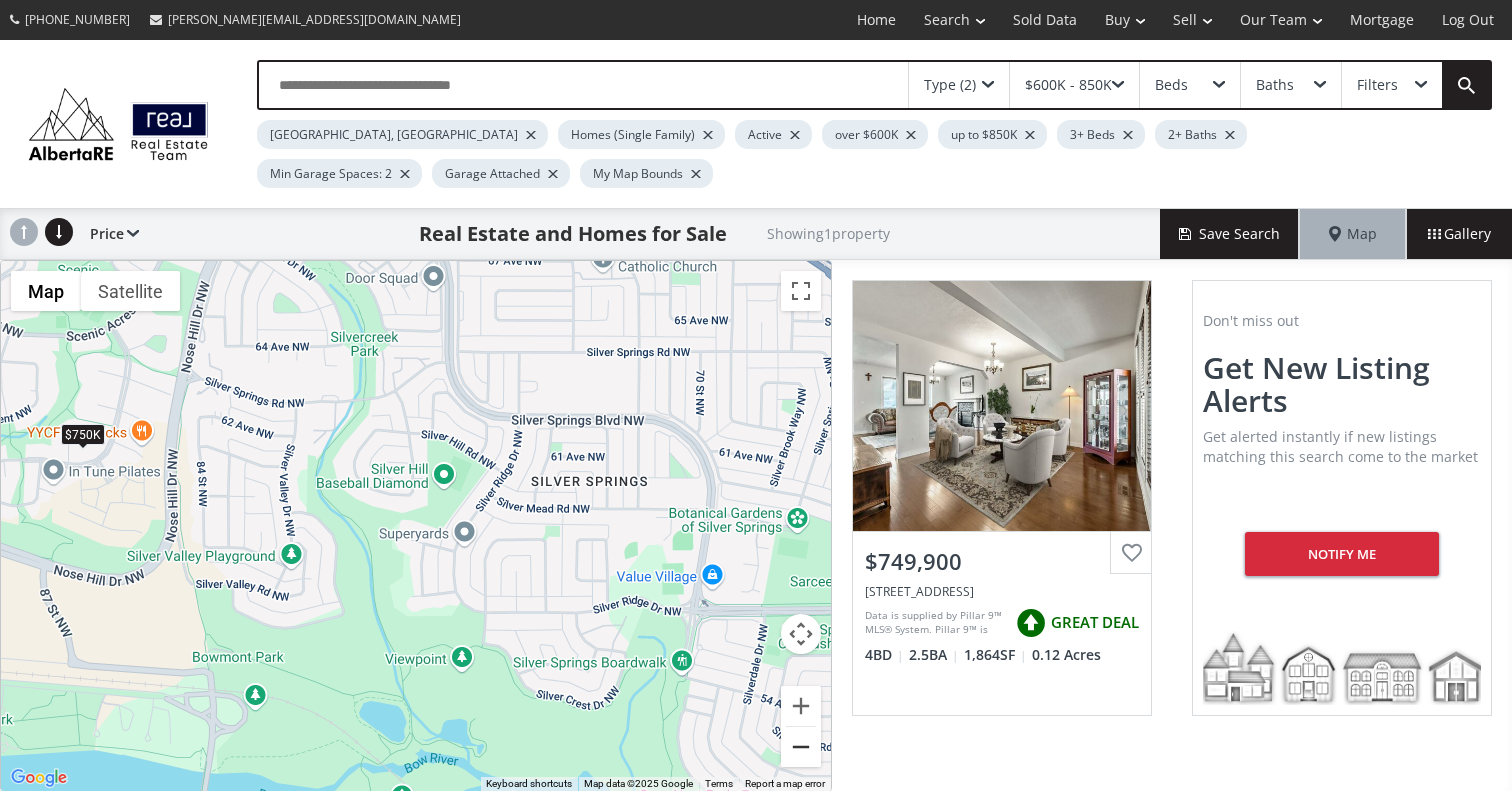 click at bounding box center (801, 747) 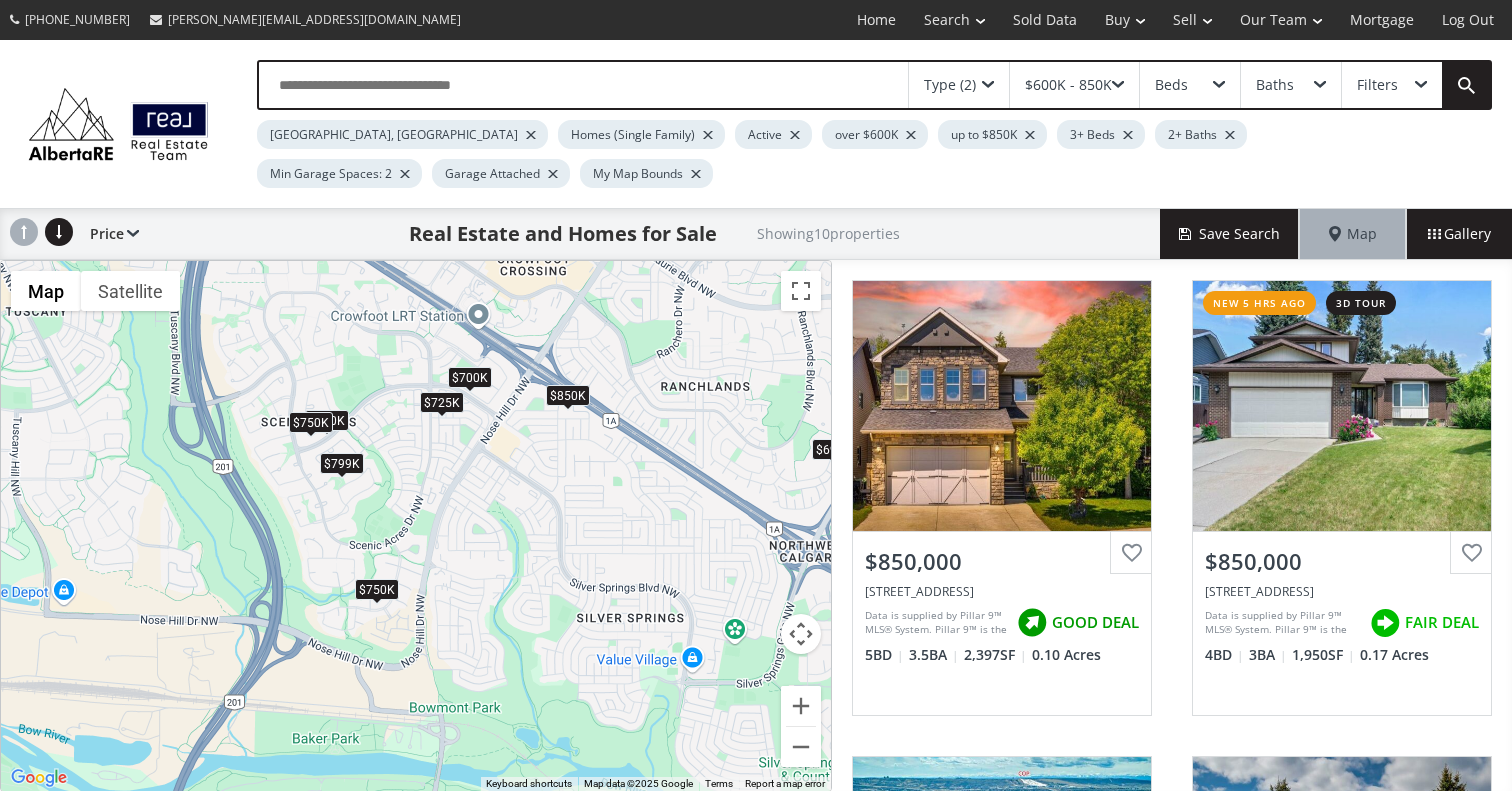 drag, startPoint x: 493, startPoint y: 434, endPoint x: 623, endPoint y: 549, distance: 173.56555 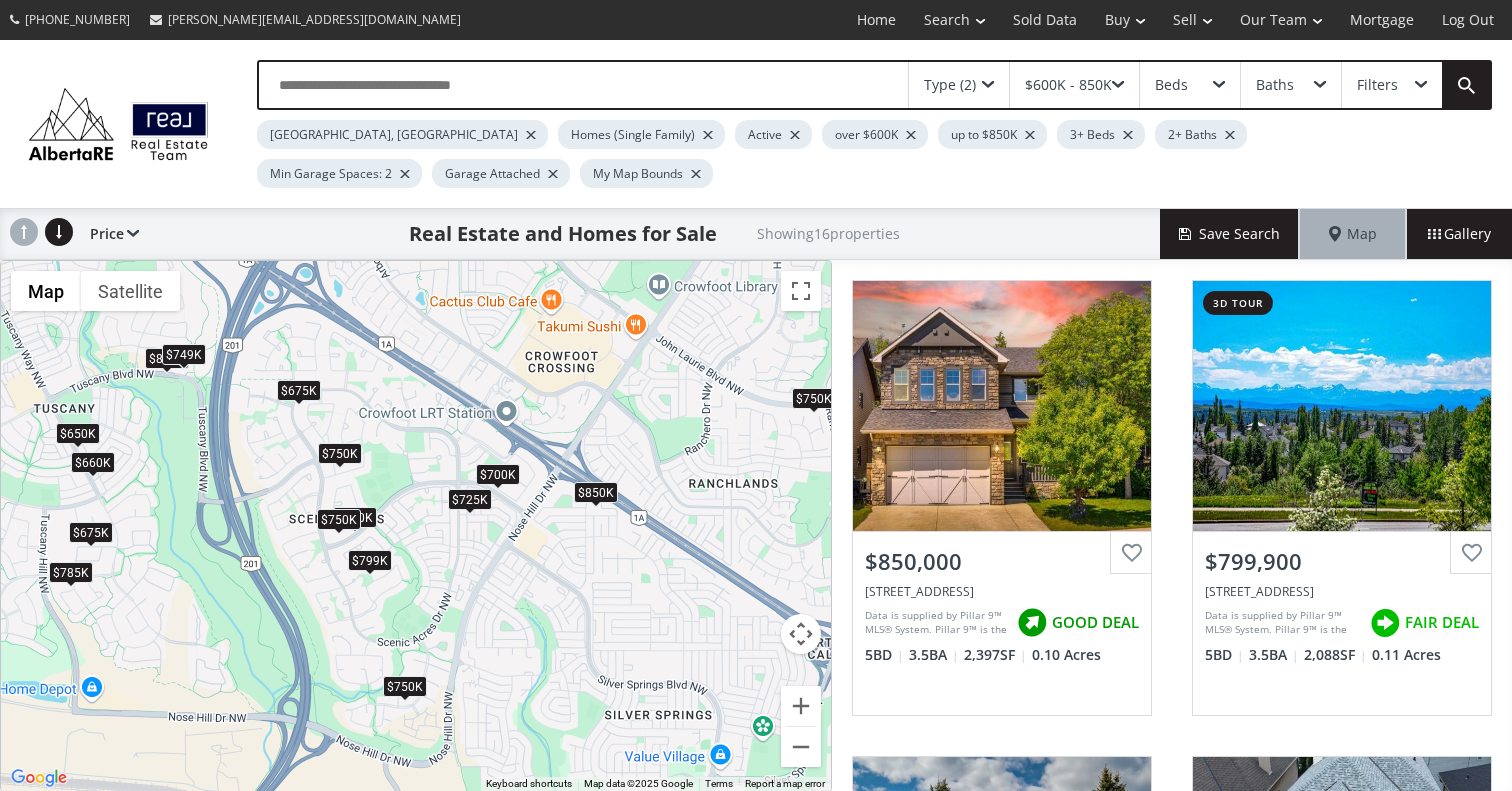 drag, startPoint x: 550, startPoint y: 468, endPoint x: 579, endPoint y: 567, distance: 103.16007 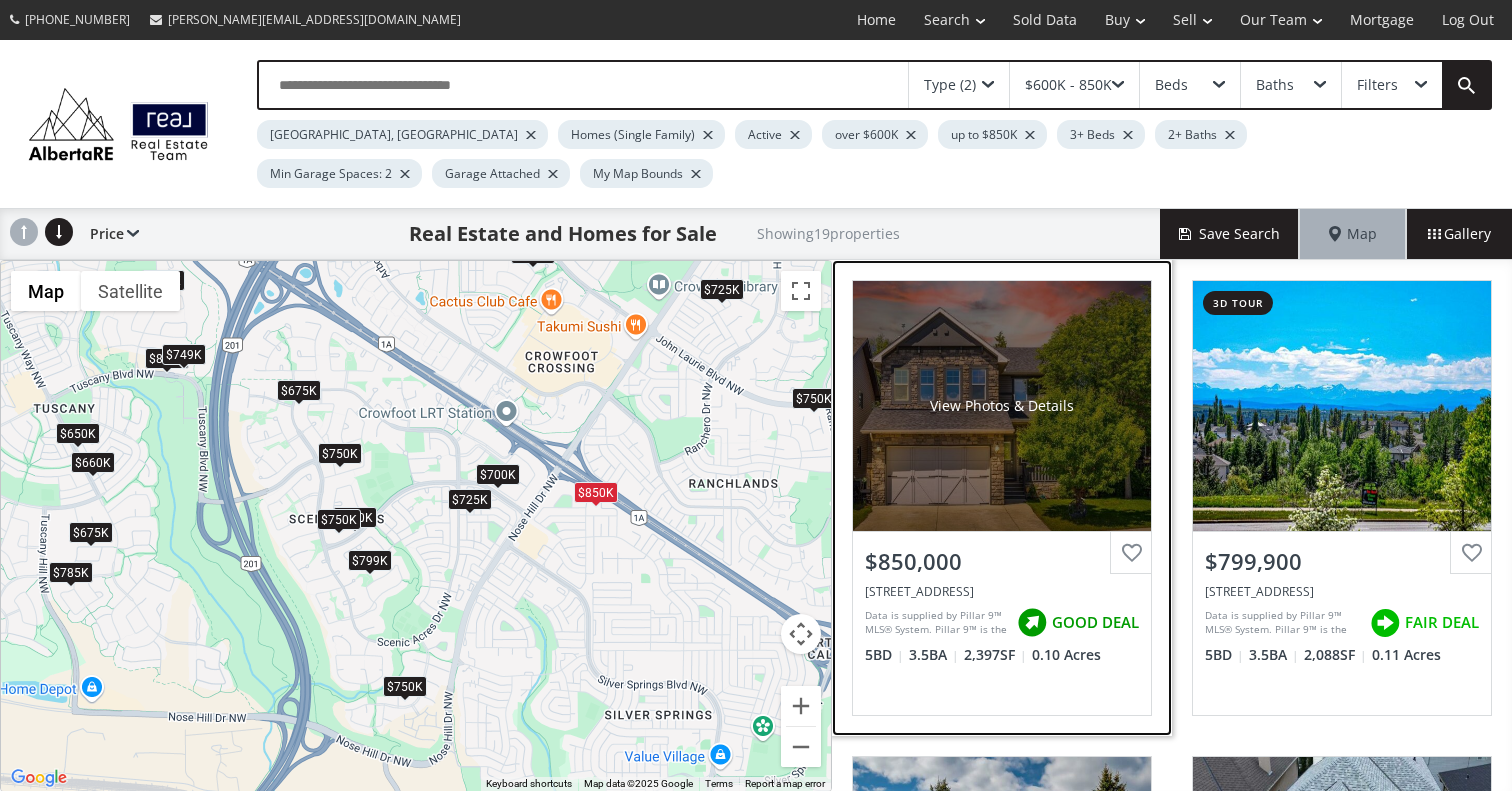 click on "$850,000" at bounding box center [1002, 561] 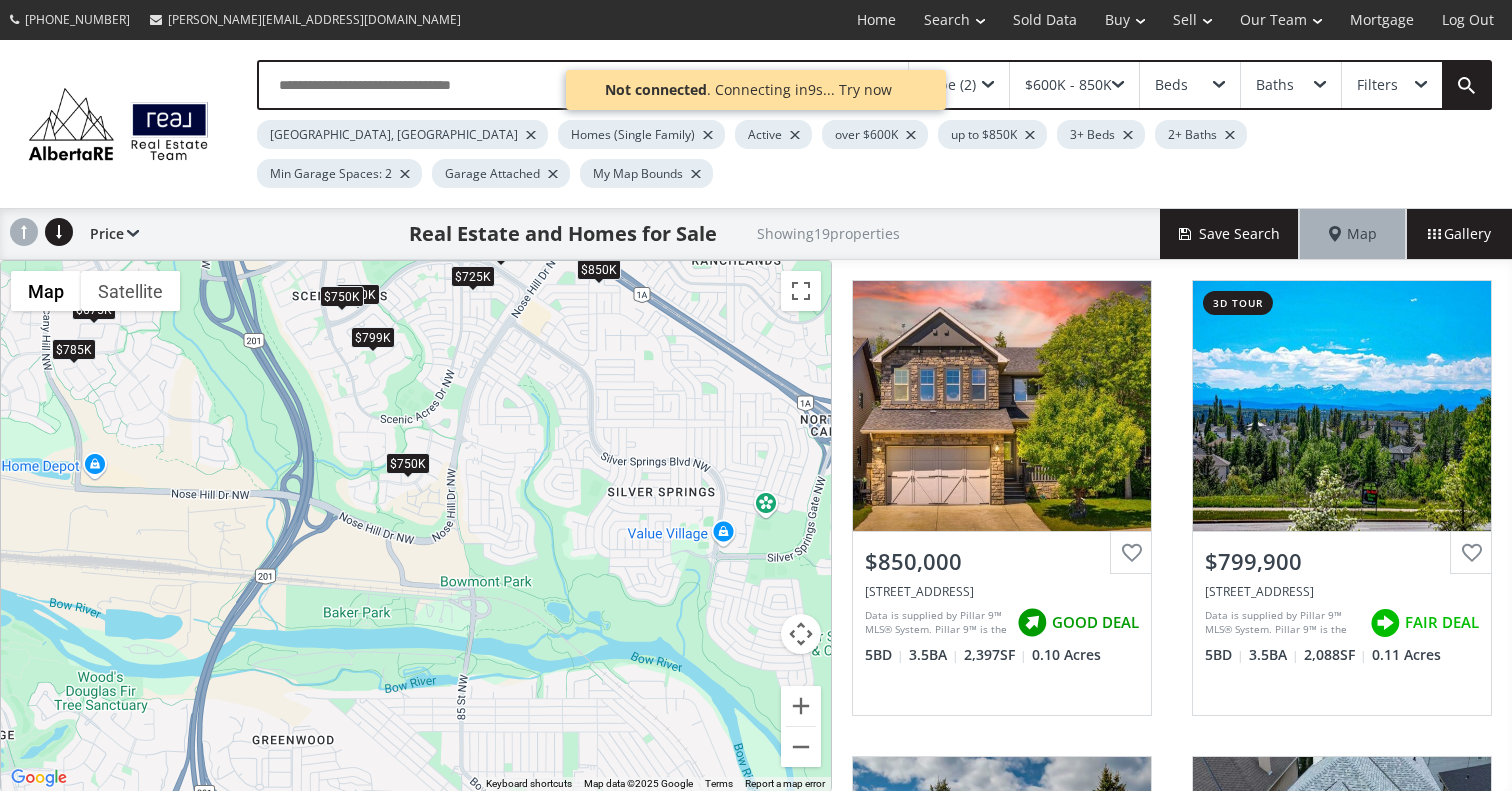 drag, startPoint x: 819, startPoint y: 508, endPoint x: 822, endPoint y: 282, distance: 226.01991 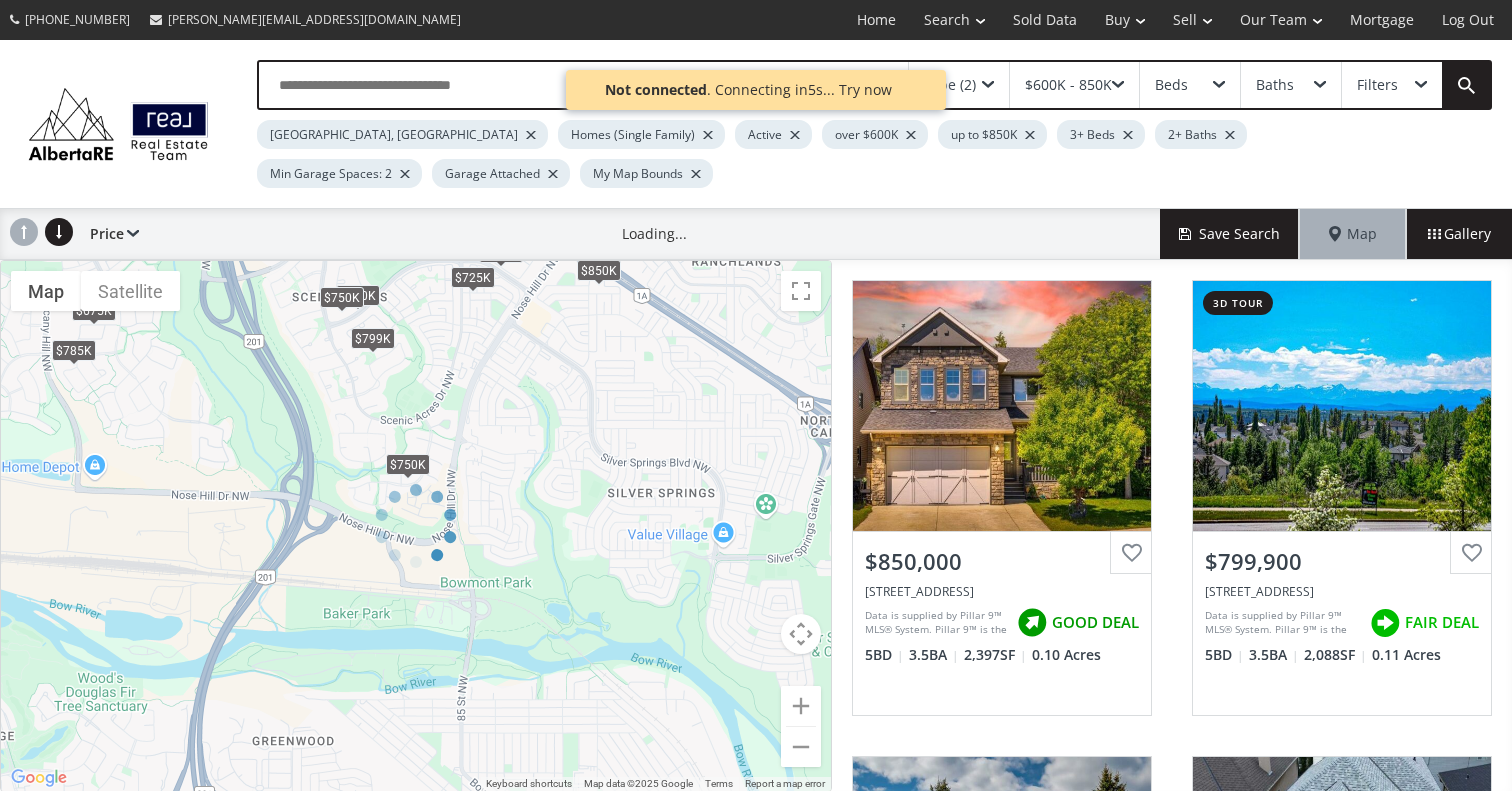 drag, startPoint x: 145, startPoint y: 646, endPoint x: 261, endPoint y: 430, distance: 245.17749 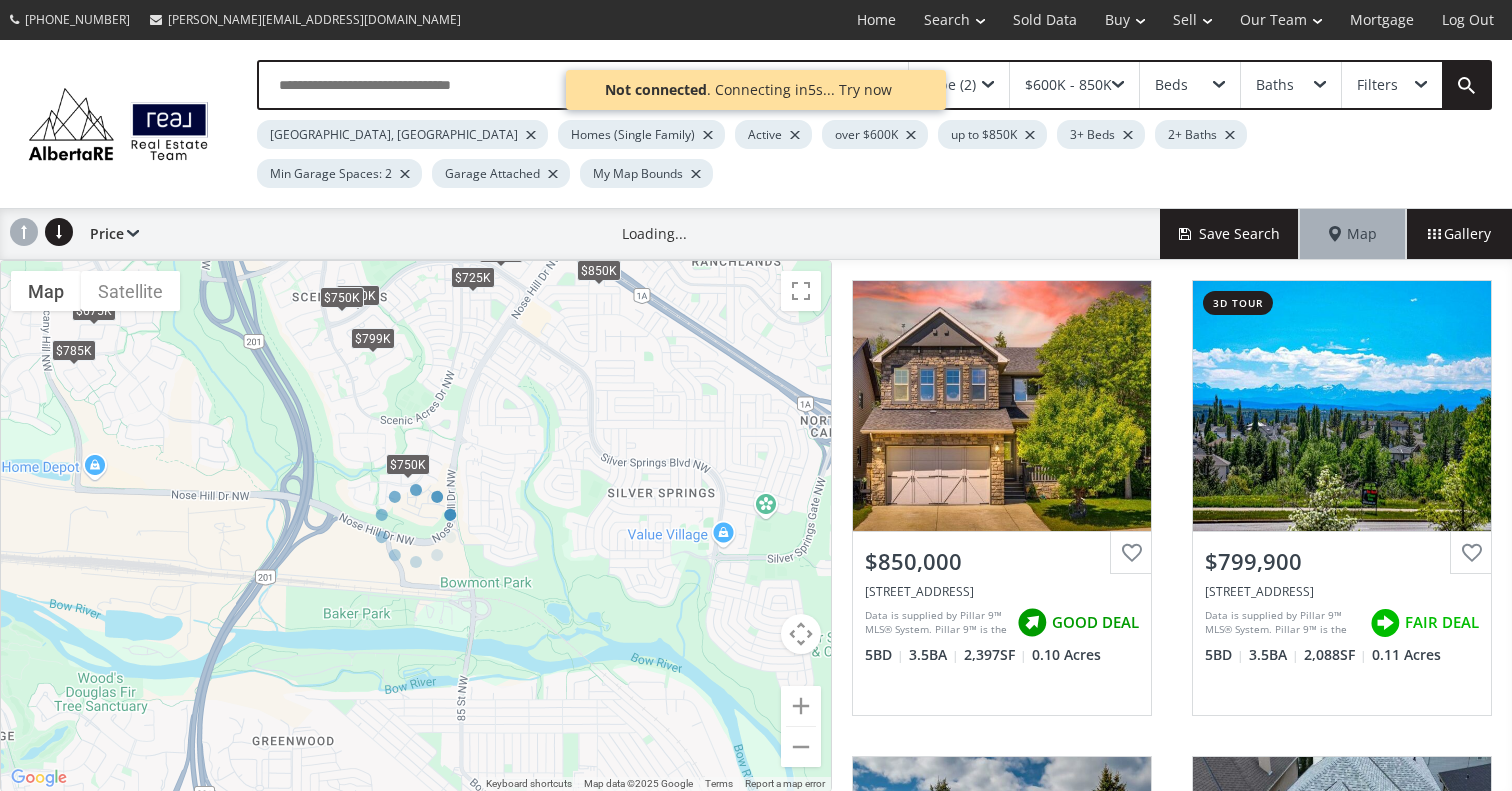 click at bounding box center [416, 526] 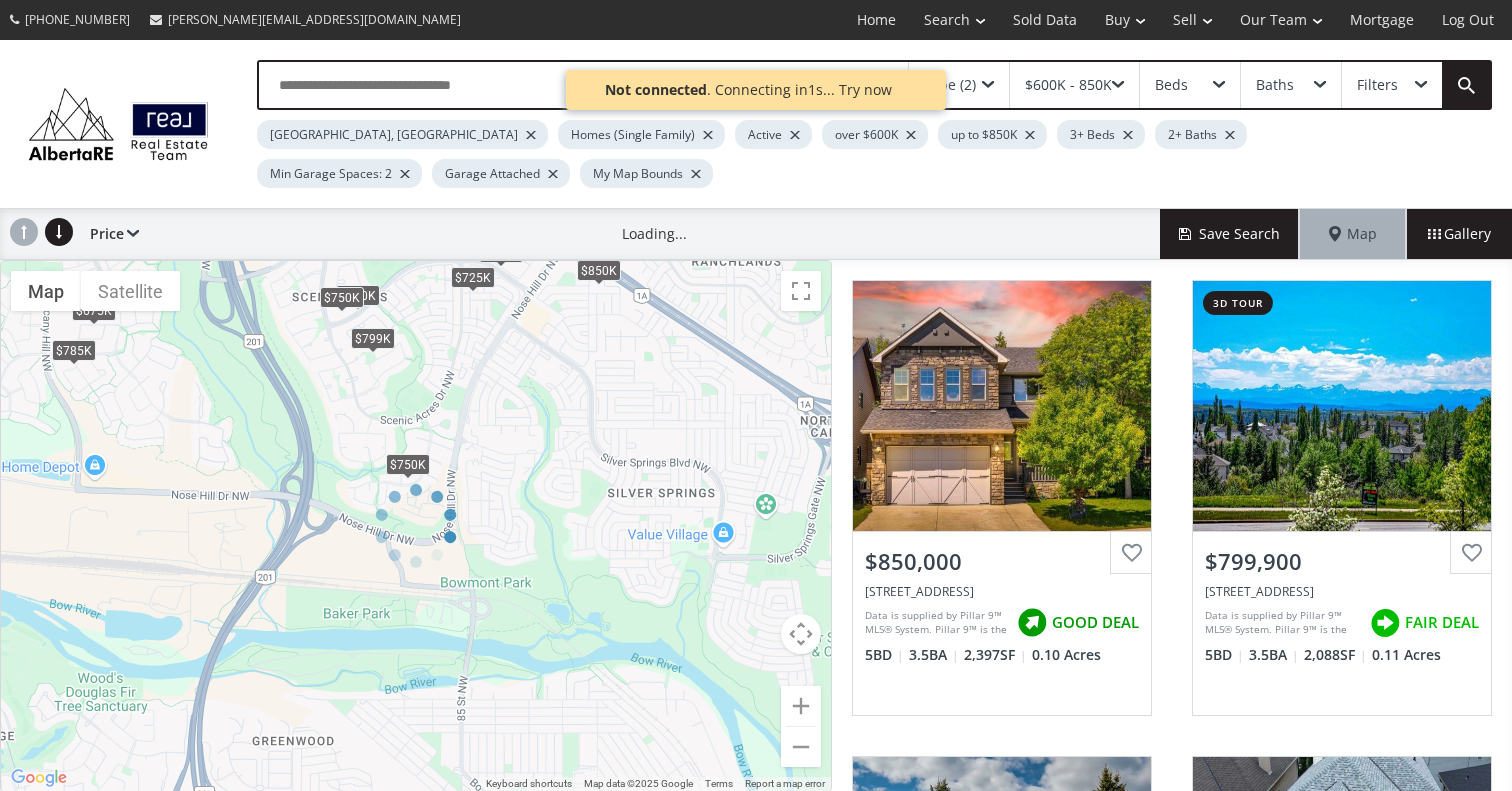 drag, startPoint x: 577, startPoint y: 724, endPoint x: 578, endPoint y: 463, distance: 261.00192 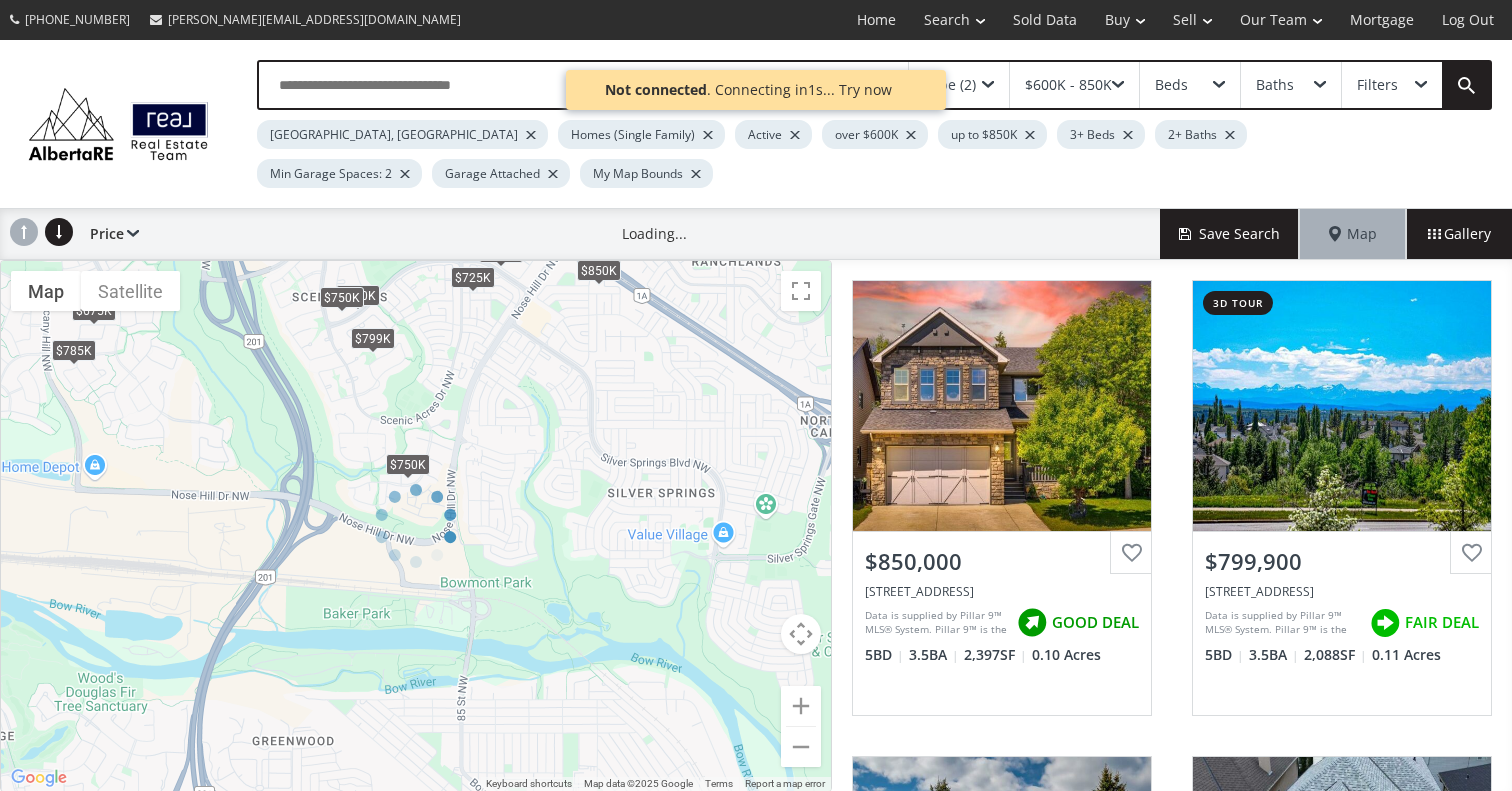 click at bounding box center (416, 526) 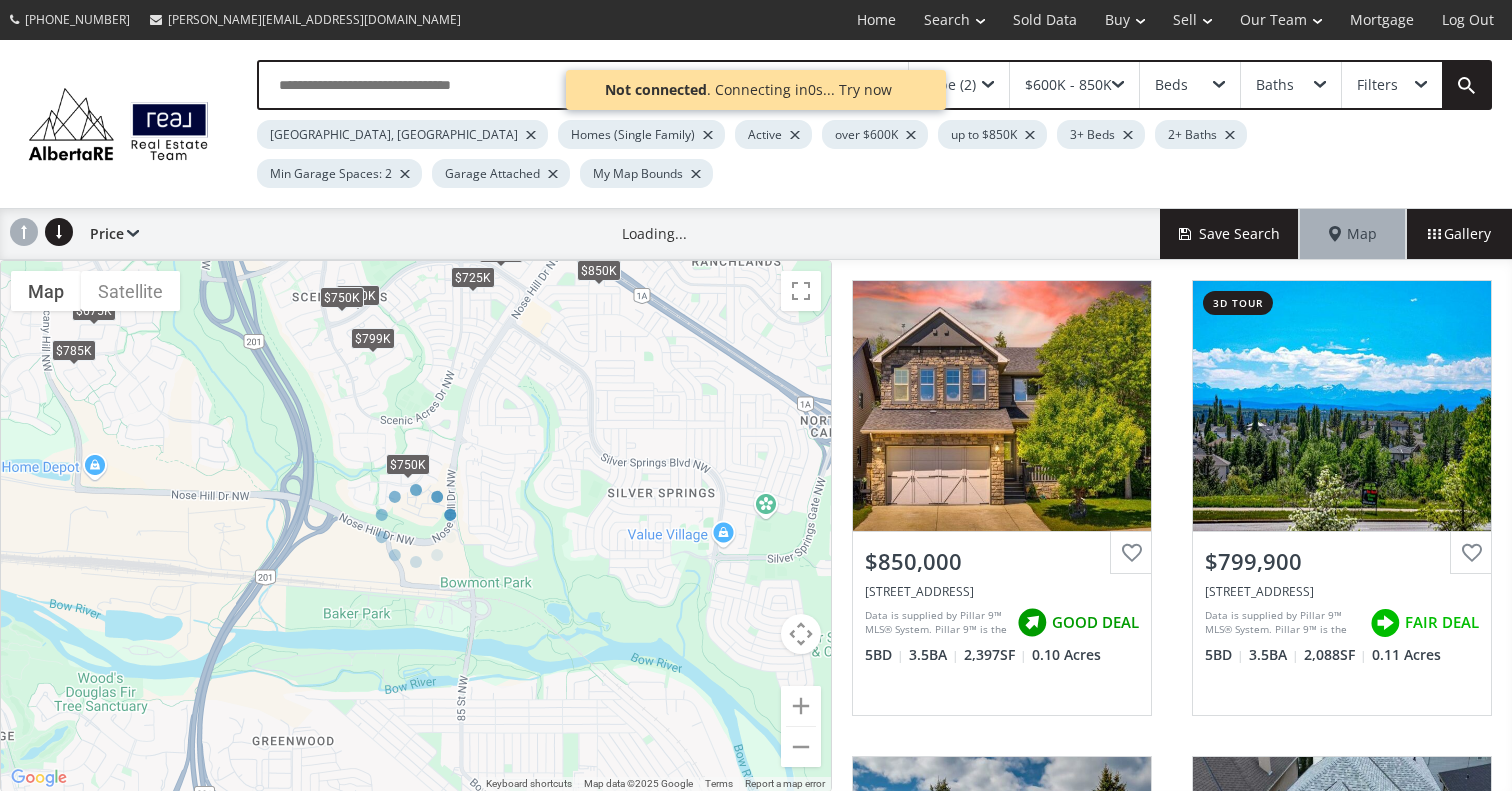 drag, startPoint x: 525, startPoint y: 617, endPoint x: 529, endPoint y: 480, distance: 137.05838 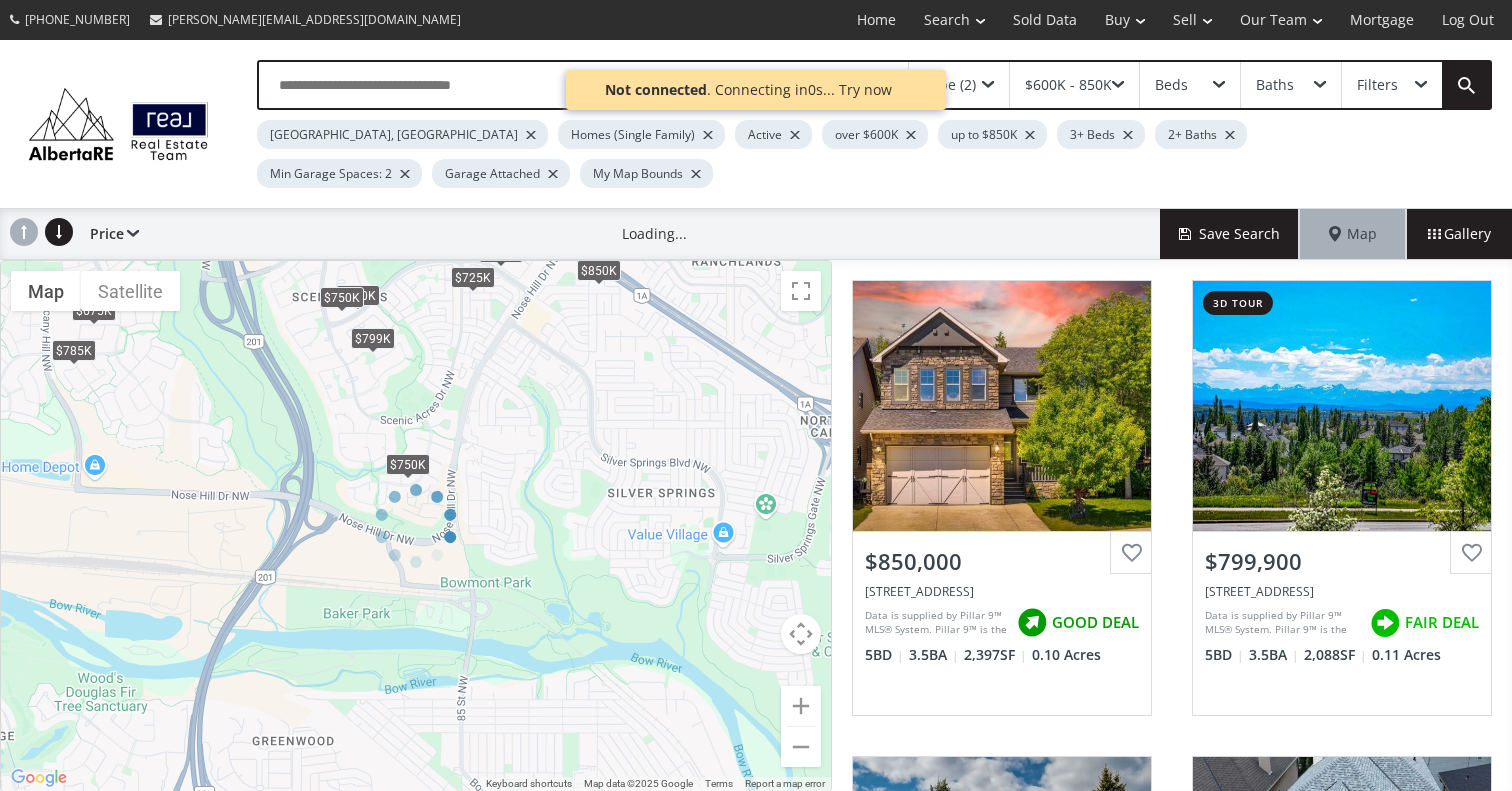 click at bounding box center [416, 526] 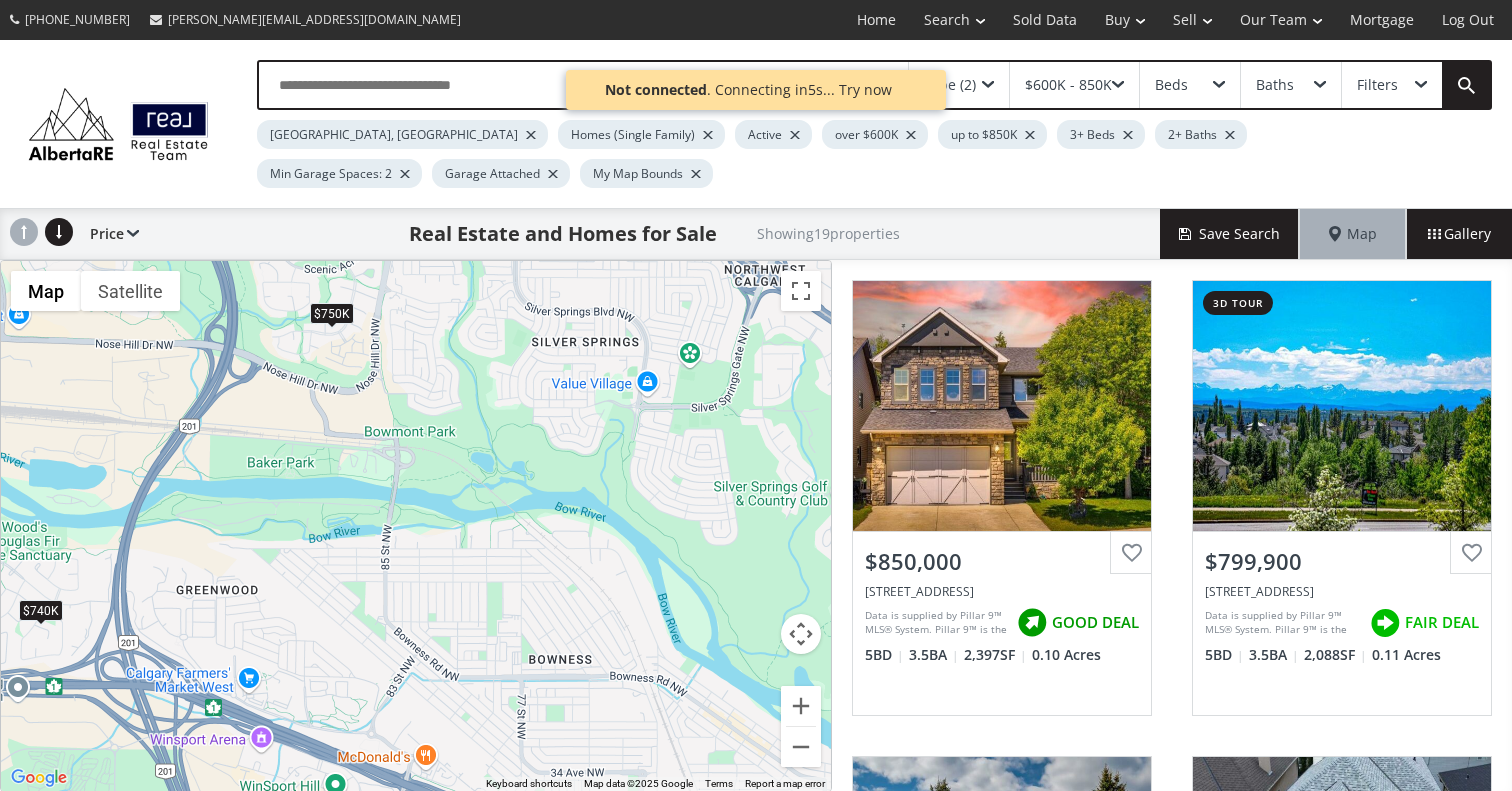 drag, startPoint x: 555, startPoint y: 583, endPoint x: 478, endPoint y: 429, distance: 172.17723 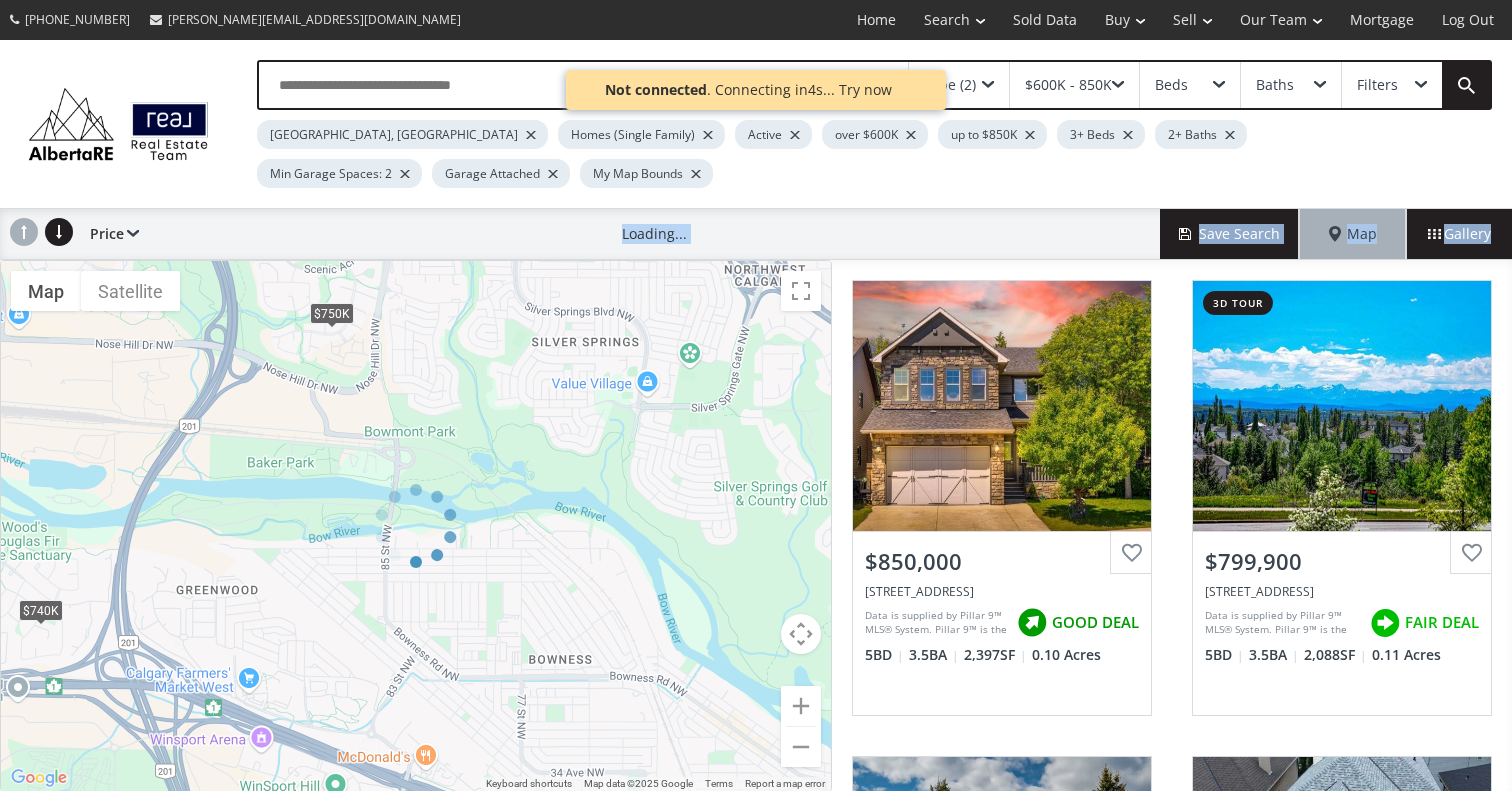 drag, startPoint x: 478, startPoint y: 429, endPoint x: 447, endPoint y: 216, distance: 215.24405 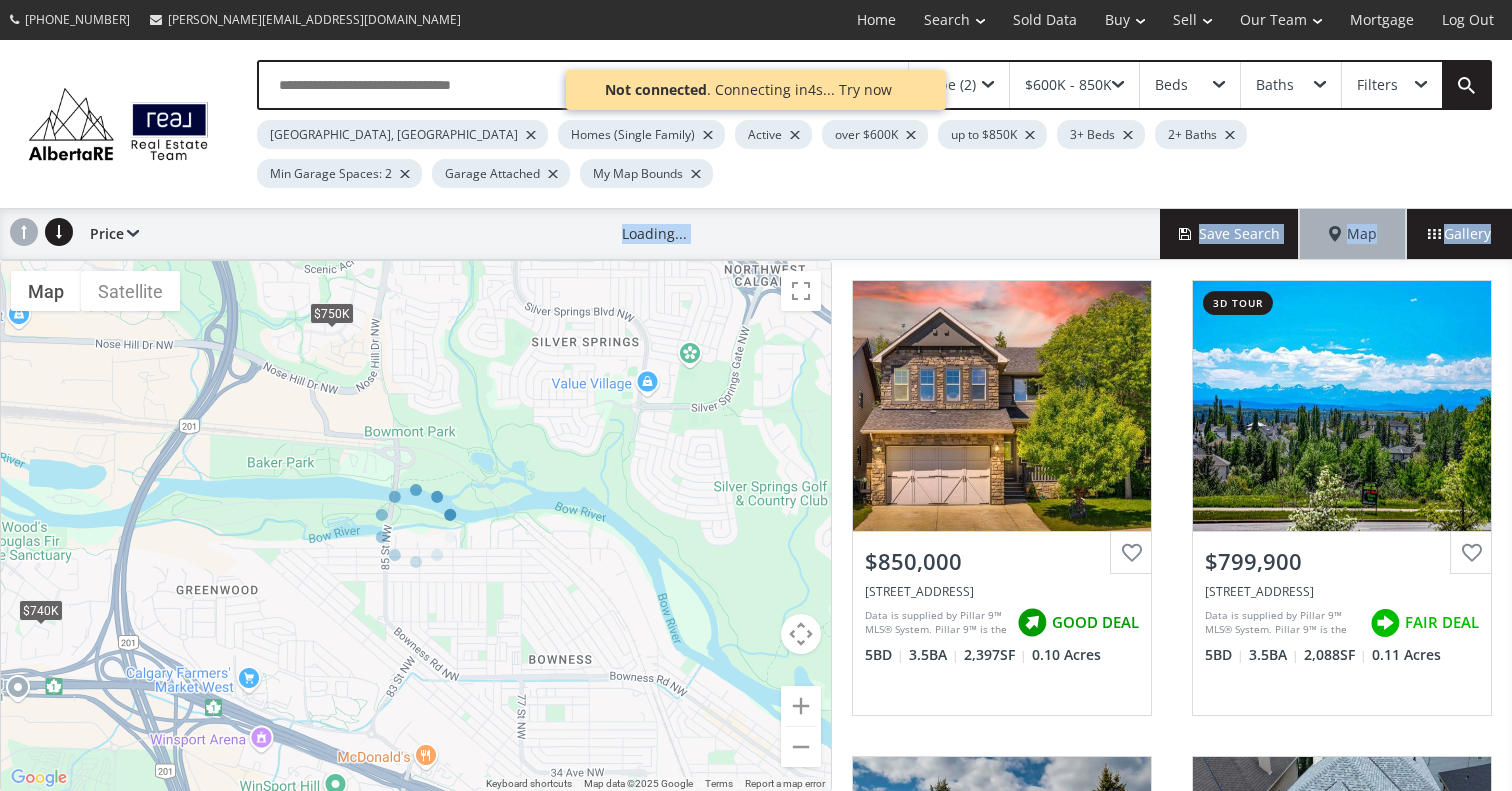 click on "Type   (2) $600K - 850K Beds Baths Filters Calgary, AB Homes (Single Family) Active over $600K up to $850K 3+ Beds 2+ Baths Min Garage Spaces: 2 Garage Attached My Map Bounds Price Price SQFT Bedrooms Bathrooms Days on site Year built Lot size Price reduced Deal ratings Loading... Save Search Map Gallery ← Move left → Move right ↑ Move up ↓ Move down + Zoom in - Zoom out Home Jump left by 75% End Jump right by 75% Page Up Jump up by 75% Page Down Jump down by 75% To navigate, press the arrow keys. $850K $799K $785K $750K $750K $750K $740K $725K $700K $675K Map Terrain Satellite Labels Keyboard shortcuts Map Data Map data ©2025 Google Map data ©2025 Google 200 m  Click to toggle between metric and imperial units Terms Report a map error Silvergrove Place NW Calgary AB T3B 4T6 View Photos & Details $850,000 334C Silvergrove Place NW, Calgary, AB T3B 4T6 GOOD DEAL 5  BD 3.5  BA 2,397  SF 0.10   Acres Tuscarora Close NW Calgary AB T3L 2E3 3d tour View Photos & Details $799,900 FAIR DEAL 5  BD 3.5  BA" at bounding box center [756, 416] 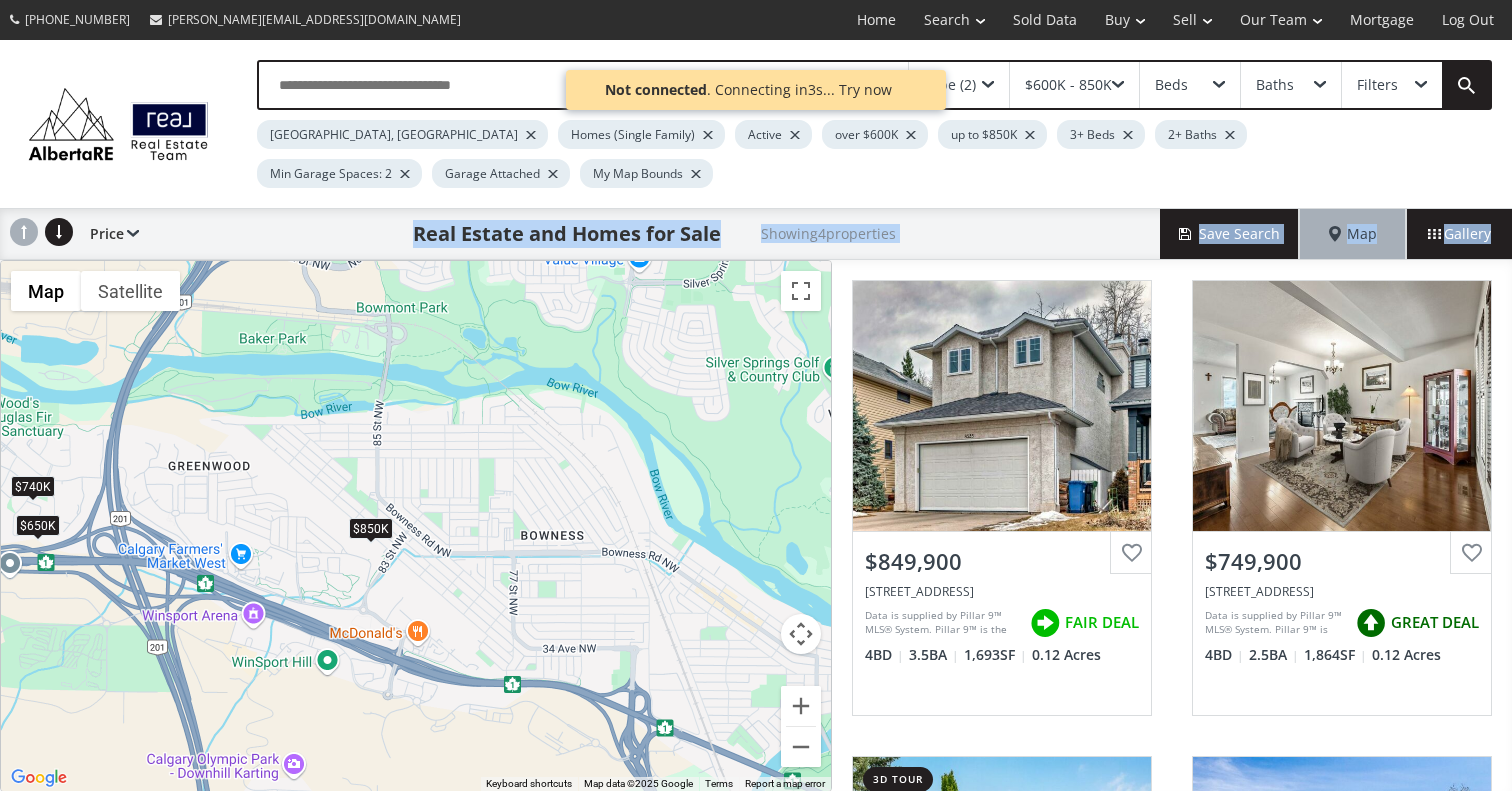 drag, startPoint x: 587, startPoint y: 422, endPoint x: 579, endPoint y: 289, distance: 133.24039 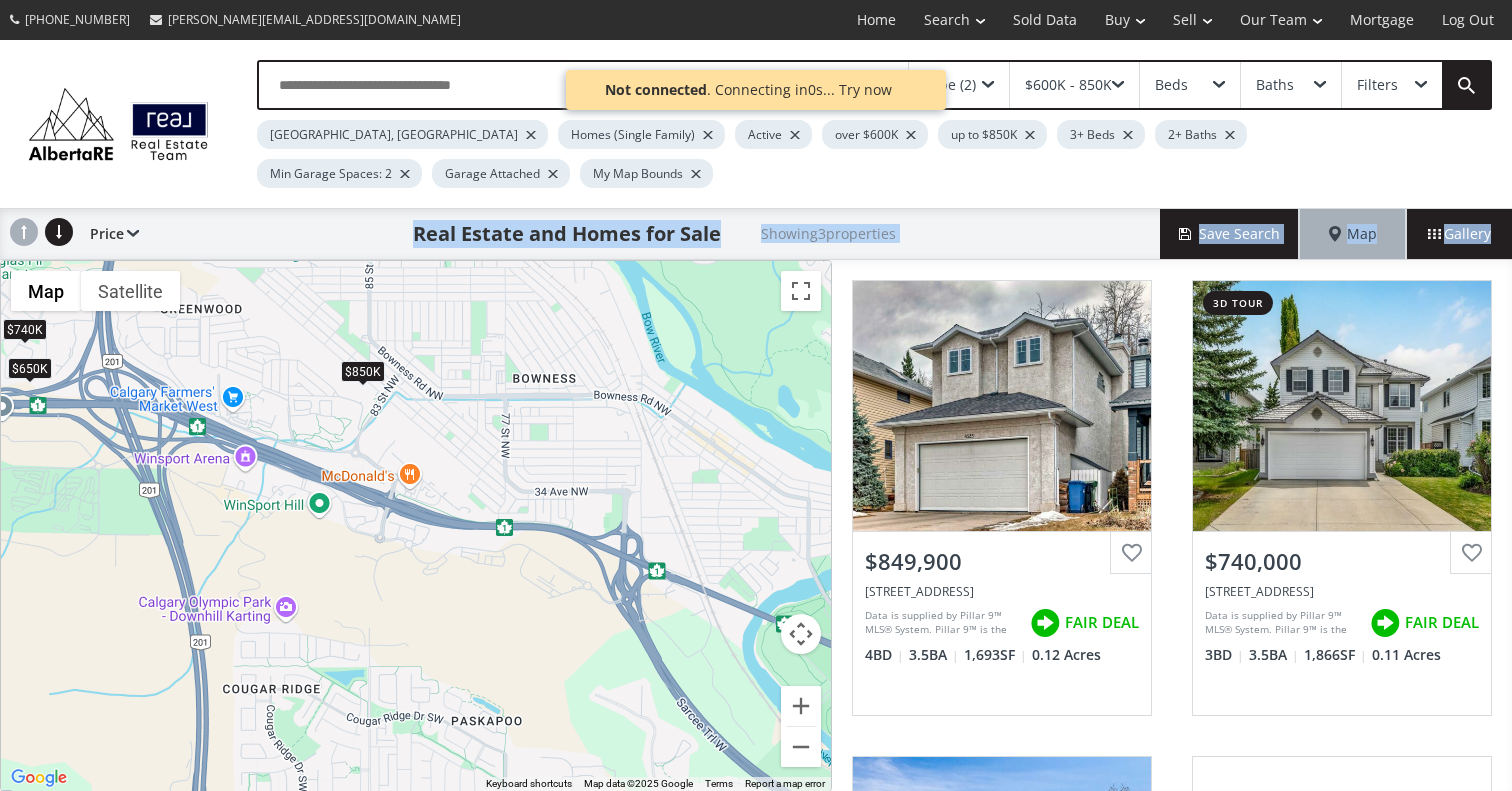 drag, startPoint x: 663, startPoint y: 304, endPoint x: 655, endPoint y: 150, distance: 154.20766 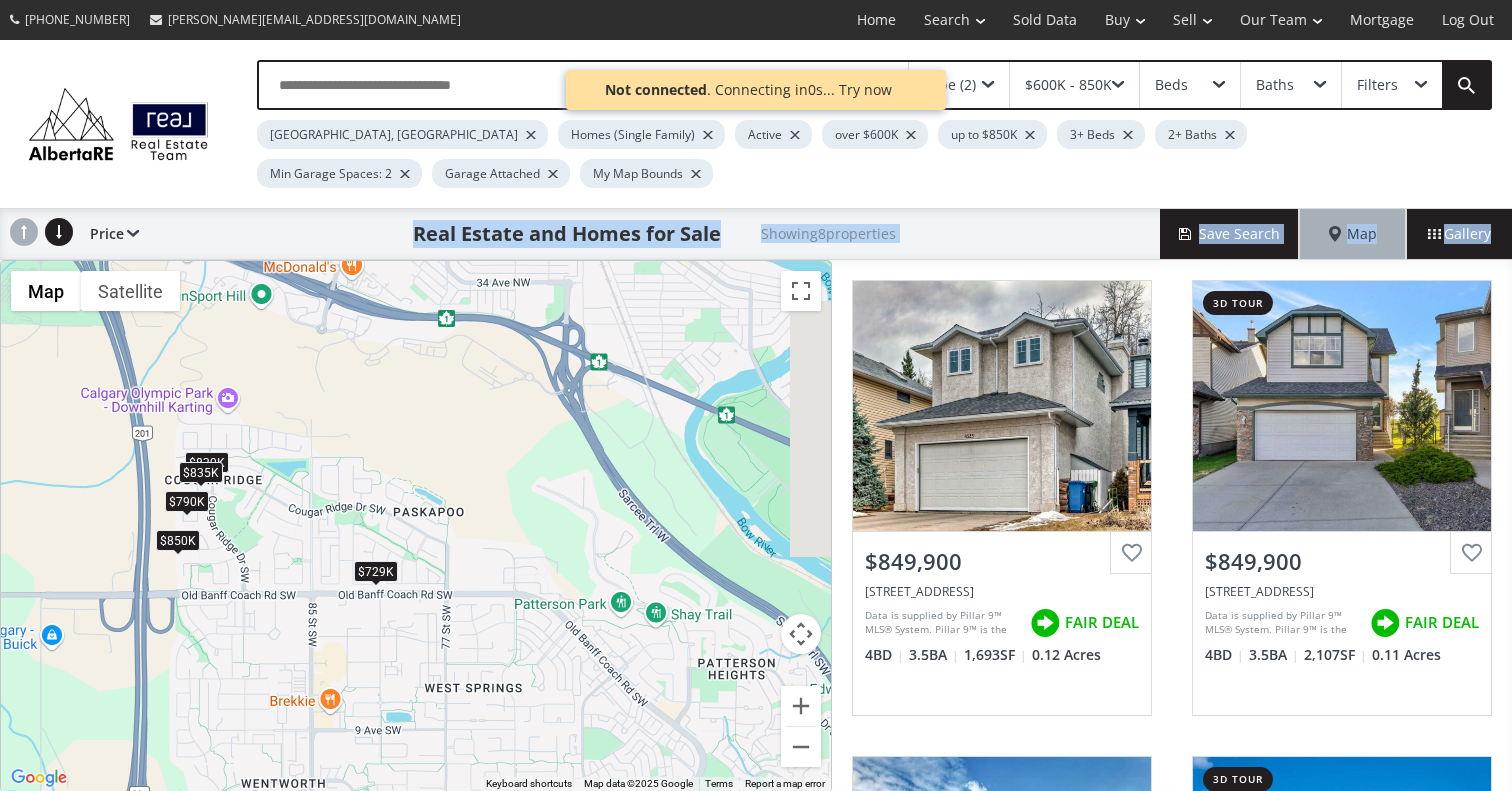 drag, startPoint x: 566, startPoint y: 646, endPoint x: 508, endPoint y: 434, distance: 219.79082 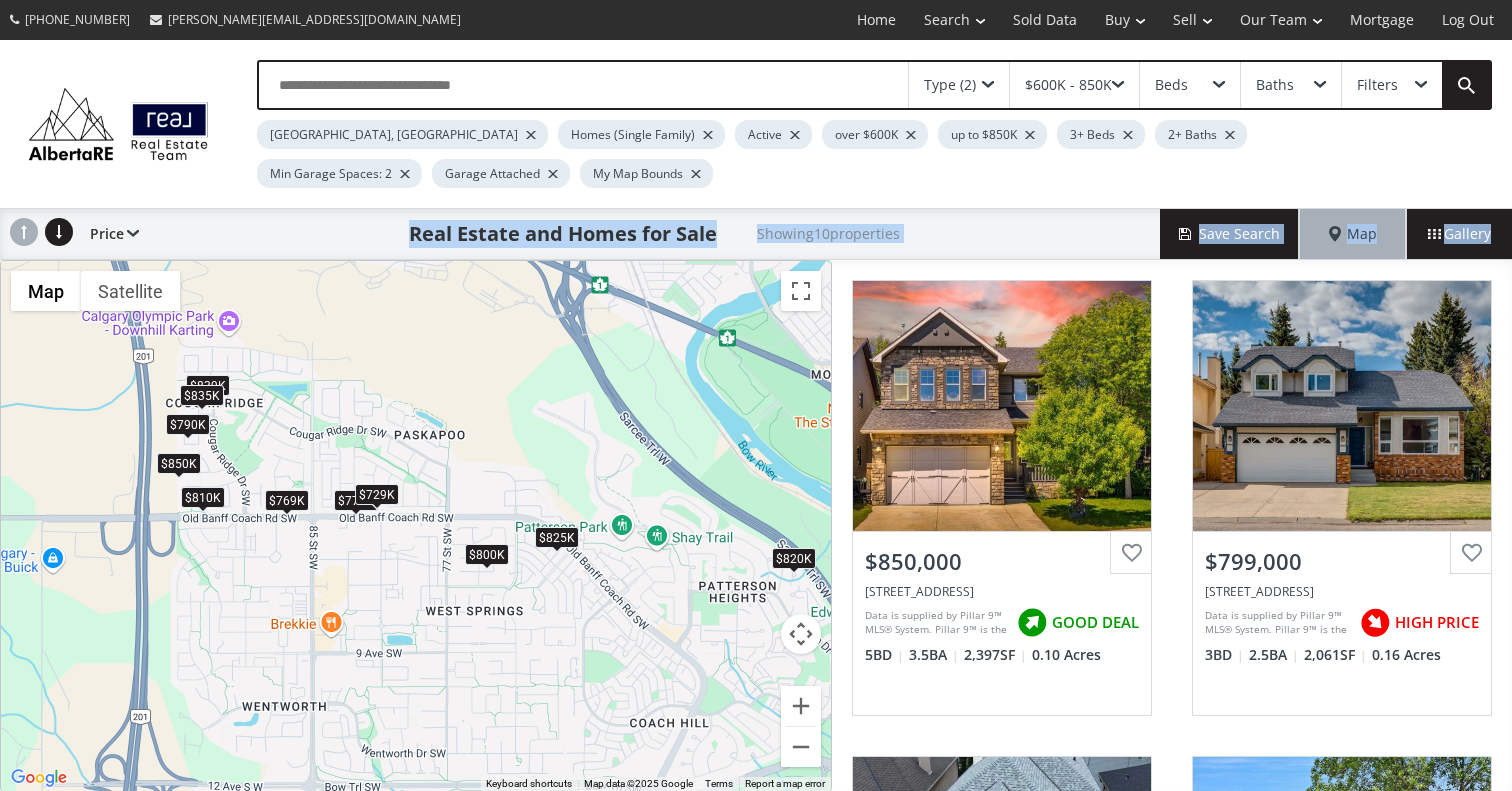 drag, startPoint x: 471, startPoint y: 504, endPoint x: 472, endPoint y: 423, distance: 81.00617 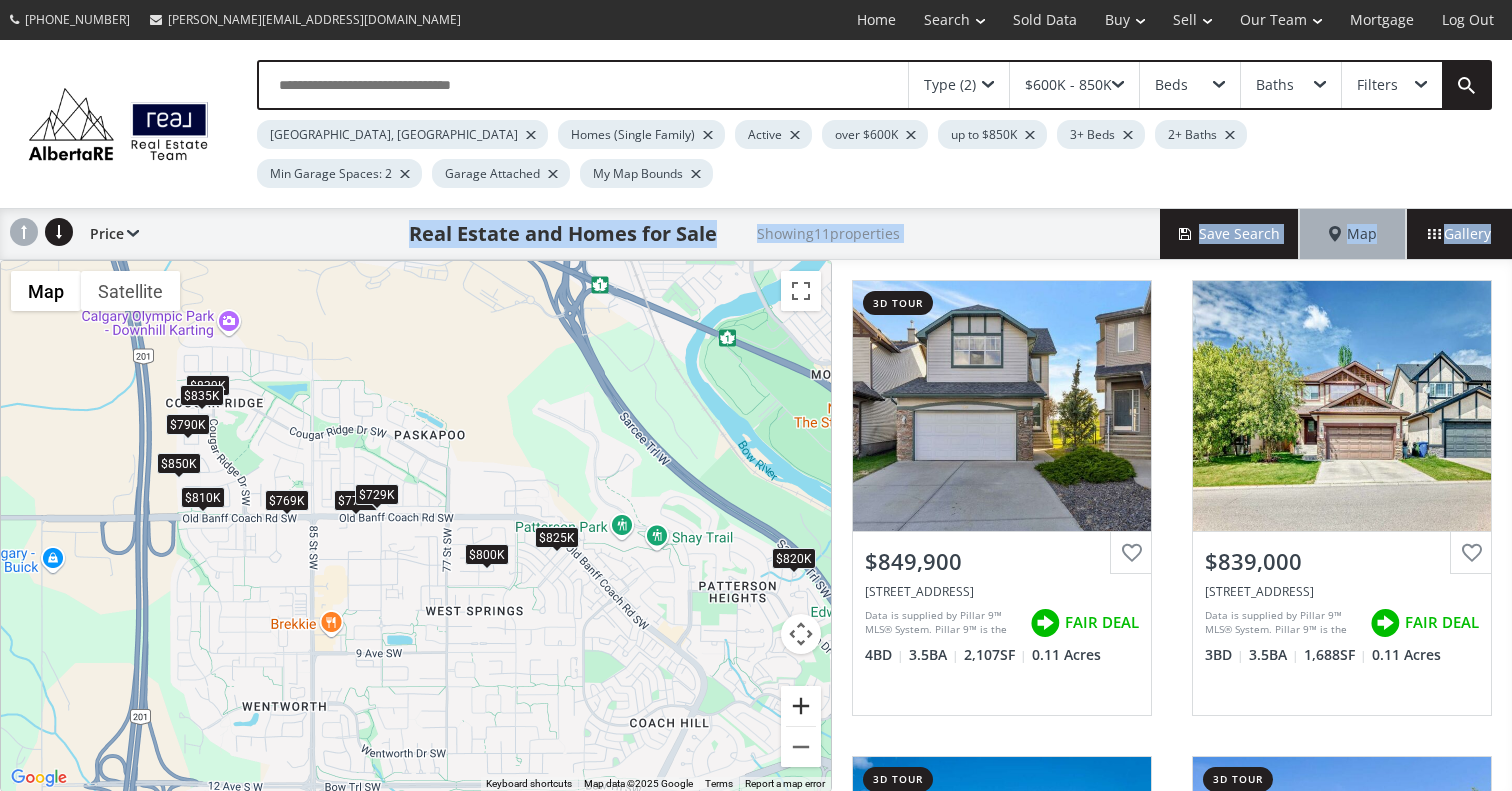 click at bounding box center [801, 706] 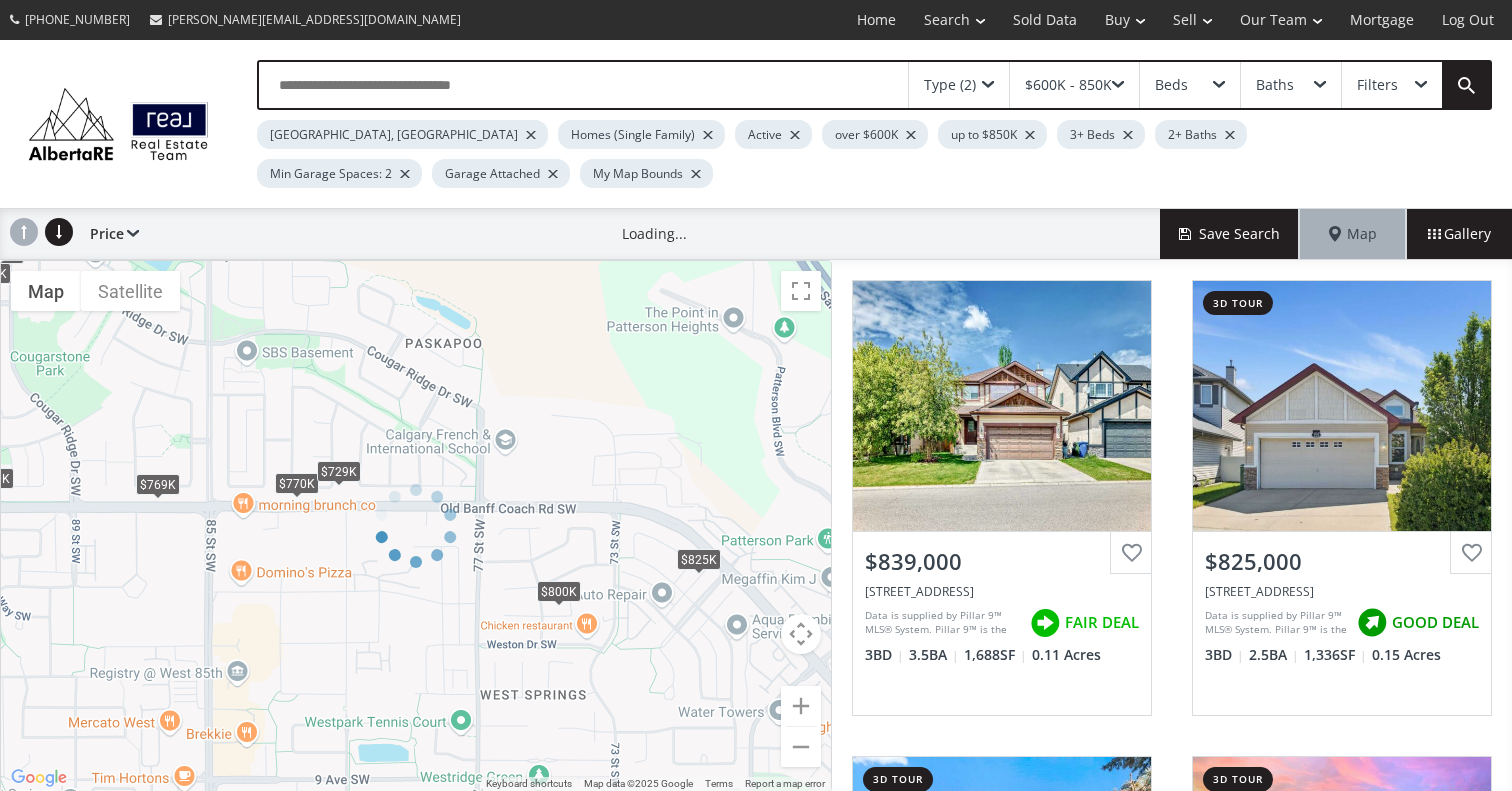 drag, startPoint x: 520, startPoint y: 448, endPoint x: 710, endPoint y: 485, distance: 193.5691 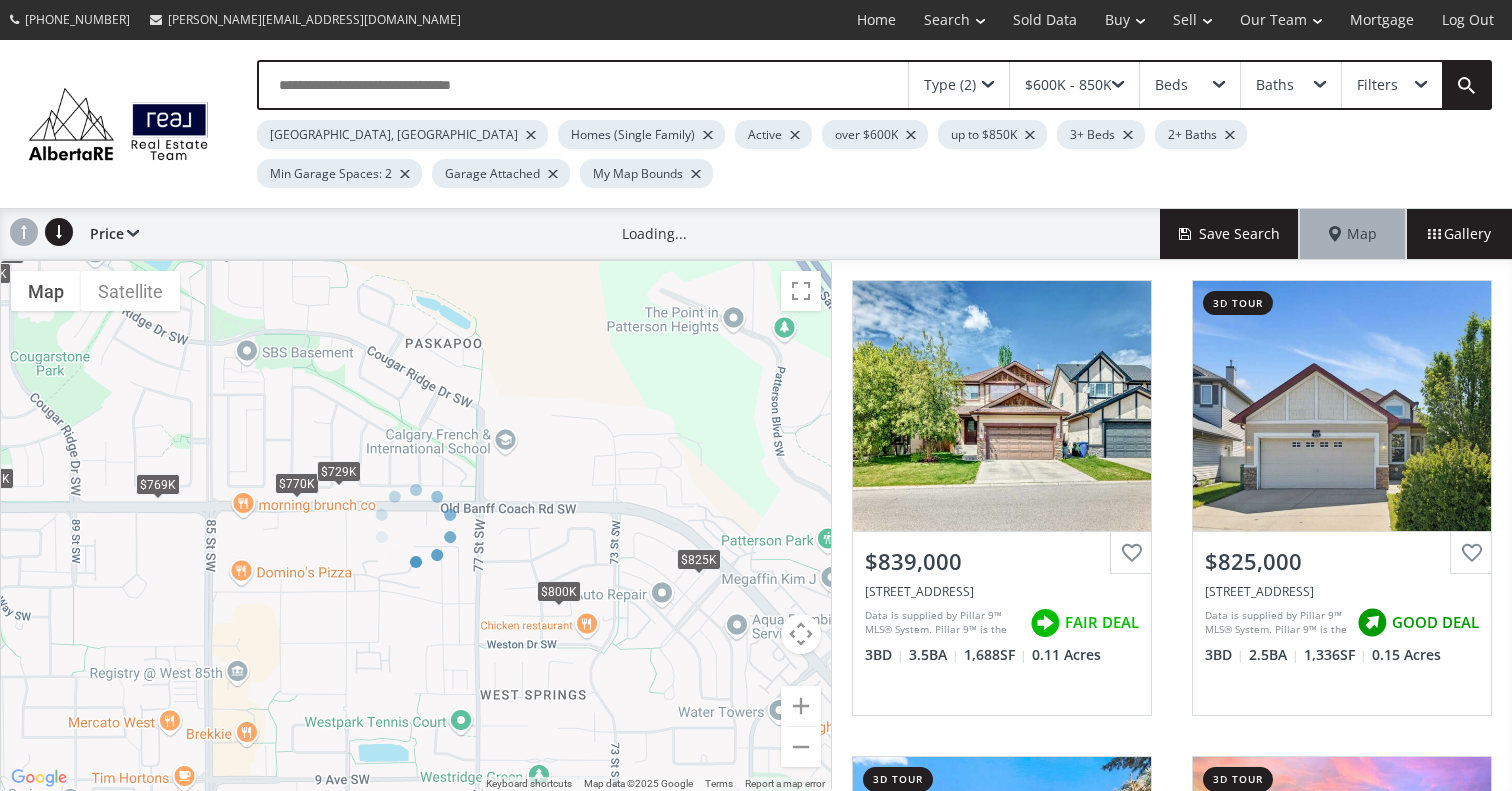 click on "← Move left → Move right ↑ Move up ↓ Move down + Zoom in - Zoom out Home Jump left by 75% End Jump right by 75% Page Up Jump up by 75% Page Down Jump down by 75% To navigate, press the arrow keys. $850K $839K $835K $825K $820K $810K $800K $790K $770K $769K $729K Map Terrain Satellite Labels Keyboard shortcuts Map Data Map data ©2025 Google Map data ©2025 Google 200 m  Click to toggle between metric and imperial units Terms Report a map error" at bounding box center [416, 526] 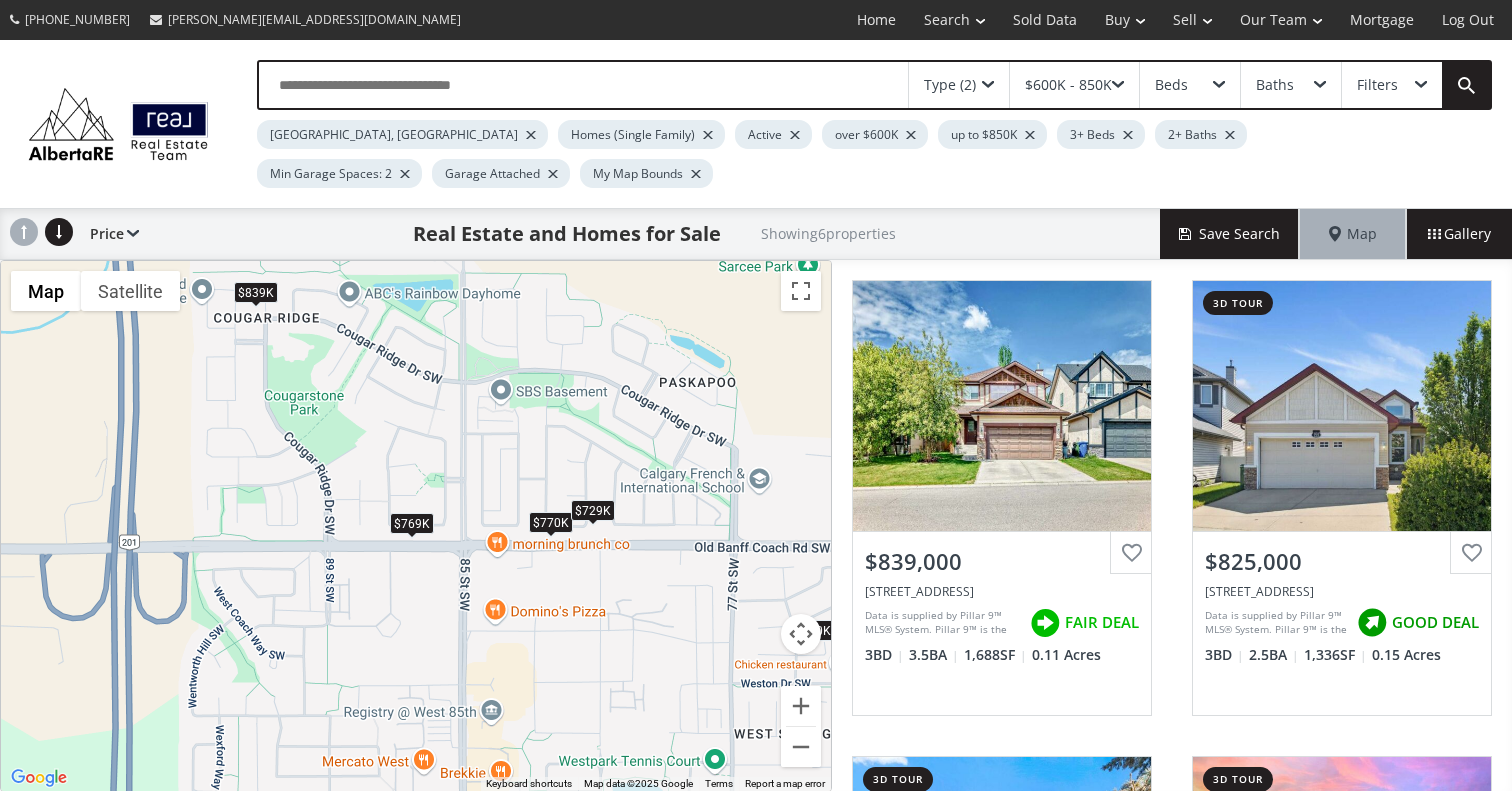 drag, startPoint x: 530, startPoint y: 378, endPoint x: 784, endPoint y: 417, distance: 256.97665 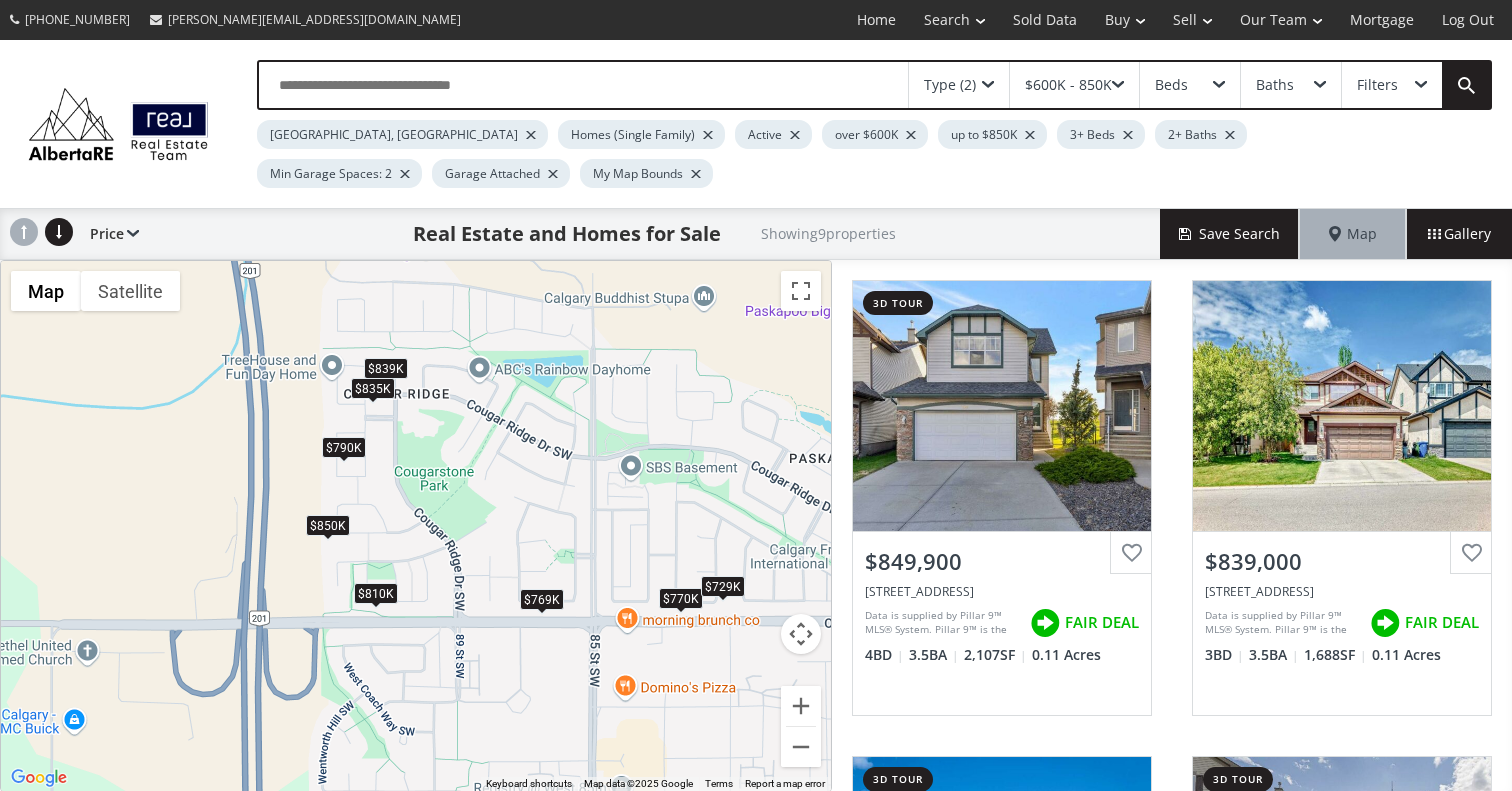 drag, startPoint x: 618, startPoint y: 361, endPoint x: 752, endPoint y: 437, distance: 154.05194 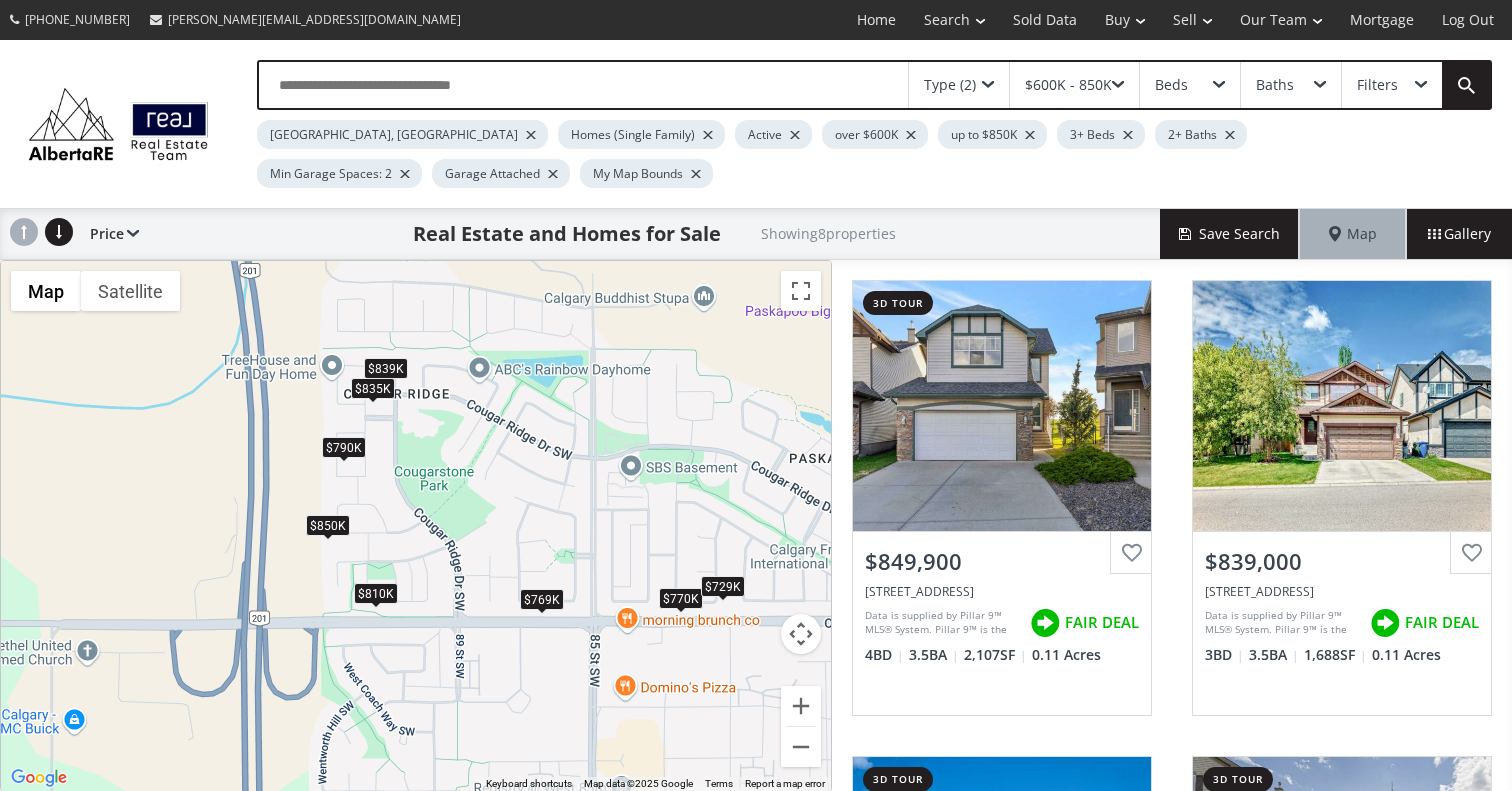 click on "$810K" at bounding box center (376, 593) 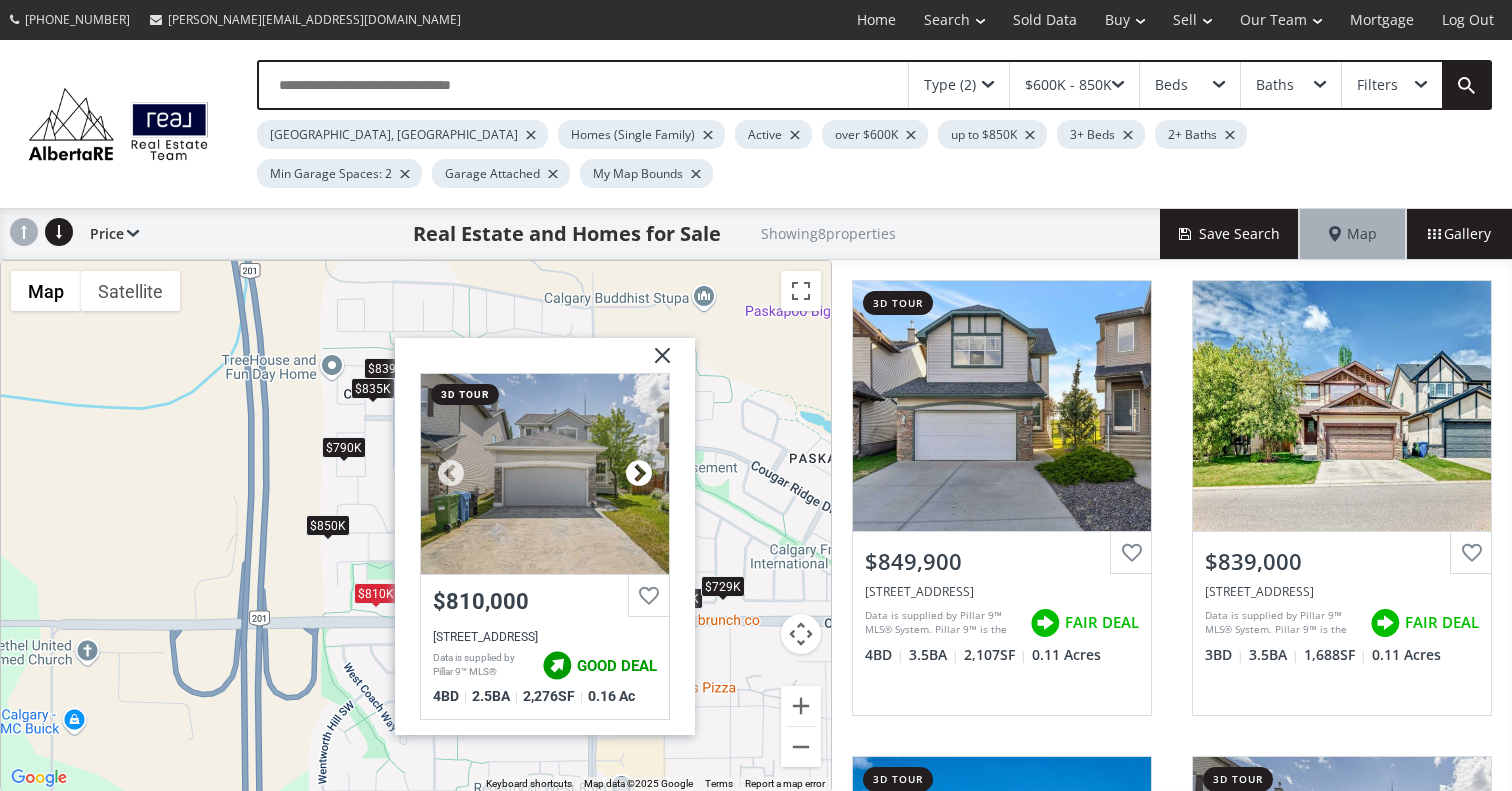 click at bounding box center [639, 474] 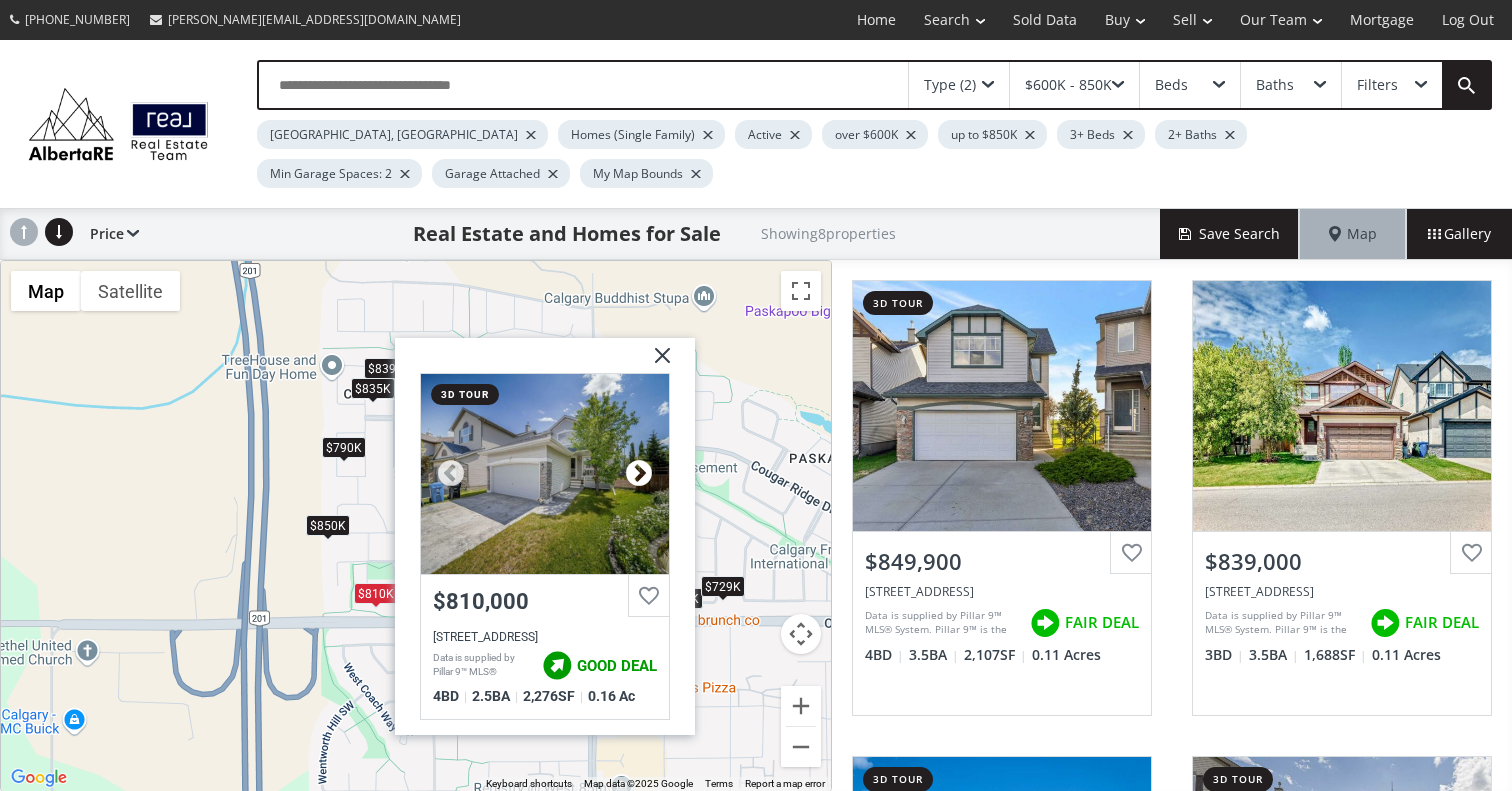 click at bounding box center (639, 474) 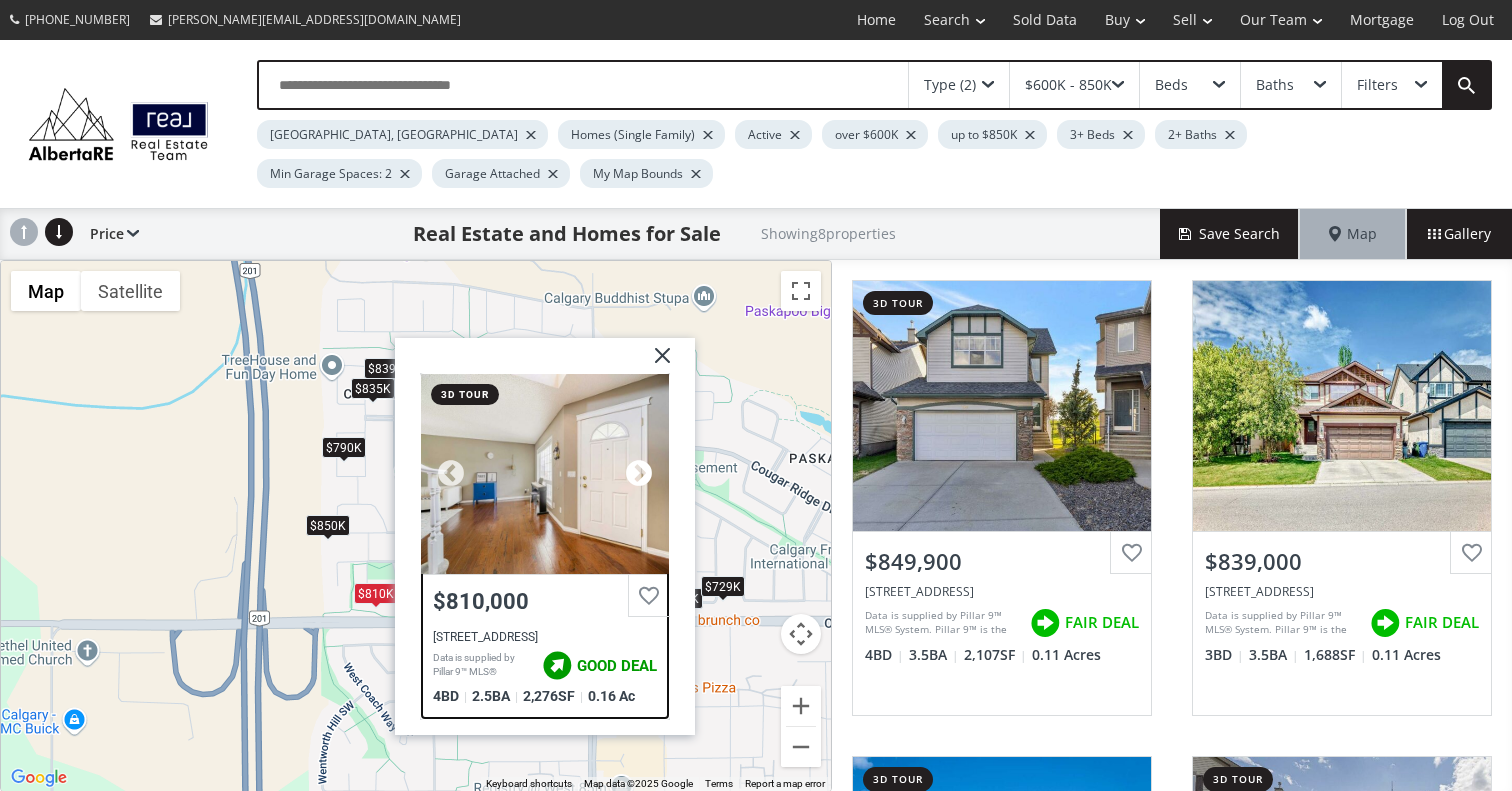 click at bounding box center [639, 474] 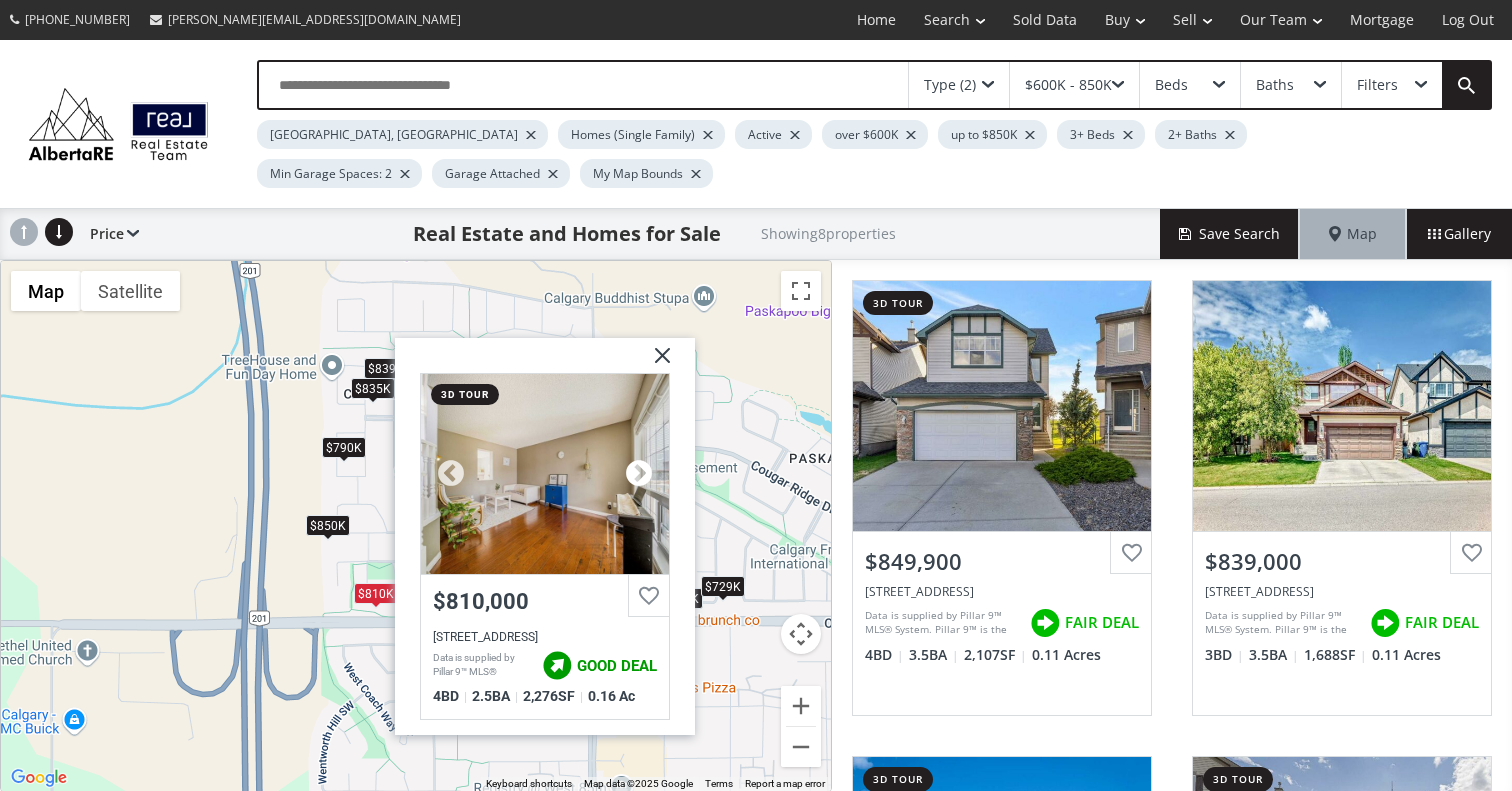 click at bounding box center (639, 474) 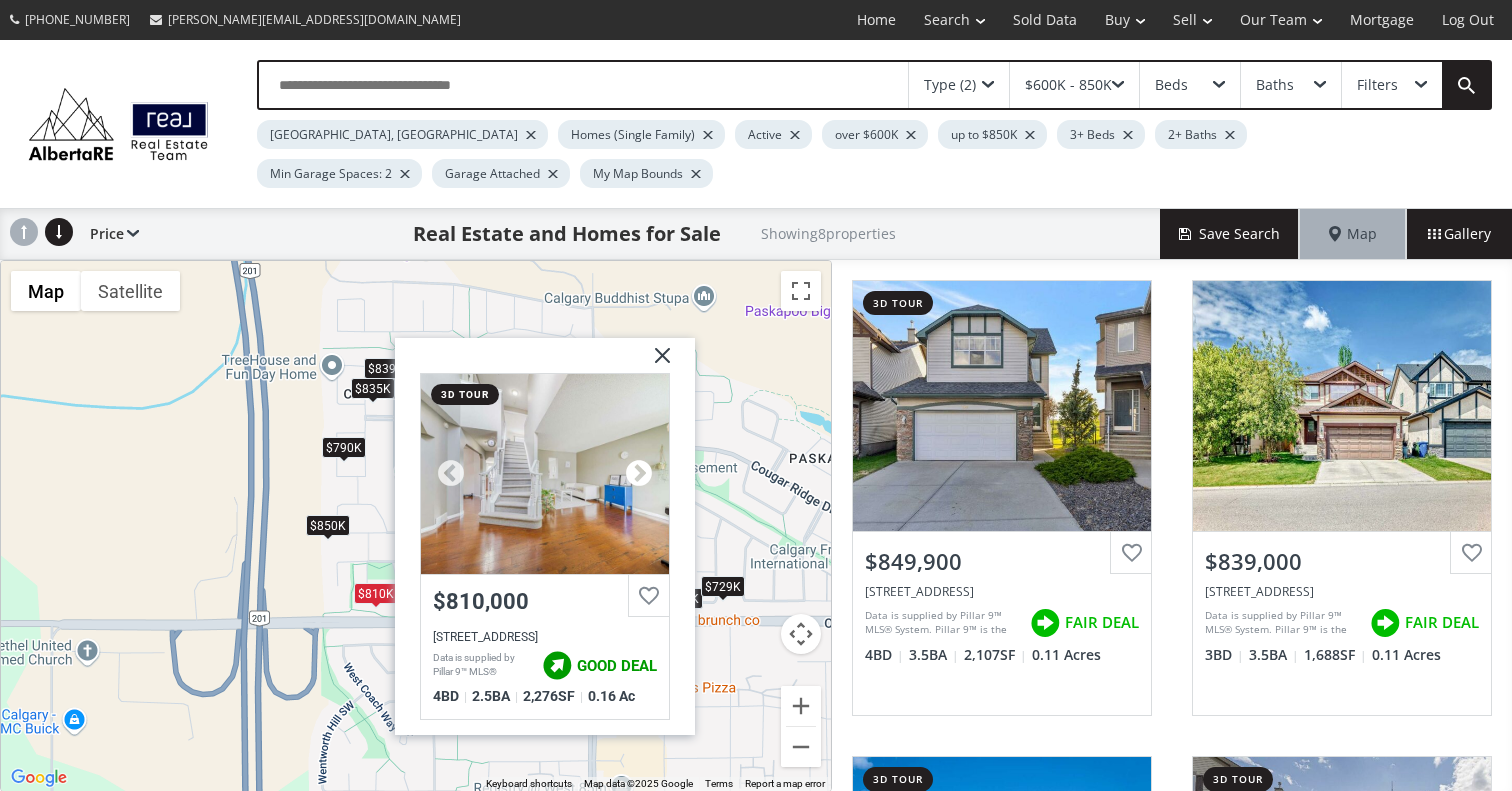 click at bounding box center (639, 474) 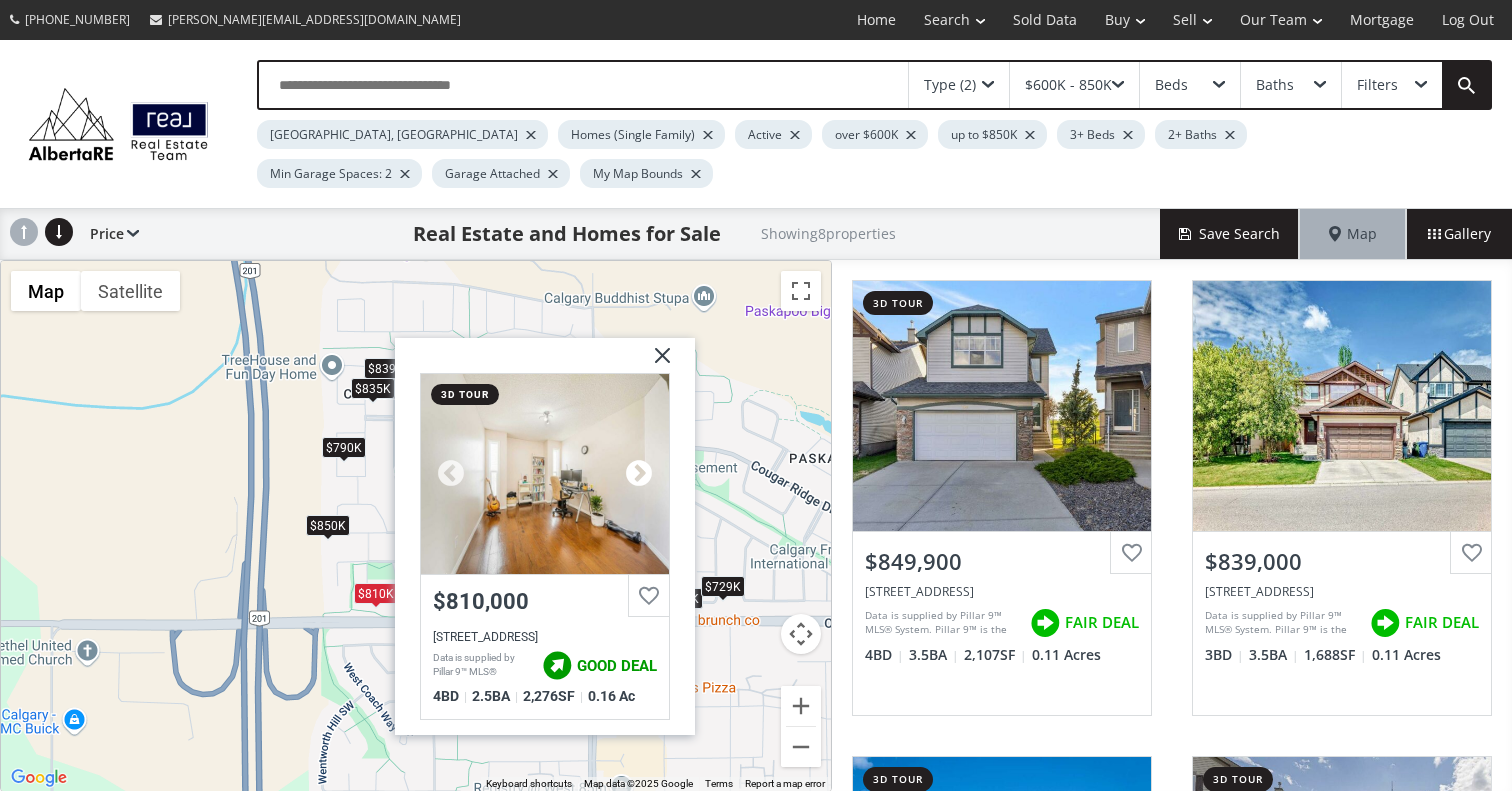 click at bounding box center [639, 474] 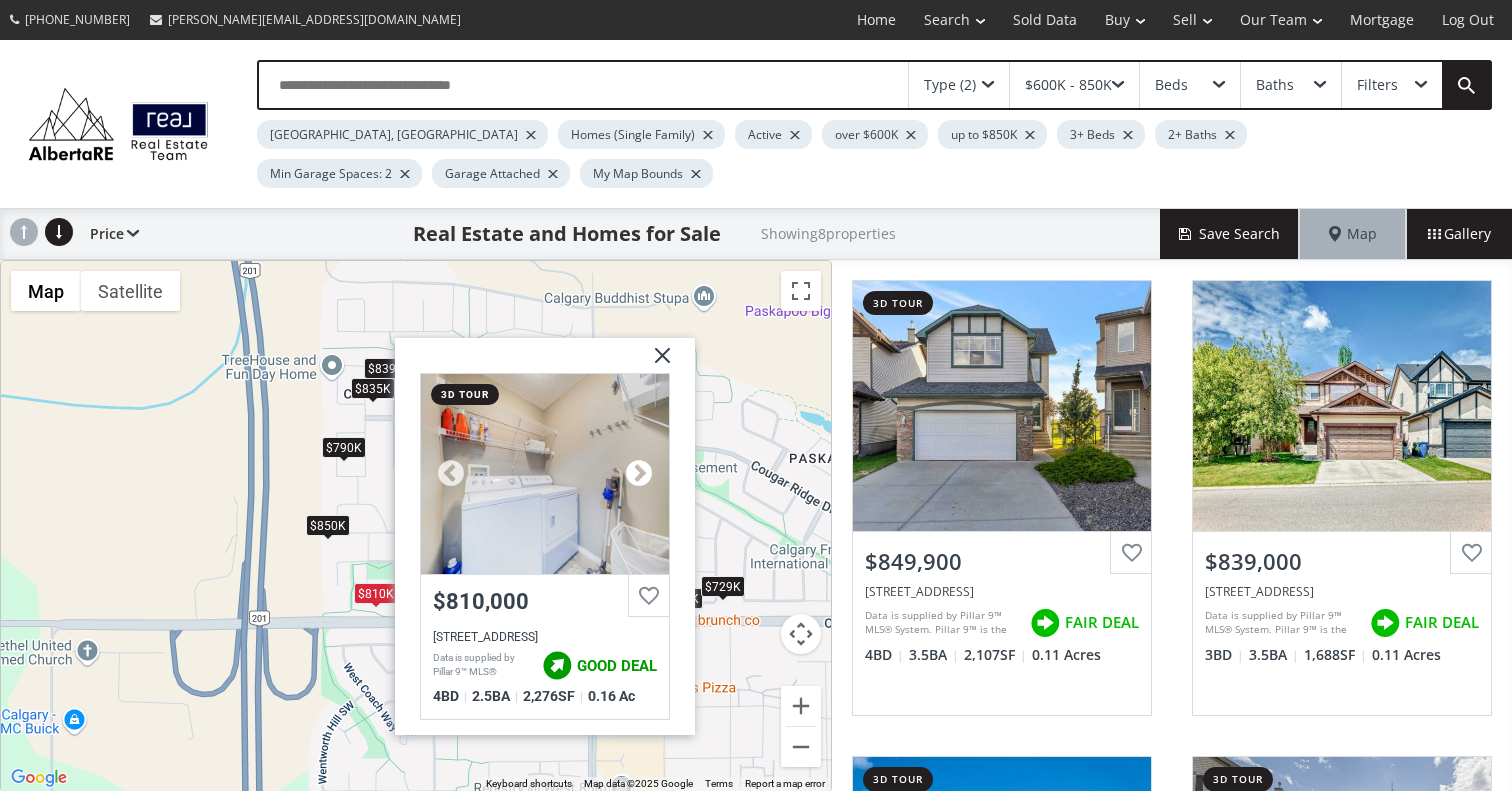 click at bounding box center [639, 474] 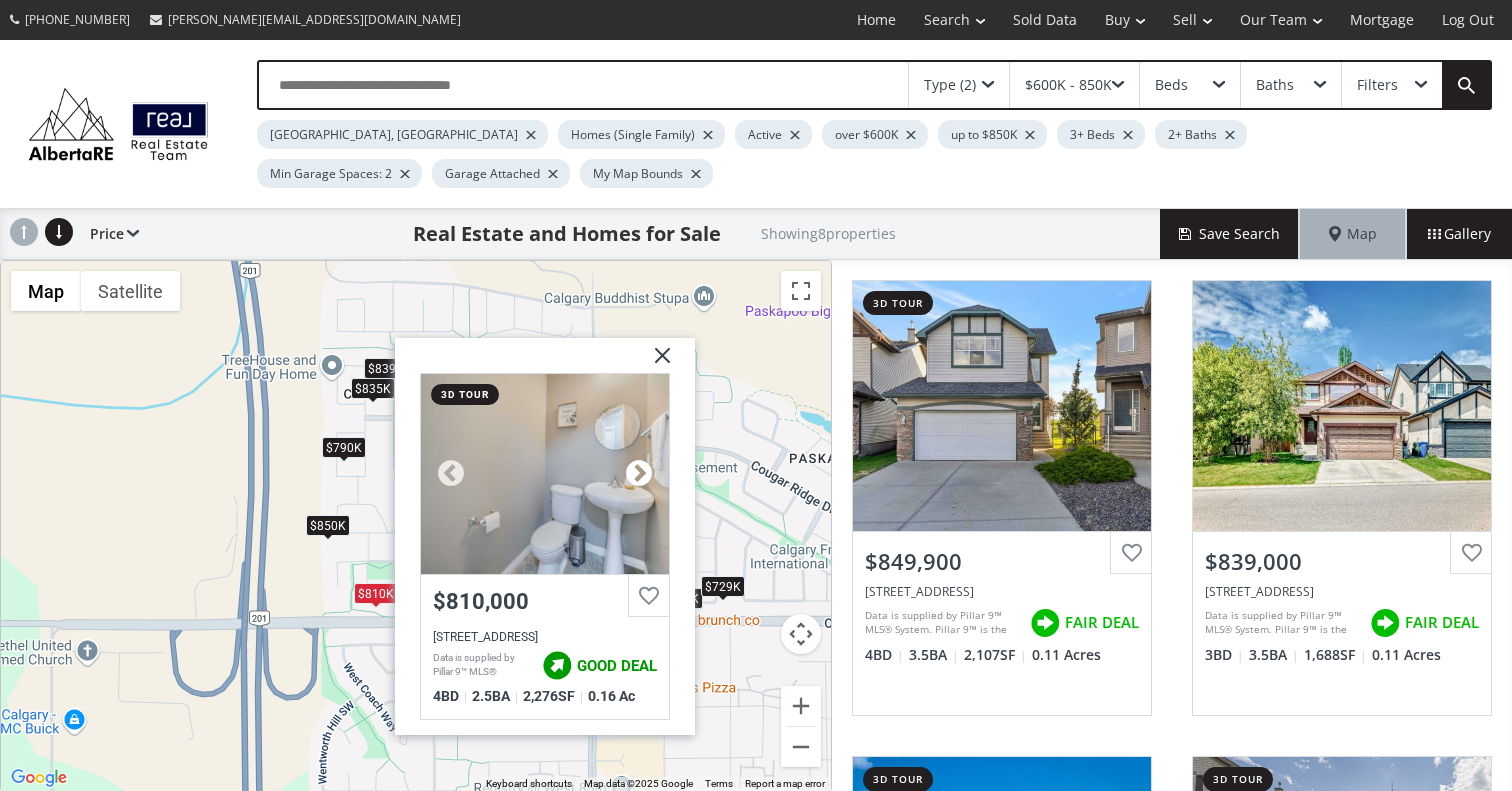 click at bounding box center [639, 474] 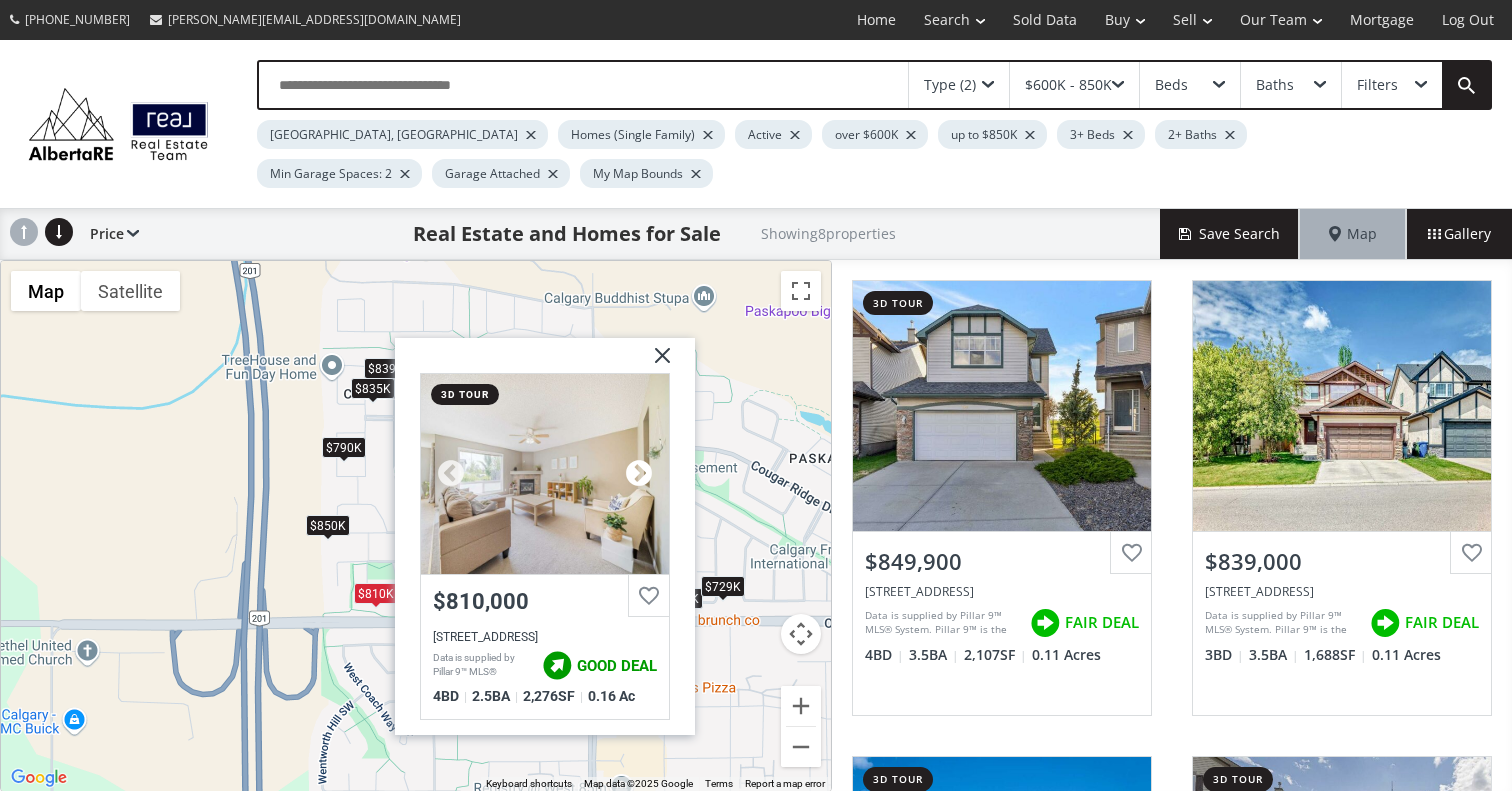 click at bounding box center (639, 474) 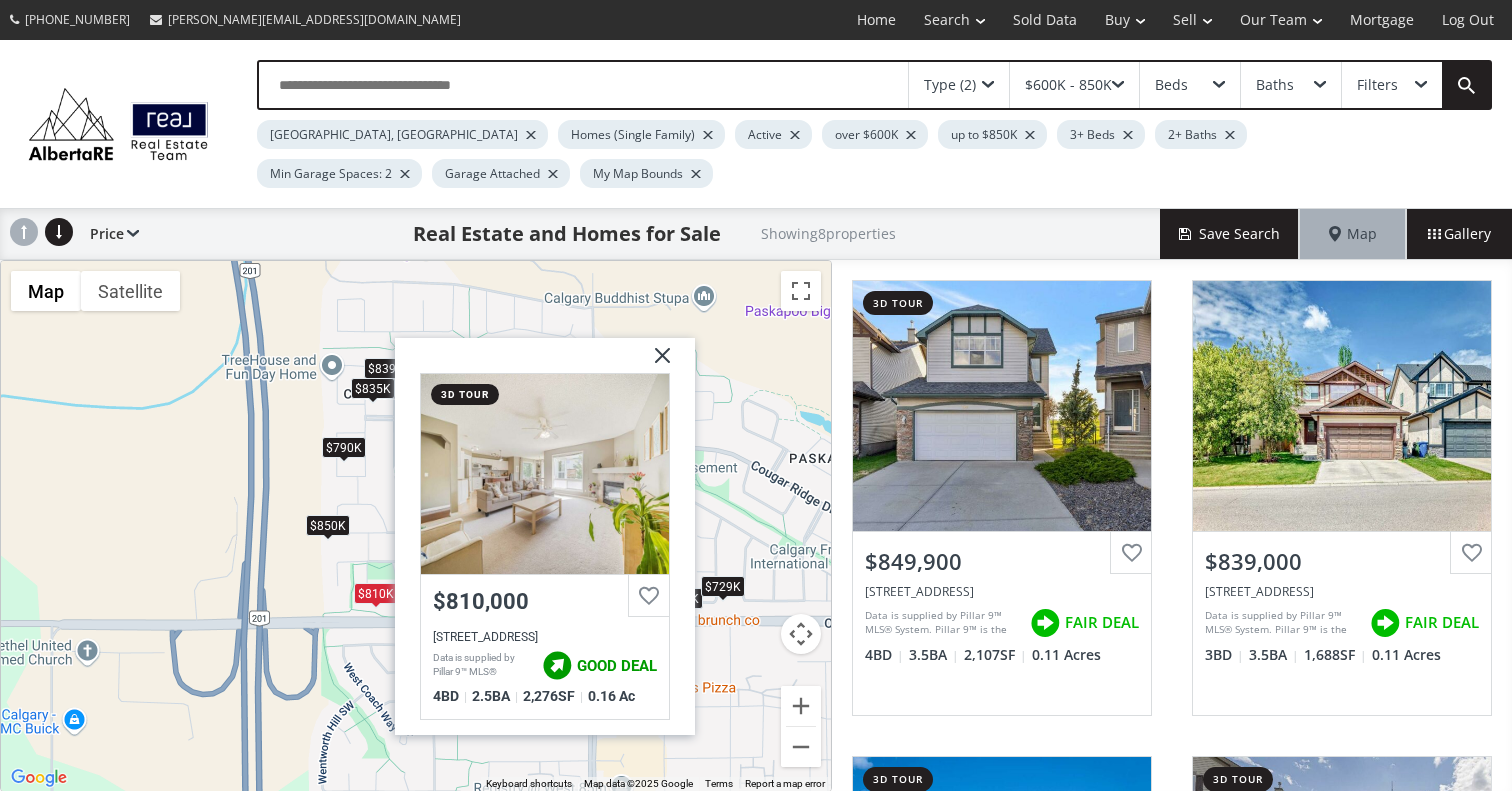 click at bounding box center (655, 363) 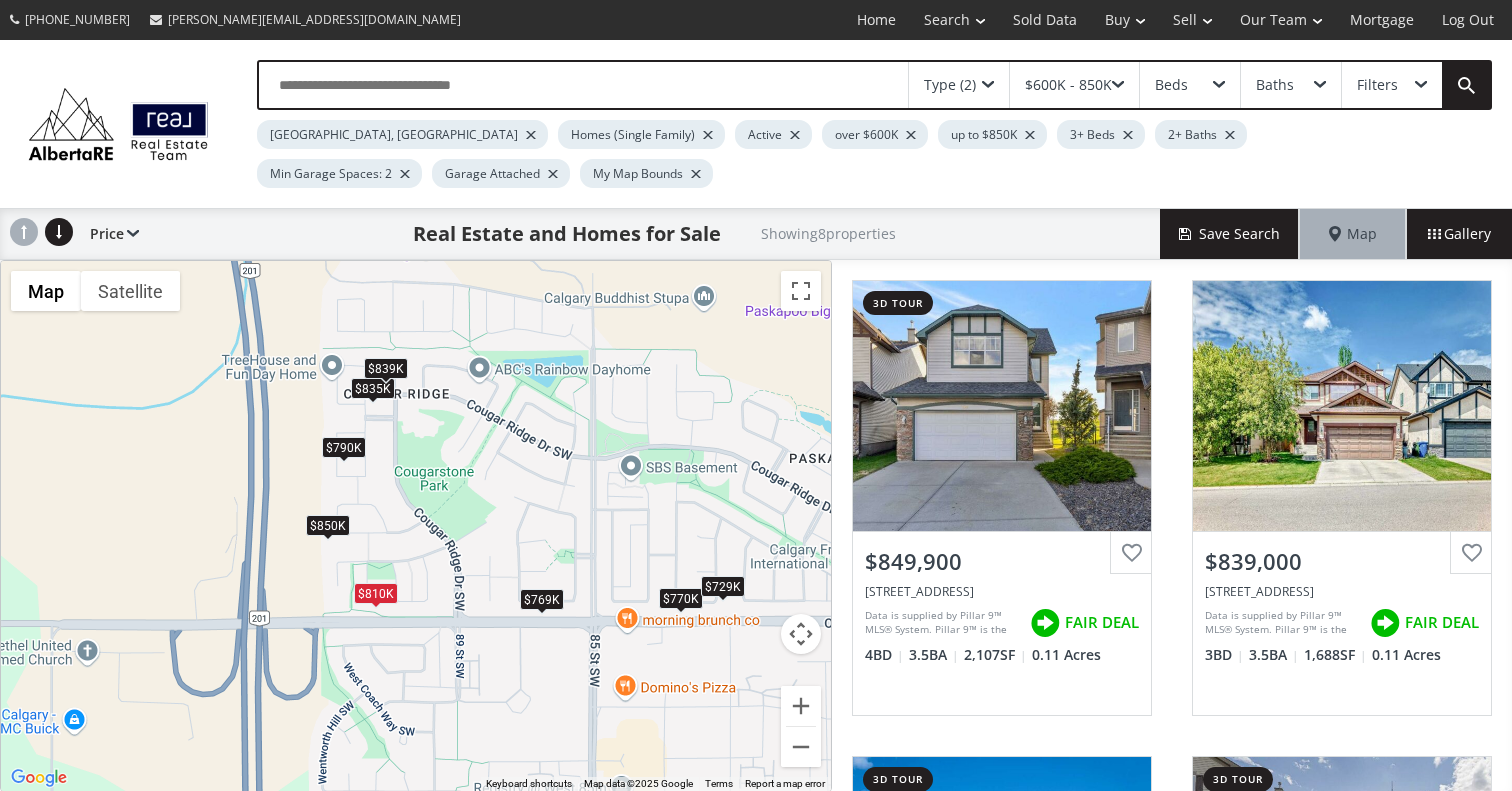 click on "$839K" at bounding box center (386, 368) 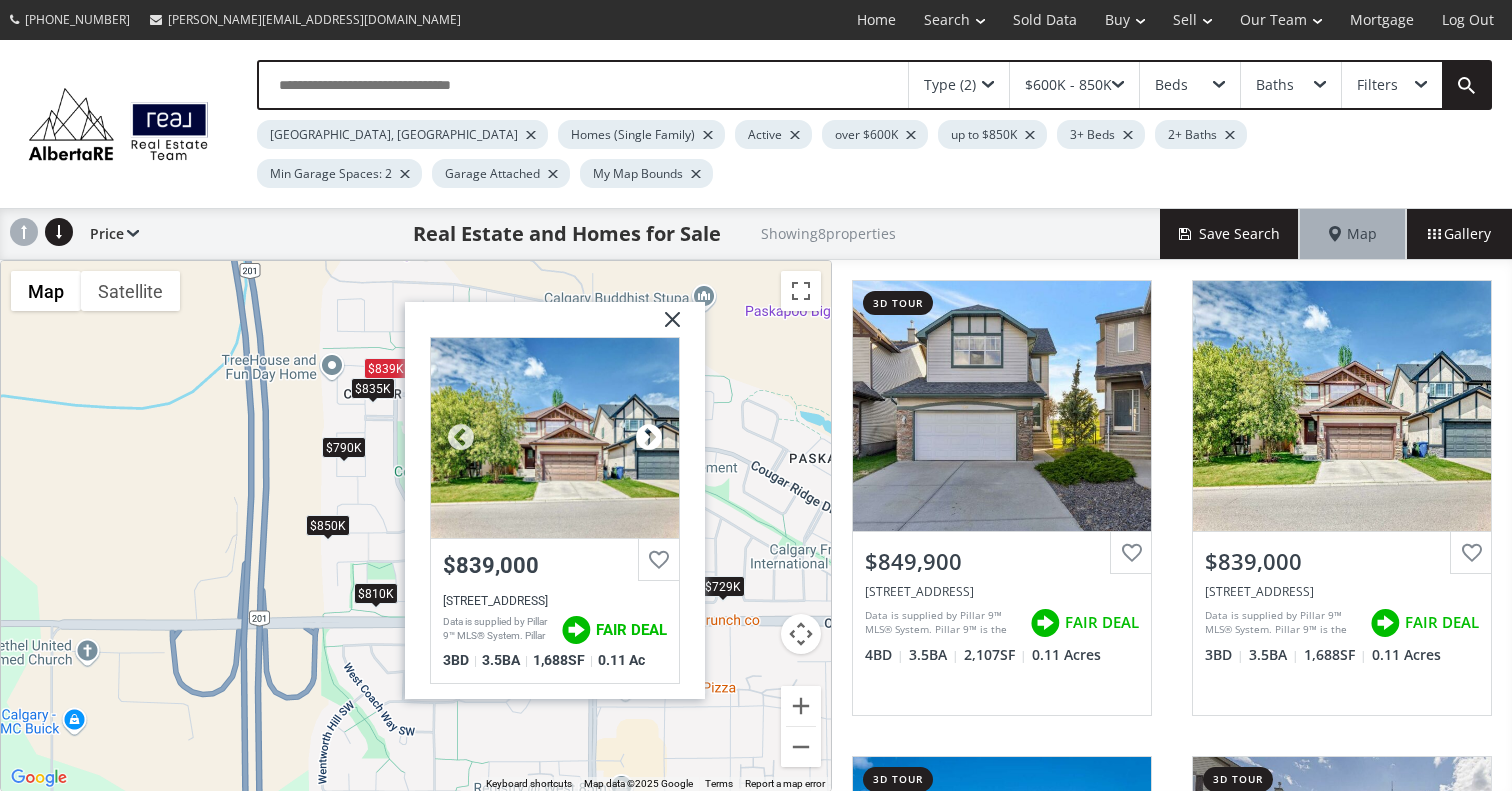 click at bounding box center [649, 438] 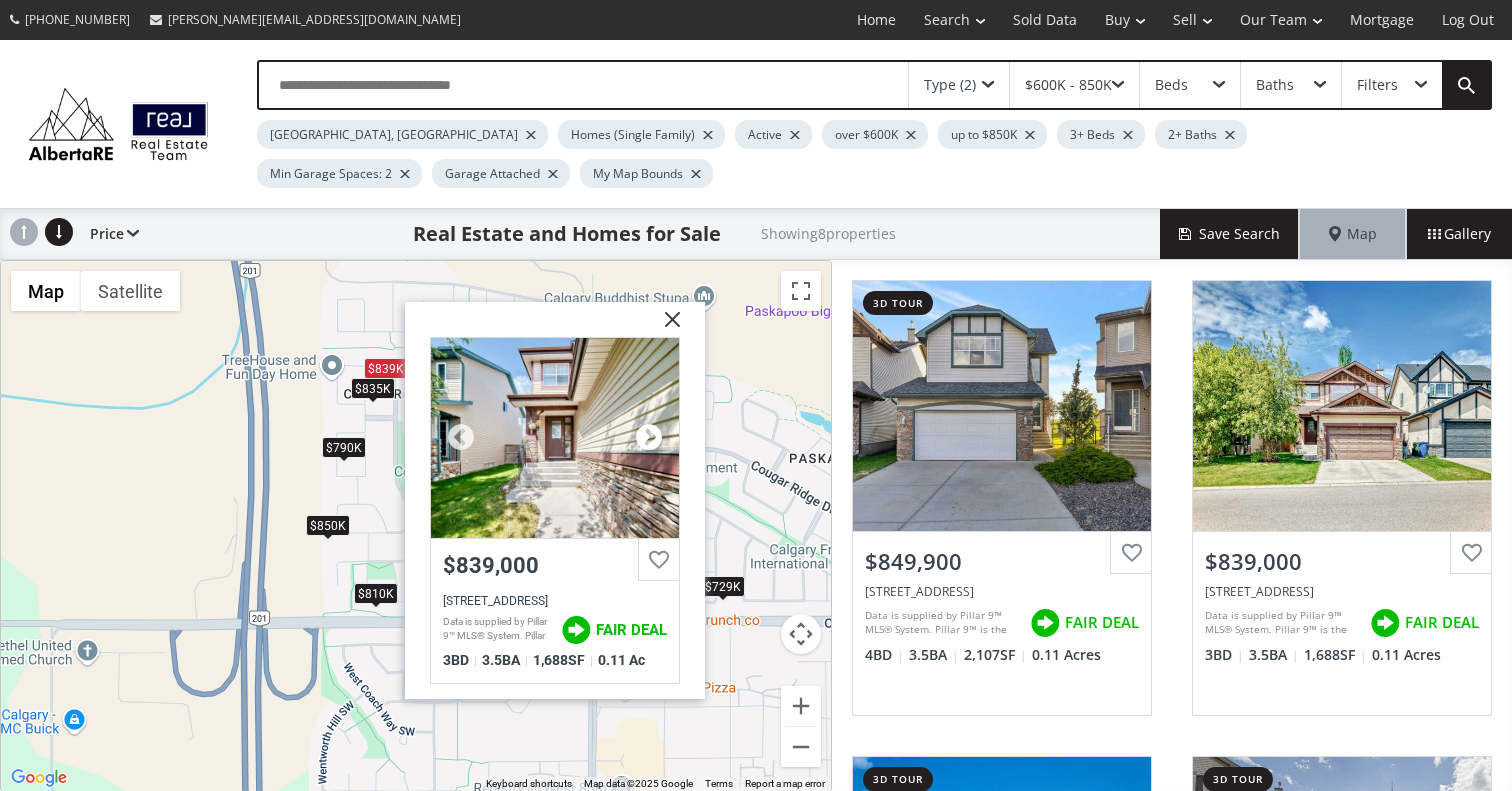 click at bounding box center [649, 438] 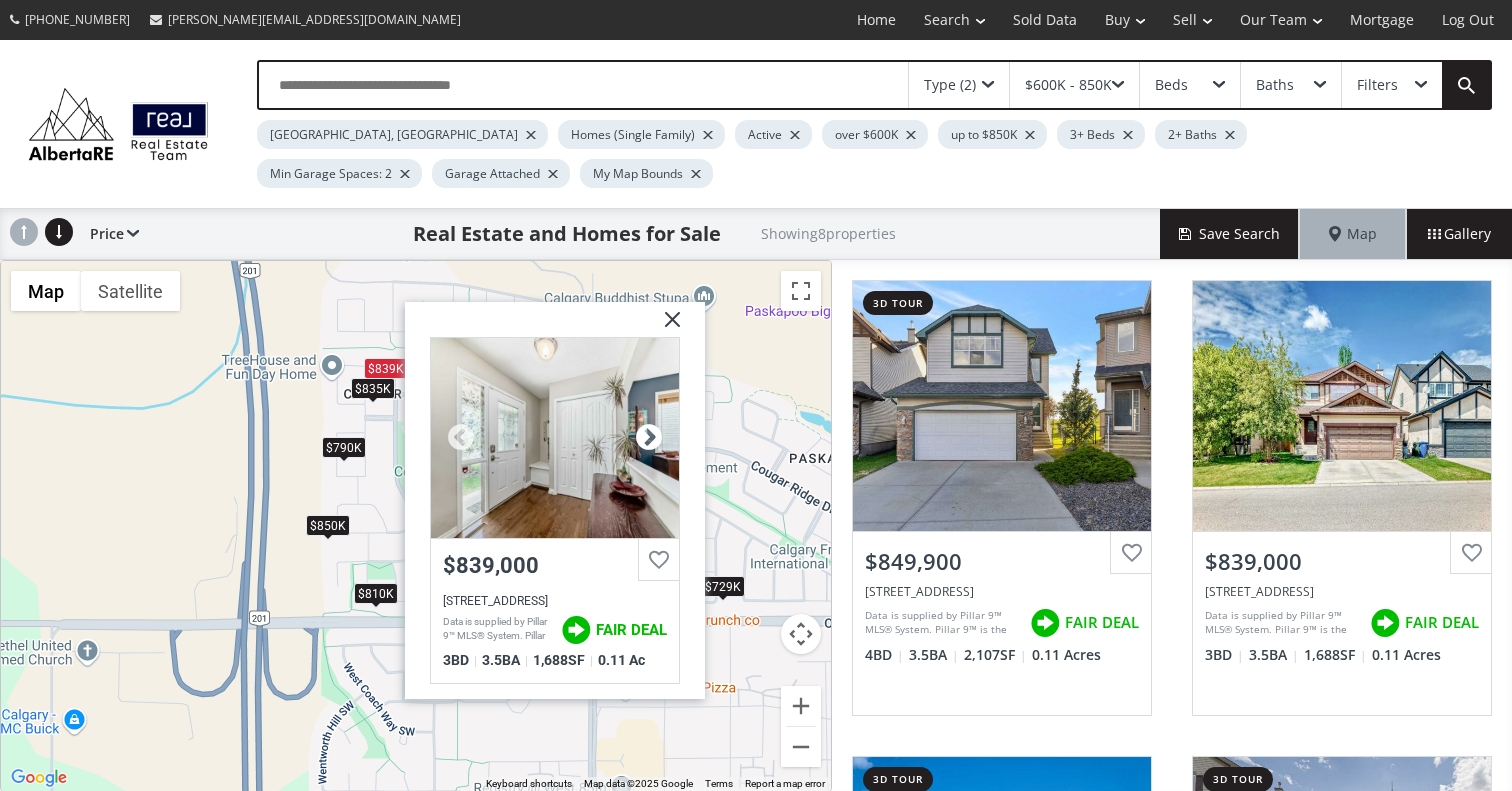 click at bounding box center (649, 438) 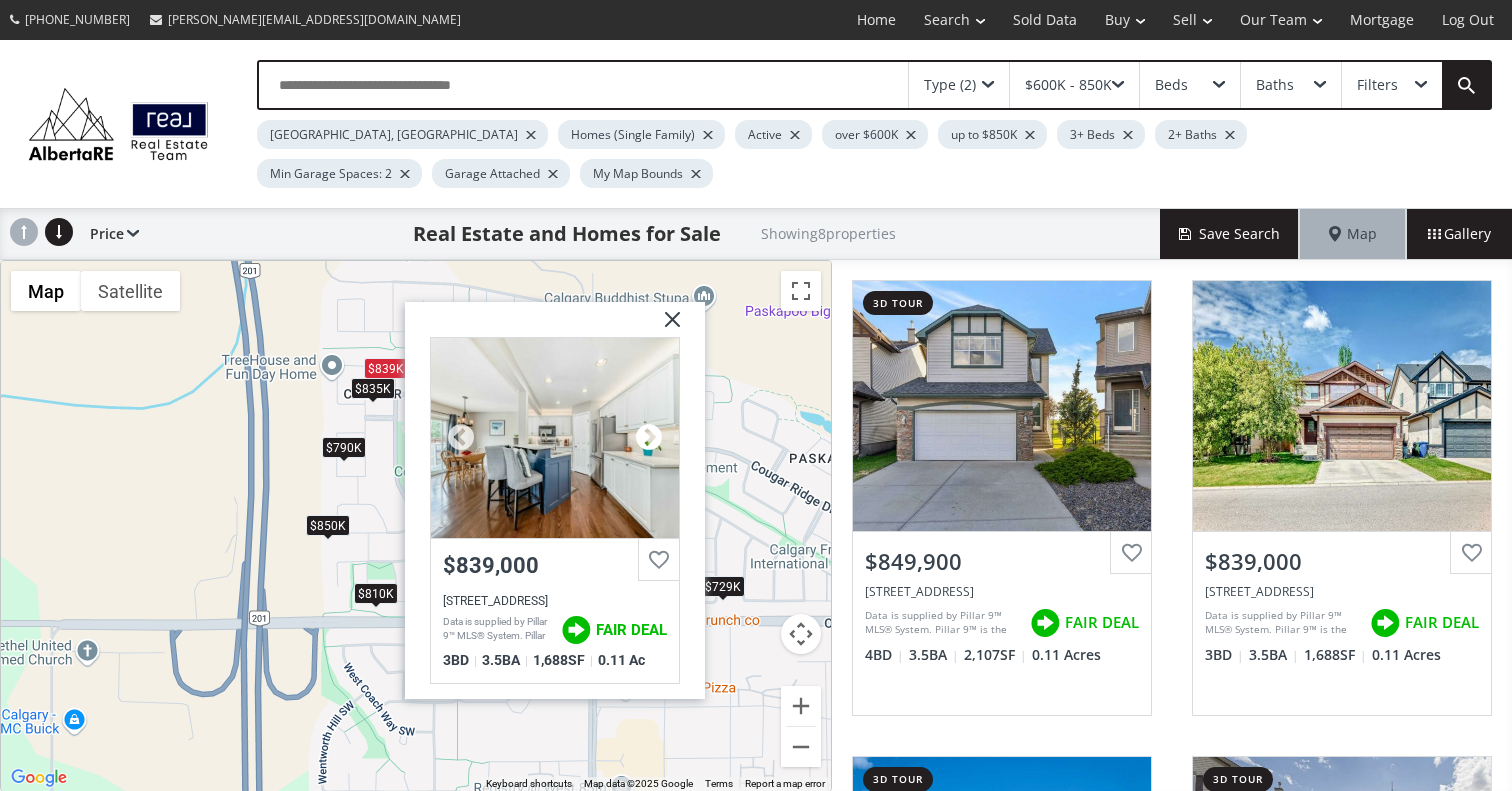 click at bounding box center (649, 438) 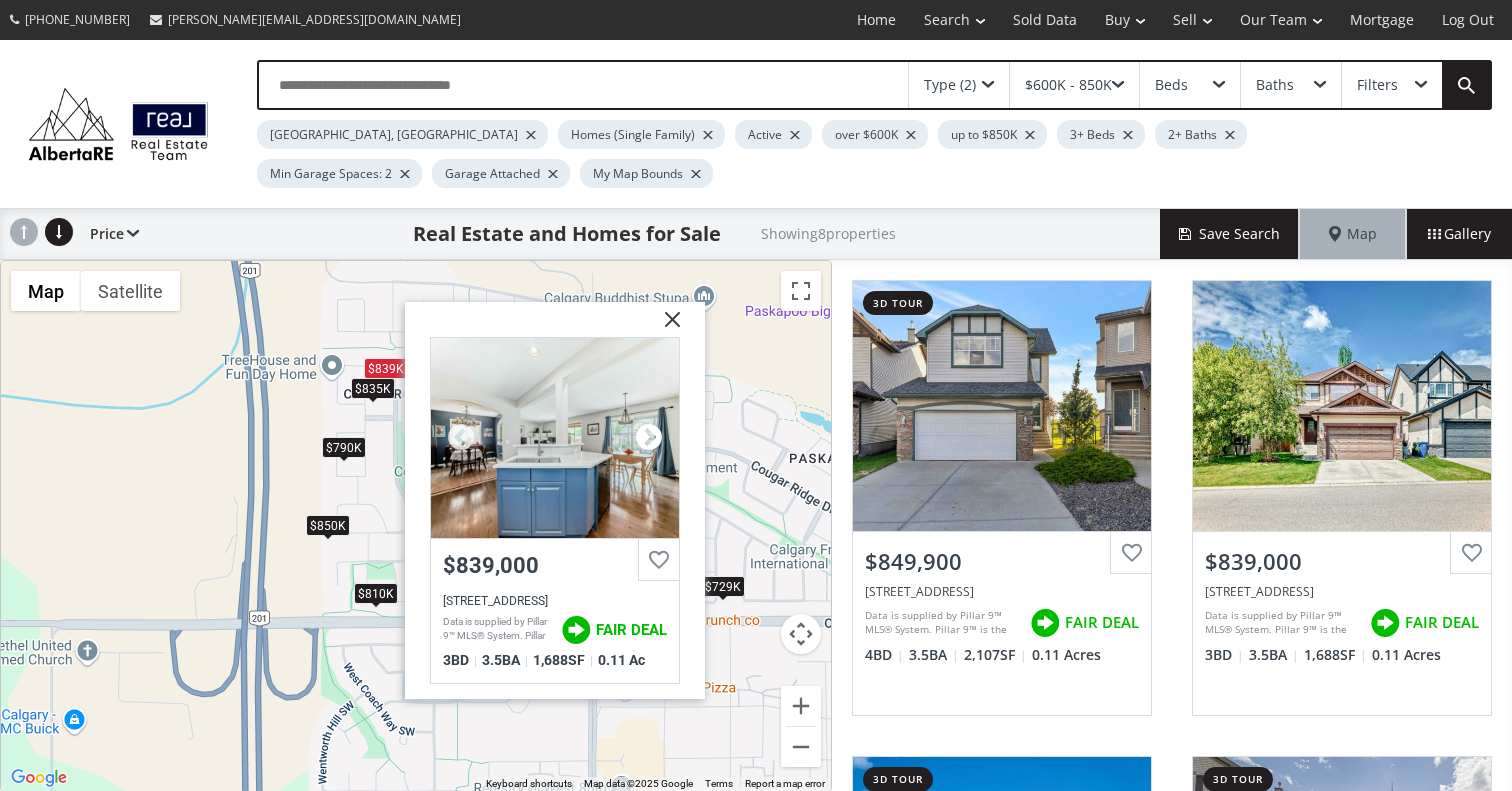 click at bounding box center [649, 438] 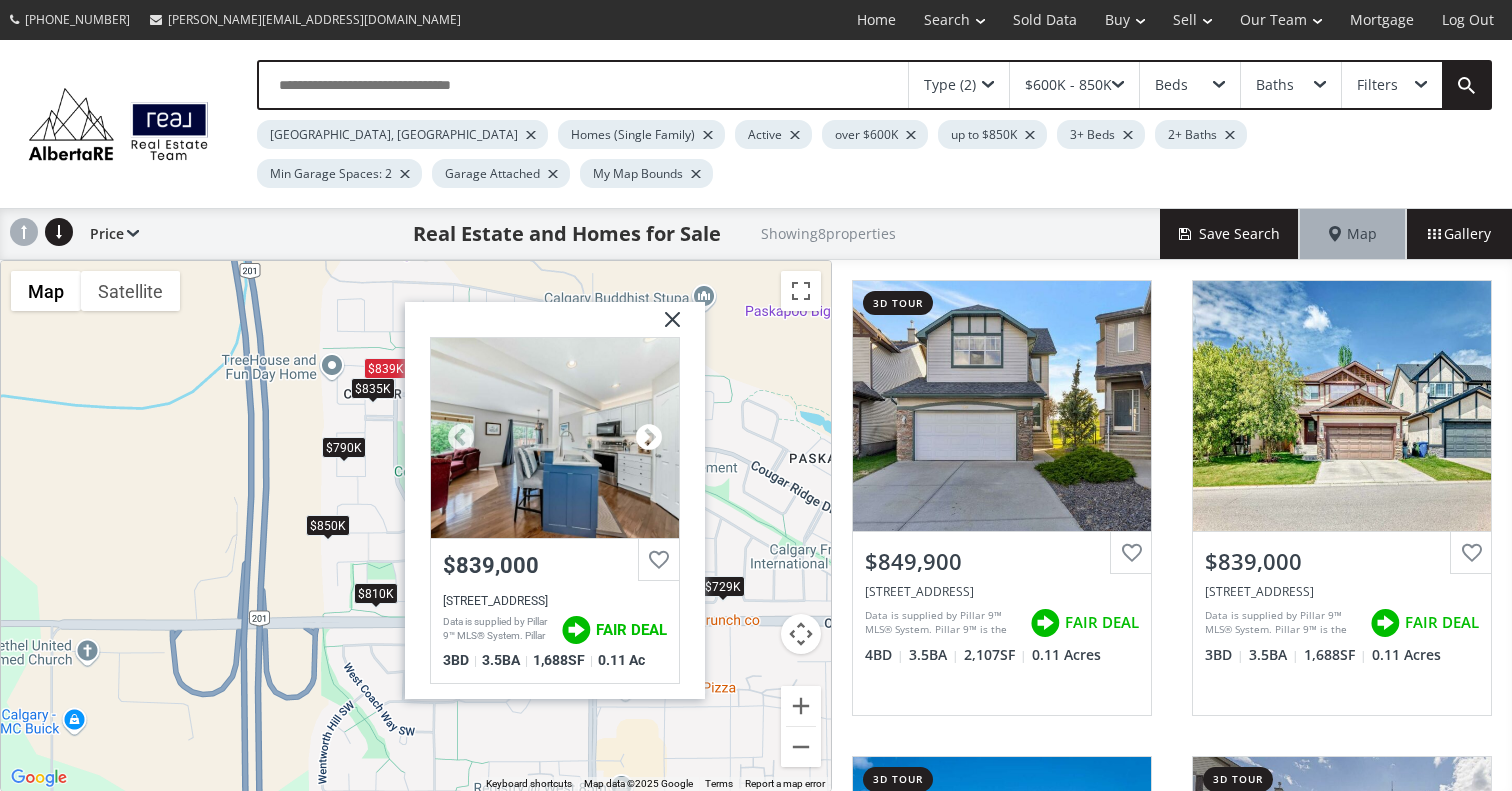 click at bounding box center [649, 438] 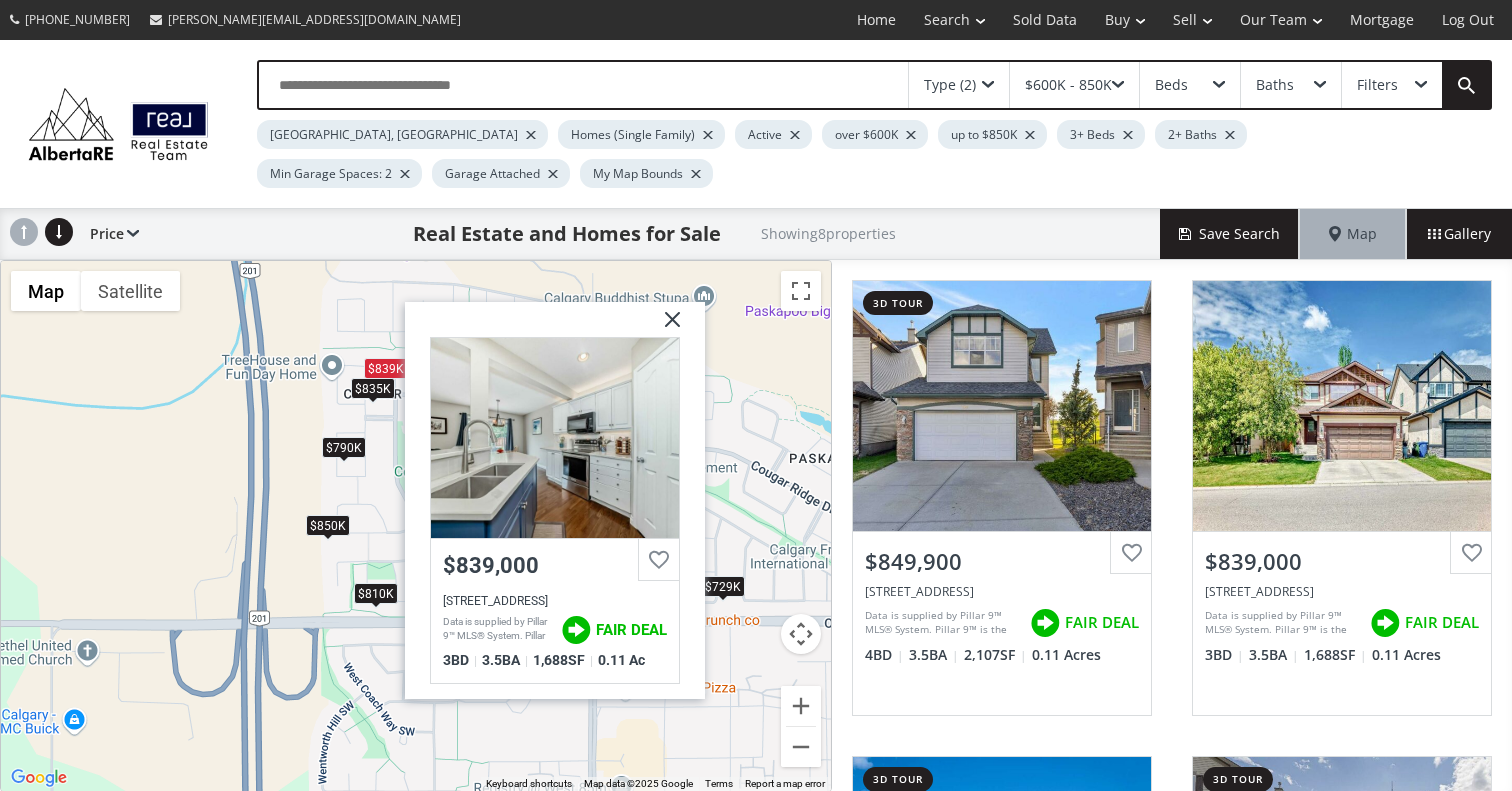click at bounding box center (665, 327) 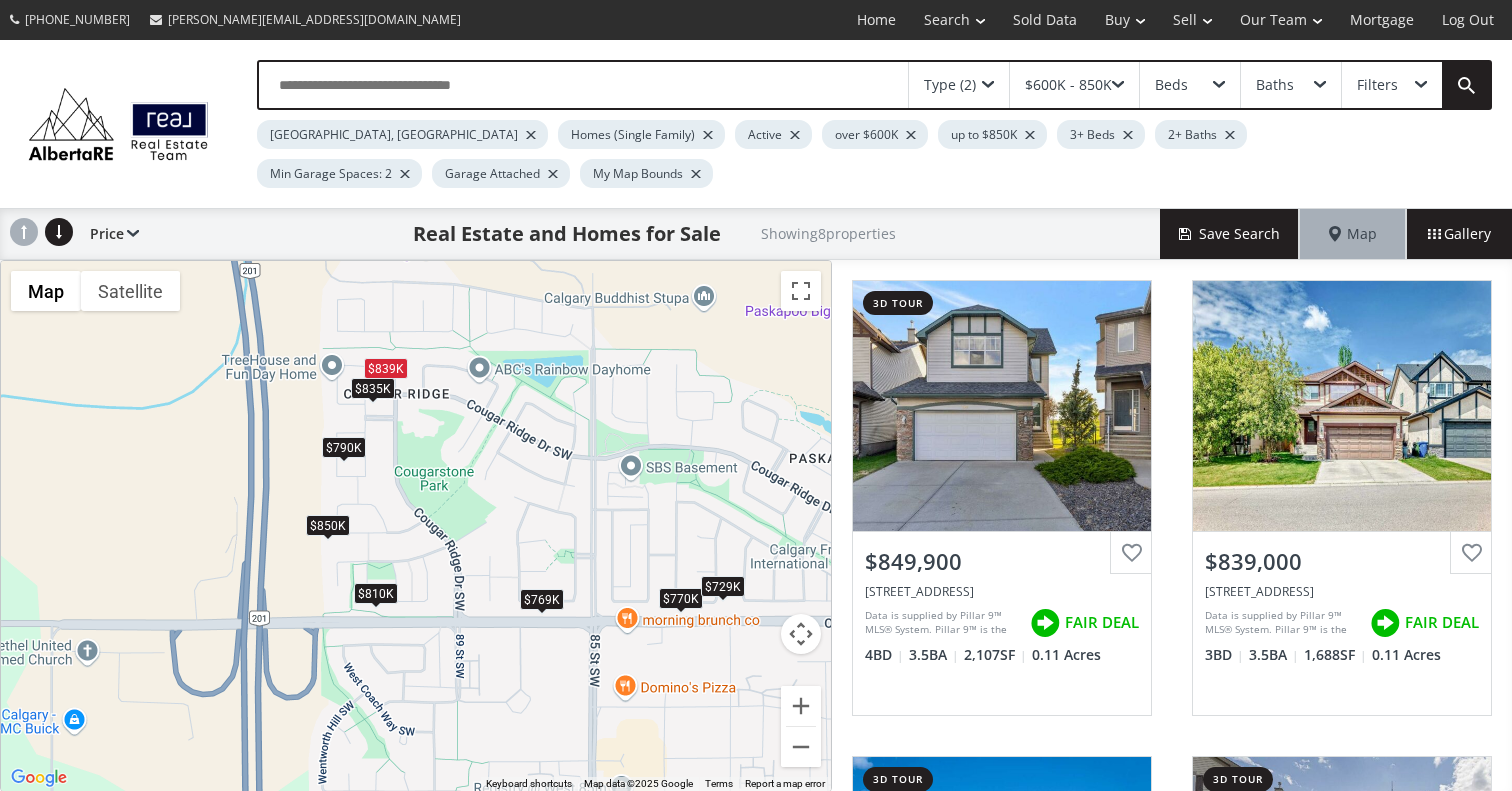 click on "$835K" at bounding box center [373, 388] 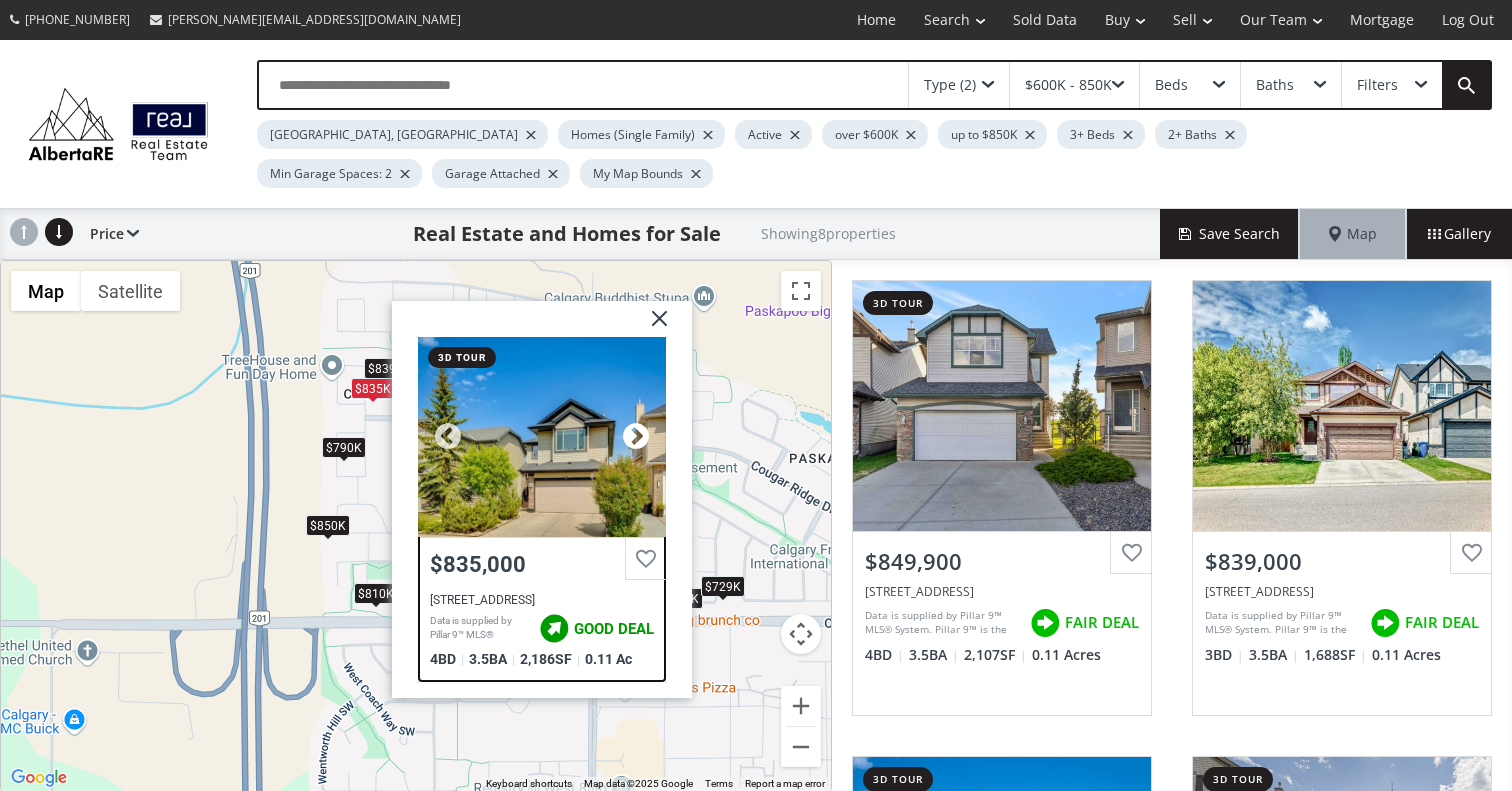click at bounding box center (636, 437) 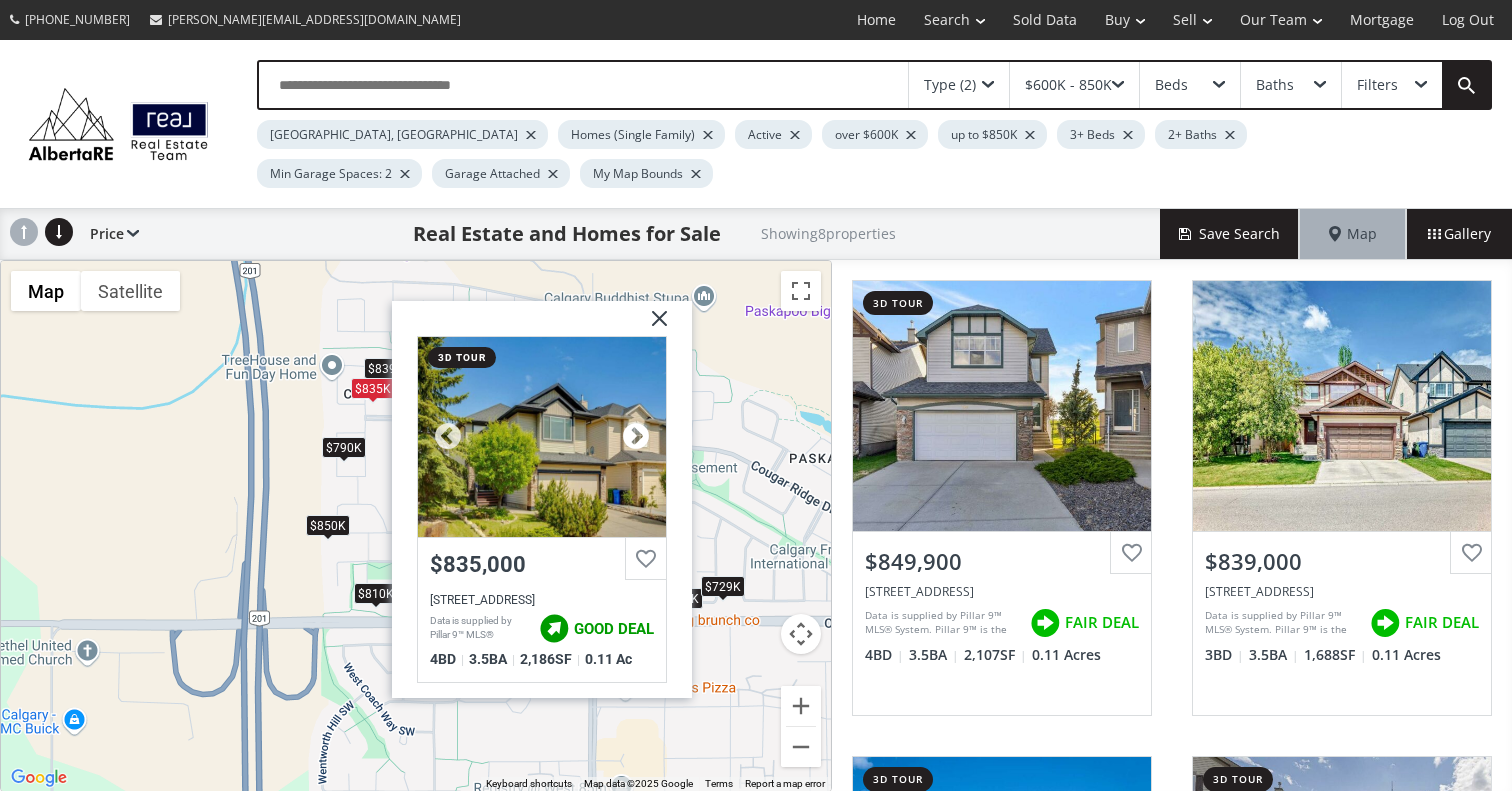 click at bounding box center [636, 437] 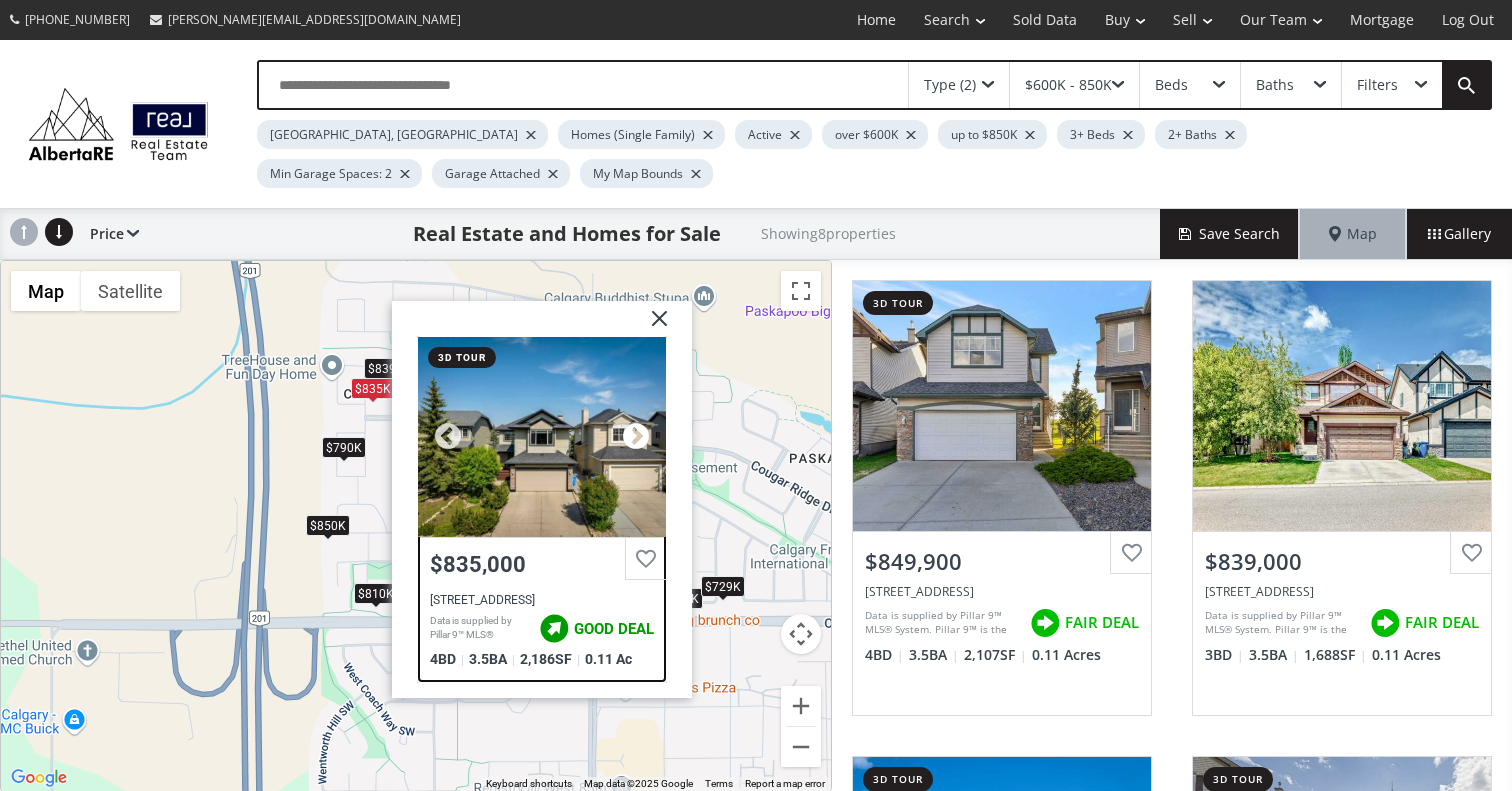 click at bounding box center (636, 437) 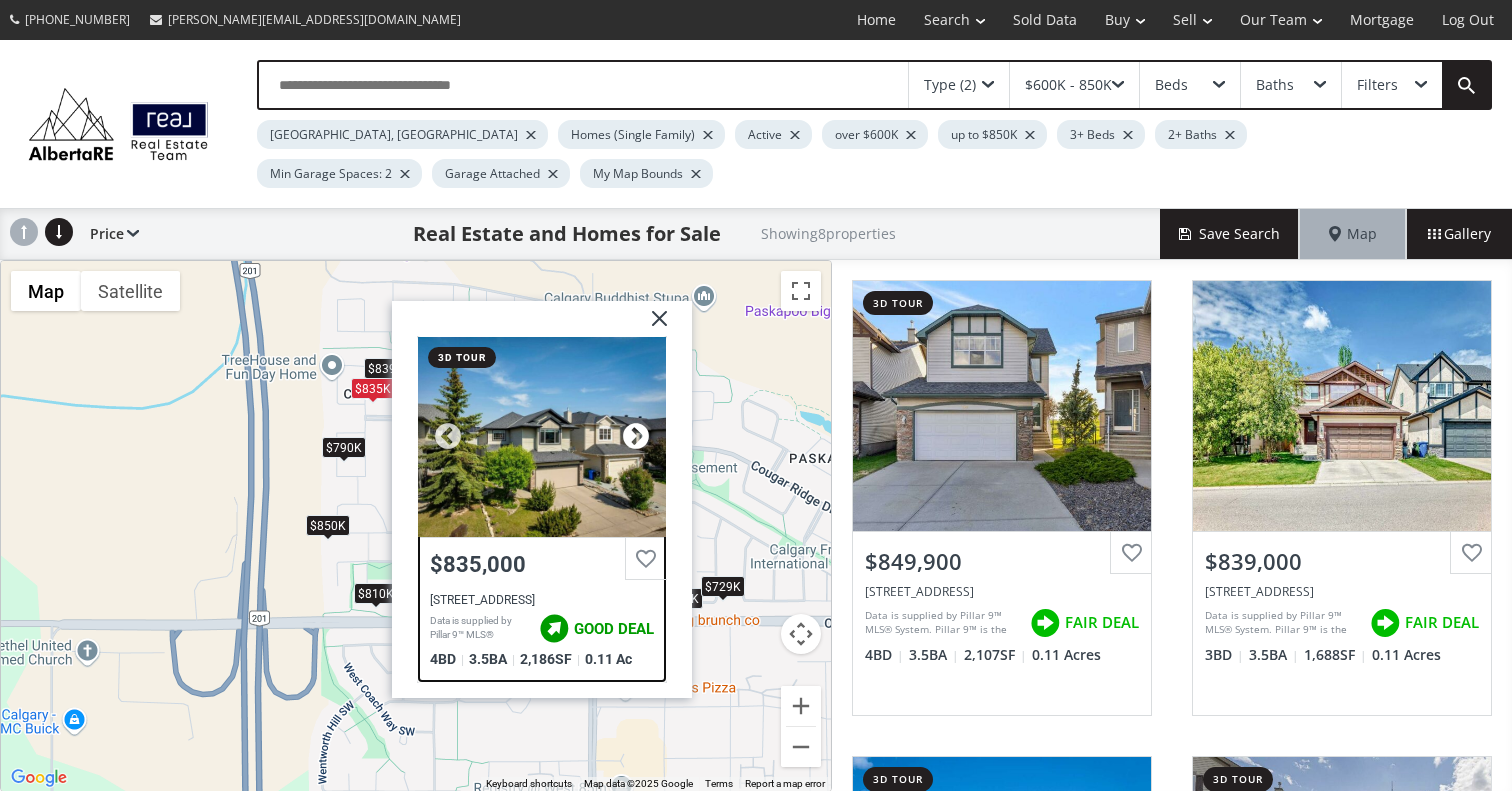 click at bounding box center (636, 437) 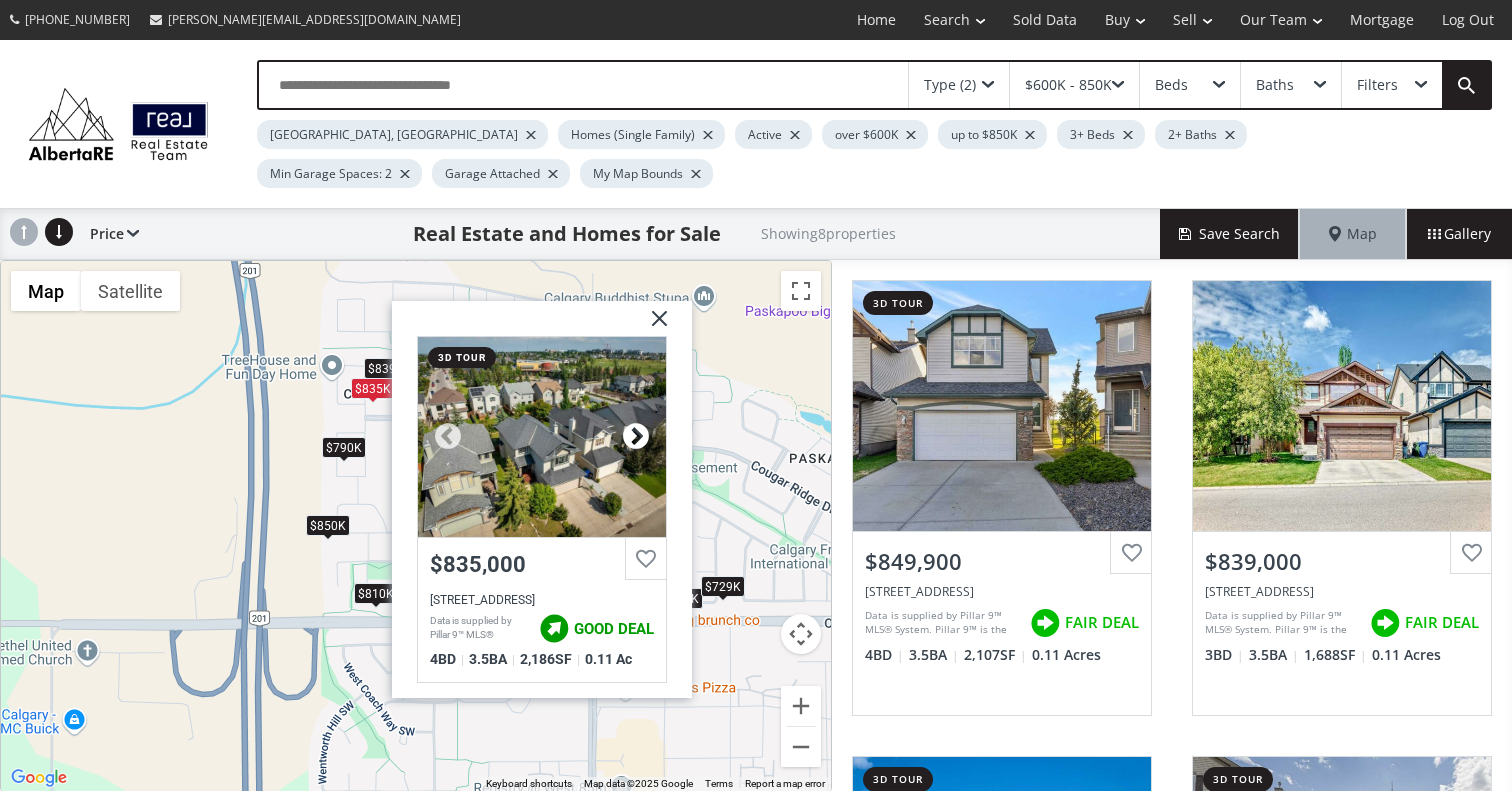 click at bounding box center (636, 437) 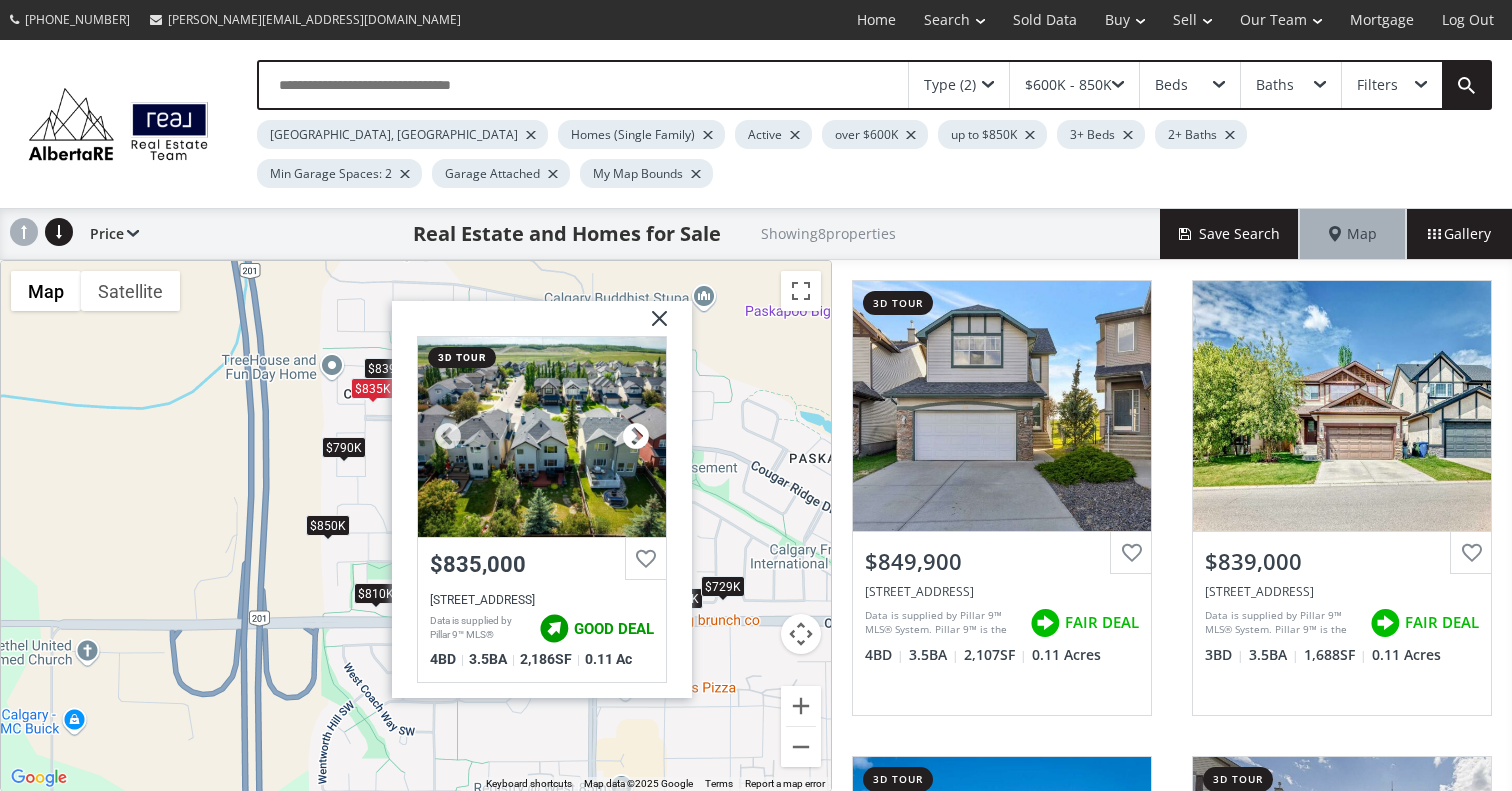click at bounding box center (636, 437) 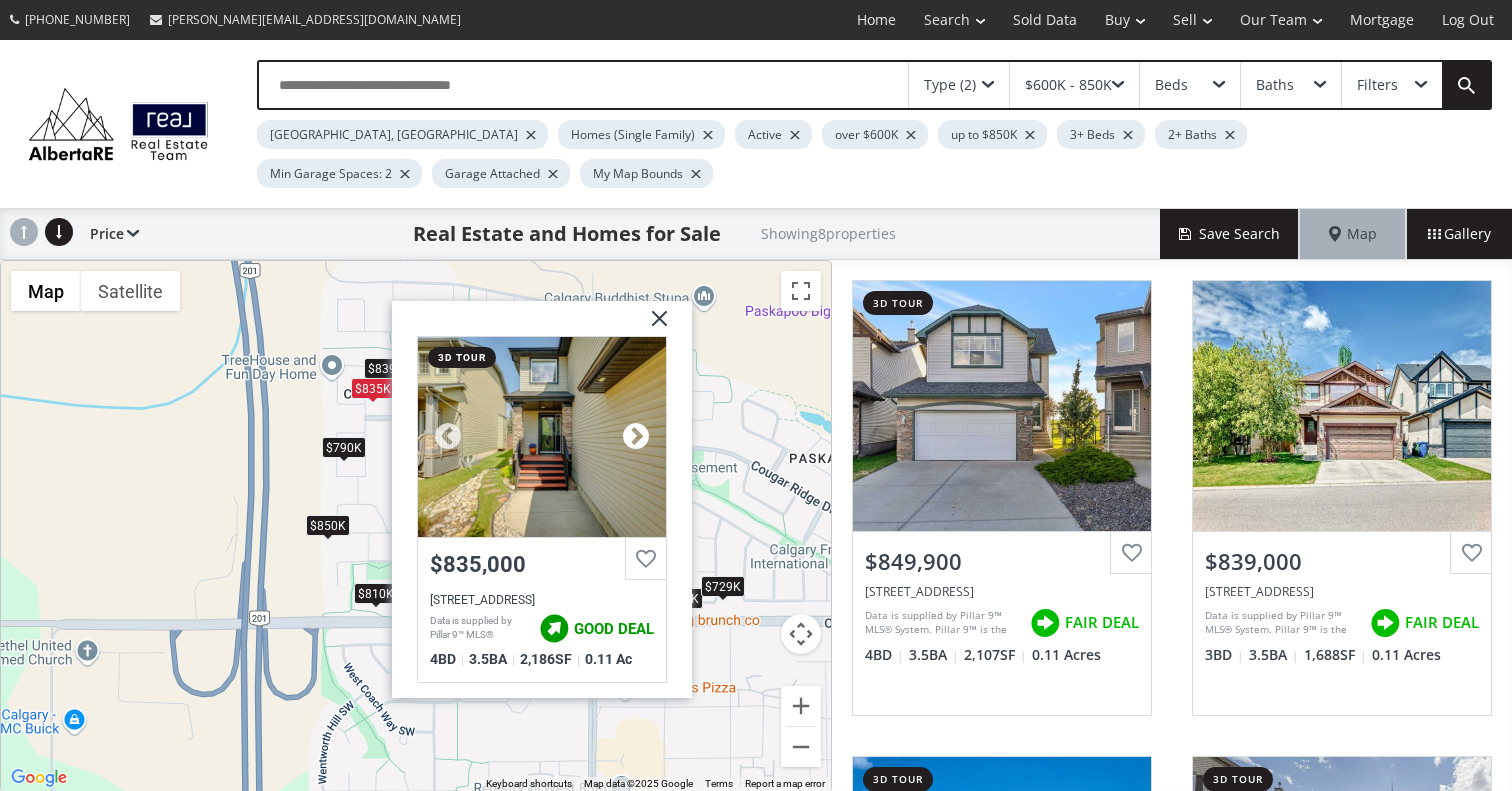 click at bounding box center [636, 437] 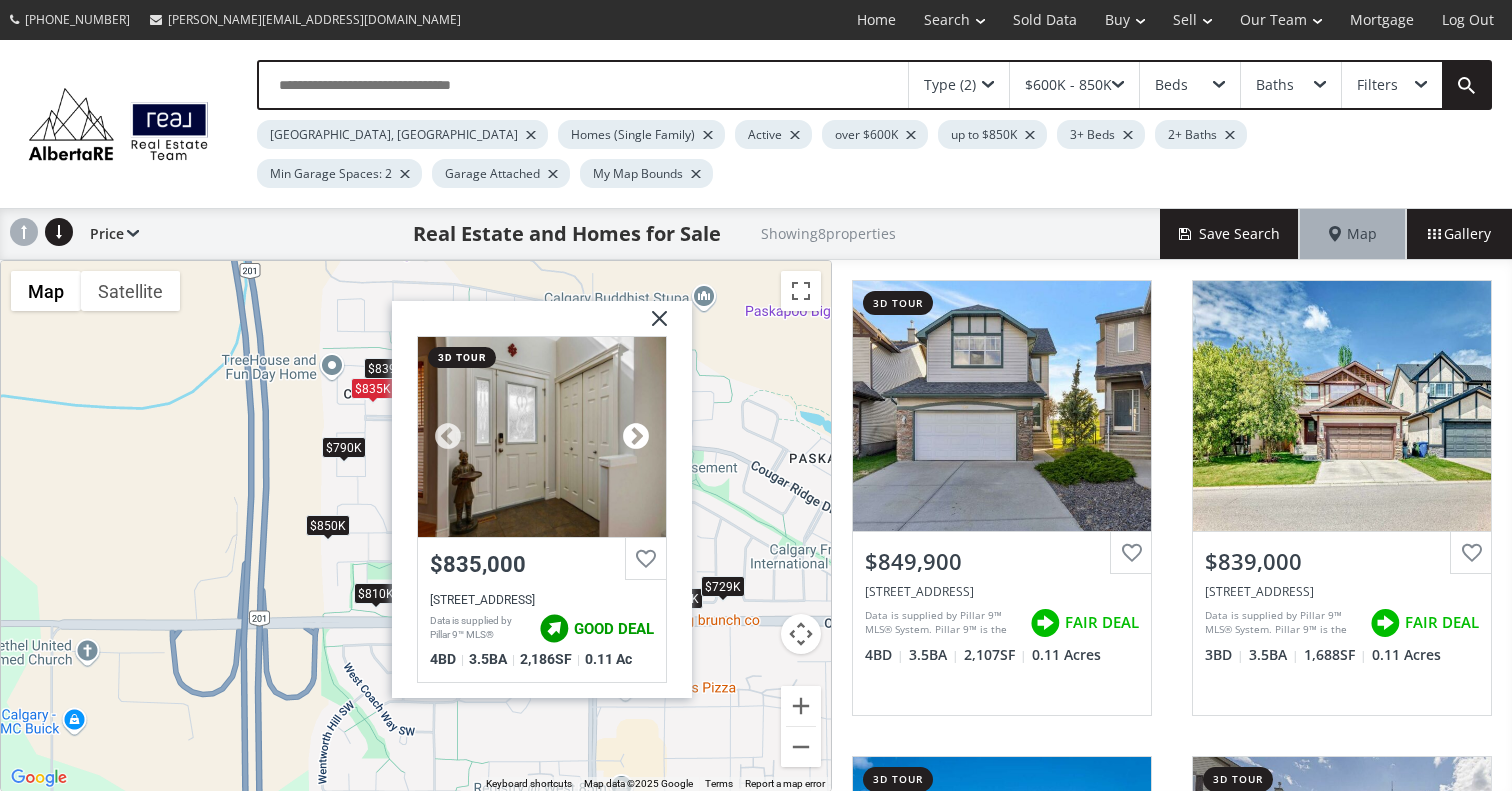 click at bounding box center [636, 437] 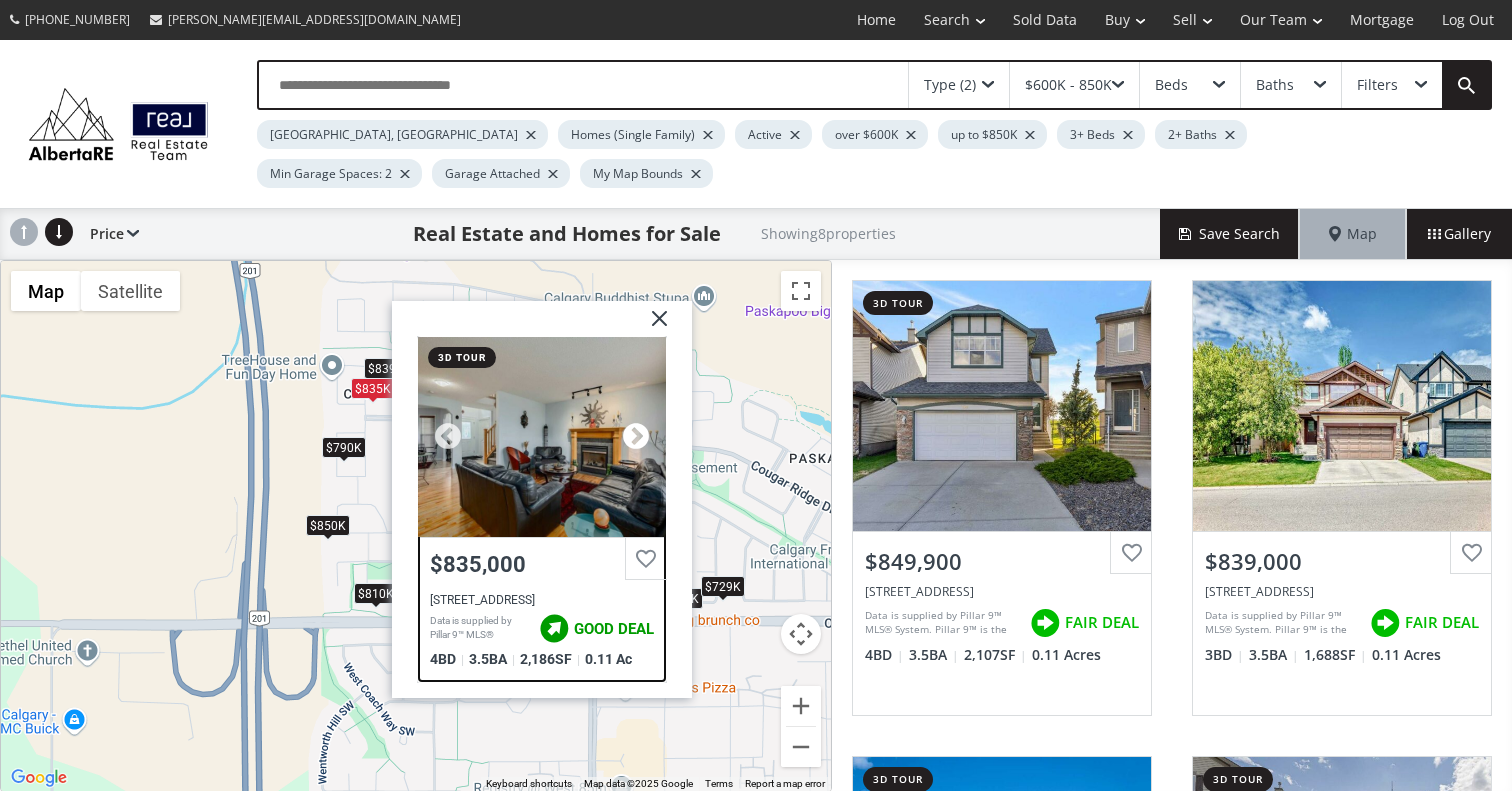 click at bounding box center [636, 437] 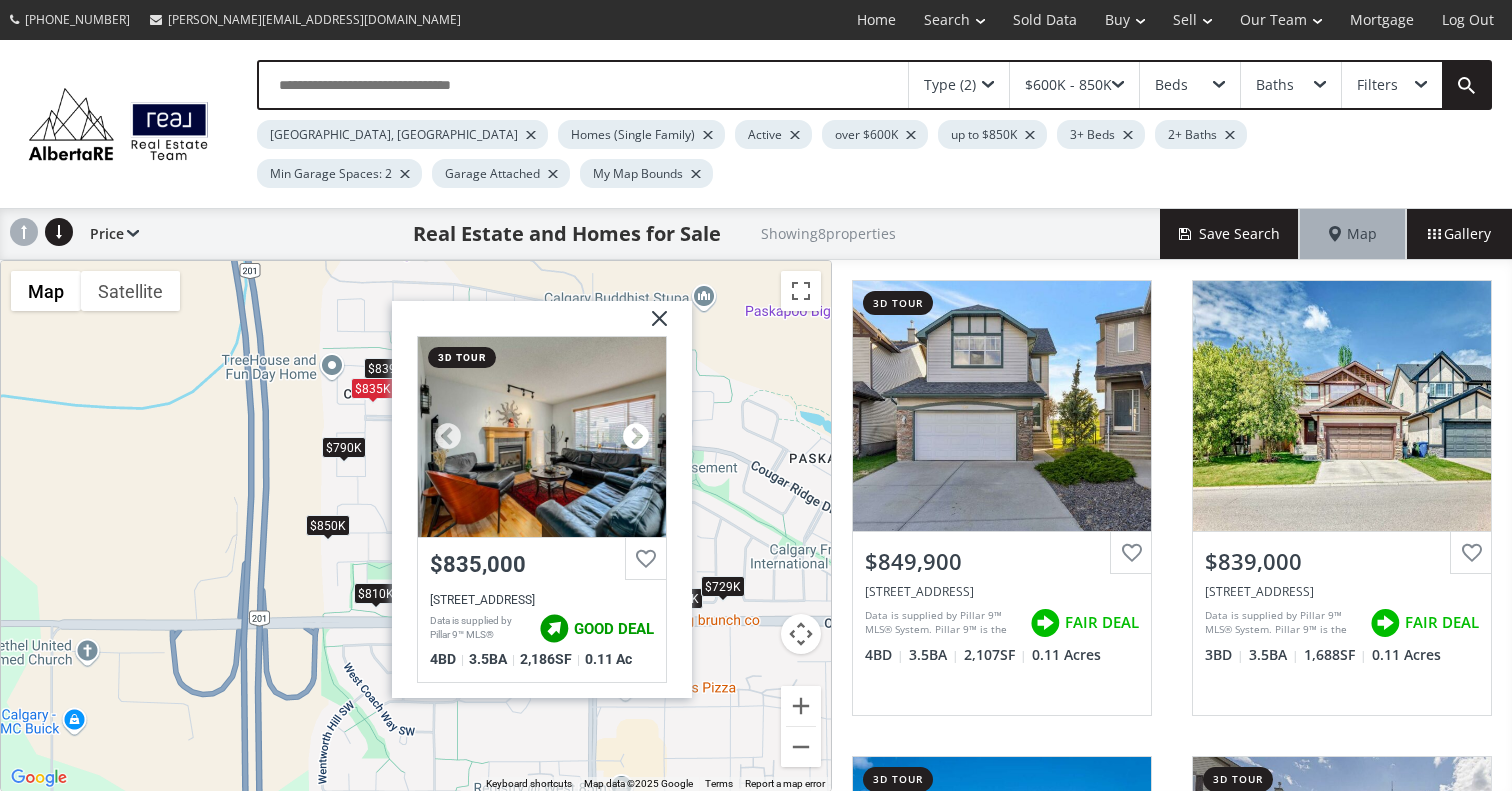 click at bounding box center [636, 437] 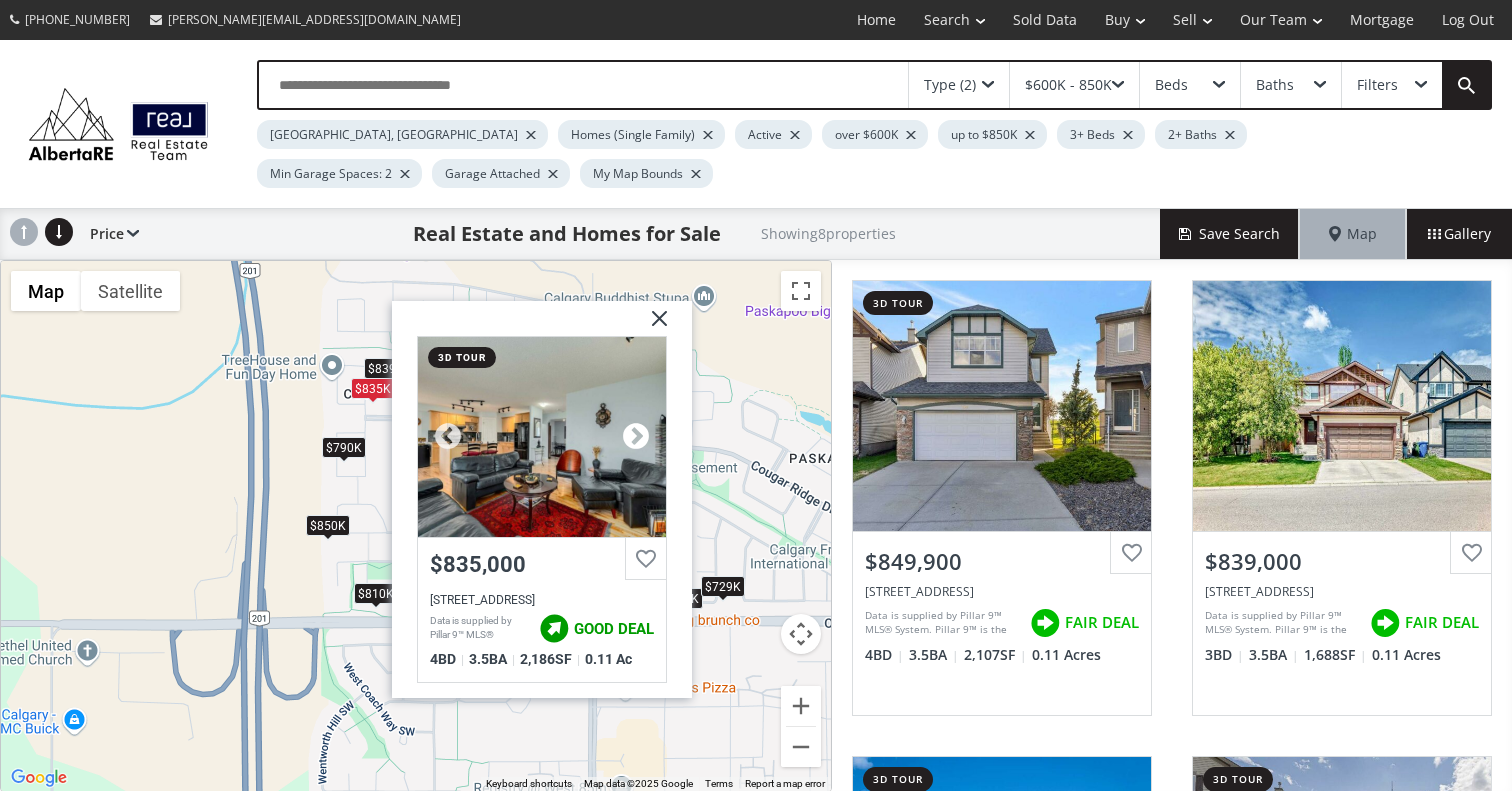click at bounding box center [636, 437] 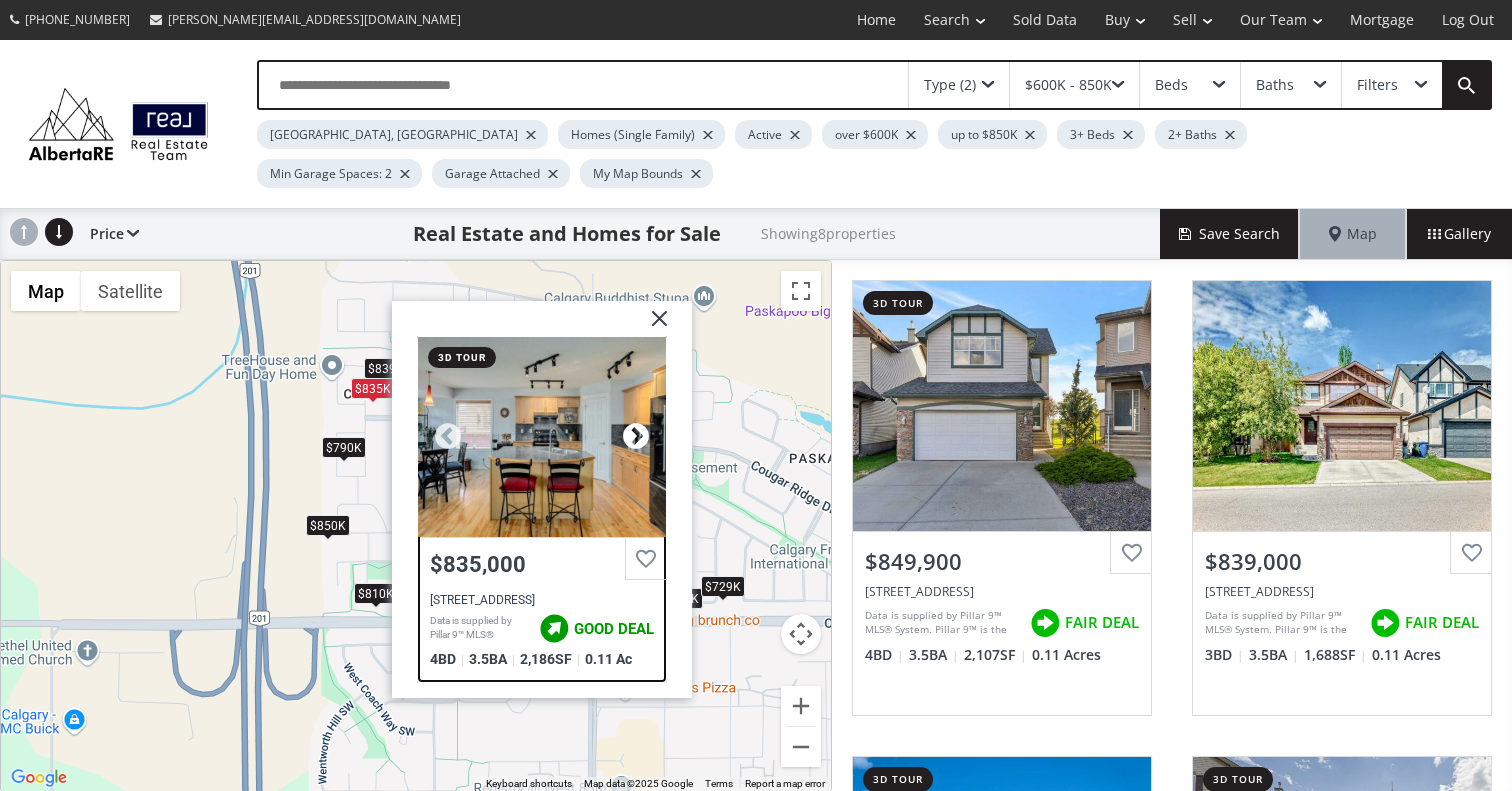 click at bounding box center [636, 437] 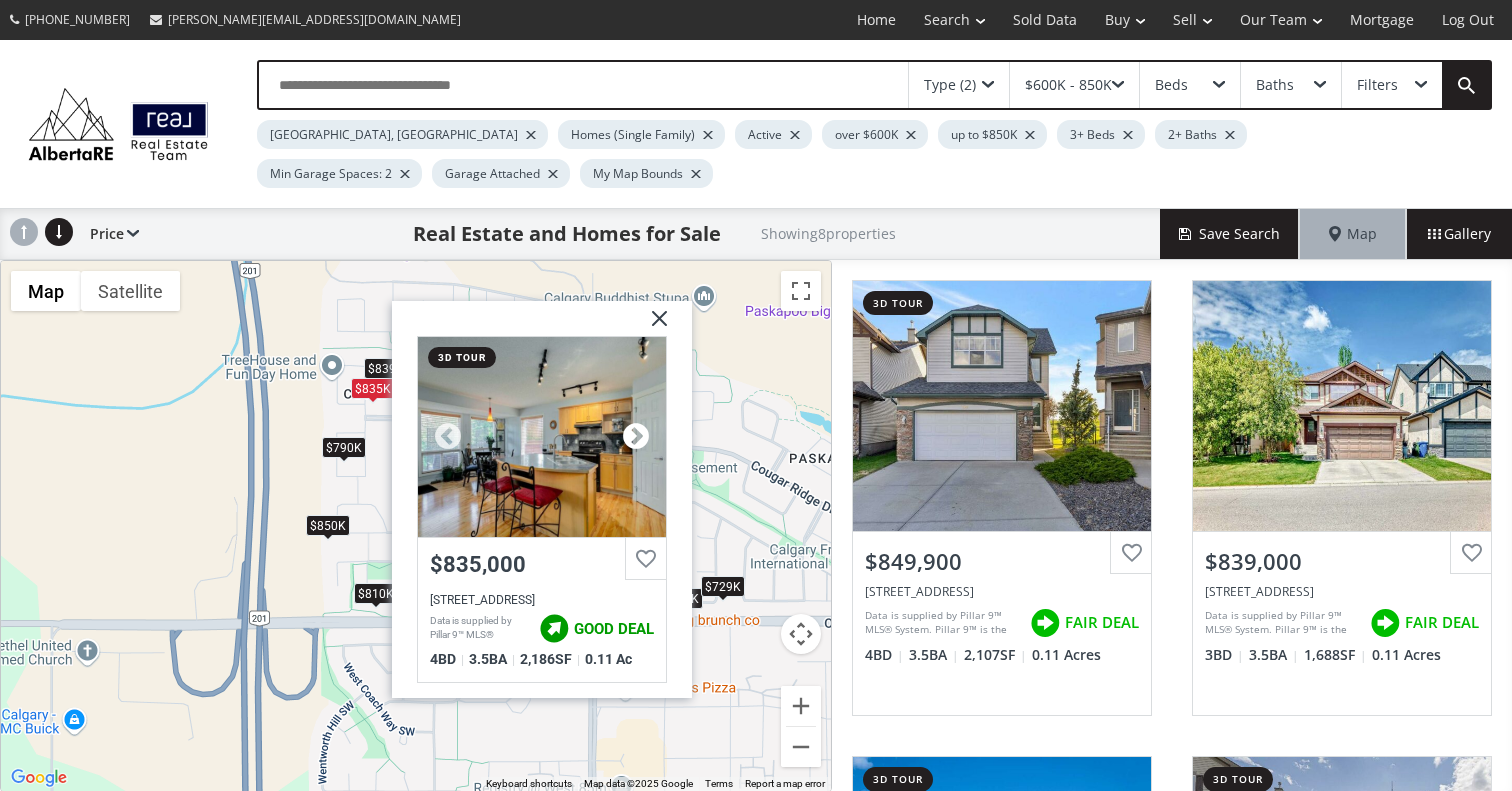 click at bounding box center (636, 437) 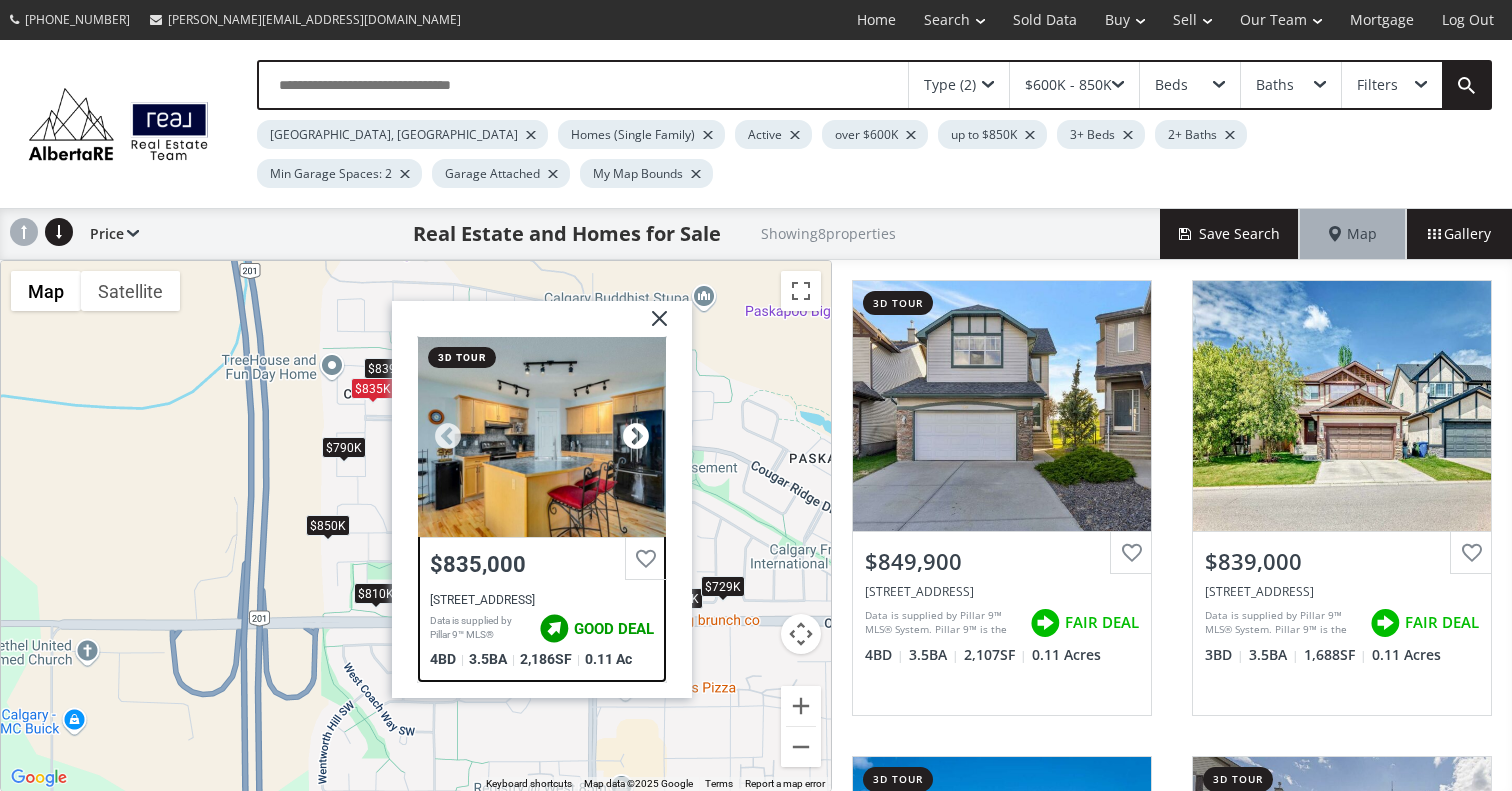 click at bounding box center [636, 437] 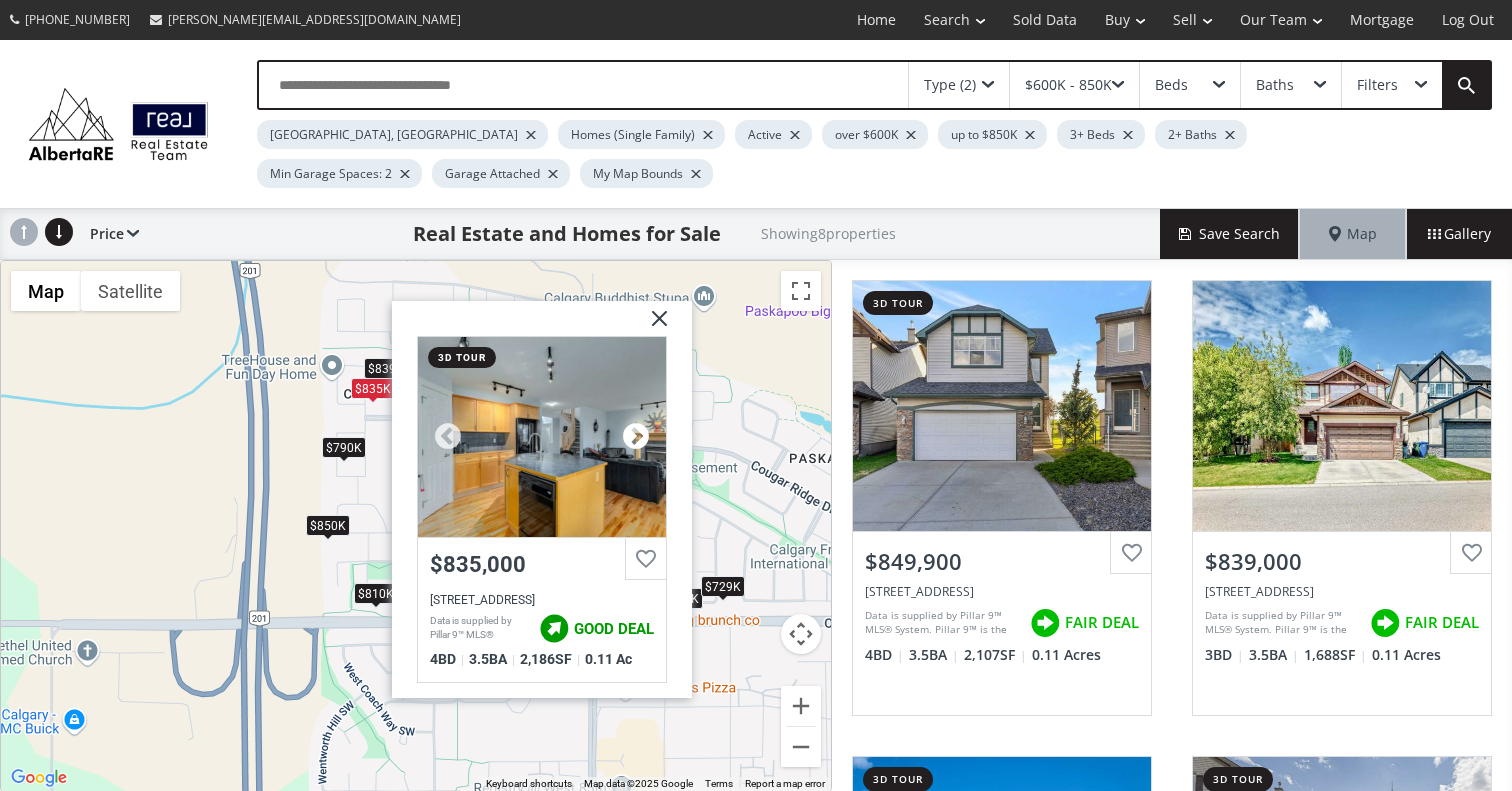 click at bounding box center [636, 437] 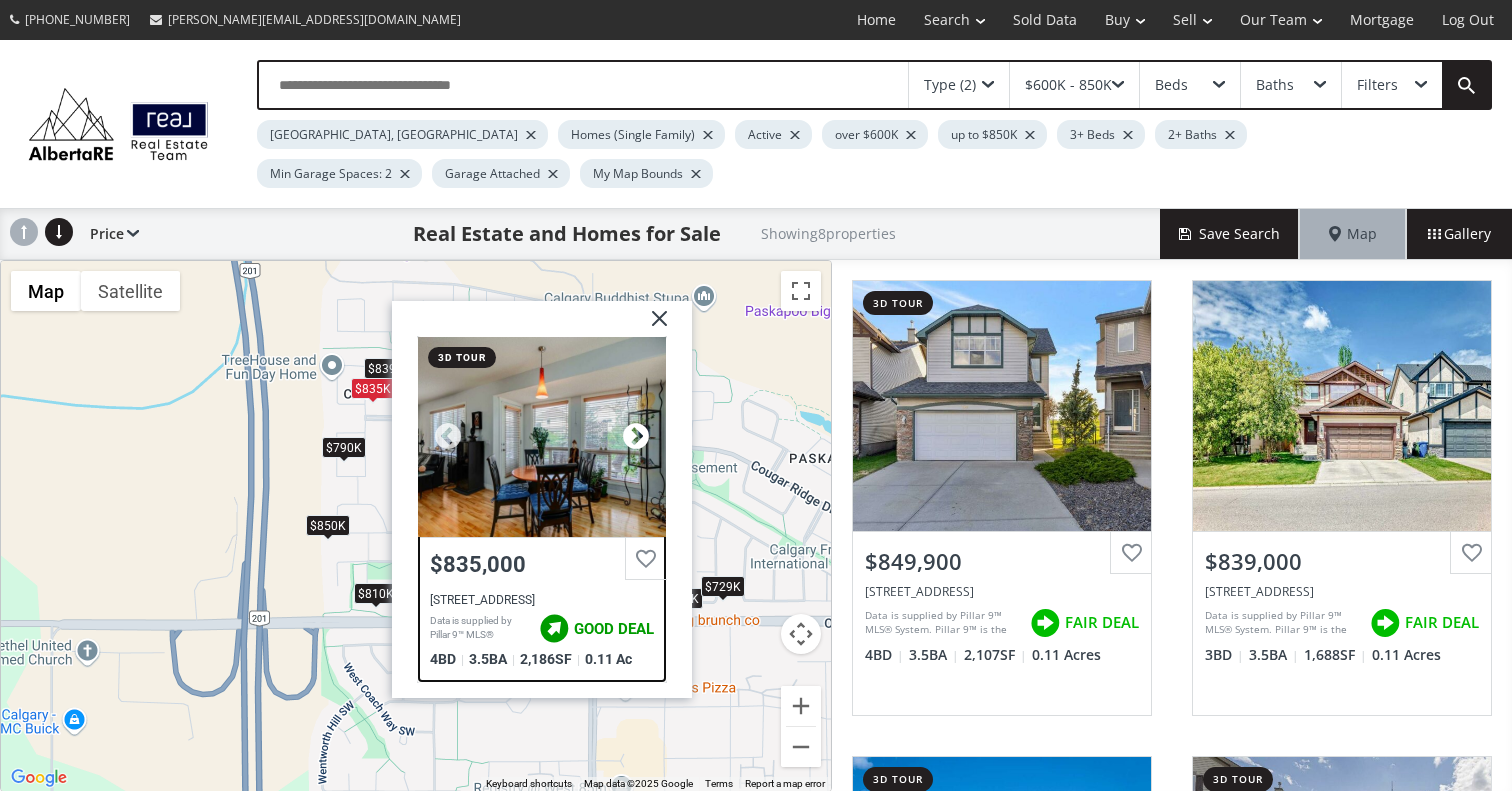 click at bounding box center (636, 437) 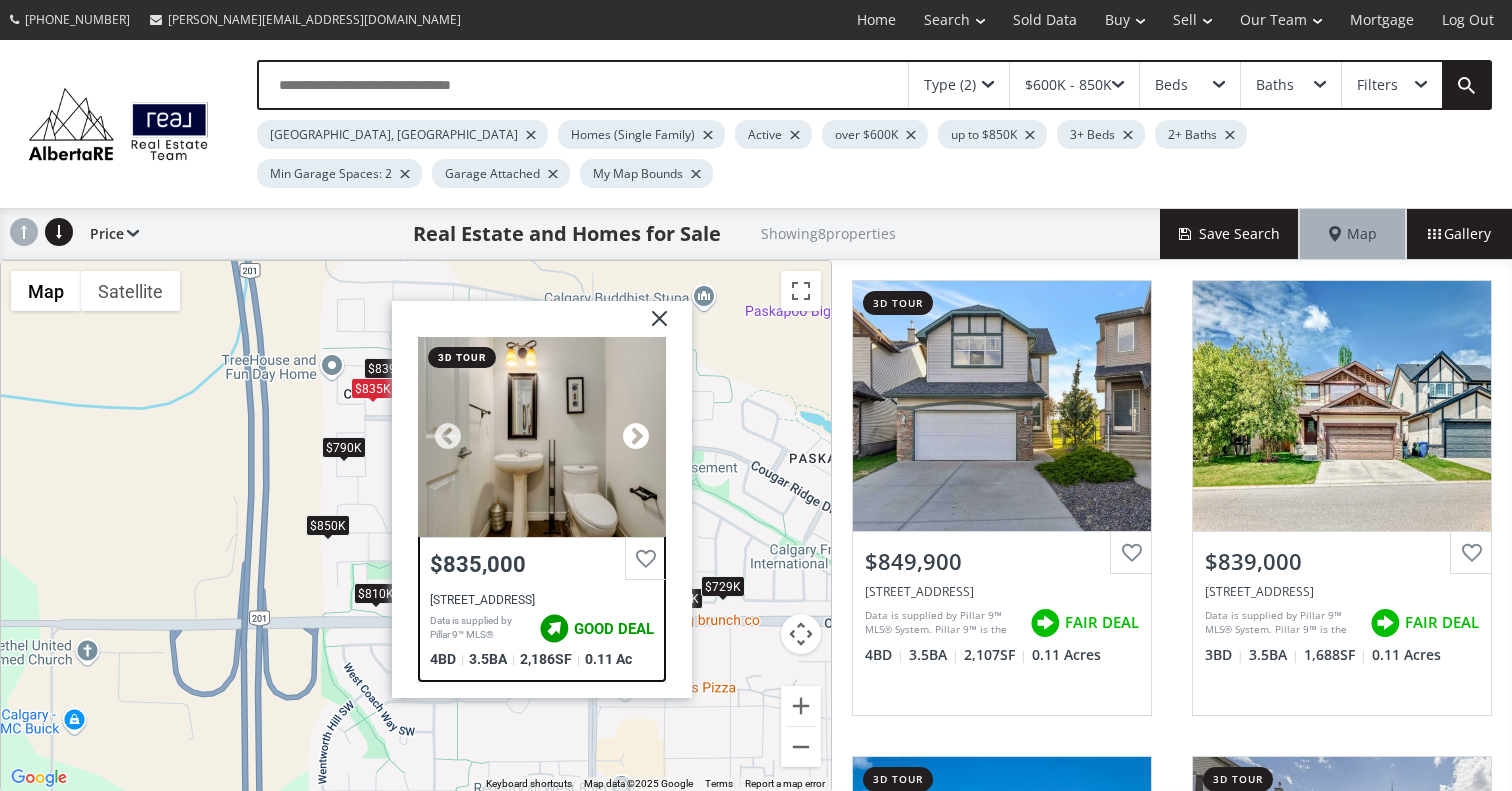 click at bounding box center (636, 437) 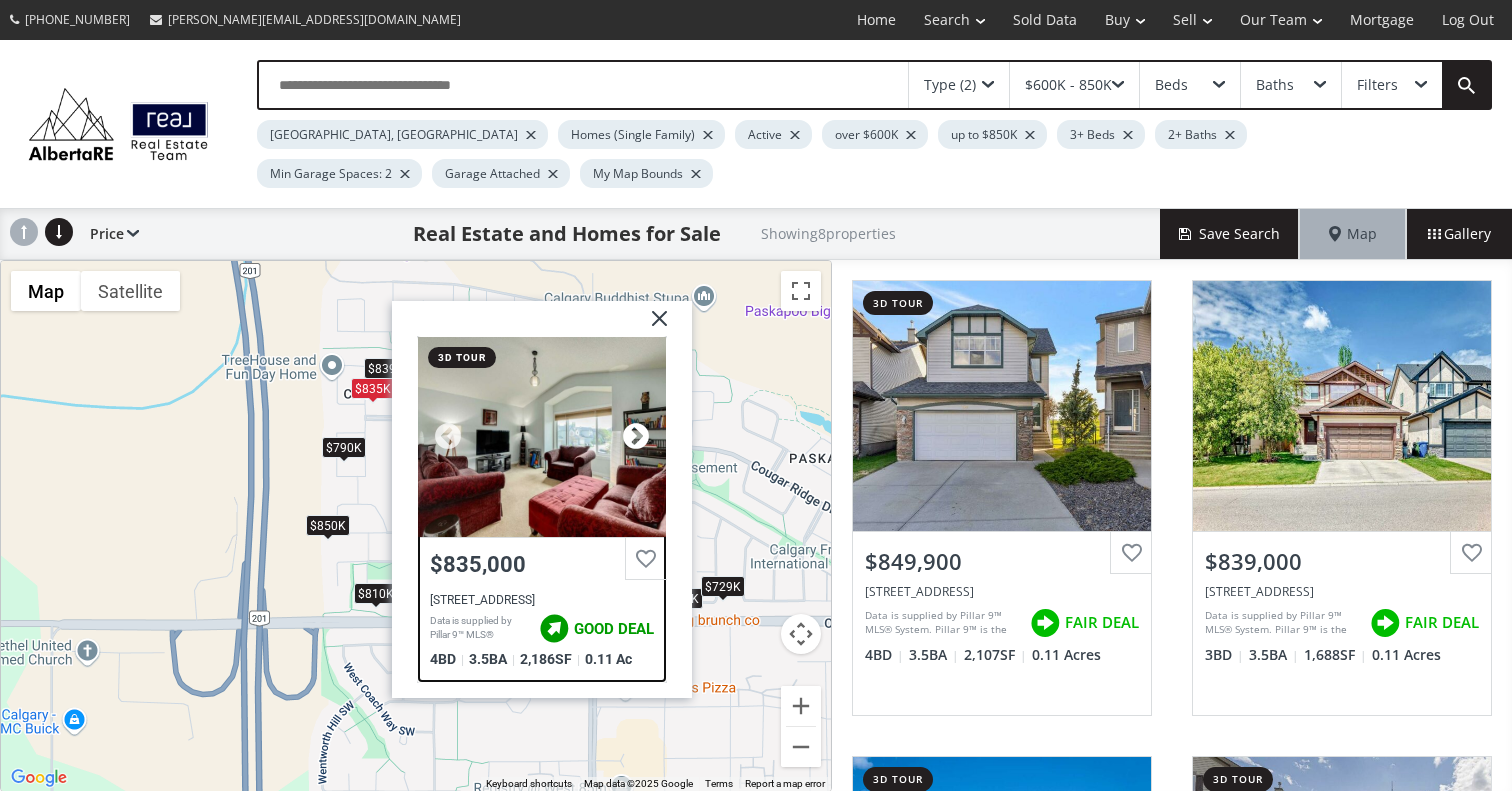 click at bounding box center [636, 437] 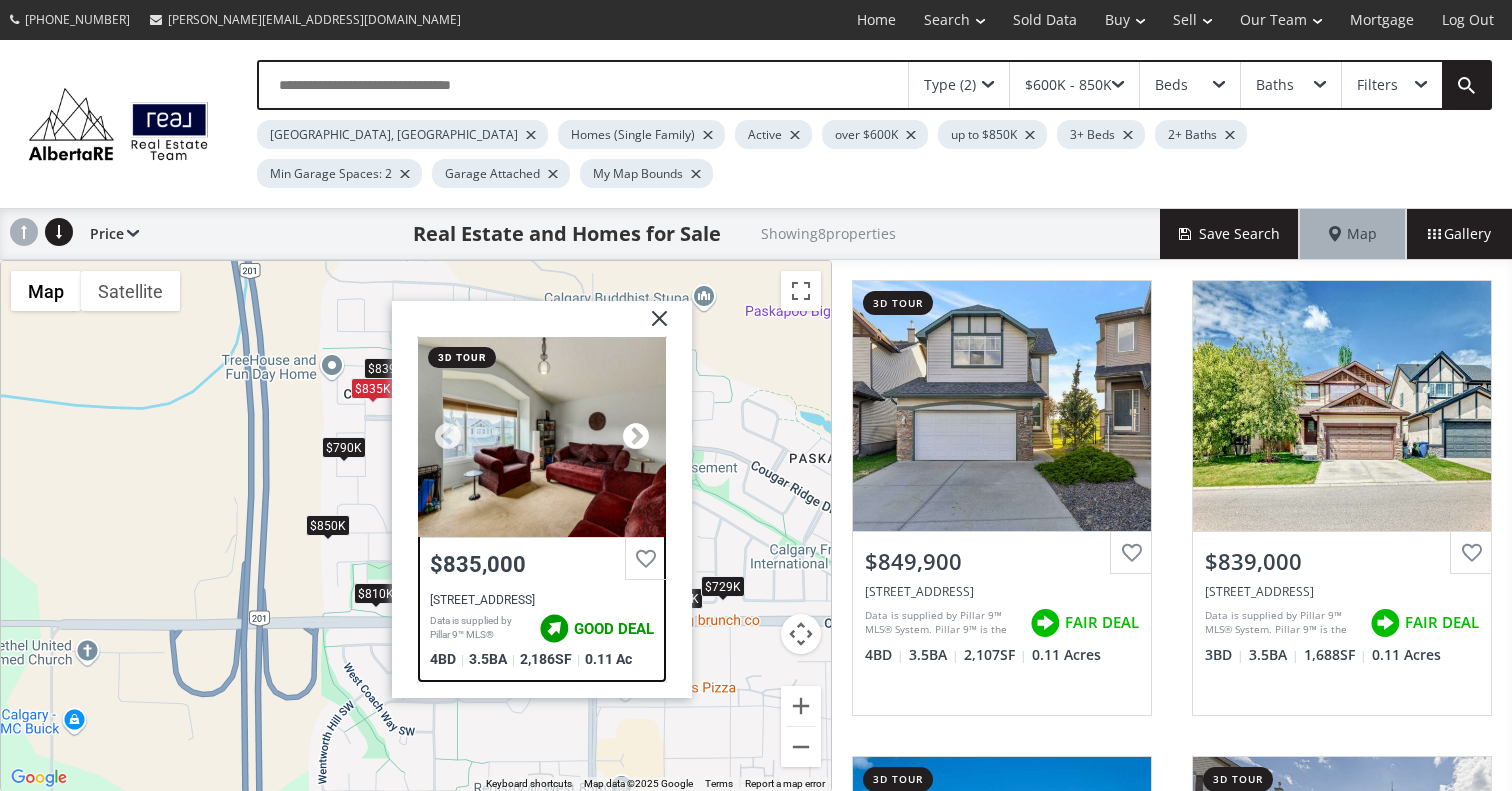 click at bounding box center (636, 437) 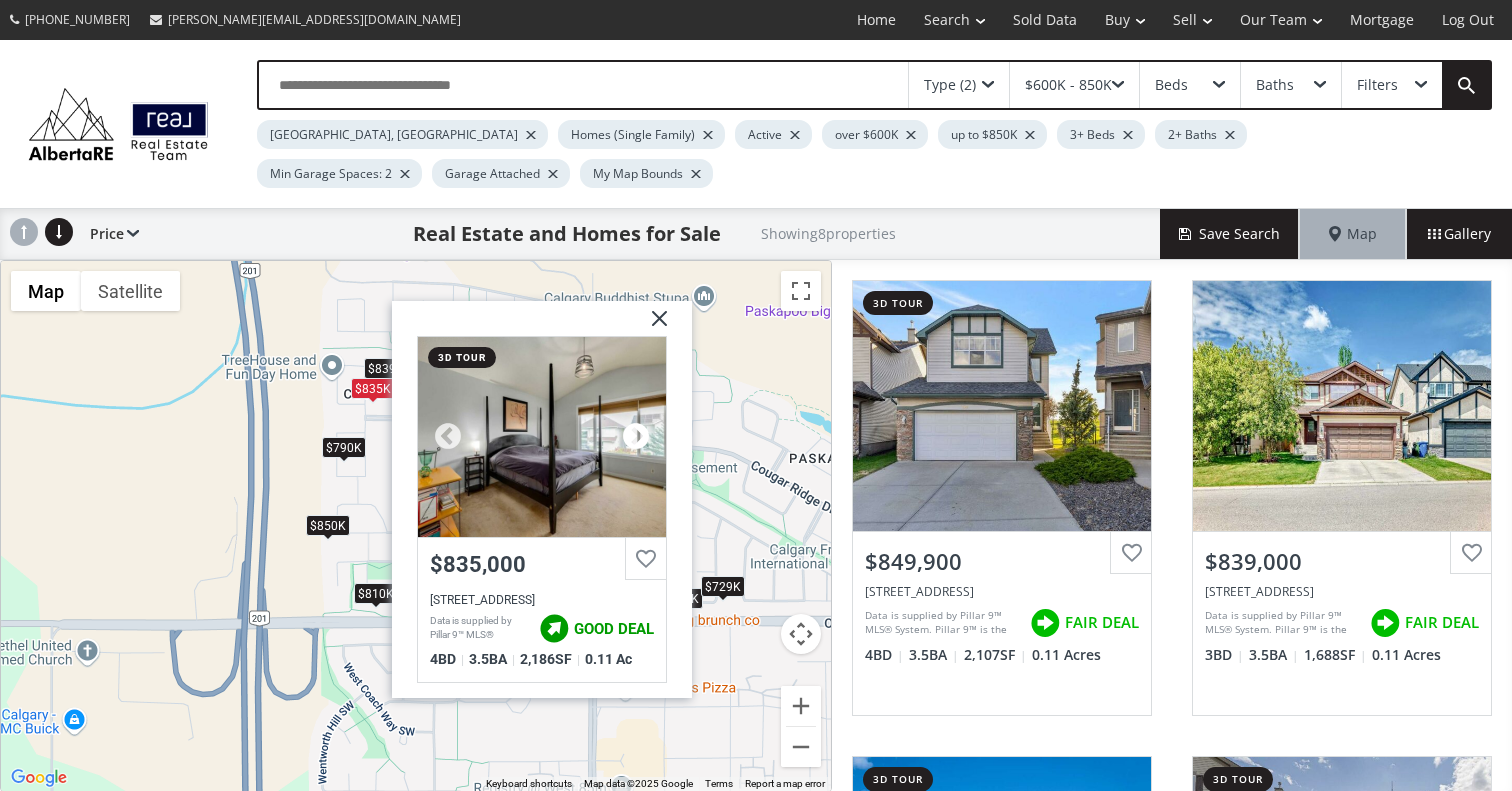click at bounding box center [636, 437] 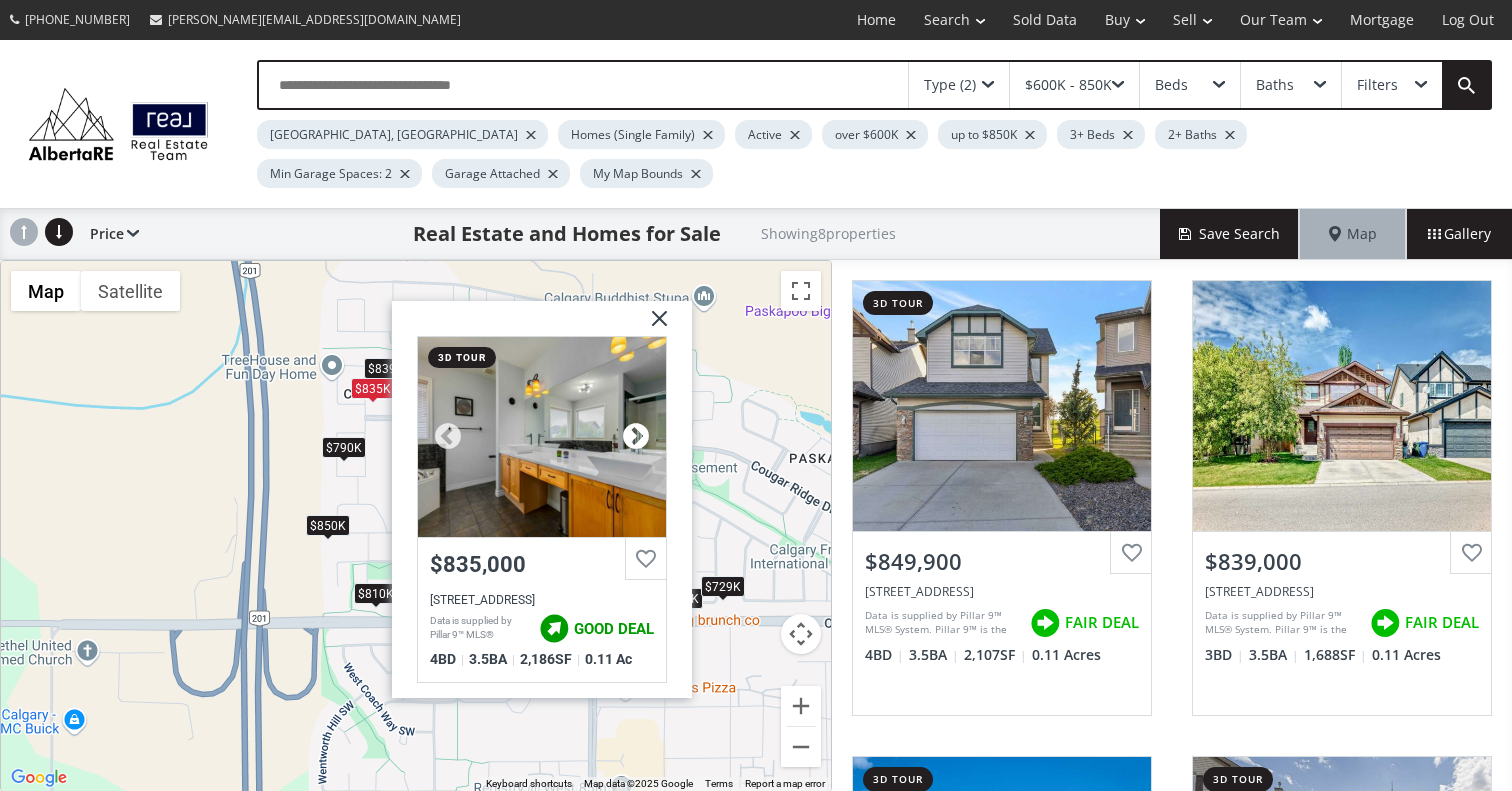 click at bounding box center [636, 437] 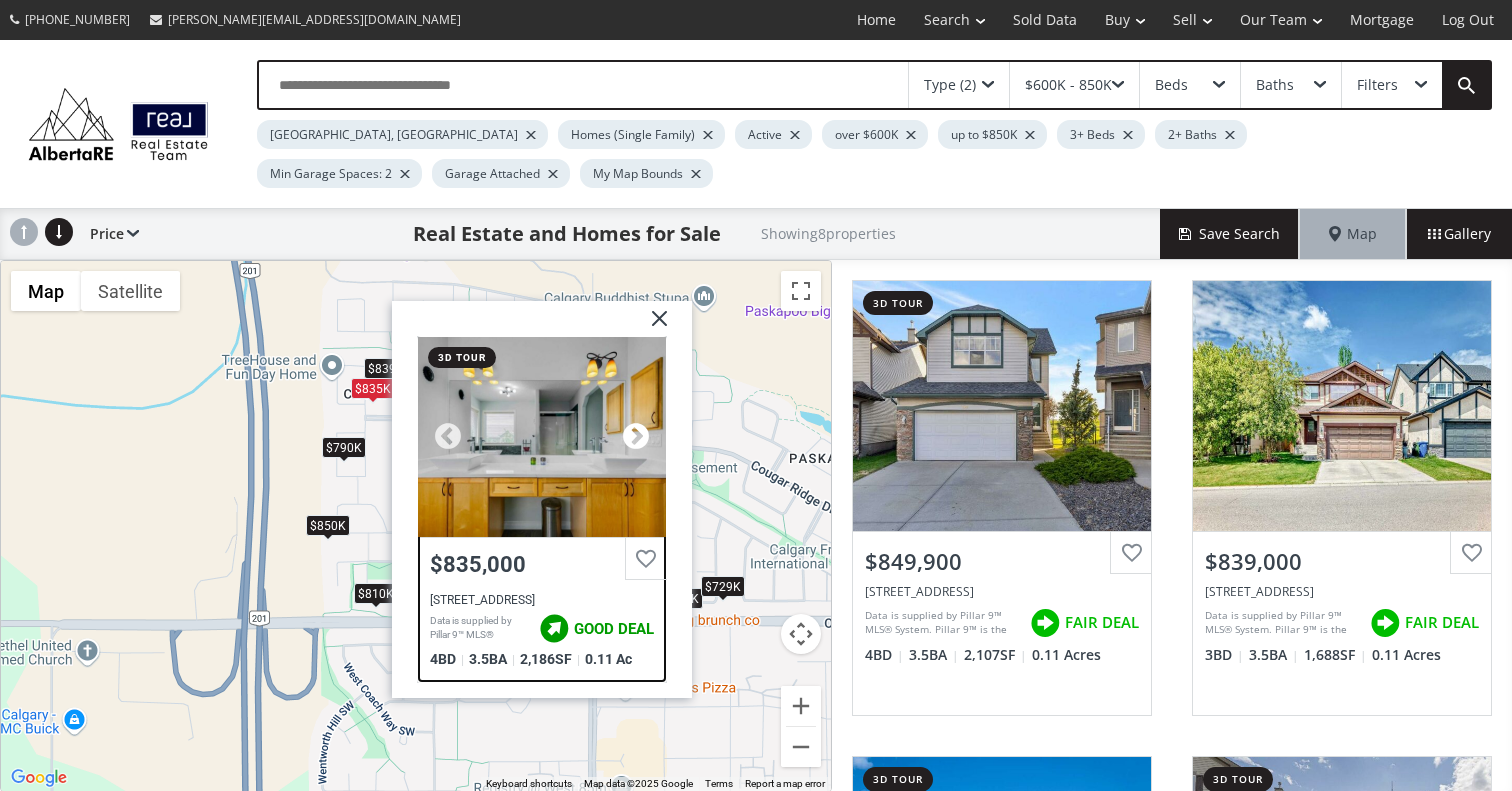 click at bounding box center (636, 437) 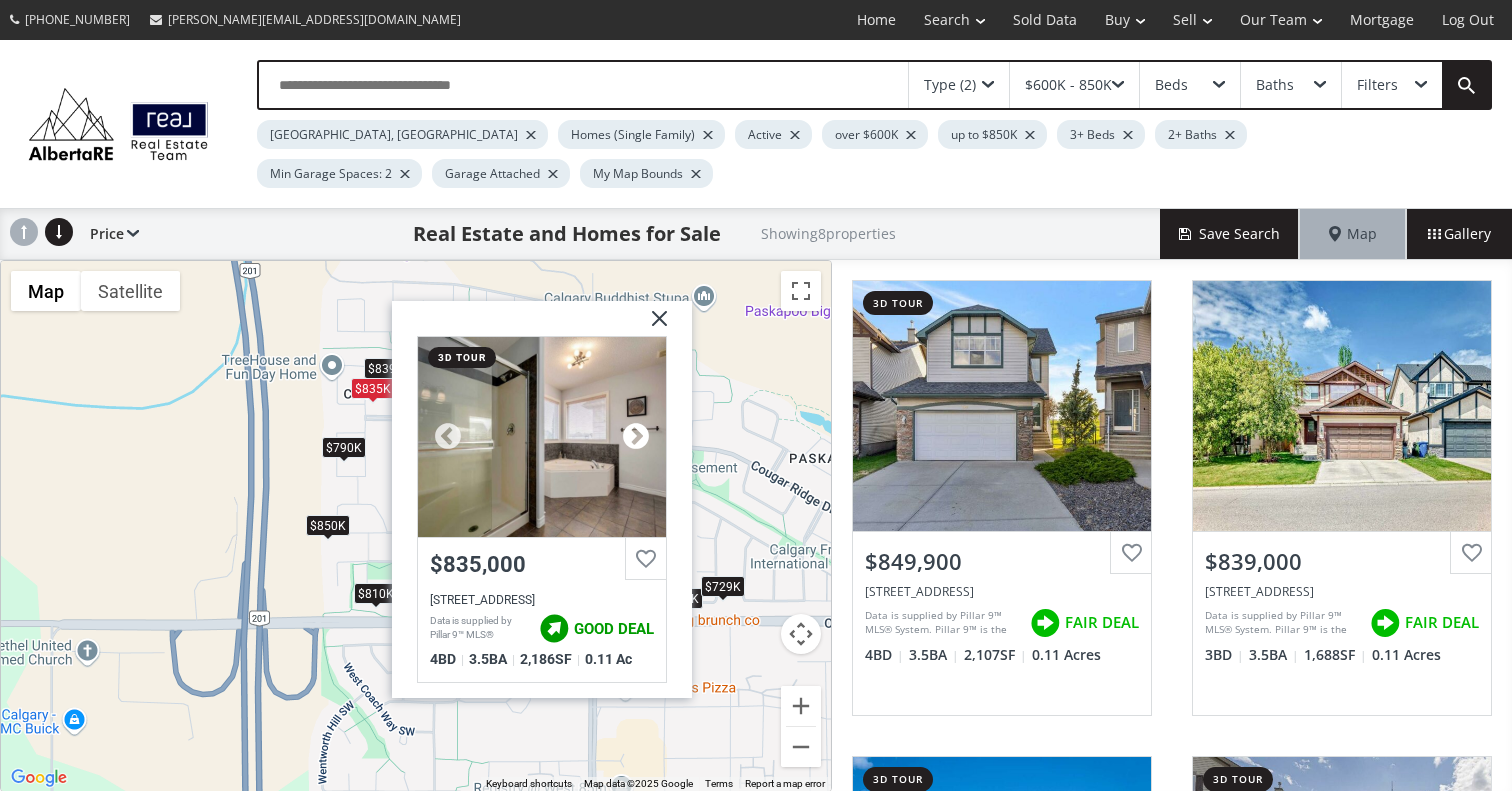 click at bounding box center [636, 437] 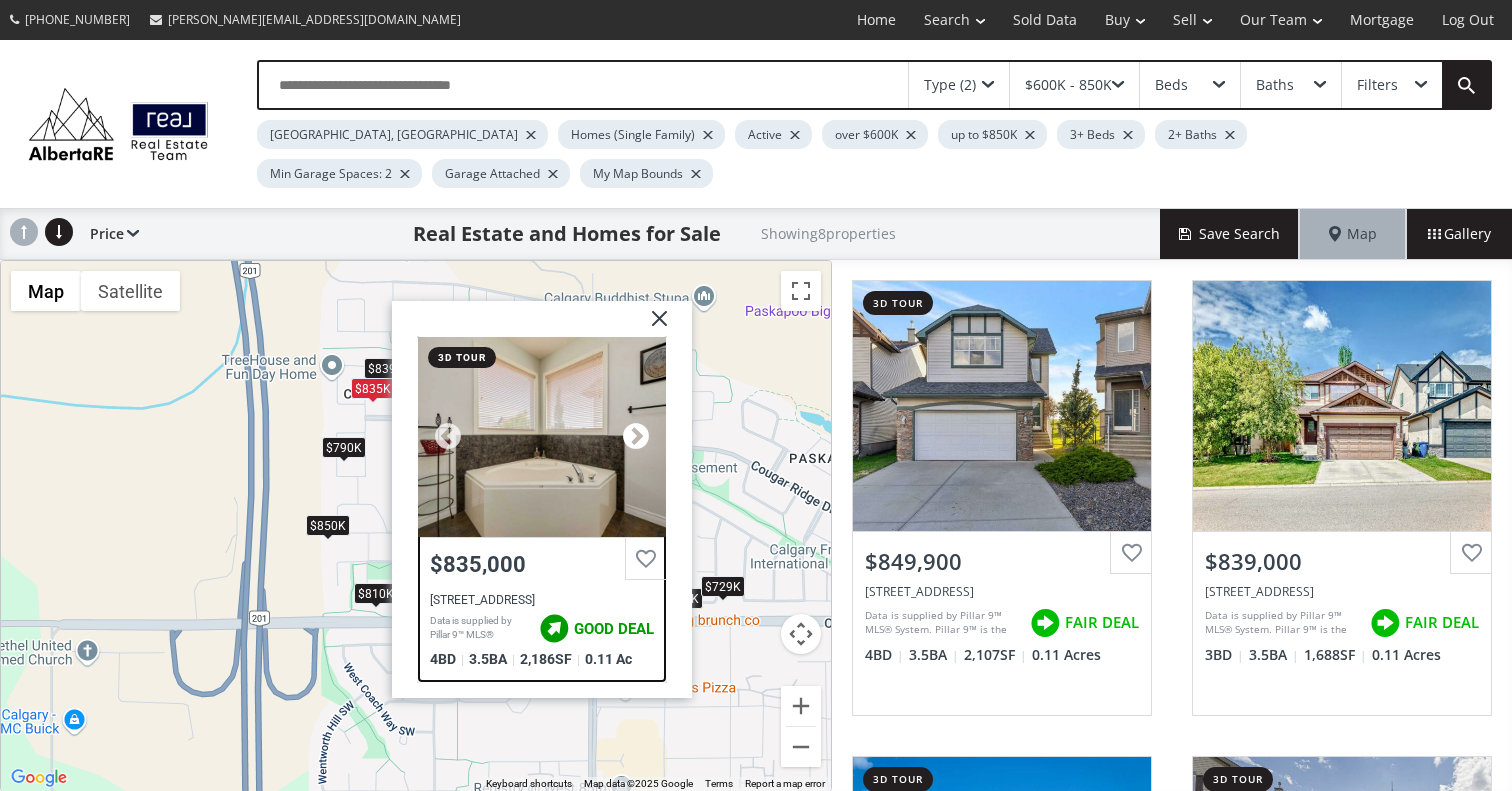 click at bounding box center [636, 437] 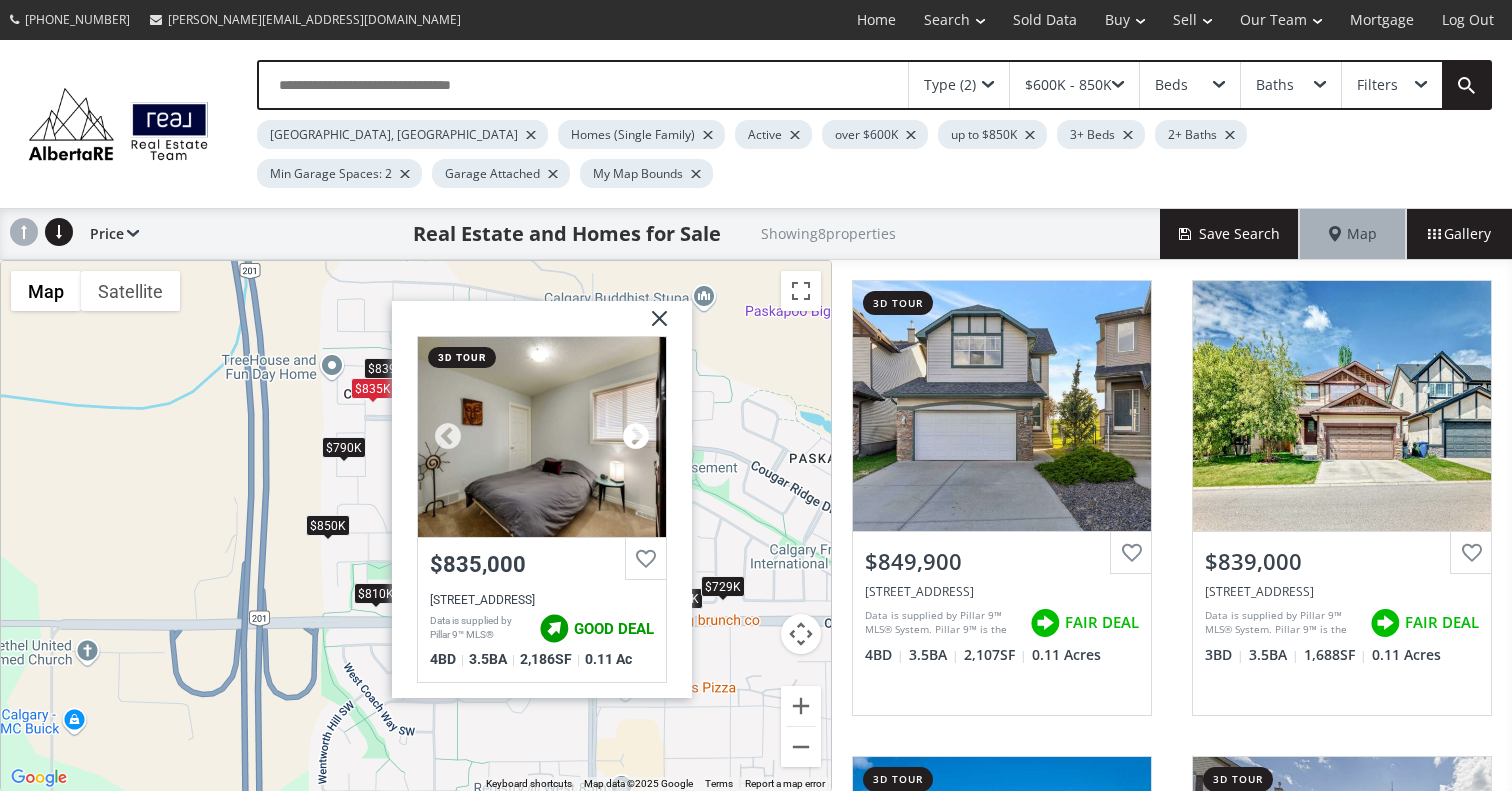 click at bounding box center (636, 437) 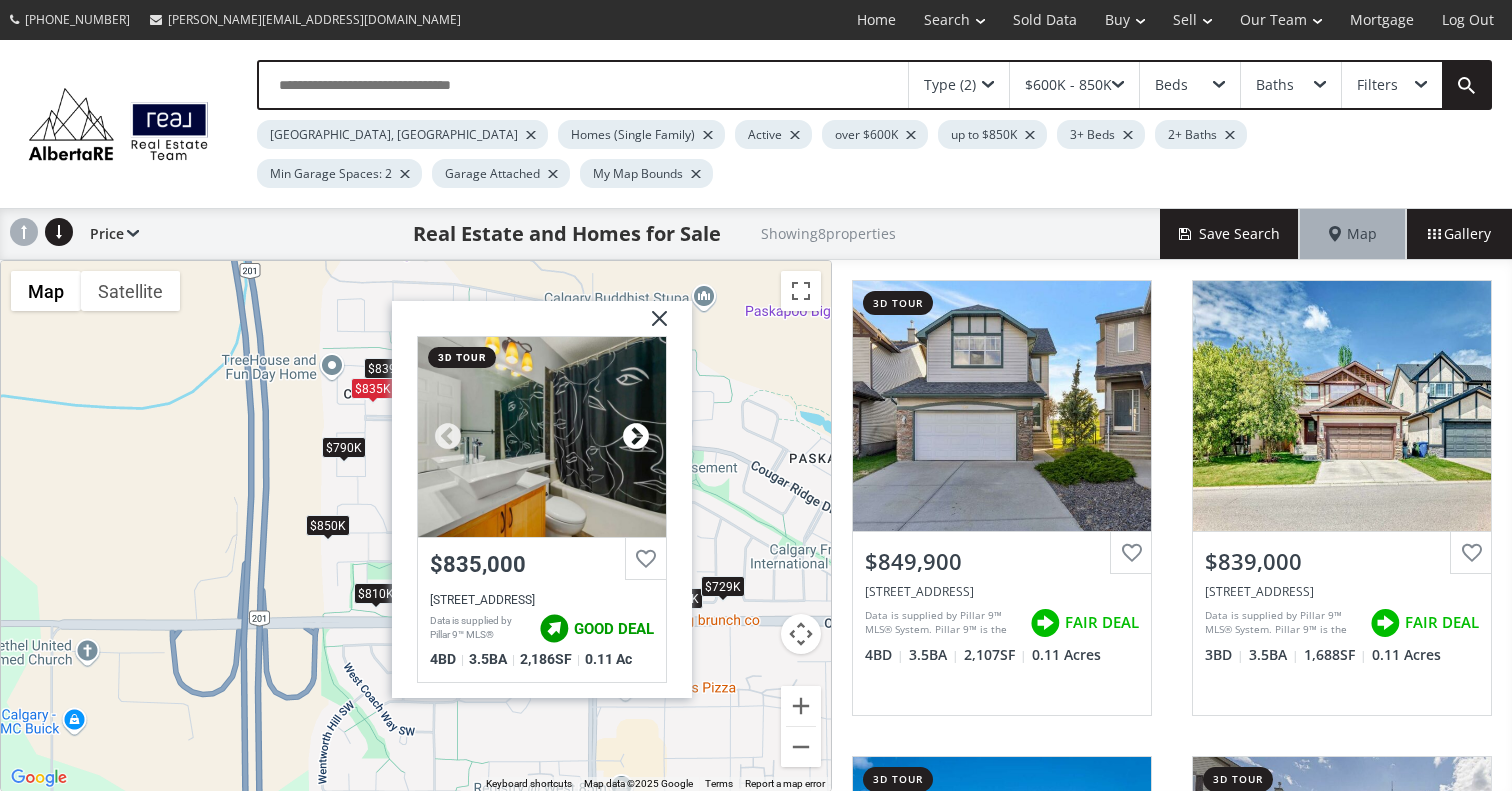 click at bounding box center (636, 437) 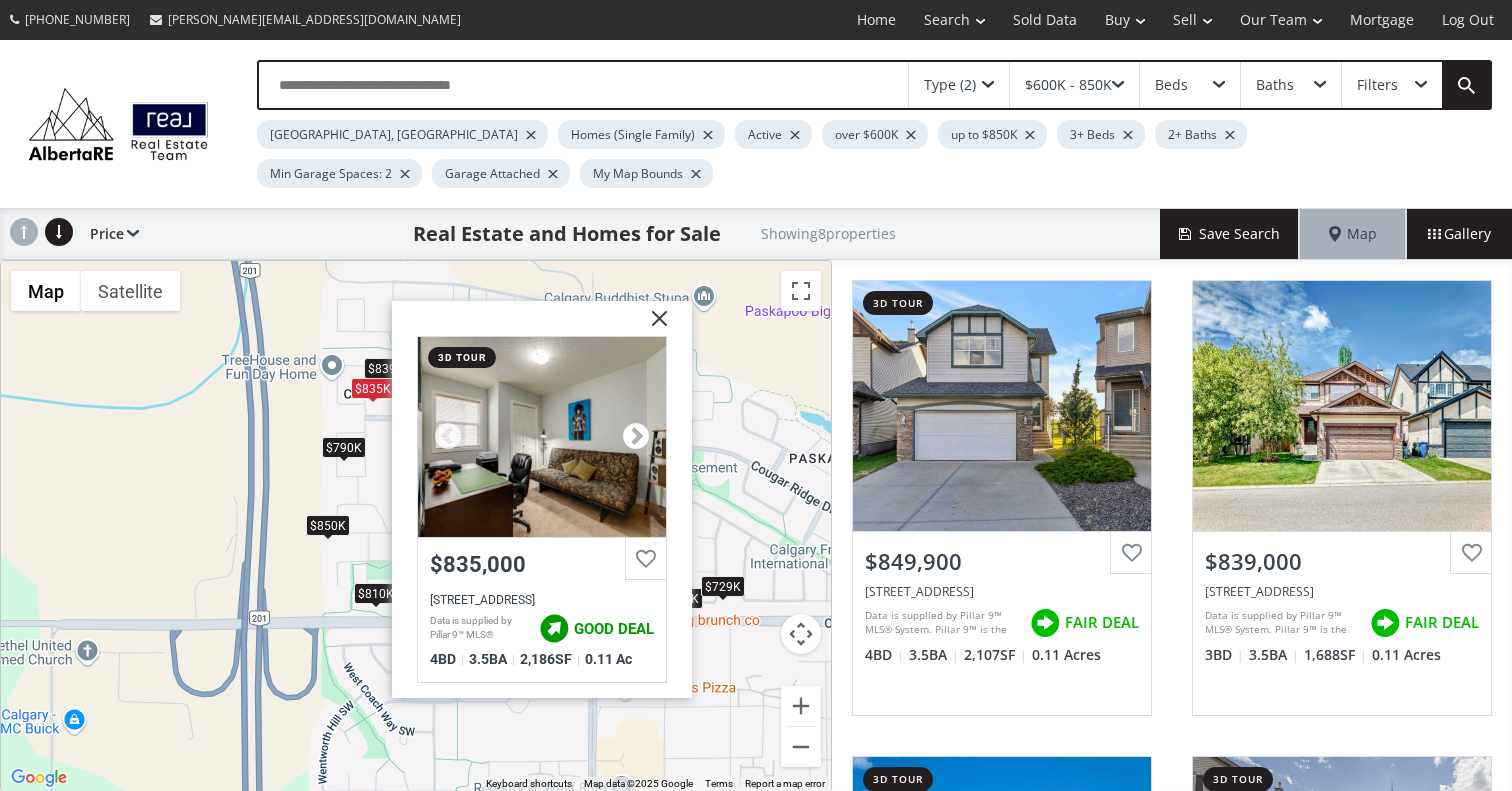 click at bounding box center [636, 437] 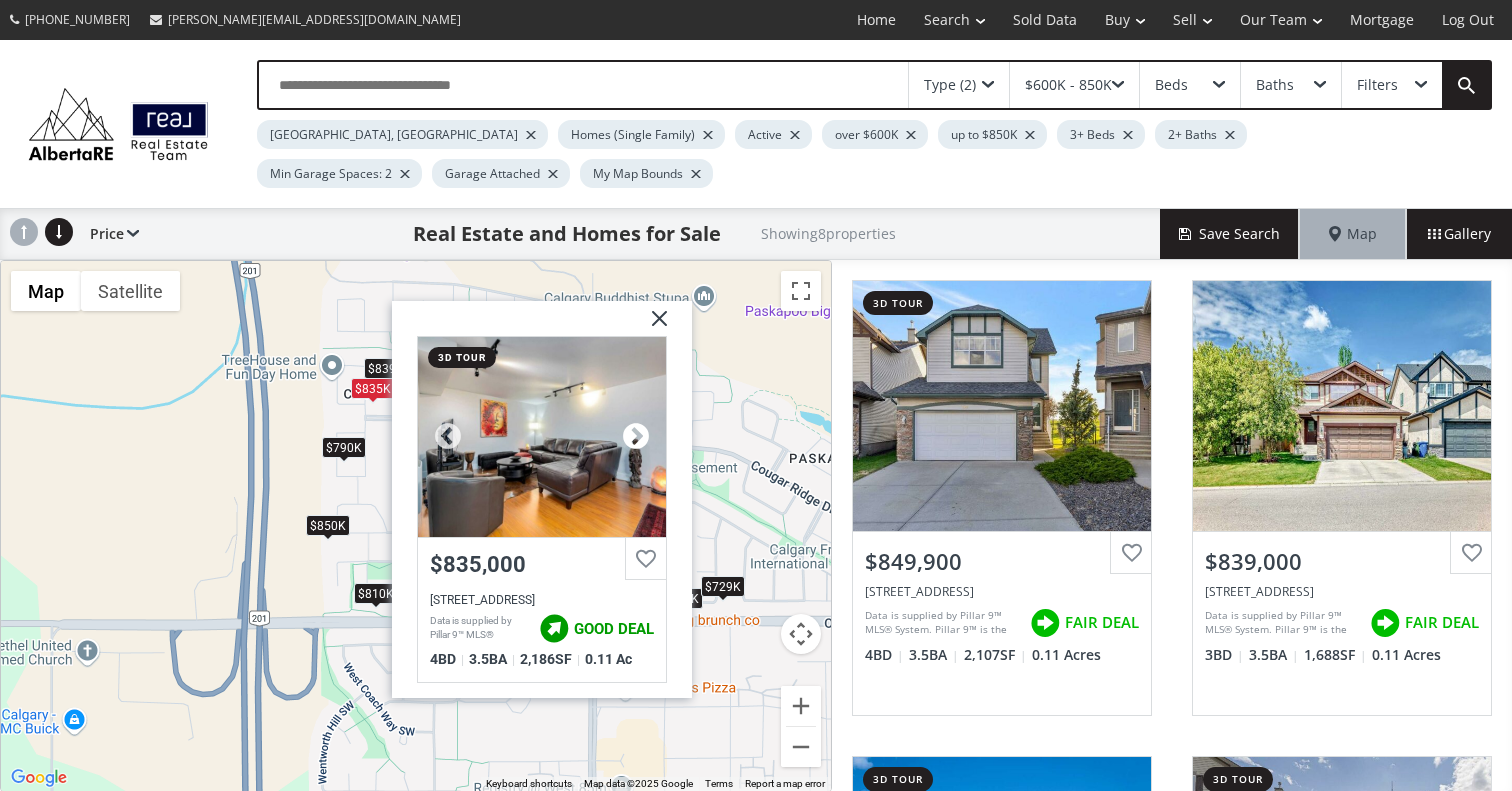 click at bounding box center (636, 437) 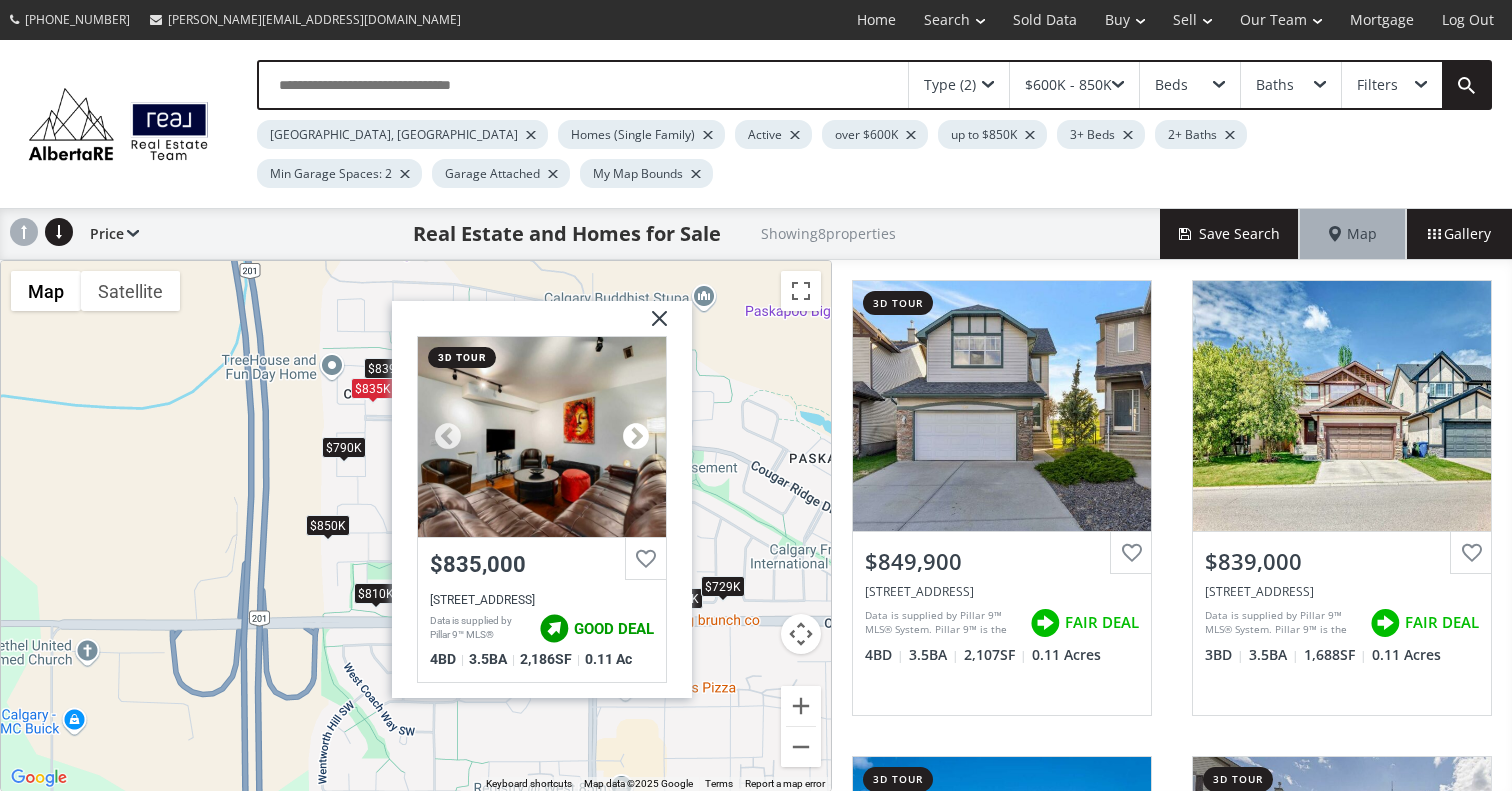 click at bounding box center [636, 437] 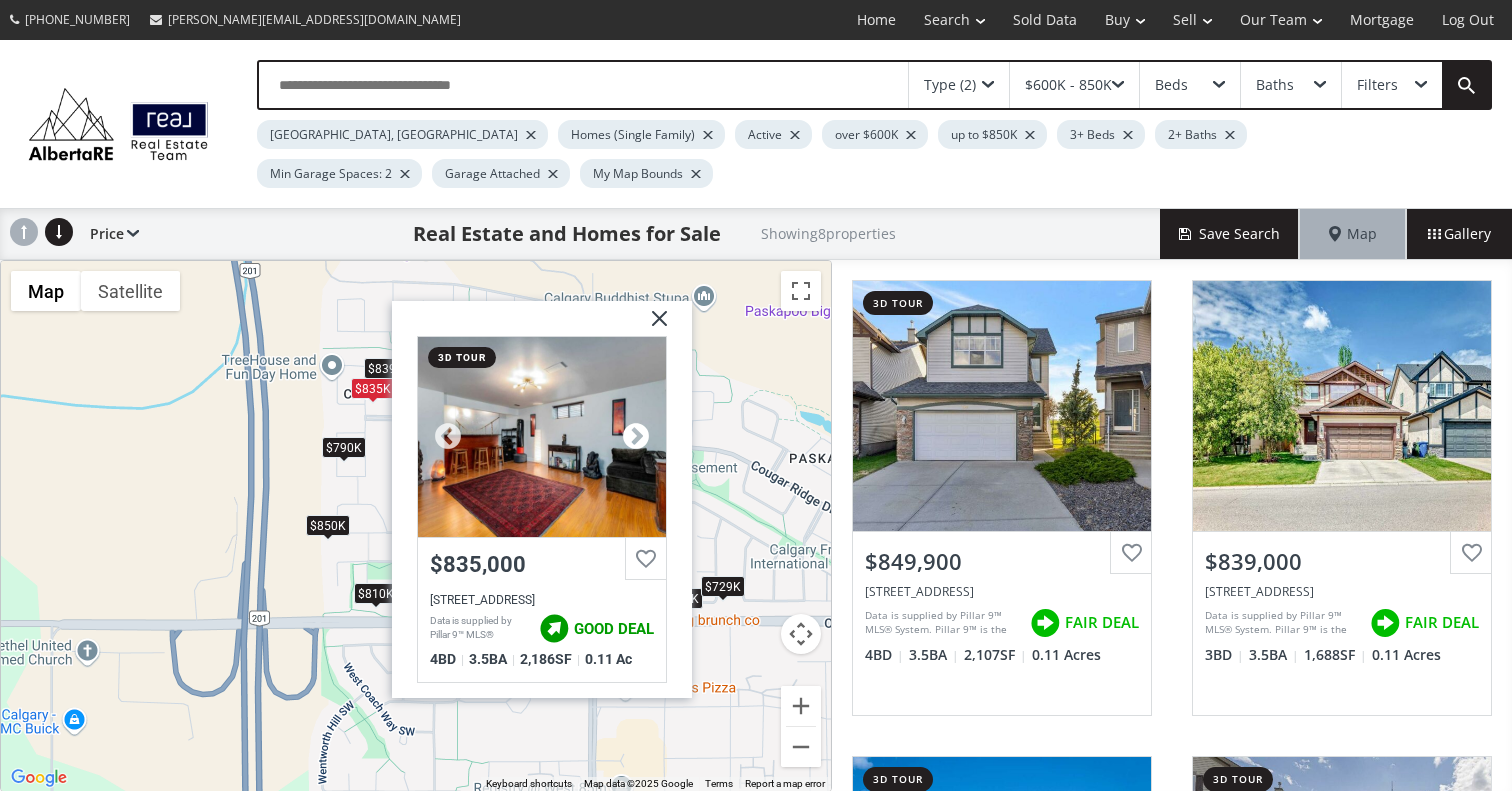 click at bounding box center (636, 437) 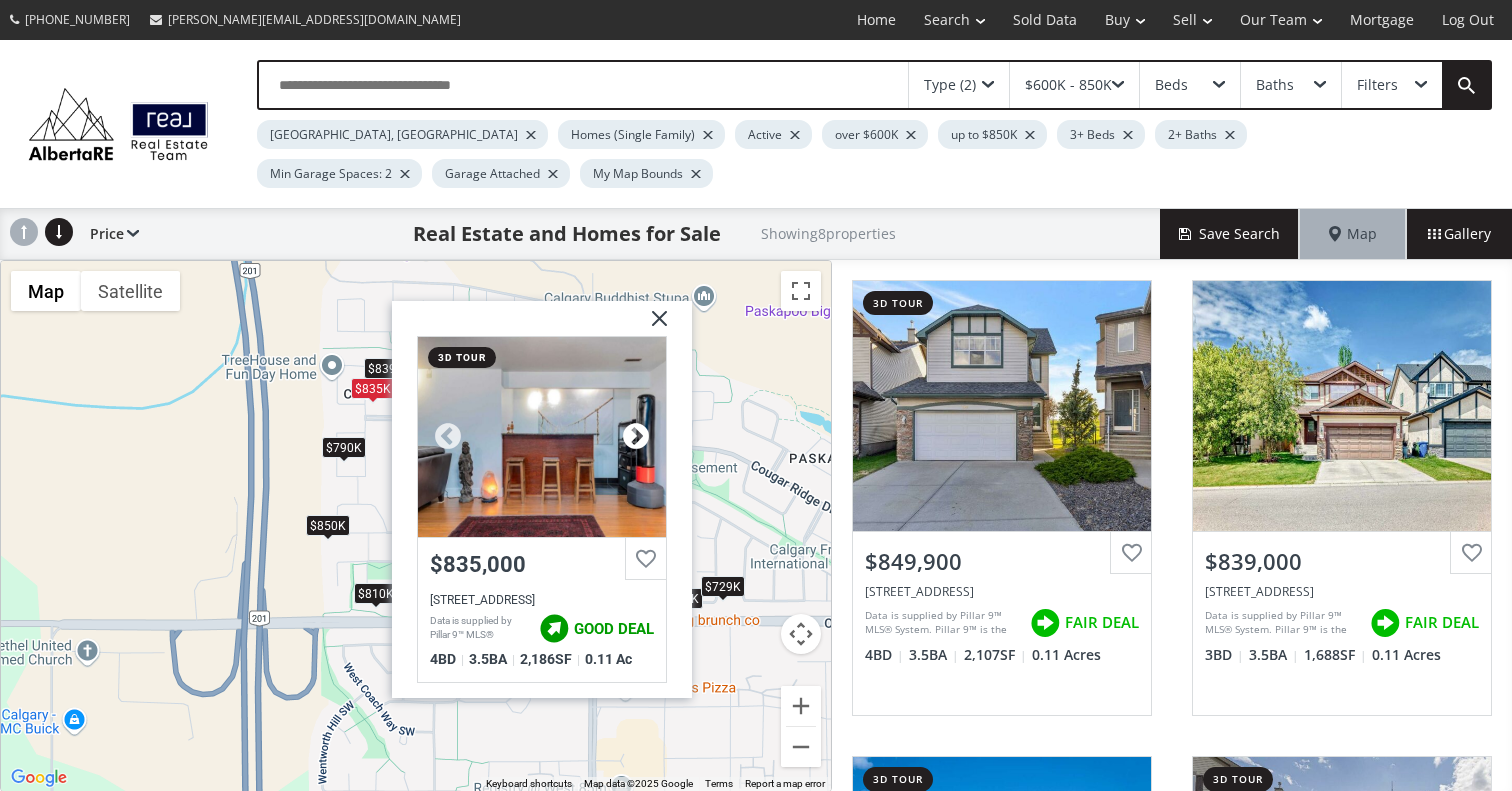 click at bounding box center (636, 437) 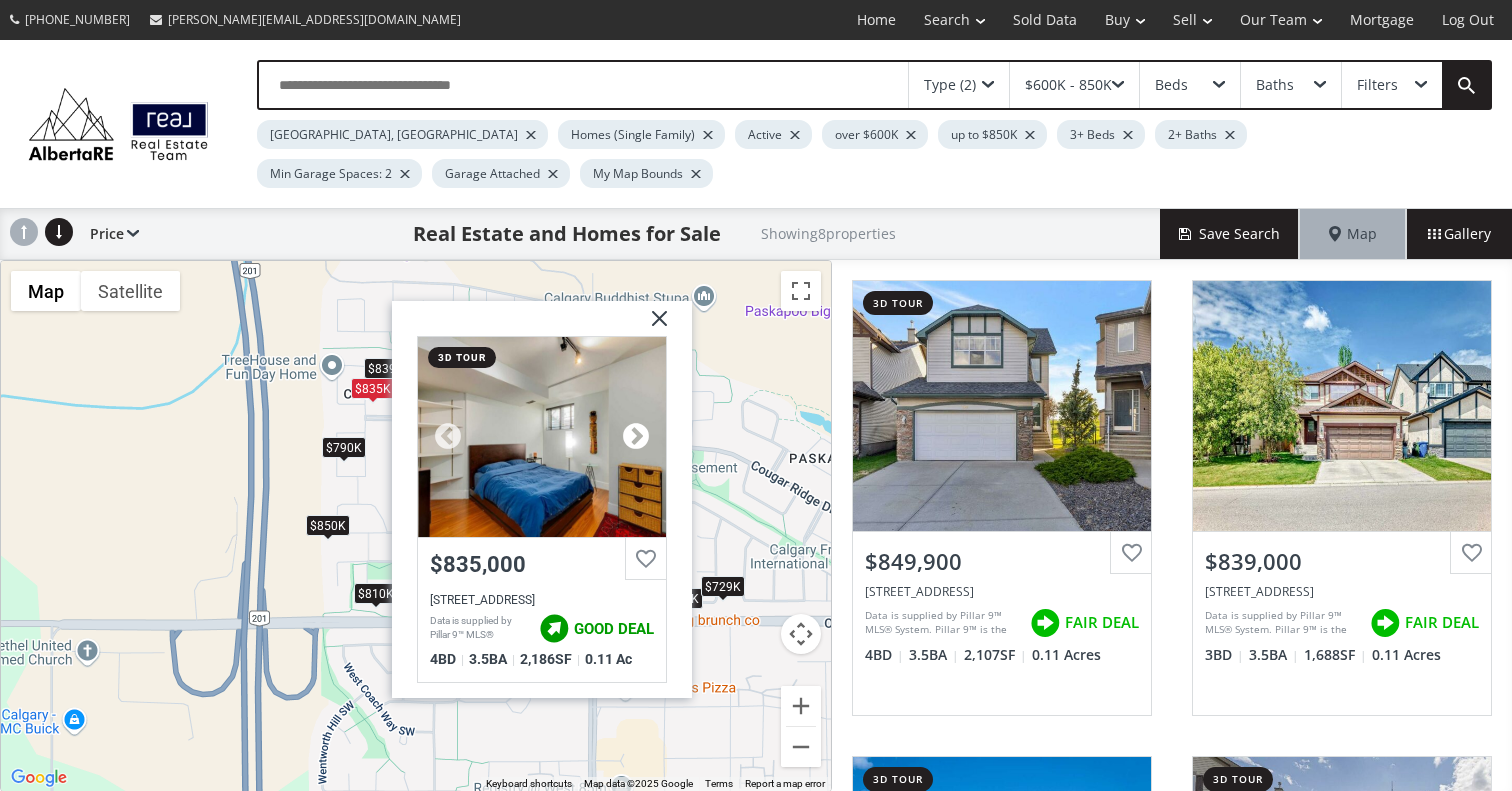 click at bounding box center [636, 437] 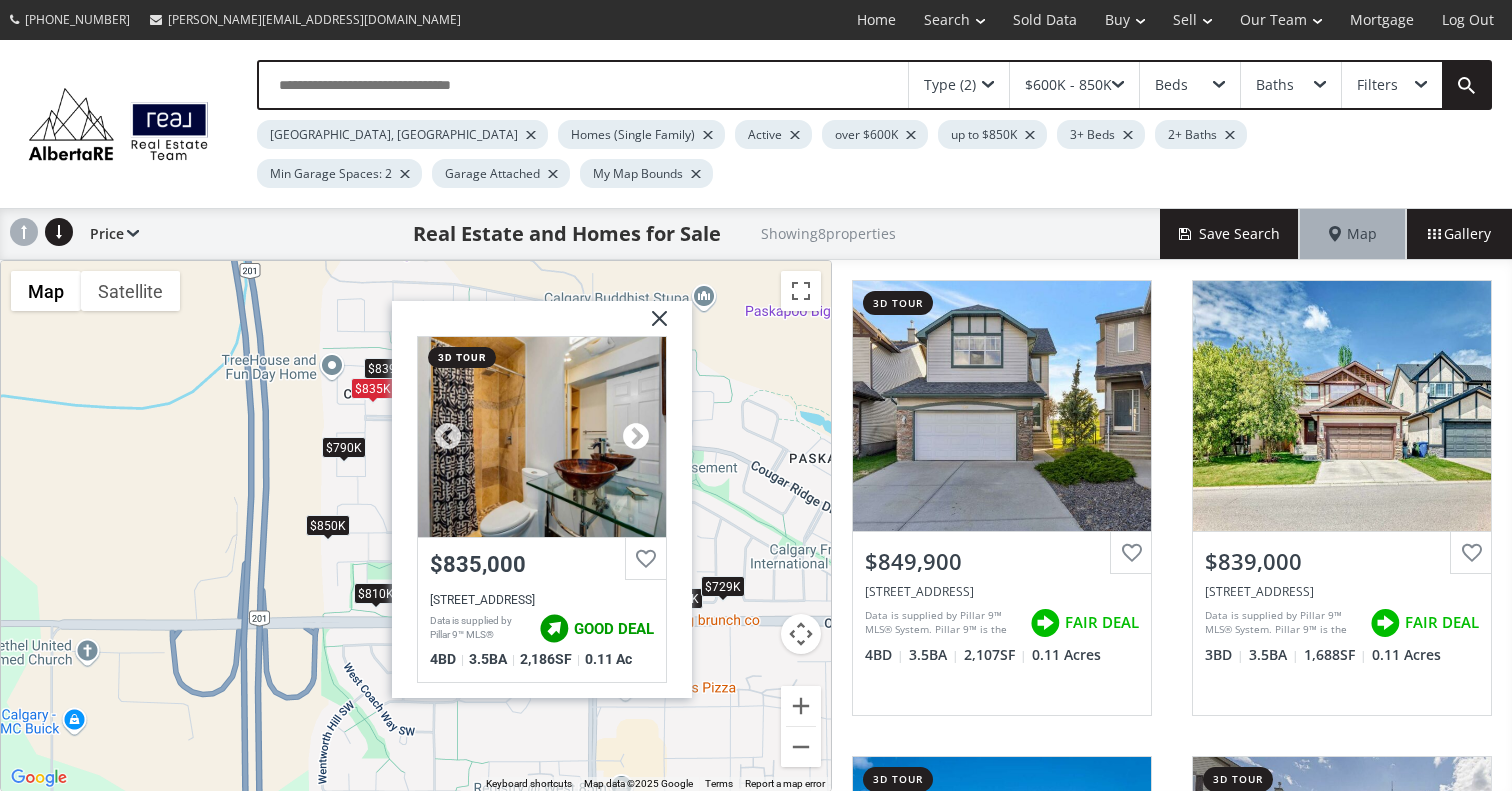 click at bounding box center [636, 437] 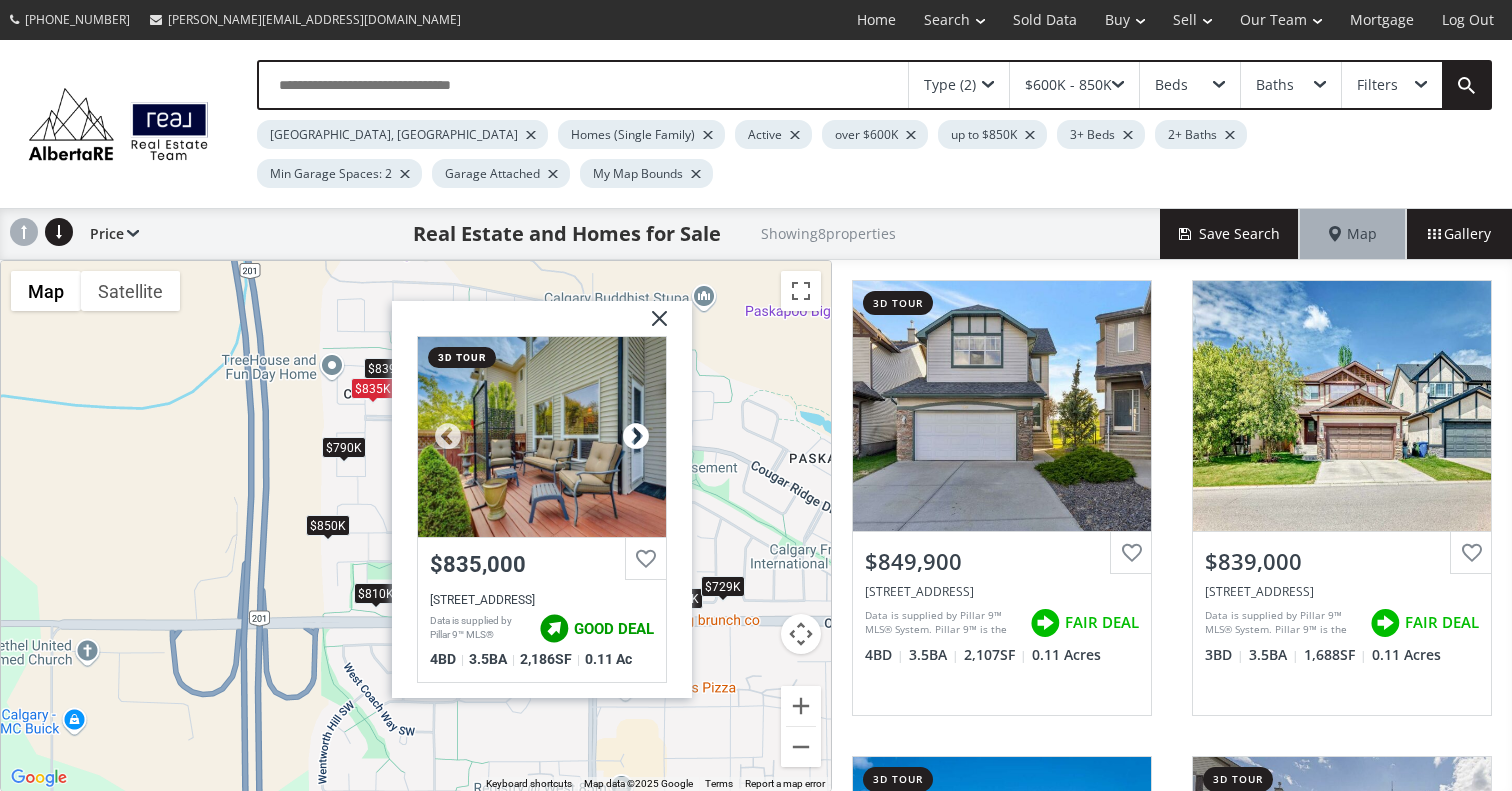 click at bounding box center [636, 437] 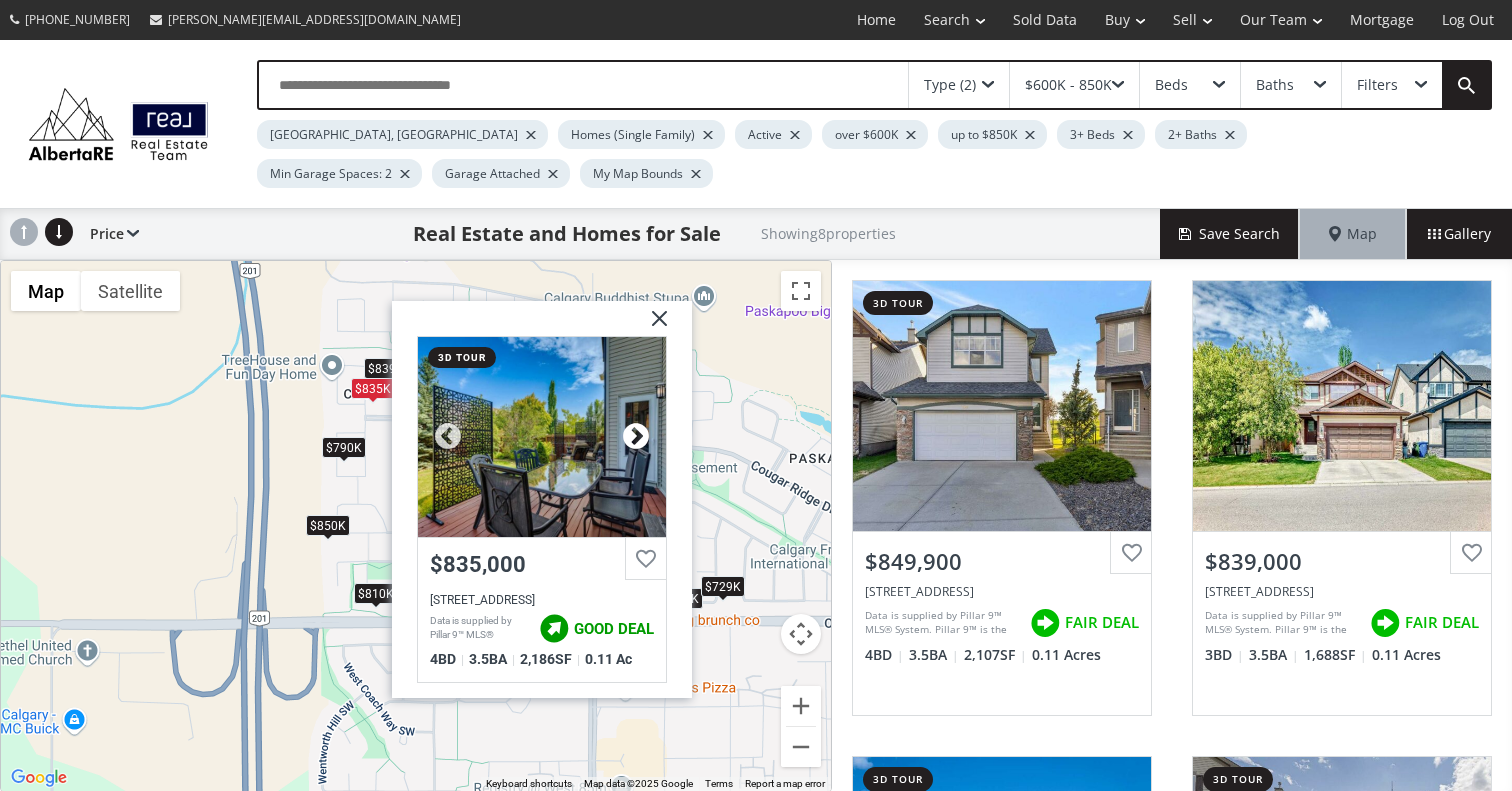 click at bounding box center (636, 437) 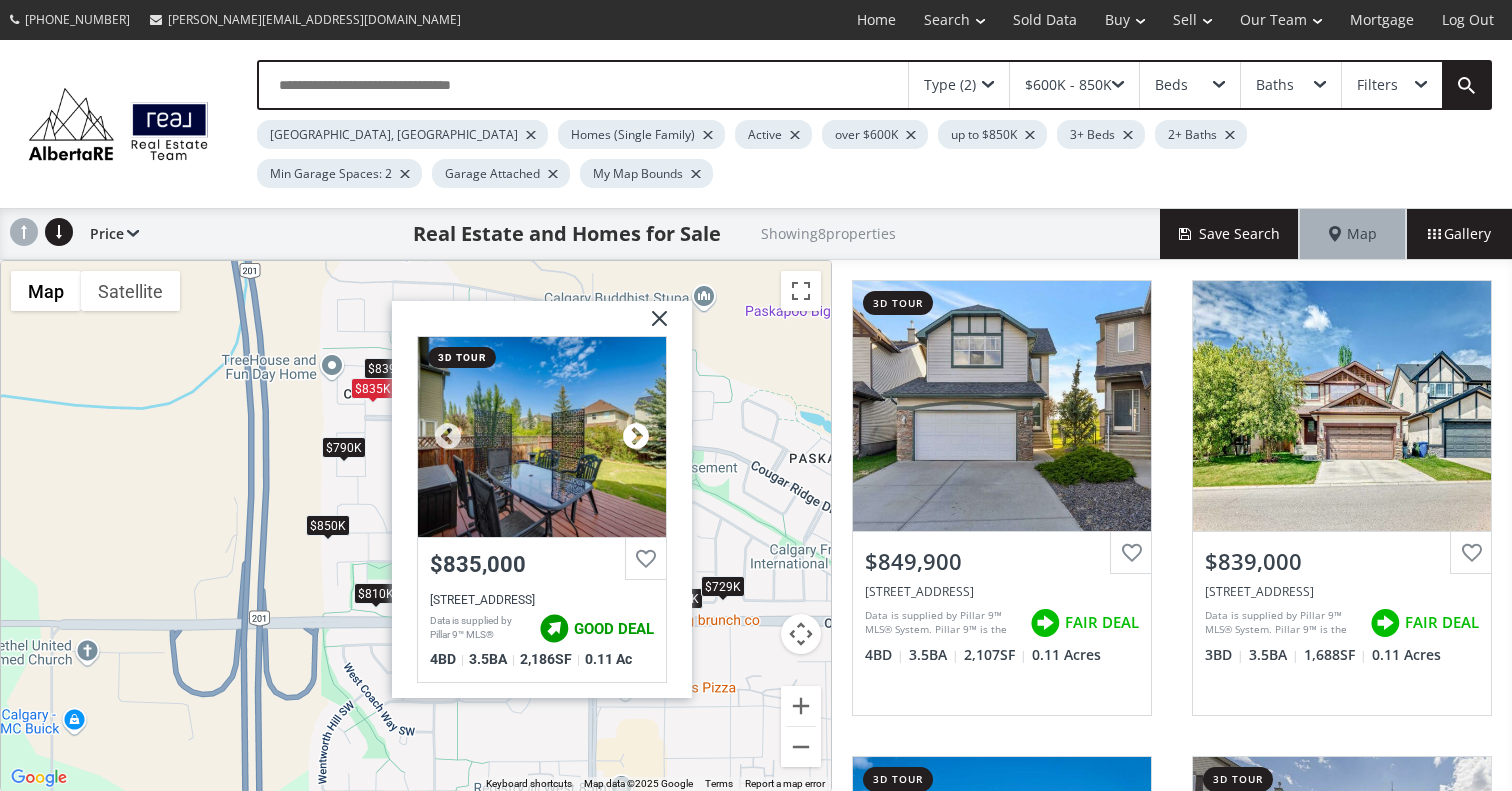 click at bounding box center (636, 437) 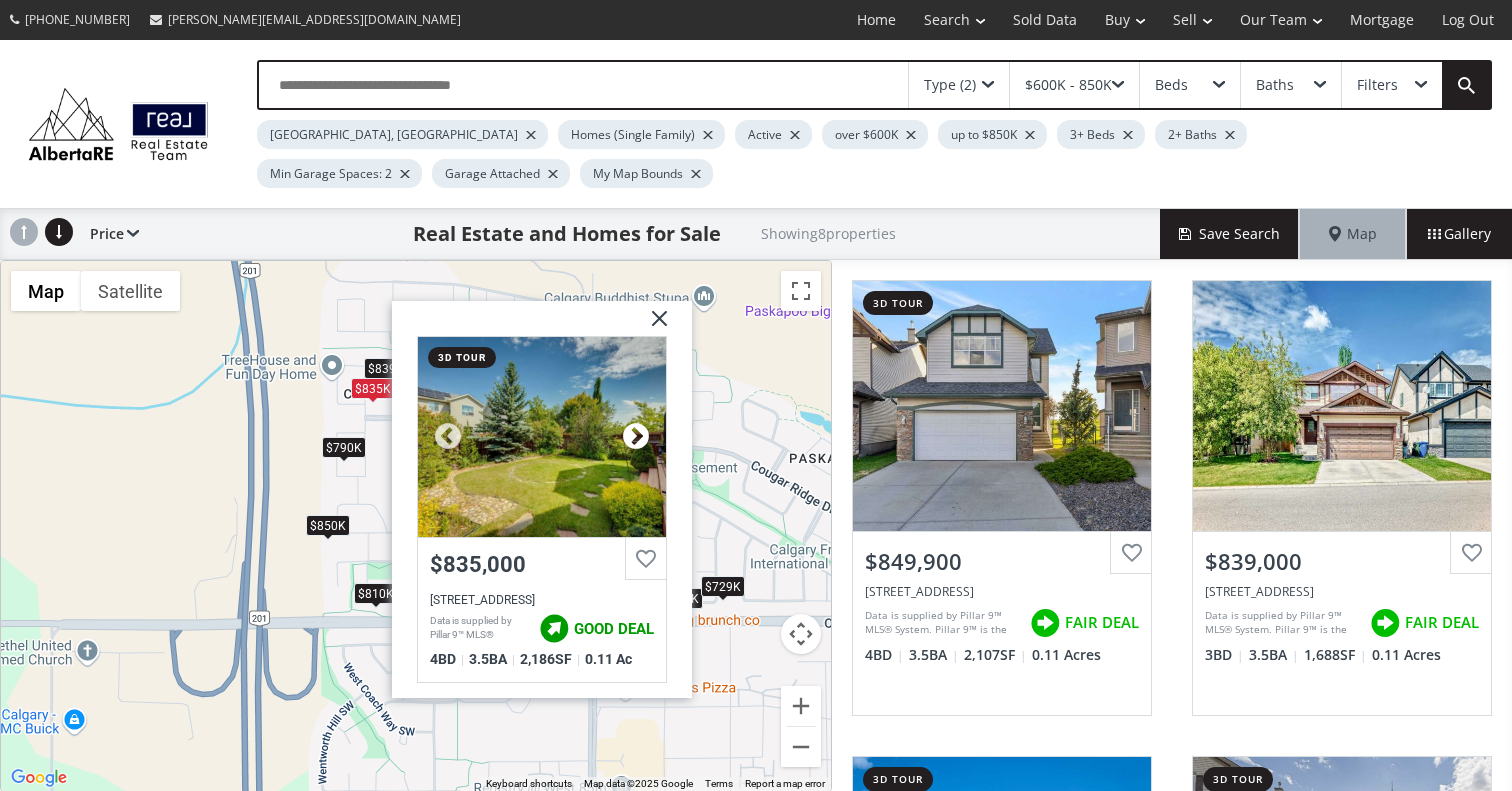 click at bounding box center [636, 437] 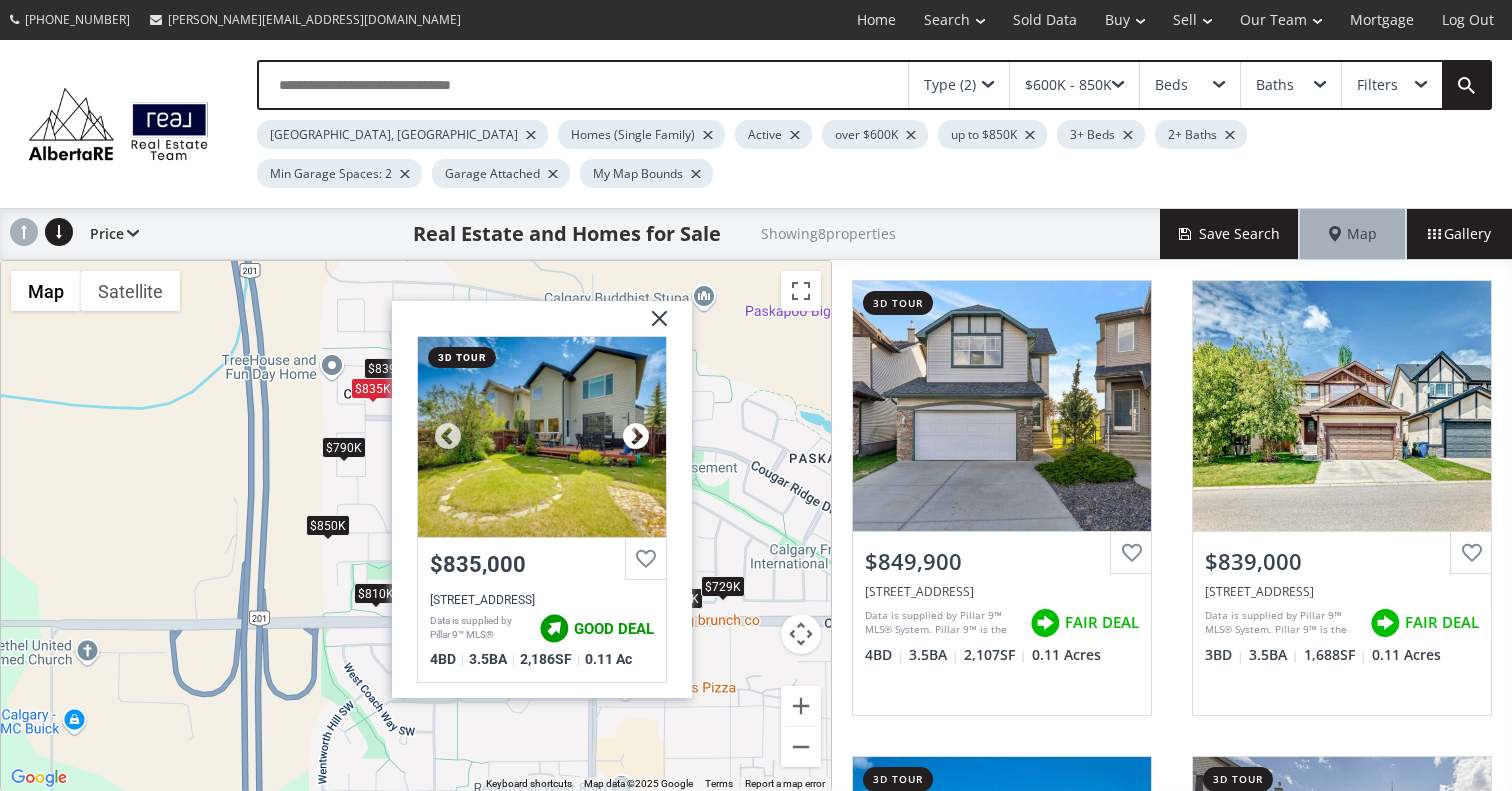 click at bounding box center (636, 437) 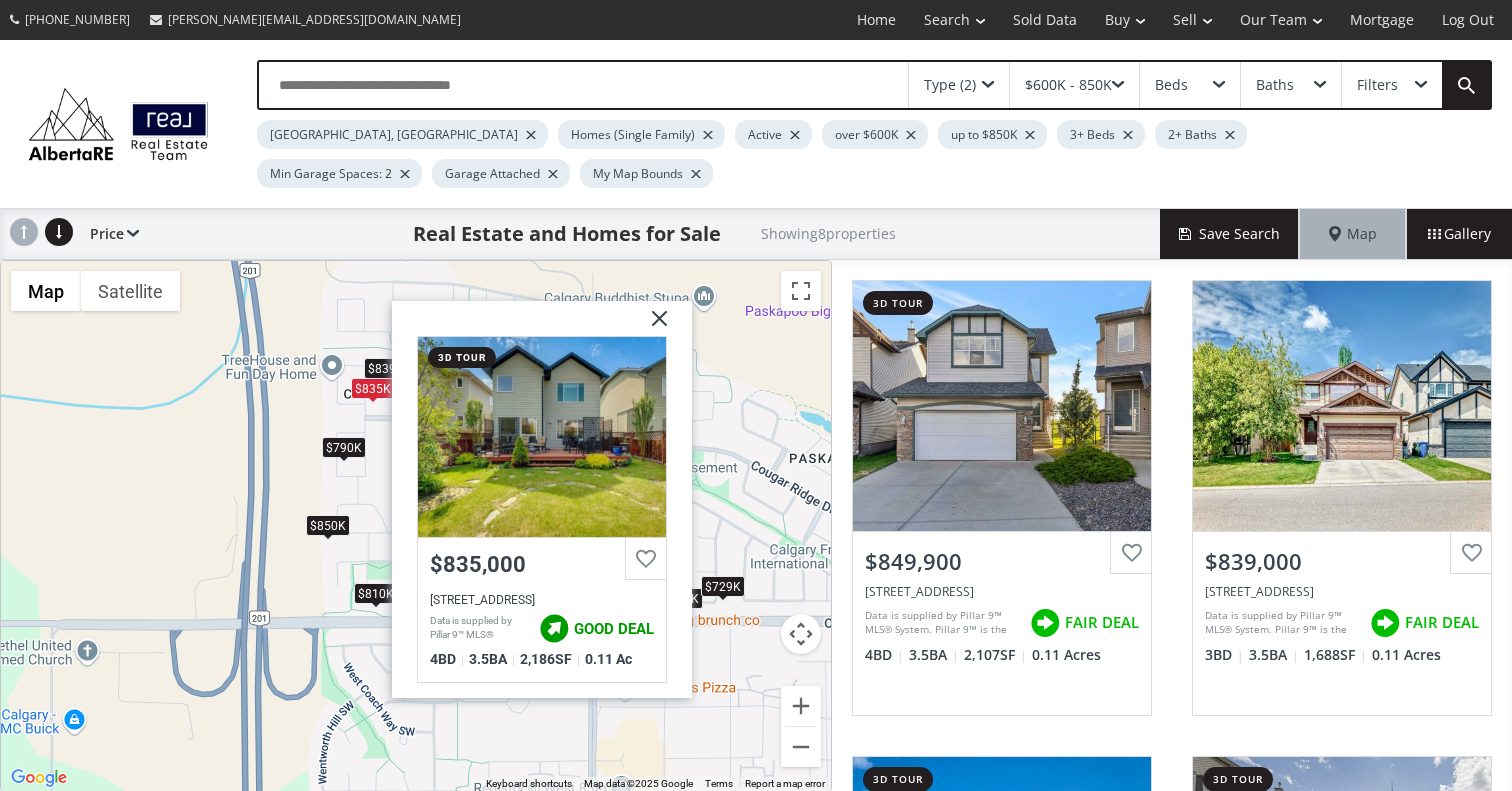 click at bounding box center (652, 326) 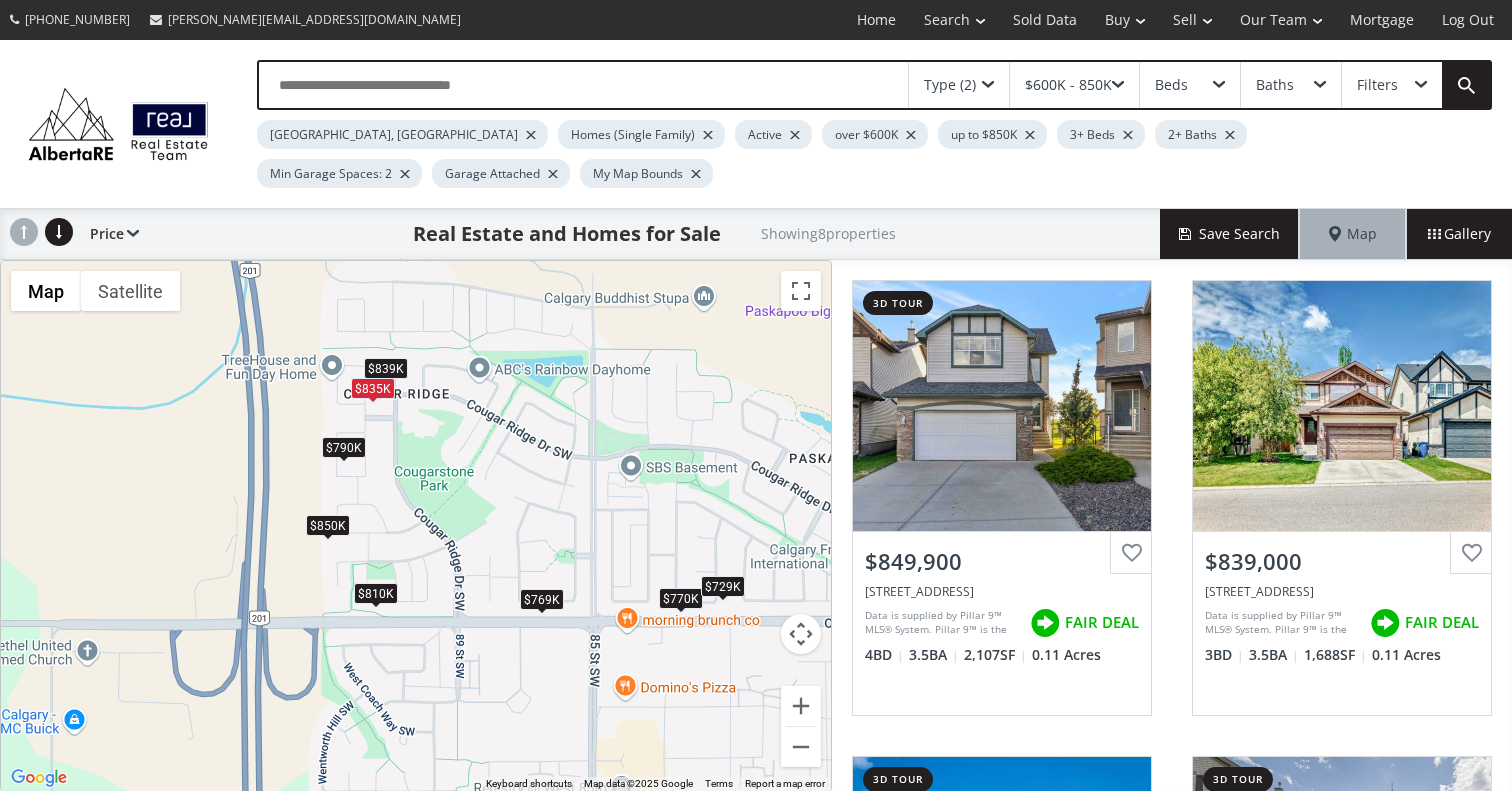 click on "$790K" at bounding box center (344, 447) 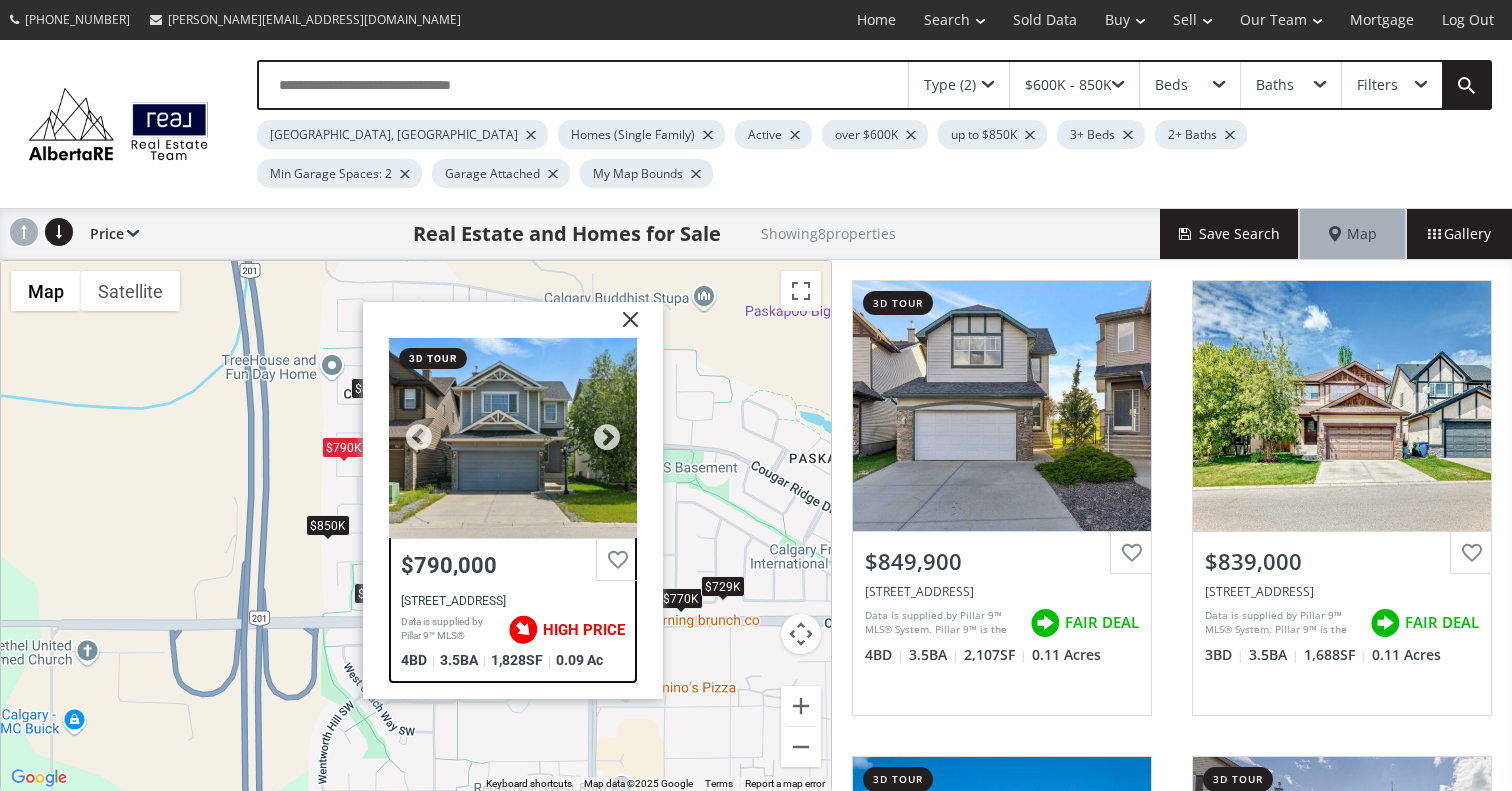 click on "$790,000" at bounding box center (513, 565) 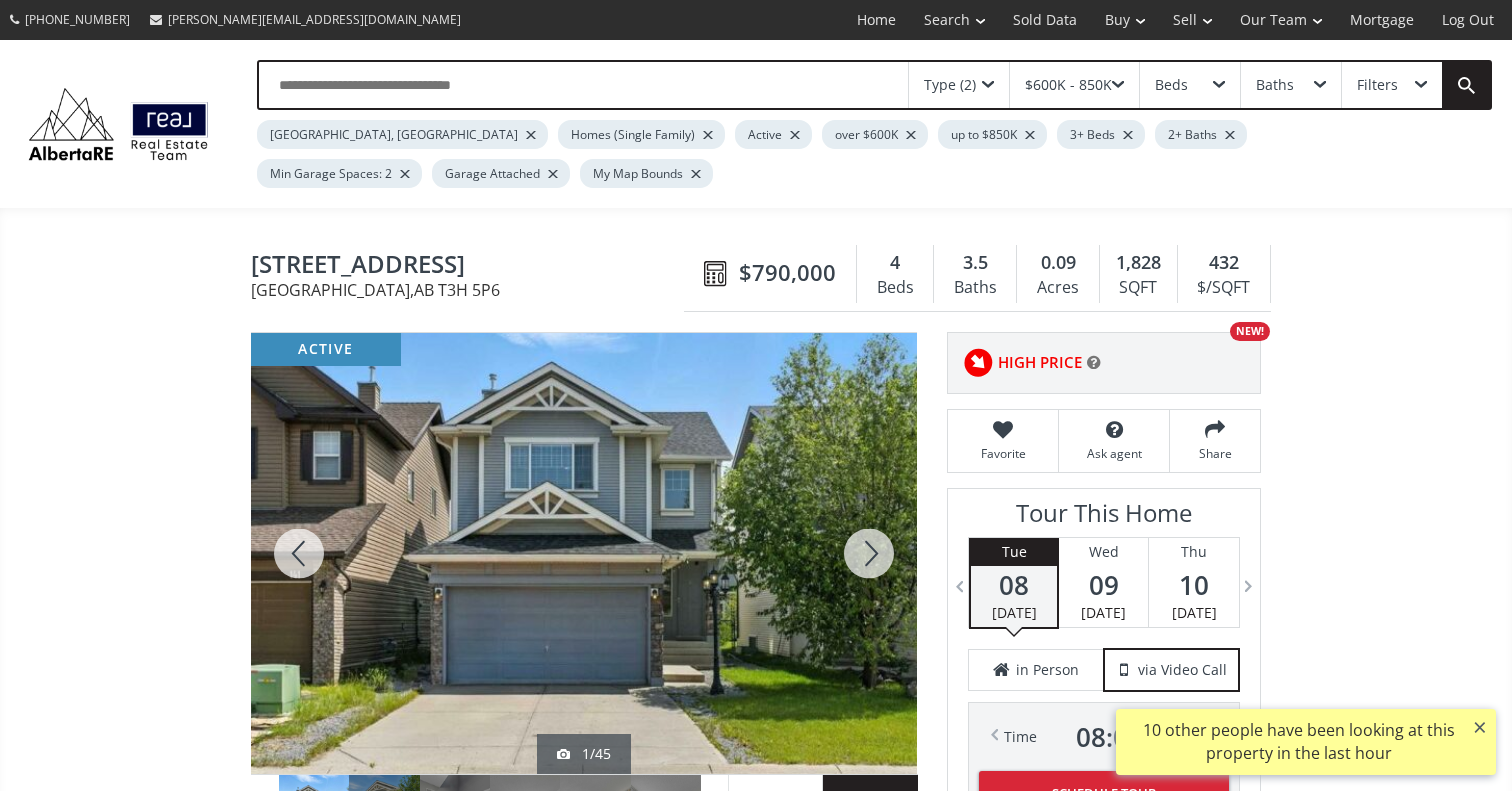 scroll, scrollTop: 0, scrollLeft: 0, axis: both 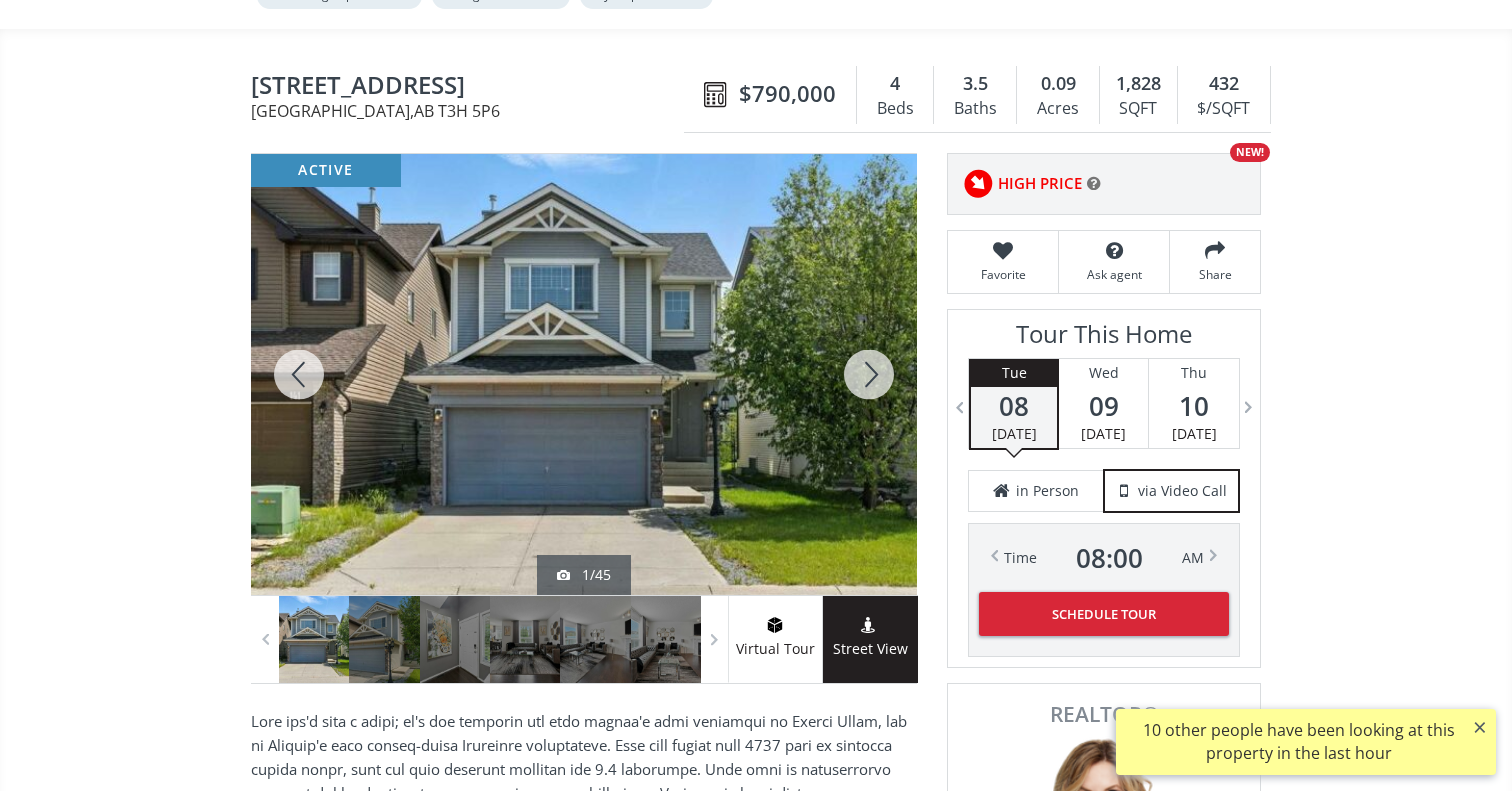 click at bounding box center [869, 374] 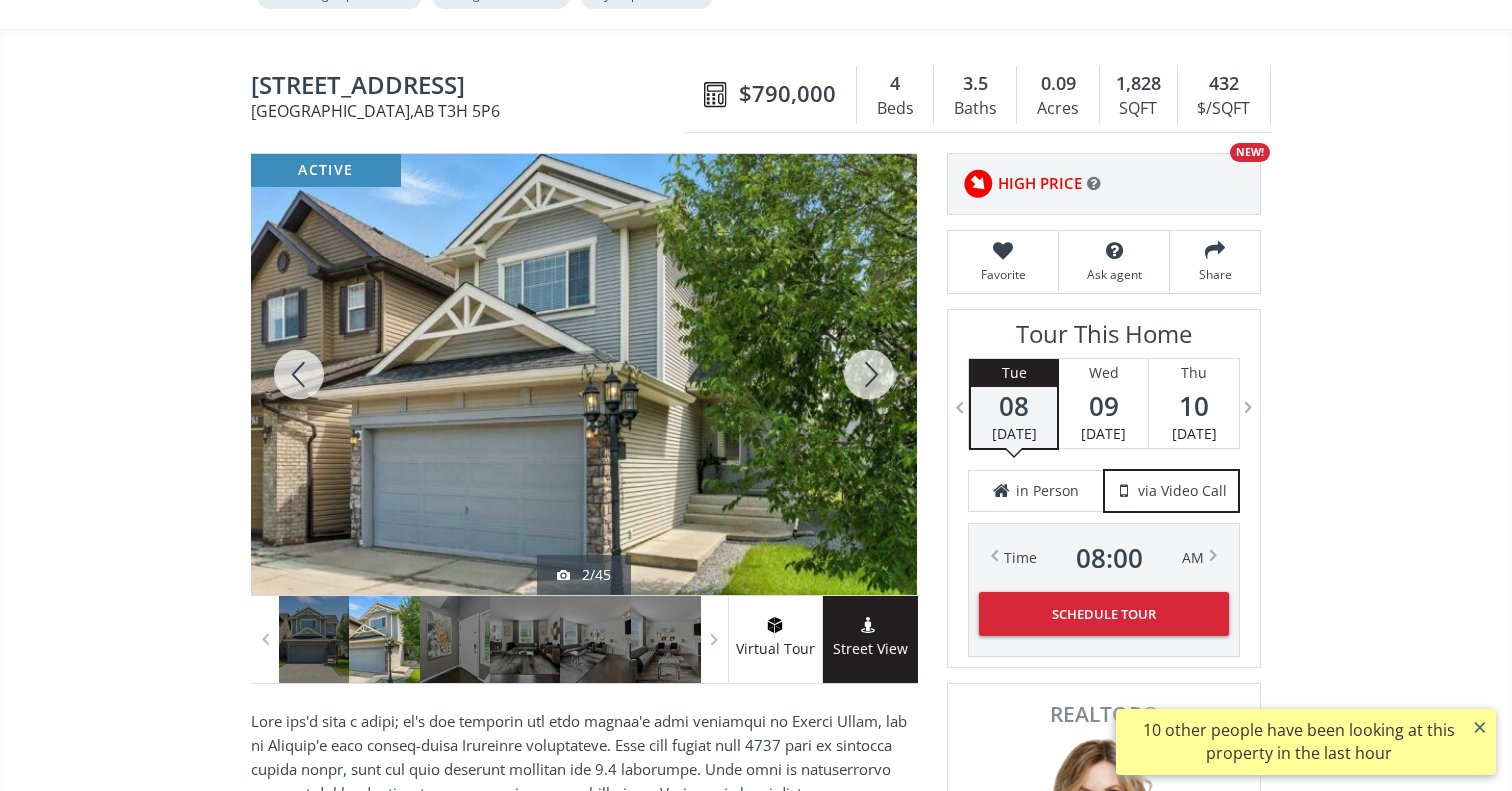 click at bounding box center [869, 374] 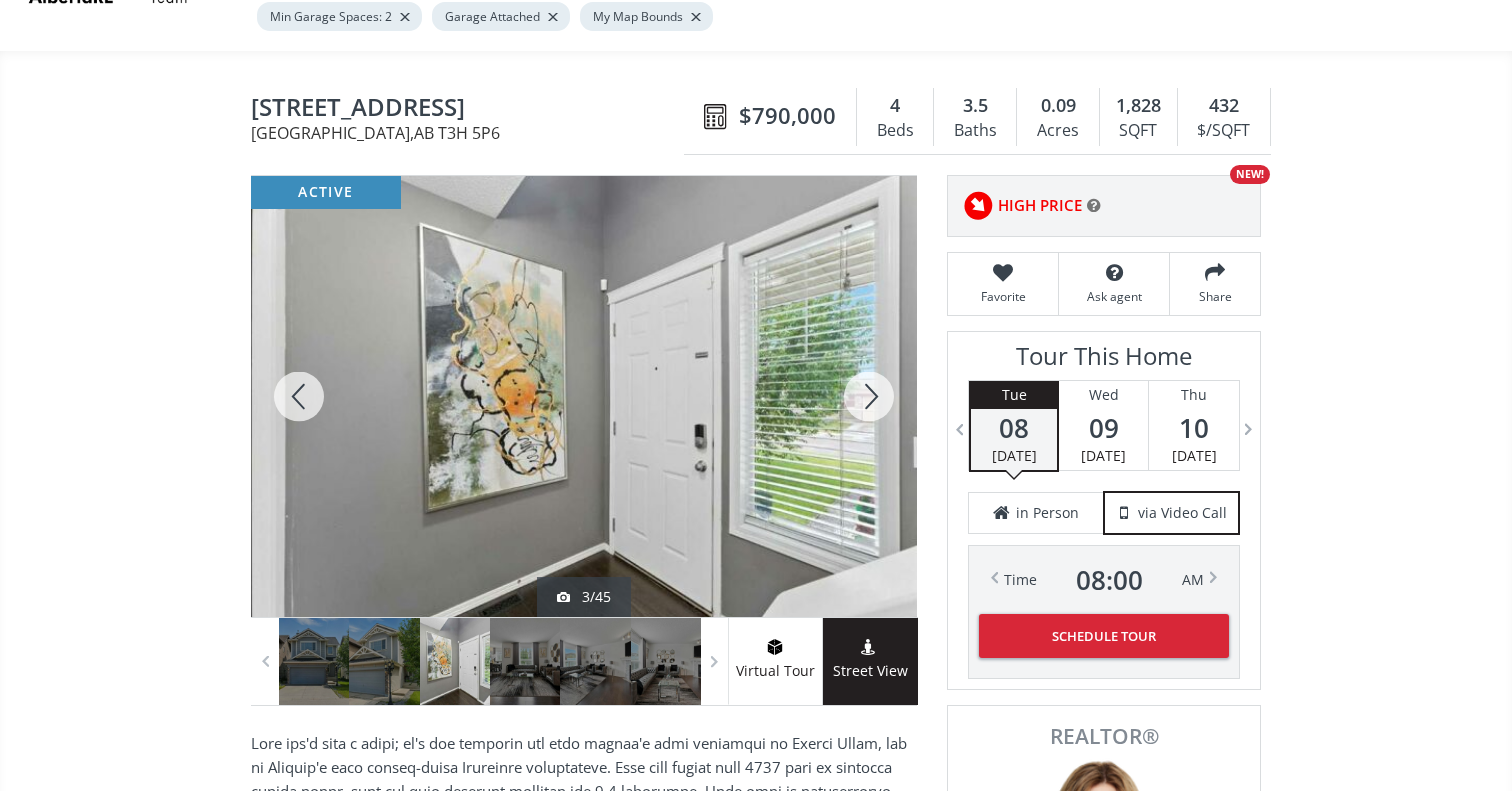 scroll, scrollTop: 159, scrollLeft: 0, axis: vertical 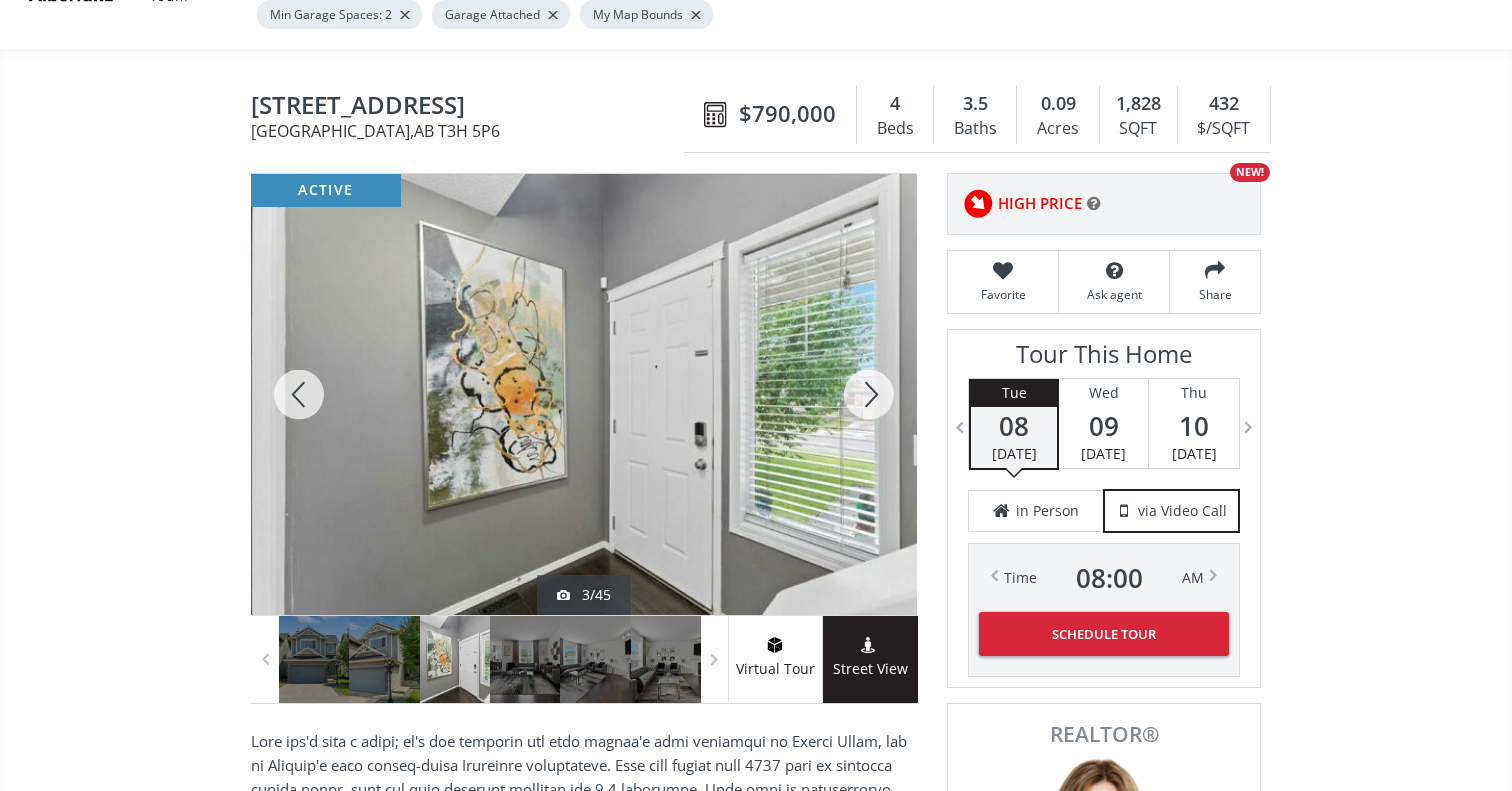 click at bounding box center [869, 394] 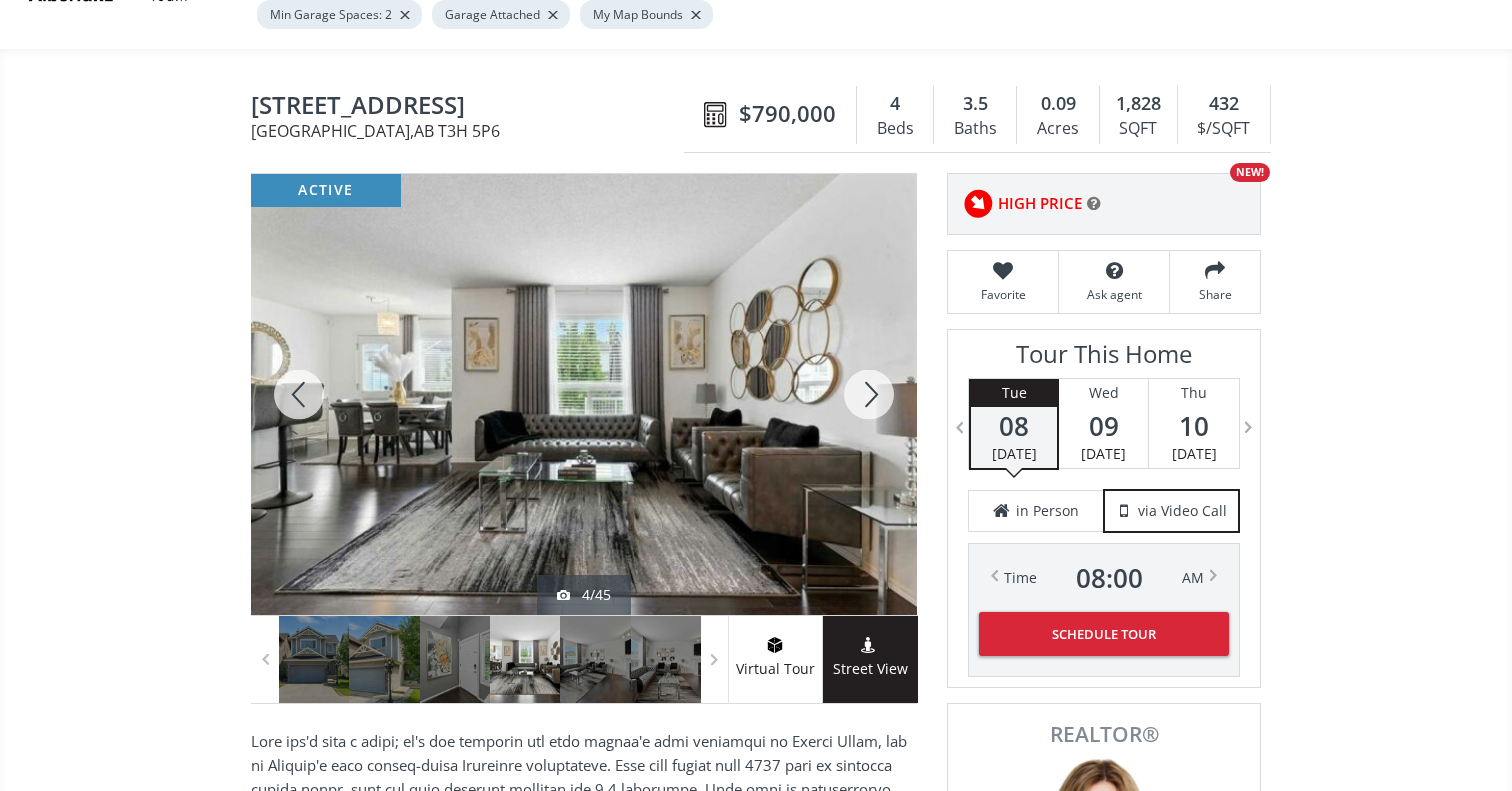 click at bounding box center [869, 394] 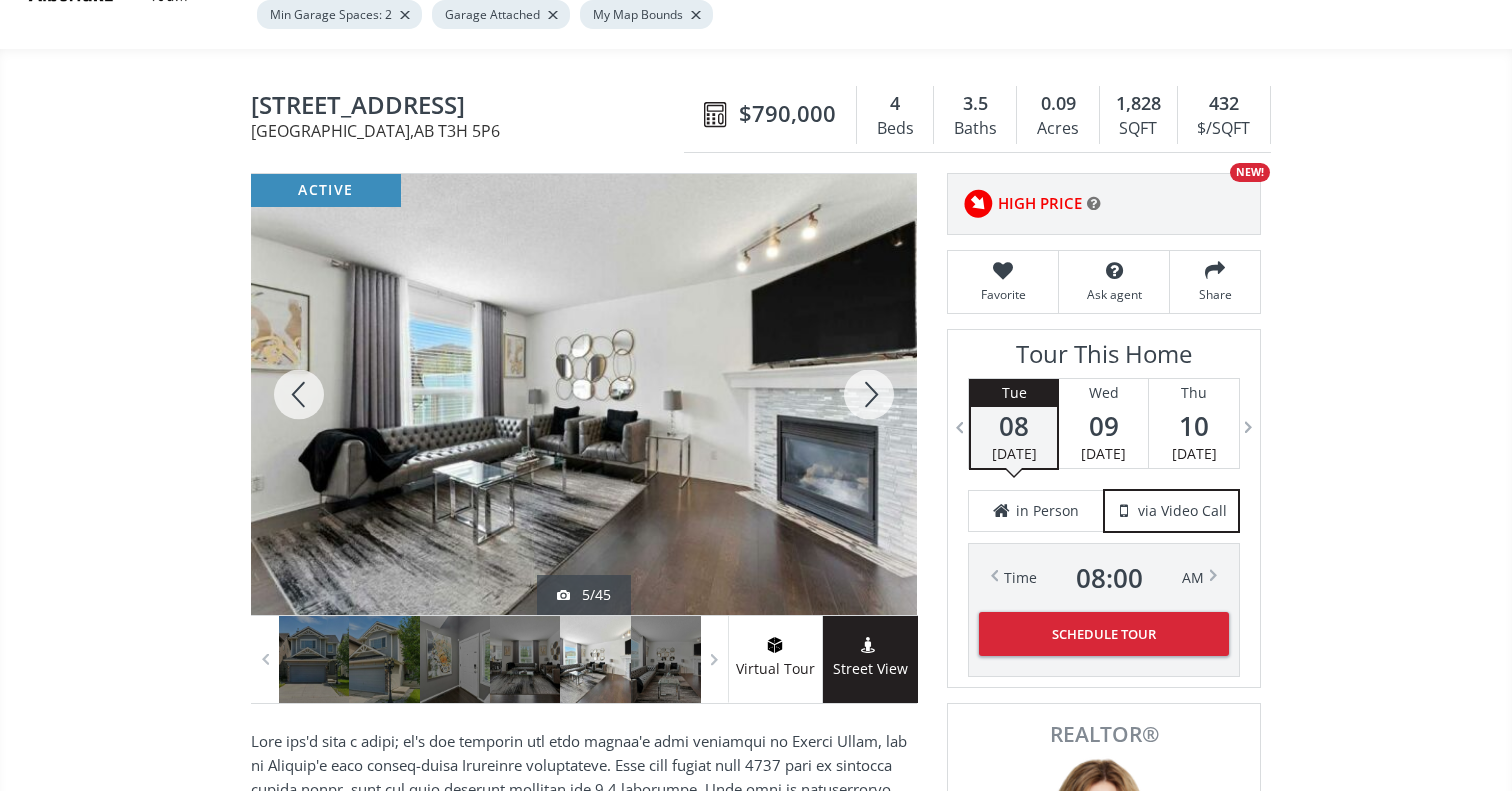click at bounding box center (299, 394) 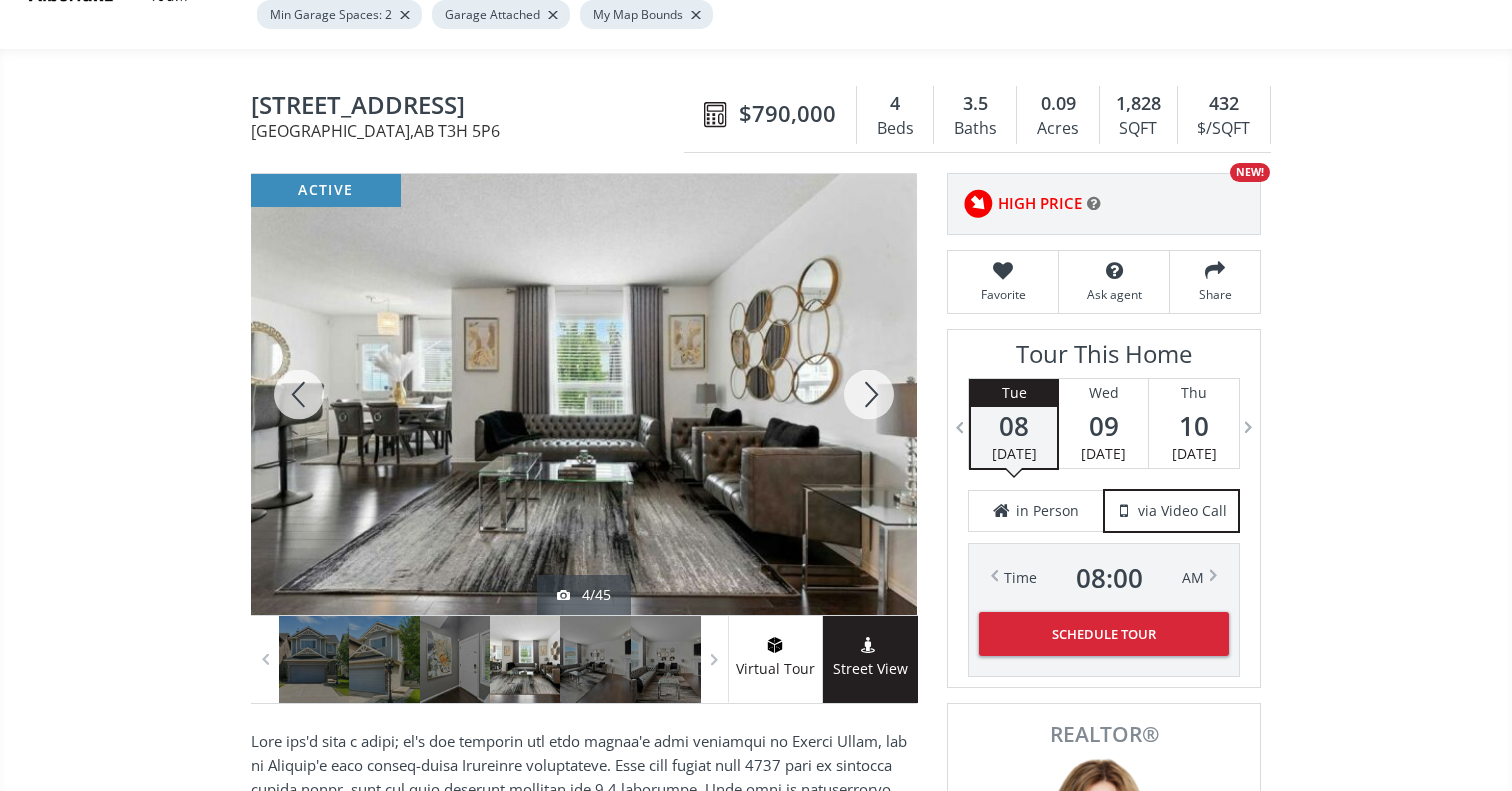 click at bounding box center [869, 394] 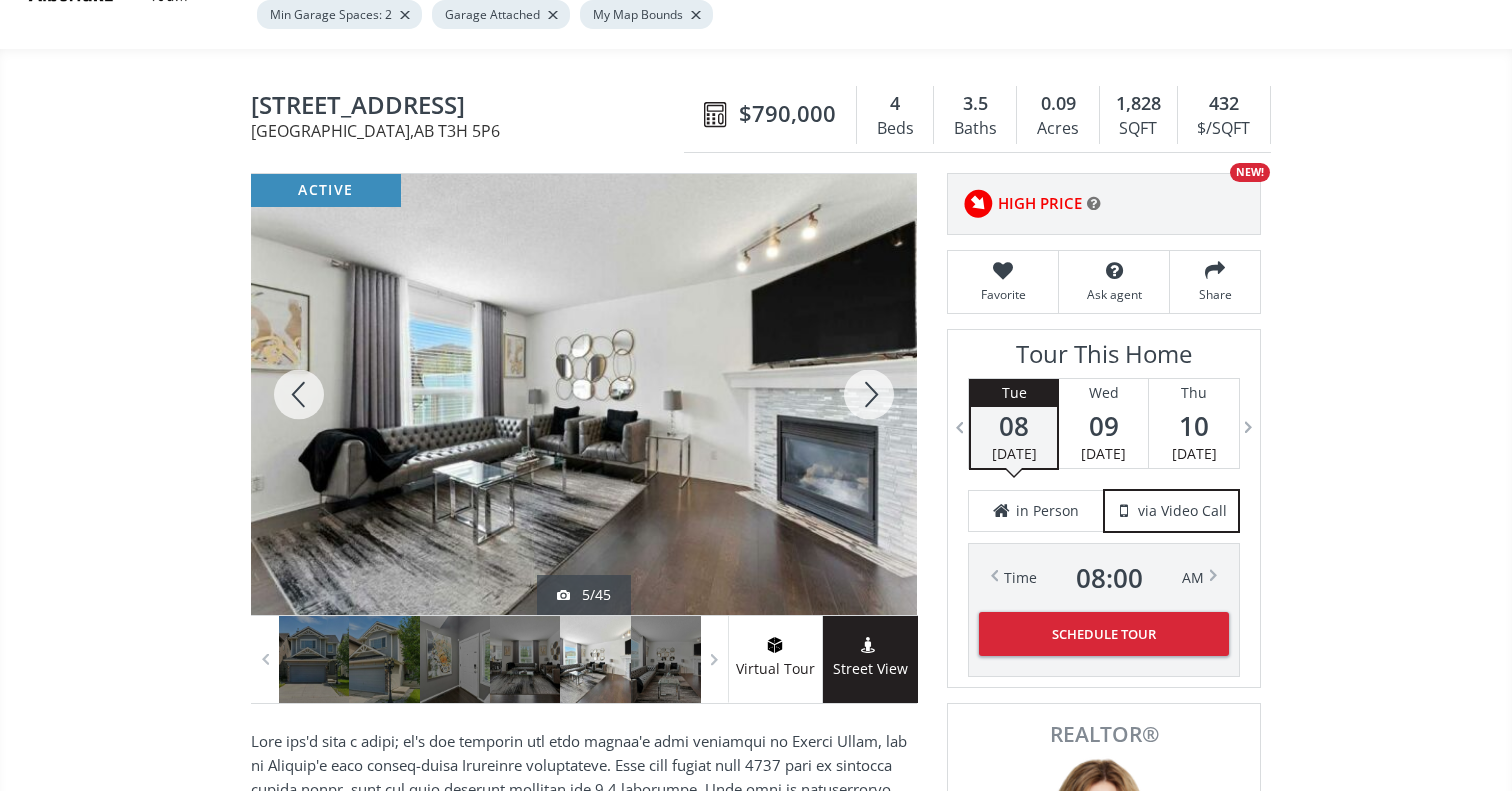 click at bounding box center (869, 394) 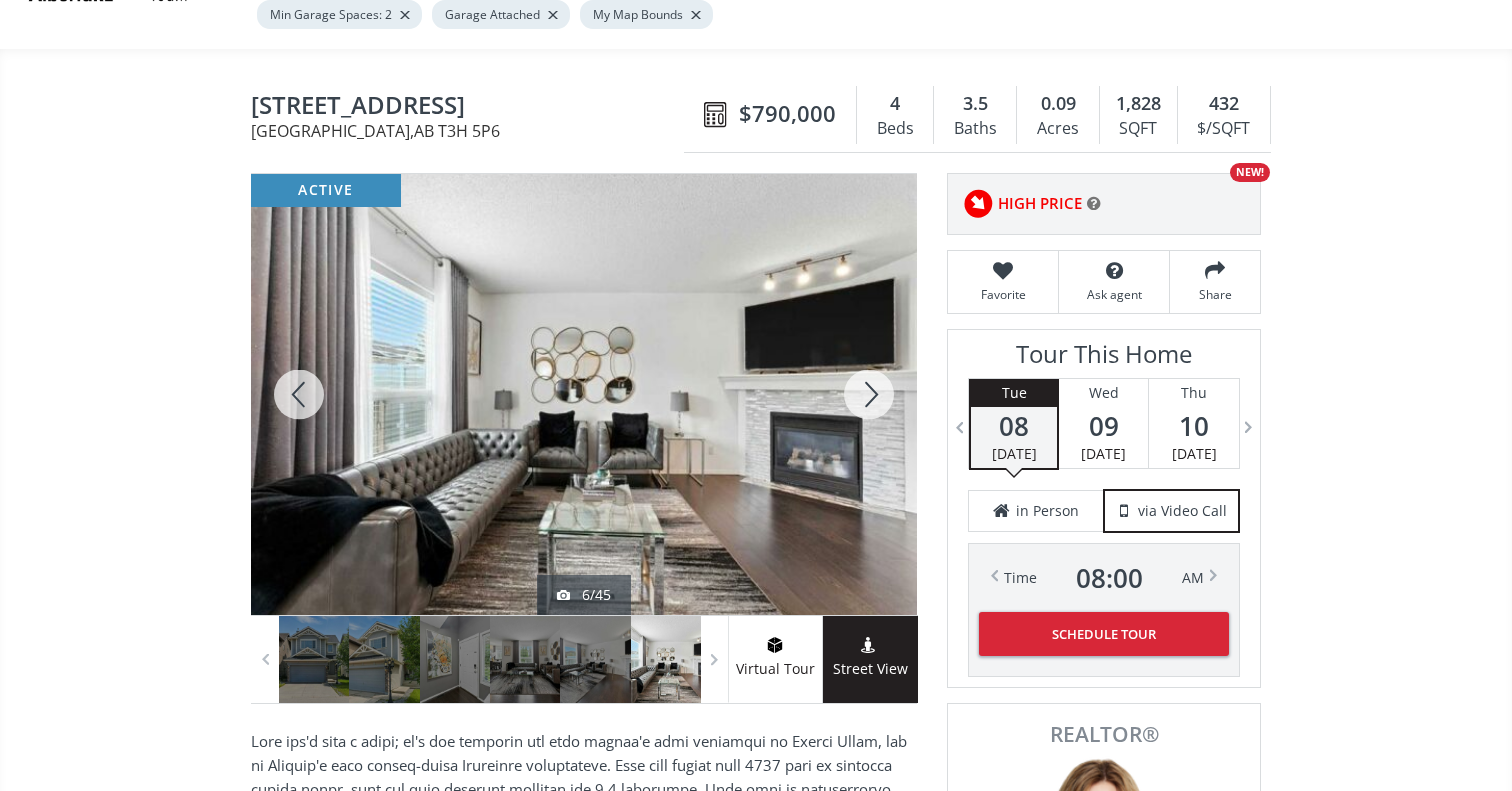 click at bounding box center [869, 394] 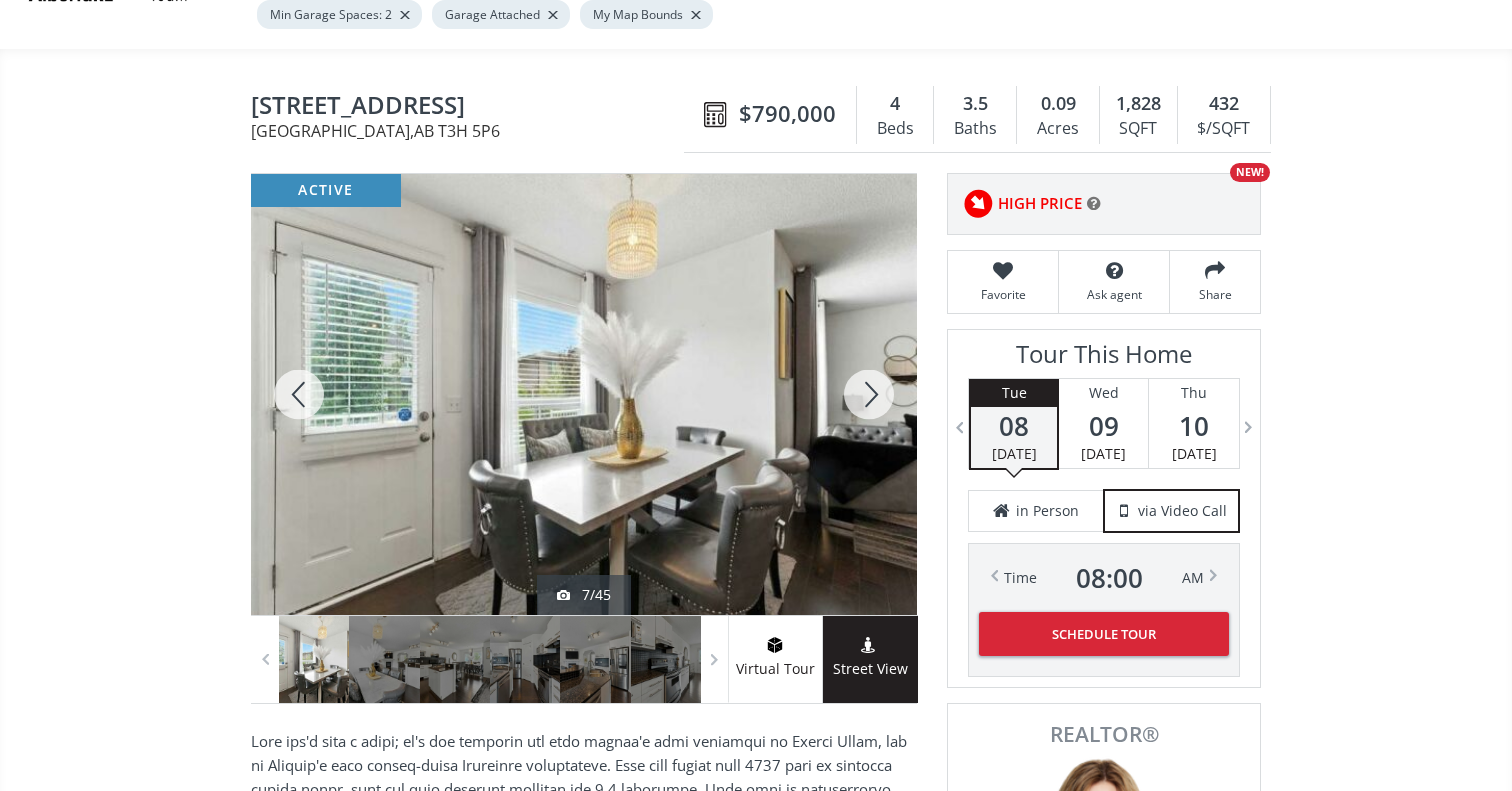 click at bounding box center (869, 394) 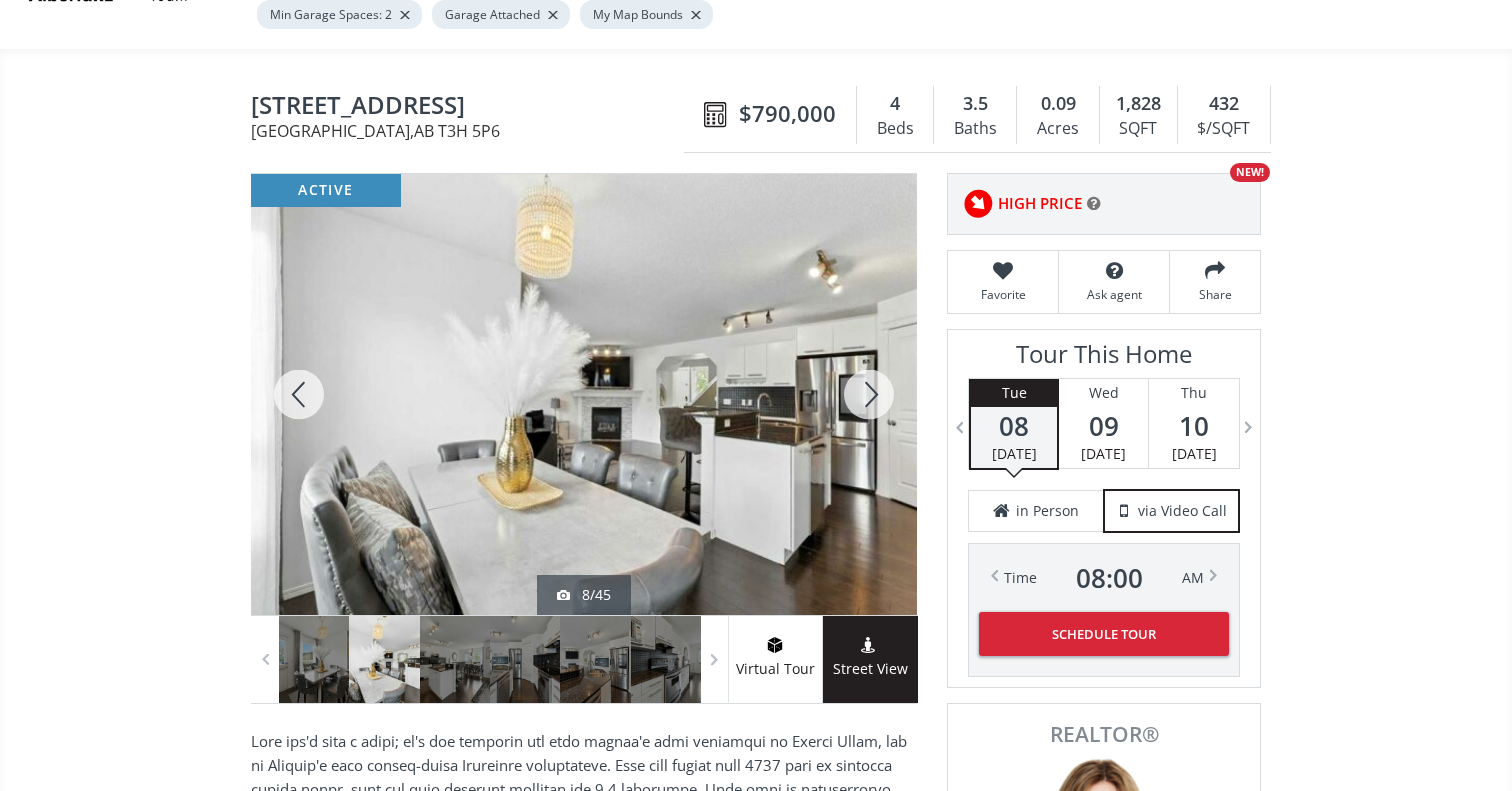 click at bounding box center [869, 394] 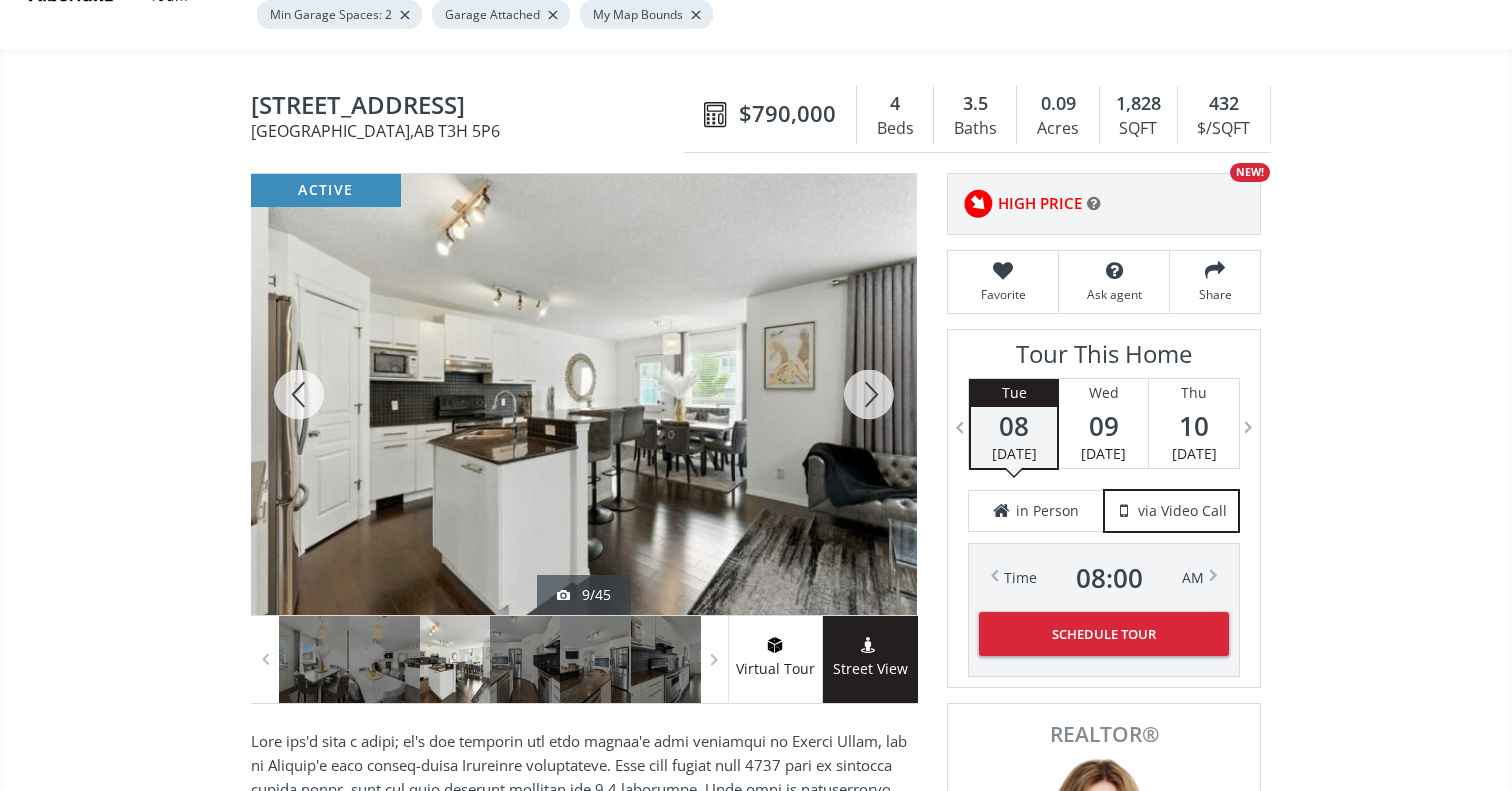 click at bounding box center (869, 394) 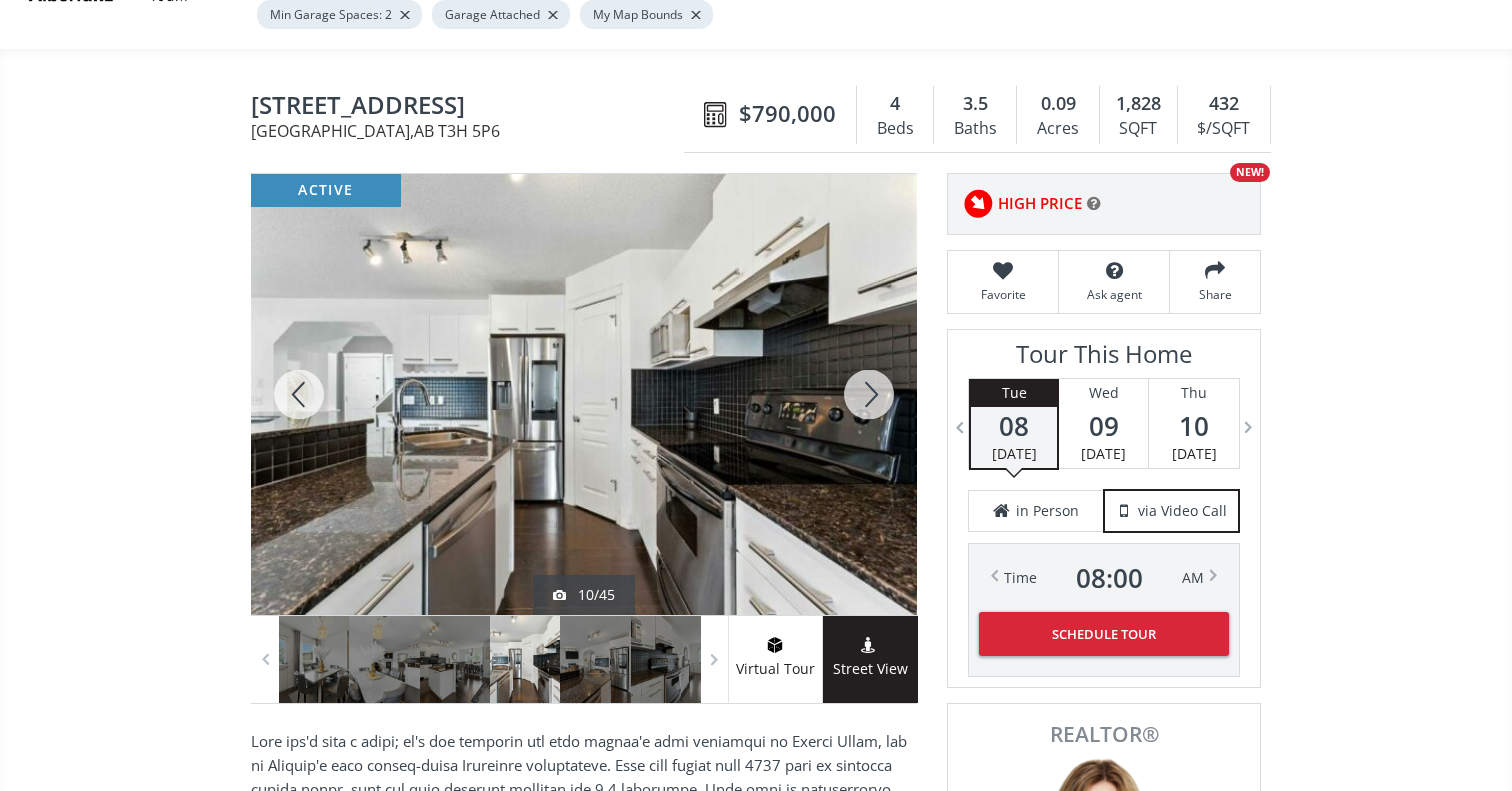 click at bounding box center (869, 394) 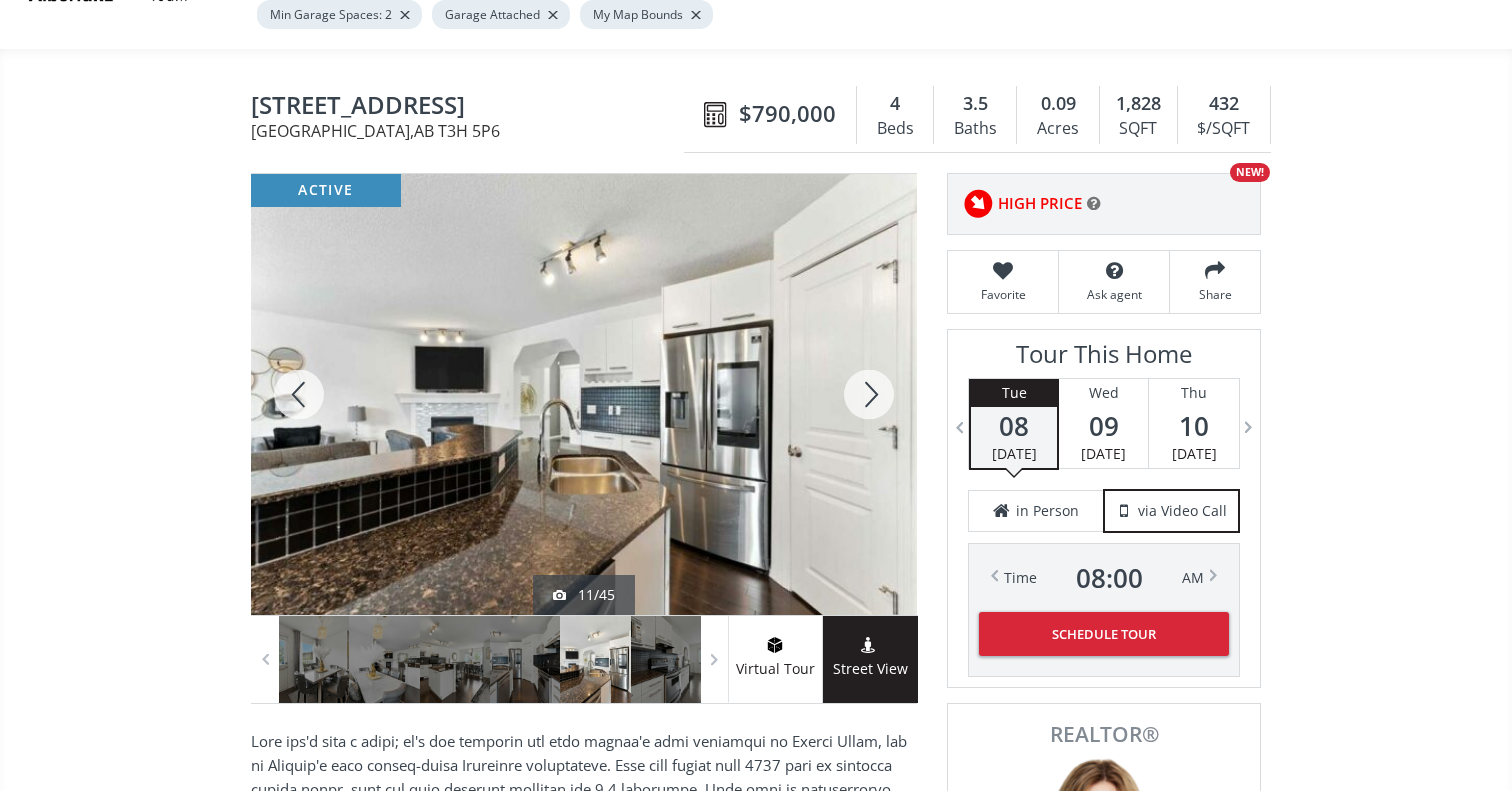 click at bounding box center (869, 394) 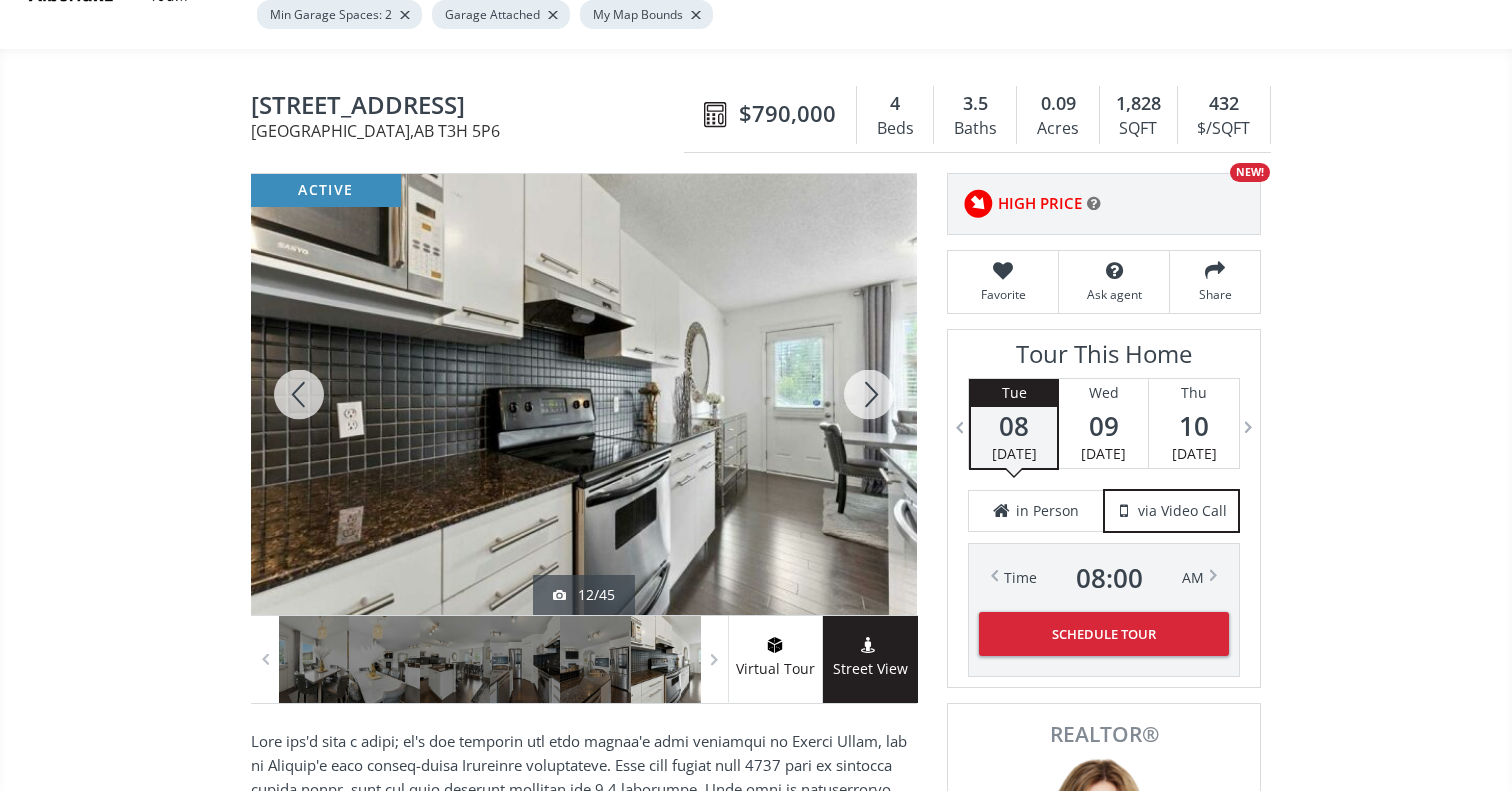 click at bounding box center (869, 394) 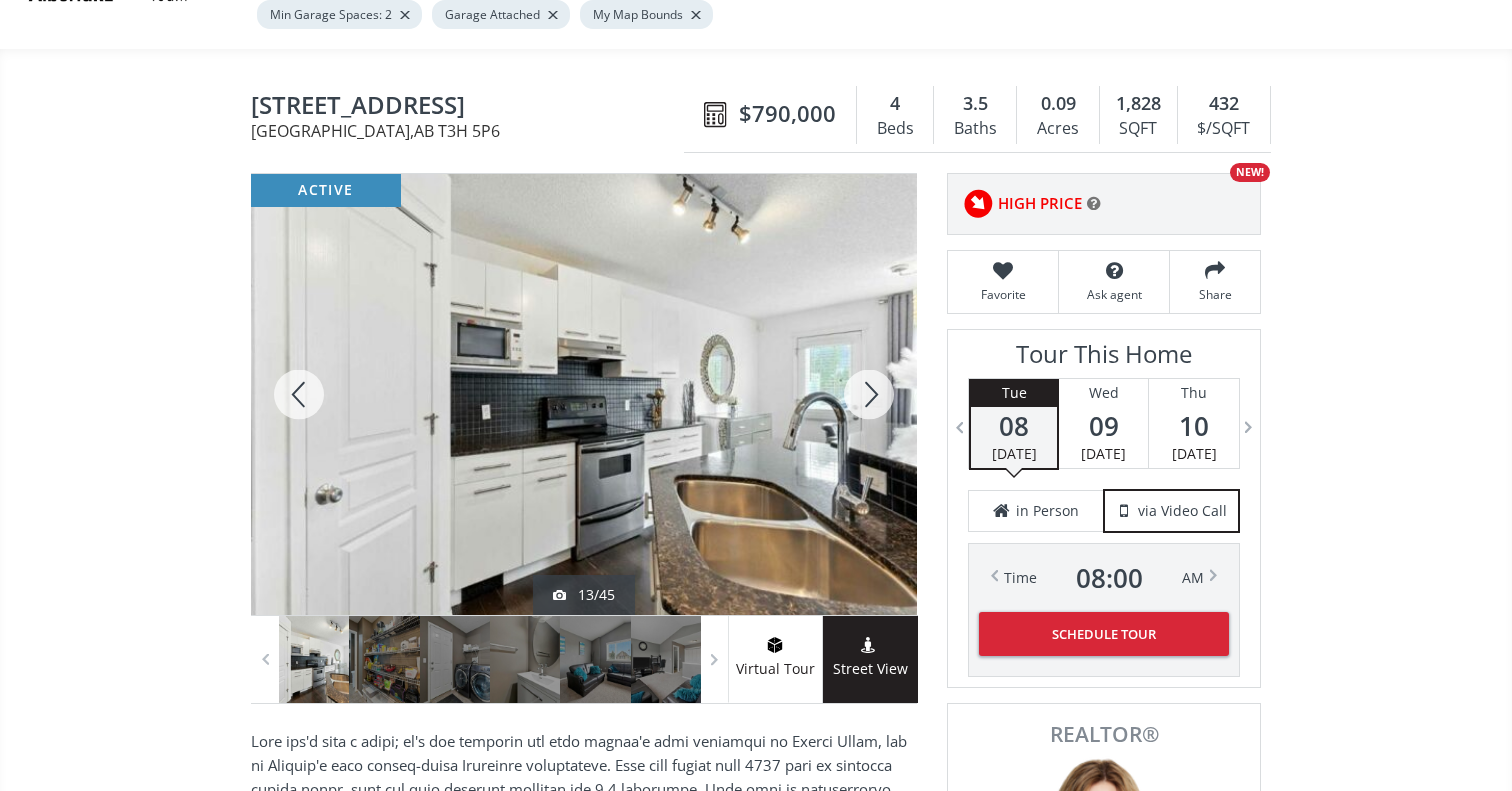 click at bounding box center (869, 394) 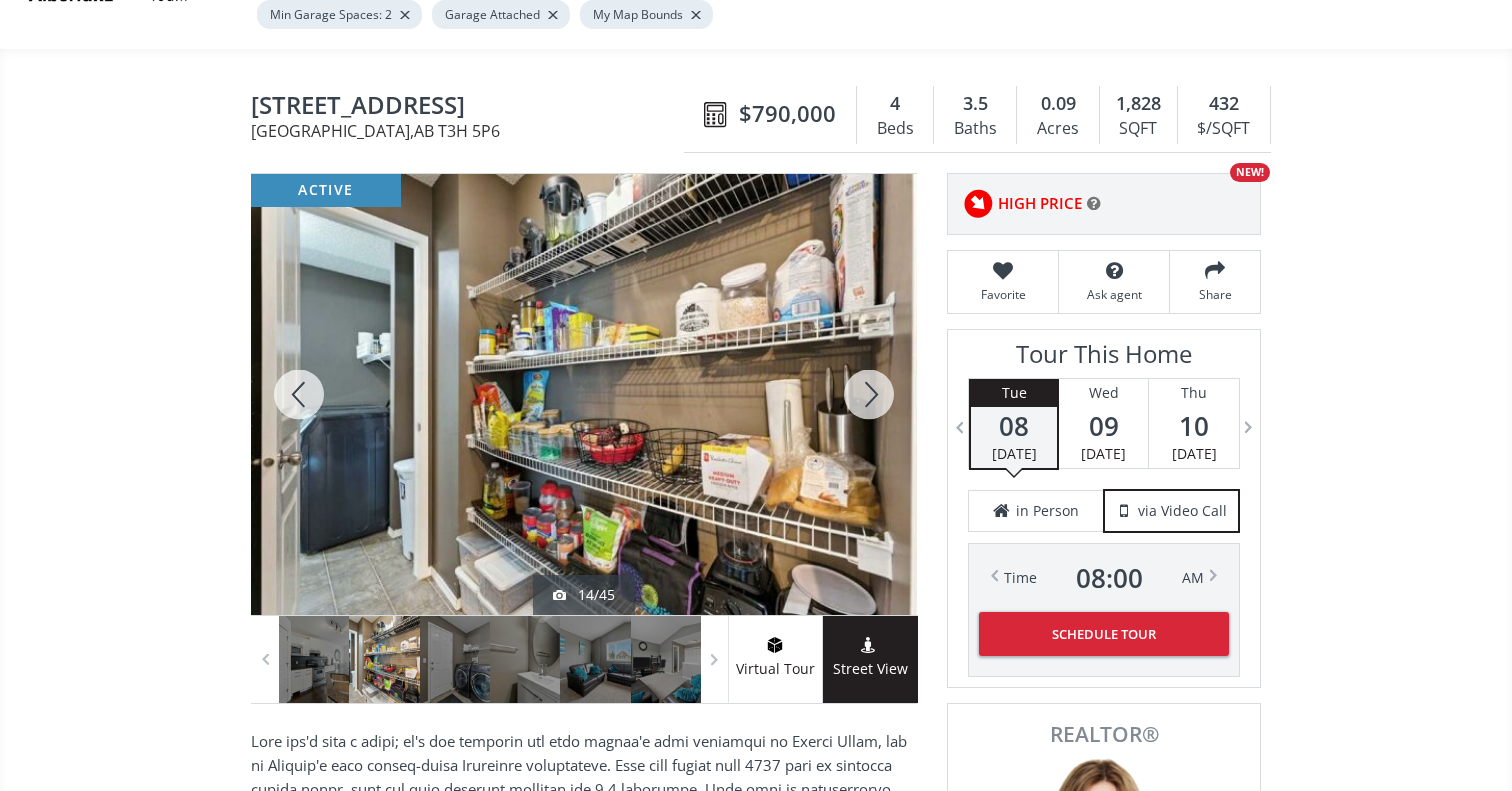 click at bounding box center (869, 394) 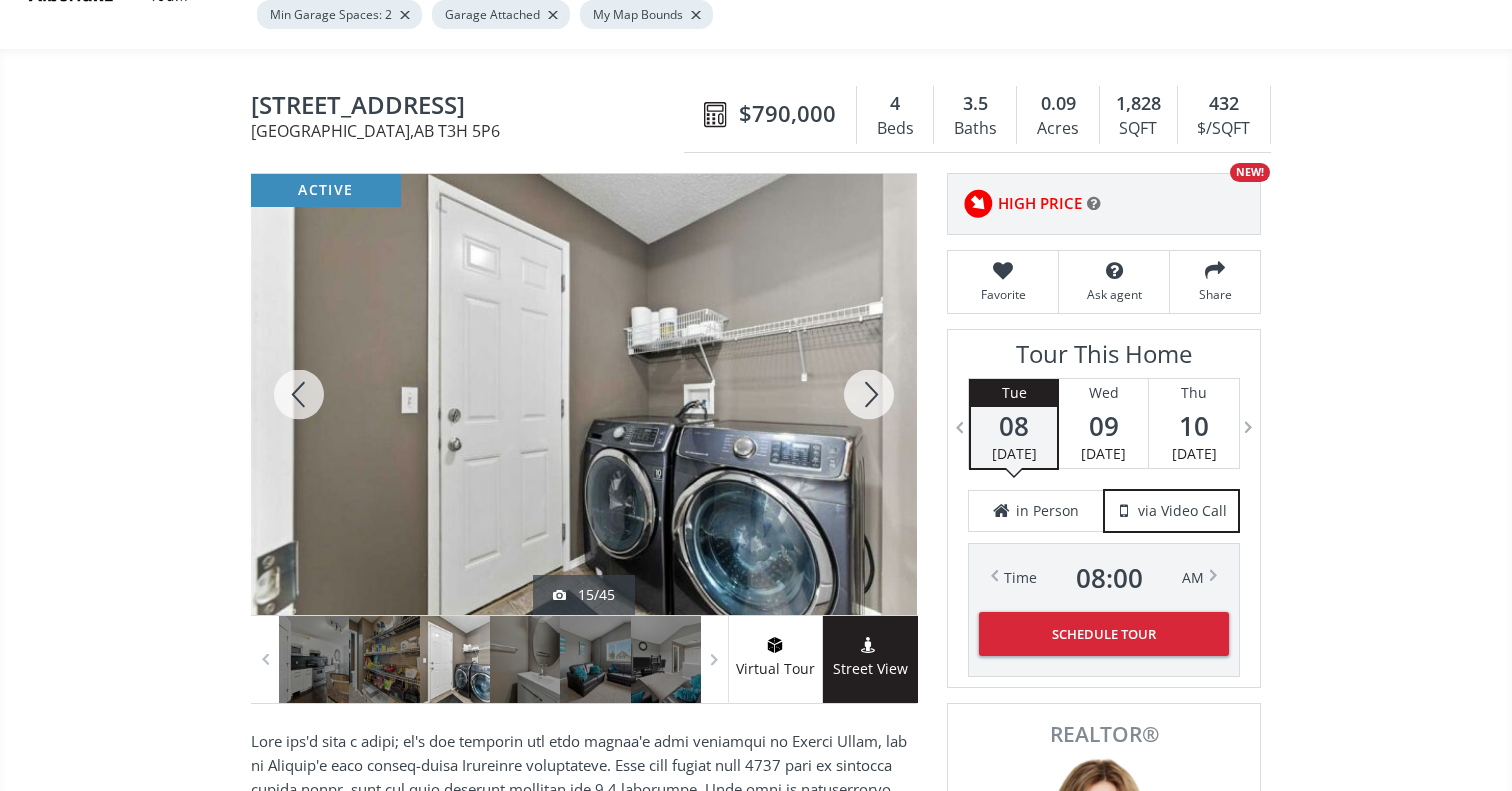 click at bounding box center (869, 394) 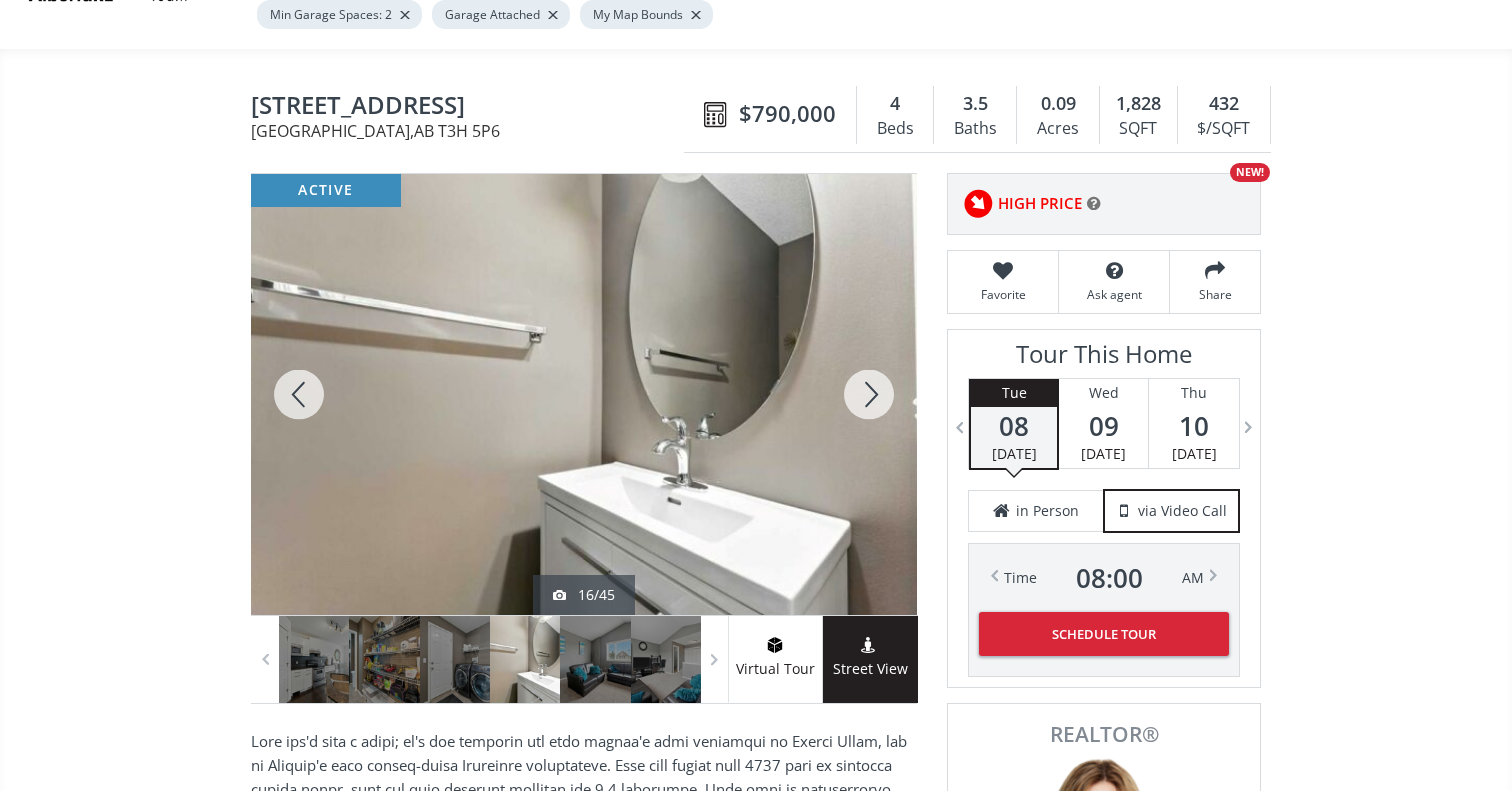 click at bounding box center [299, 394] 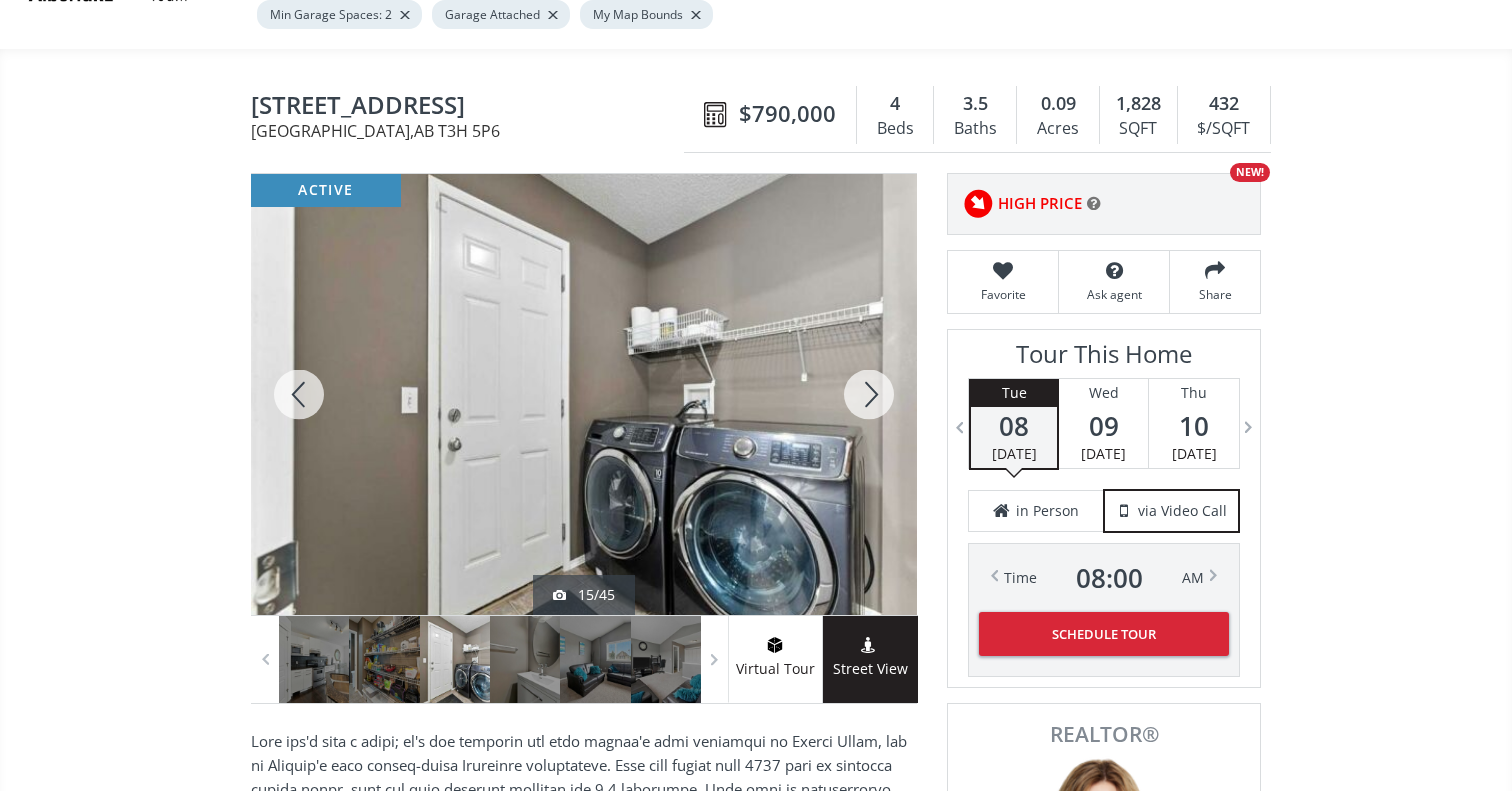 click at bounding box center [869, 394] 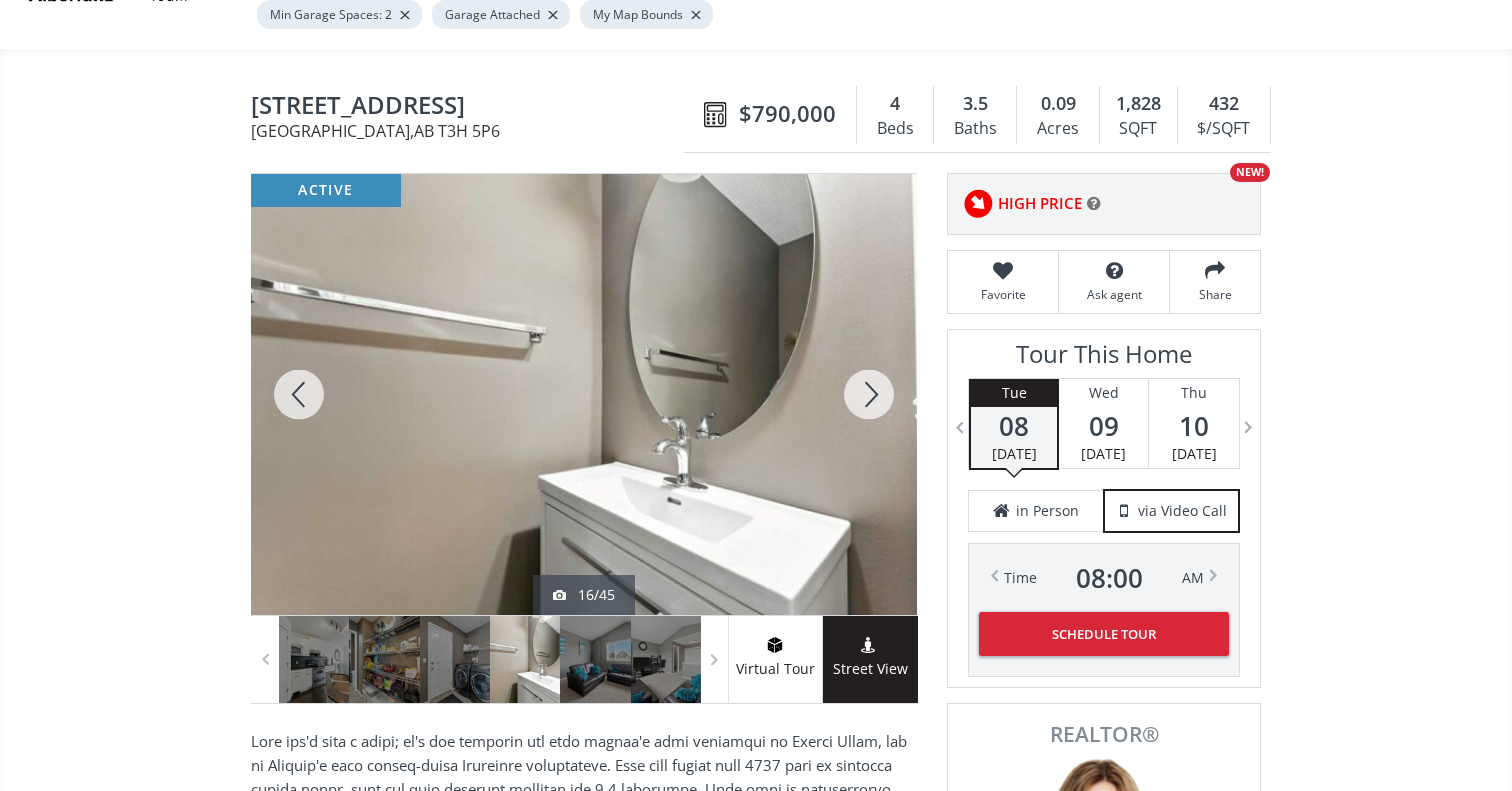 click at bounding box center [869, 394] 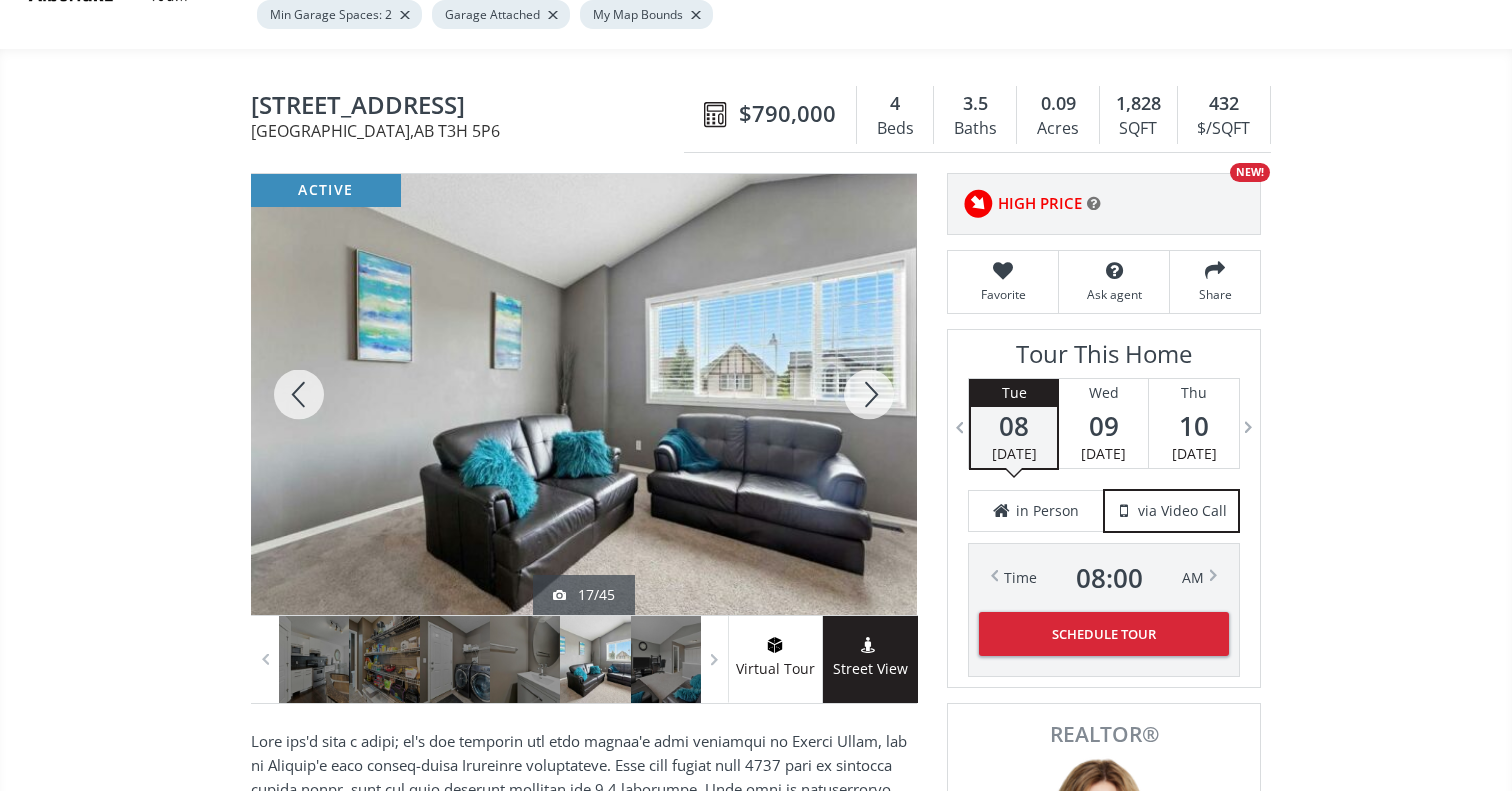 click at bounding box center (869, 394) 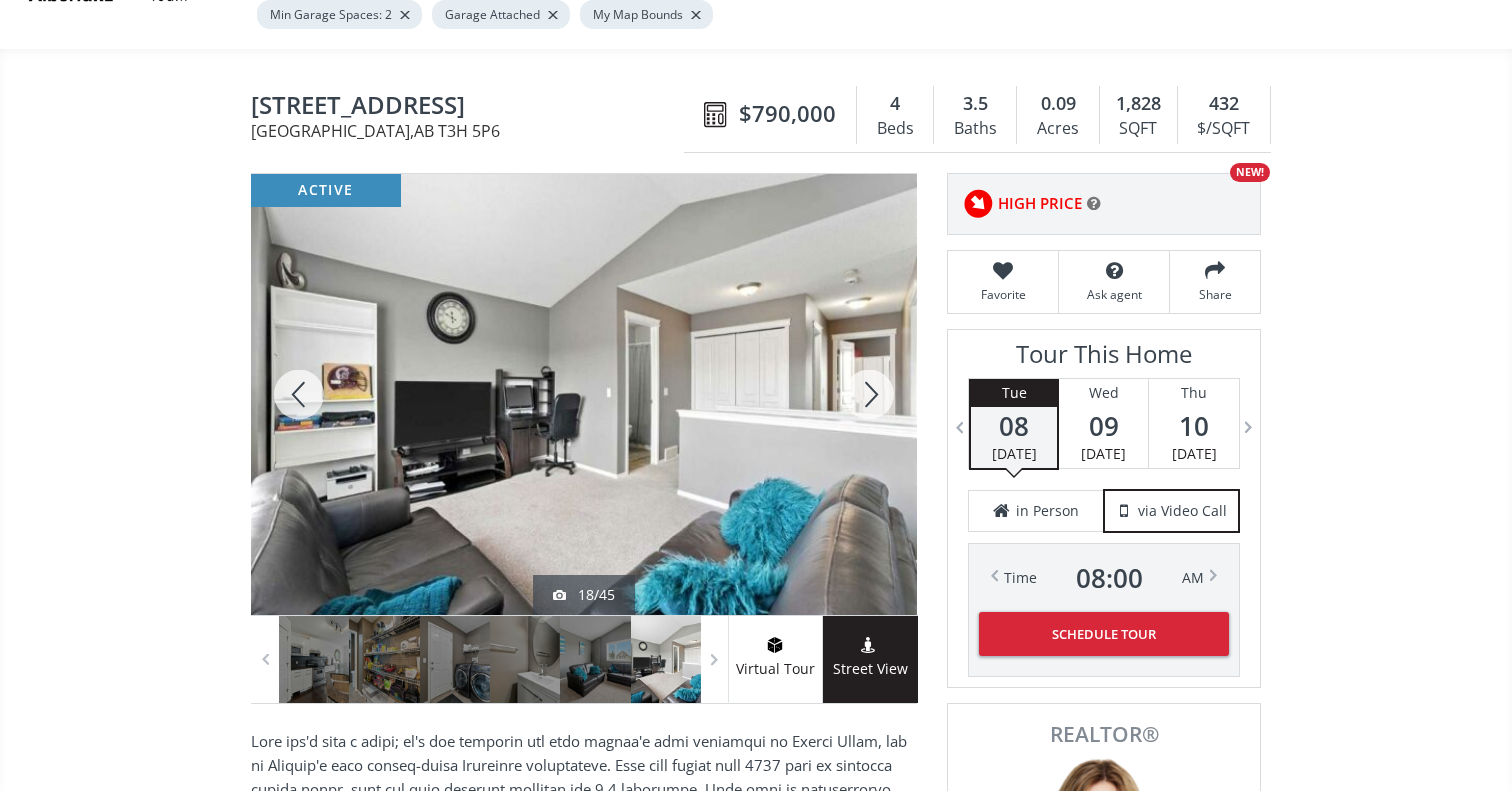 click at bounding box center [869, 394] 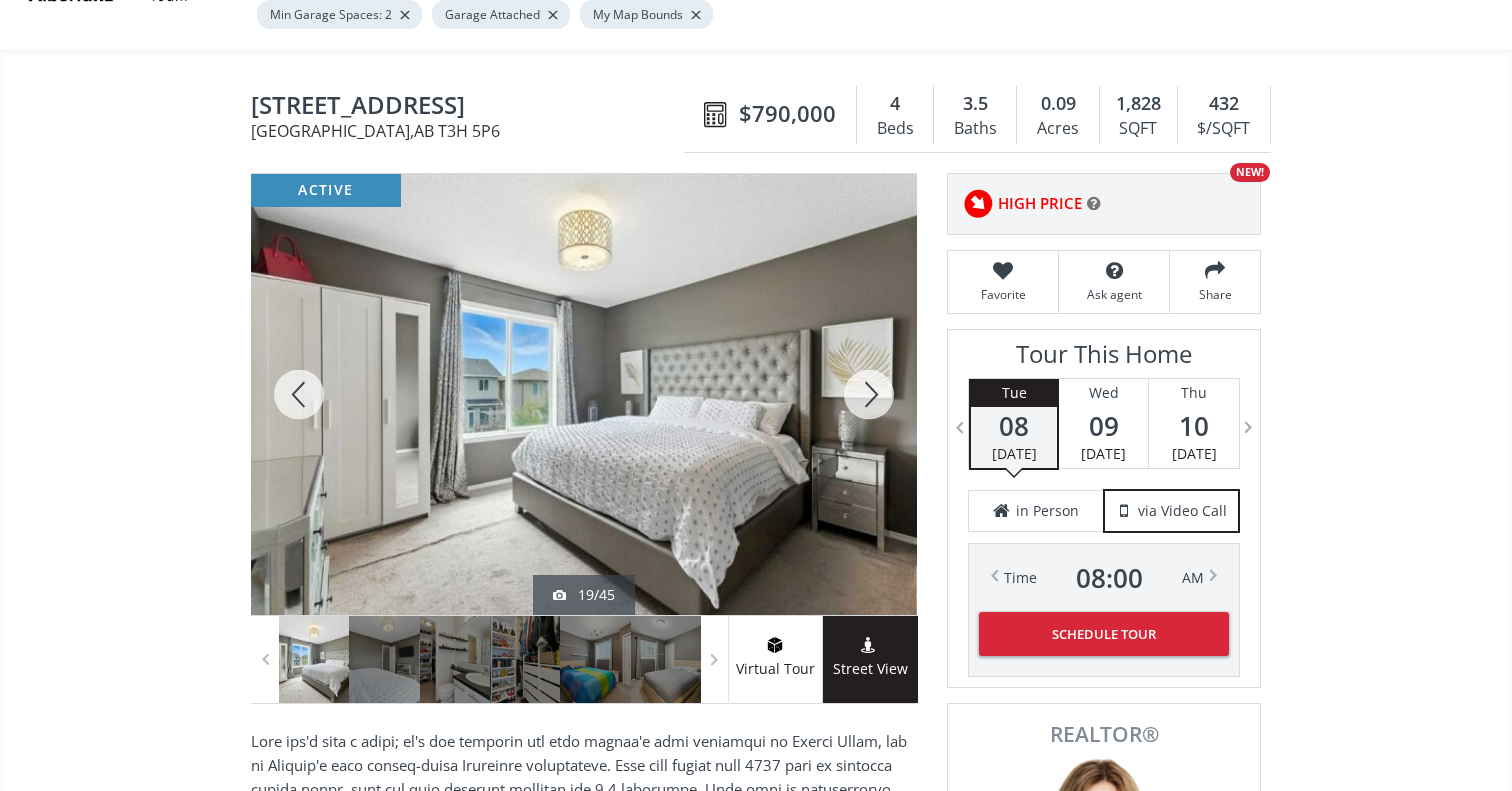 click at bounding box center (869, 394) 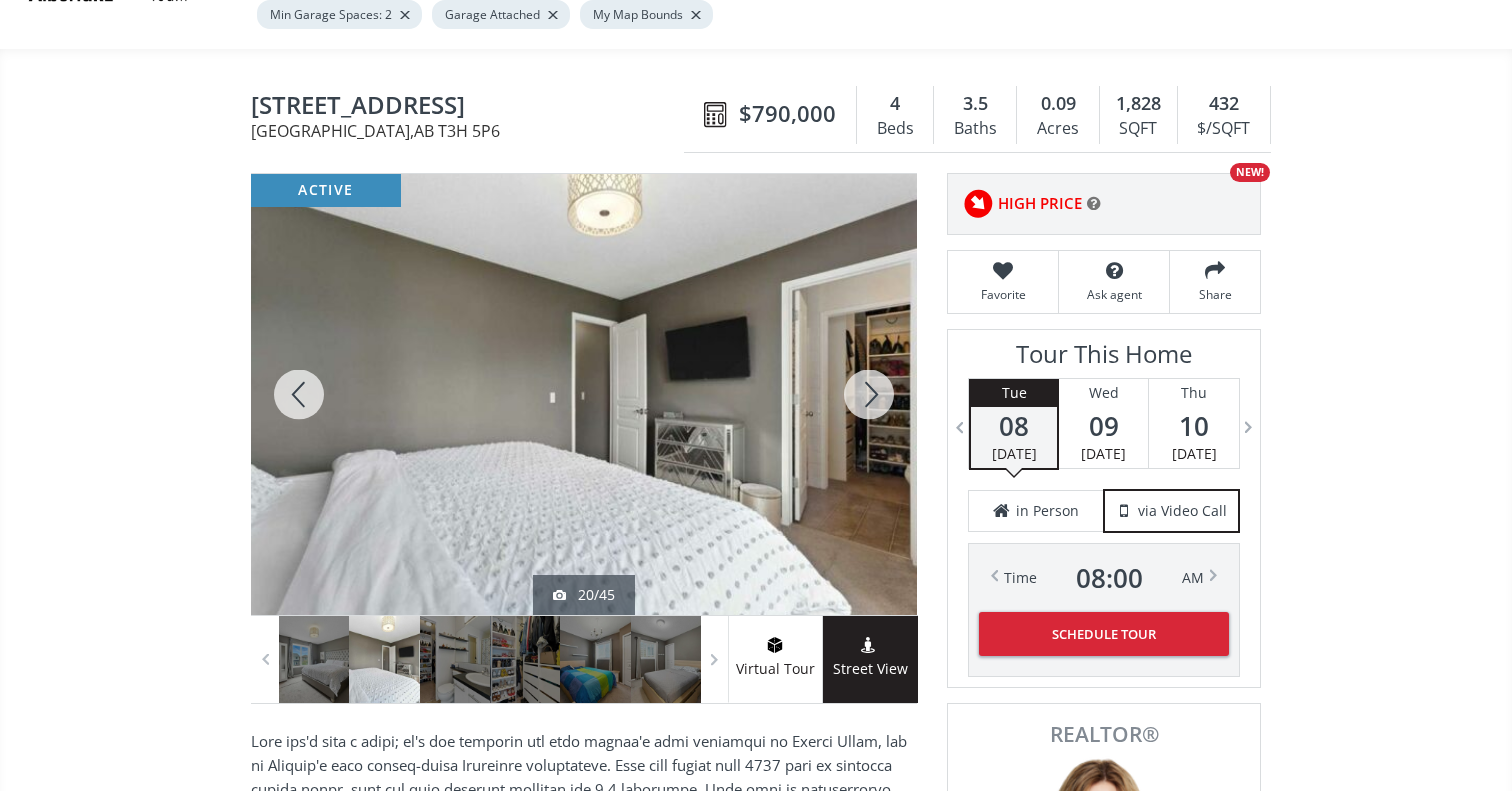 click at bounding box center [869, 394] 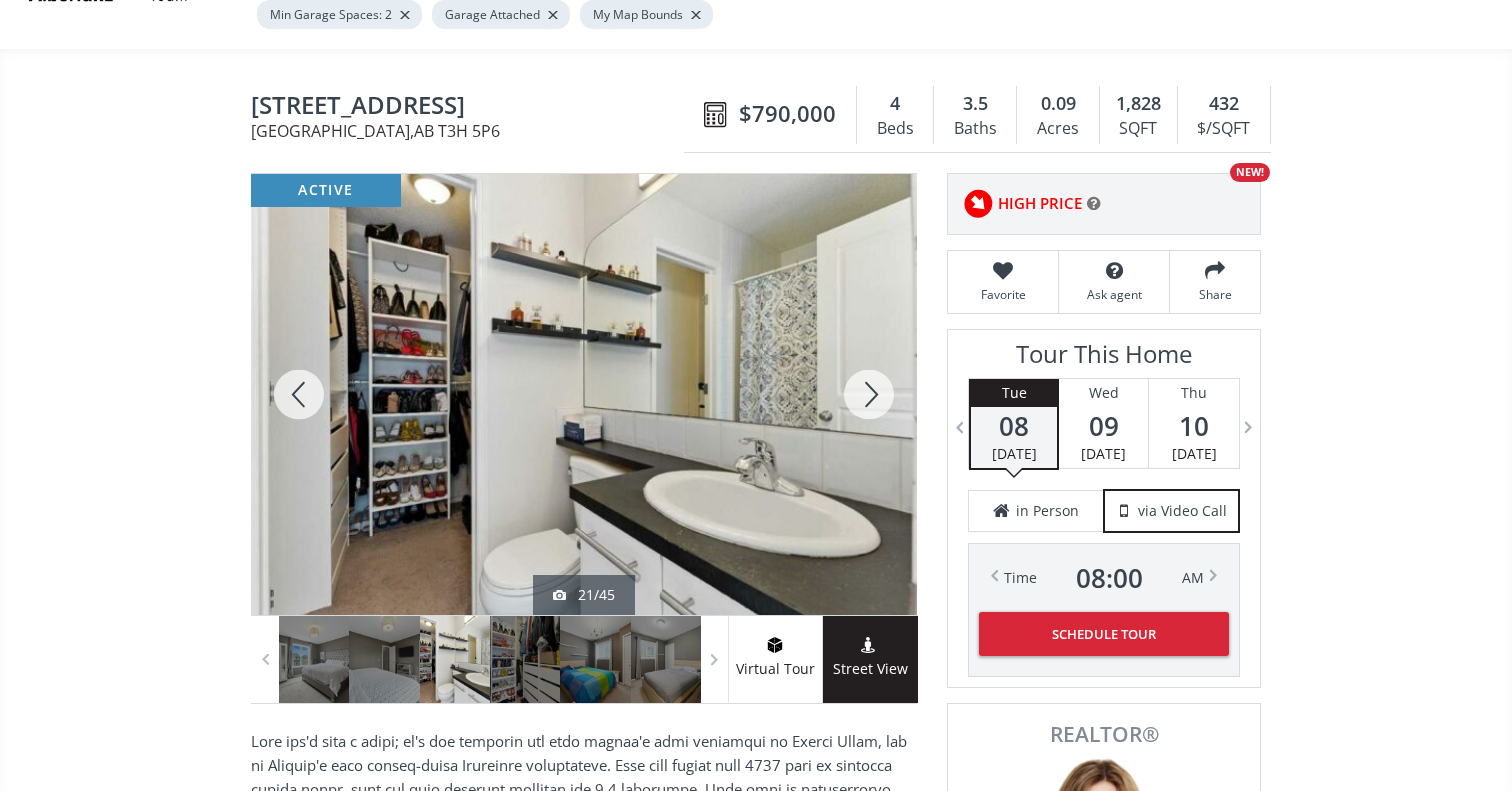 click at bounding box center [869, 394] 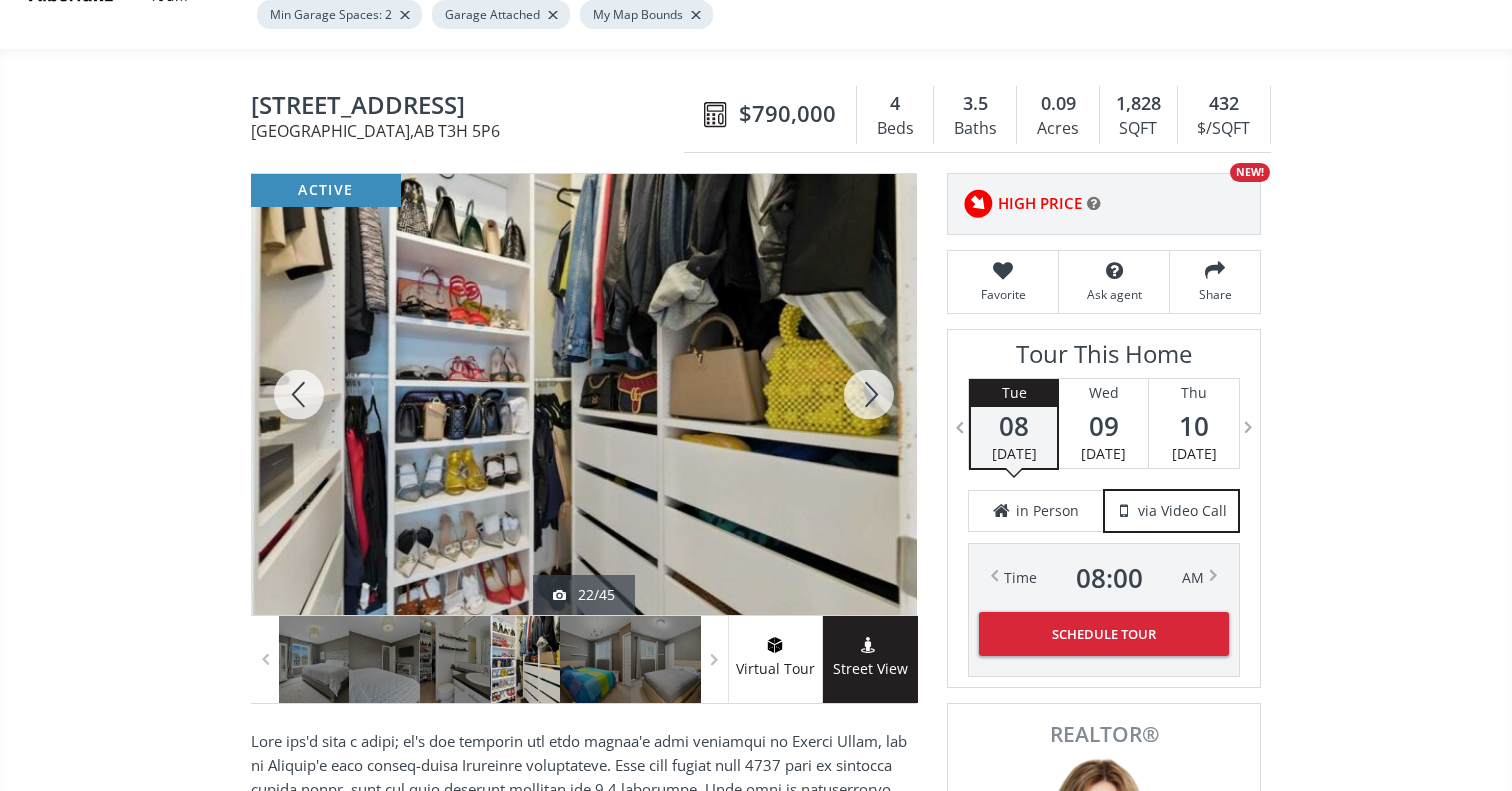 click at bounding box center [869, 394] 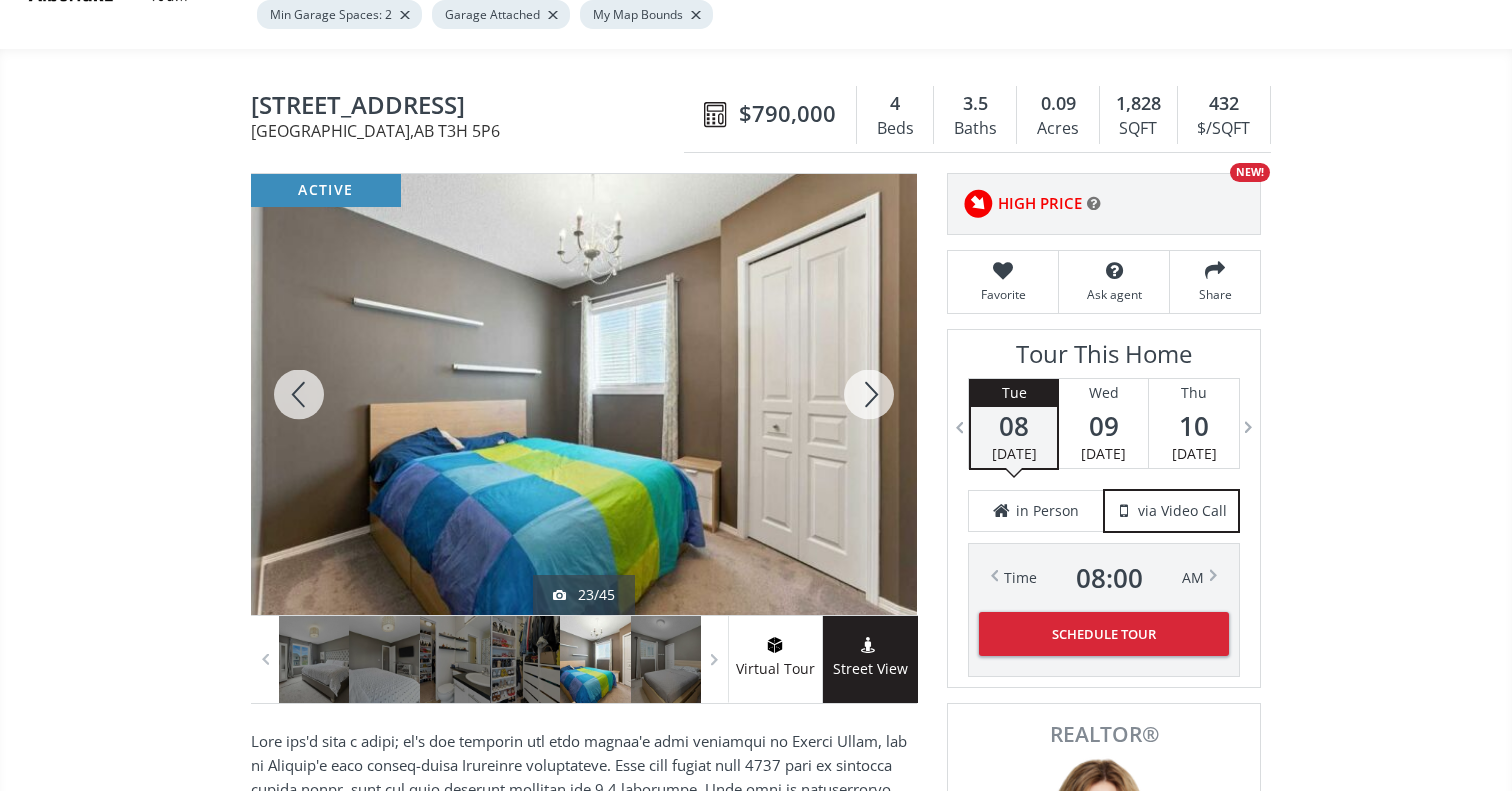 click at bounding box center (869, 394) 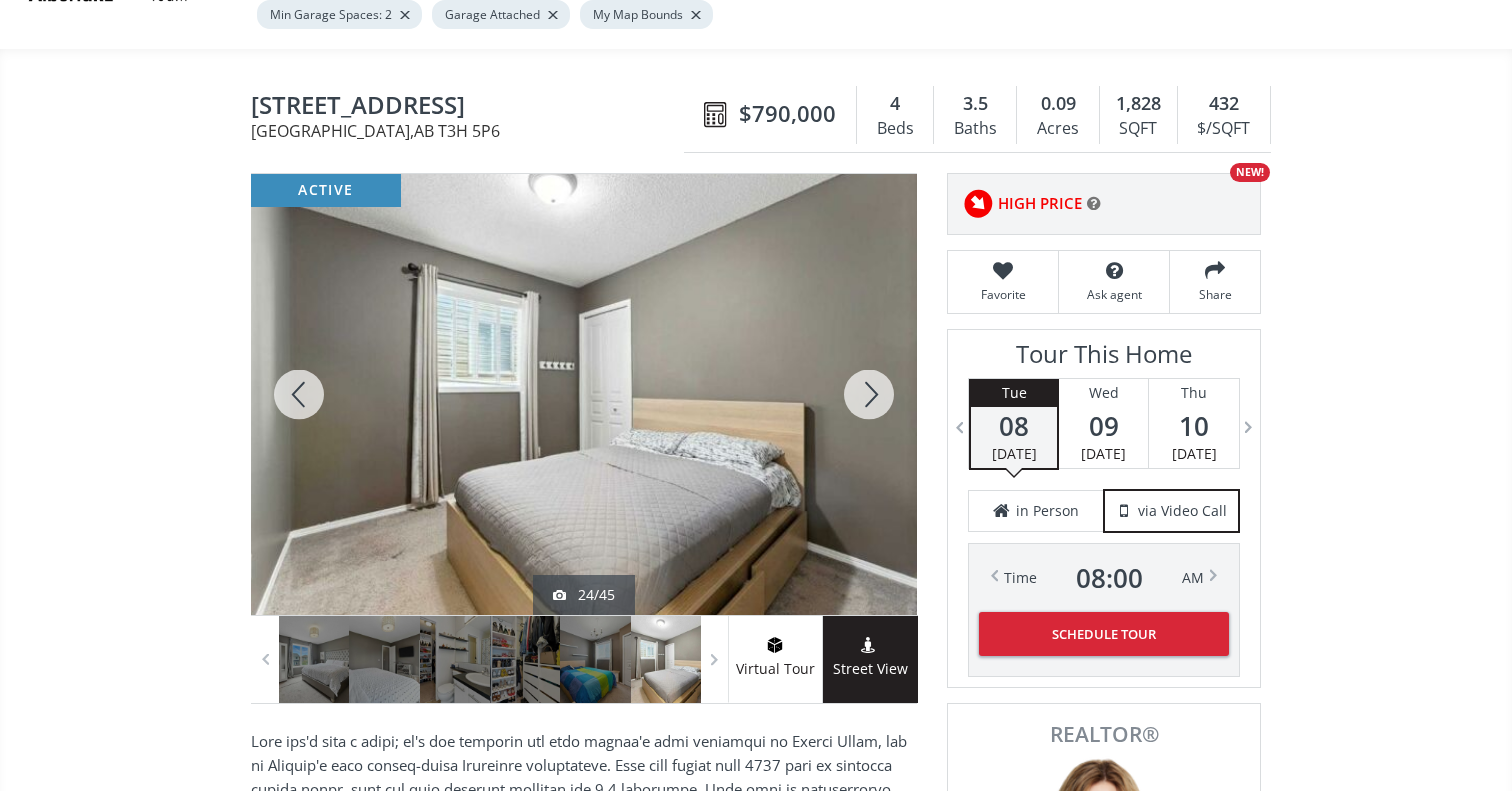 click at bounding box center (869, 394) 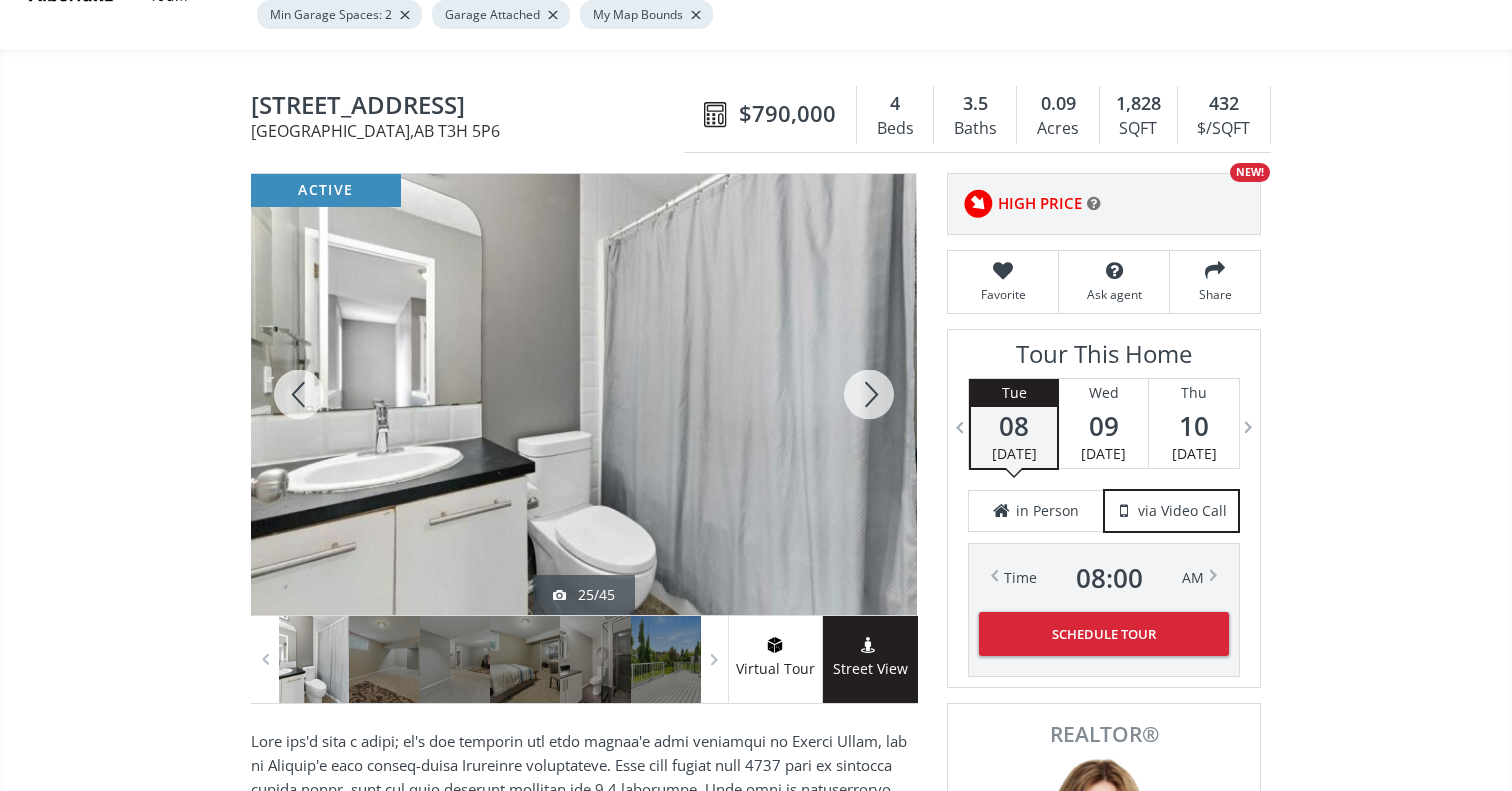 click at bounding box center (869, 394) 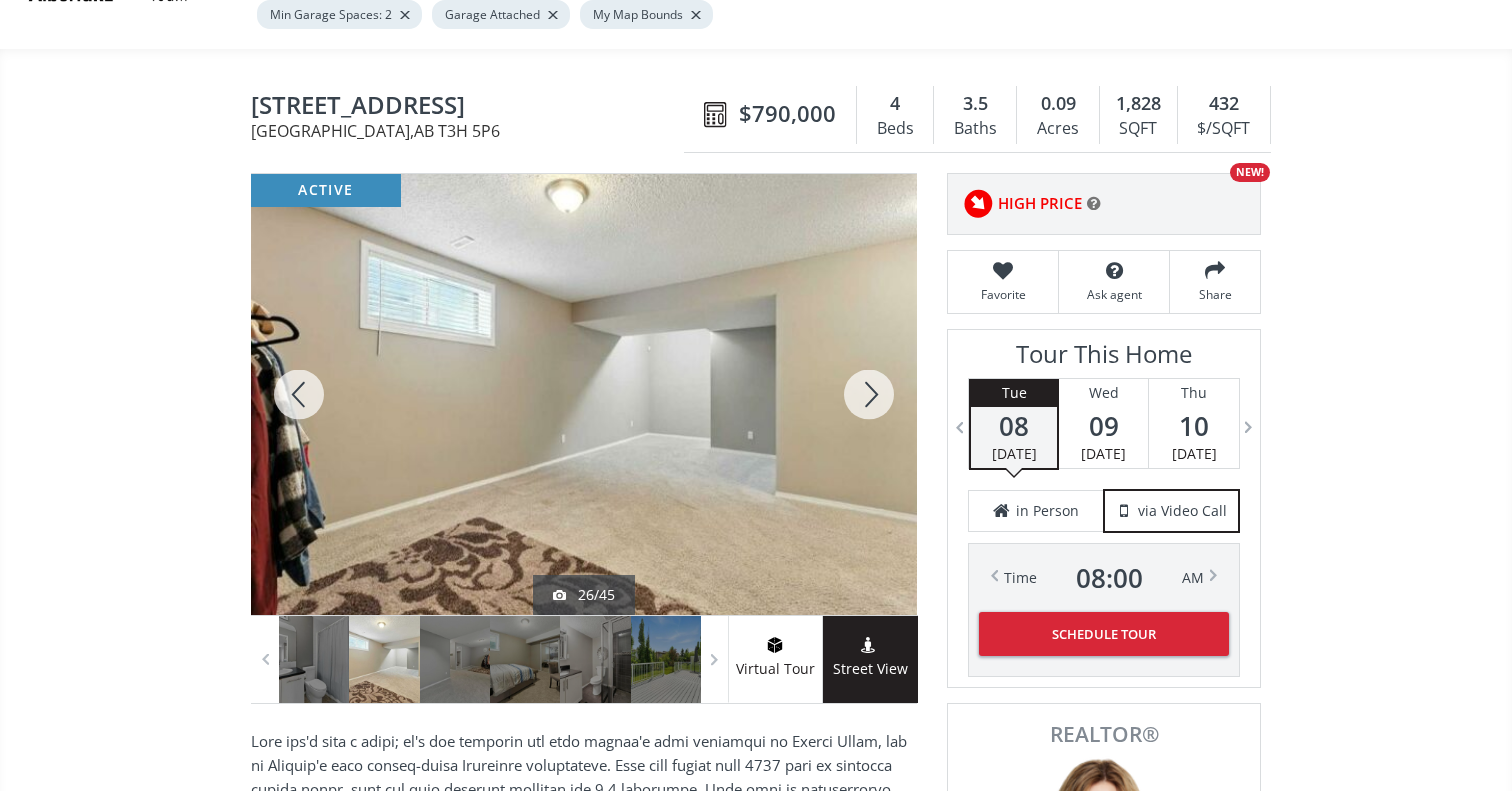 click at bounding box center (869, 394) 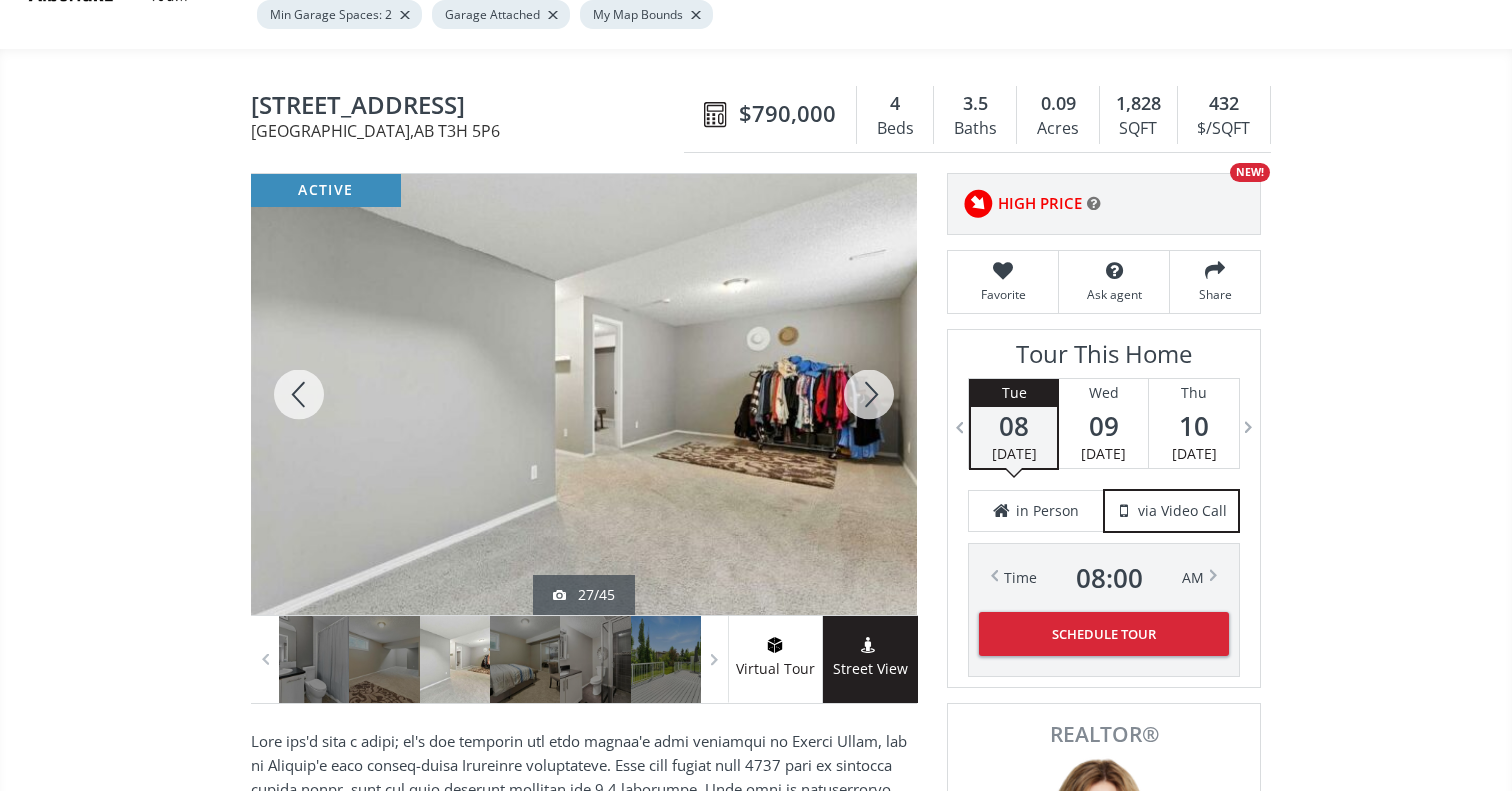 click at bounding box center [869, 394] 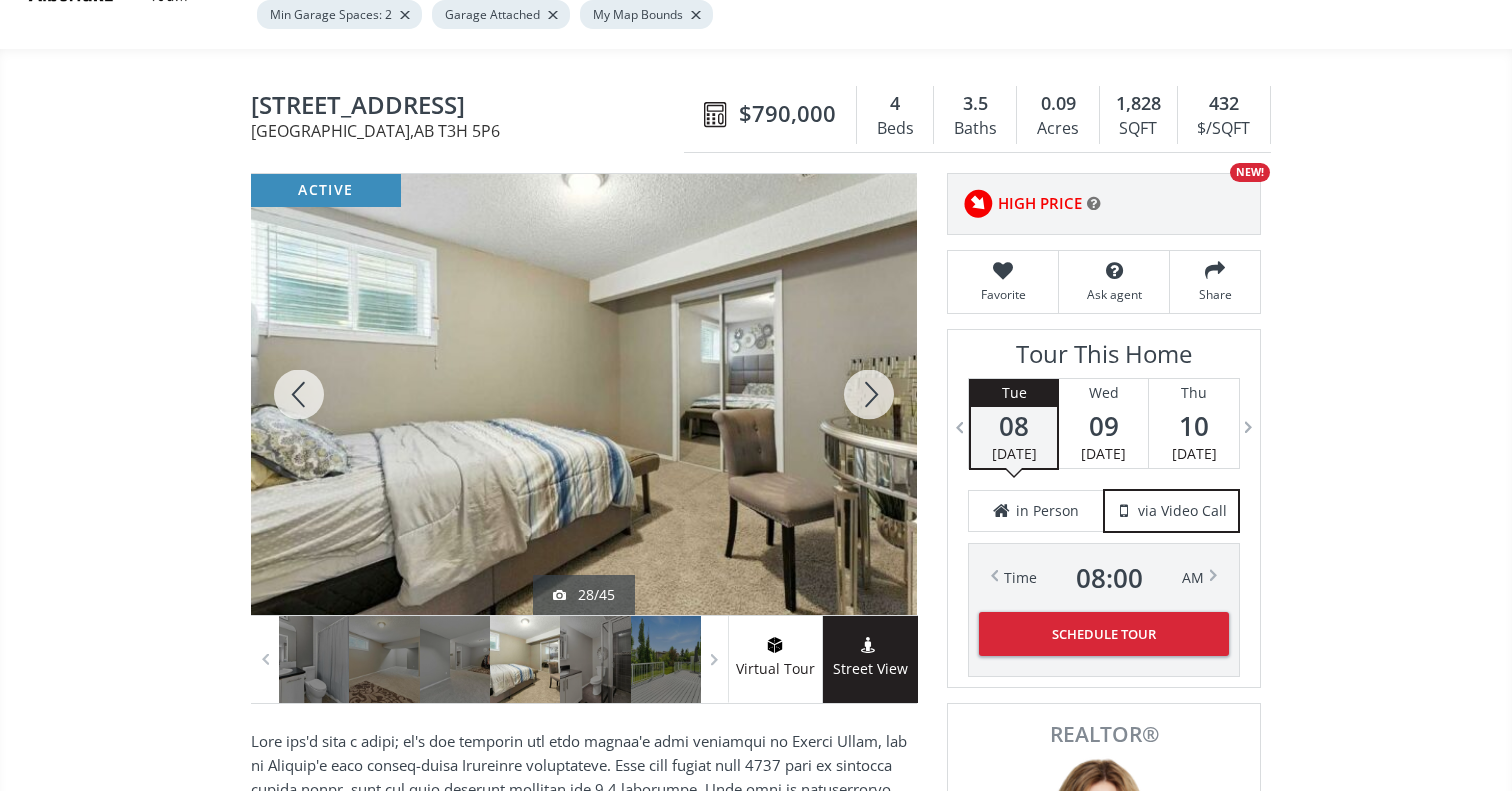 click at bounding box center [869, 394] 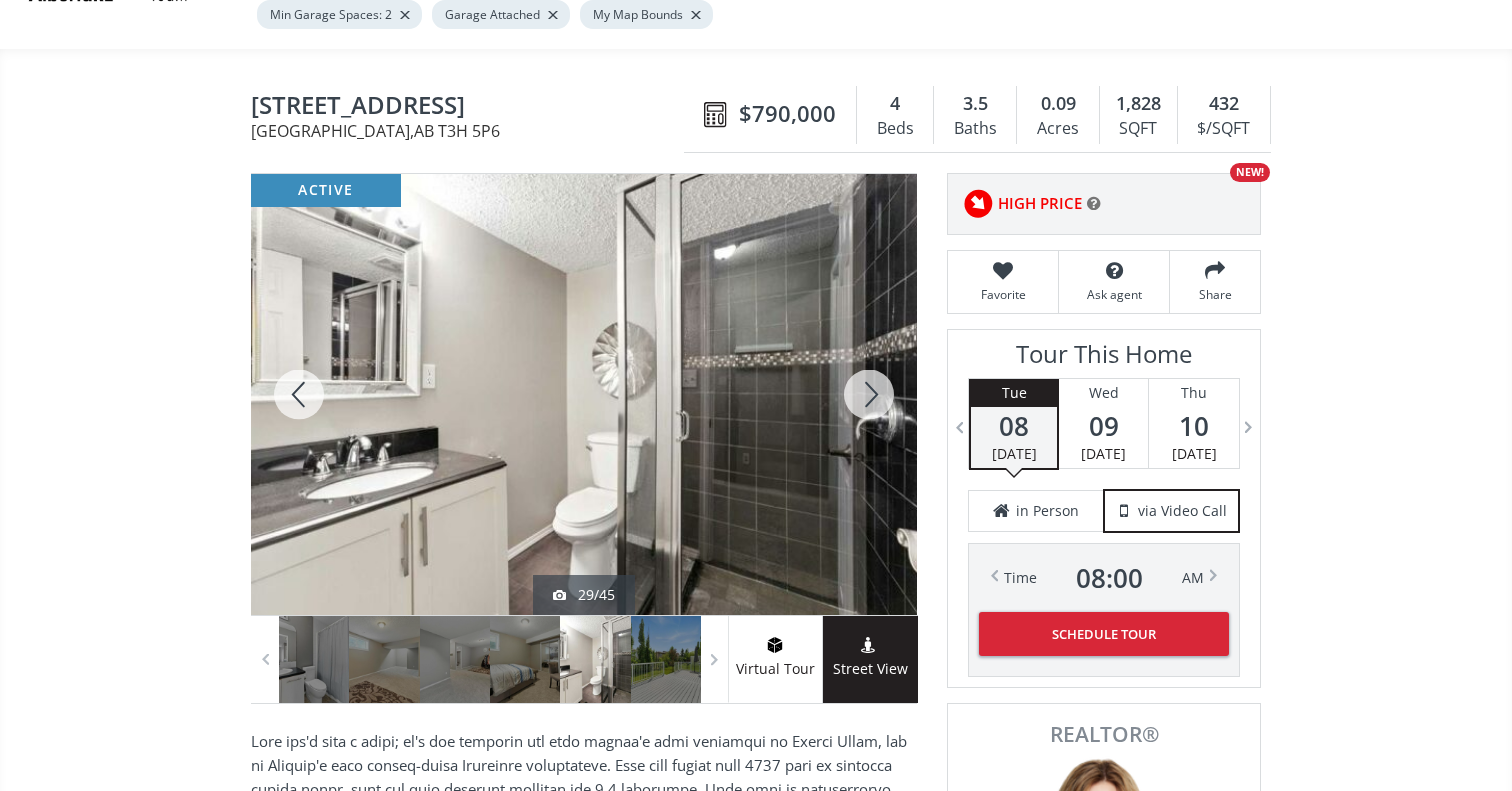 click at bounding box center [869, 394] 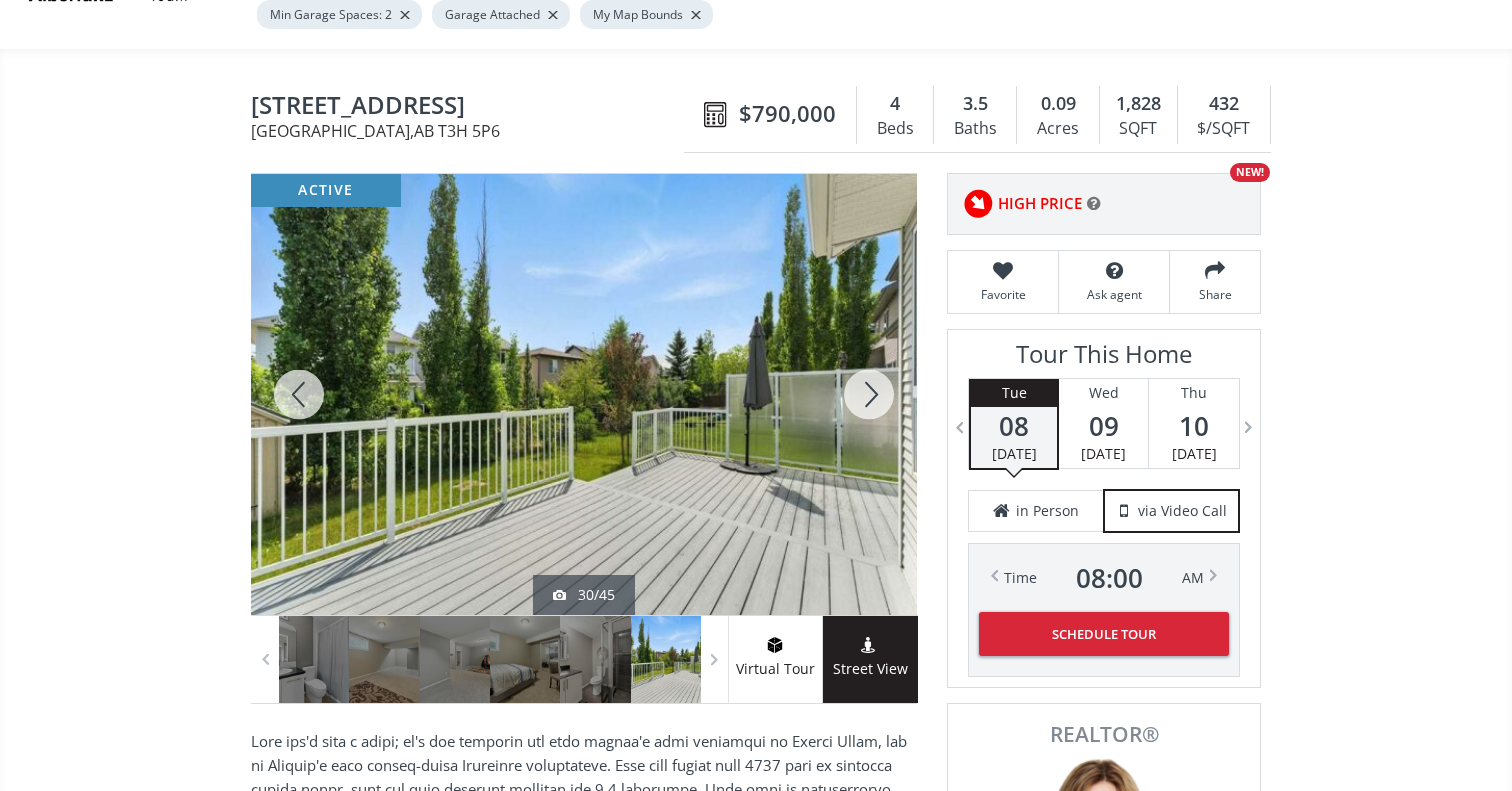 click at bounding box center [869, 394] 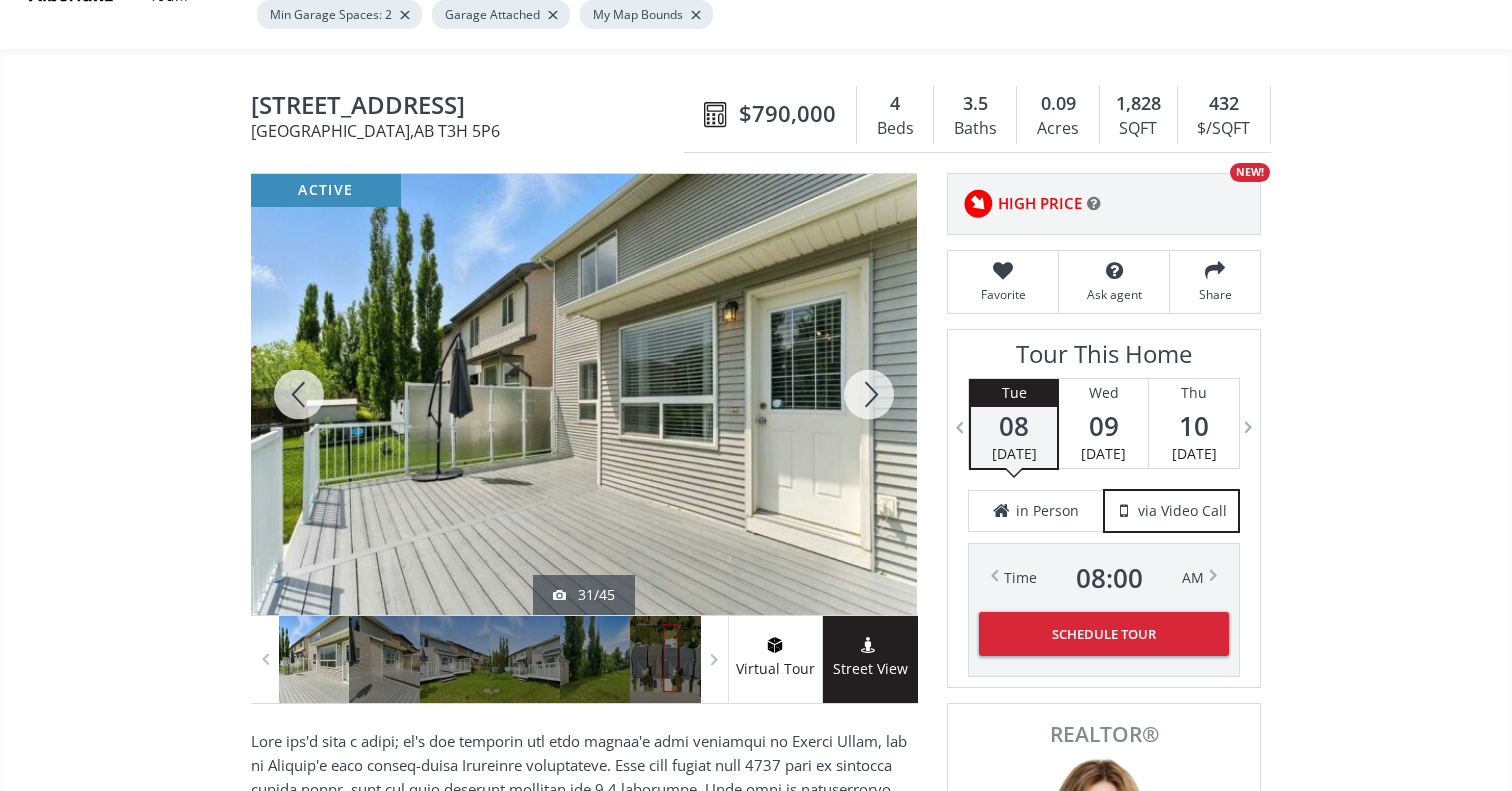 click at bounding box center (869, 394) 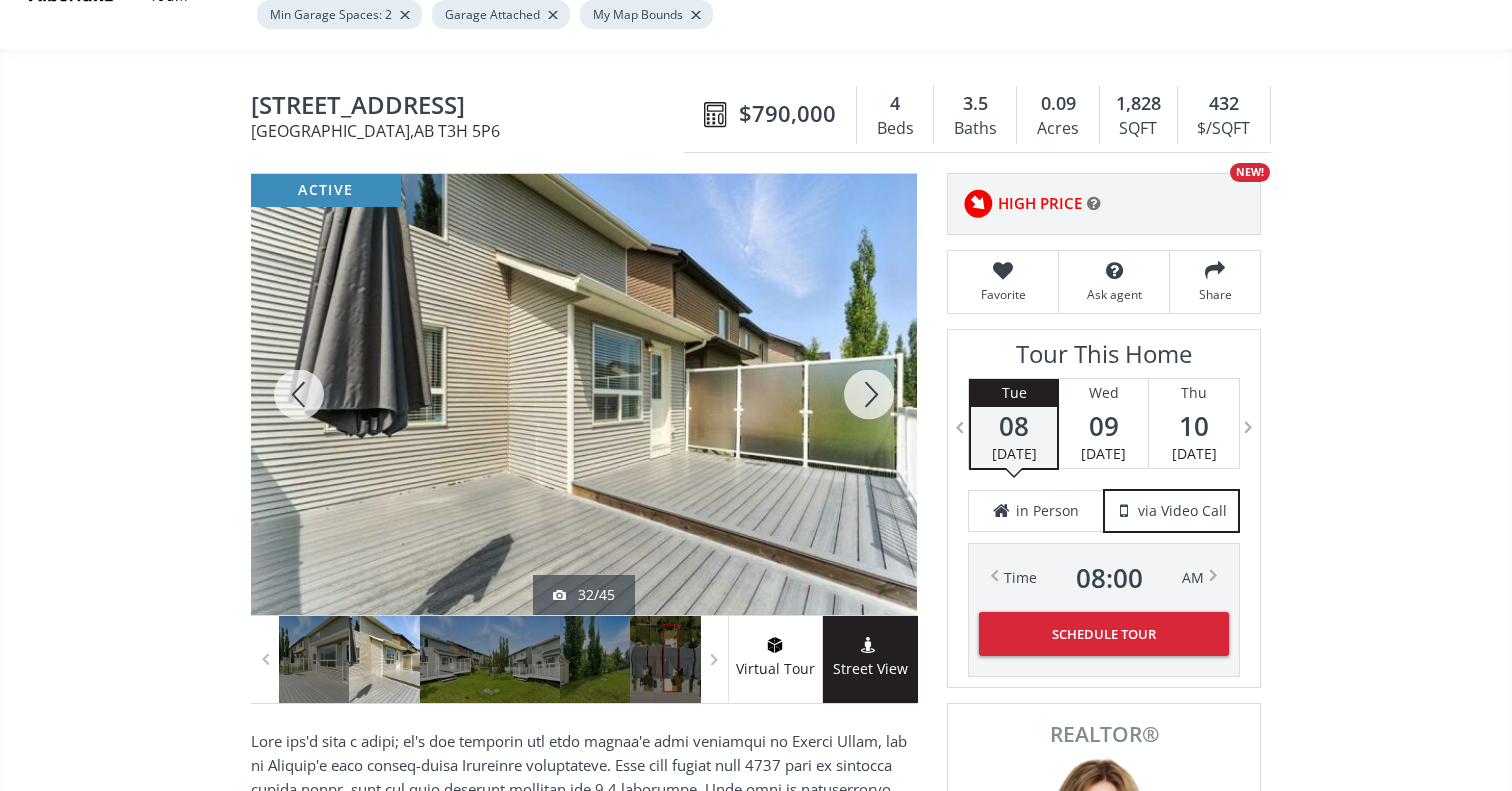 click at bounding box center [869, 394] 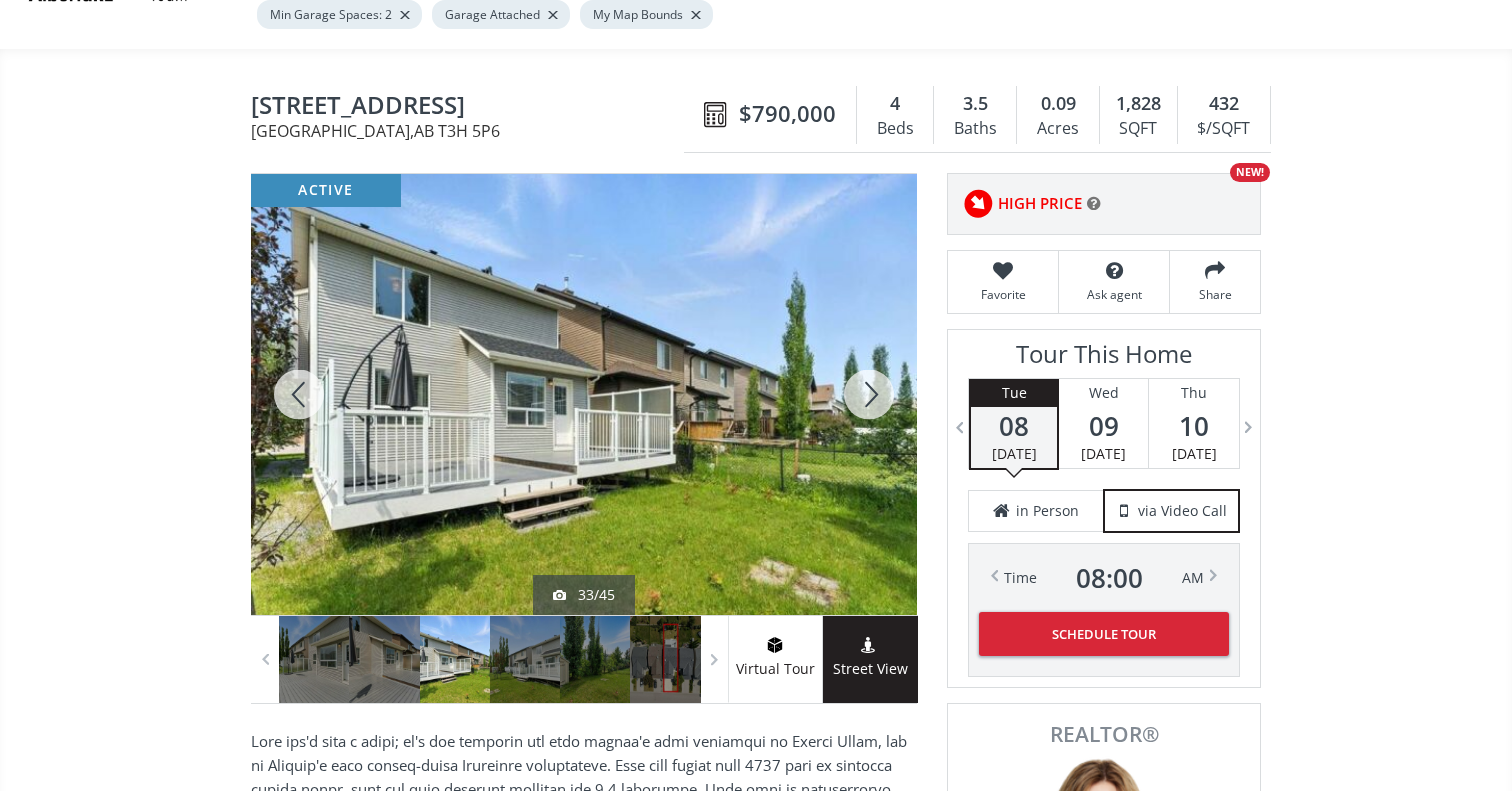 click at bounding box center [869, 394] 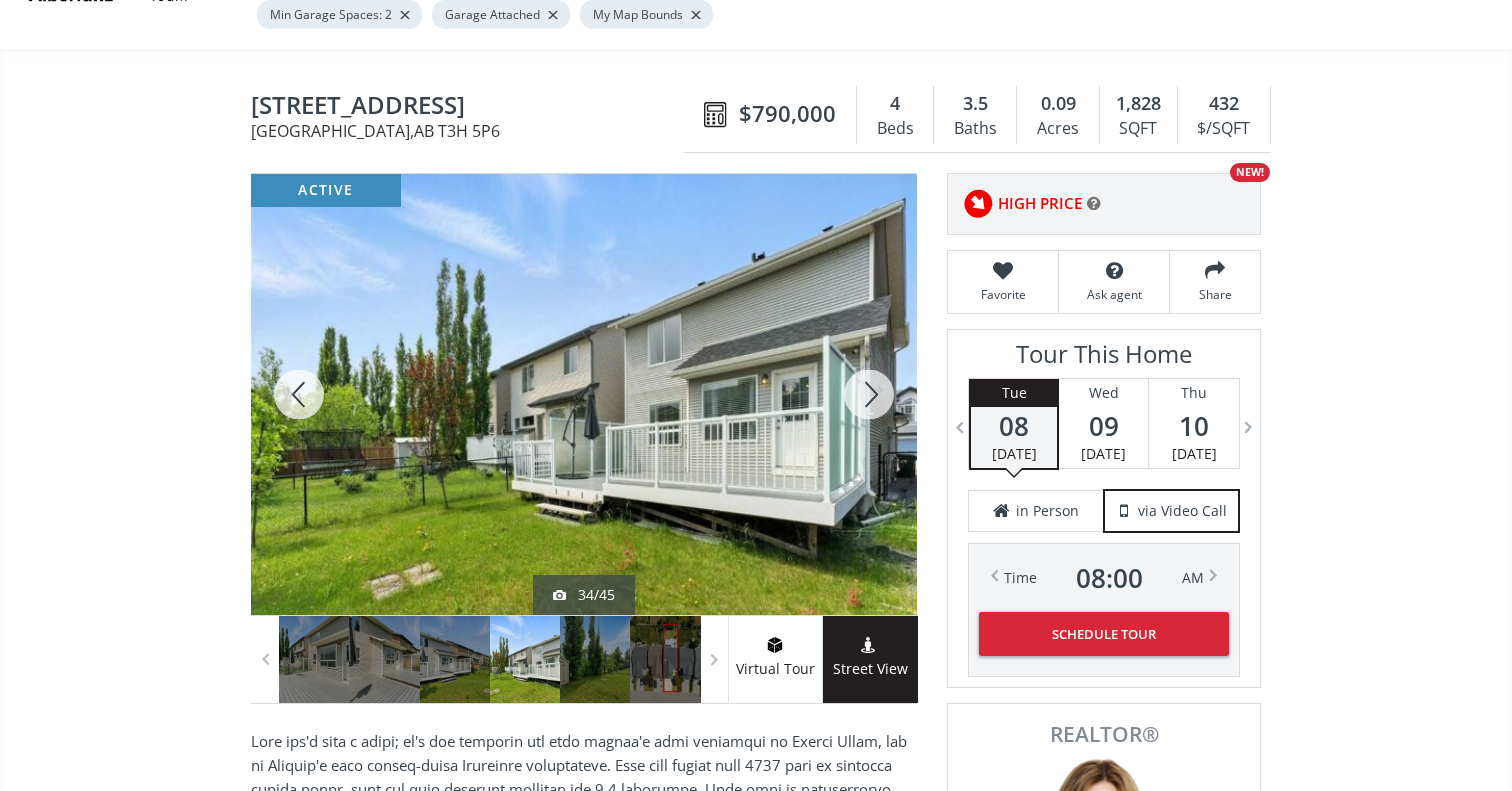 click at bounding box center (869, 394) 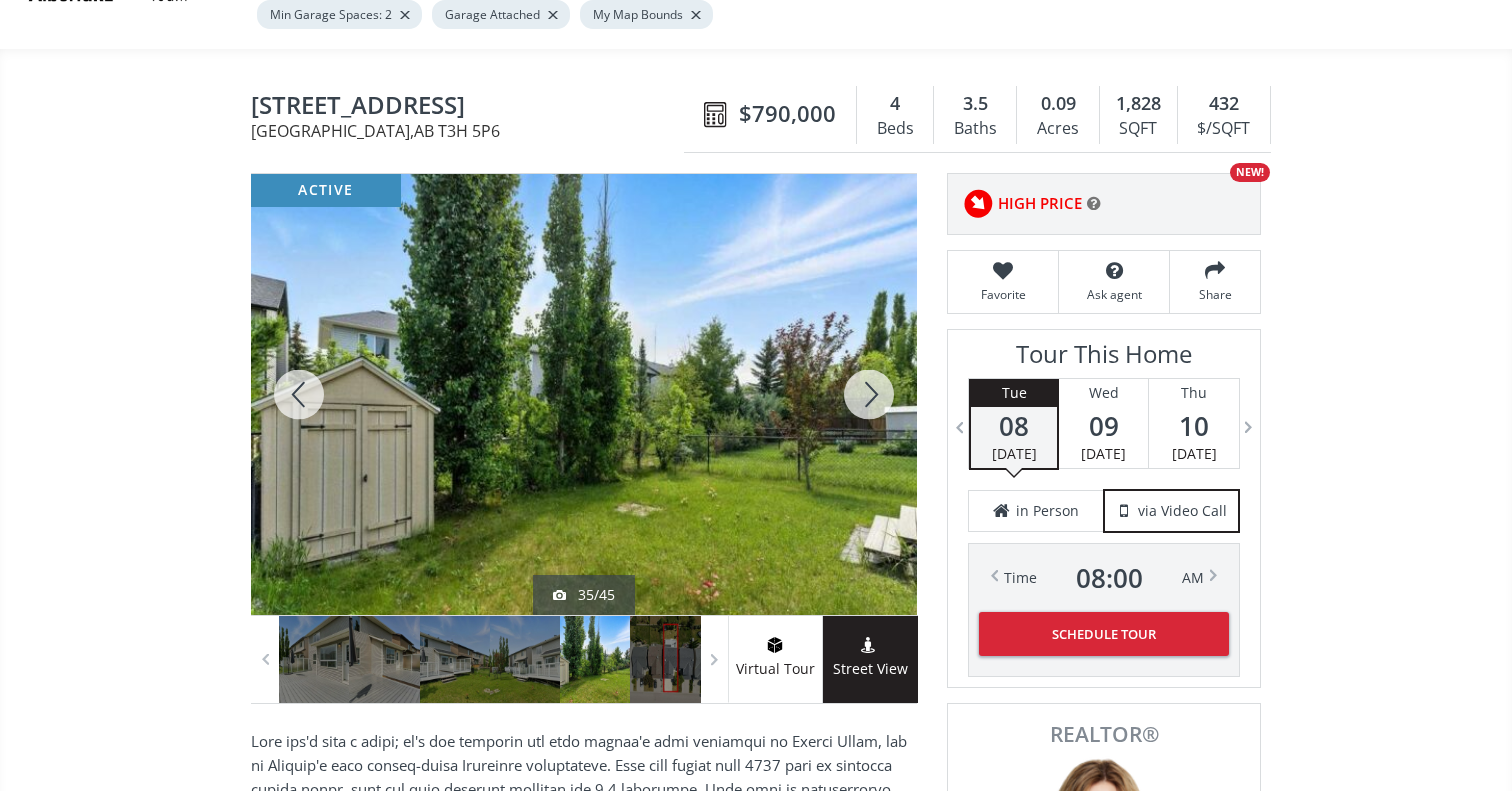 click at bounding box center [869, 394] 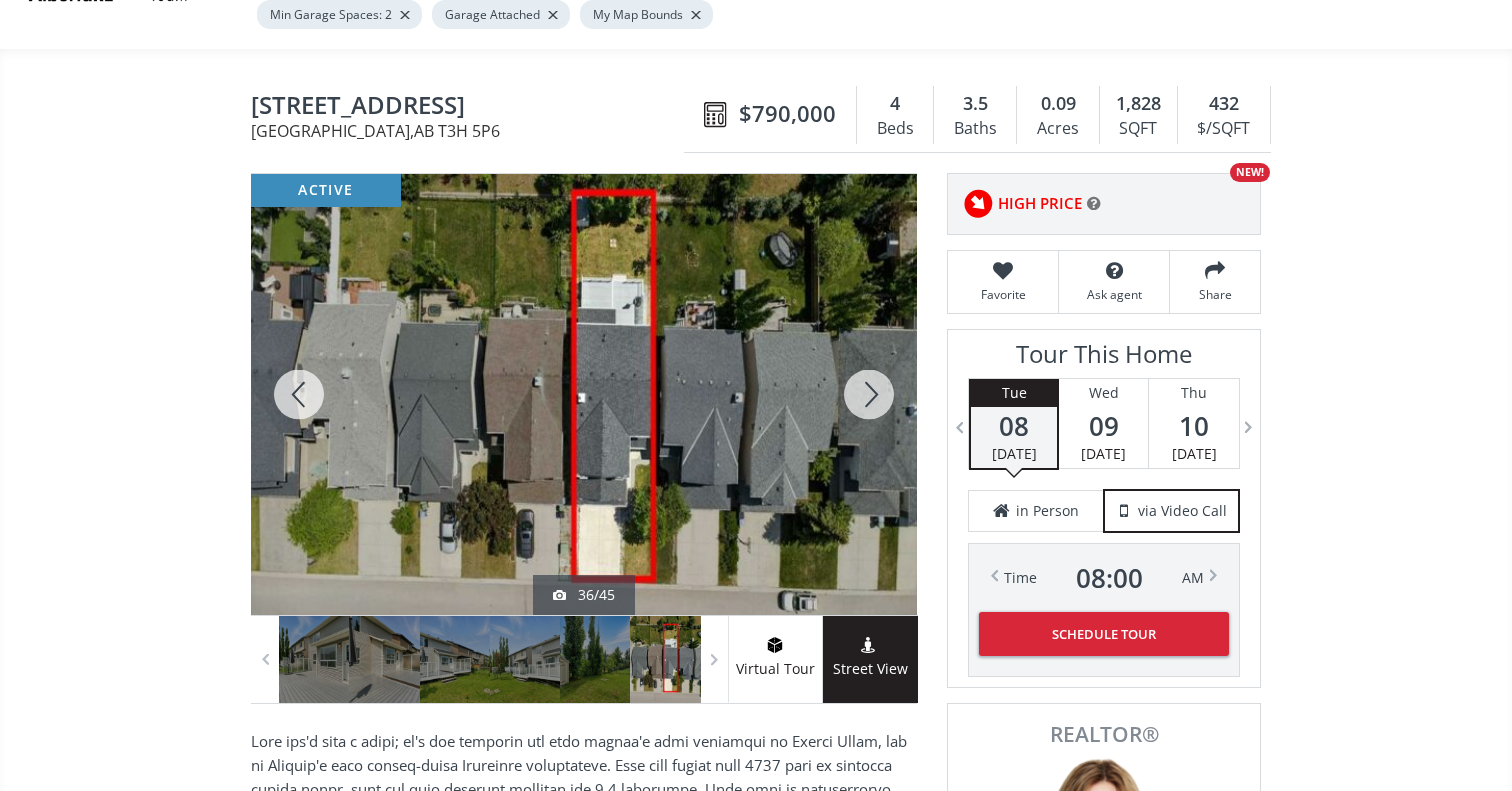 click at bounding box center (869, 394) 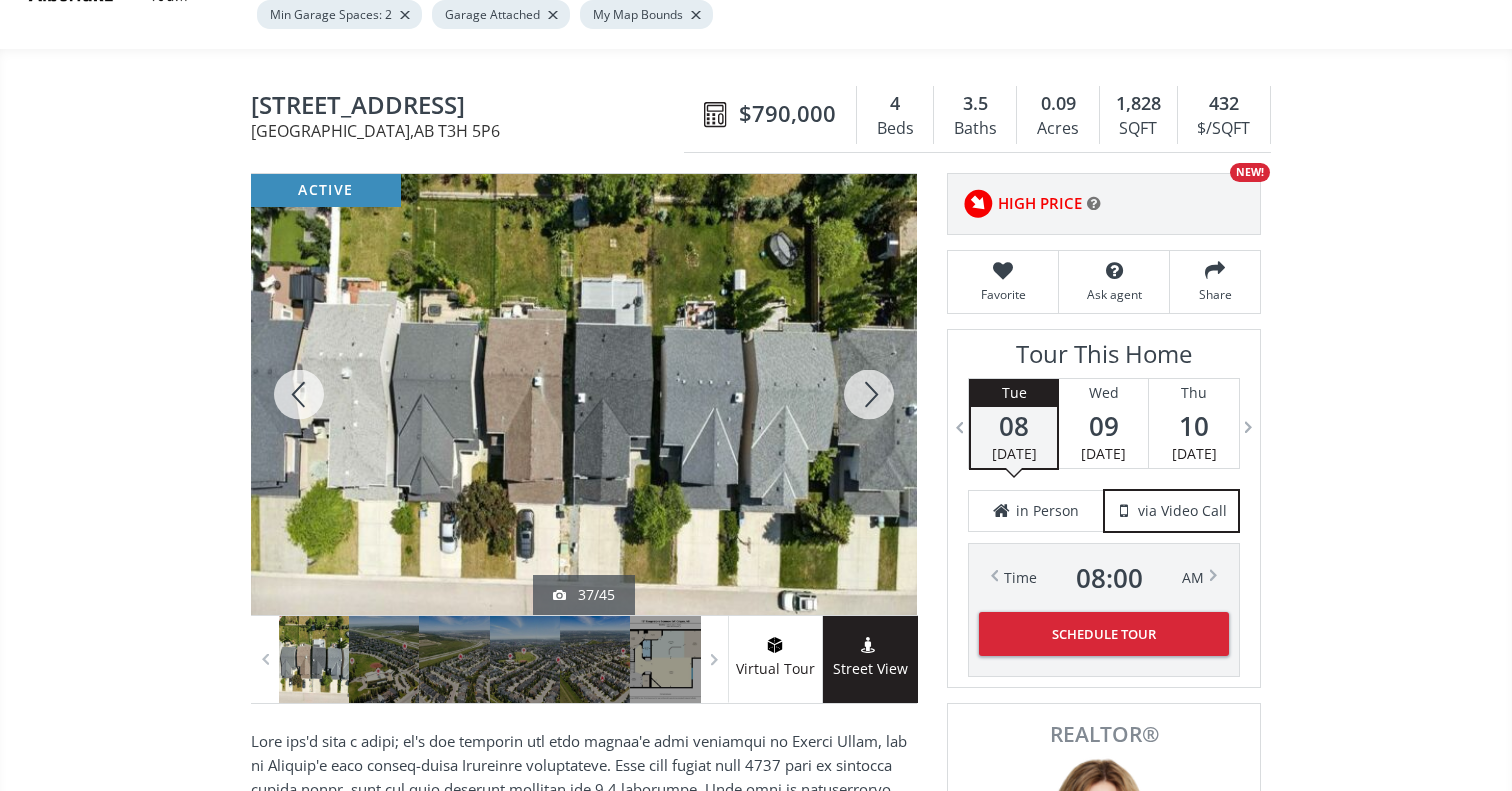 click at bounding box center [869, 394] 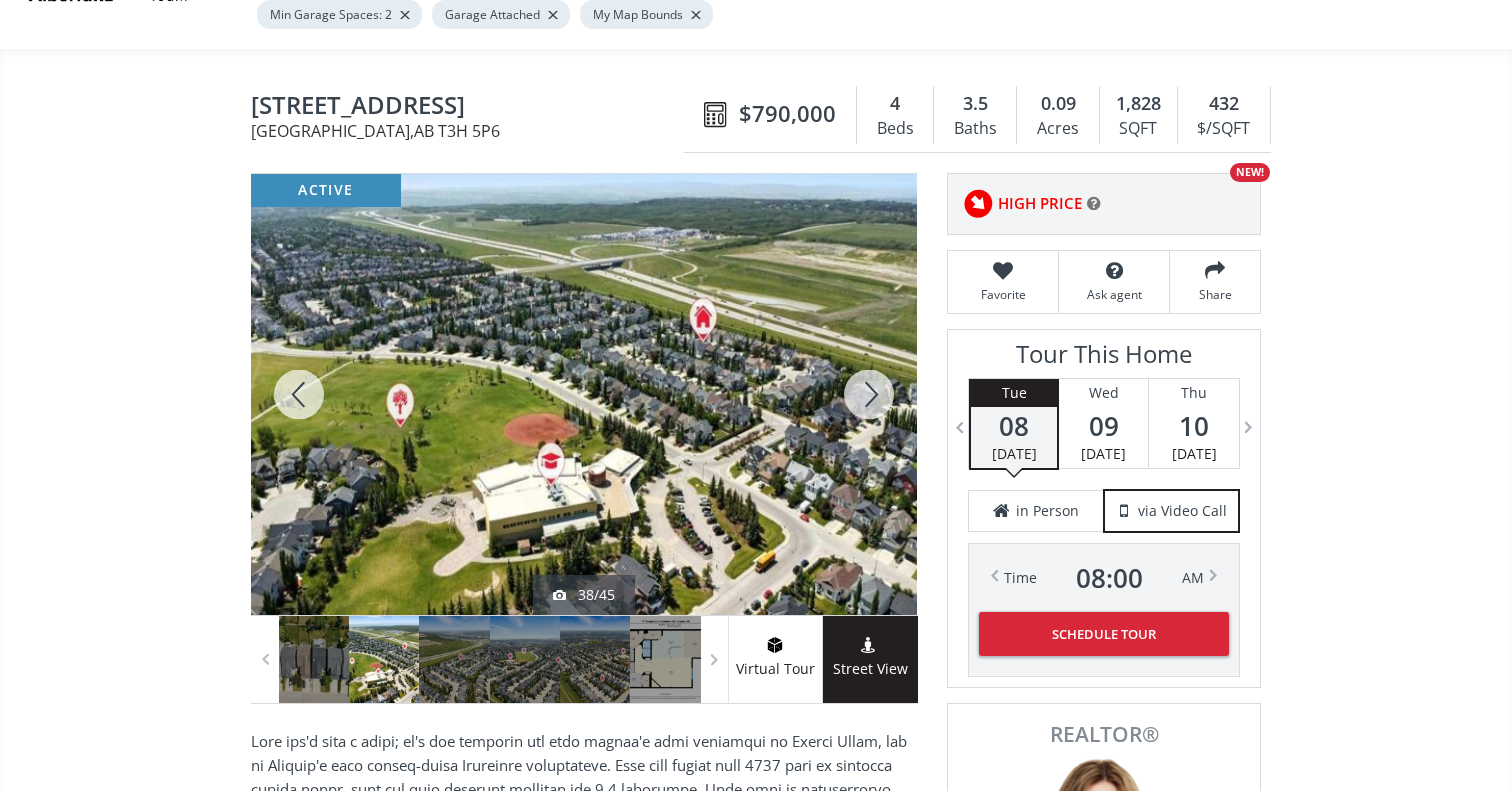 click at bounding box center (869, 394) 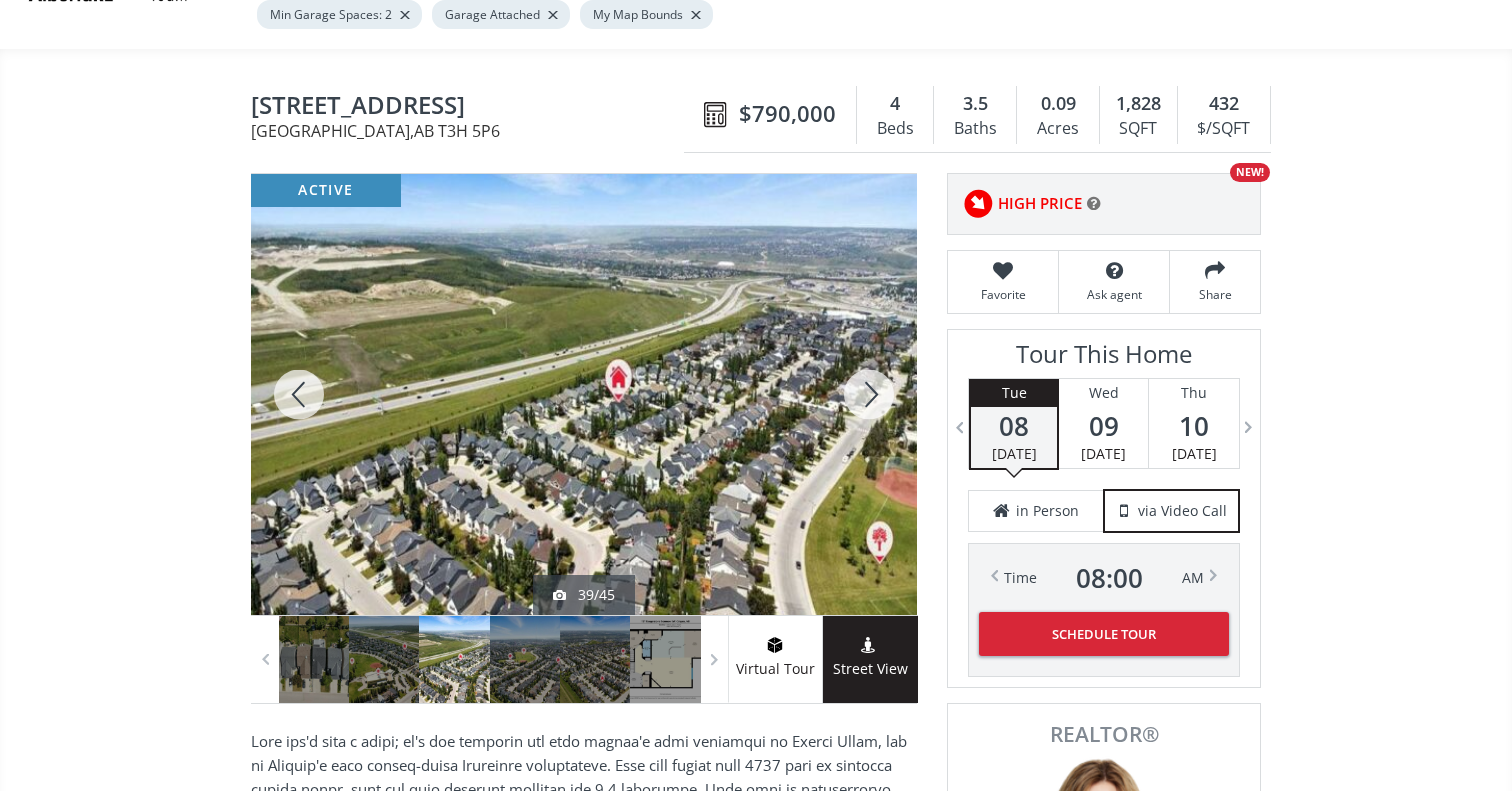click at bounding box center (869, 394) 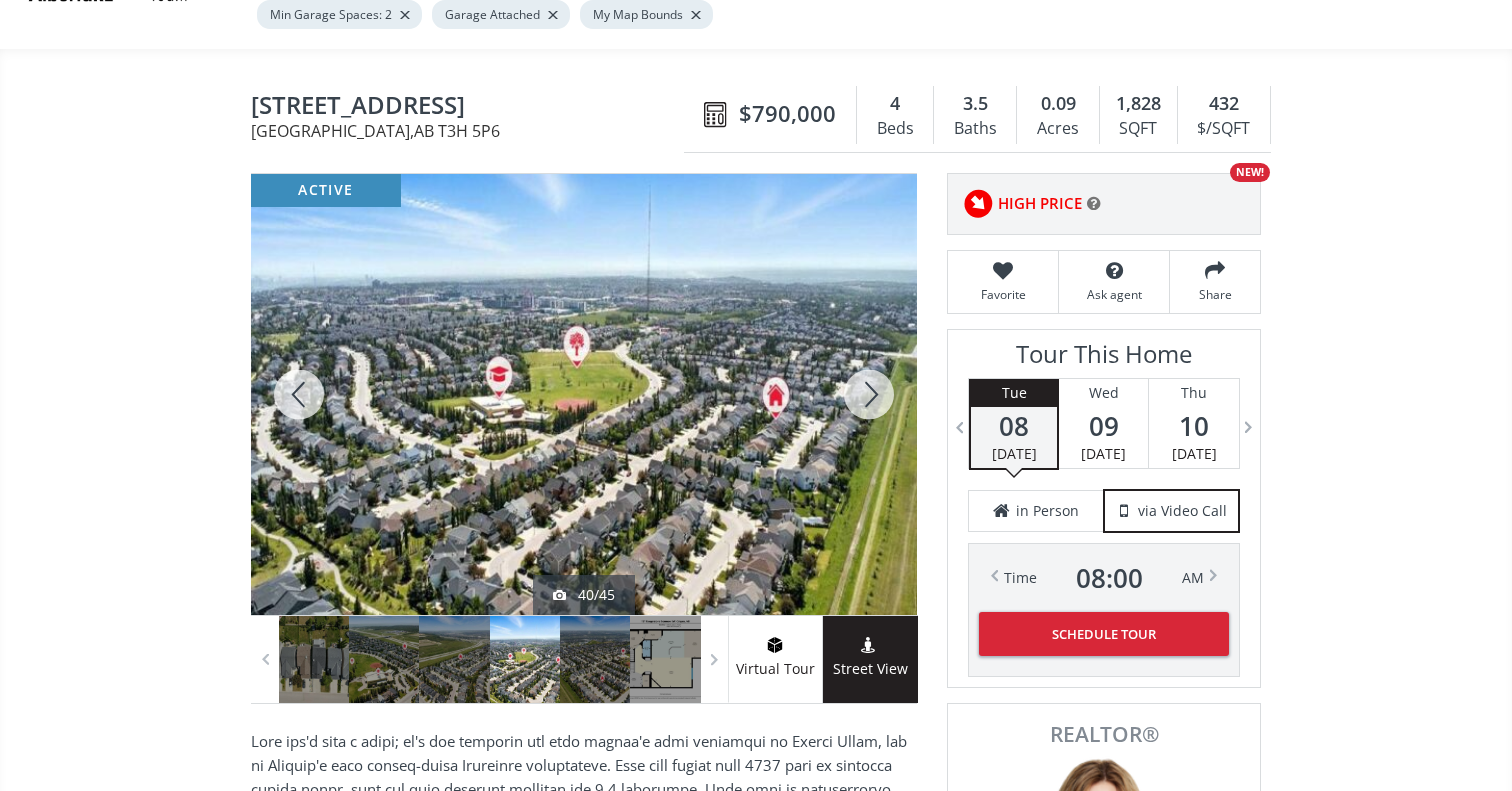 click at bounding box center [869, 394] 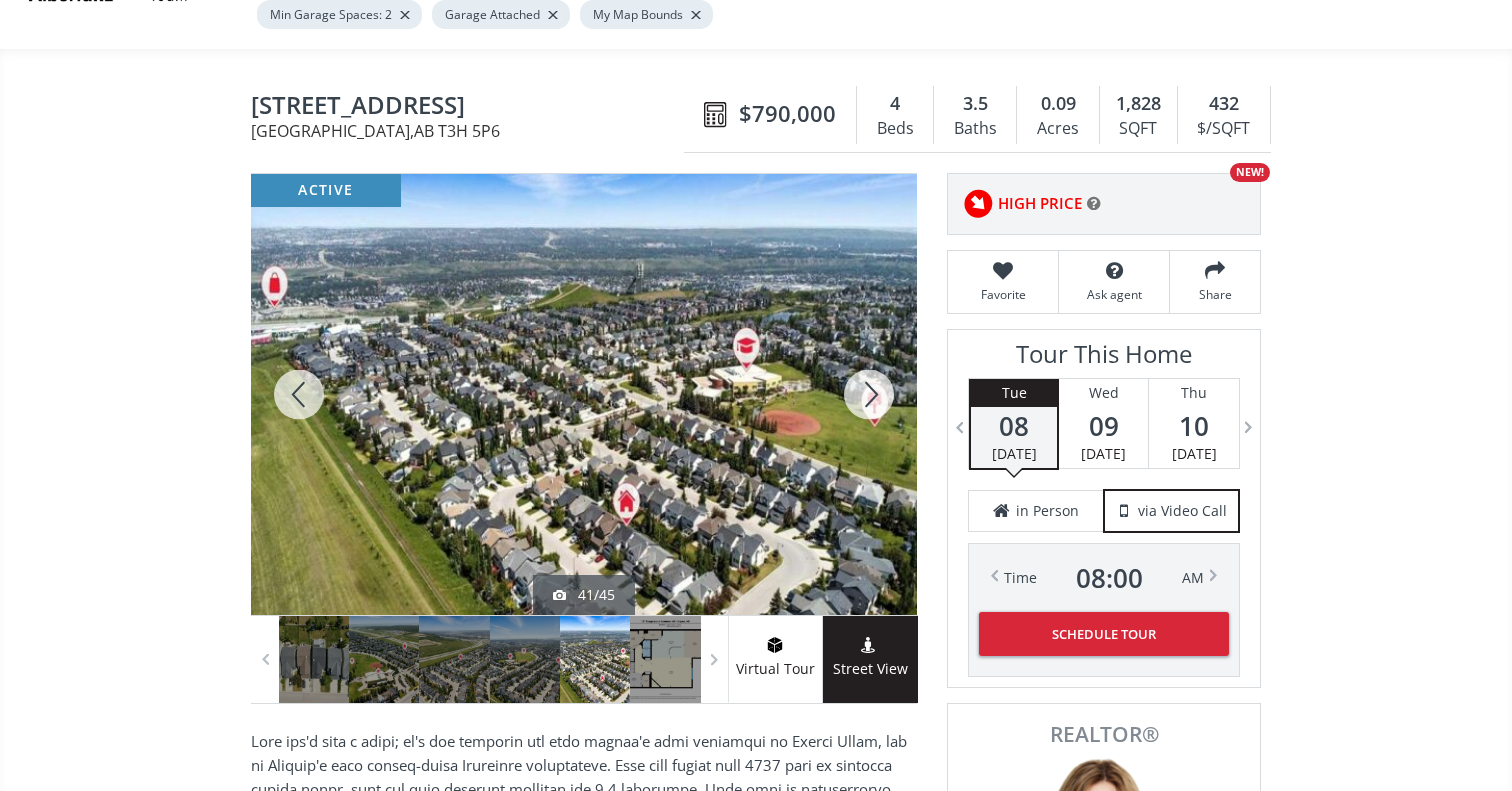 click at bounding box center [869, 394] 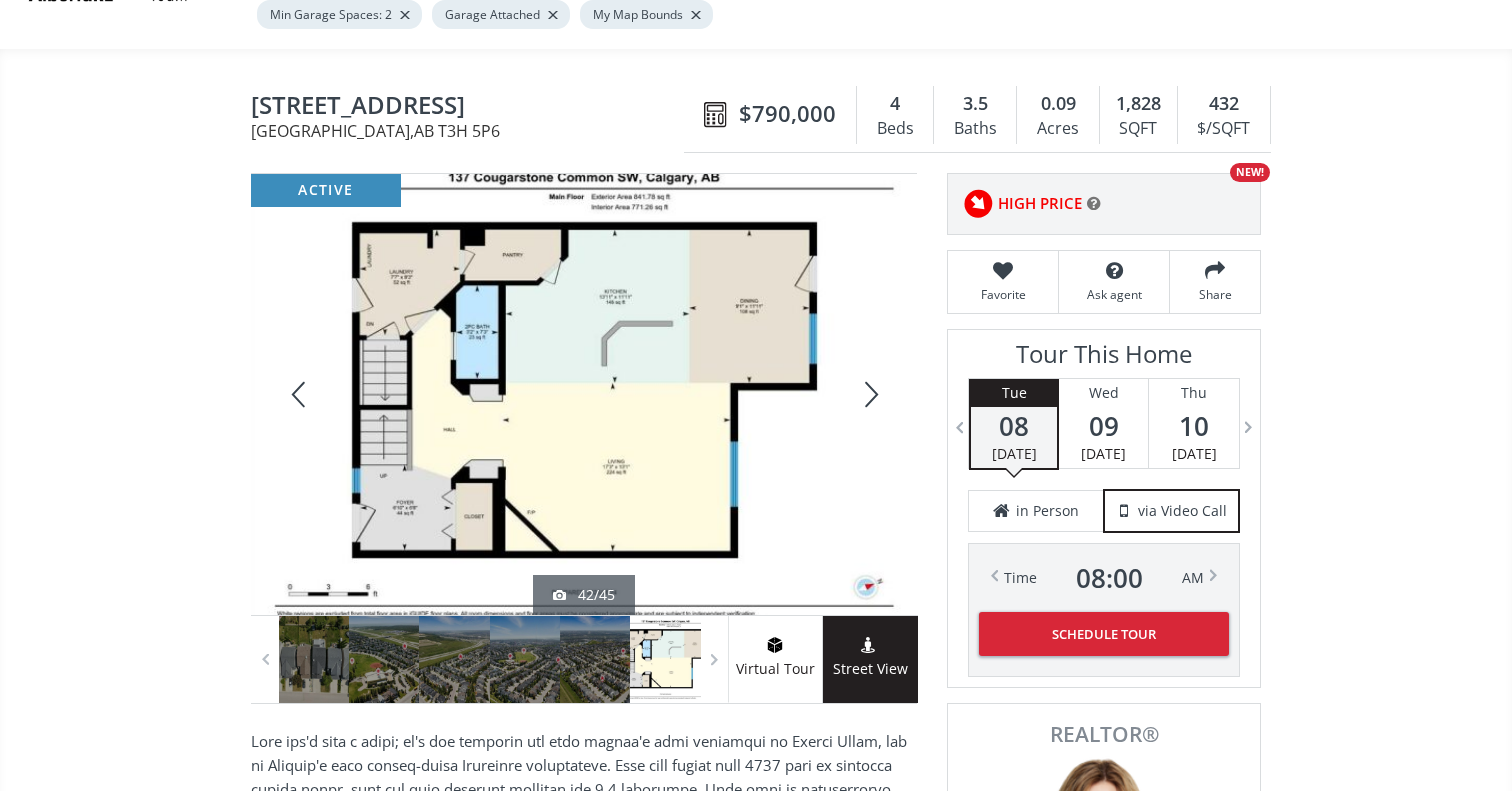 click at bounding box center (869, 394) 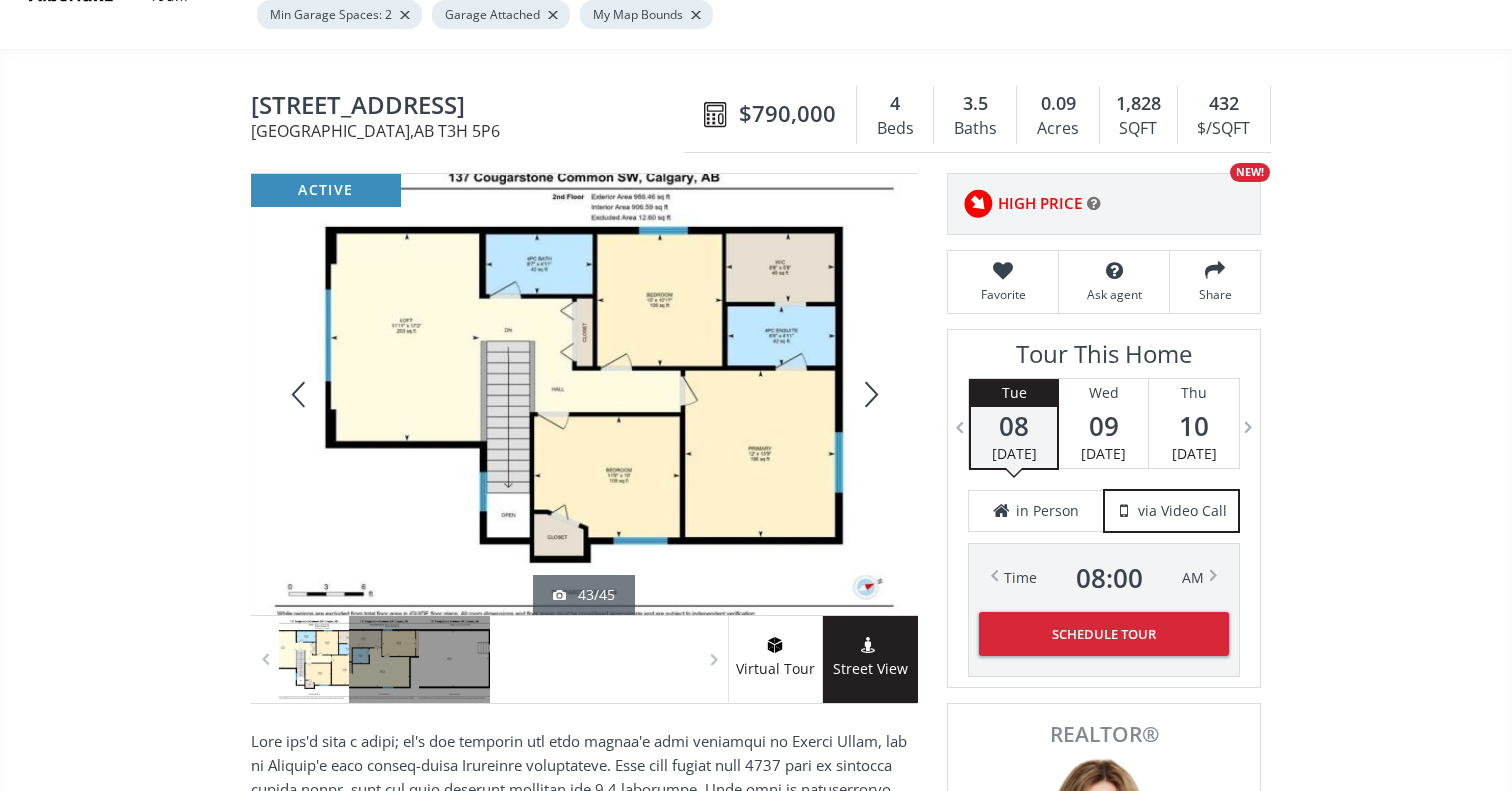 click at bounding box center (299, 394) 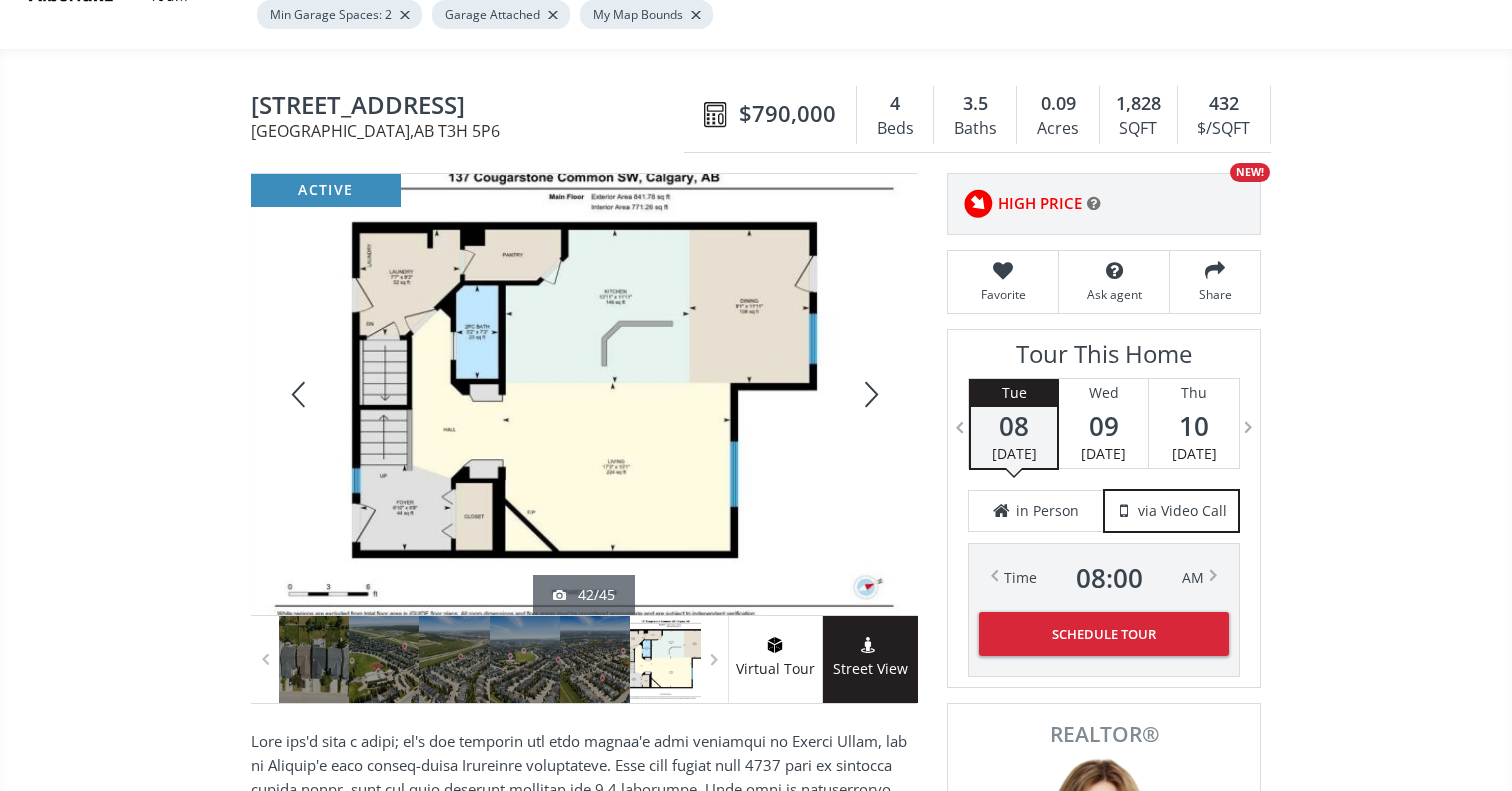click at bounding box center (869, 394) 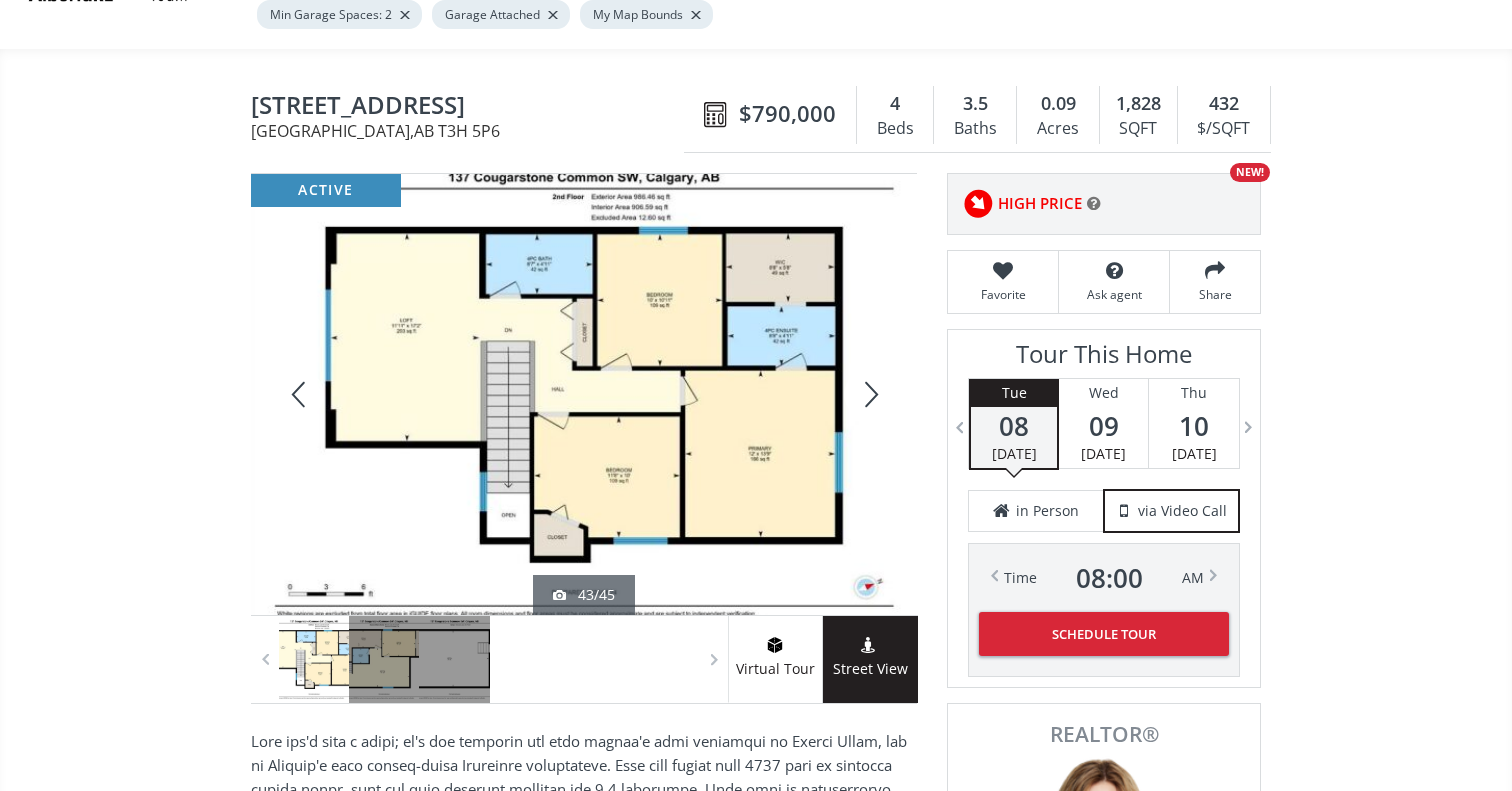 click at bounding box center [869, 394] 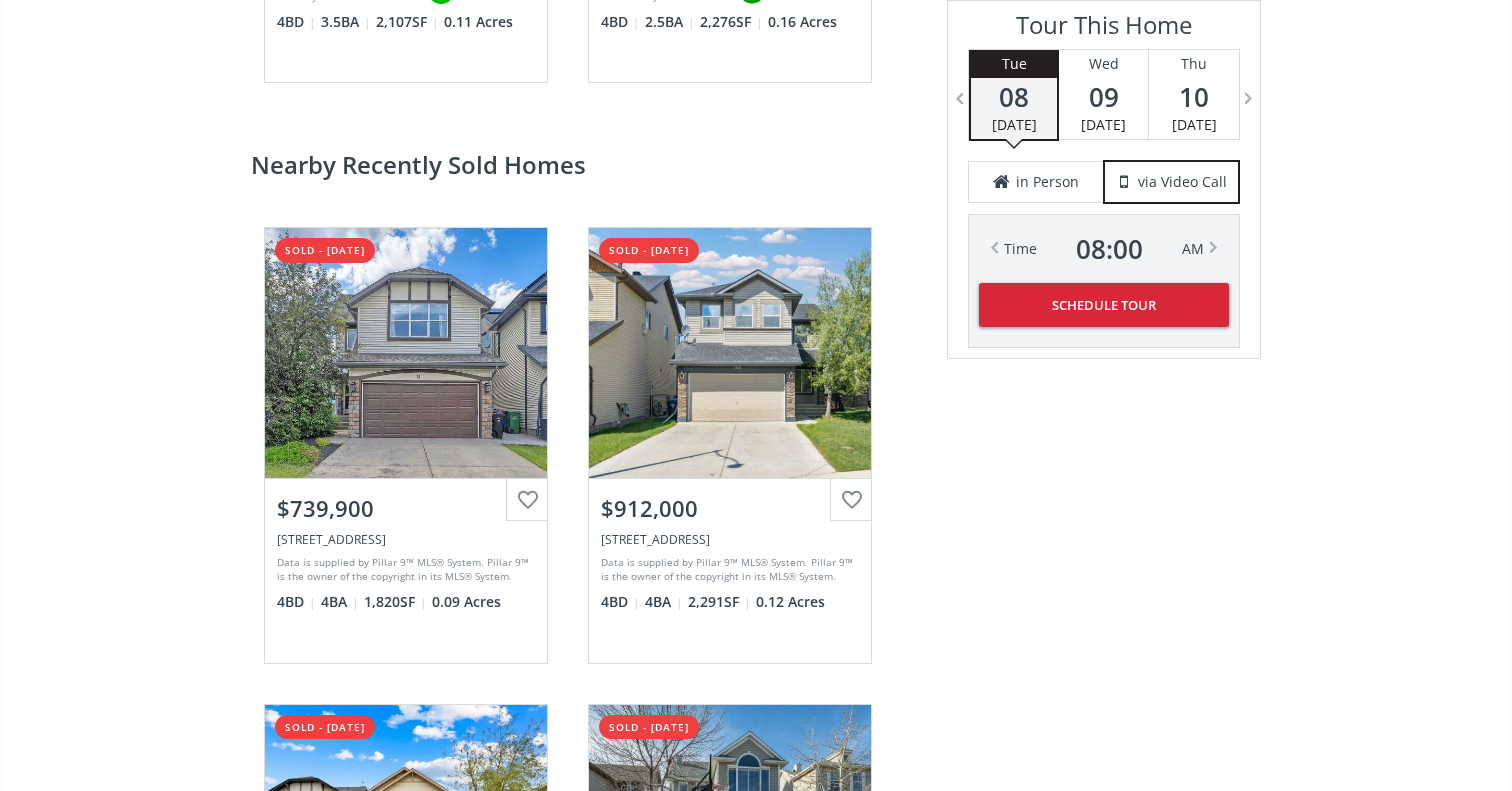 scroll, scrollTop: 4102, scrollLeft: 0, axis: vertical 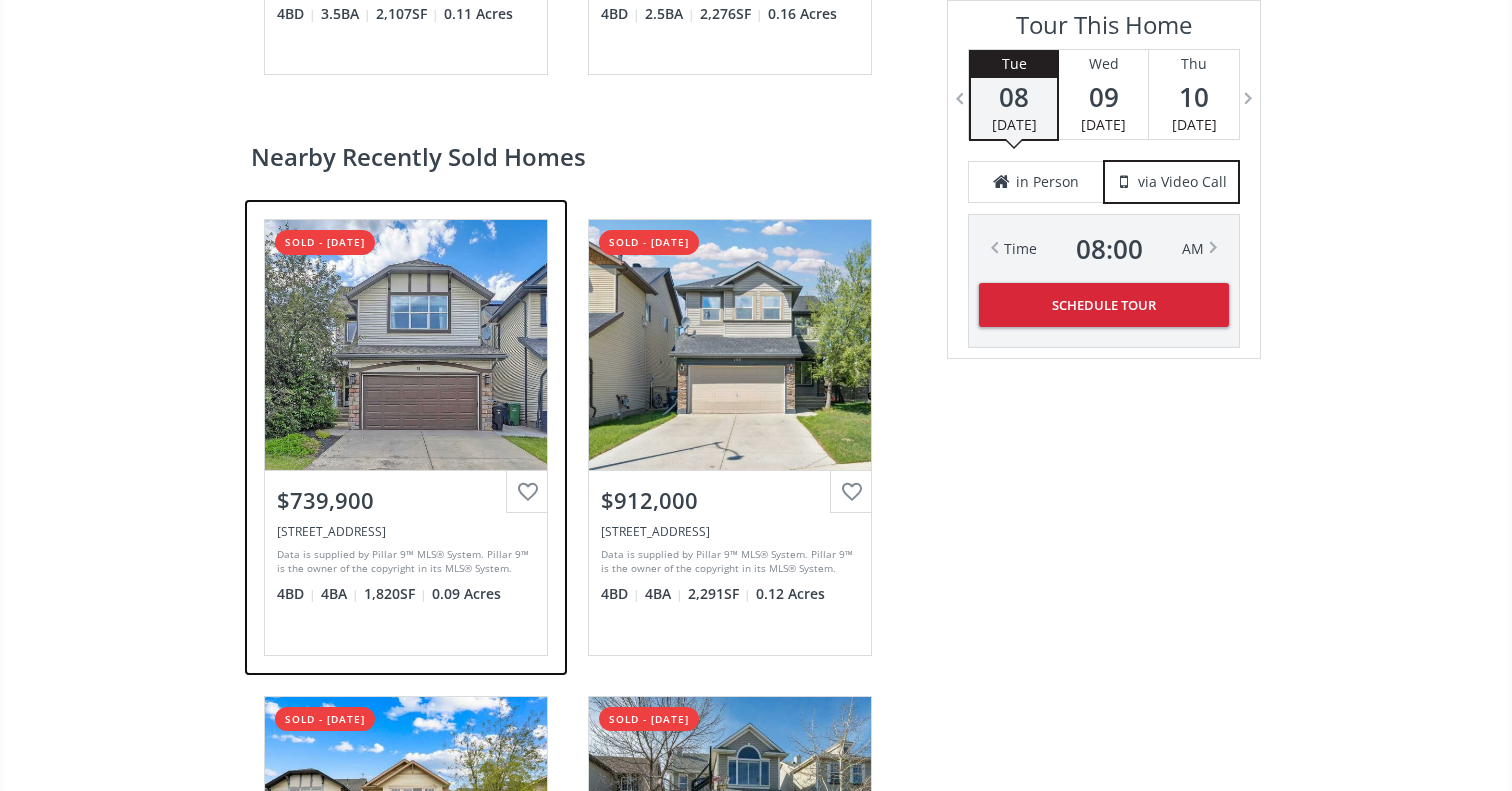 click on "View Photos & Details" at bounding box center [406, 345] 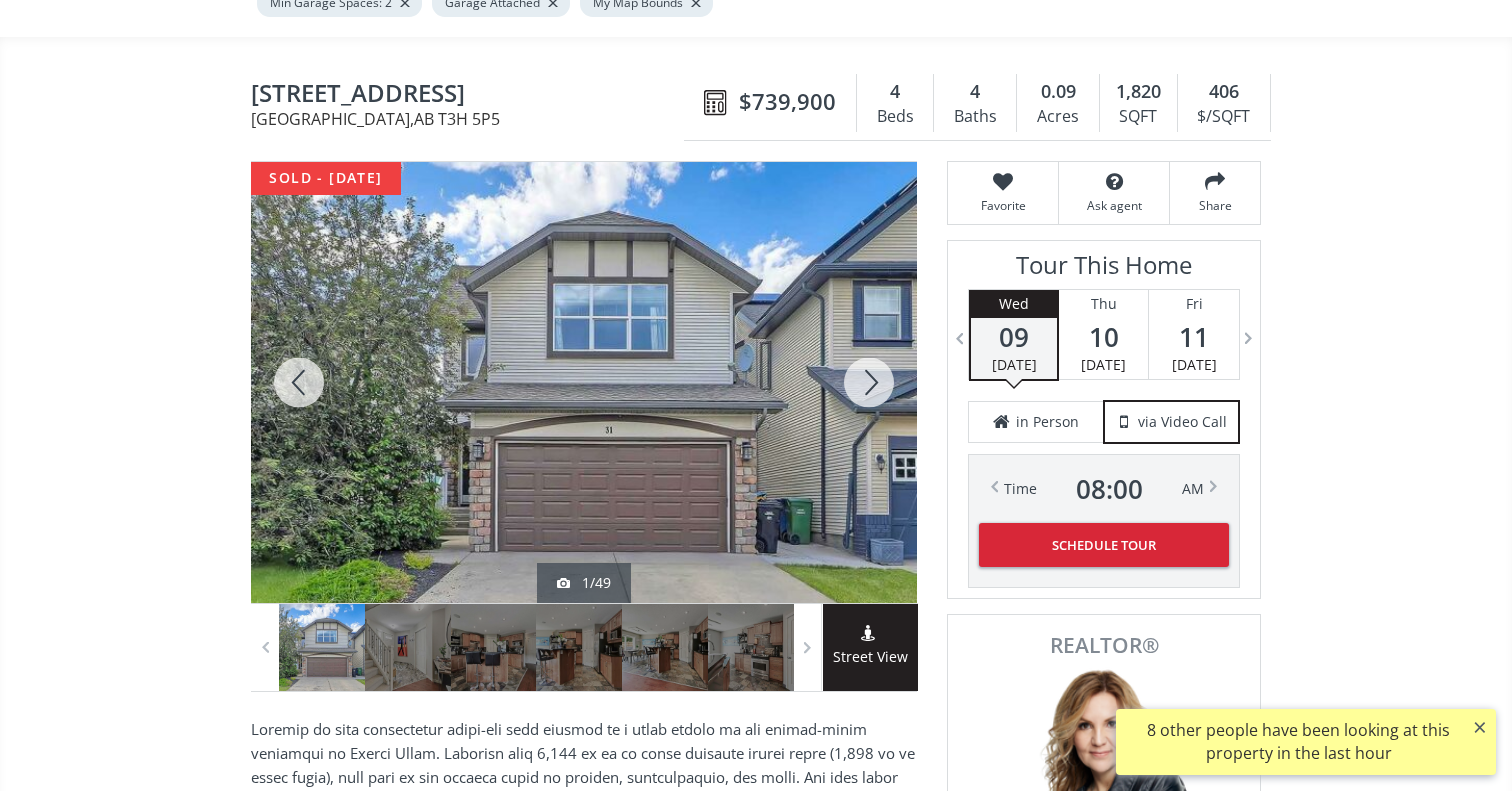 scroll, scrollTop: 175, scrollLeft: 0, axis: vertical 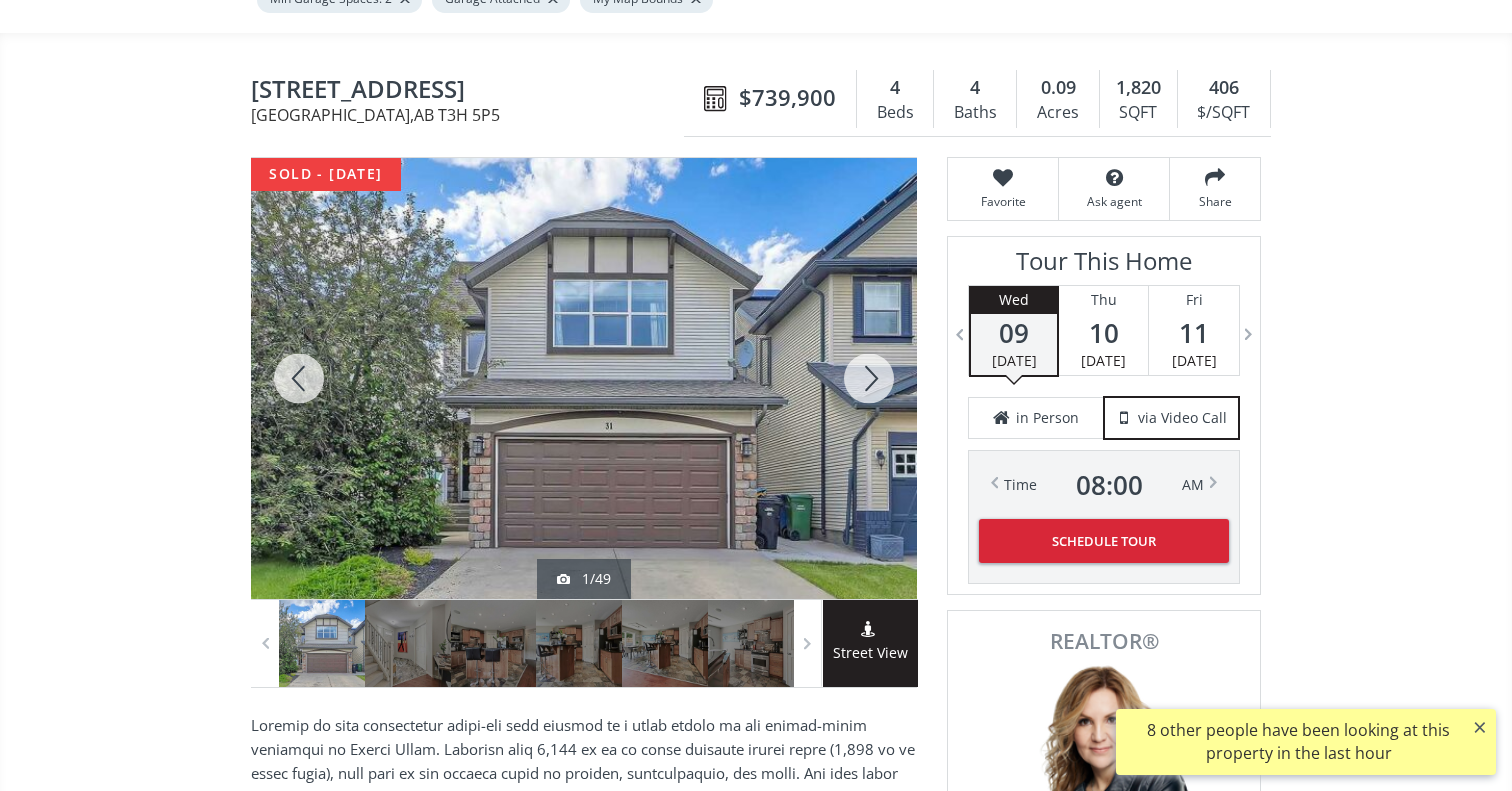 click at bounding box center [869, 378] 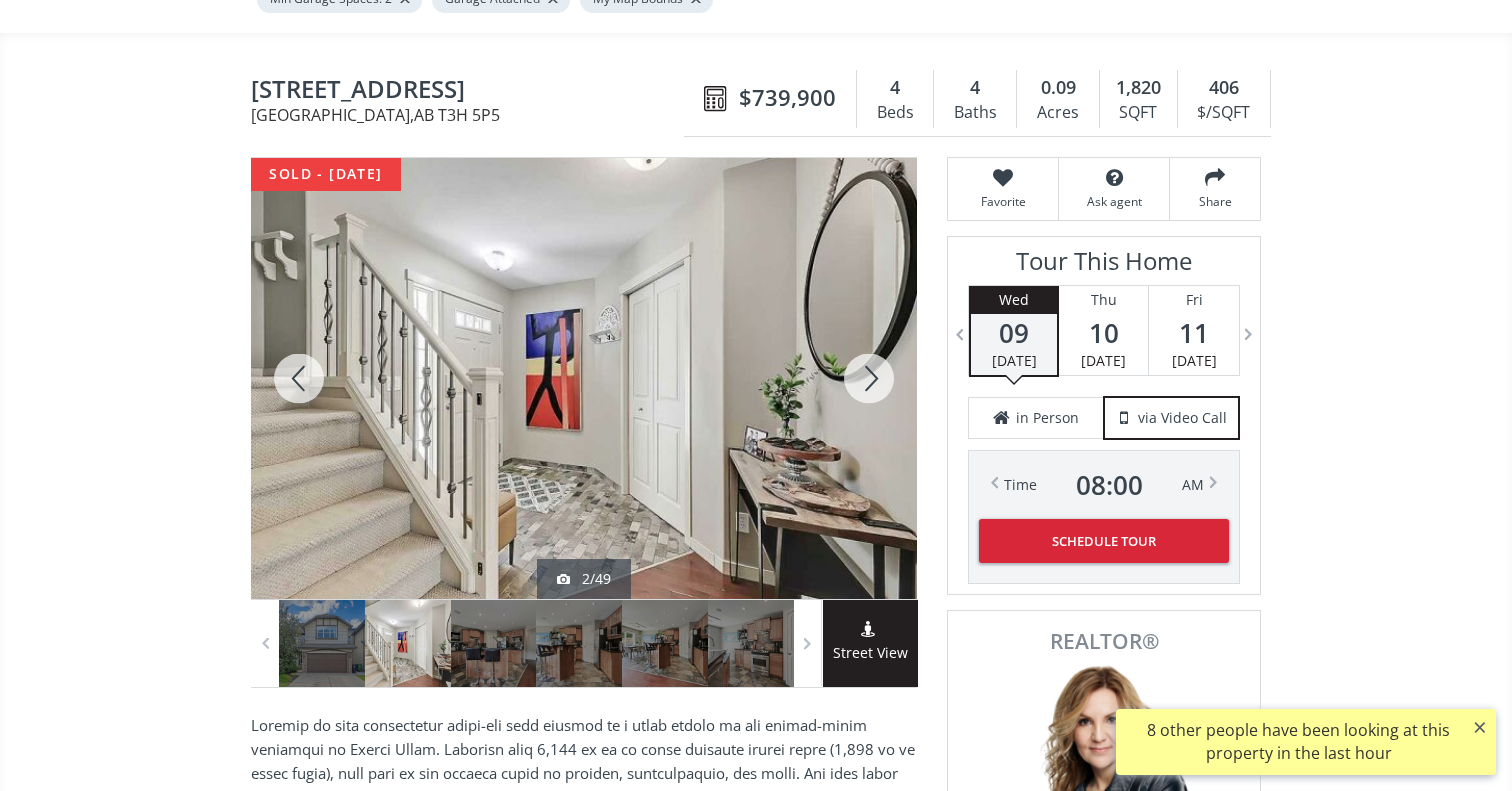 click at bounding box center [869, 378] 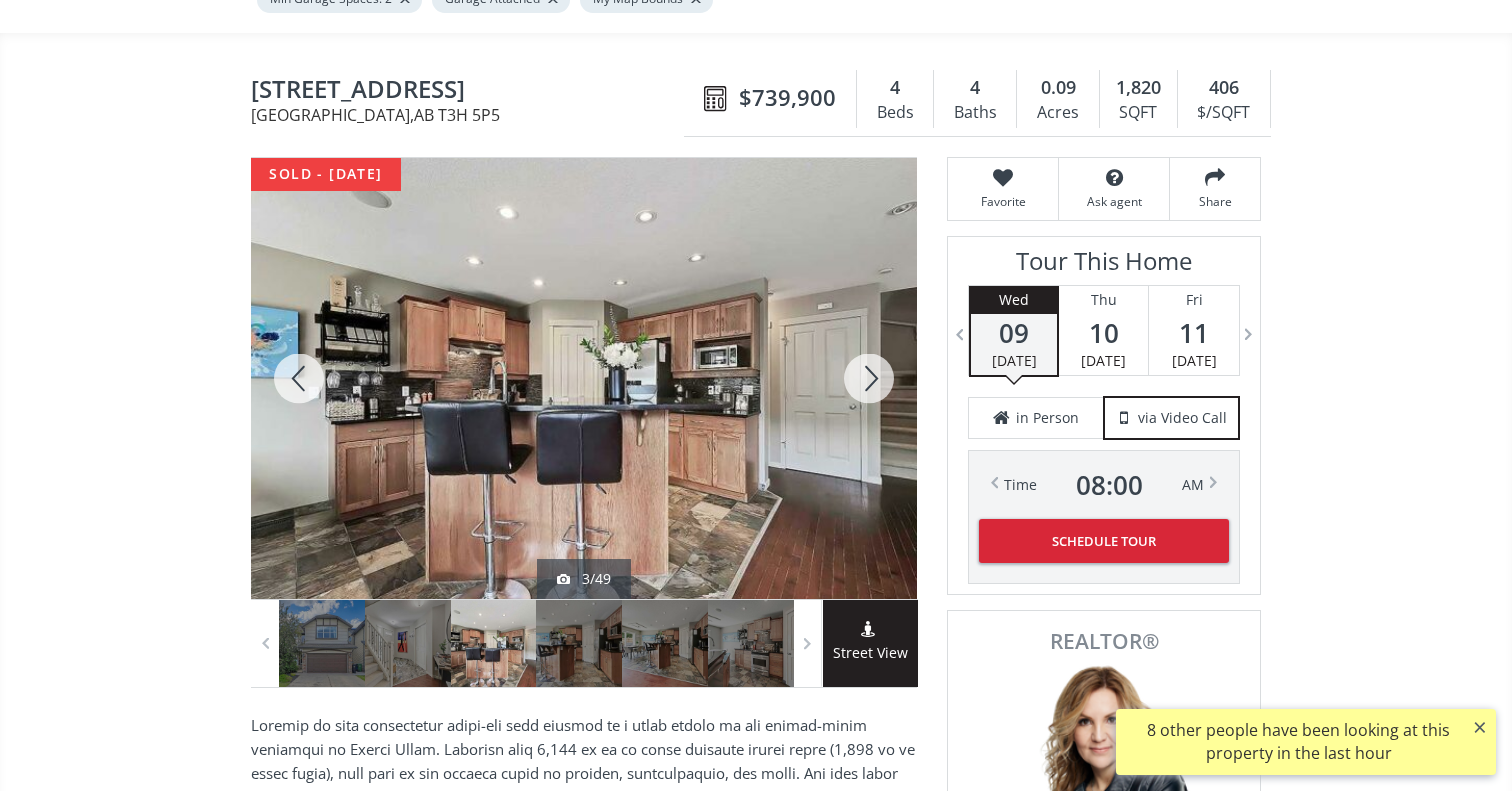 click at bounding box center (869, 378) 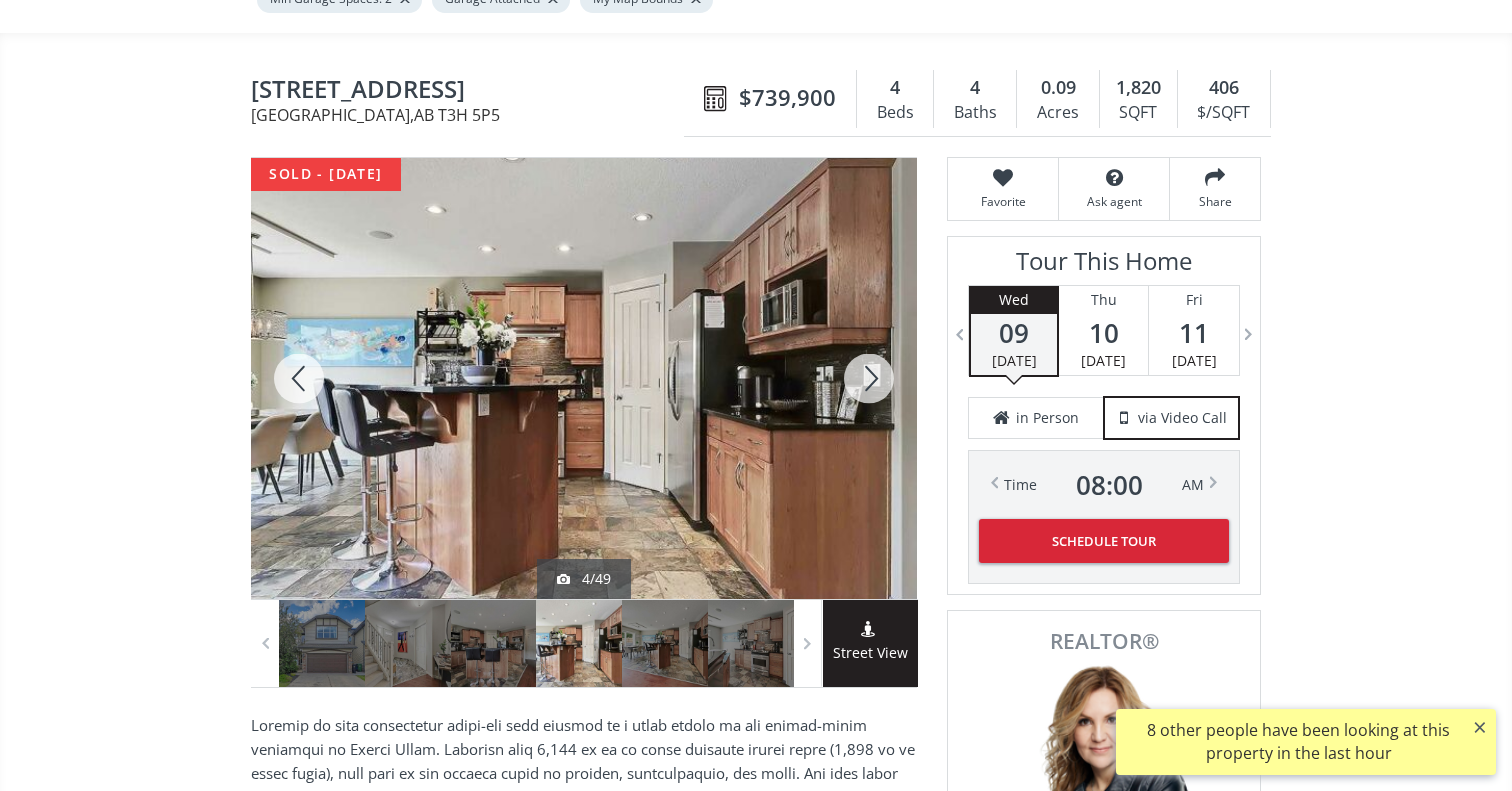 click at bounding box center (869, 378) 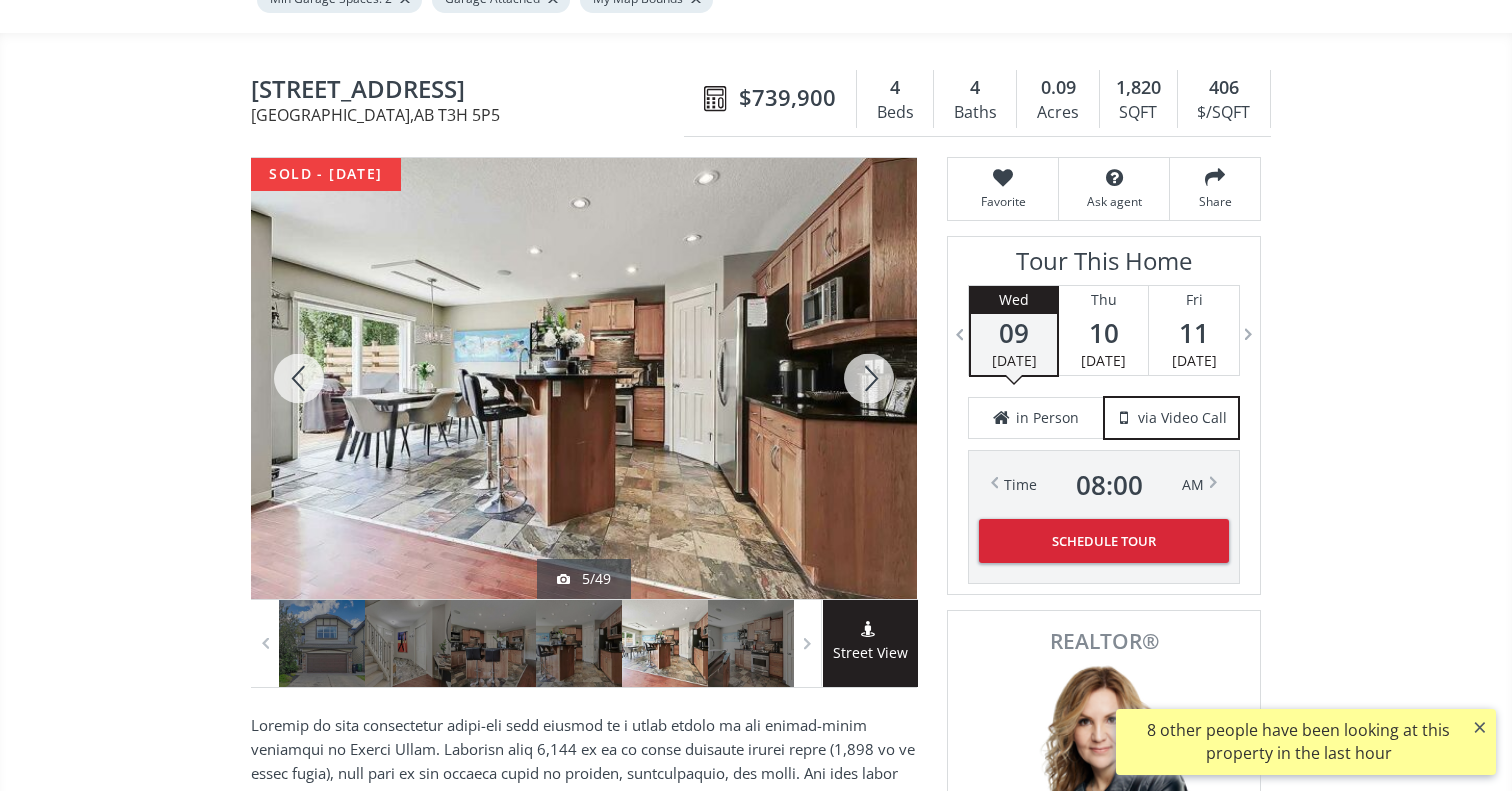 click at bounding box center [869, 378] 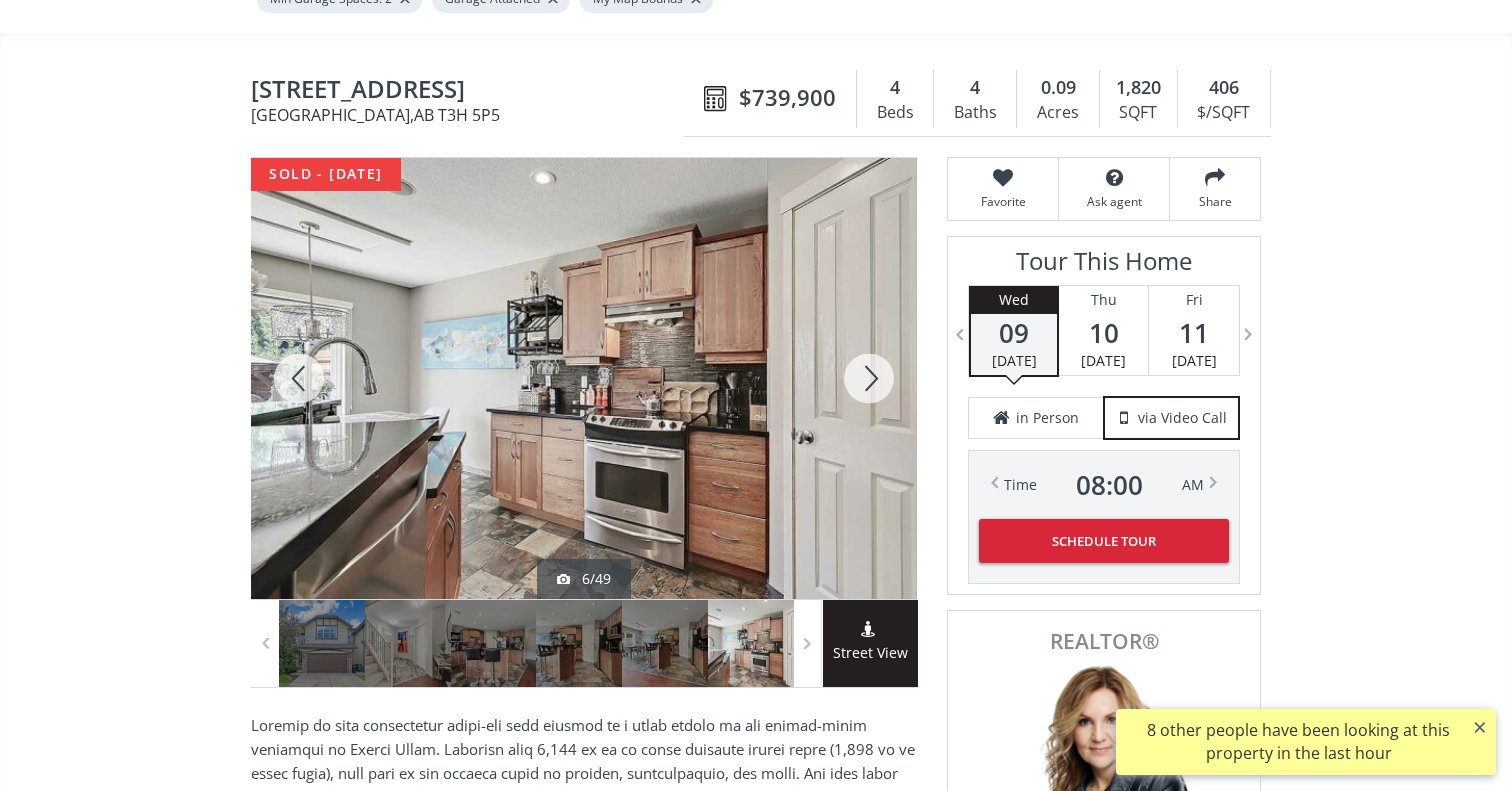click at bounding box center [869, 378] 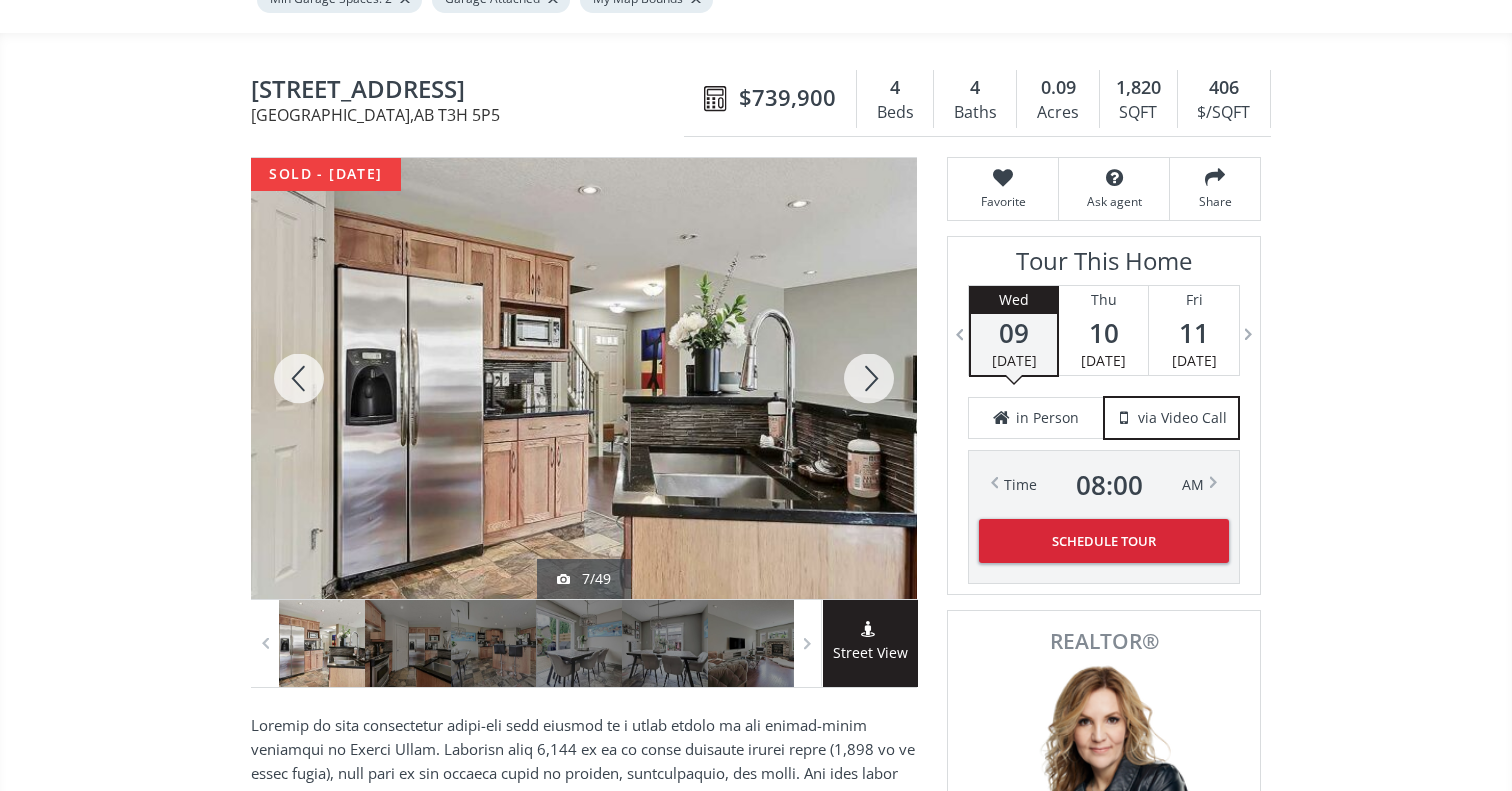 click at bounding box center [869, 378] 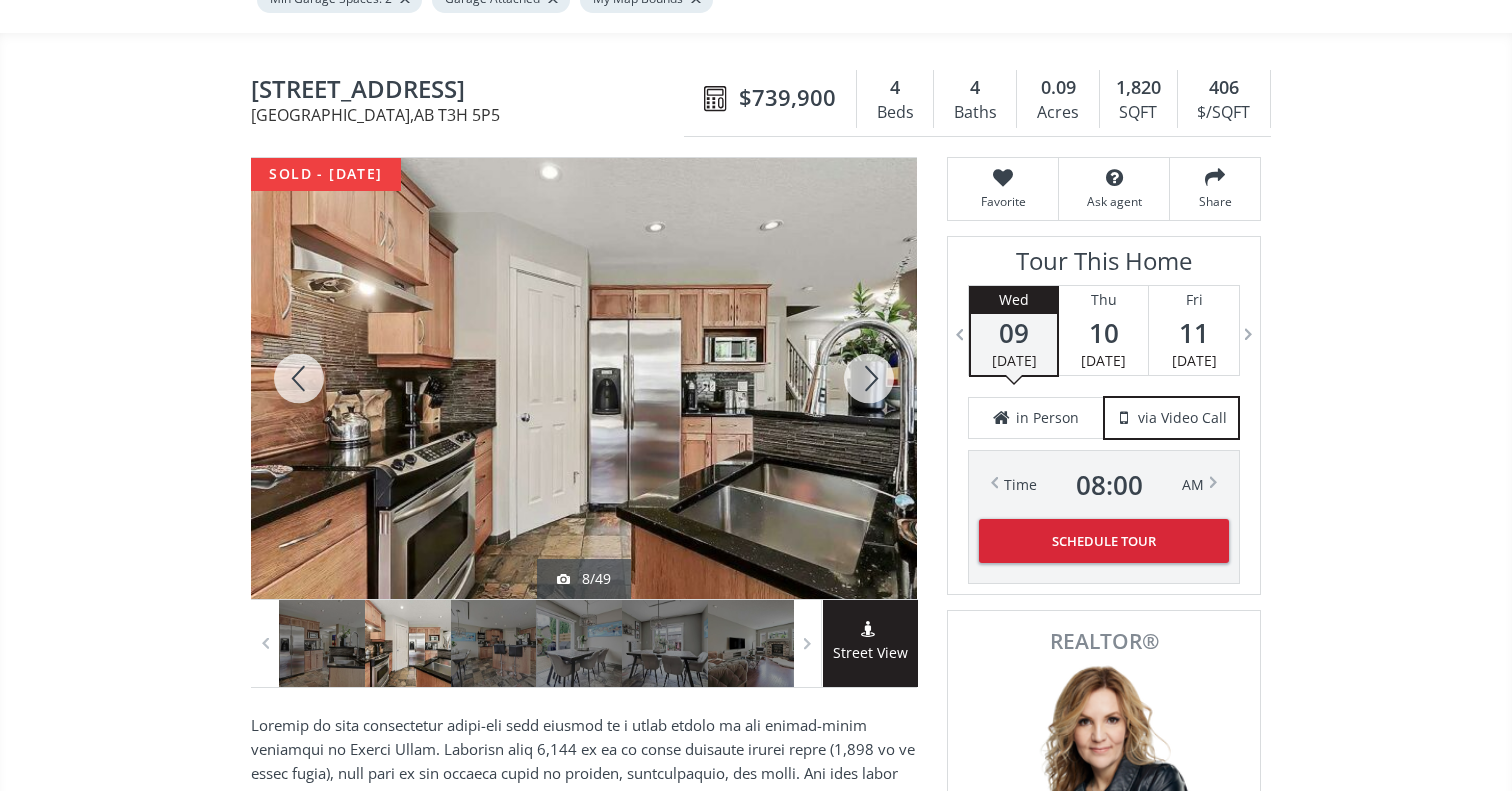click at bounding box center (869, 378) 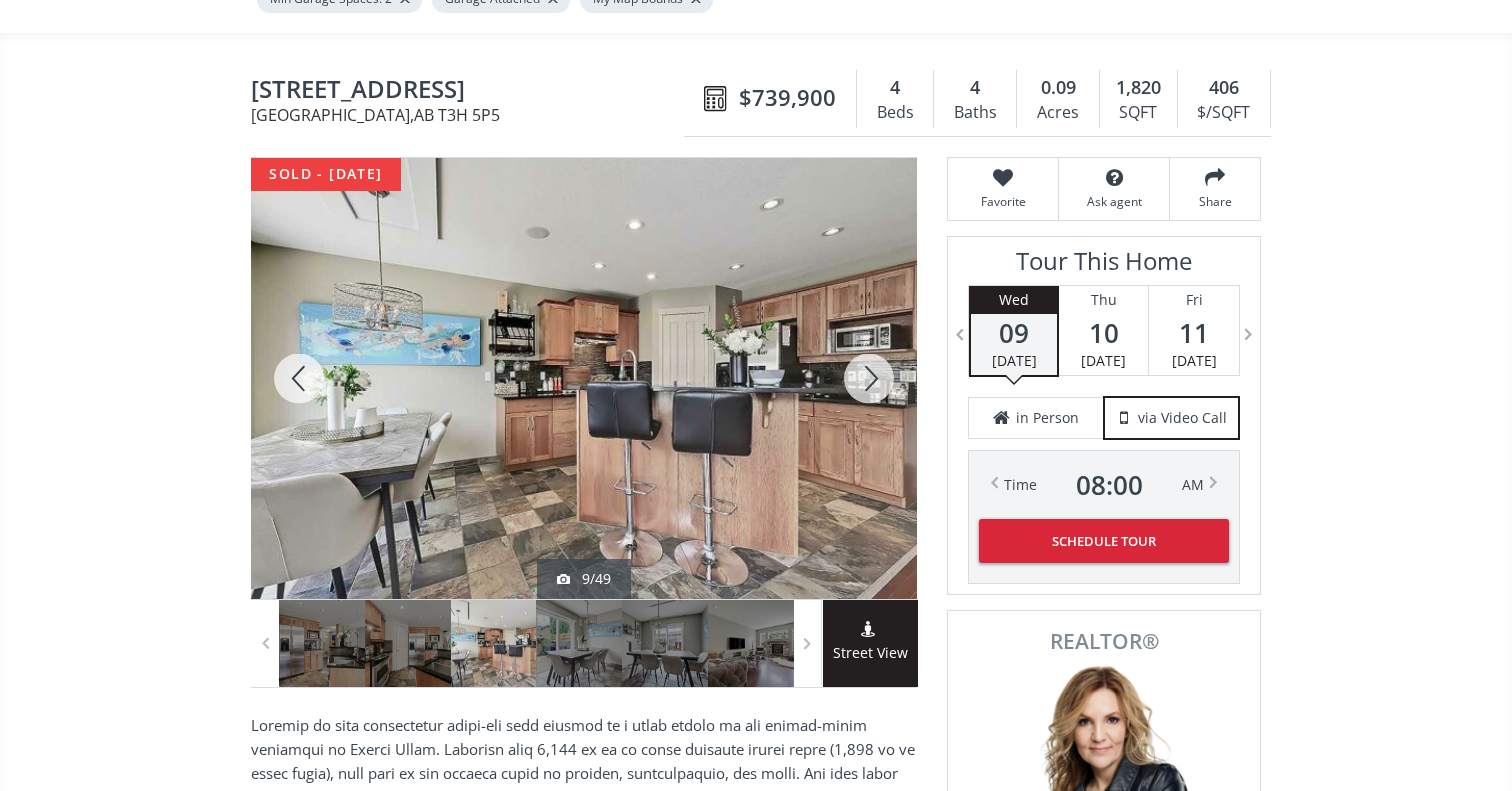 click at bounding box center (869, 378) 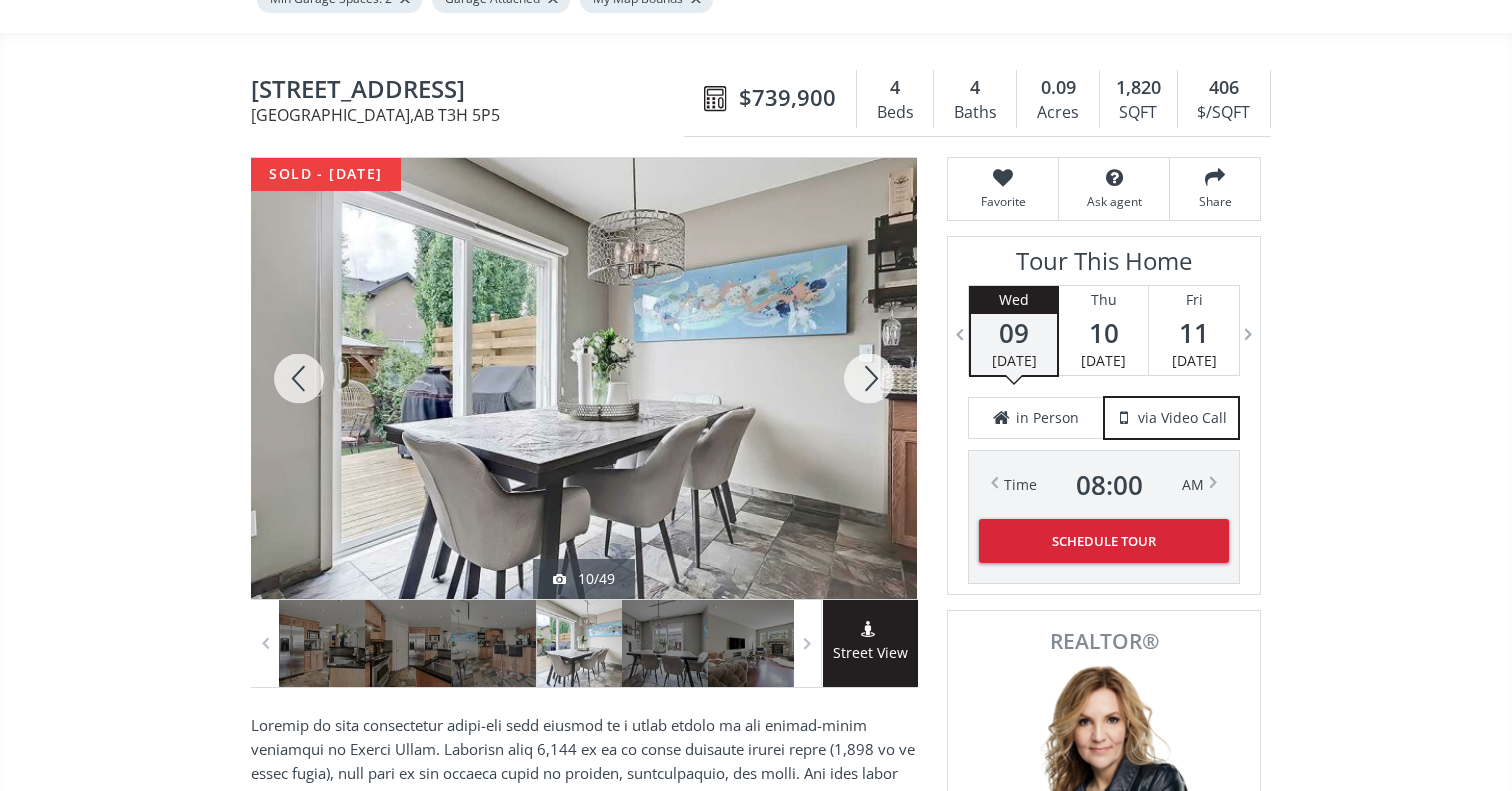 click at bounding box center (869, 378) 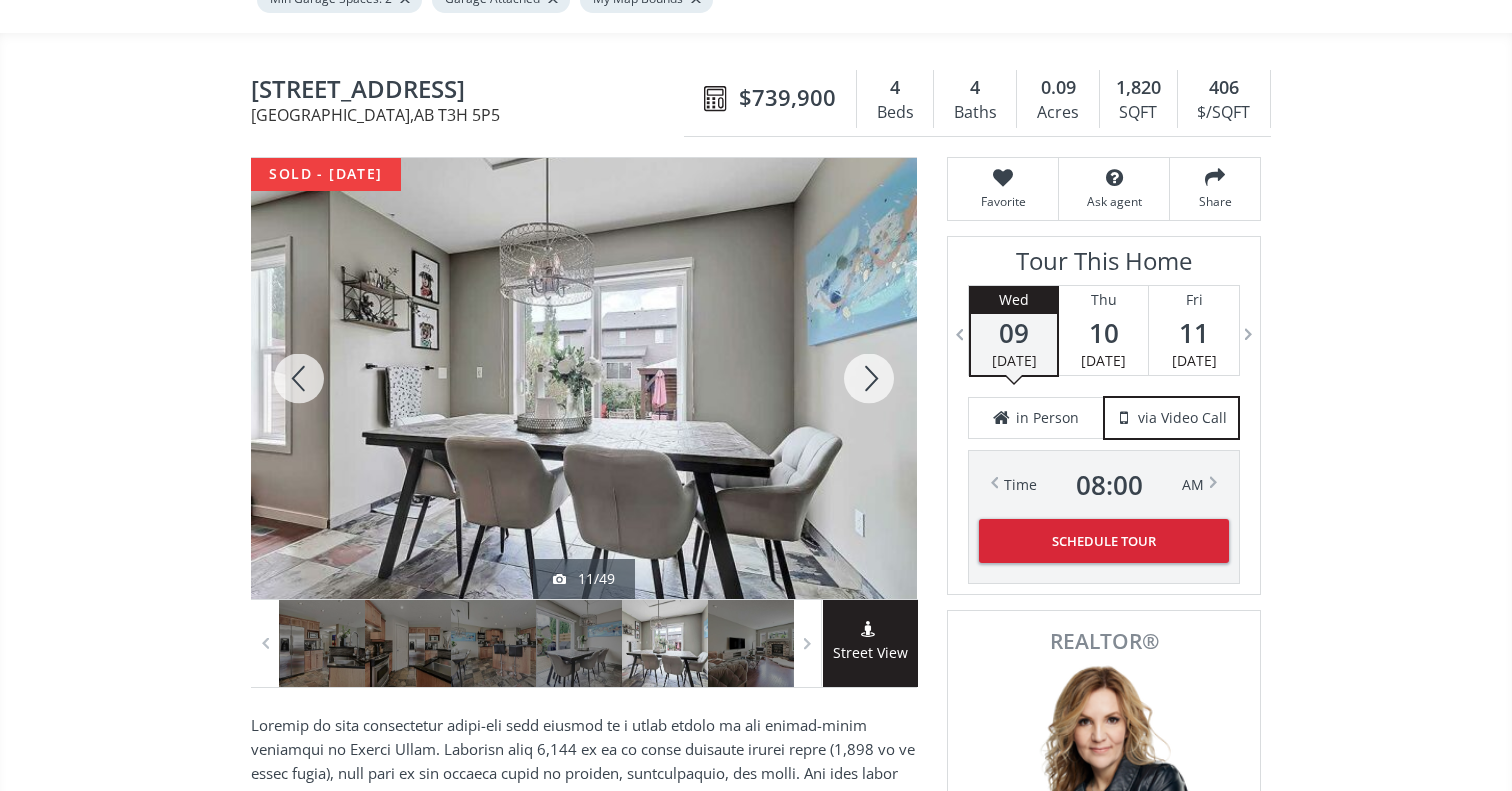 click at bounding box center (869, 378) 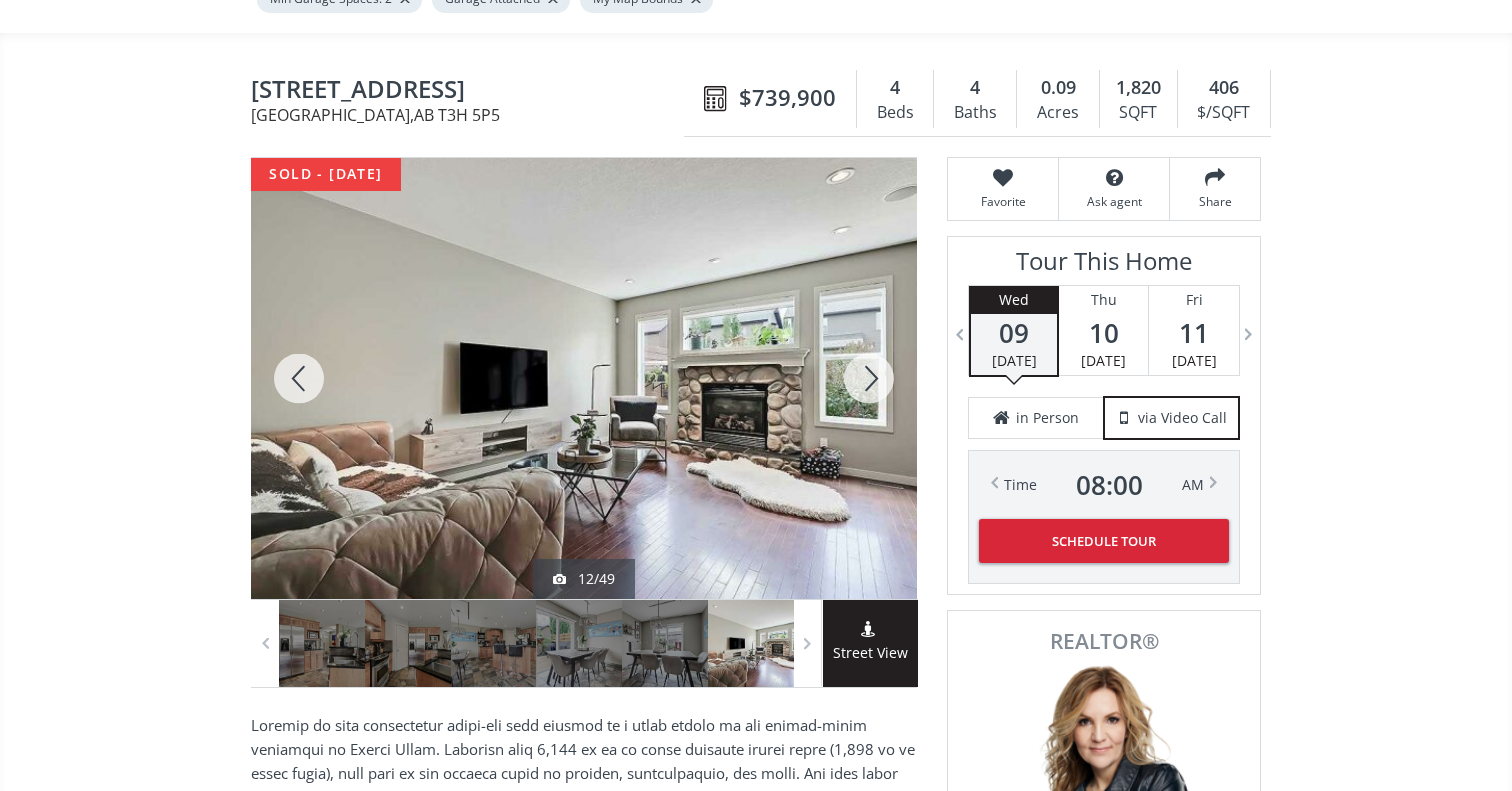 click at bounding box center [869, 378] 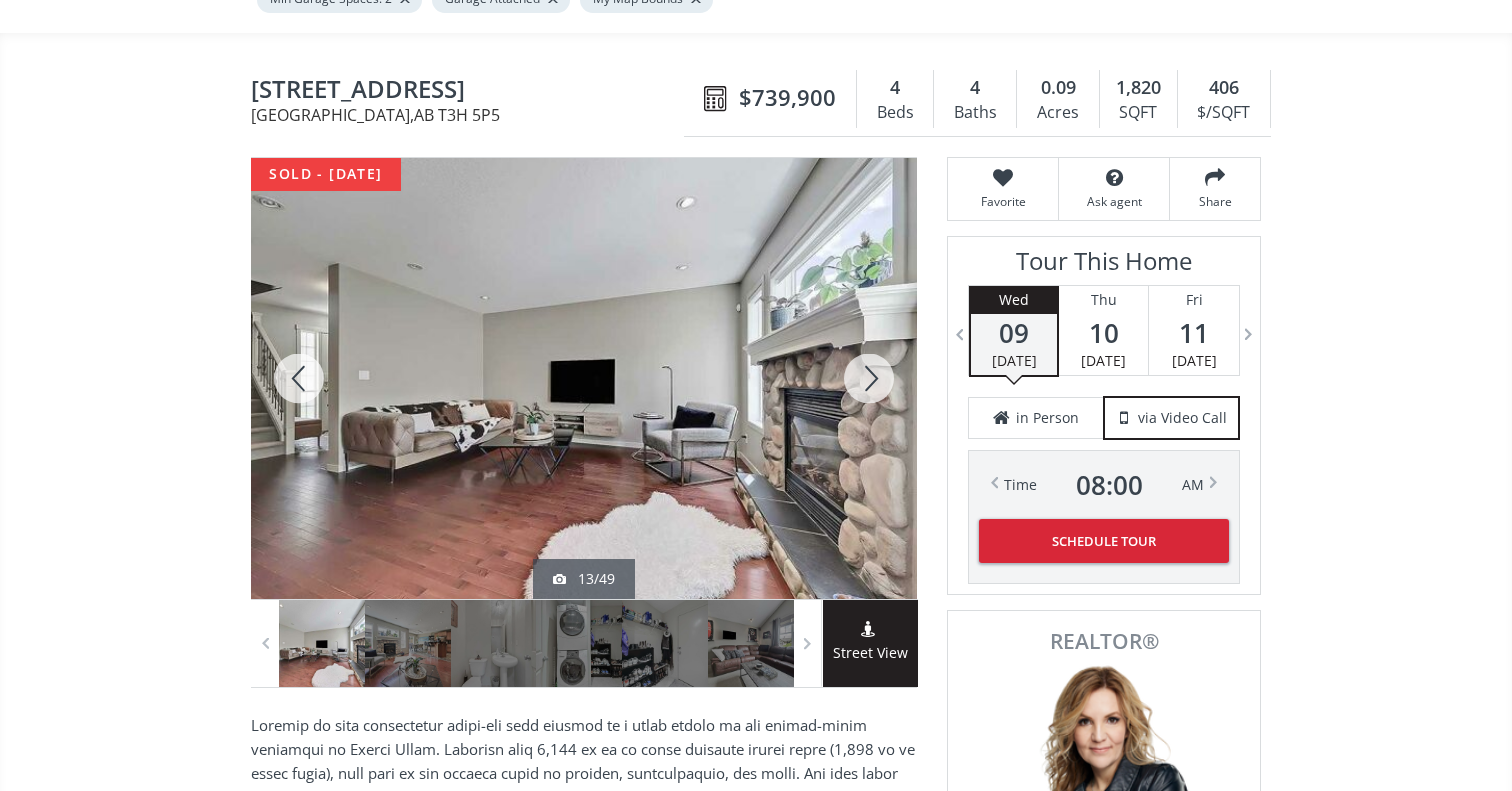 click at bounding box center [869, 378] 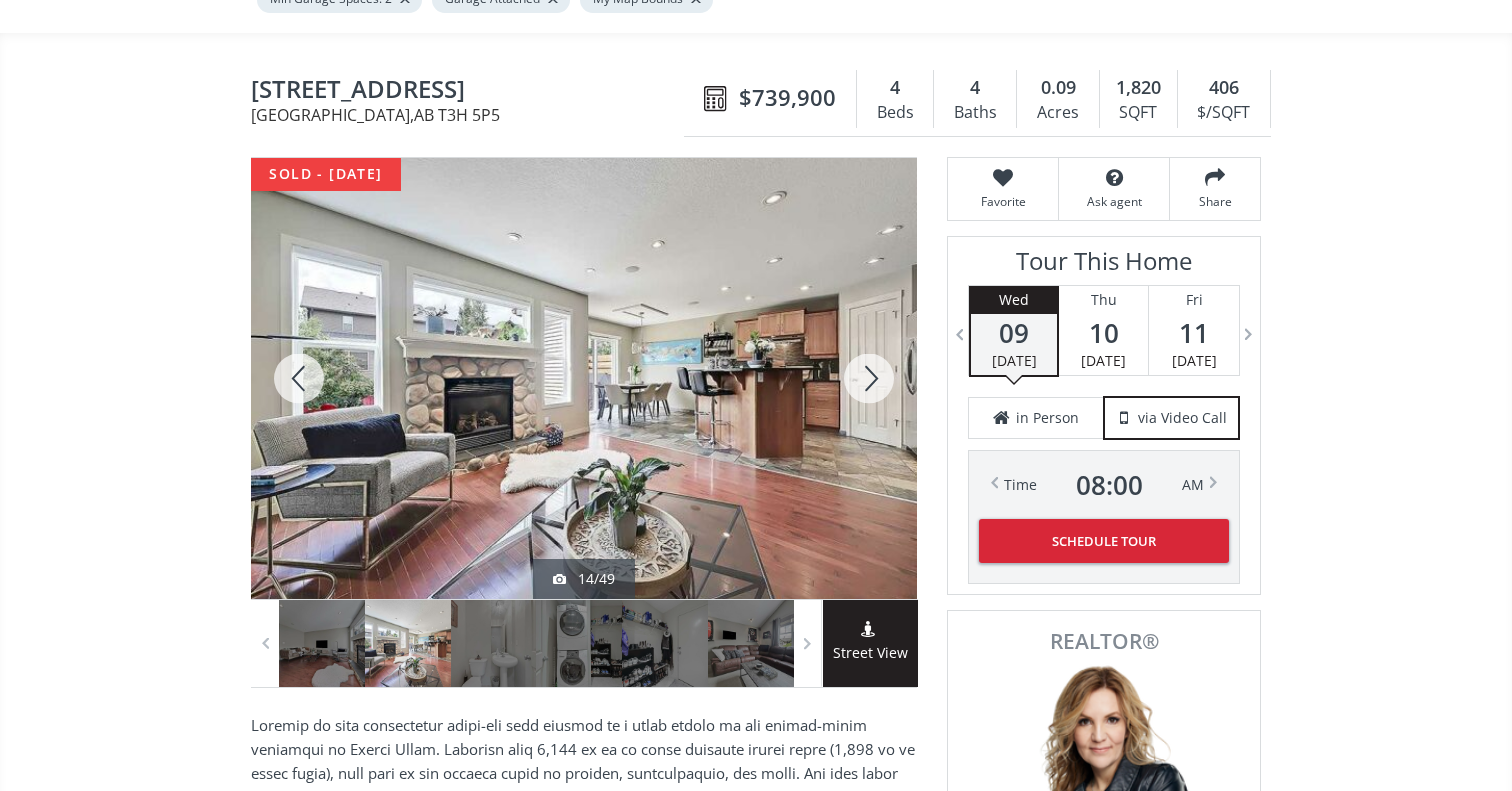 click at bounding box center [869, 378] 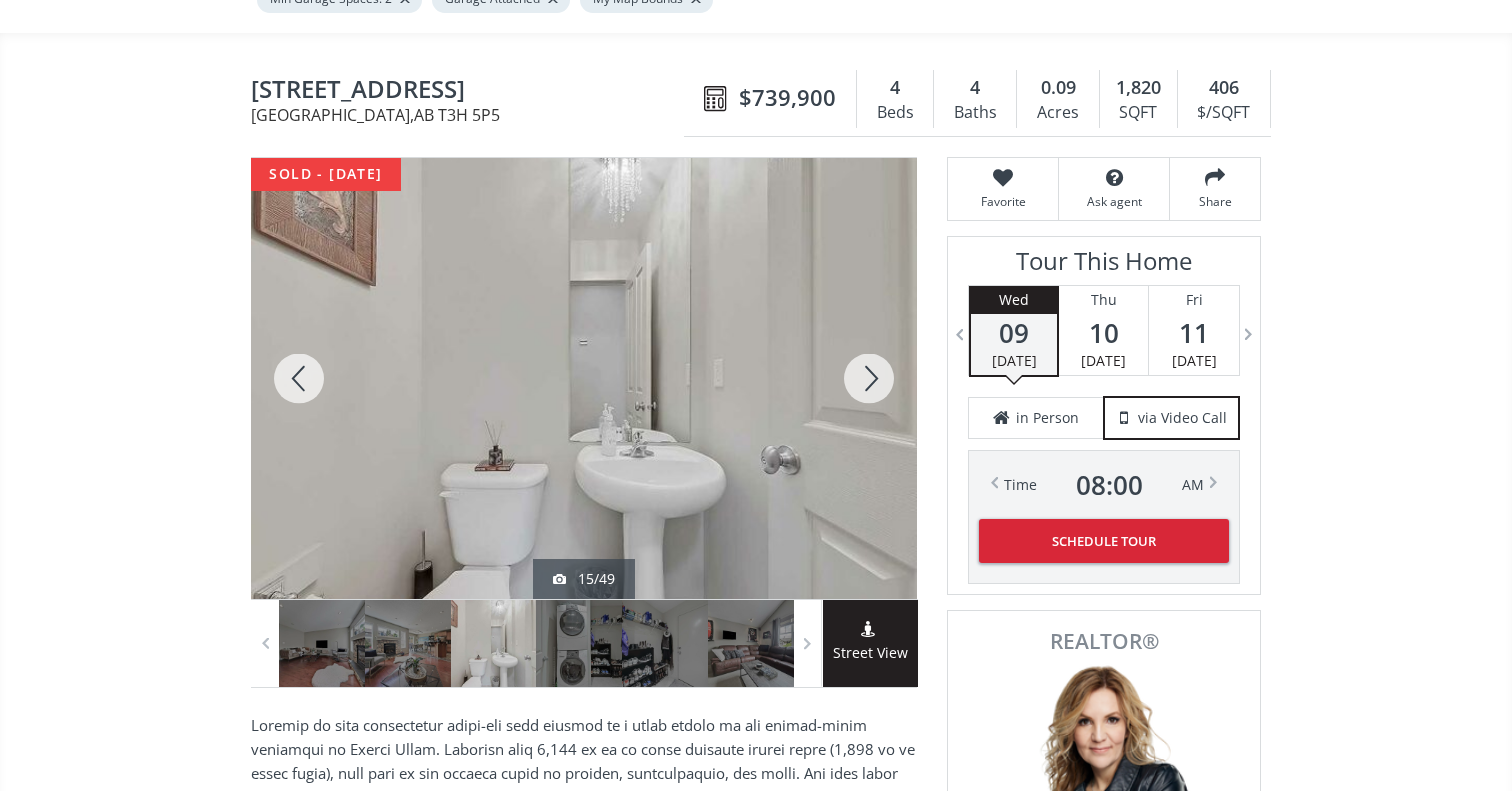 click at bounding box center [869, 378] 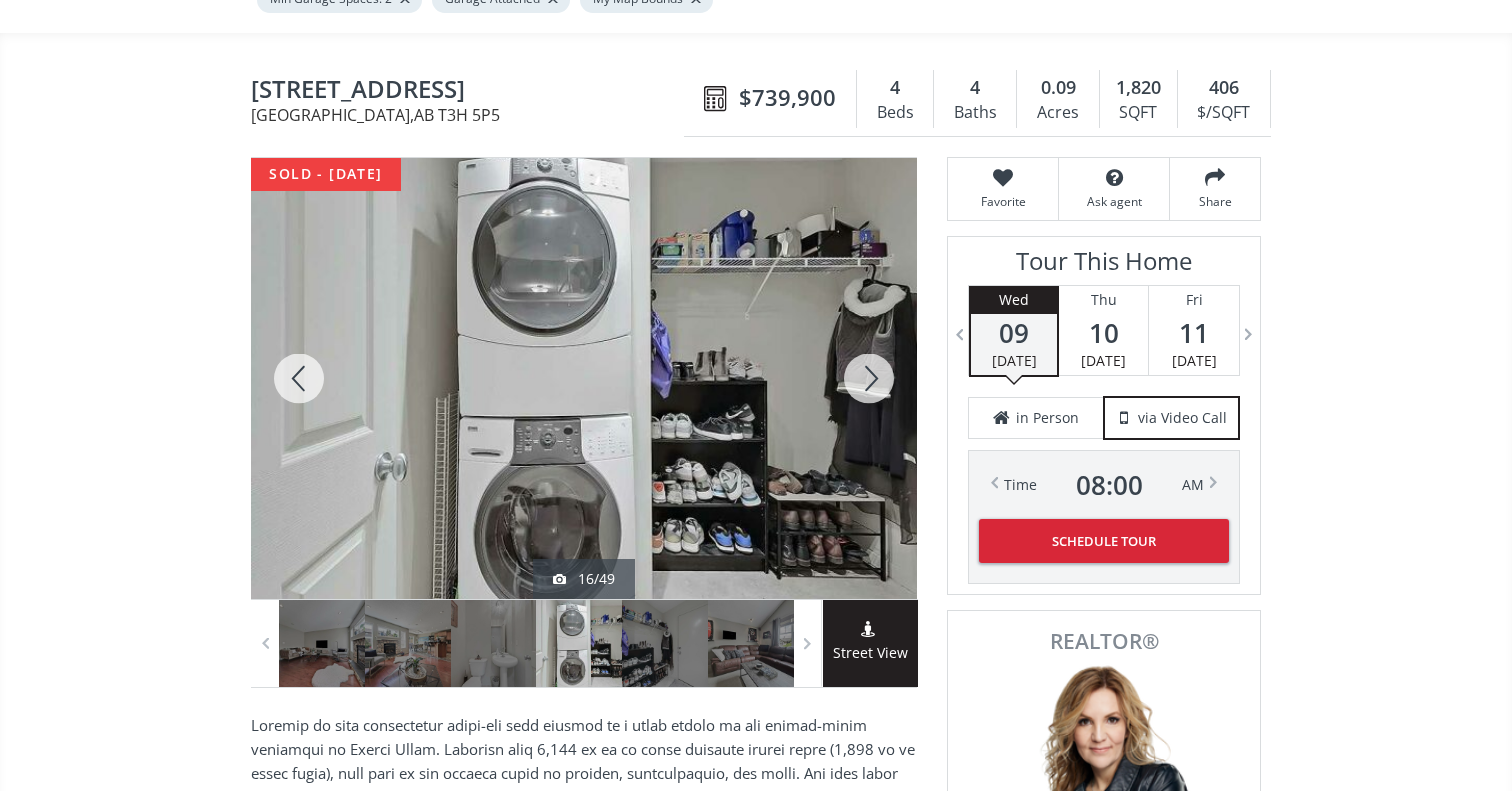 click at bounding box center (869, 378) 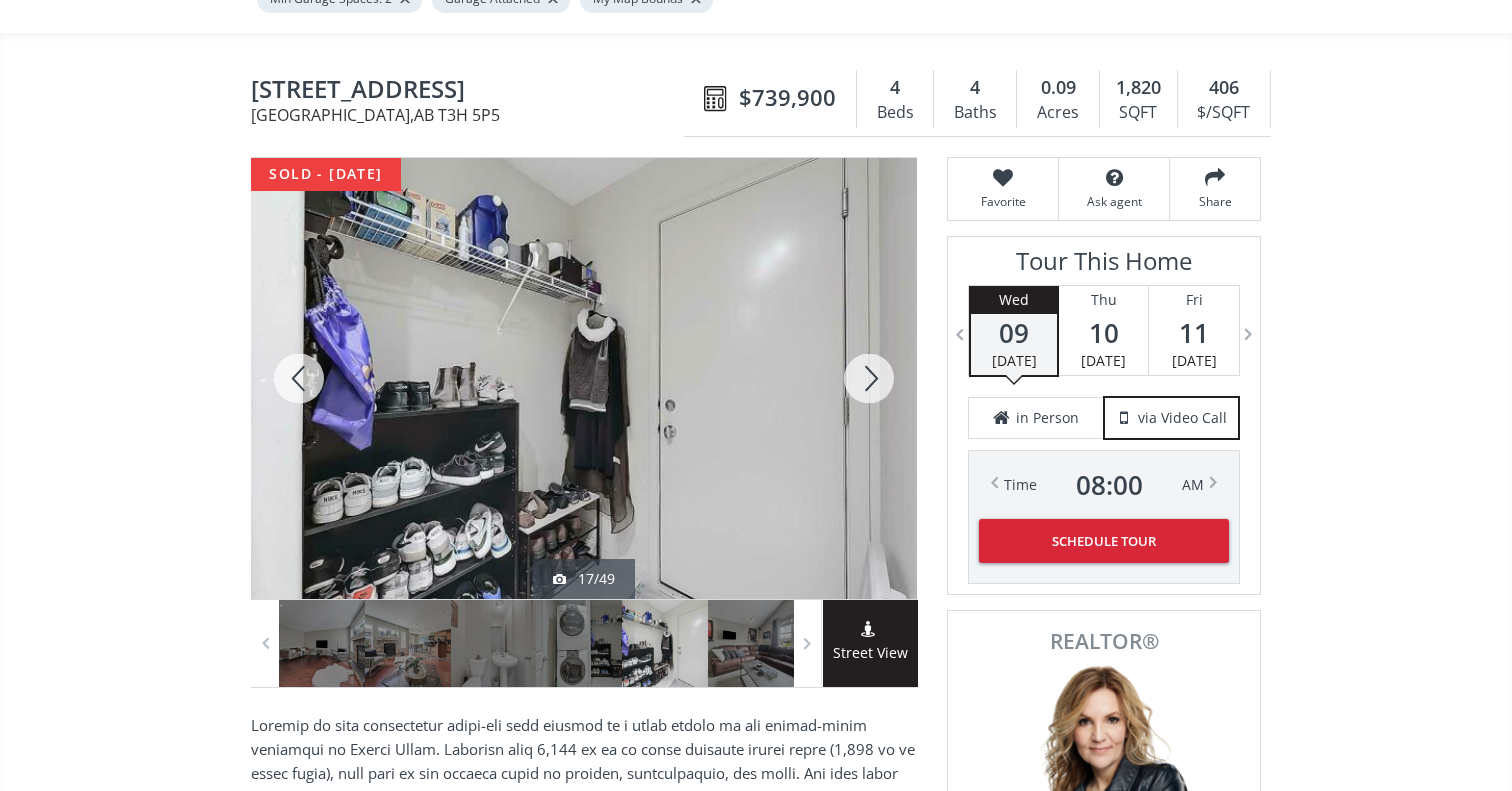 click at bounding box center [869, 378] 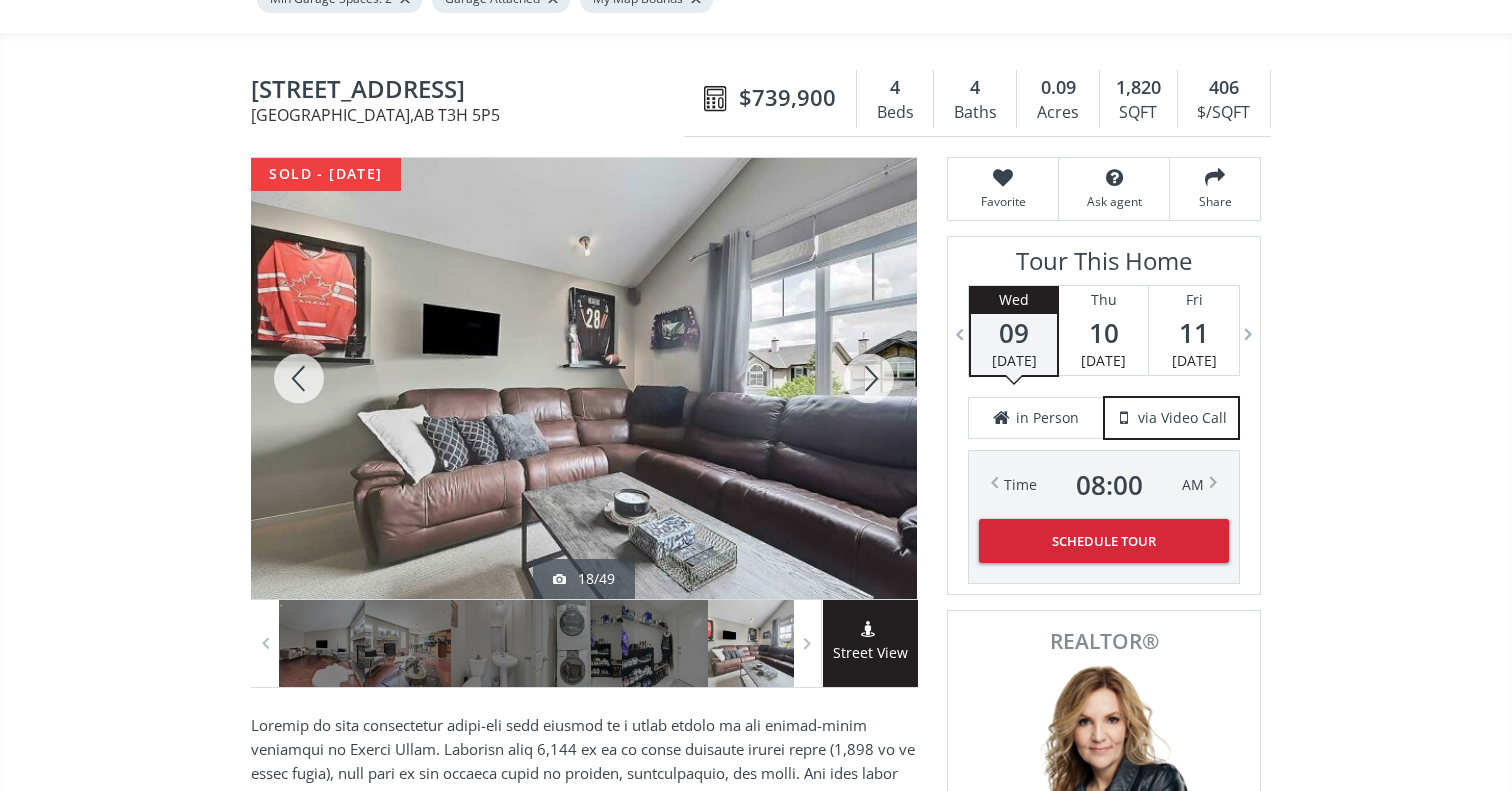 click at bounding box center (869, 378) 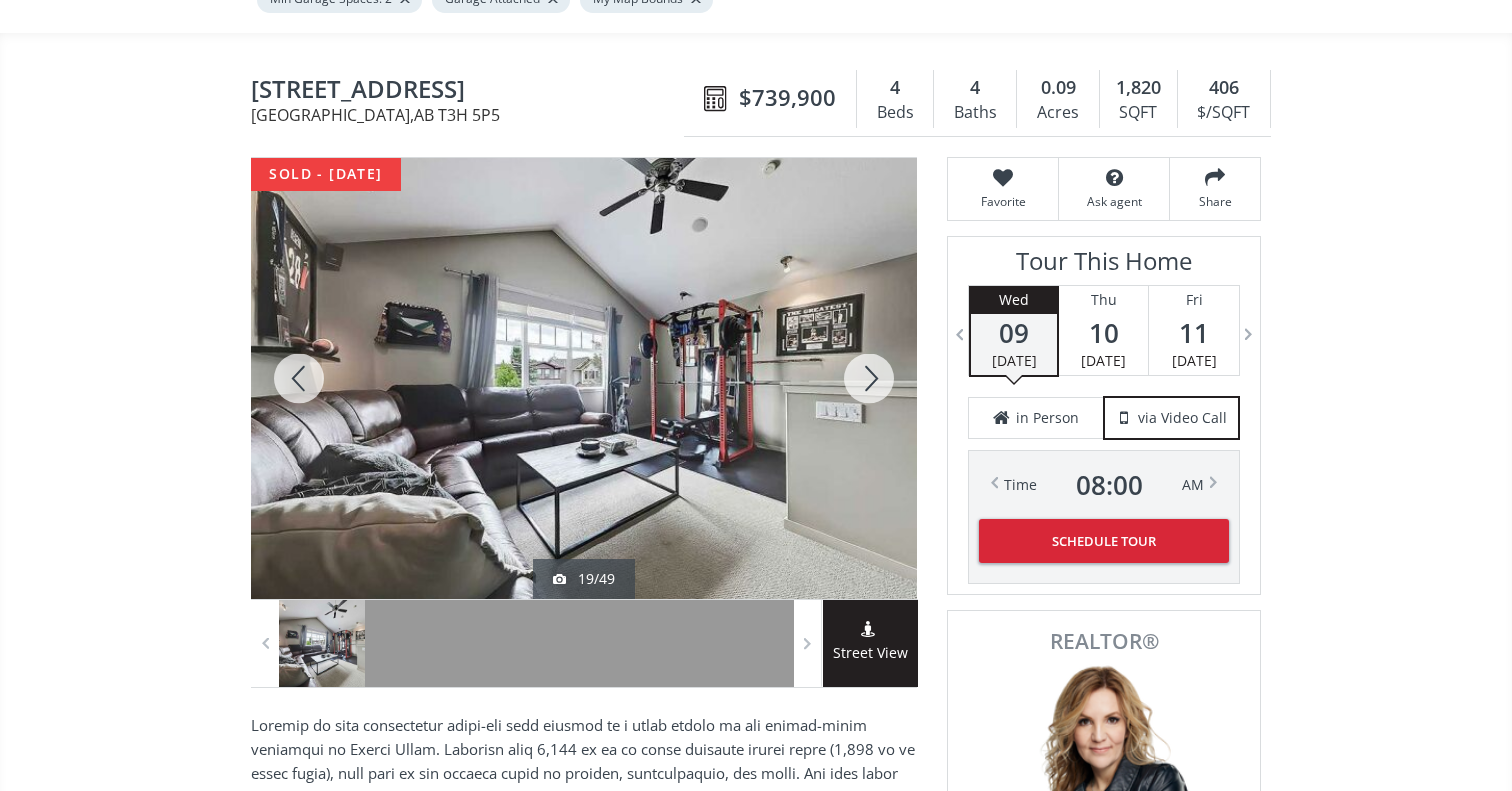 click at bounding box center (869, 378) 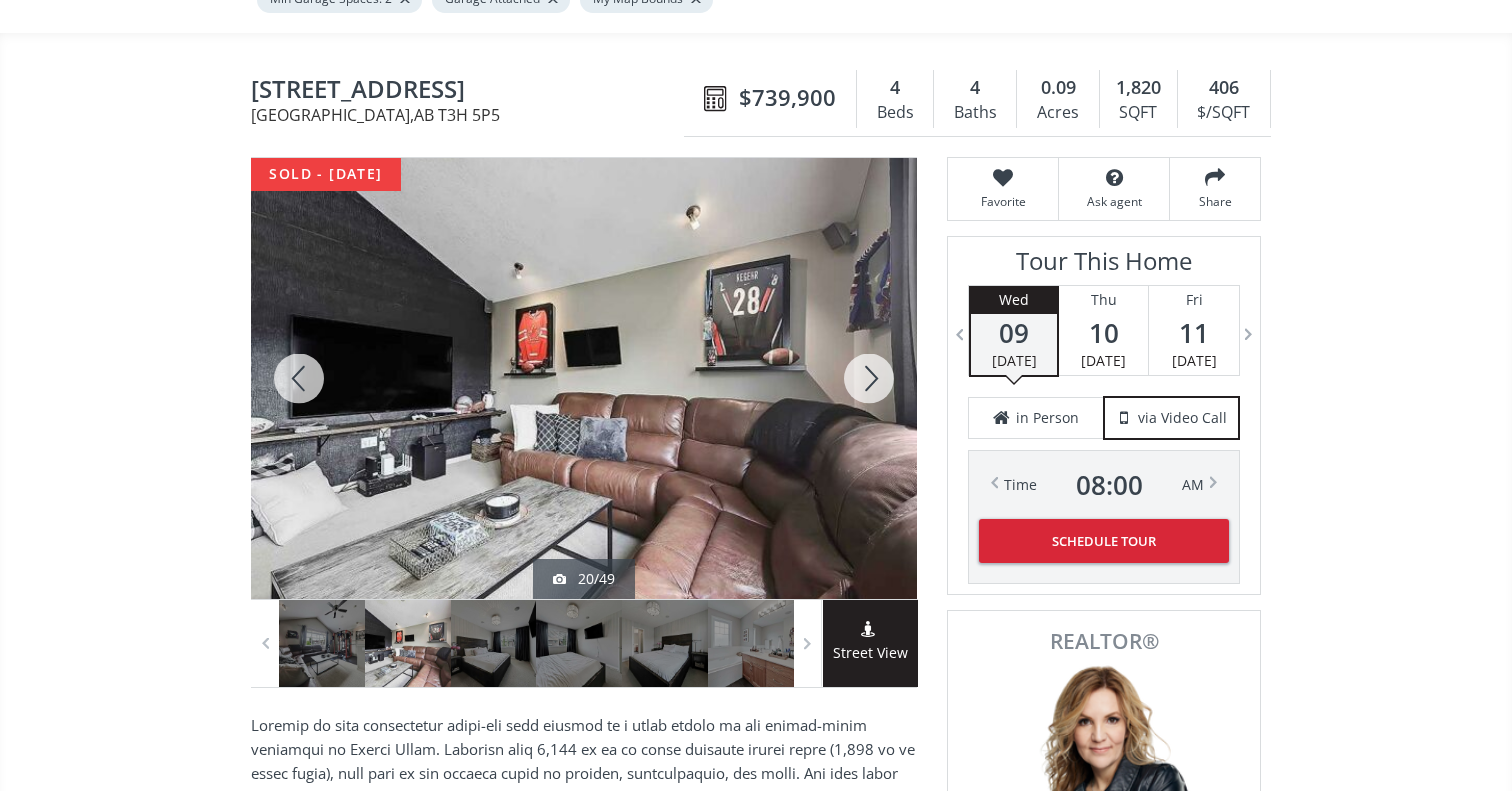 click at bounding box center [869, 378] 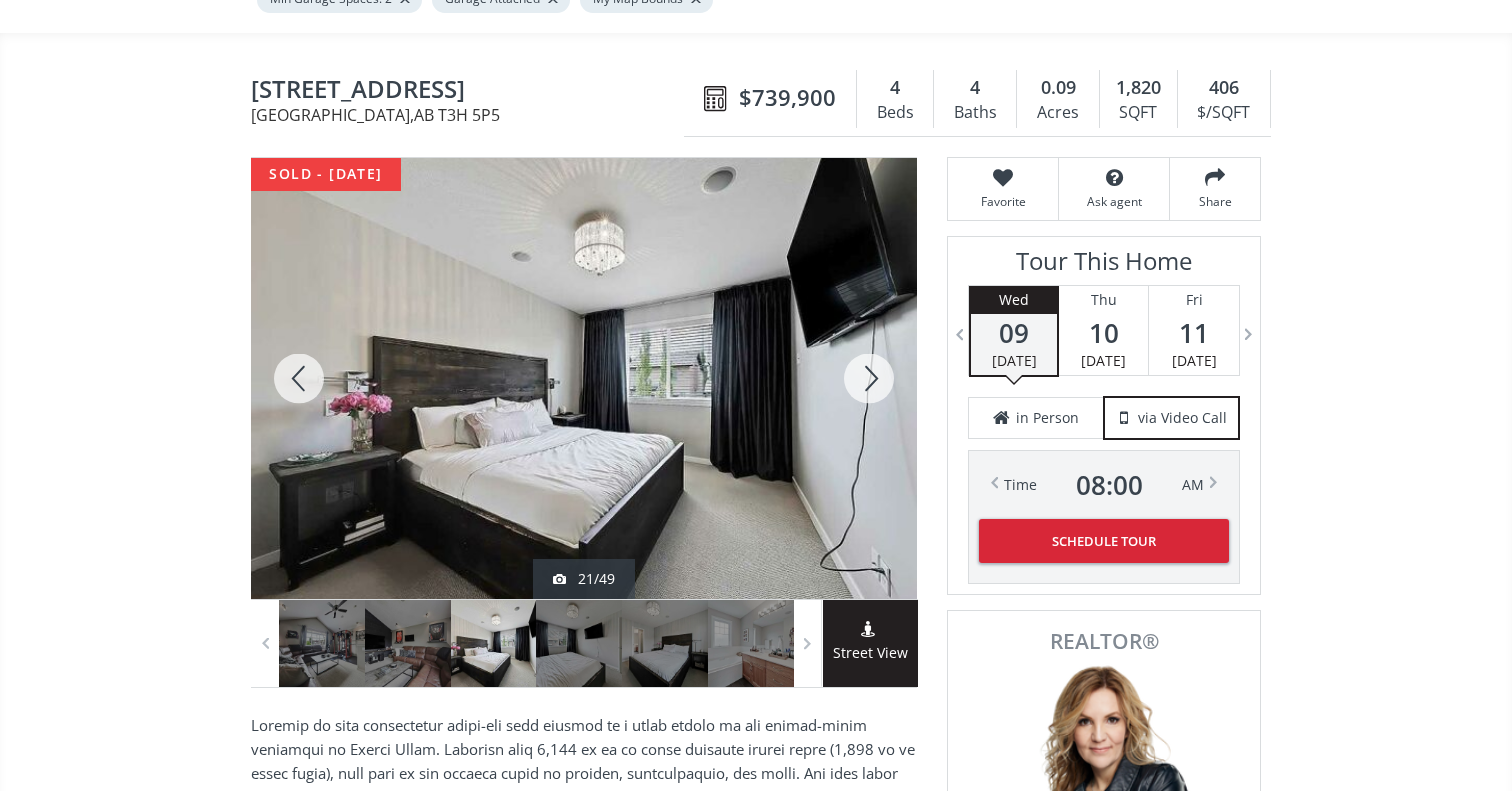 click at bounding box center (869, 378) 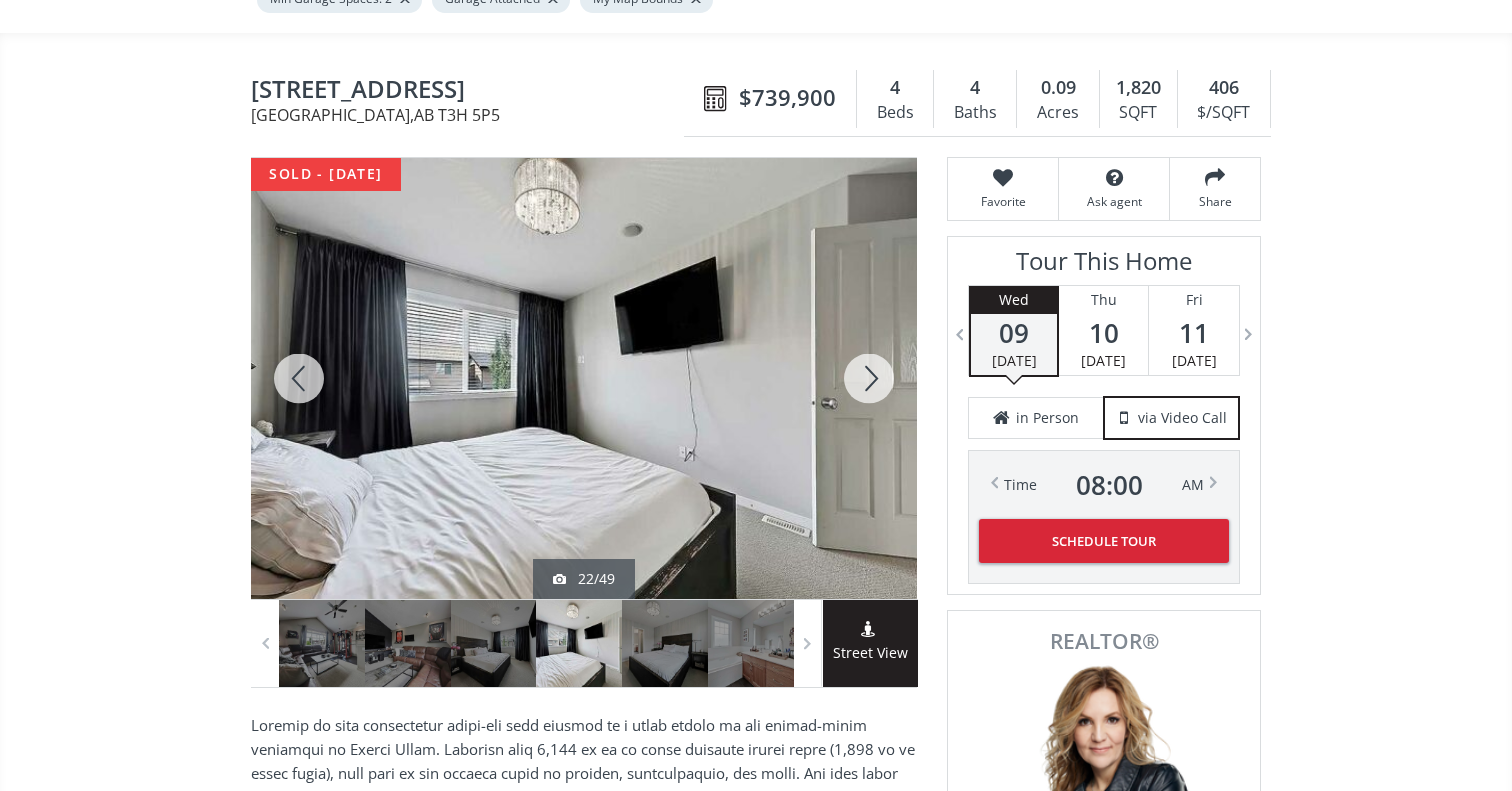 click at bounding box center [869, 378] 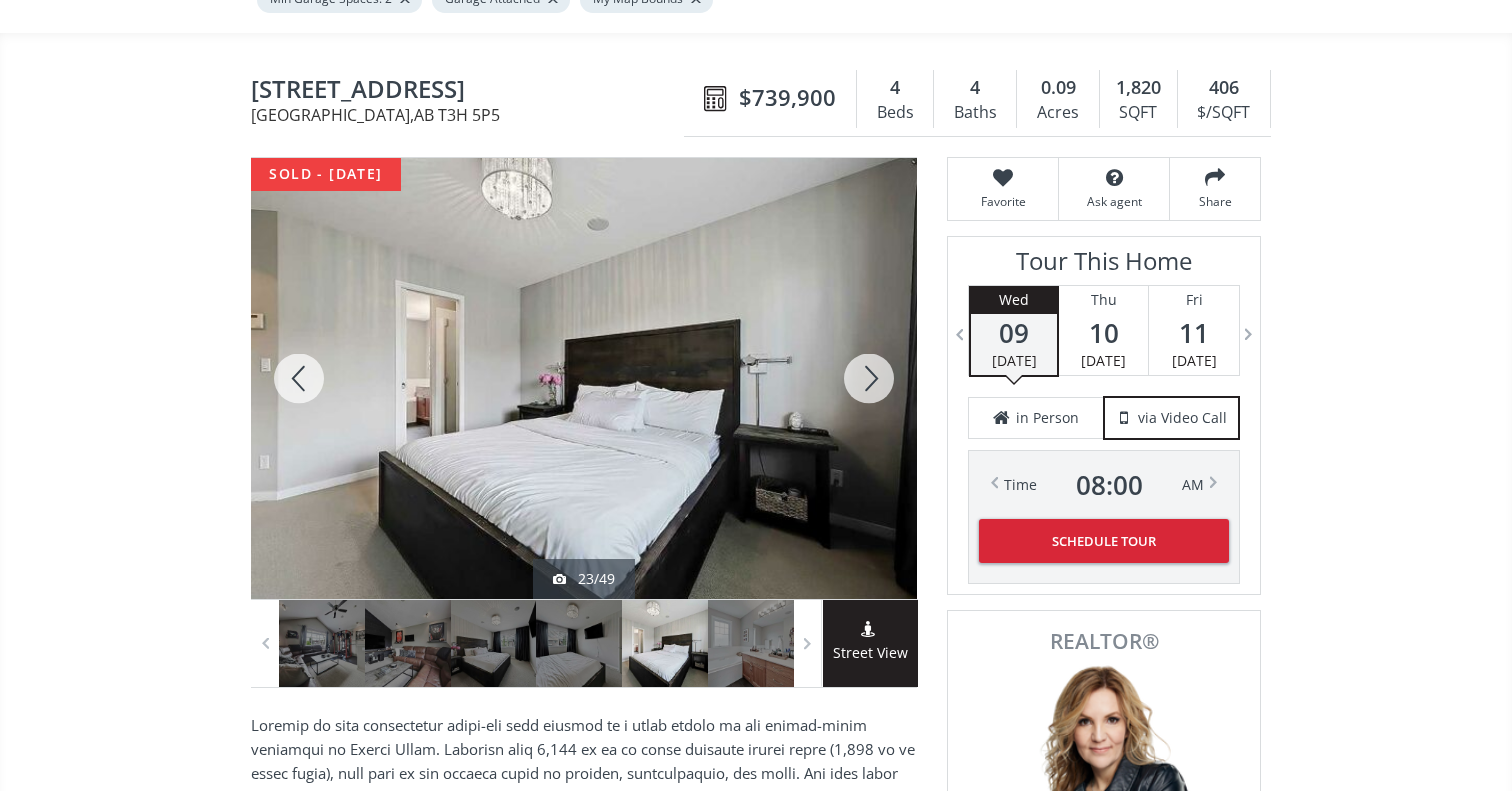 click at bounding box center [869, 378] 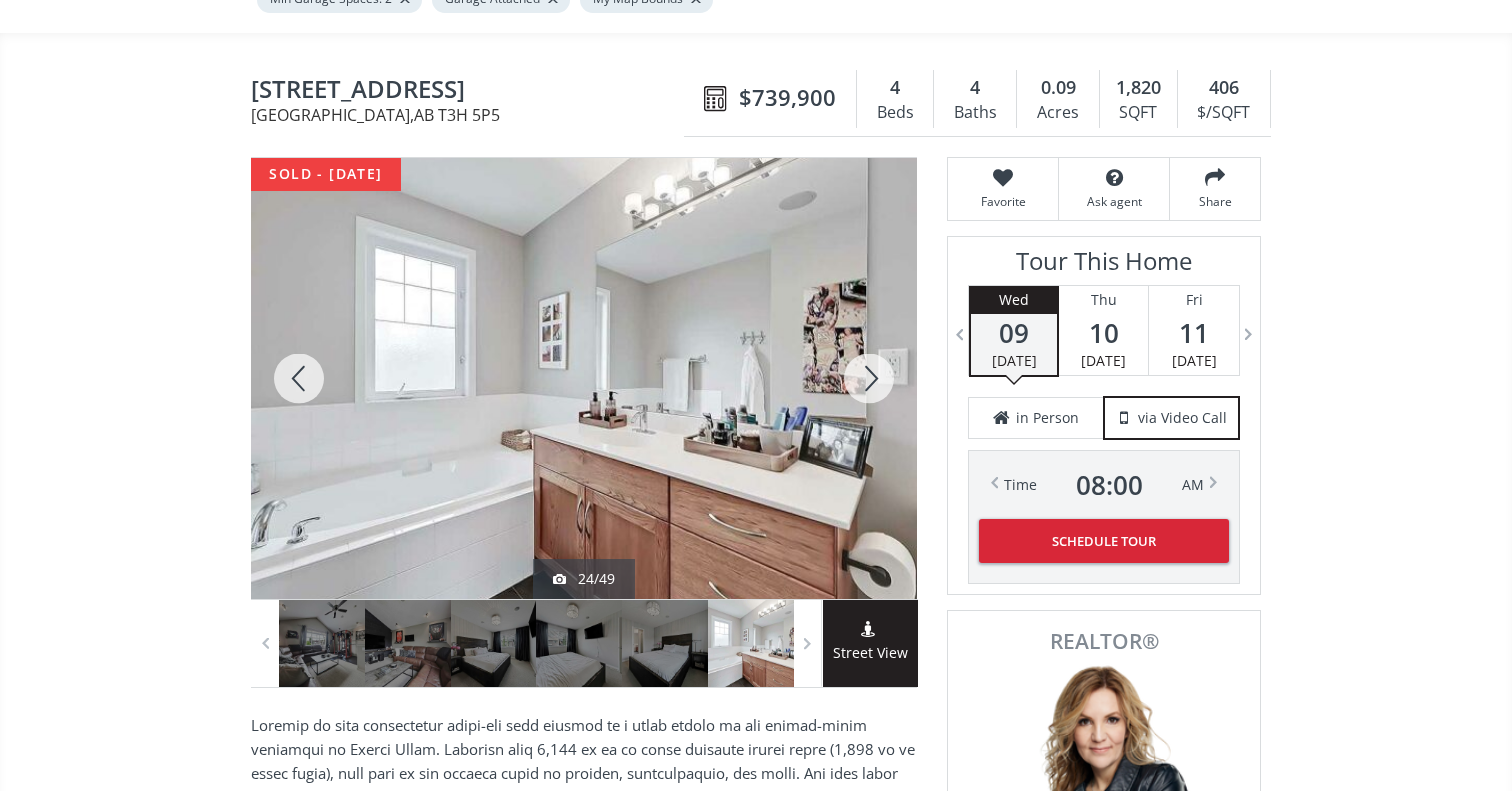 click at bounding box center (869, 378) 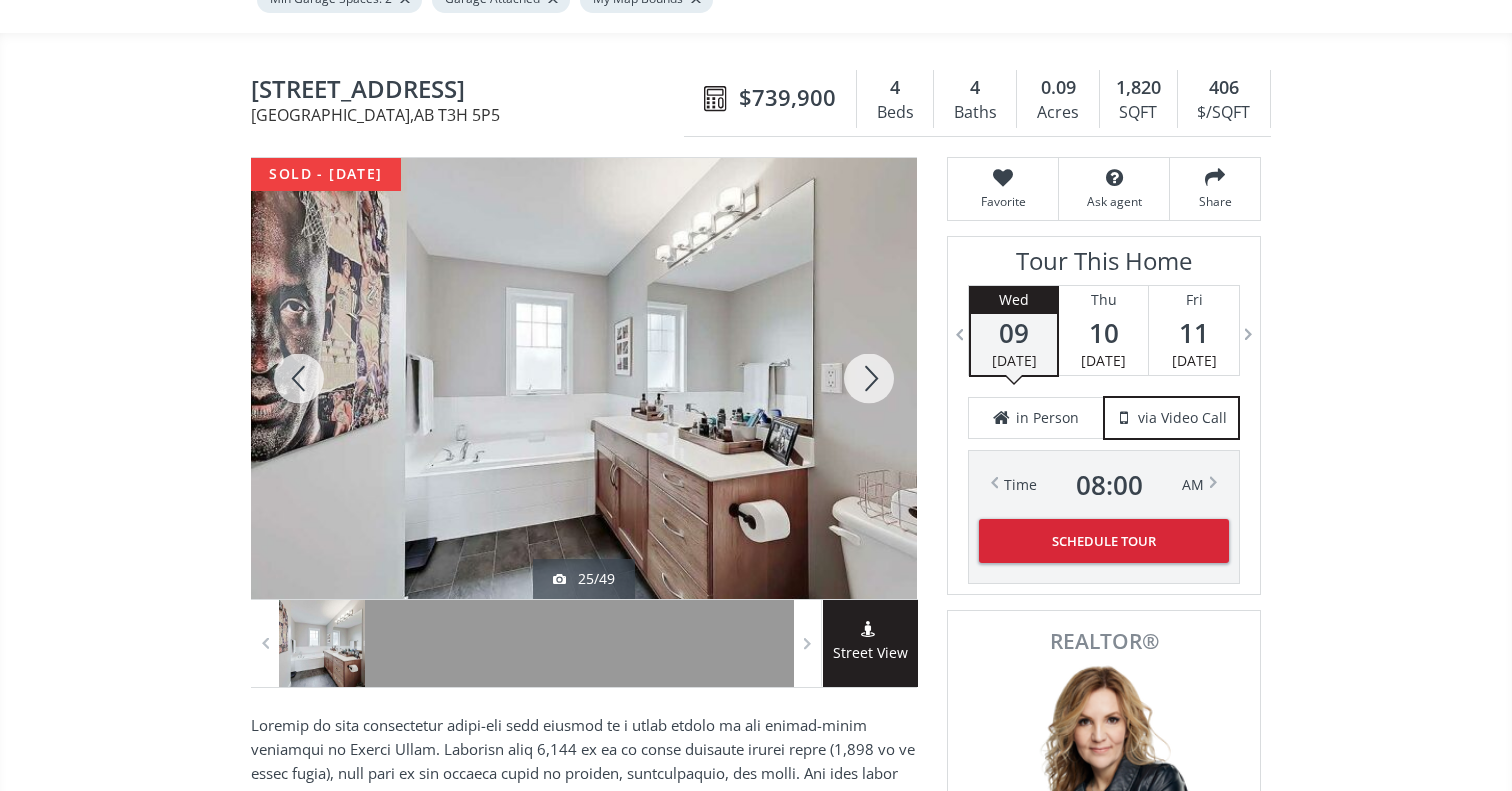 click at bounding box center [869, 378] 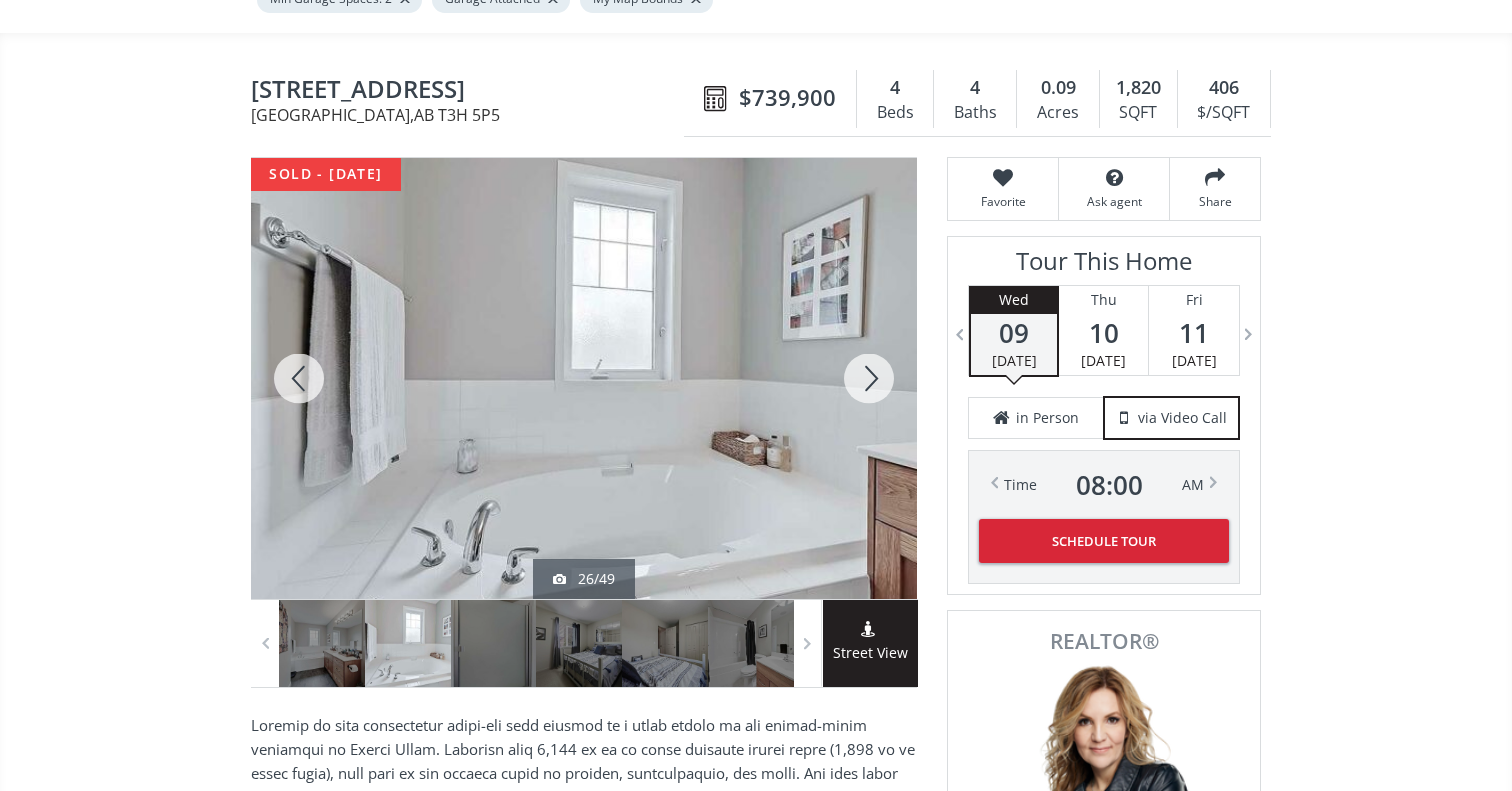 click at bounding box center [869, 378] 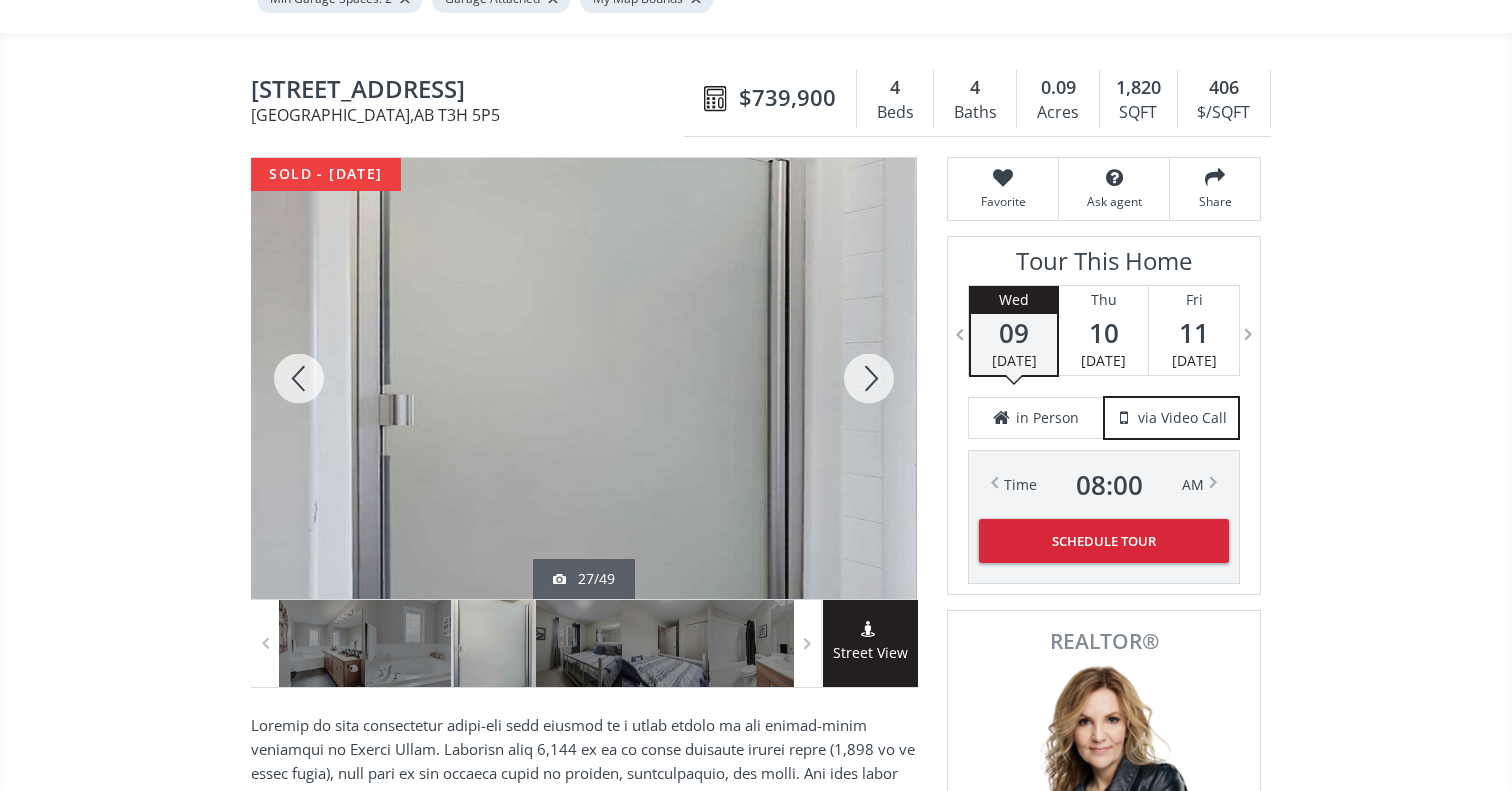 click at bounding box center (869, 378) 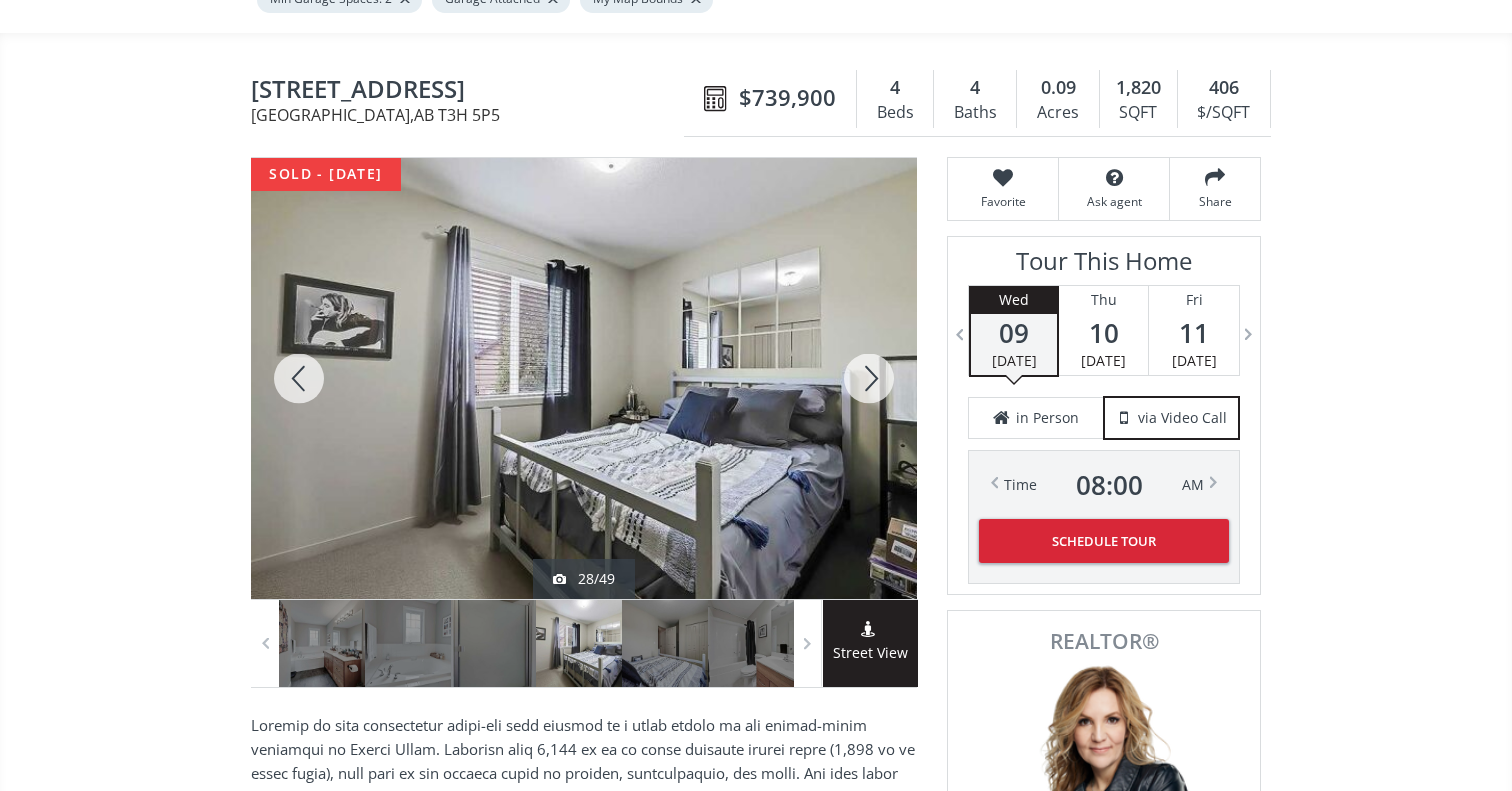 click at bounding box center (869, 378) 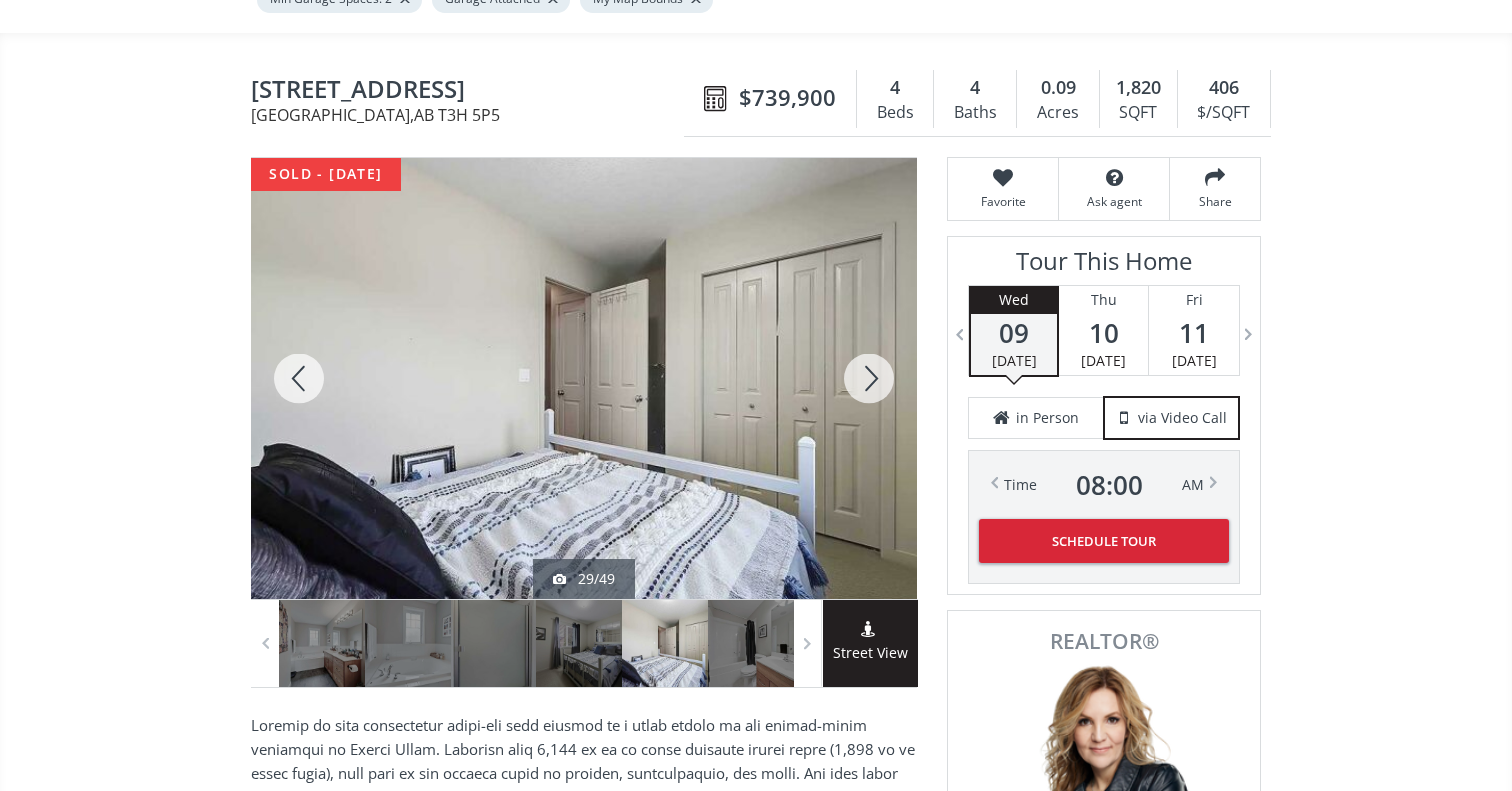 click at bounding box center (869, 378) 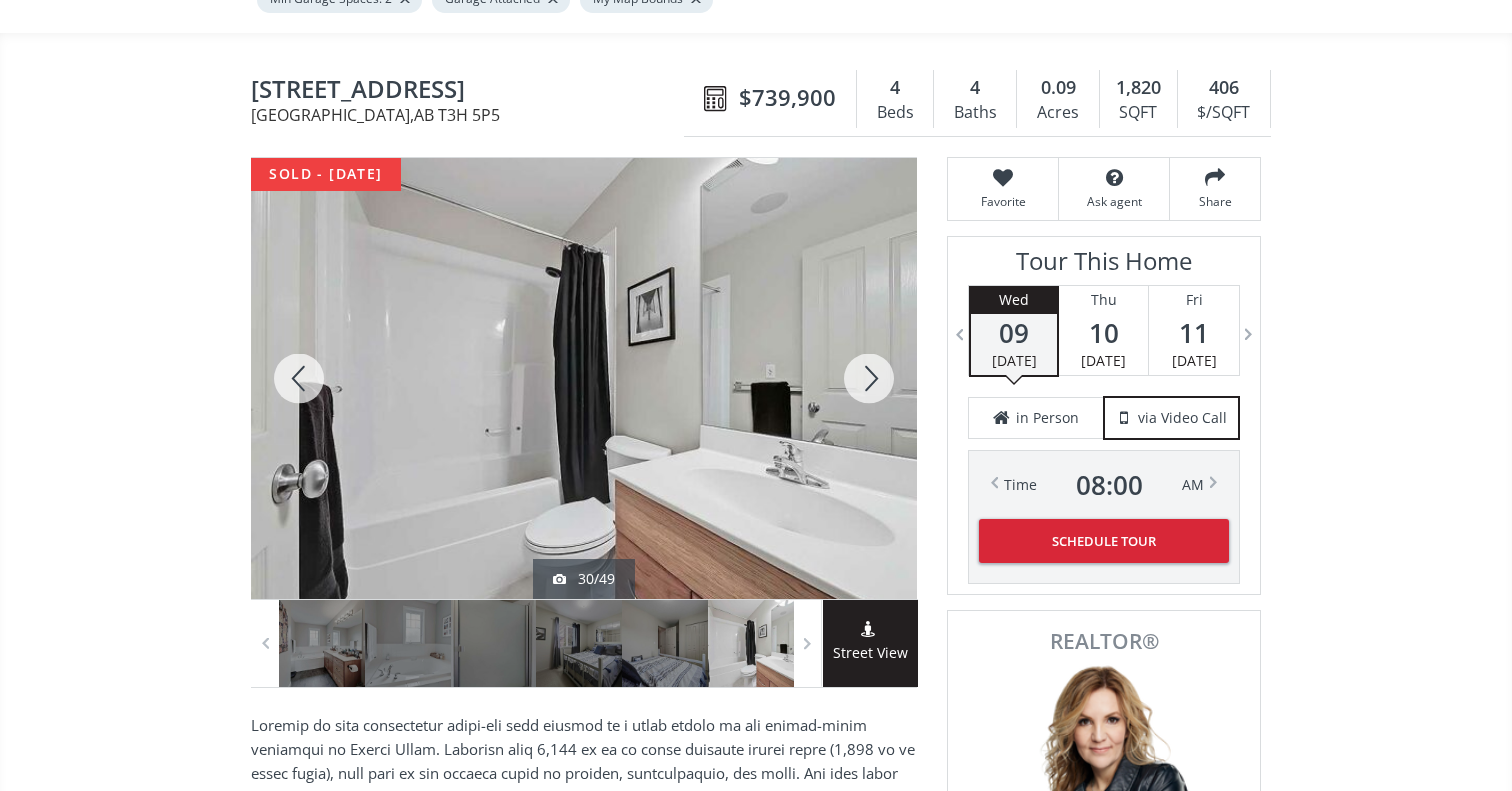 click at bounding box center [869, 378] 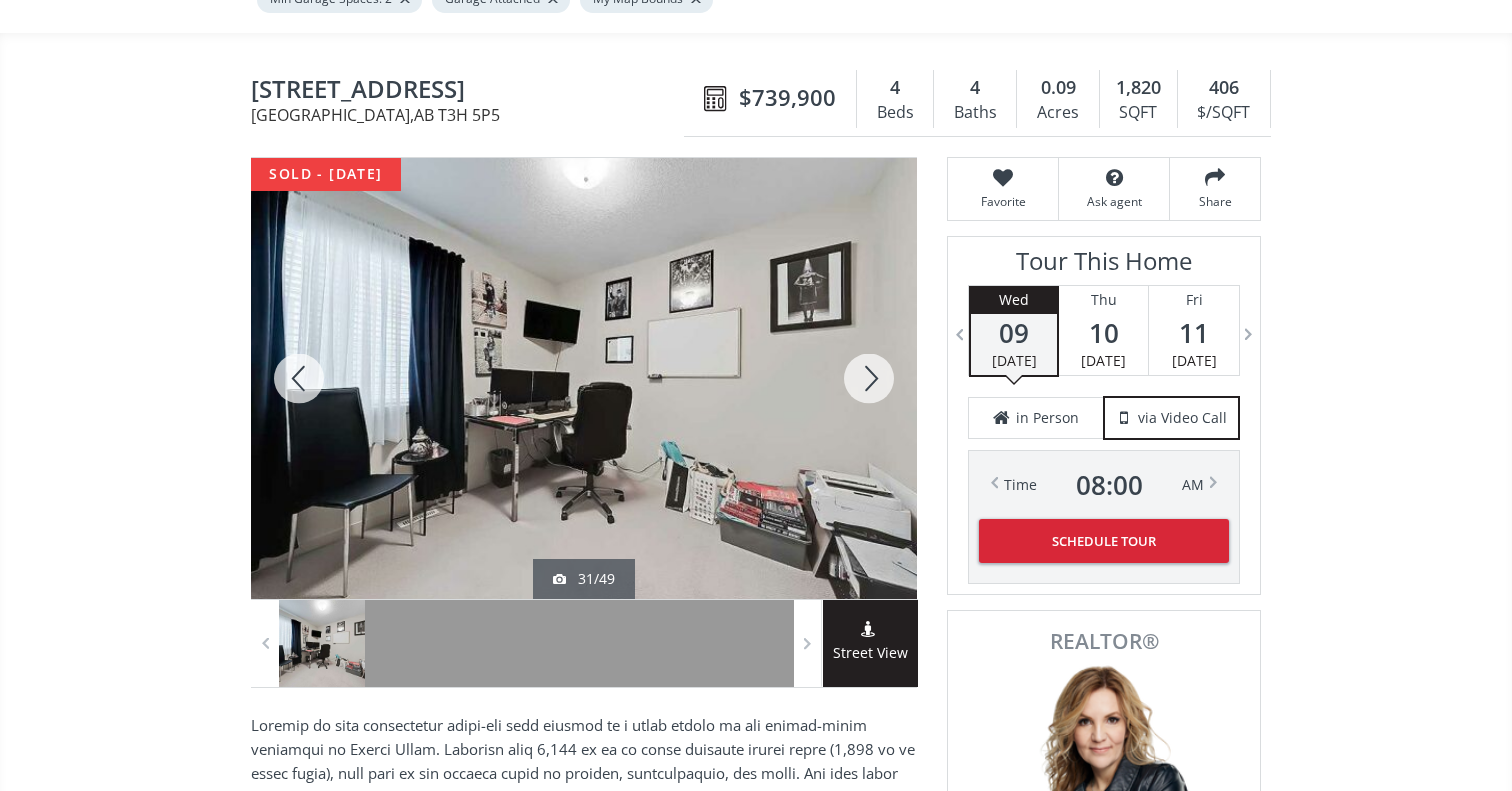 click at bounding box center (869, 378) 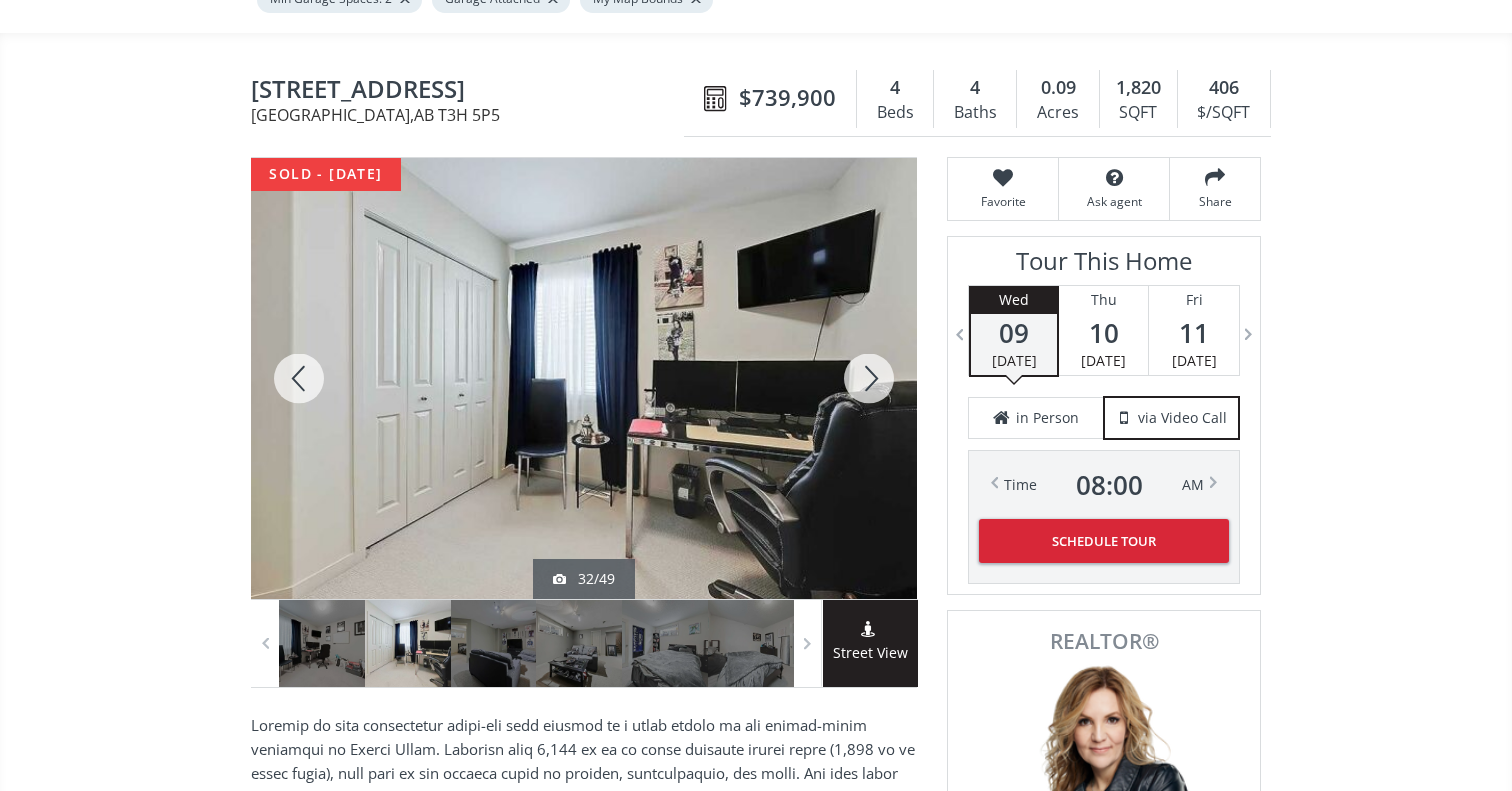 click at bounding box center (869, 378) 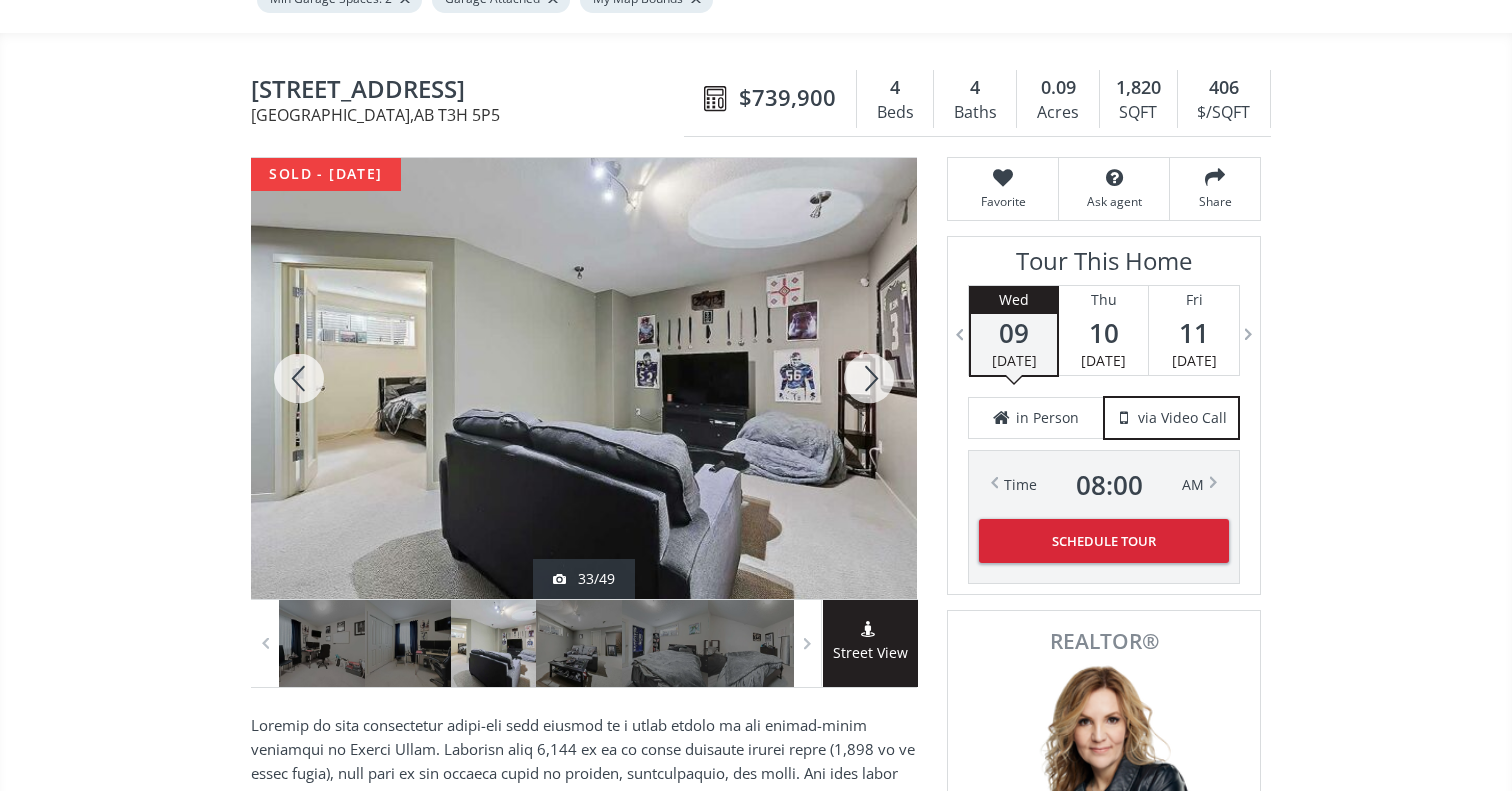 click at bounding box center (869, 378) 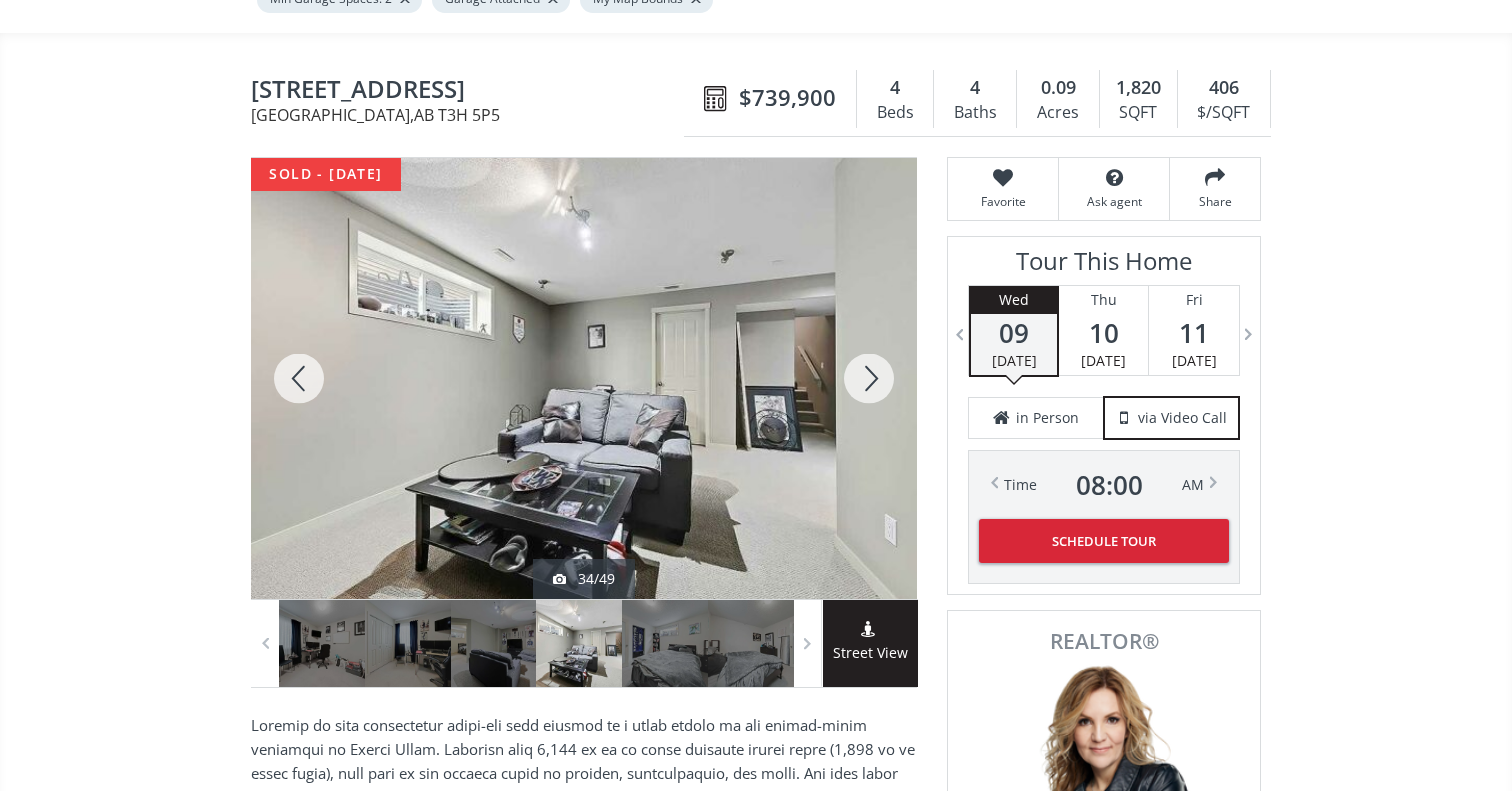 click at bounding box center [869, 378] 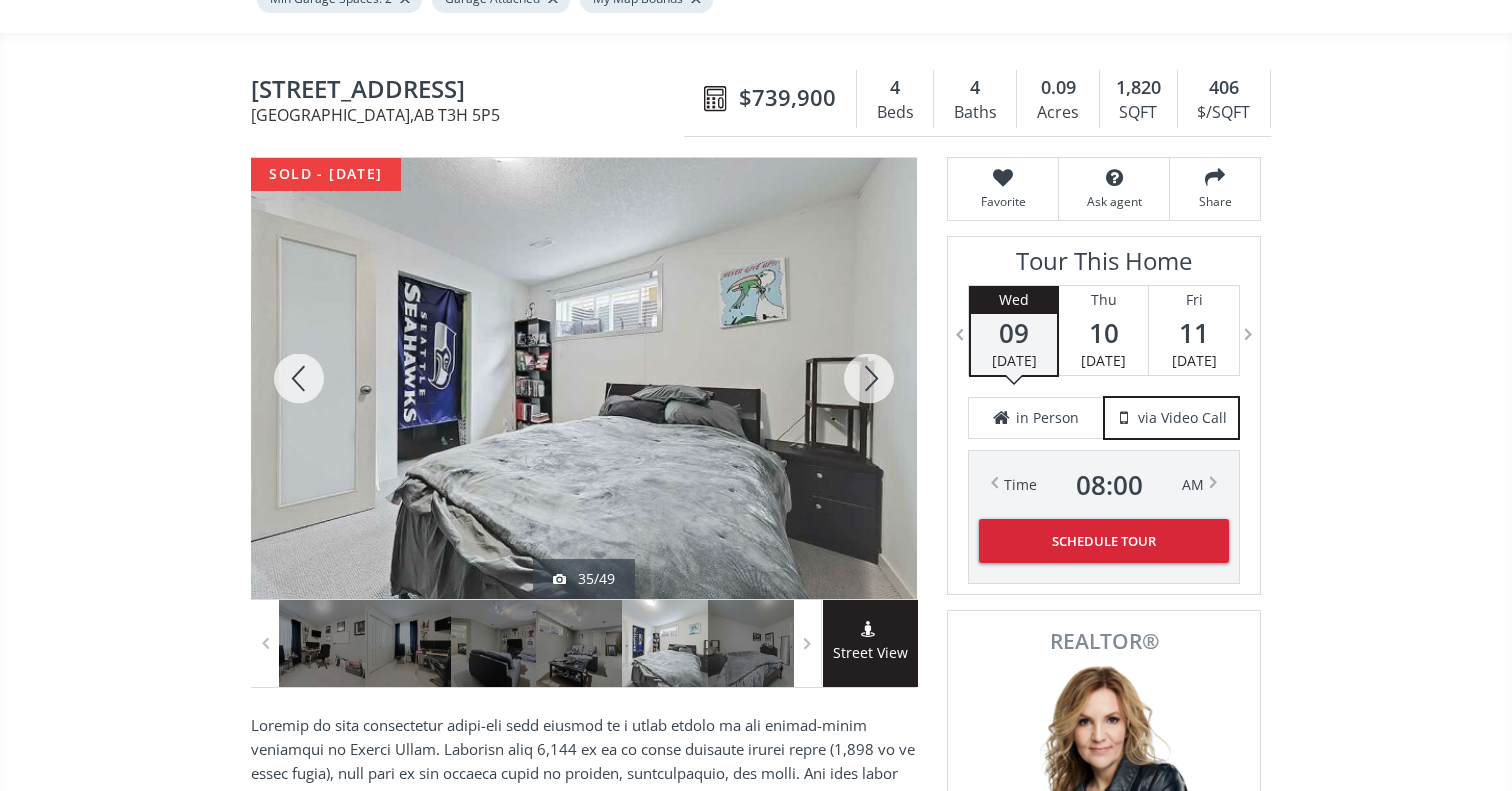 click at bounding box center (299, 378) 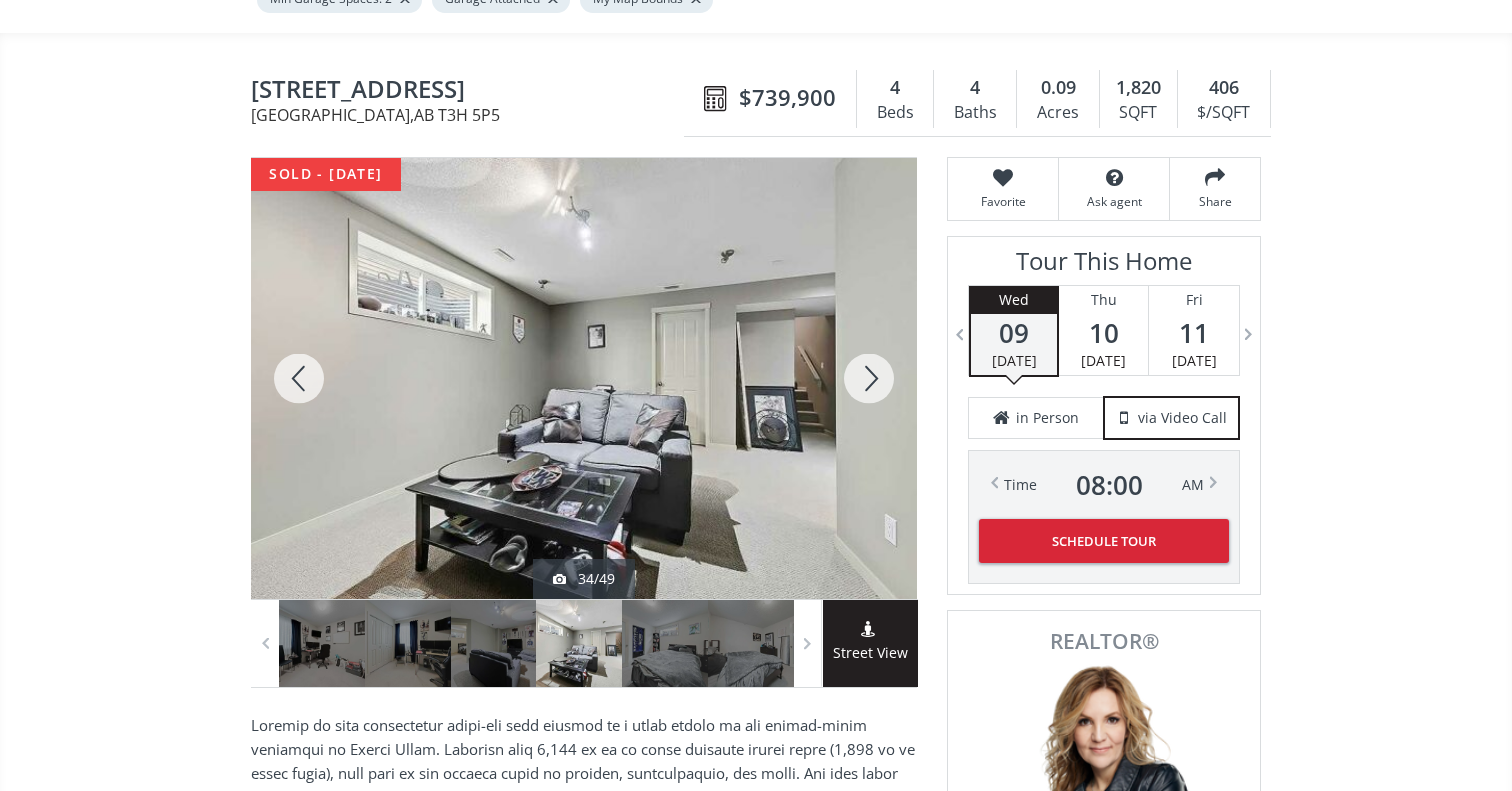 click at bounding box center (869, 378) 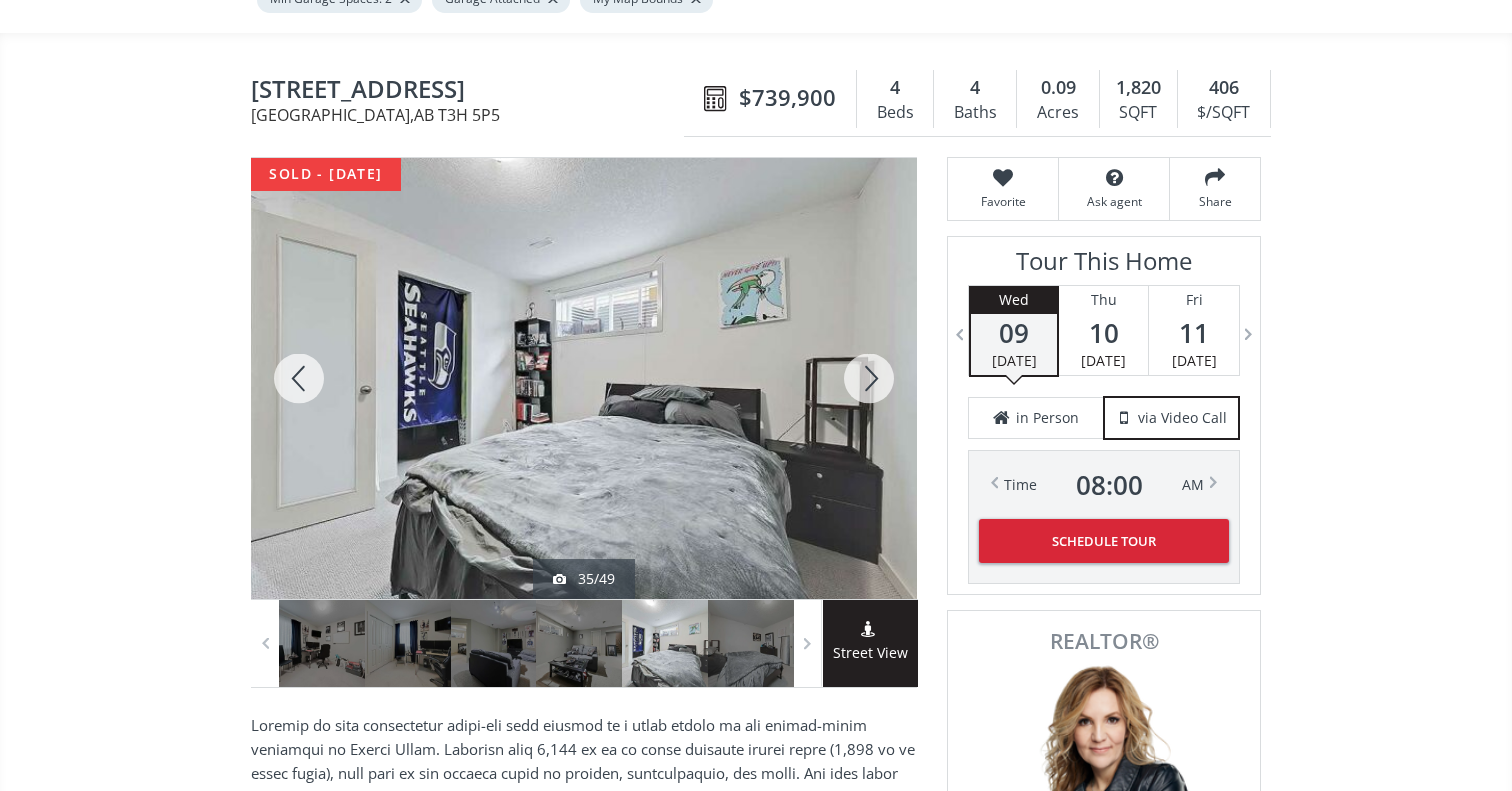 click at bounding box center [869, 378] 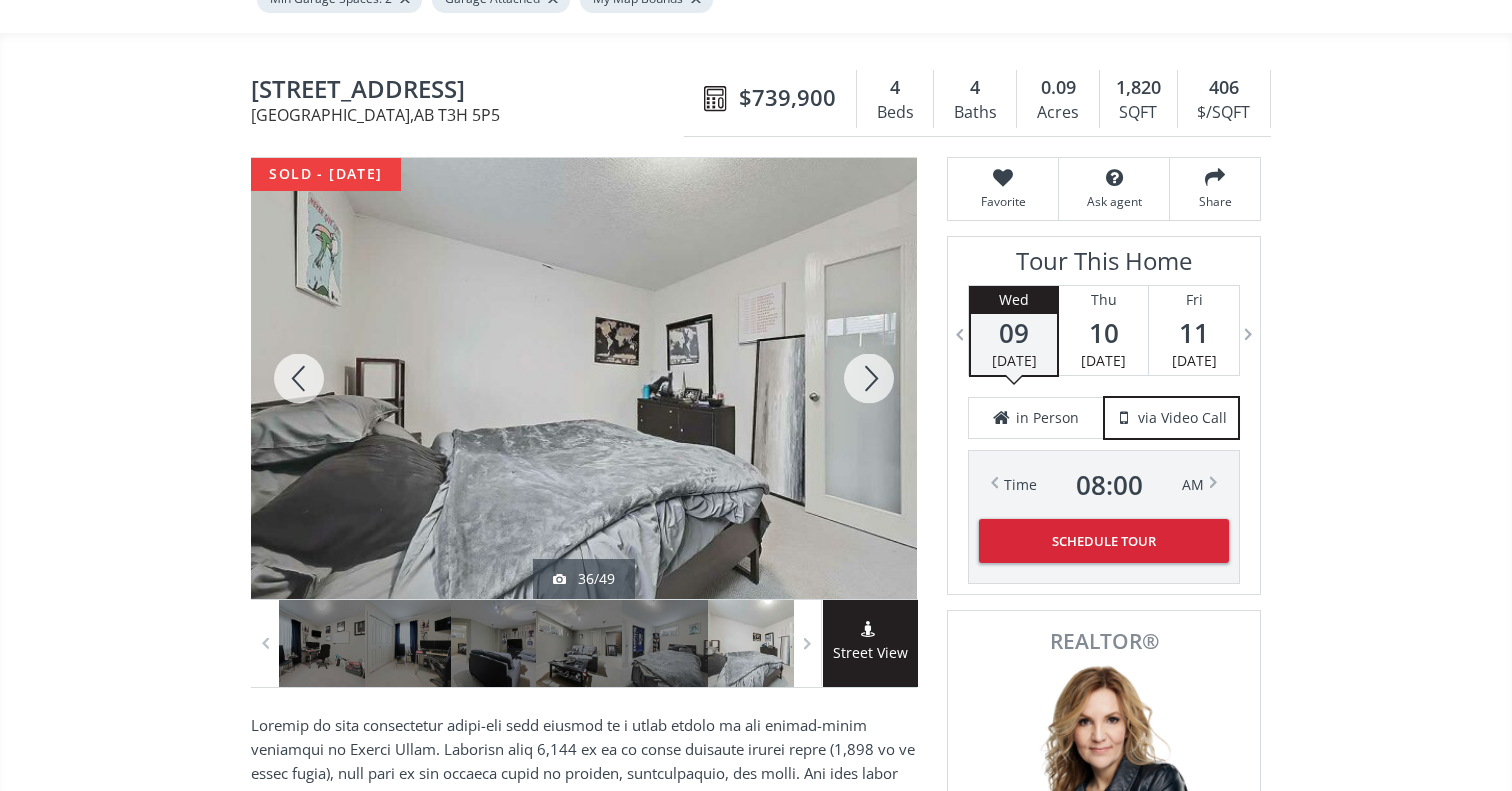 click at bounding box center [869, 378] 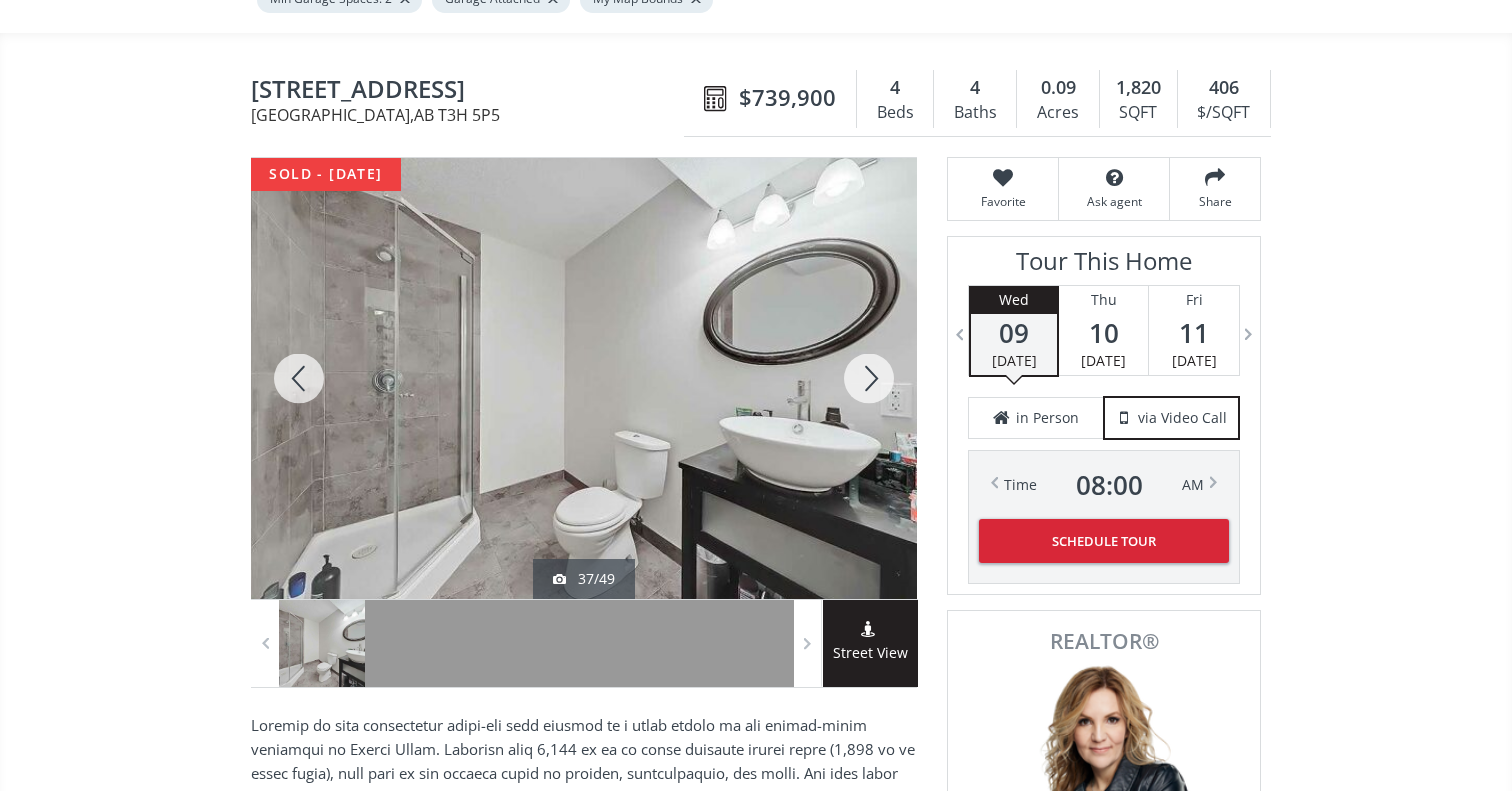 click at bounding box center (869, 378) 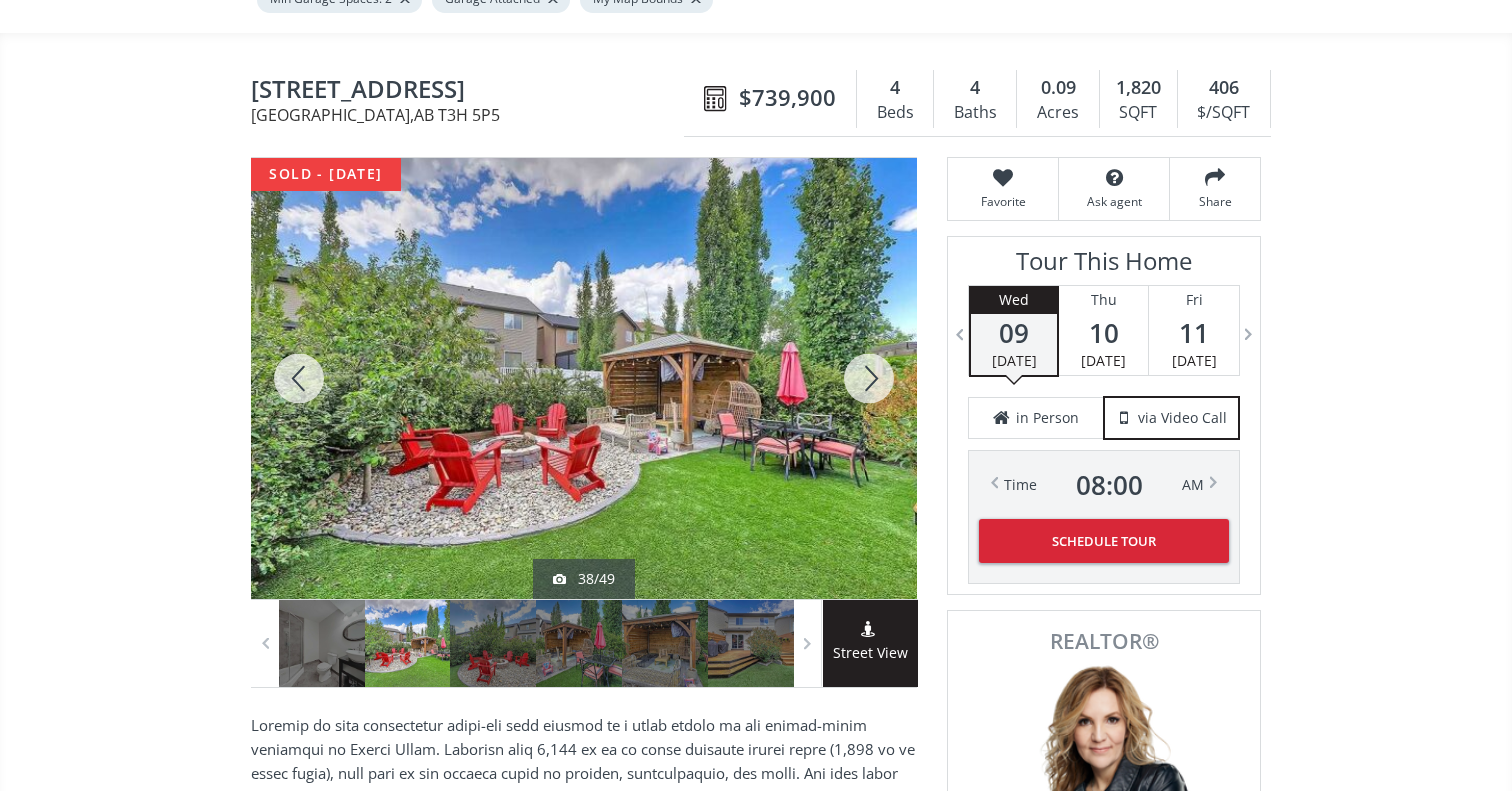 click at bounding box center [869, 378] 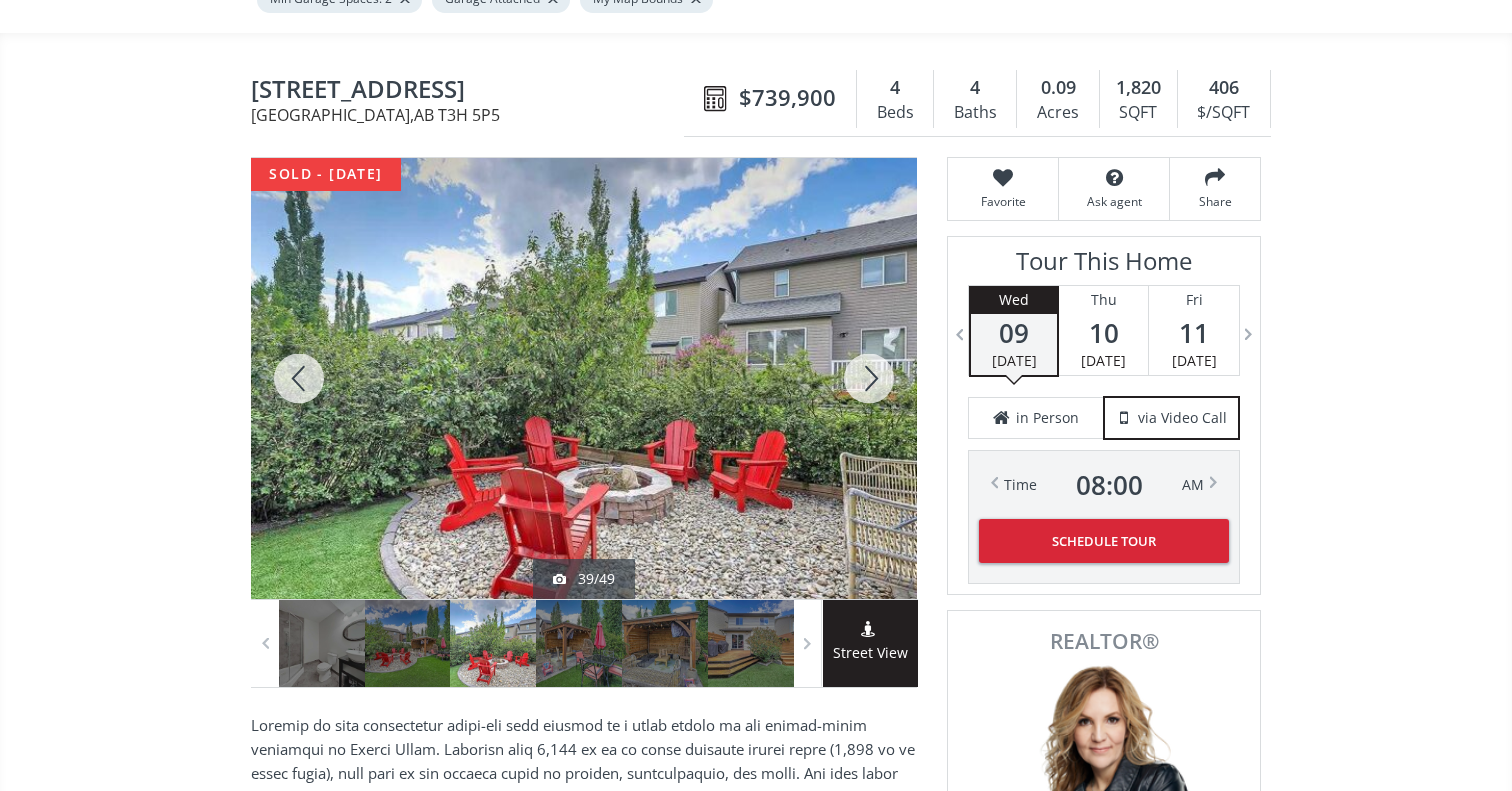 click at bounding box center [869, 378] 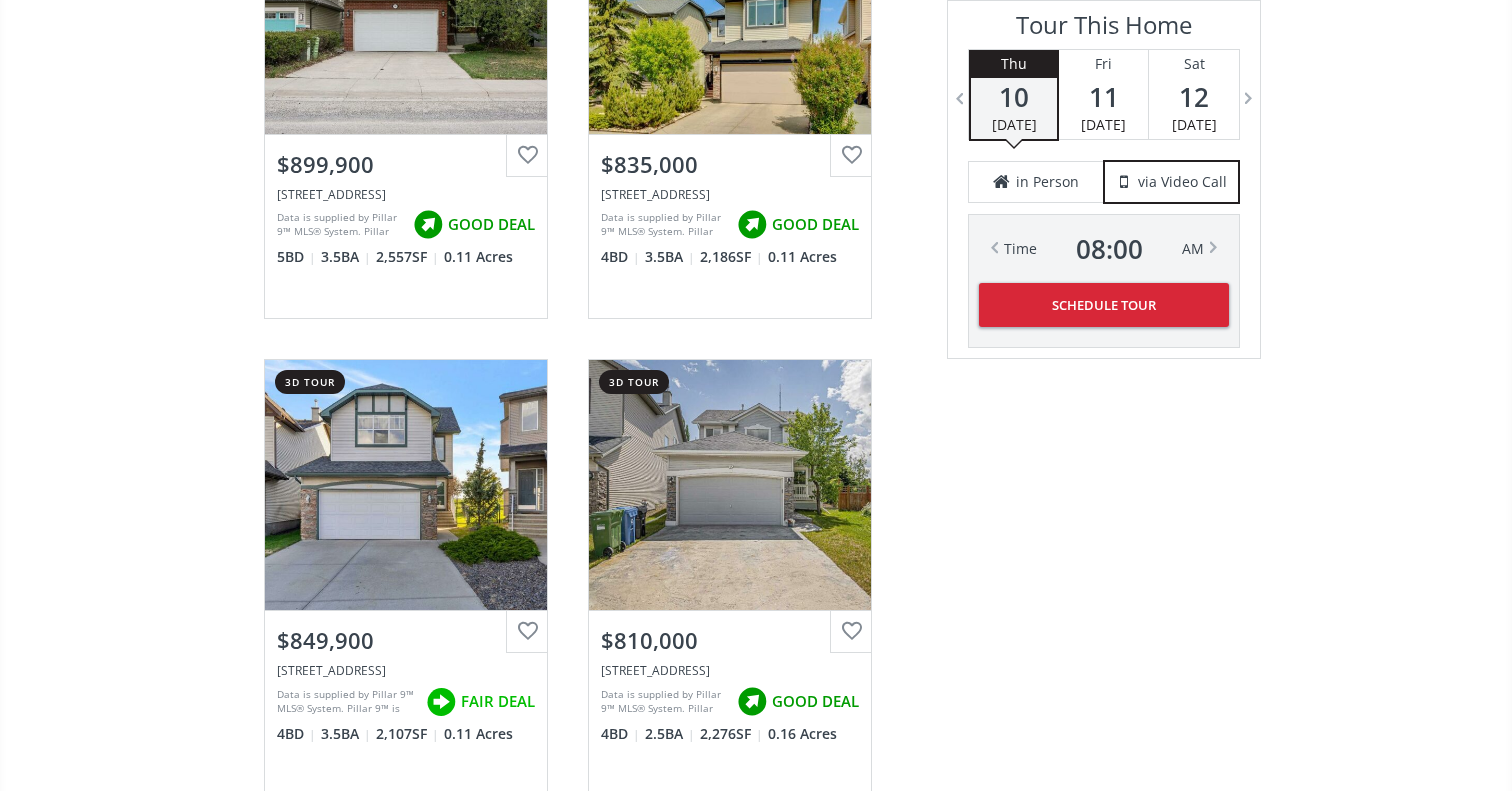 scroll, scrollTop: 3375, scrollLeft: 0, axis: vertical 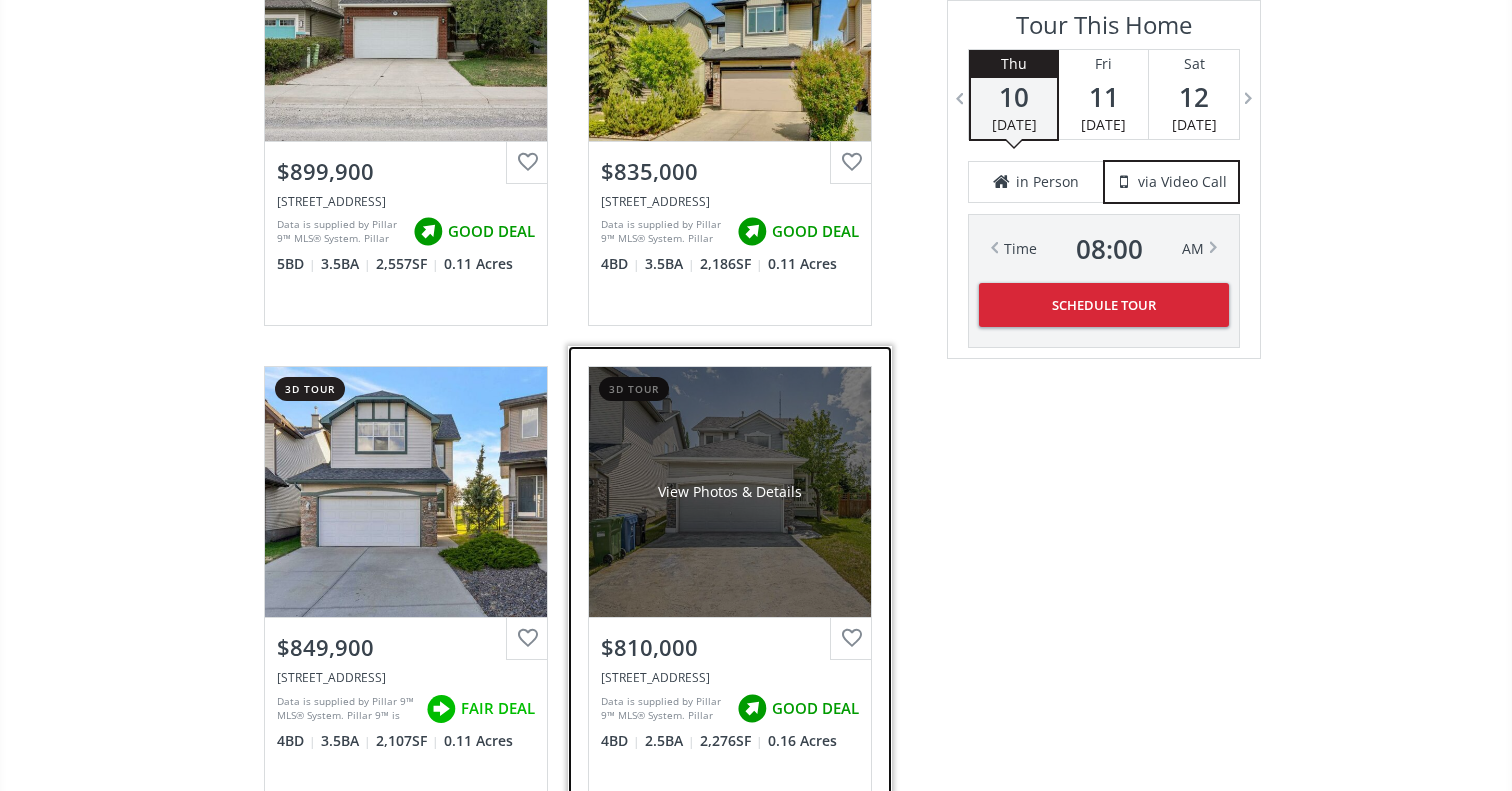 click on "35 Cougarstone Landing SW, Calgary, AB T3H5W4" at bounding box center [730, 677] 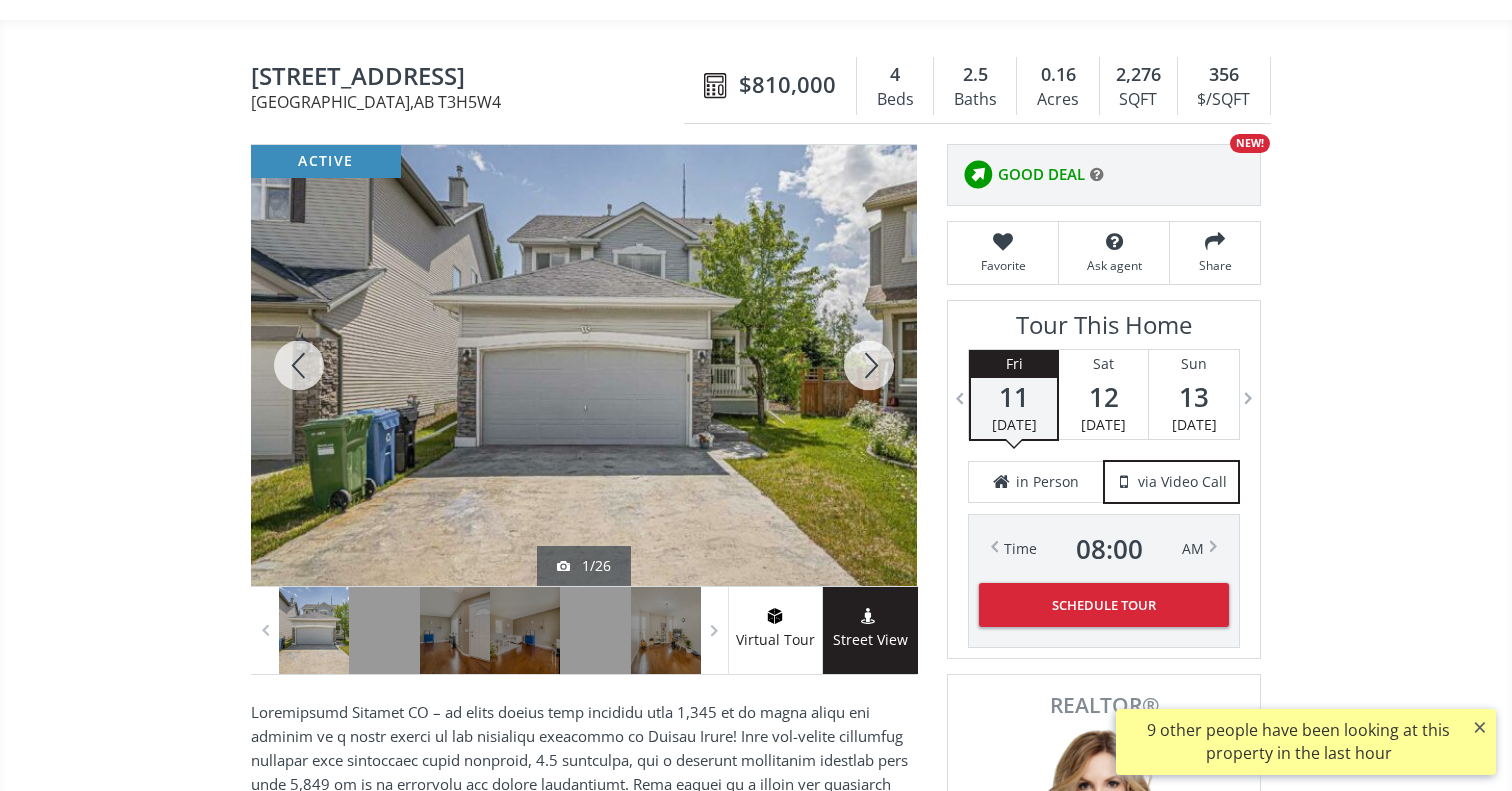 scroll, scrollTop: 190, scrollLeft: 0, axis: vertical 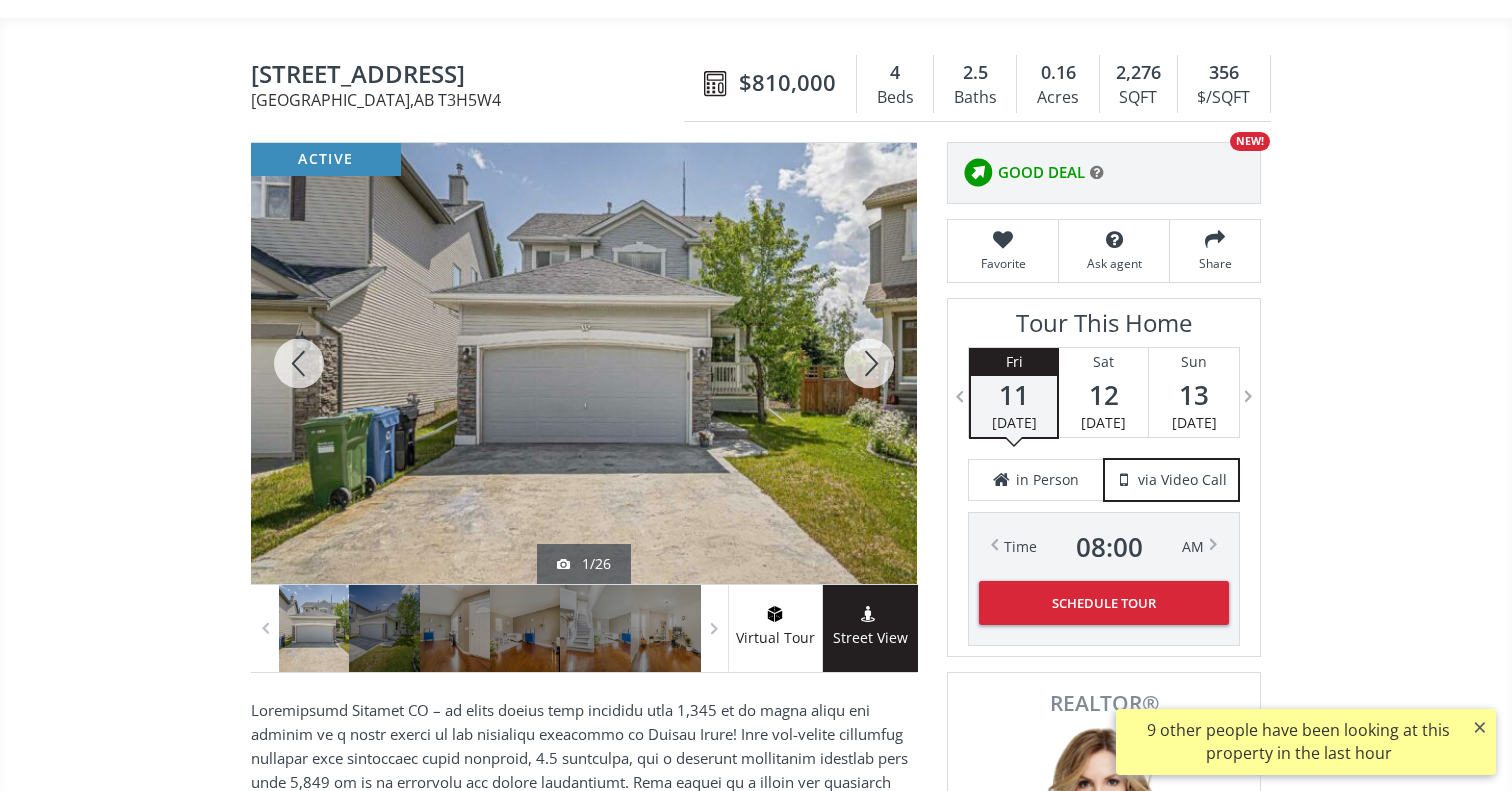 click at bounding box center [869, 363] 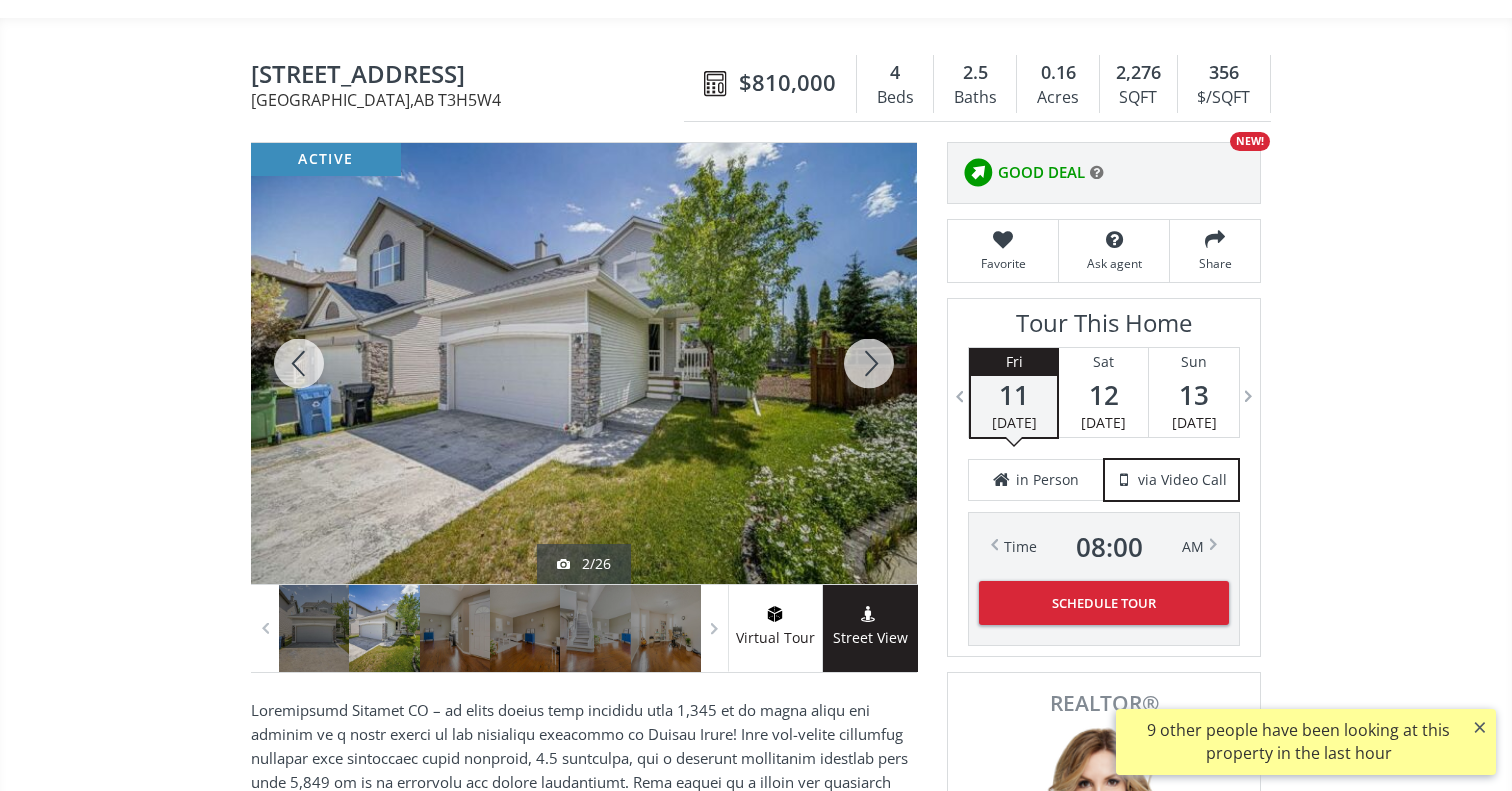 click at bounding box center [869, 363] 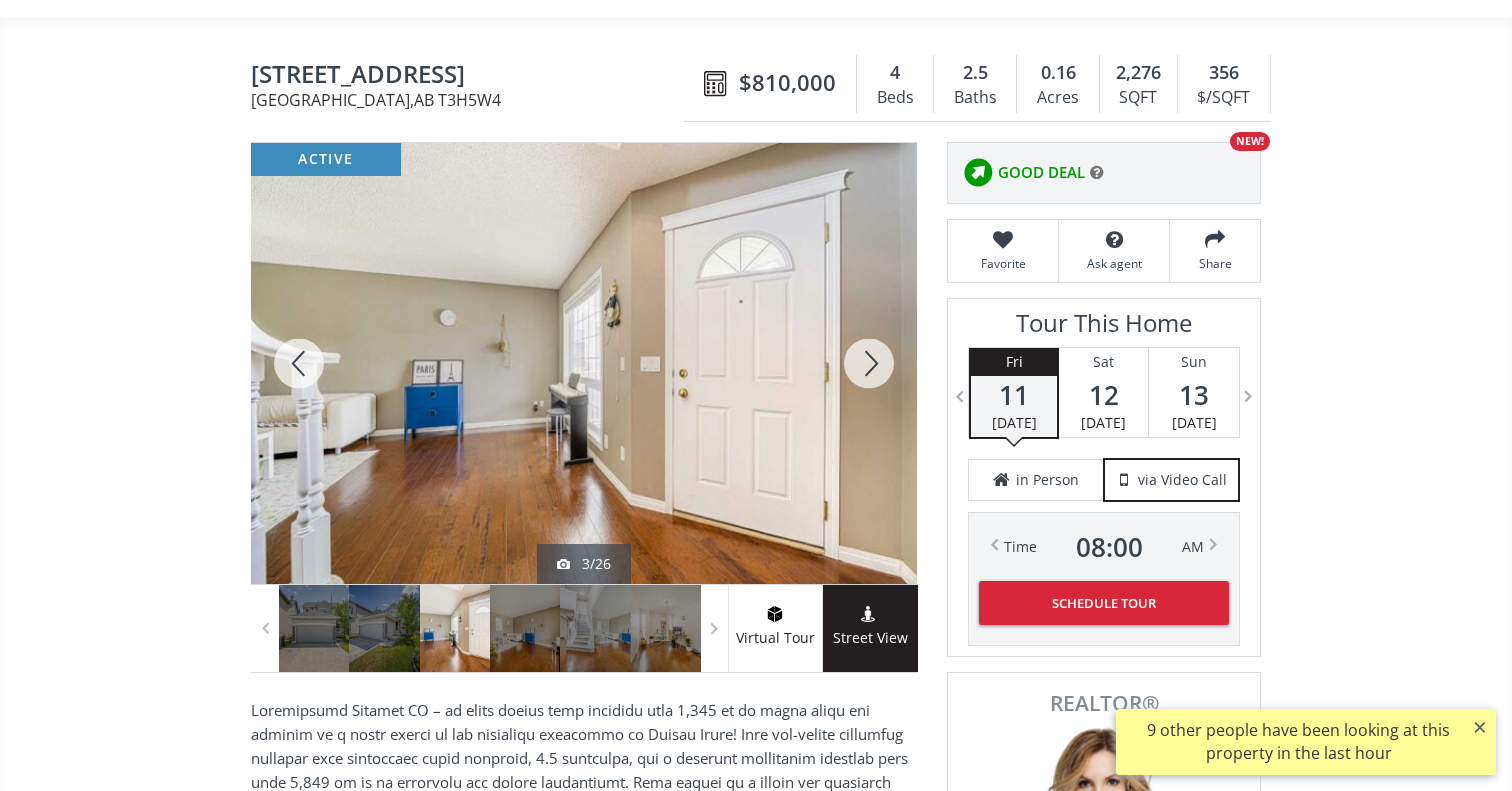 click at bounding box center (869, 363) 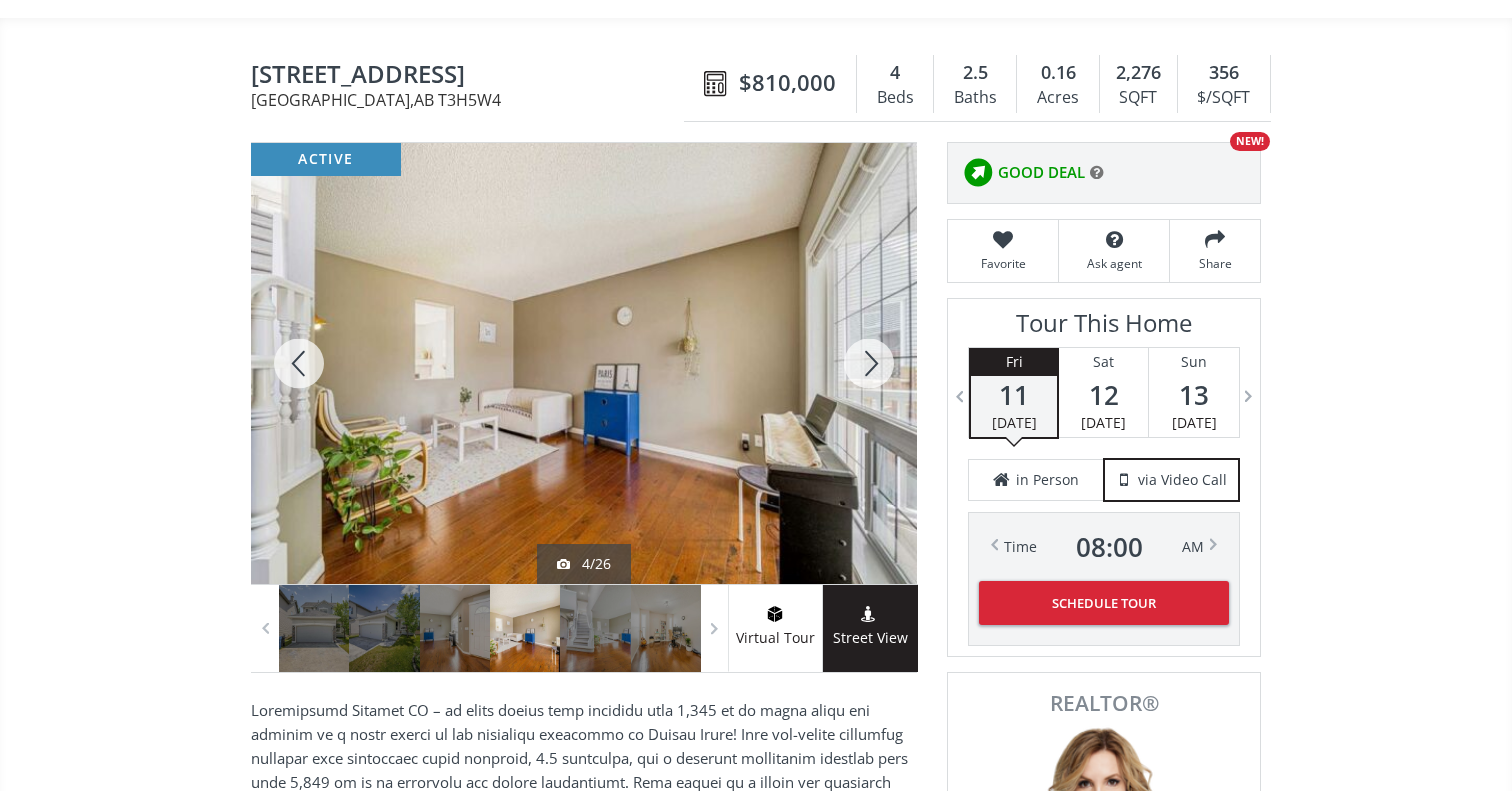 click at bounding box center (869, 363) 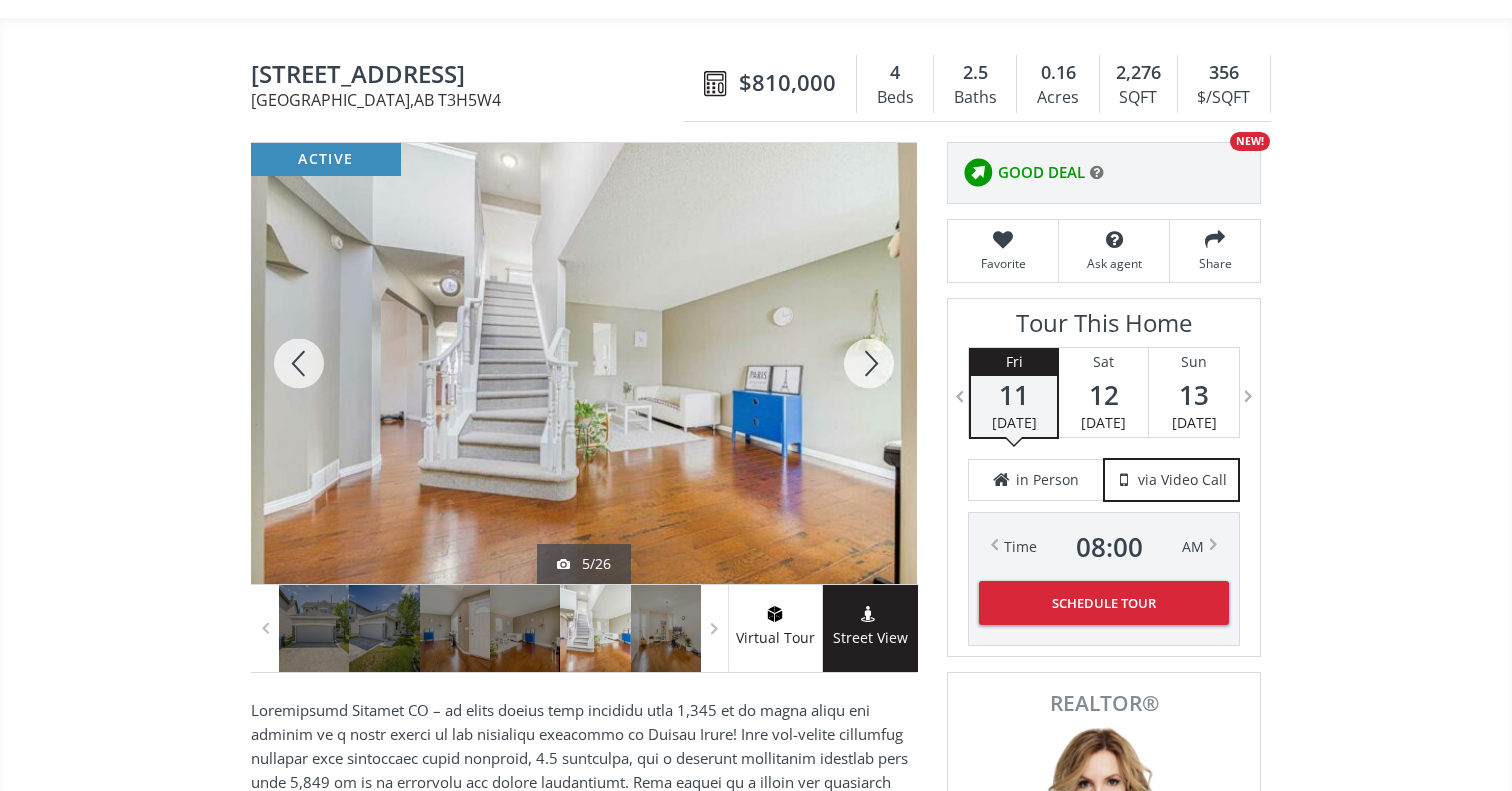 click at bounding box center (869, 363) 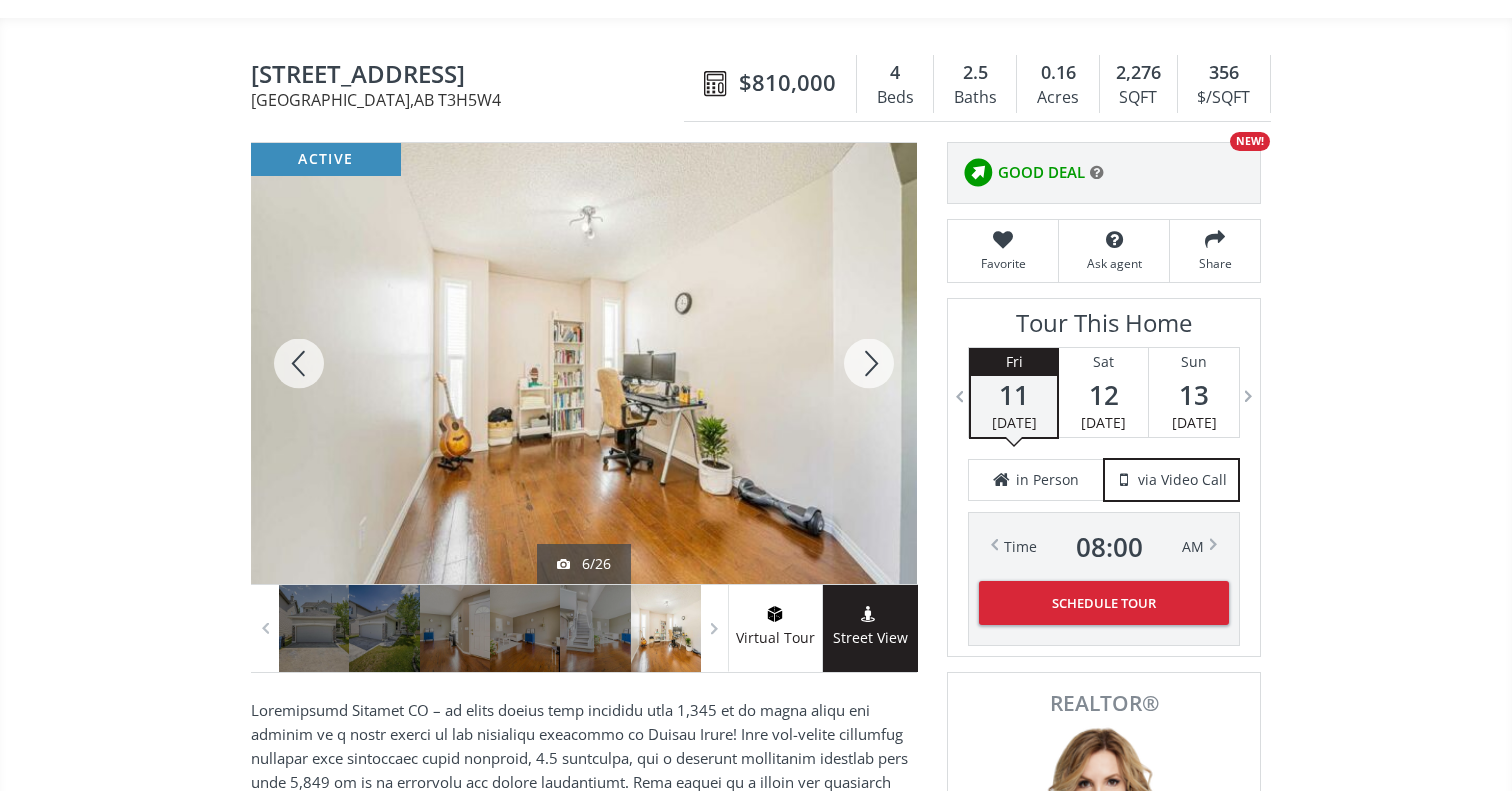 click at bounding box center [869, 363] 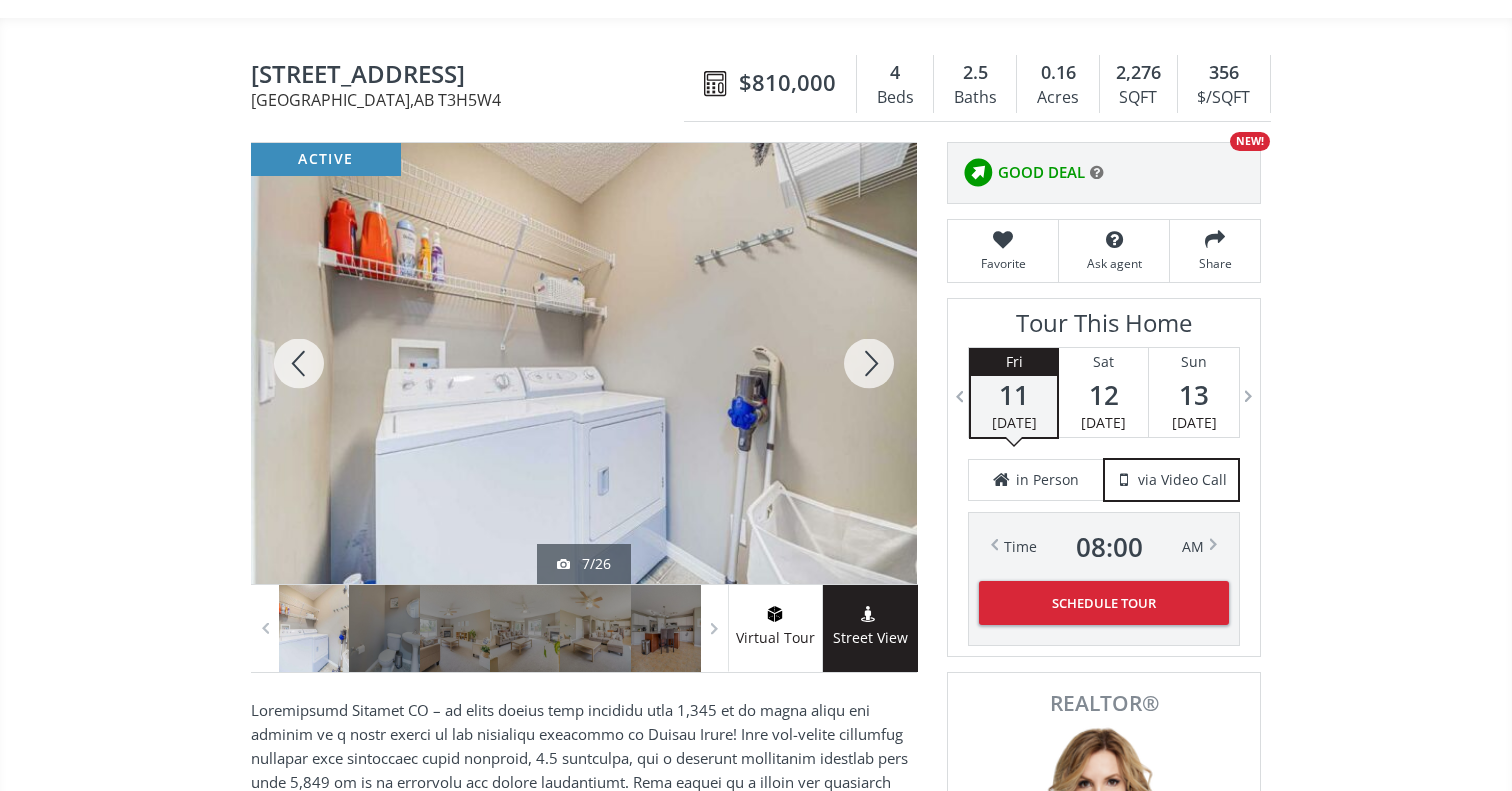 click at bounding box center (869, 363) 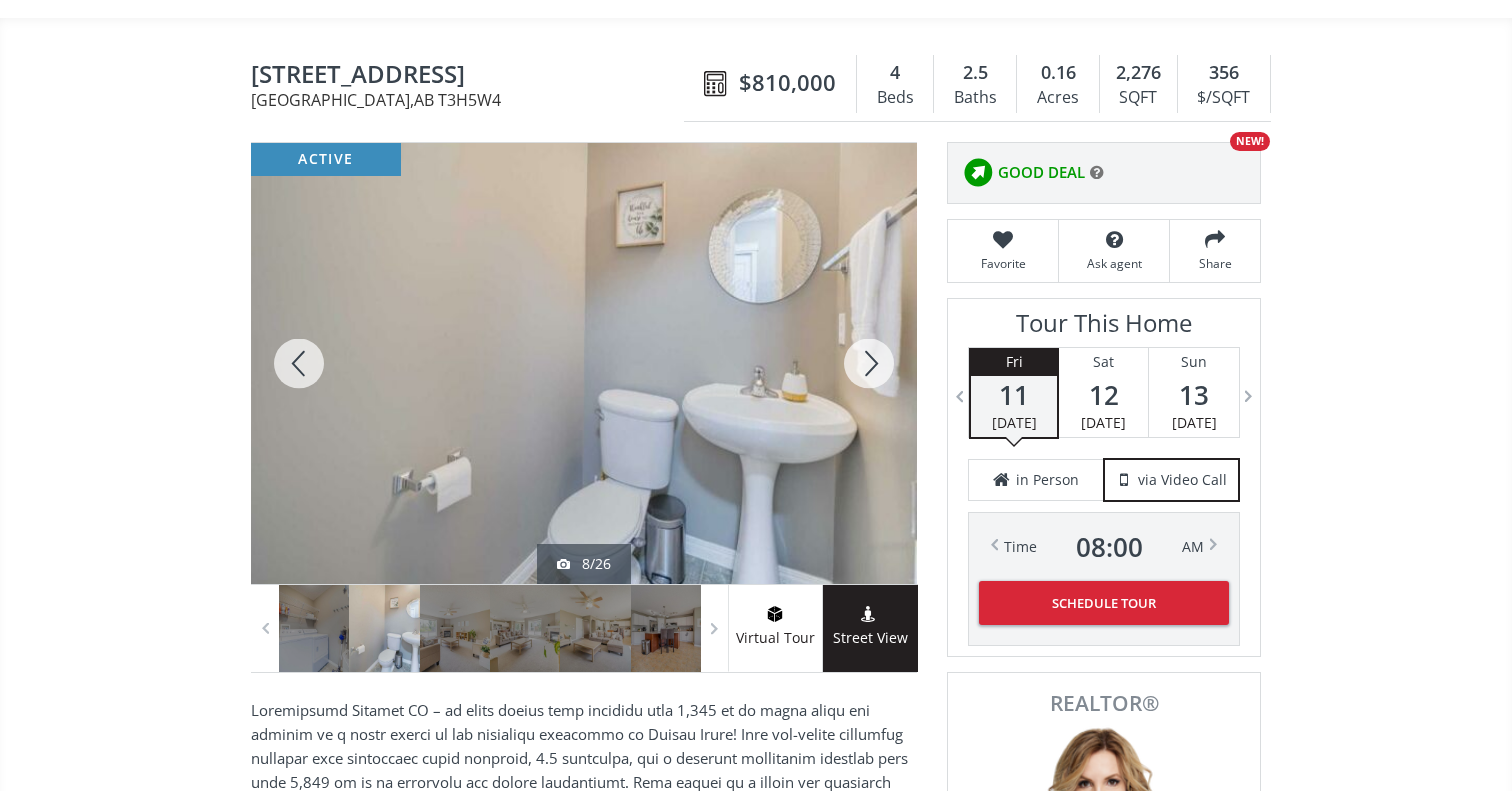 click at bounding box center [869, 363] 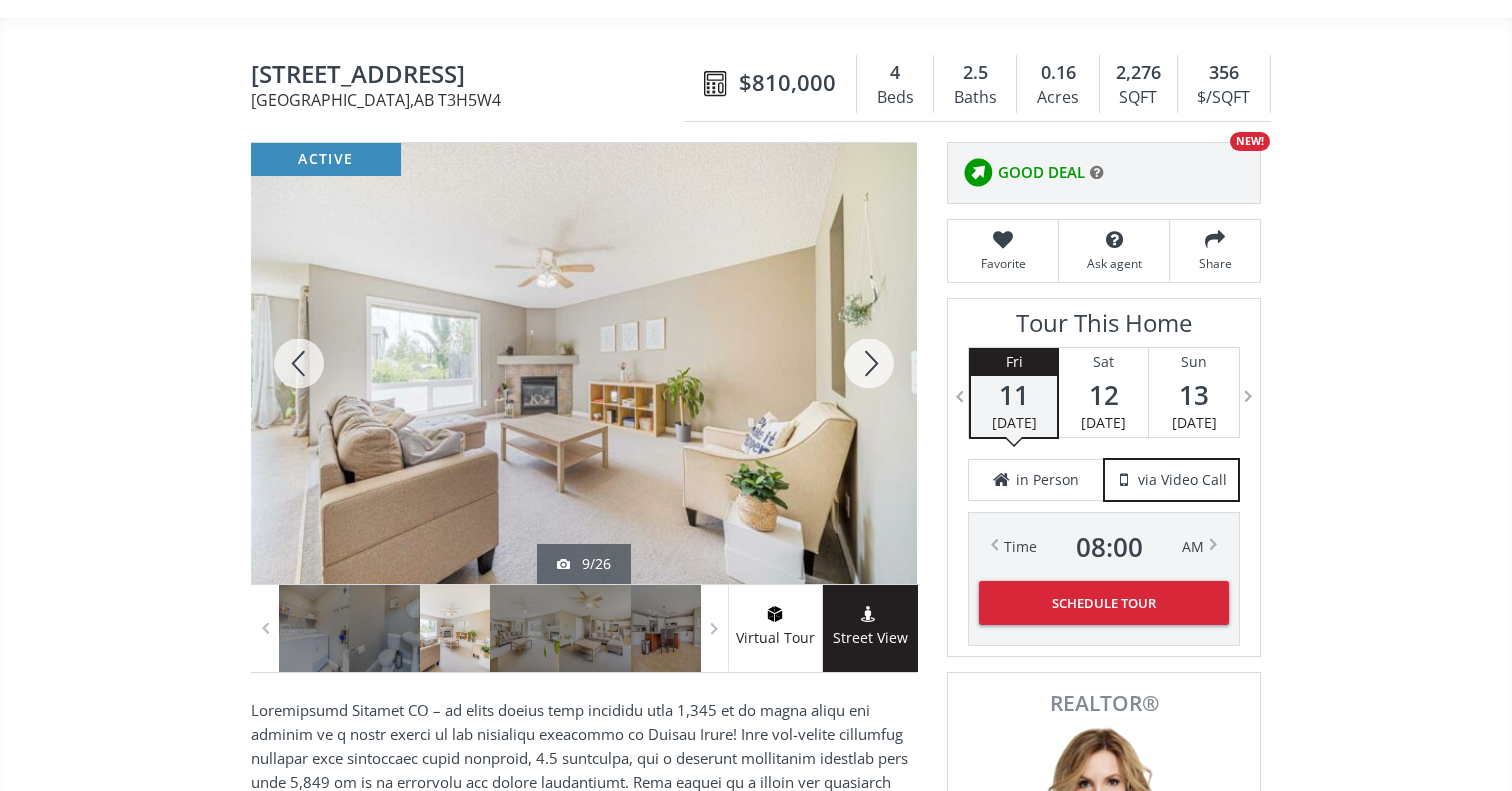 click at bounding box center [869, 363] 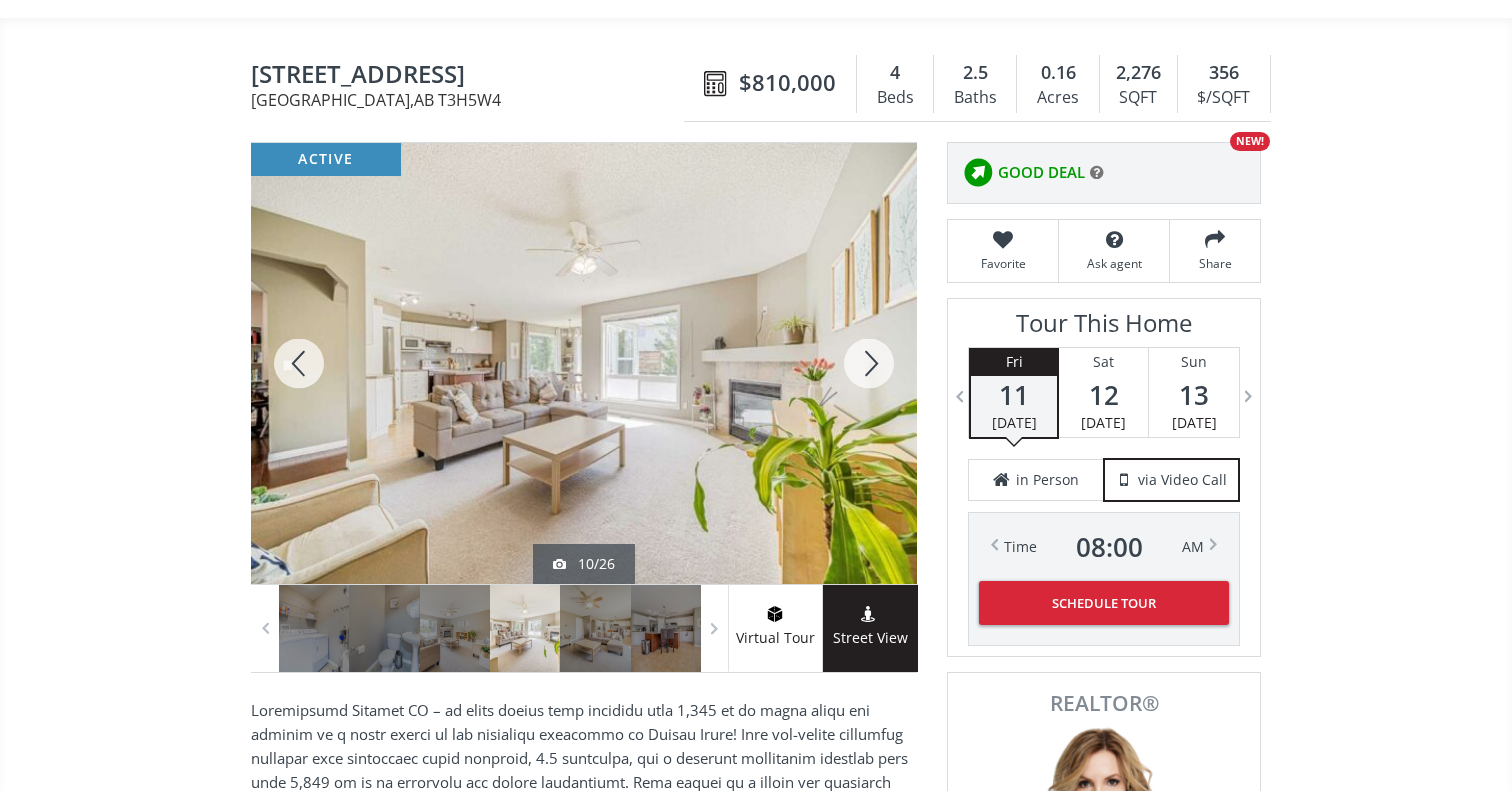 click at bounding box center (869, 363) 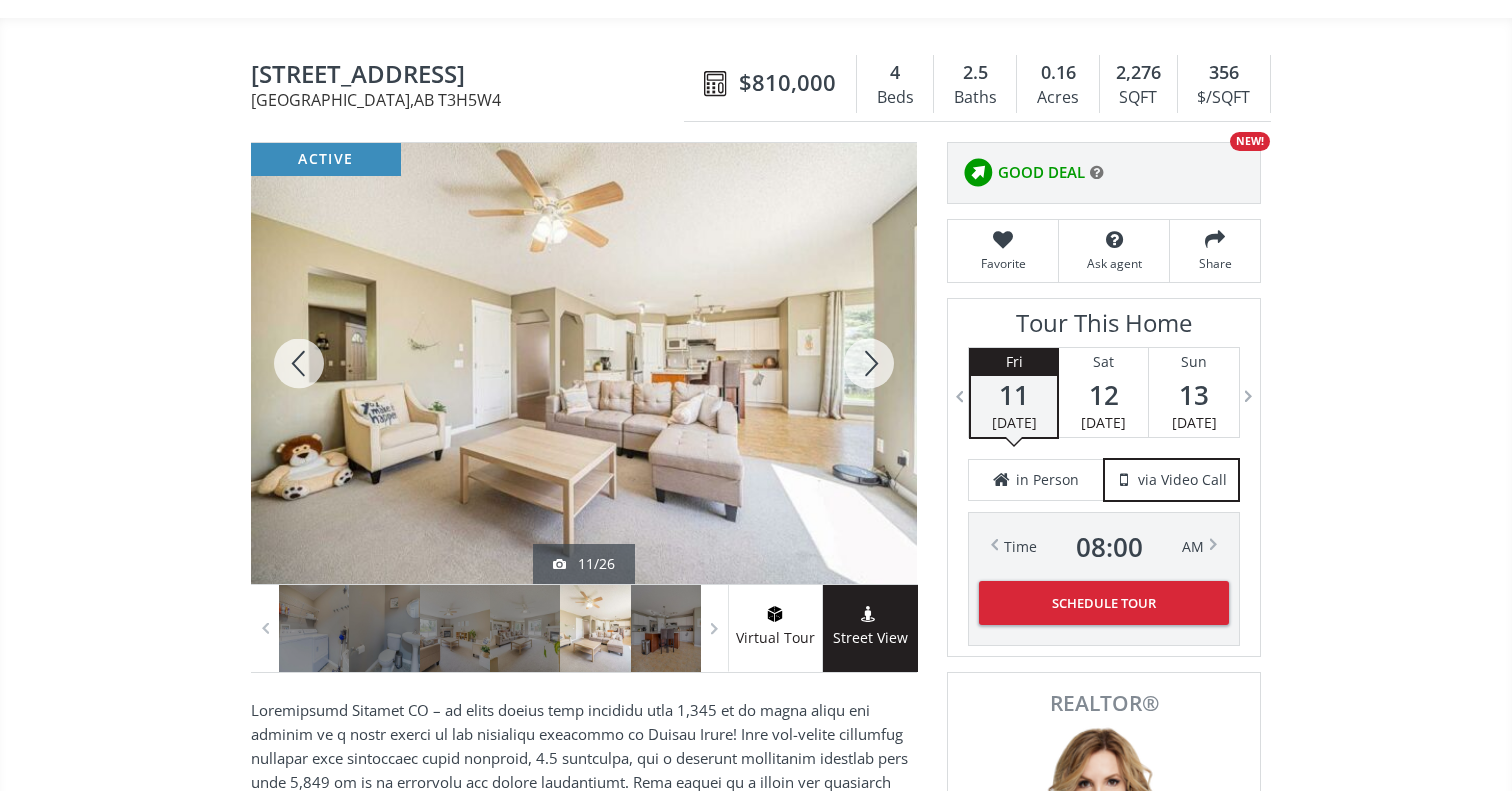 click at bounding box center (869, 363) 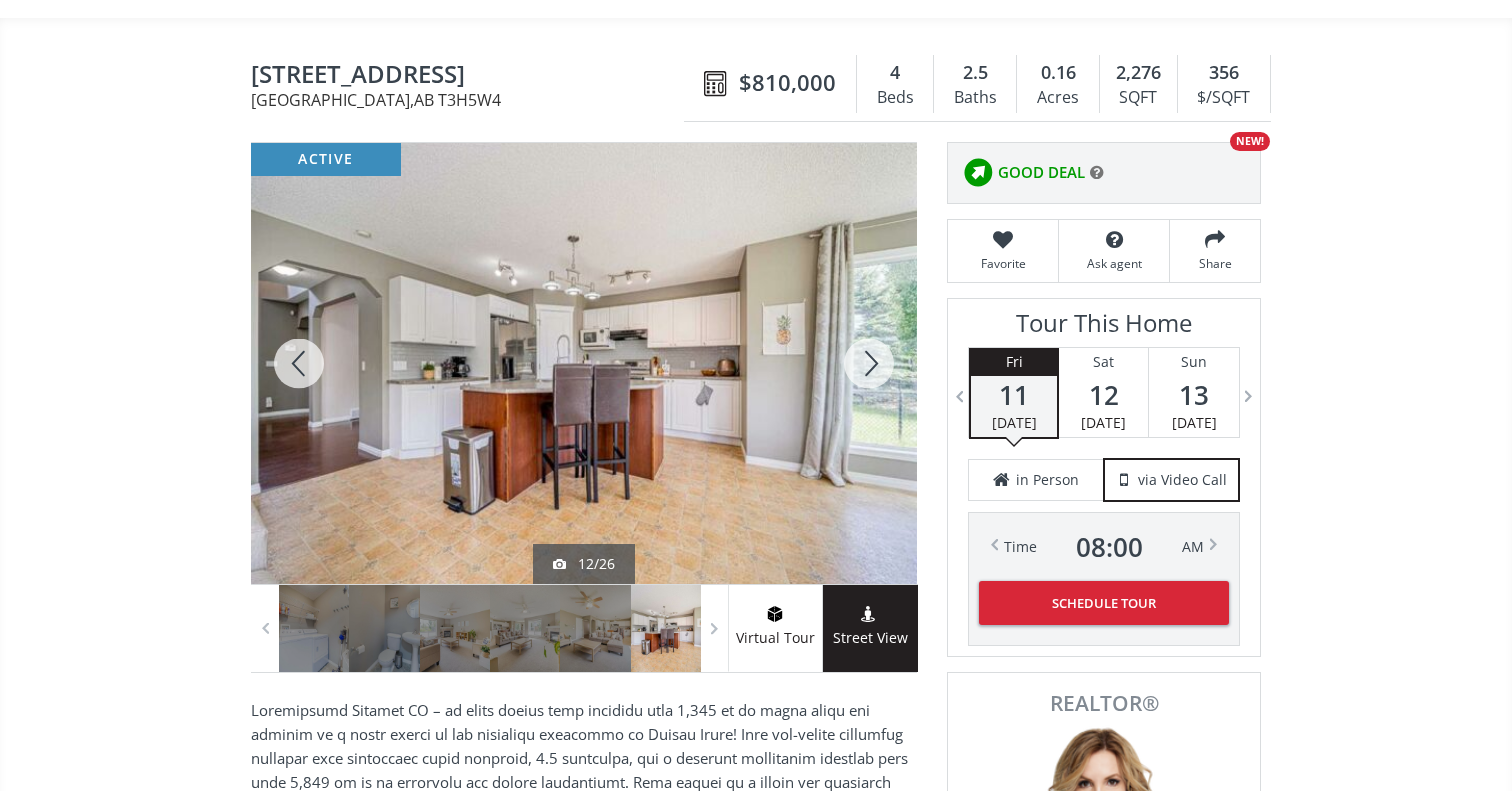 click at bounding box center (869, 363) 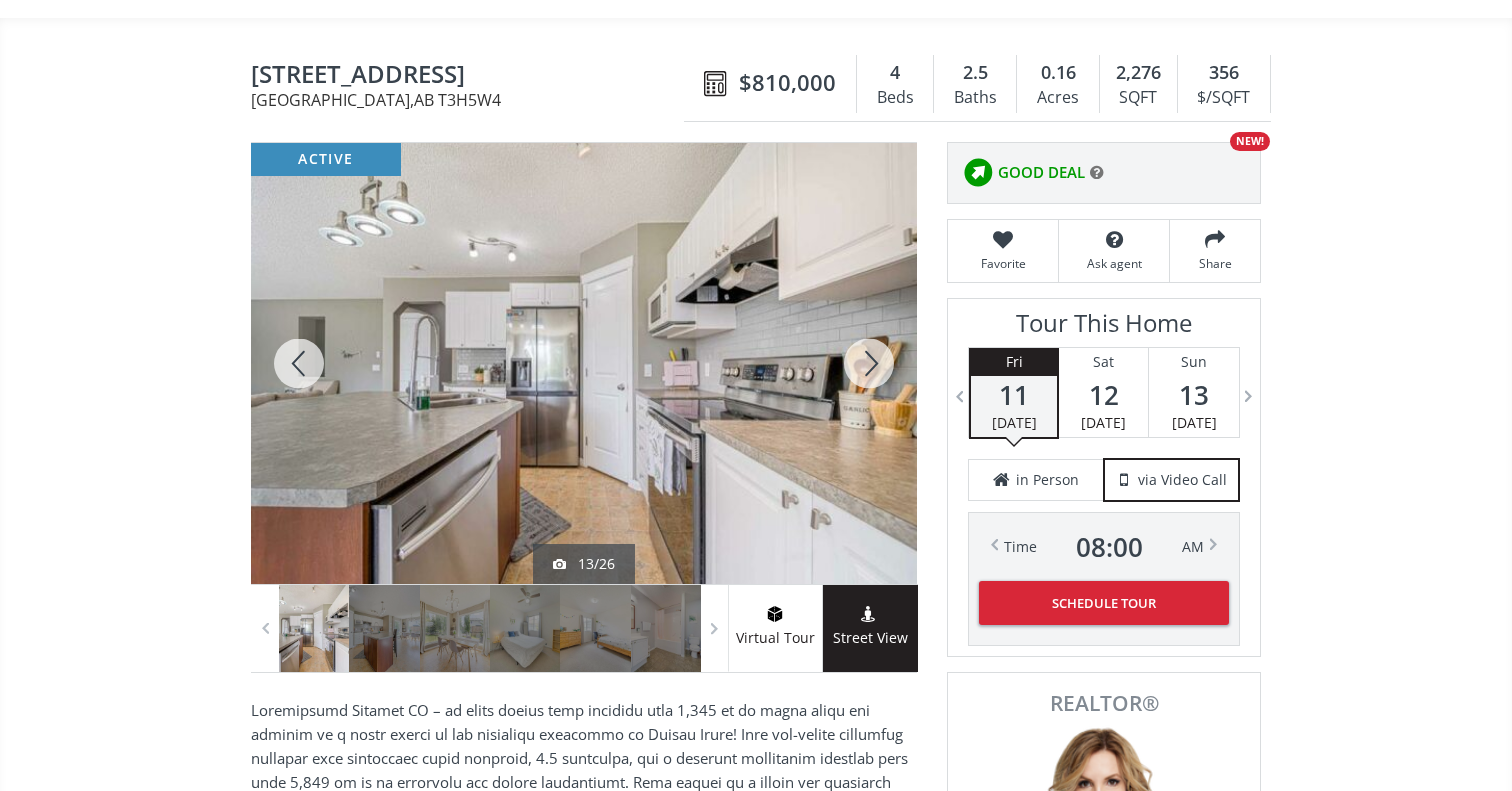 click at bounding box center (869, 363) 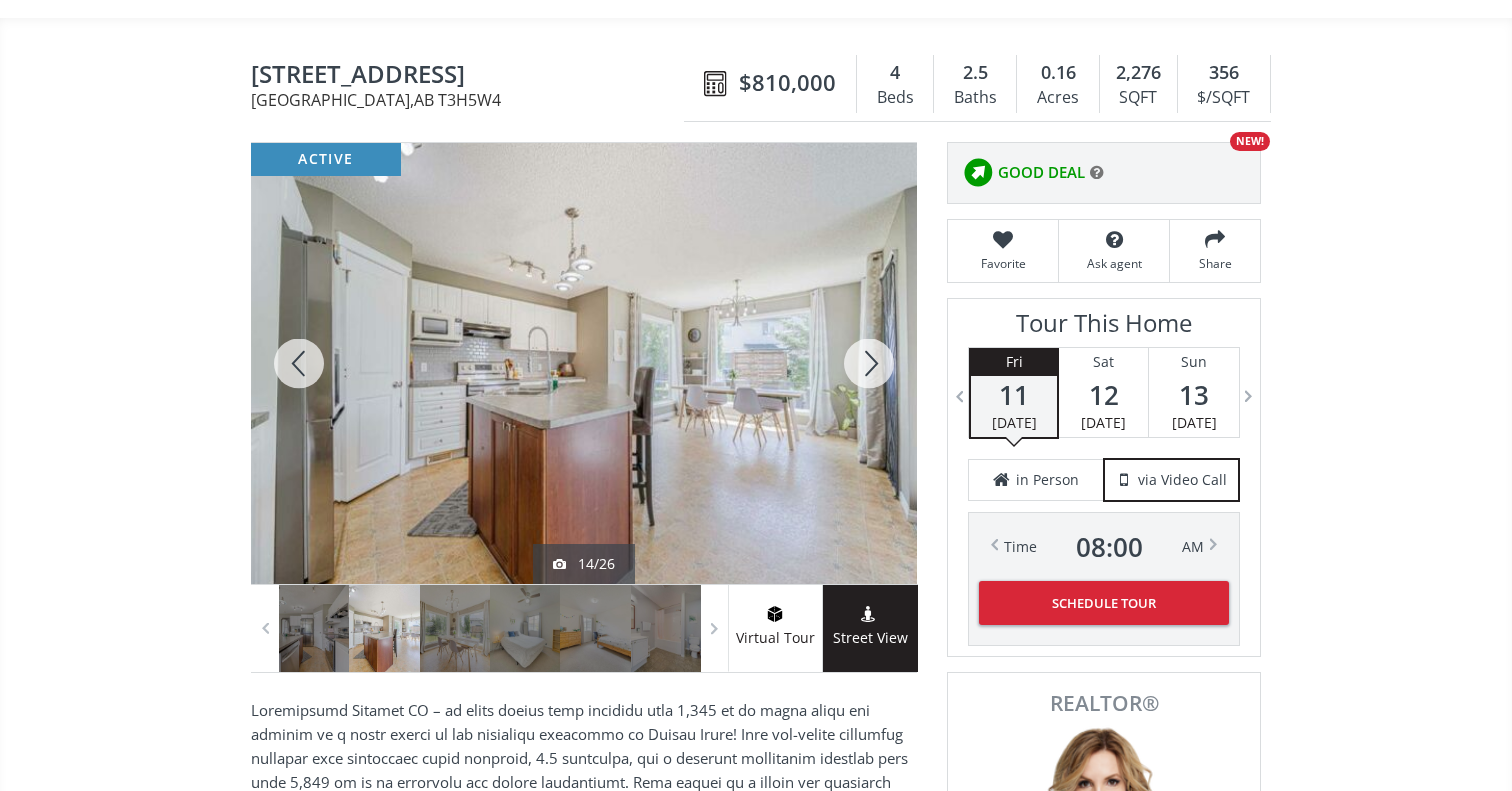 click at bounding box center [869, 363] 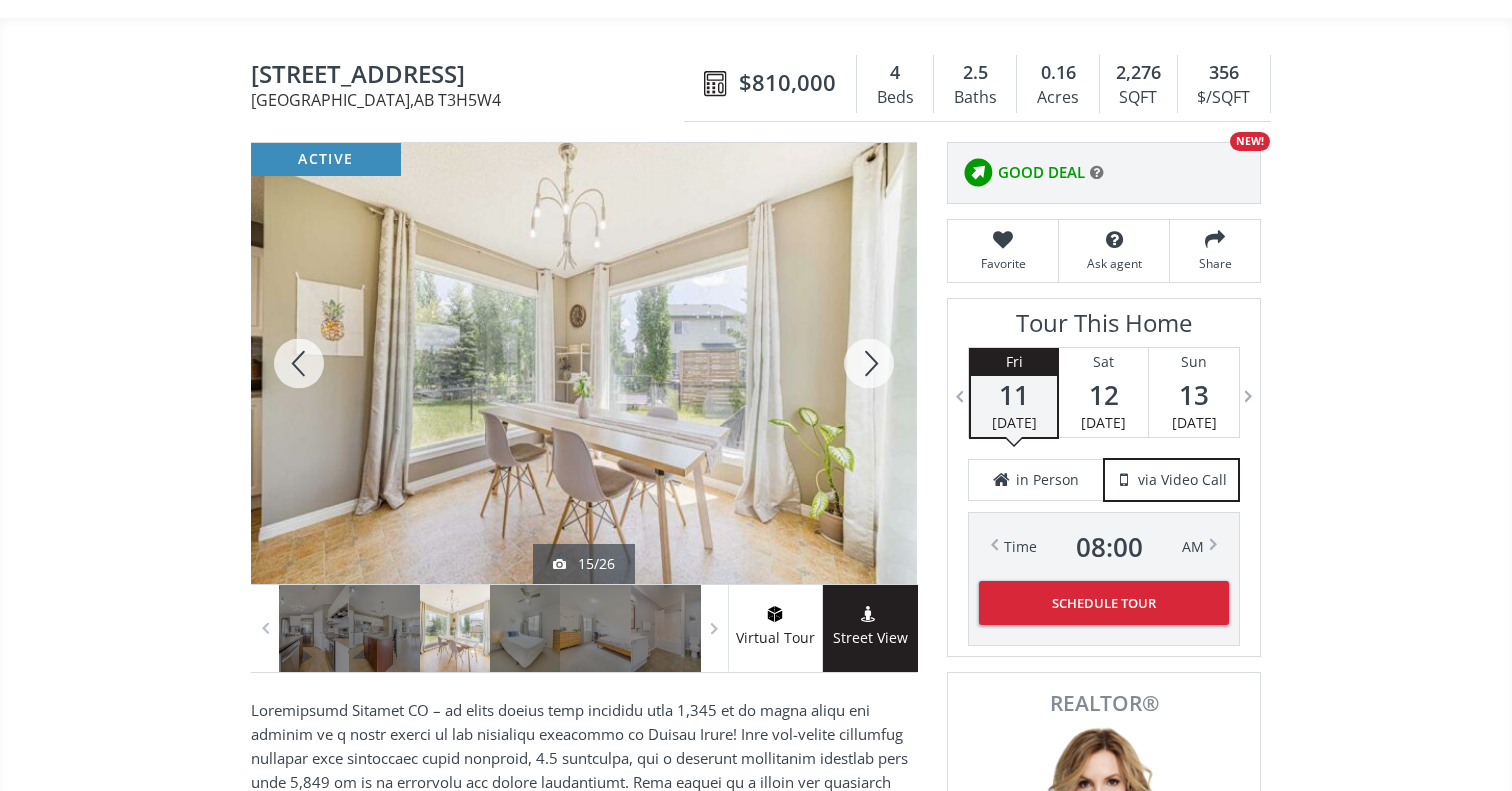 click at bounding box center (869, 363) 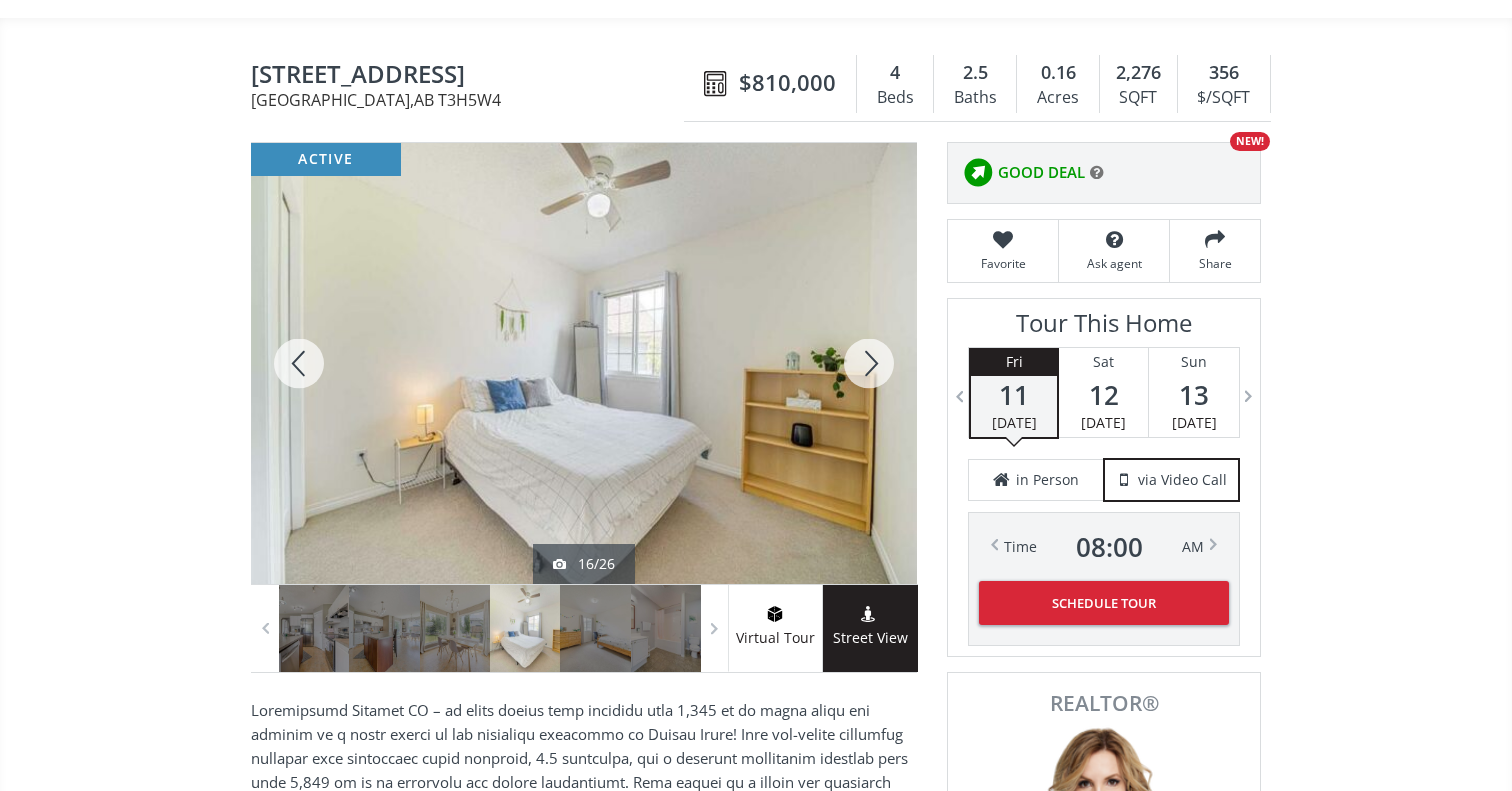 click at bounding box center (869, 363) 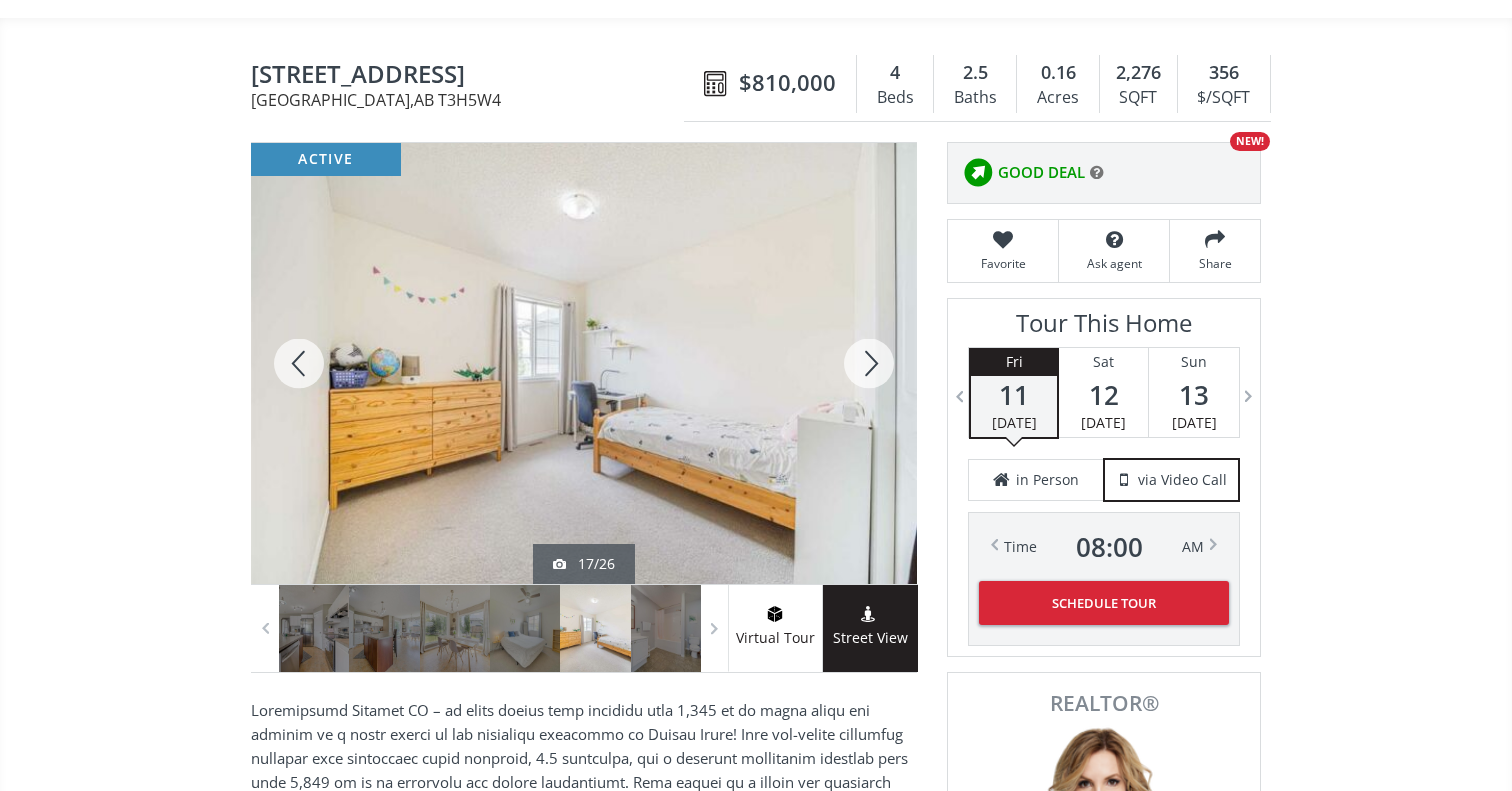 click at bounding box center [869, 363] 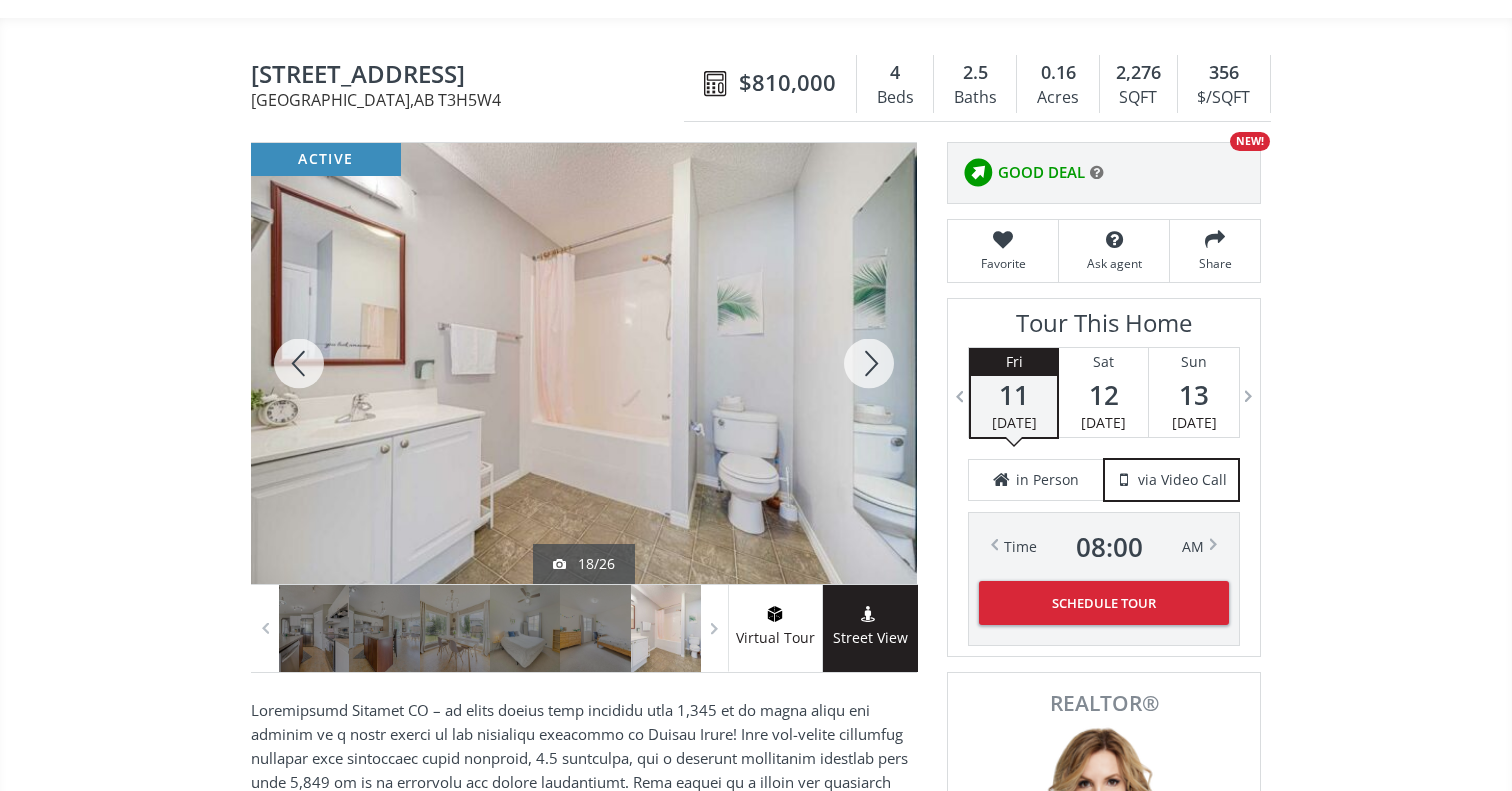 click at bounding box center [869, 363] 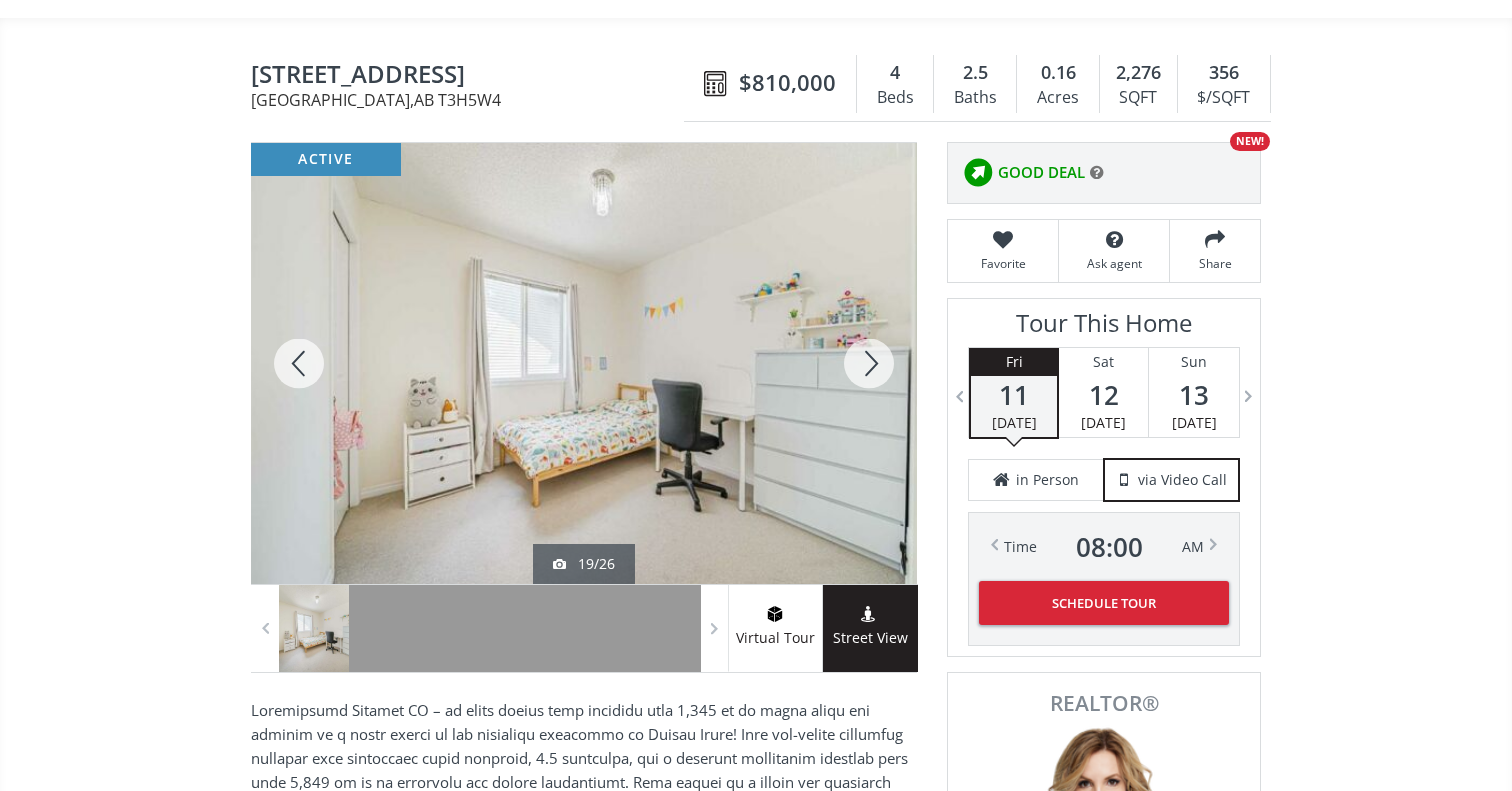 click at bounding box center [869, 363] 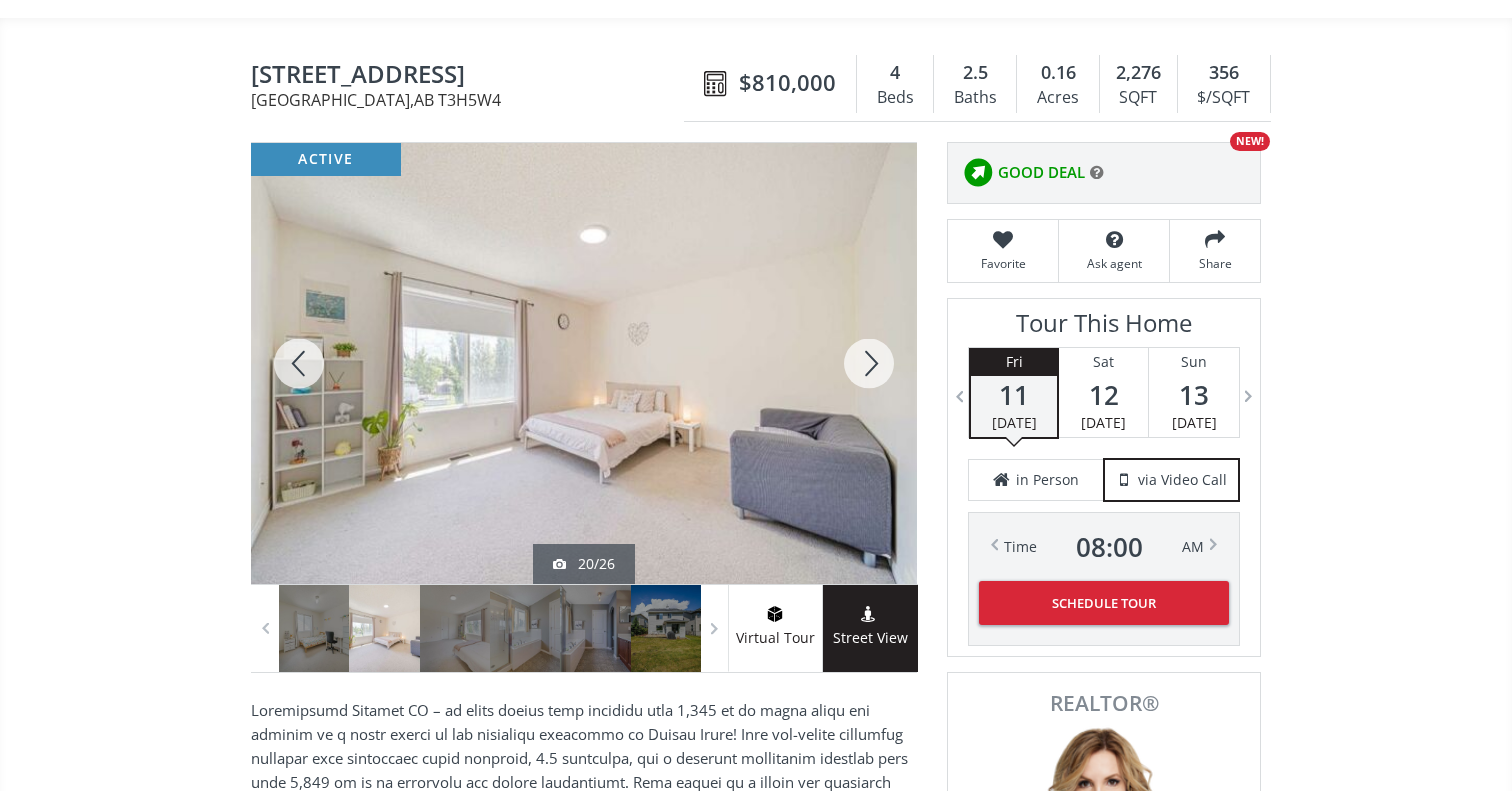 click at bounding box center (869, 363) 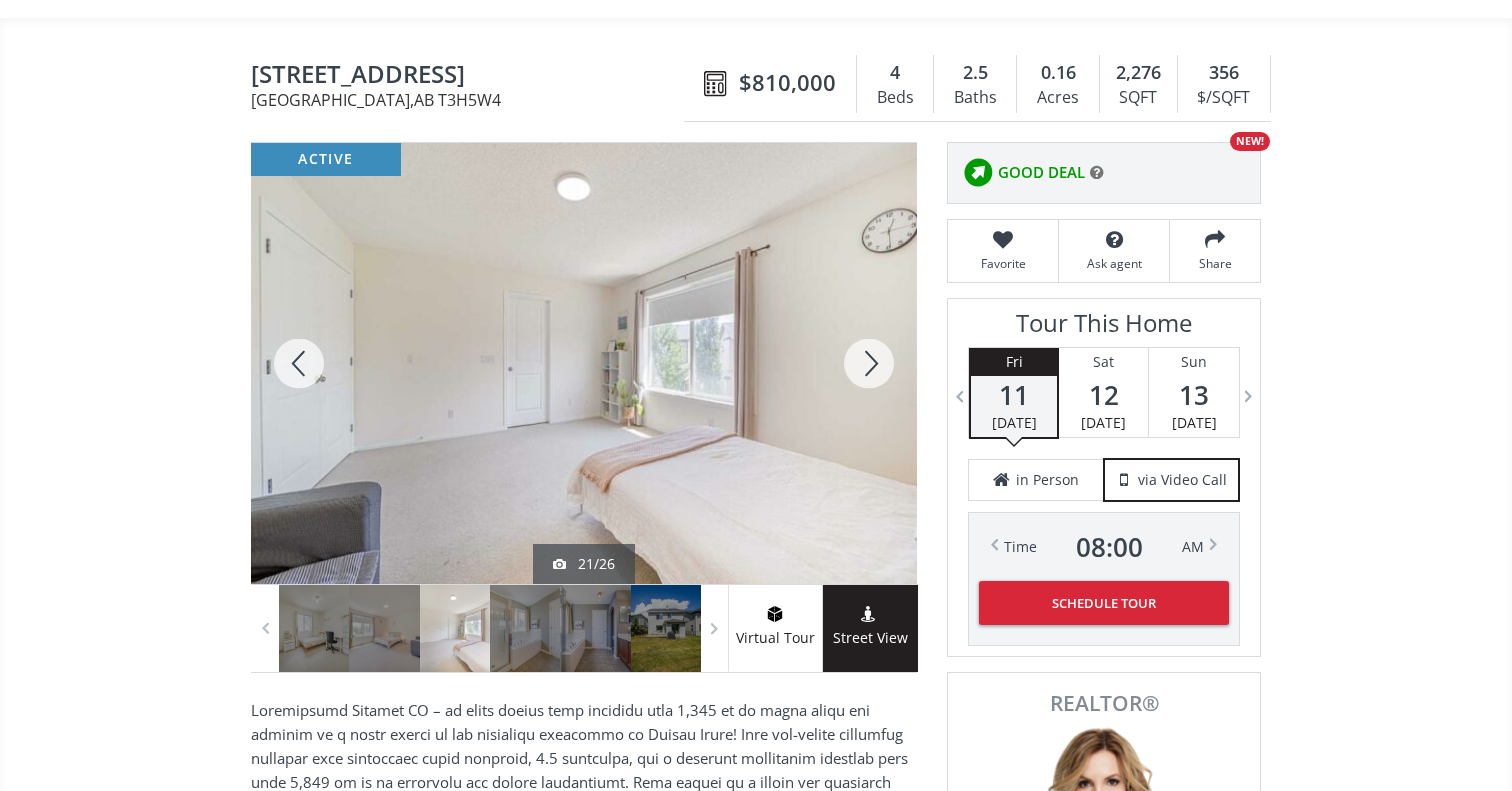 click at bounding box center [869, 363] 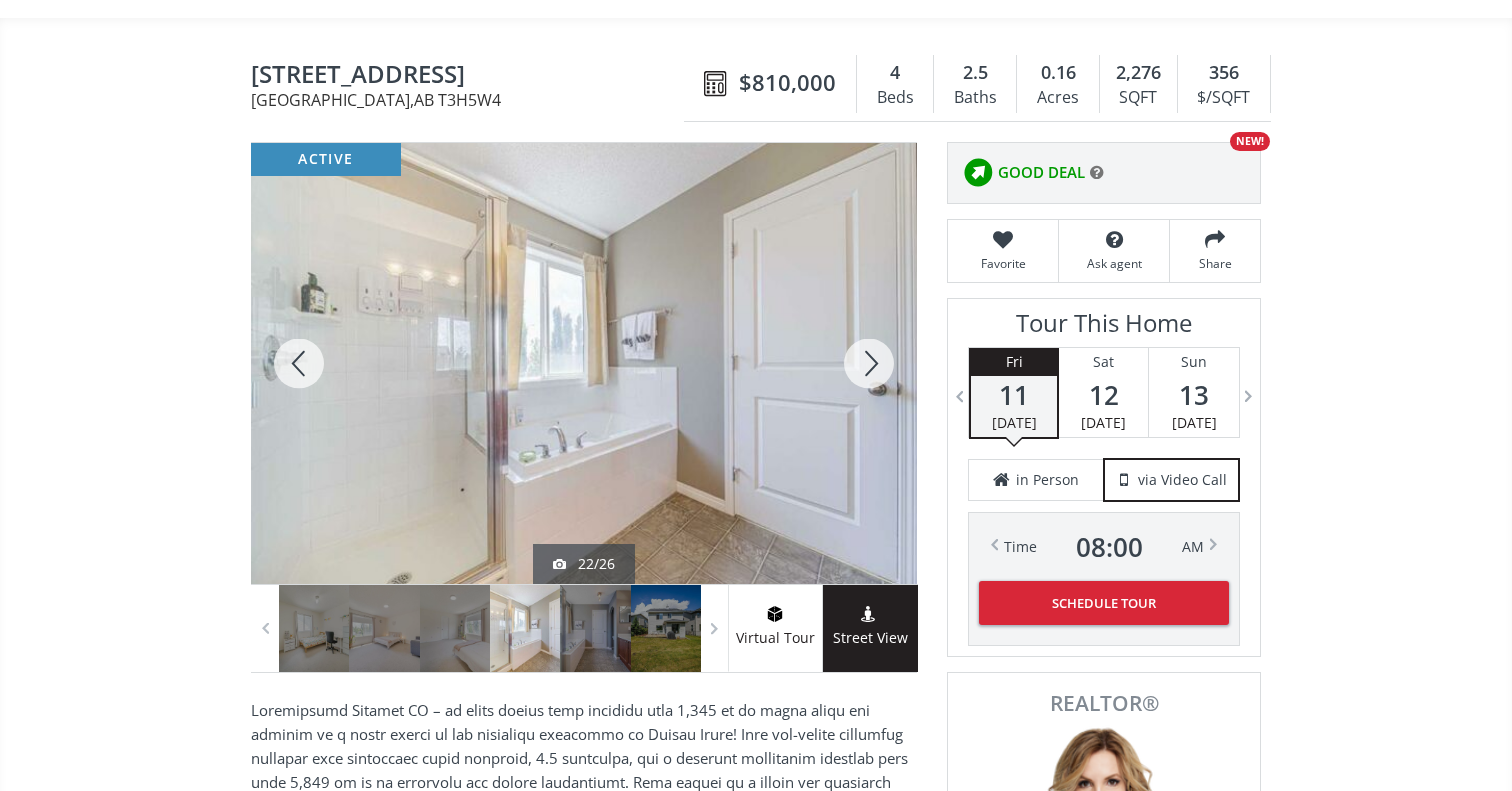click at bounding box center (869, 363) 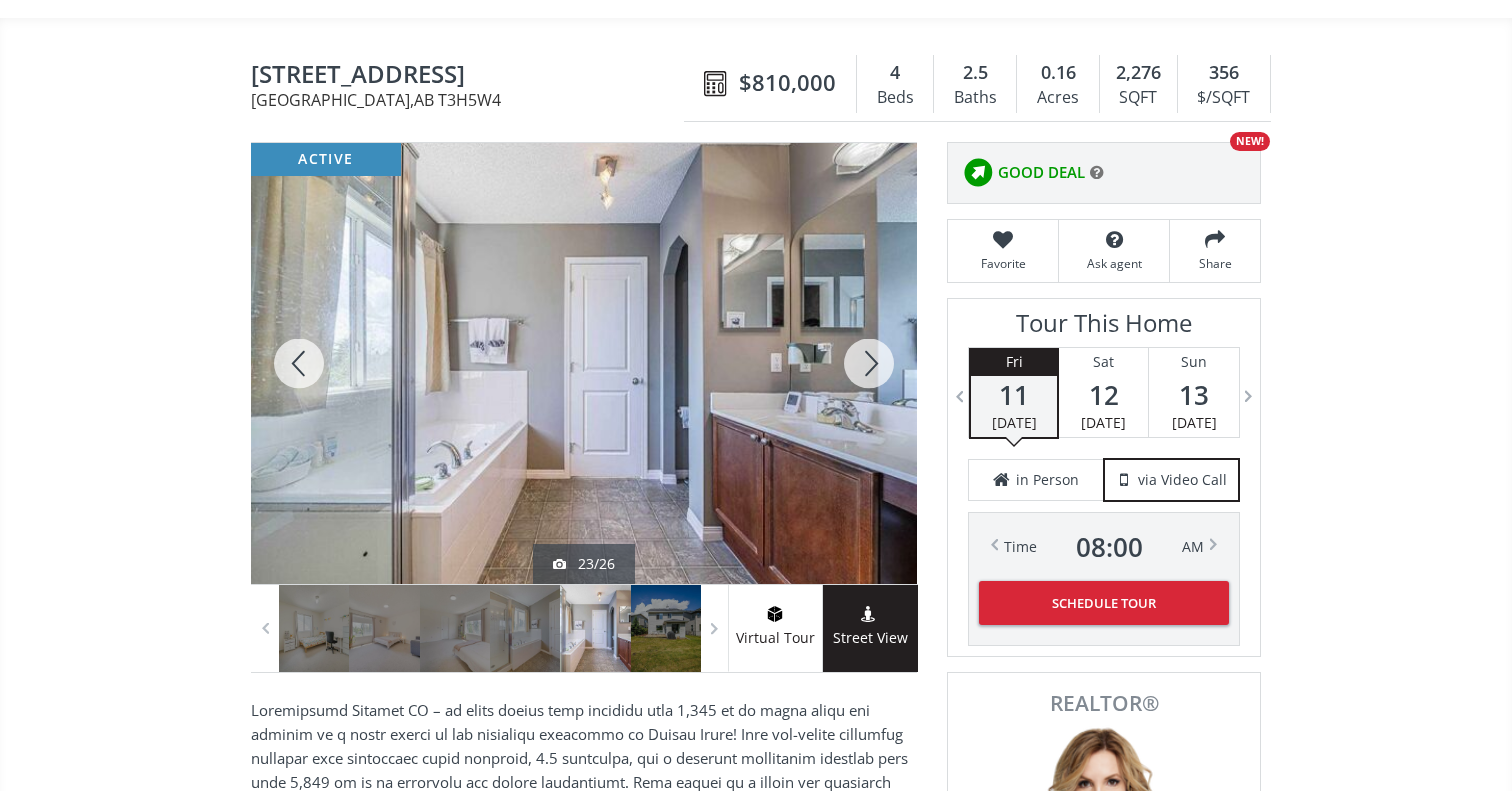 click at bounding box center [869, 363] 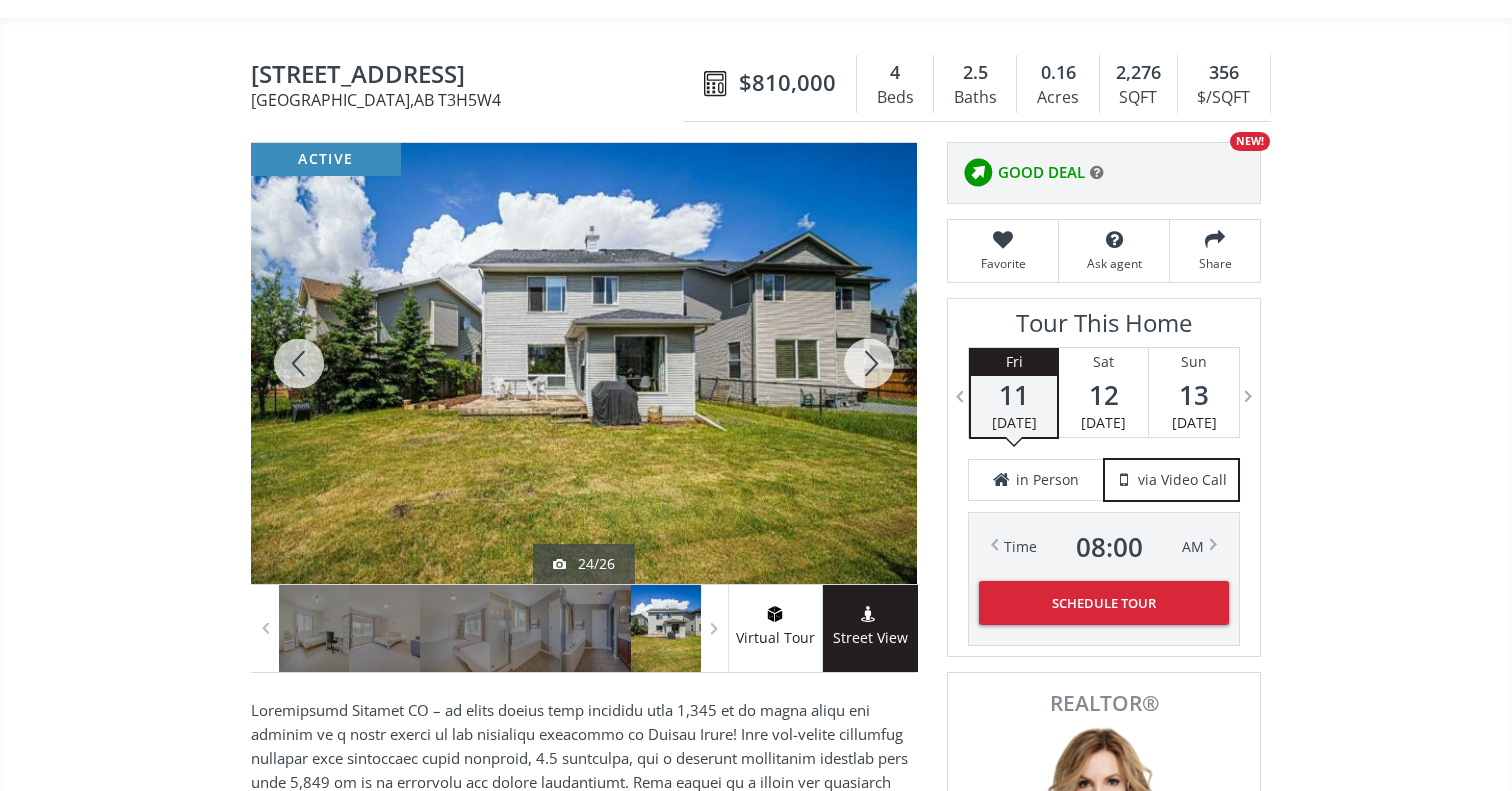 click at bounding box center [869, 363] 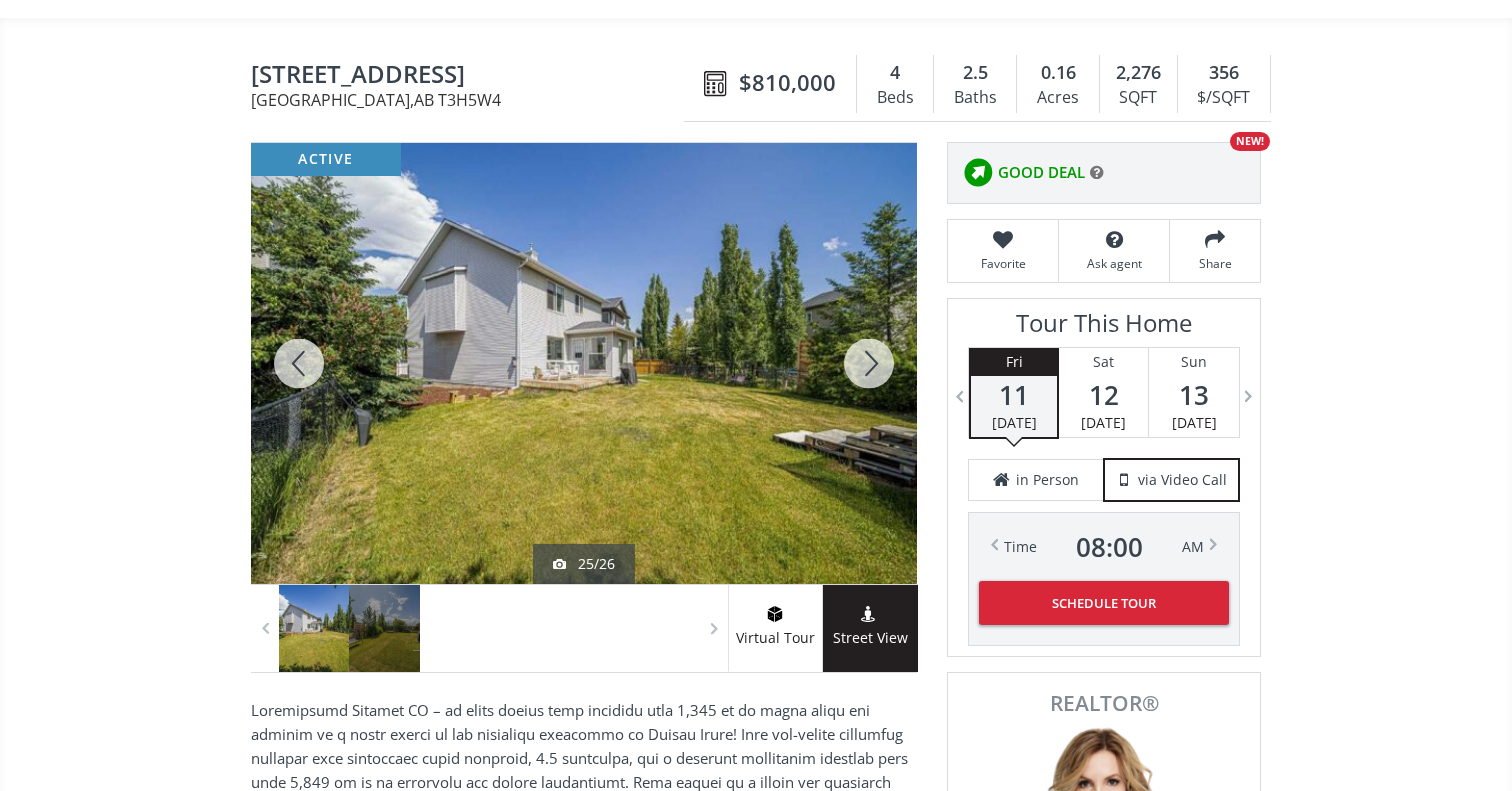 click at bounding box center (869, 363) 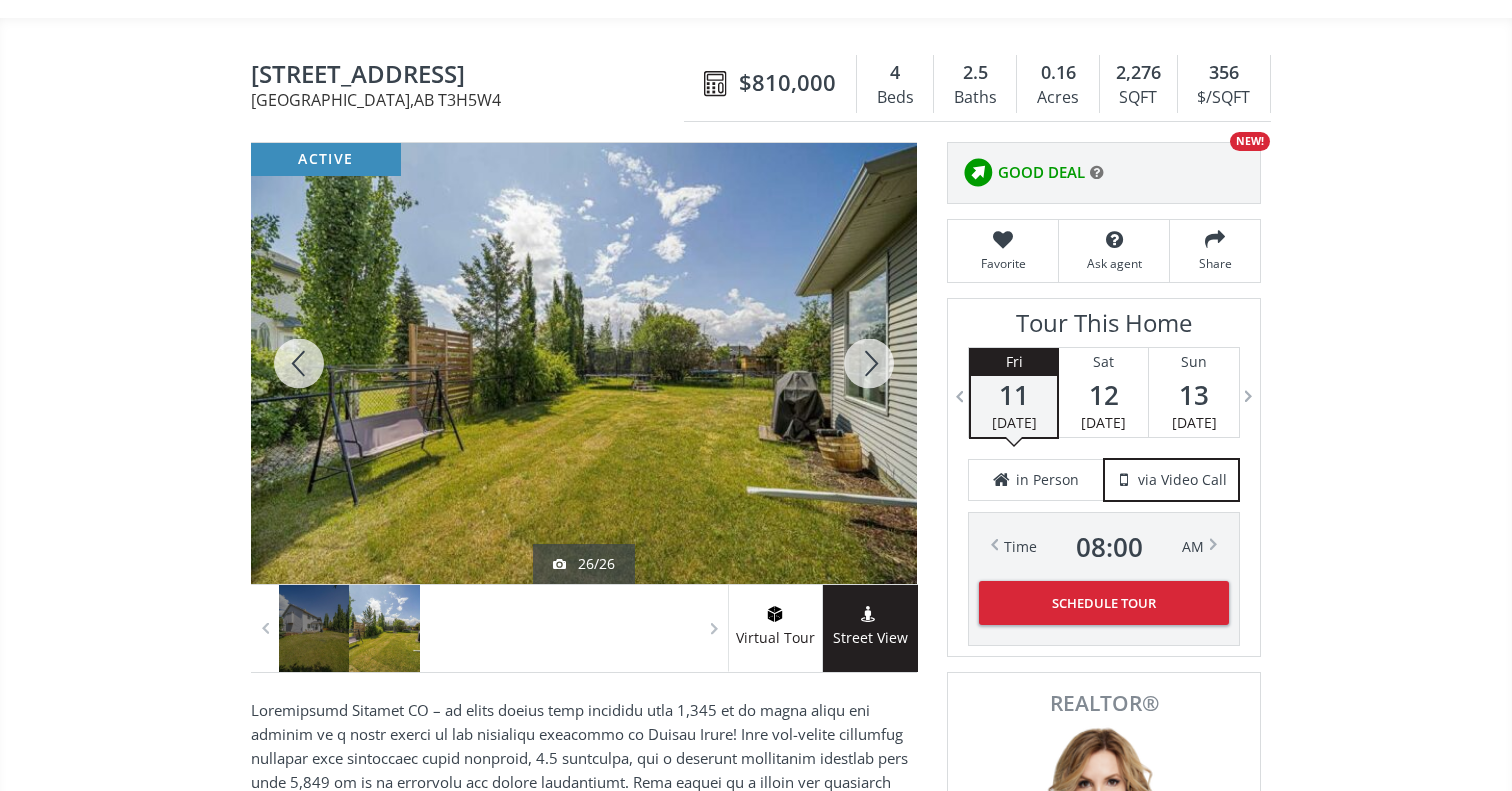 click at bounding box center (869, 363) 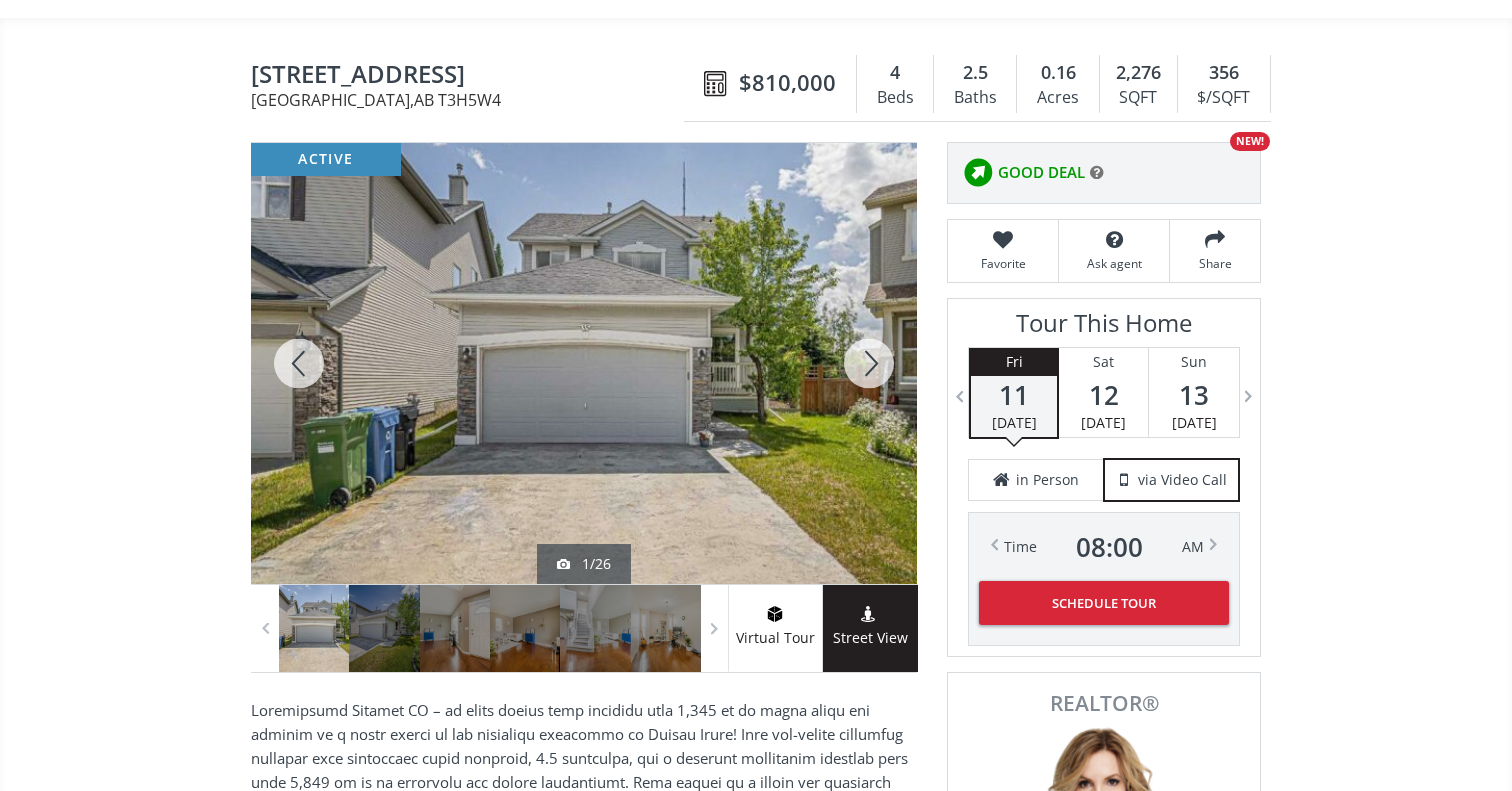 click at bounding box center (869, 363) 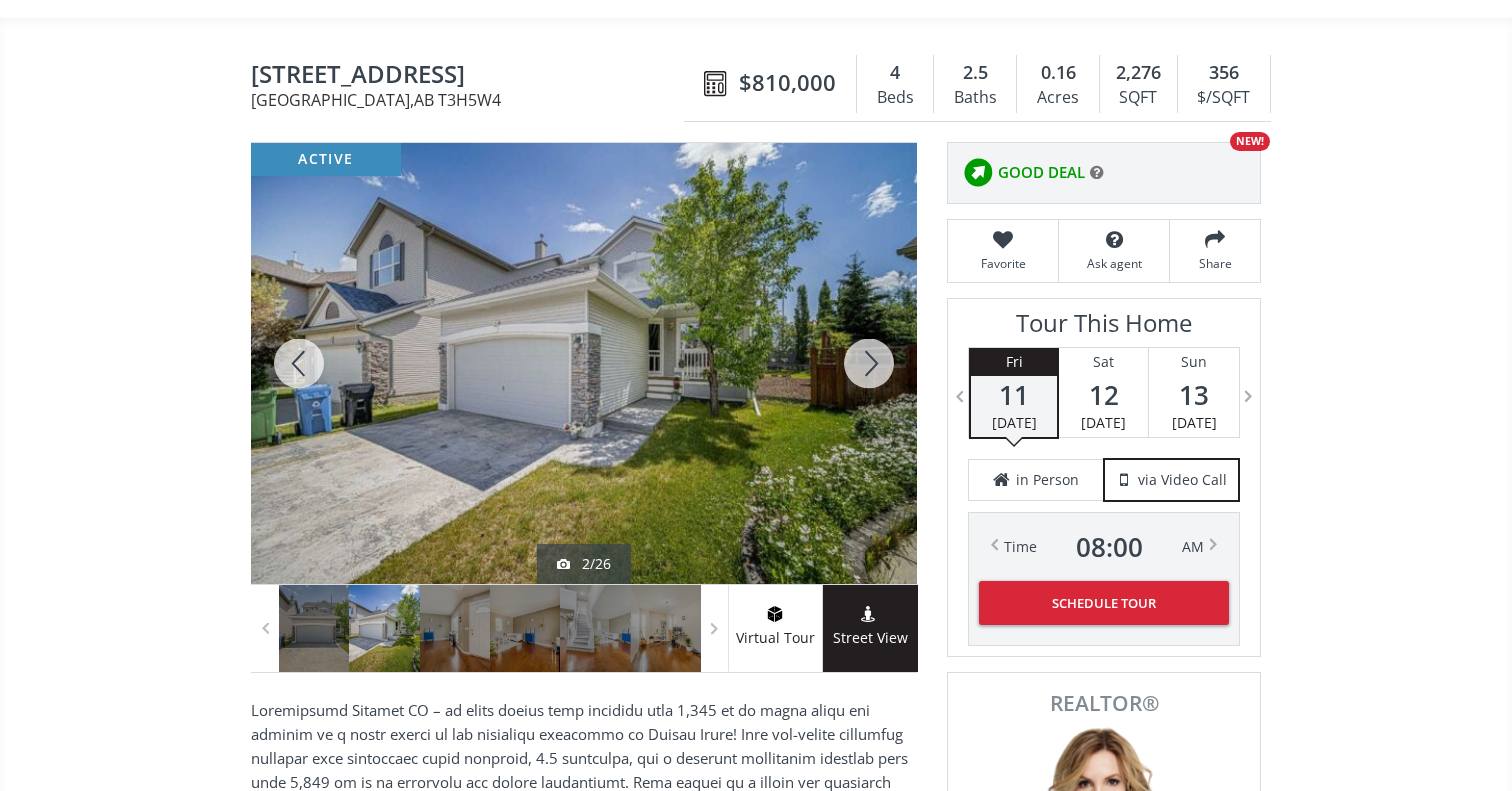 click at bounding box center [299, 363] 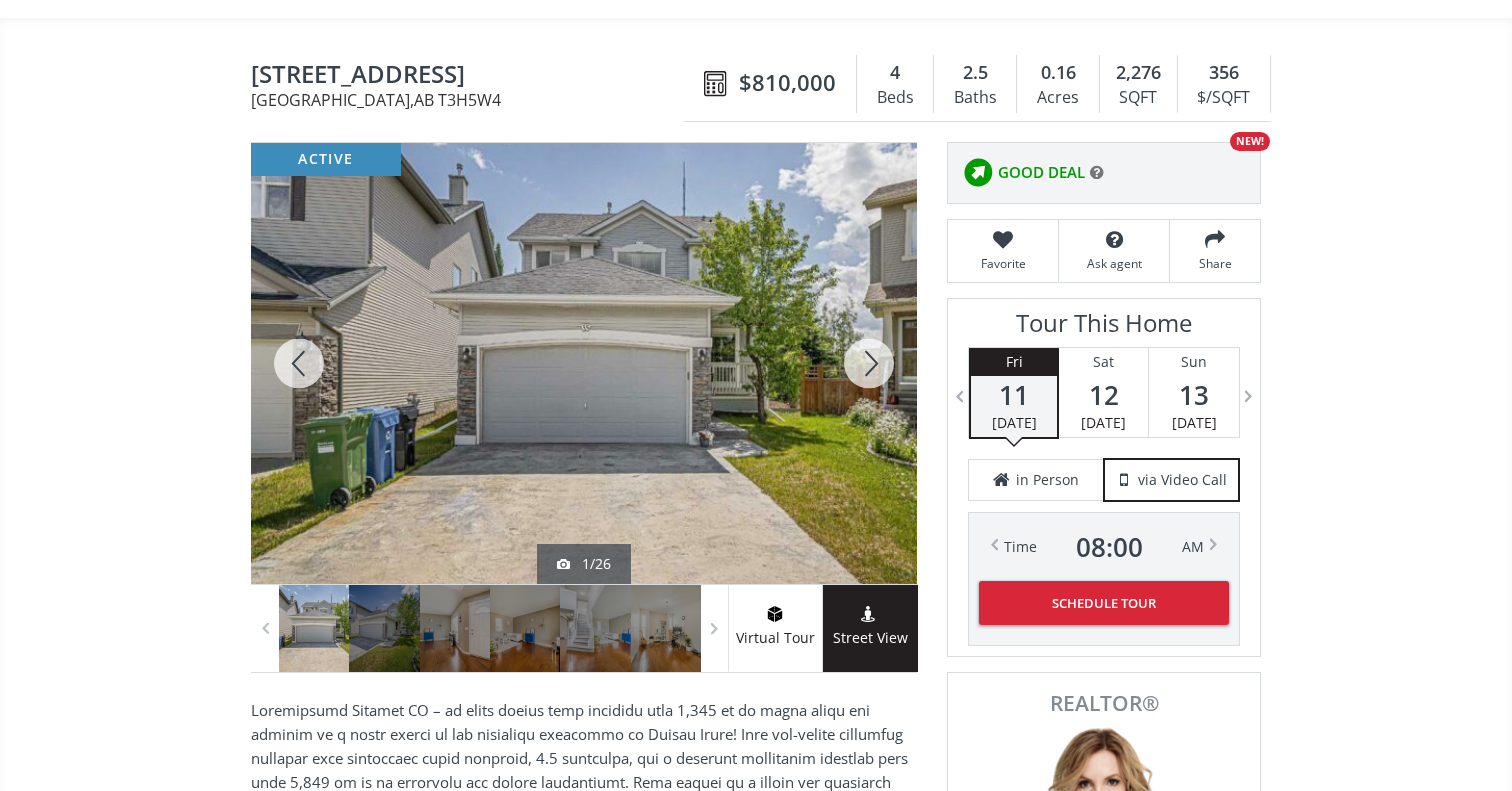 click at bounding box center [299, 363] 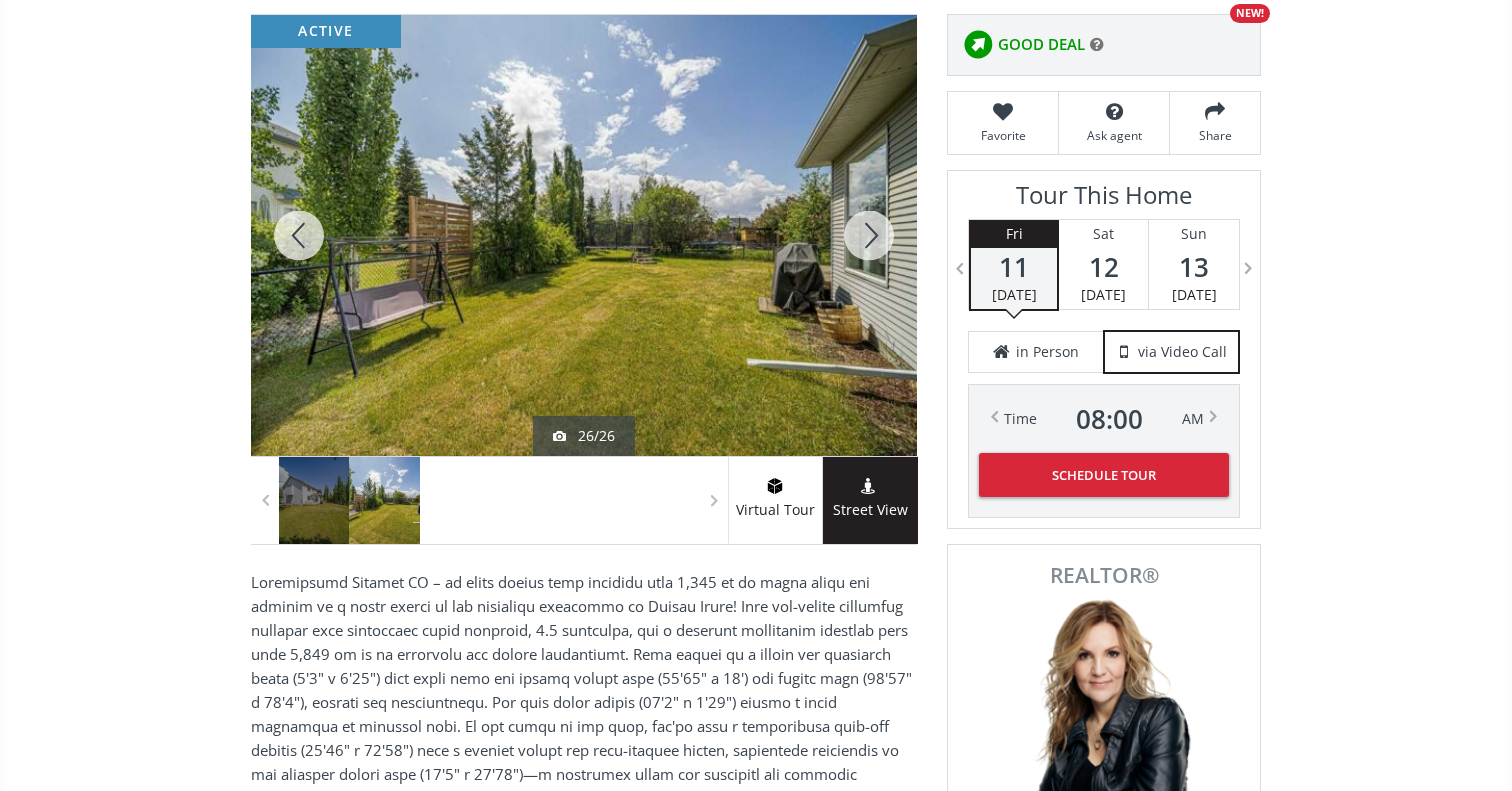 scroll, scrollTop: 0, scrollLeft: 0, axis: both 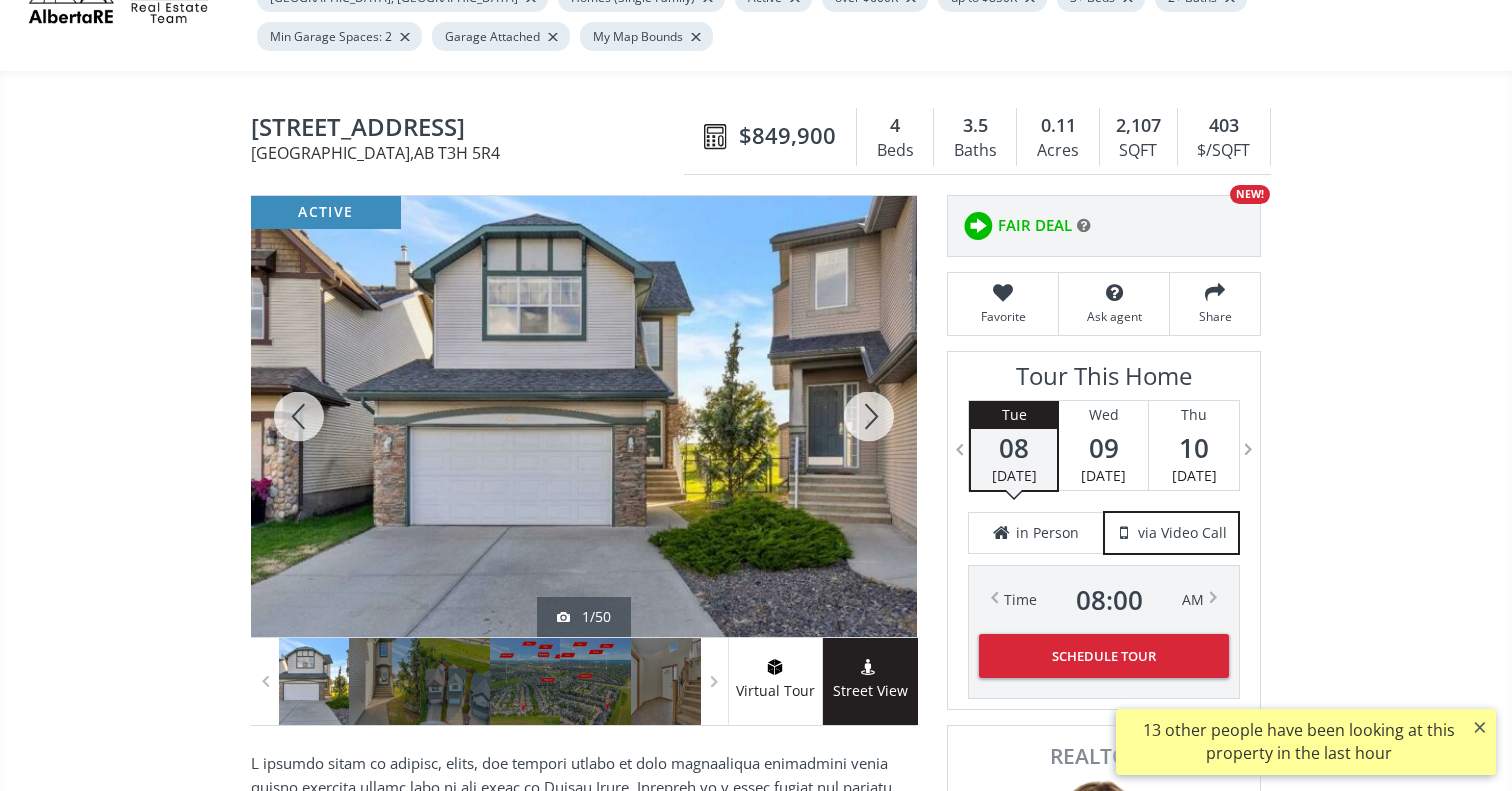 click at bounding box center [869, 416] 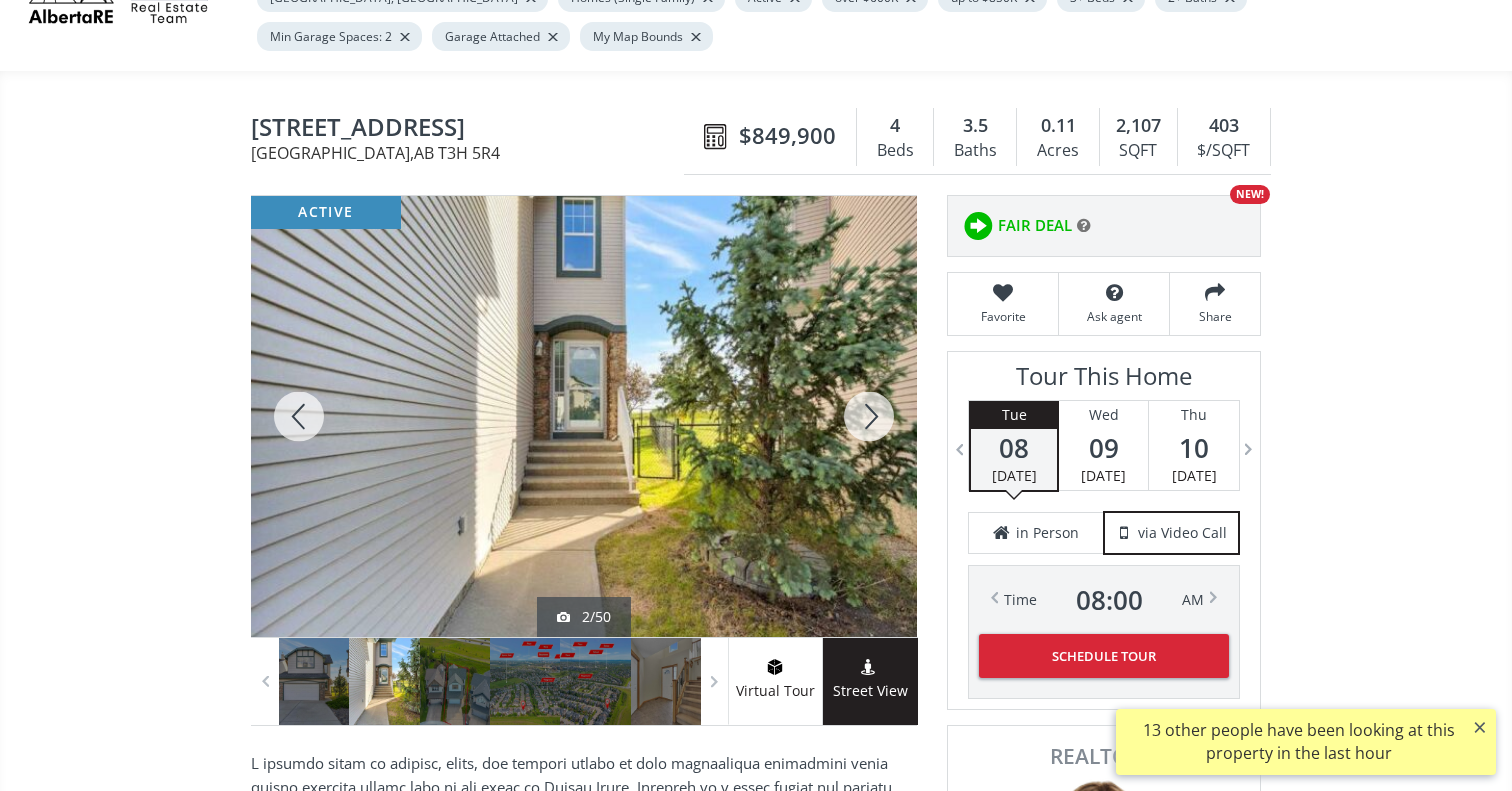 click at bounding box center [869, 416] 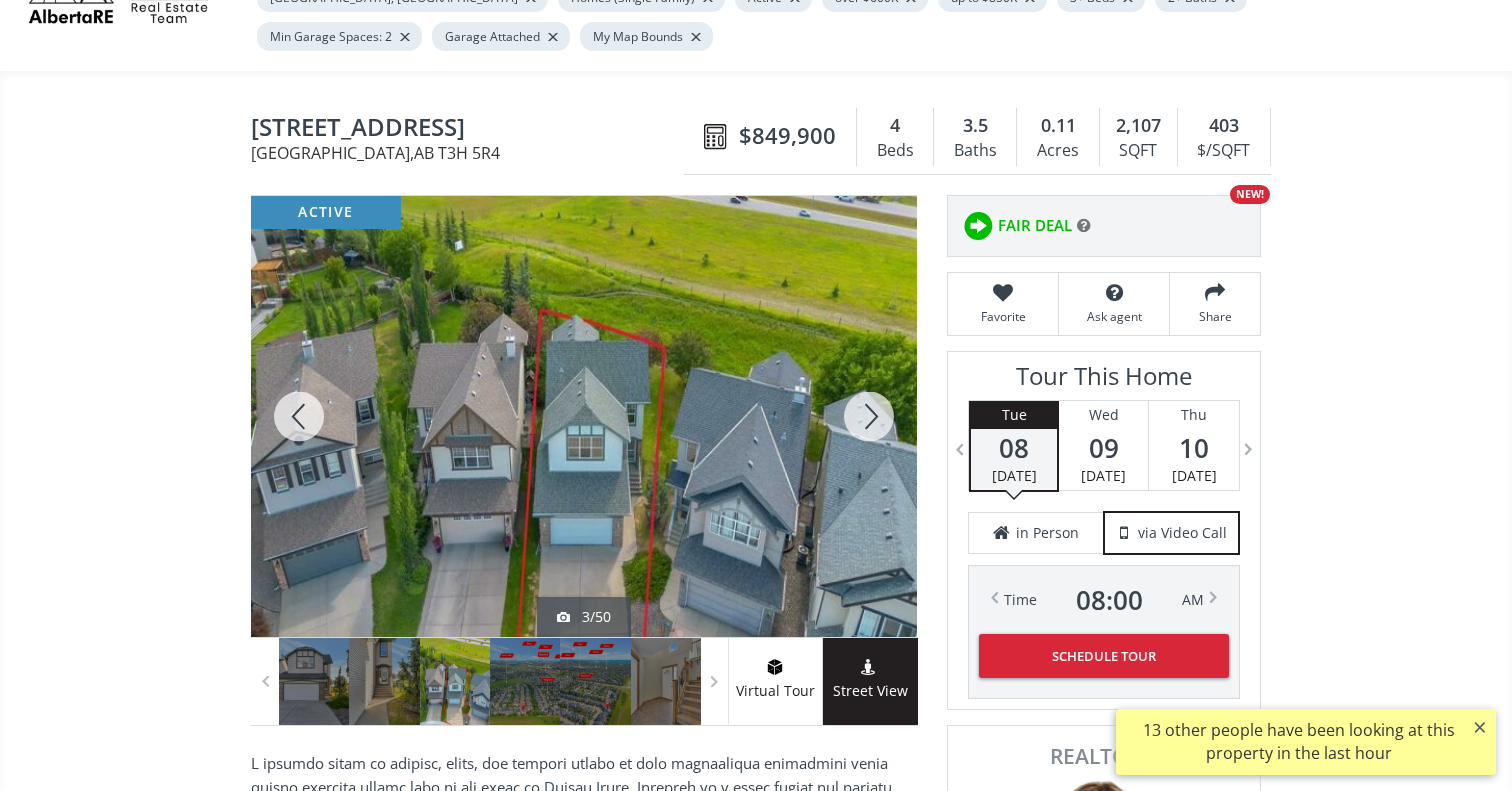 click at bounding box center (869, 416) 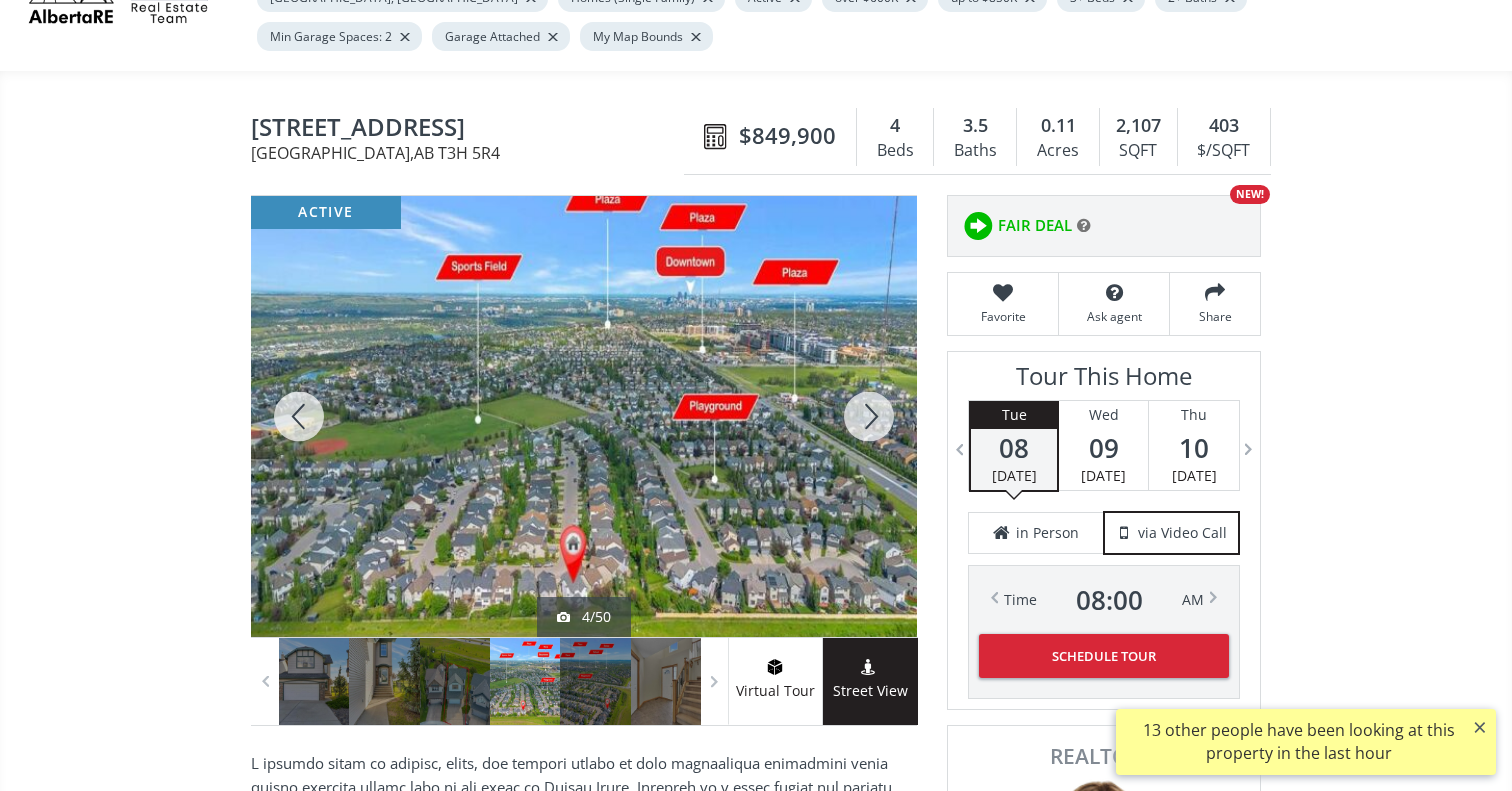 click at bounding box center (869, 416) 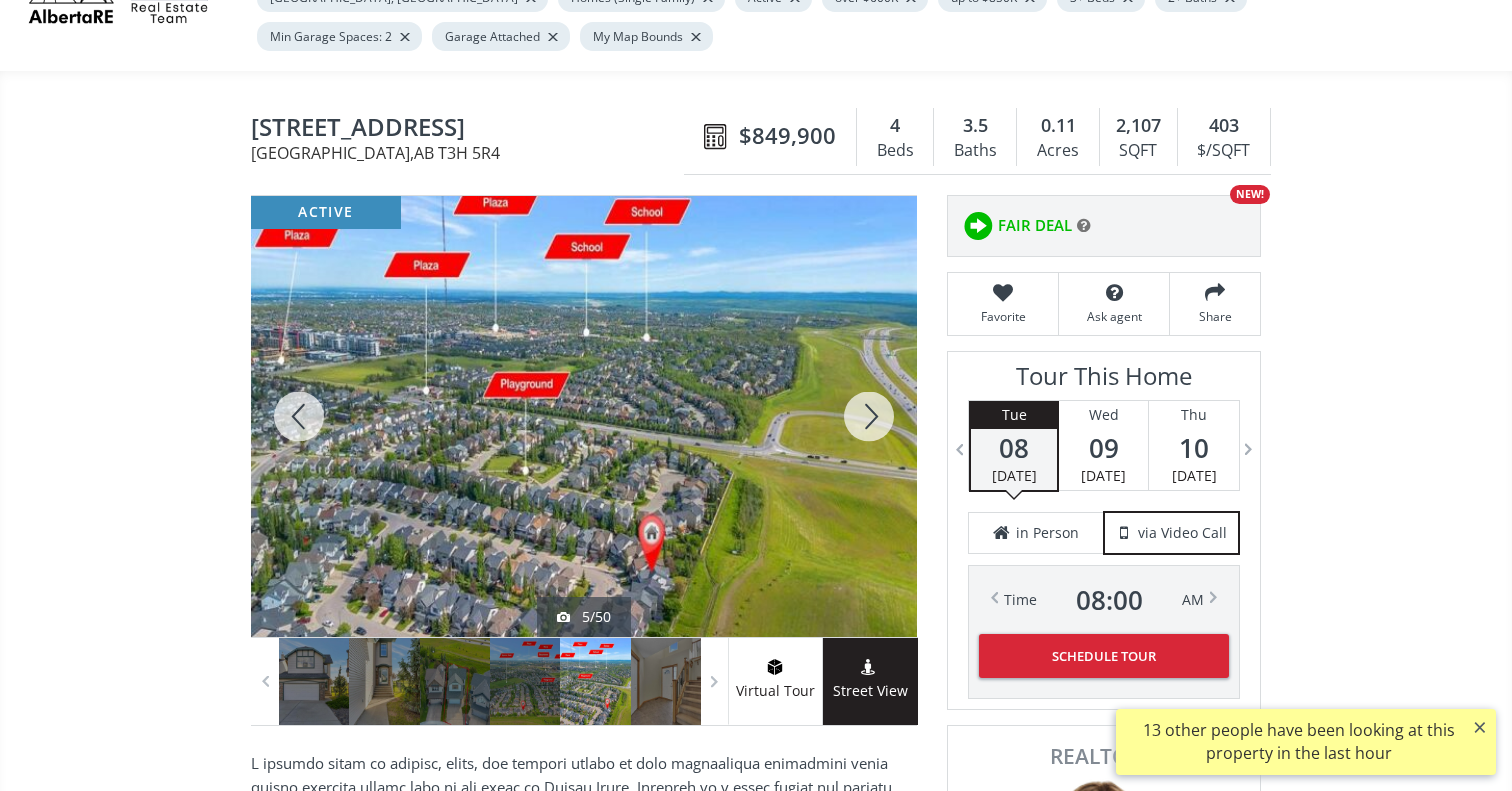 click at bounding box center [869, 416] 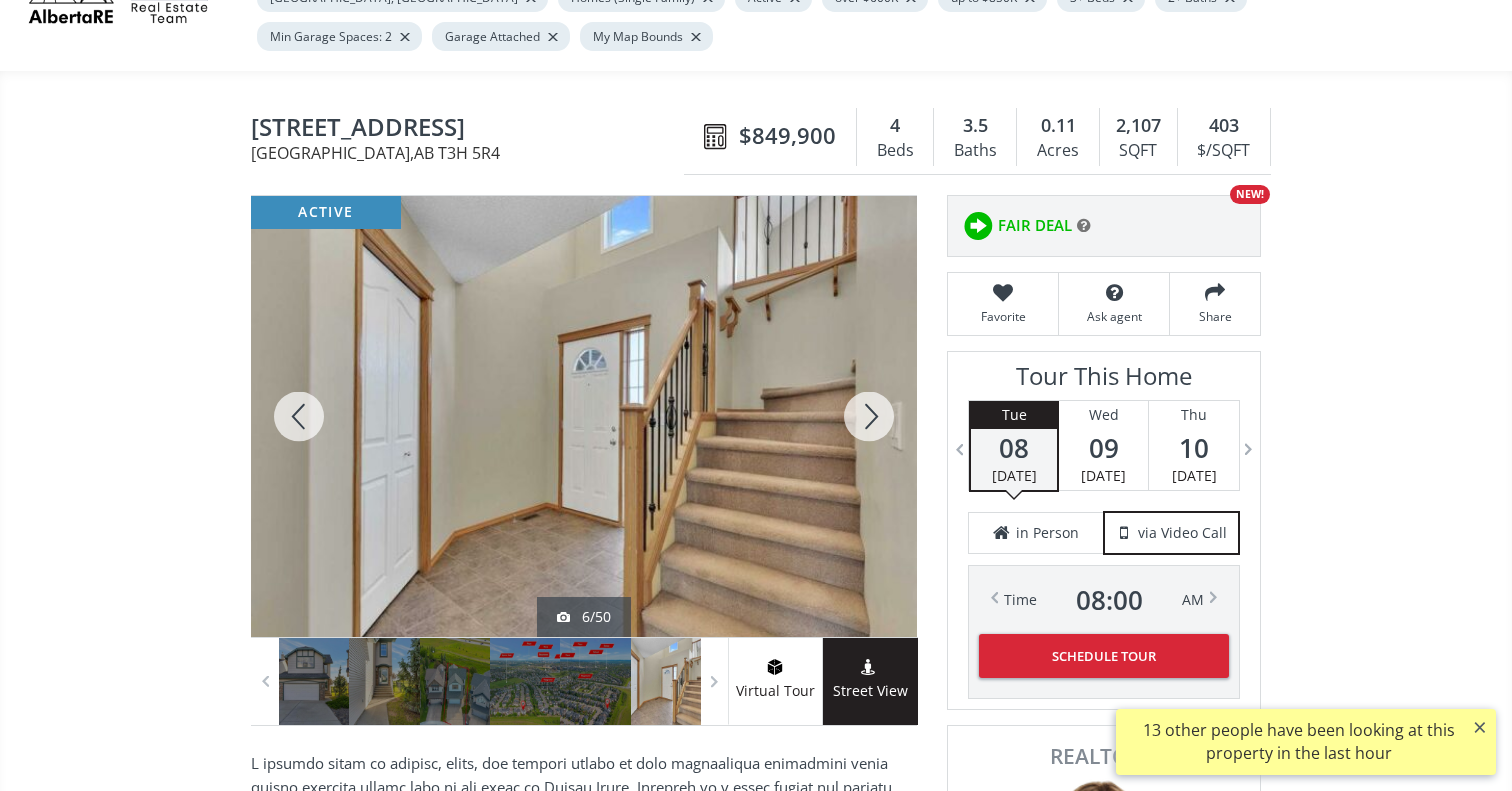 click at bounding box center [299, 416] 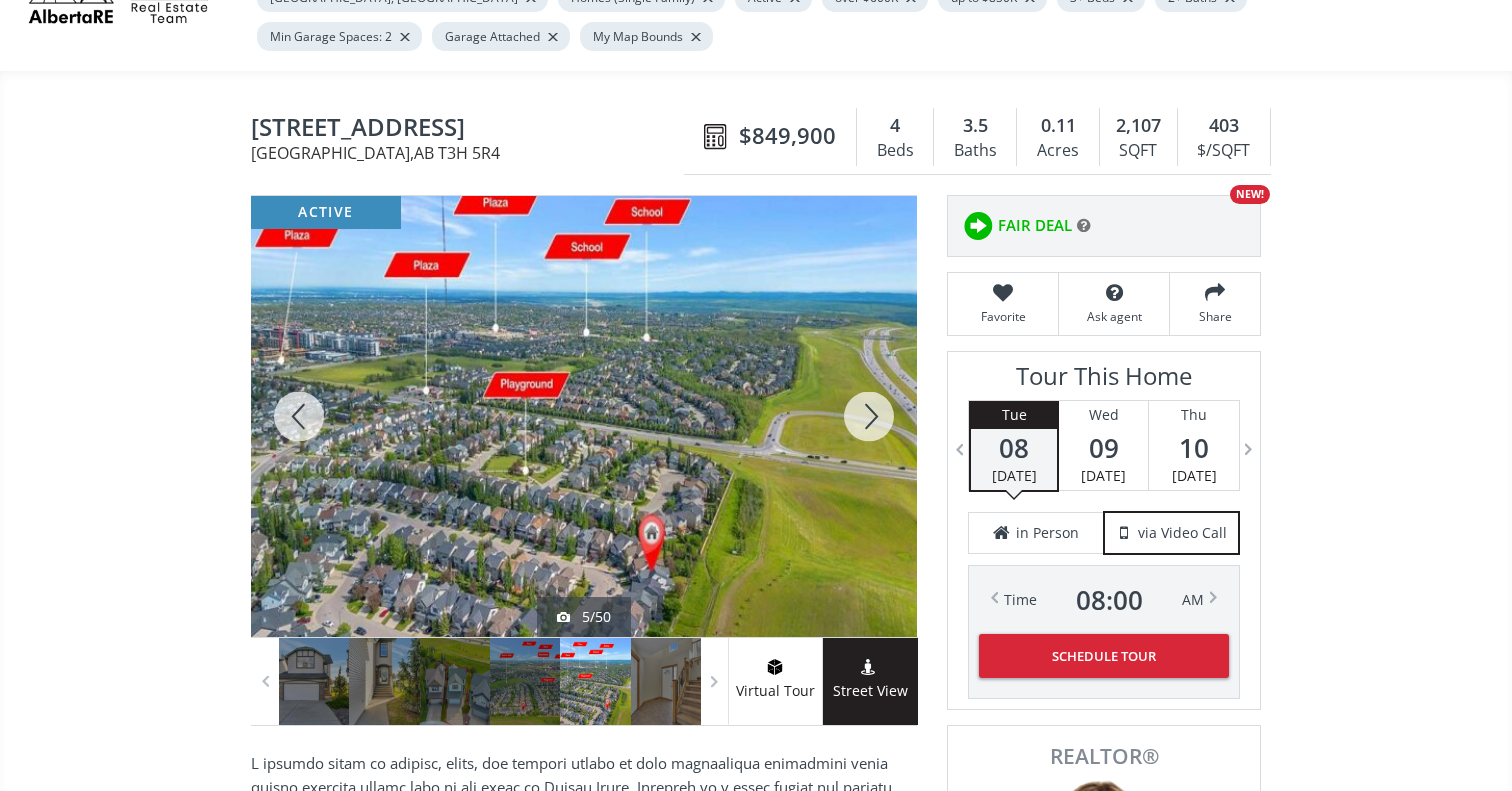 click at bounding box center (869, 416) 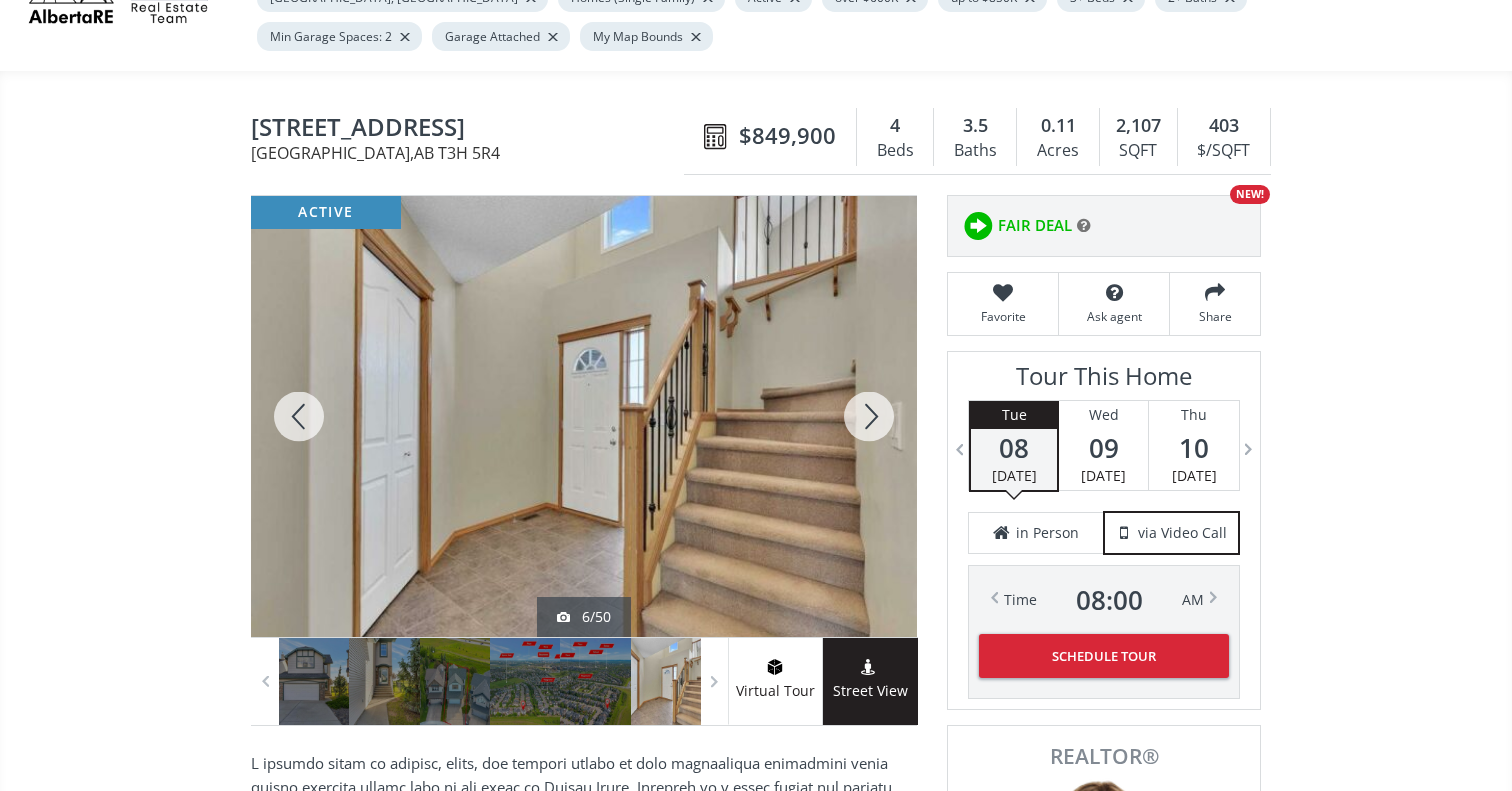 click at bounding box center [869, 416] 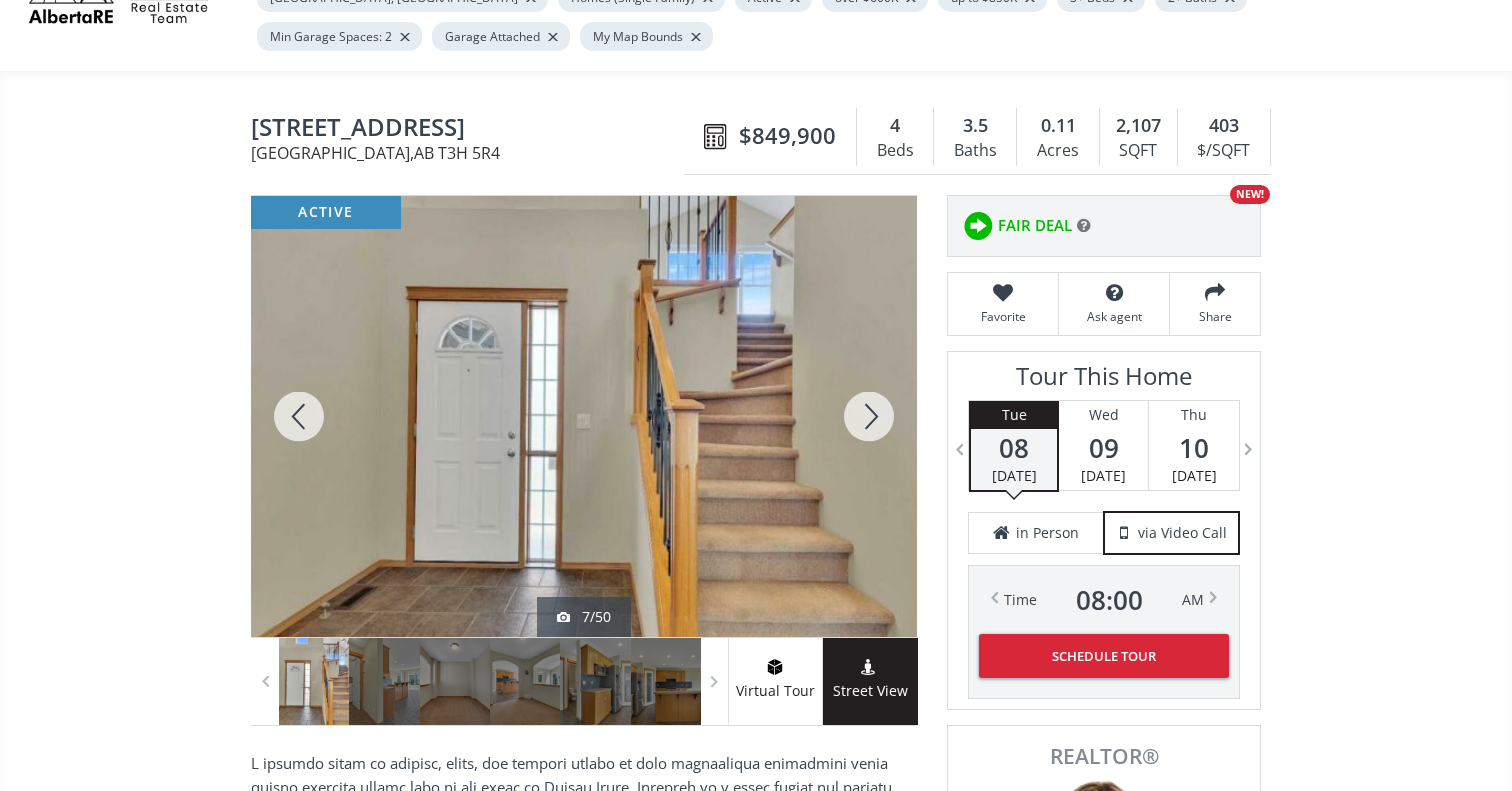 click at bounding box center (869, 416) 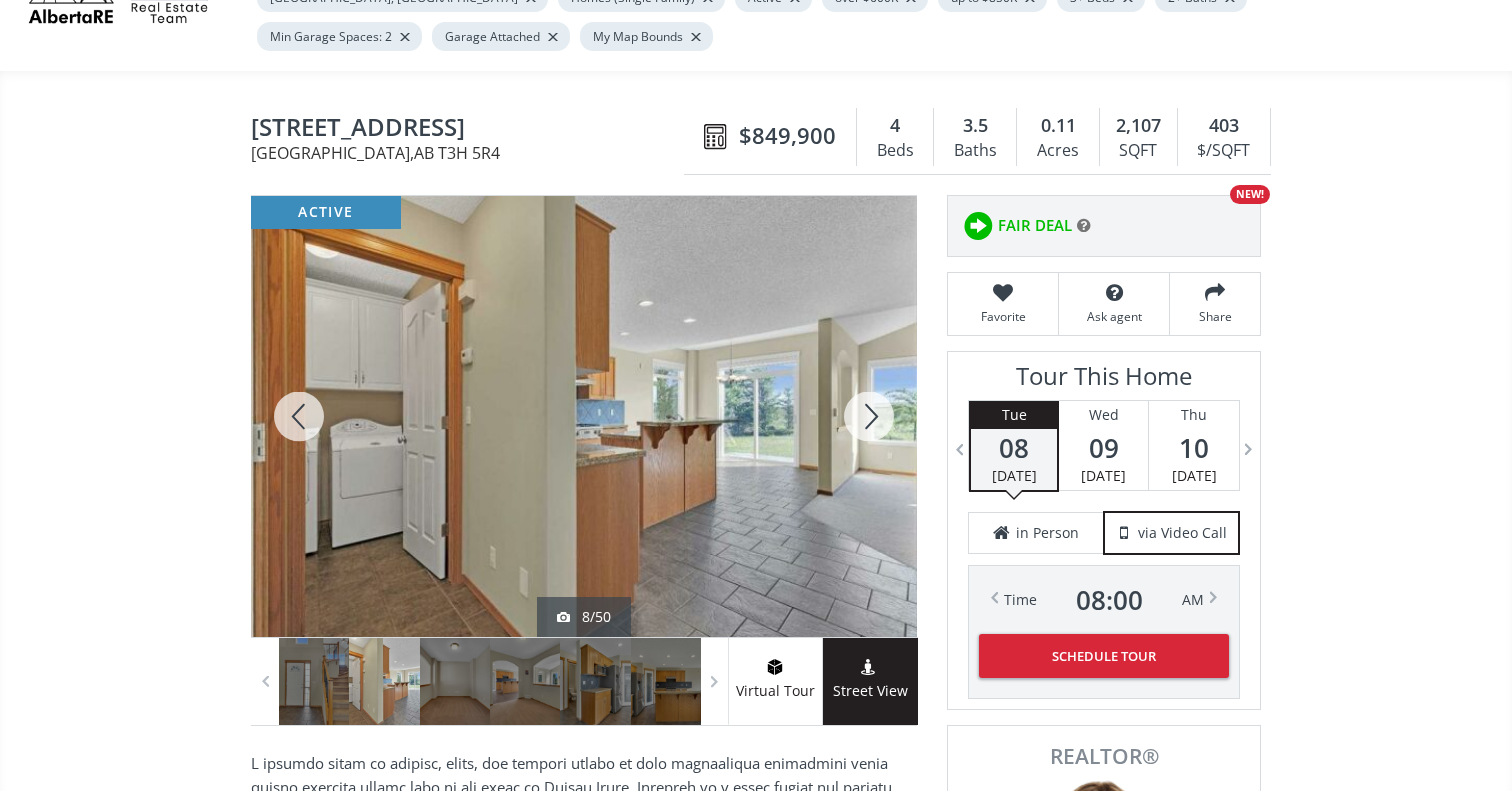 click at bounding box center (869, 416) 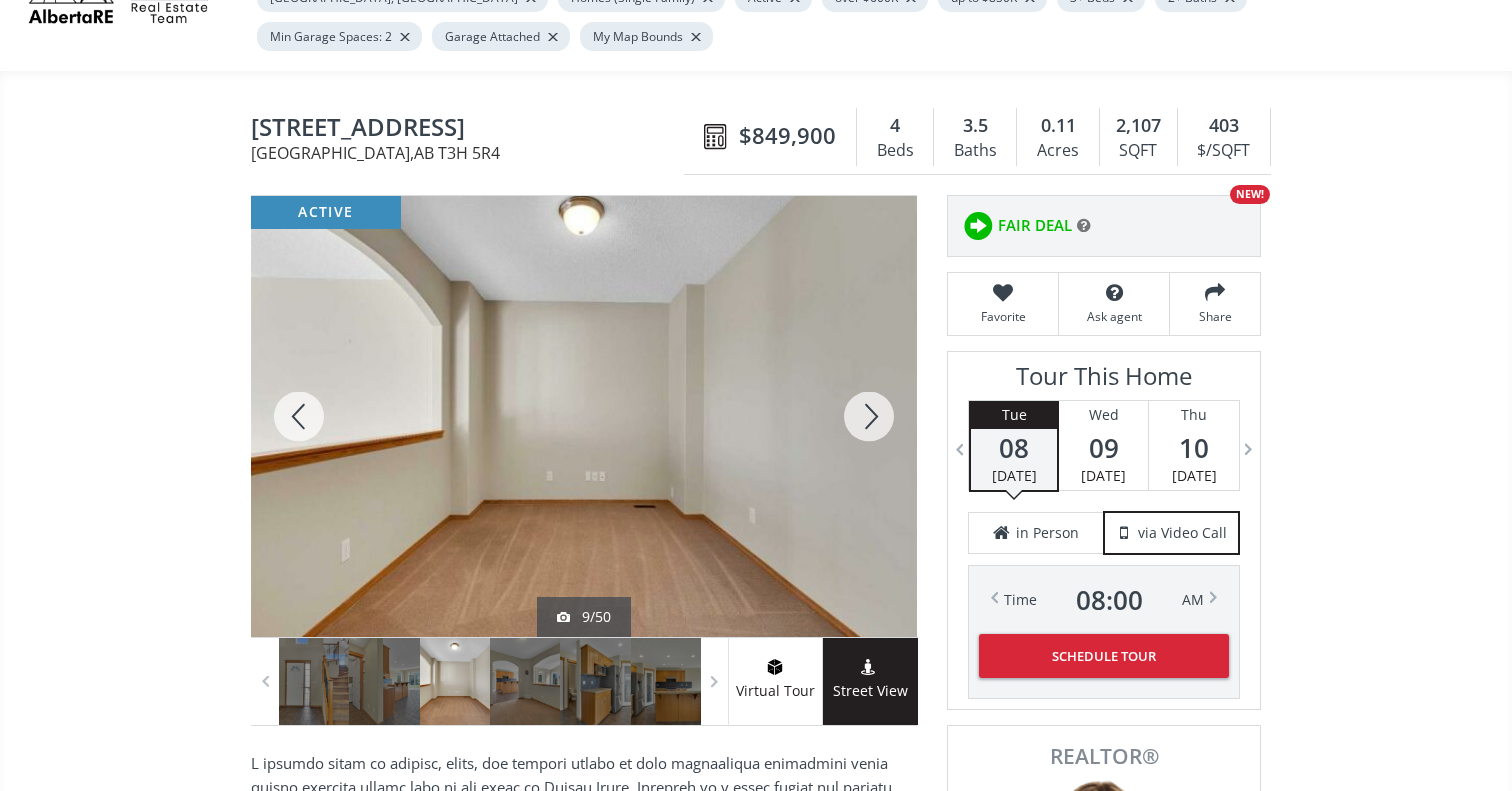 click at bounding box center [299, 416] 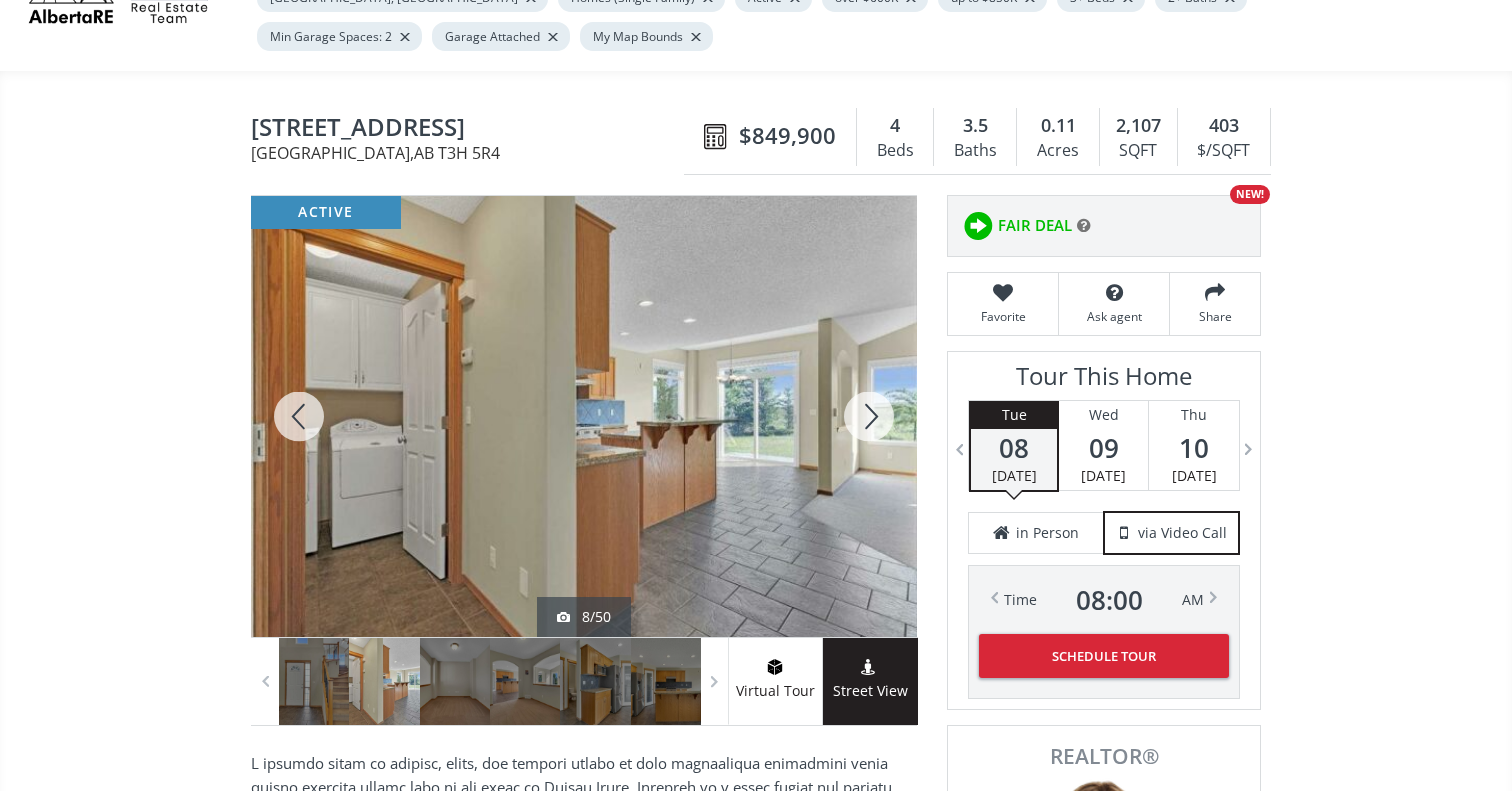 click at bounding box center (869, 416) 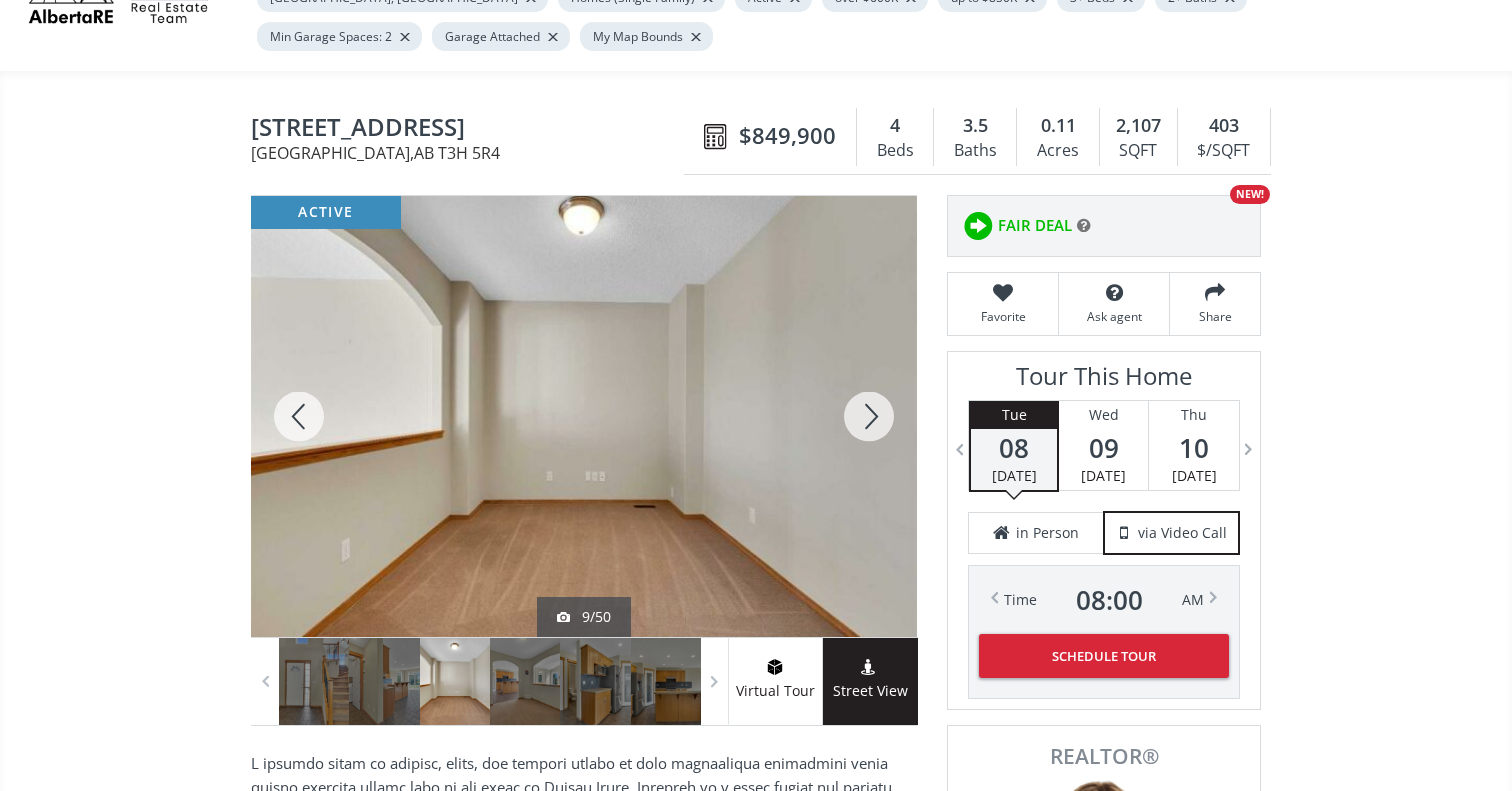 click at bounding box center [869, 416] 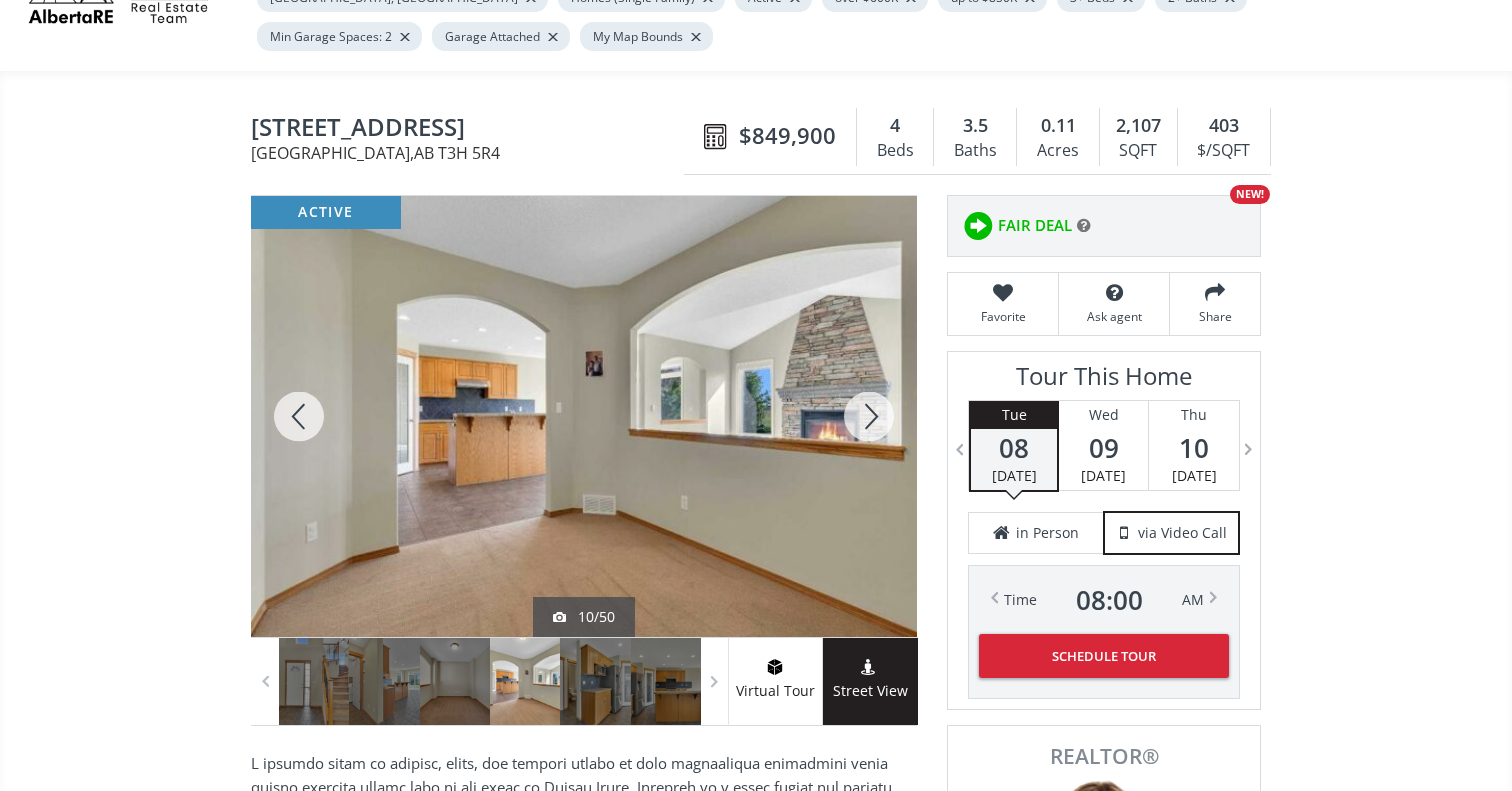click at bounding box center [869, 416] 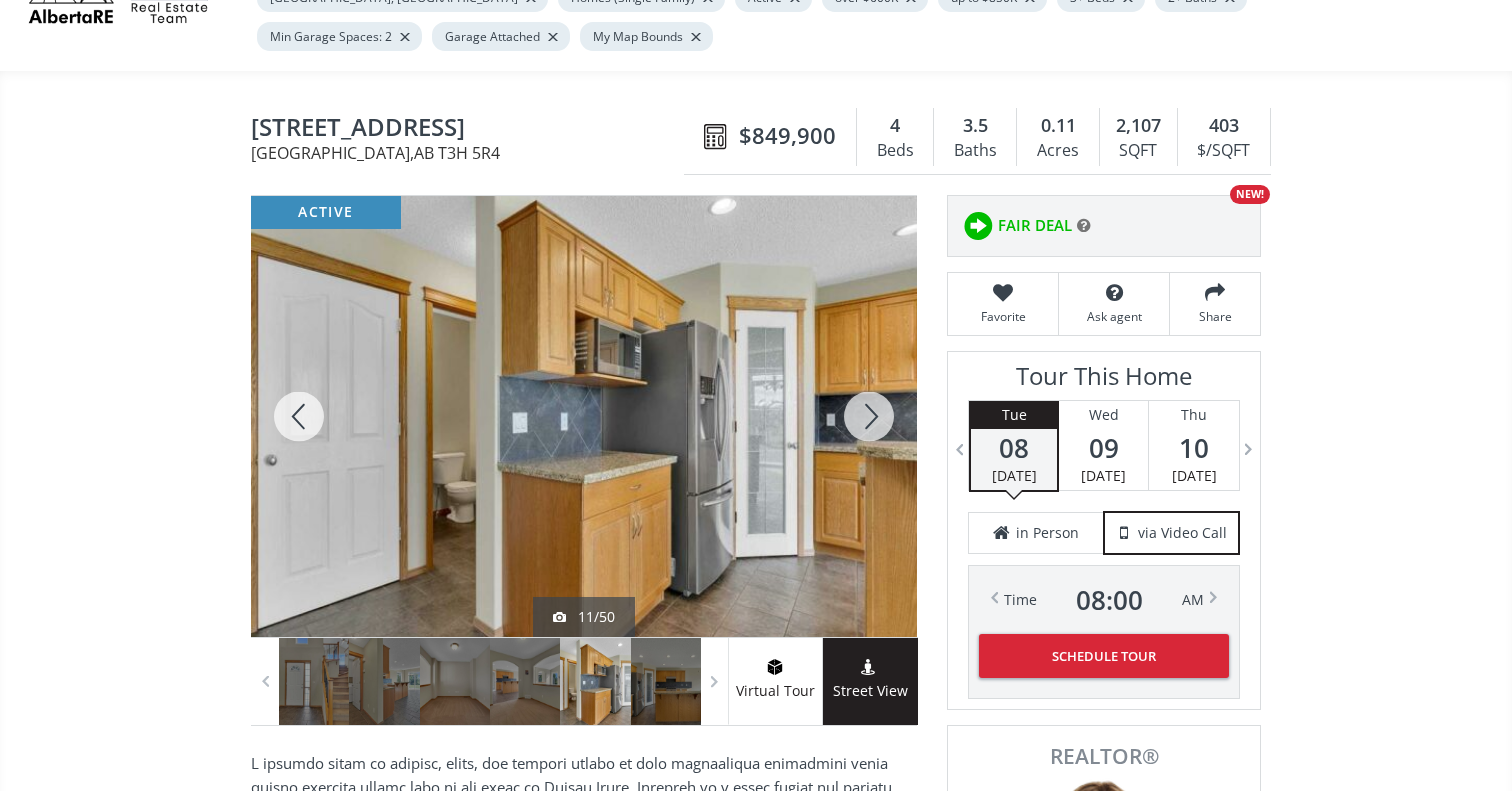 click at bounding box center (869, 416) 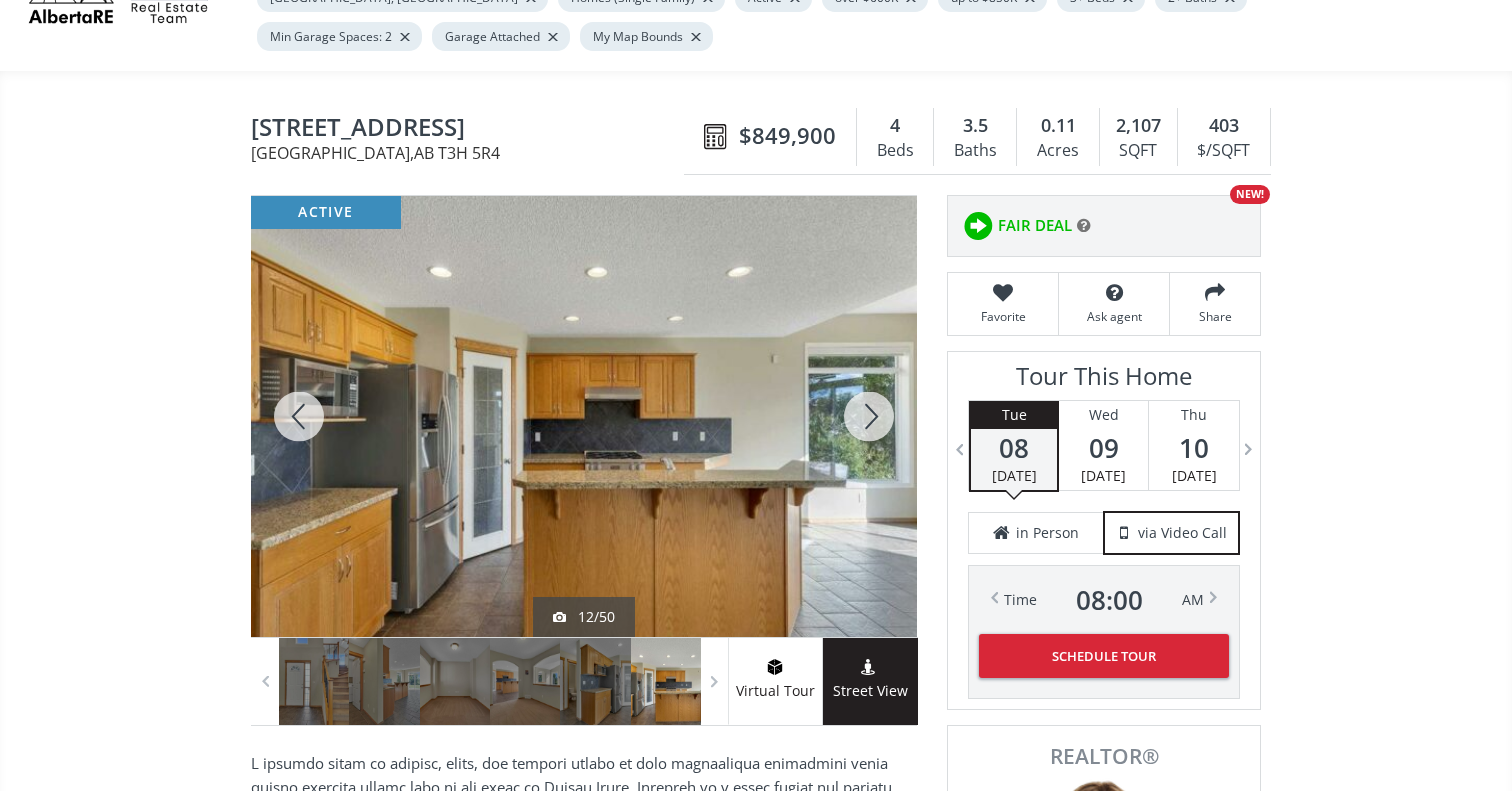 click at bounding box center (869, 416) 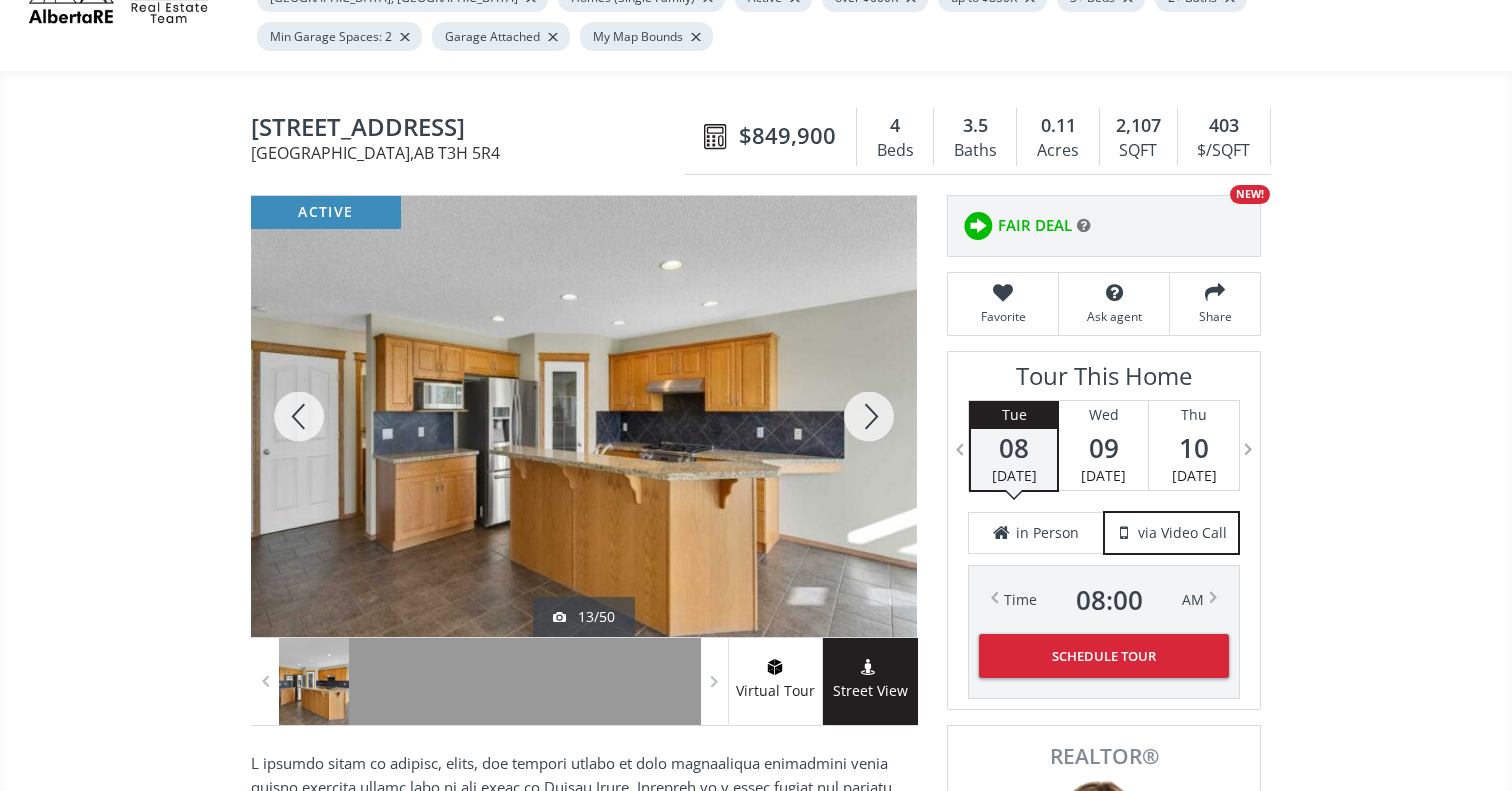 click at bounding box center (869, 416) 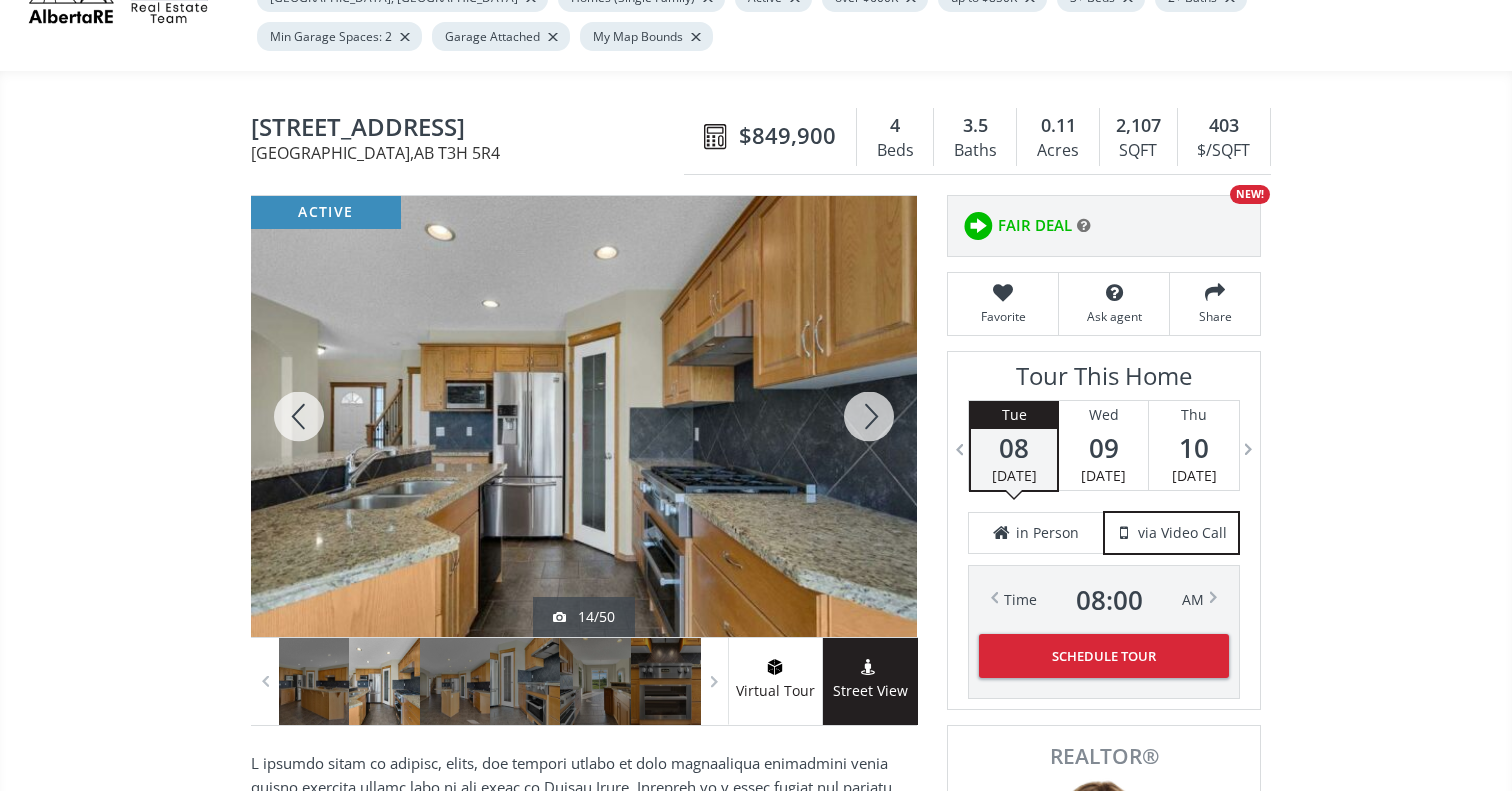 click at bounding box center [869, 416] 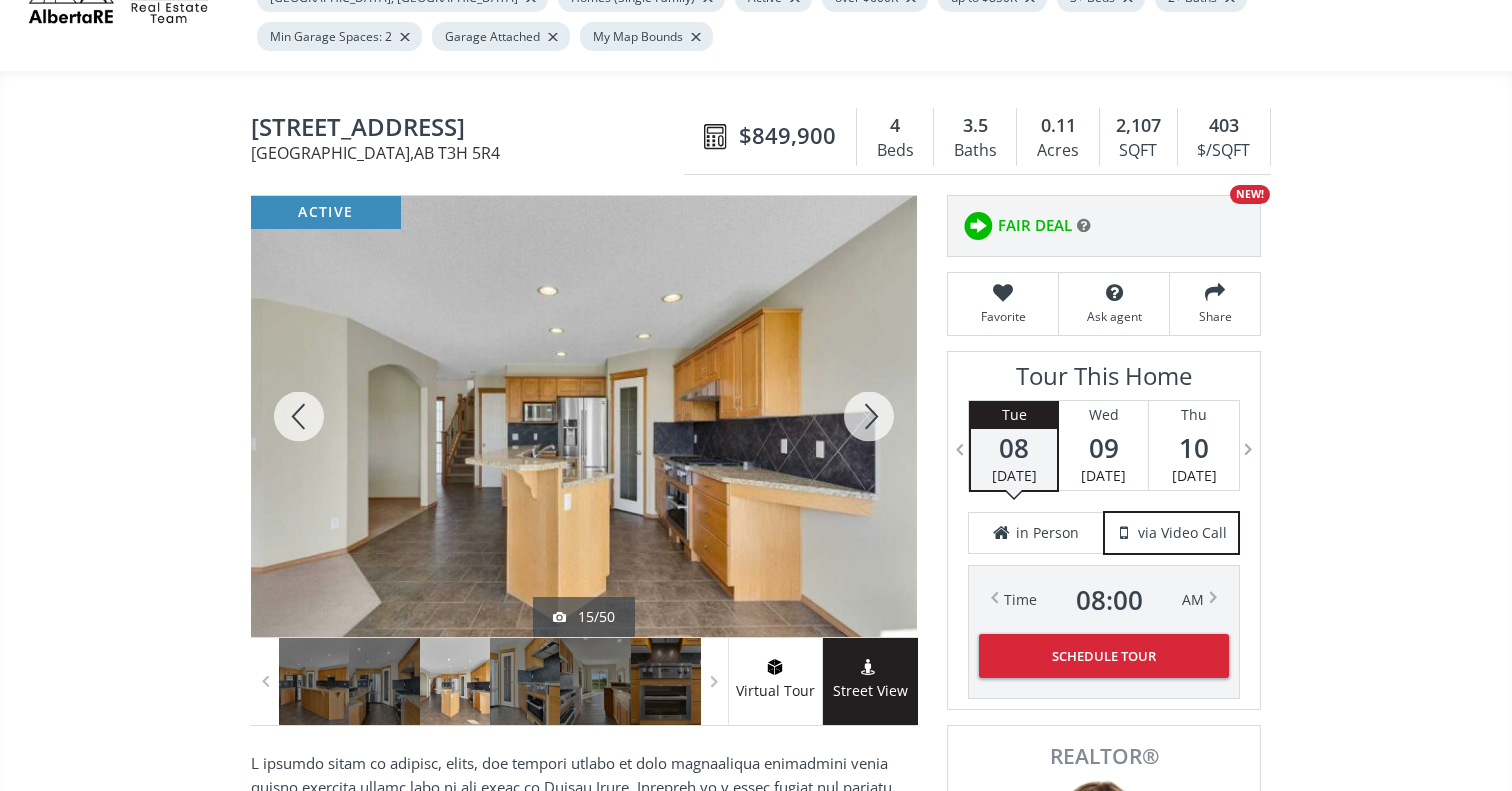 click at bounding box center [869, 416] 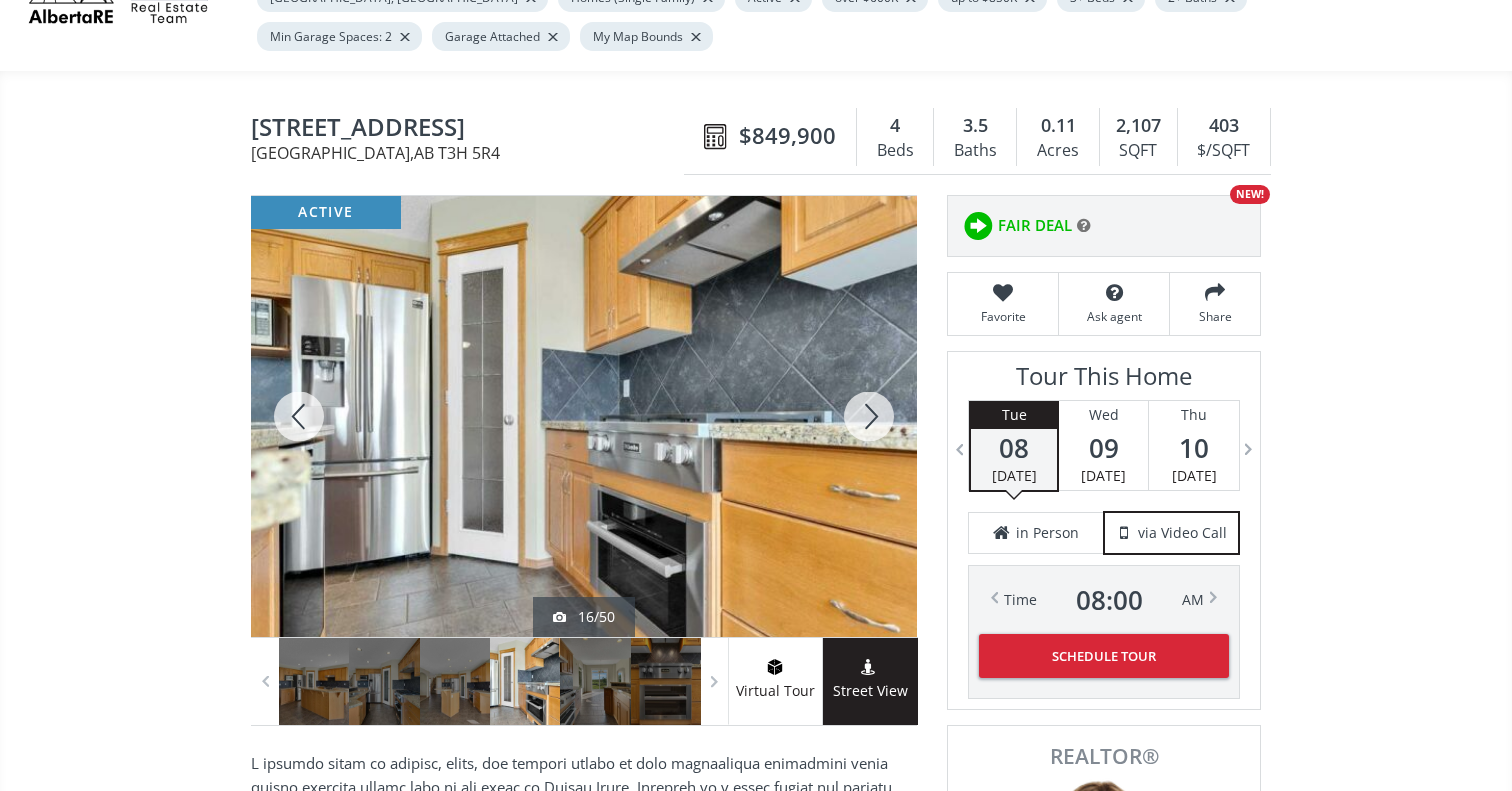 click at bounding box center (869, 416) 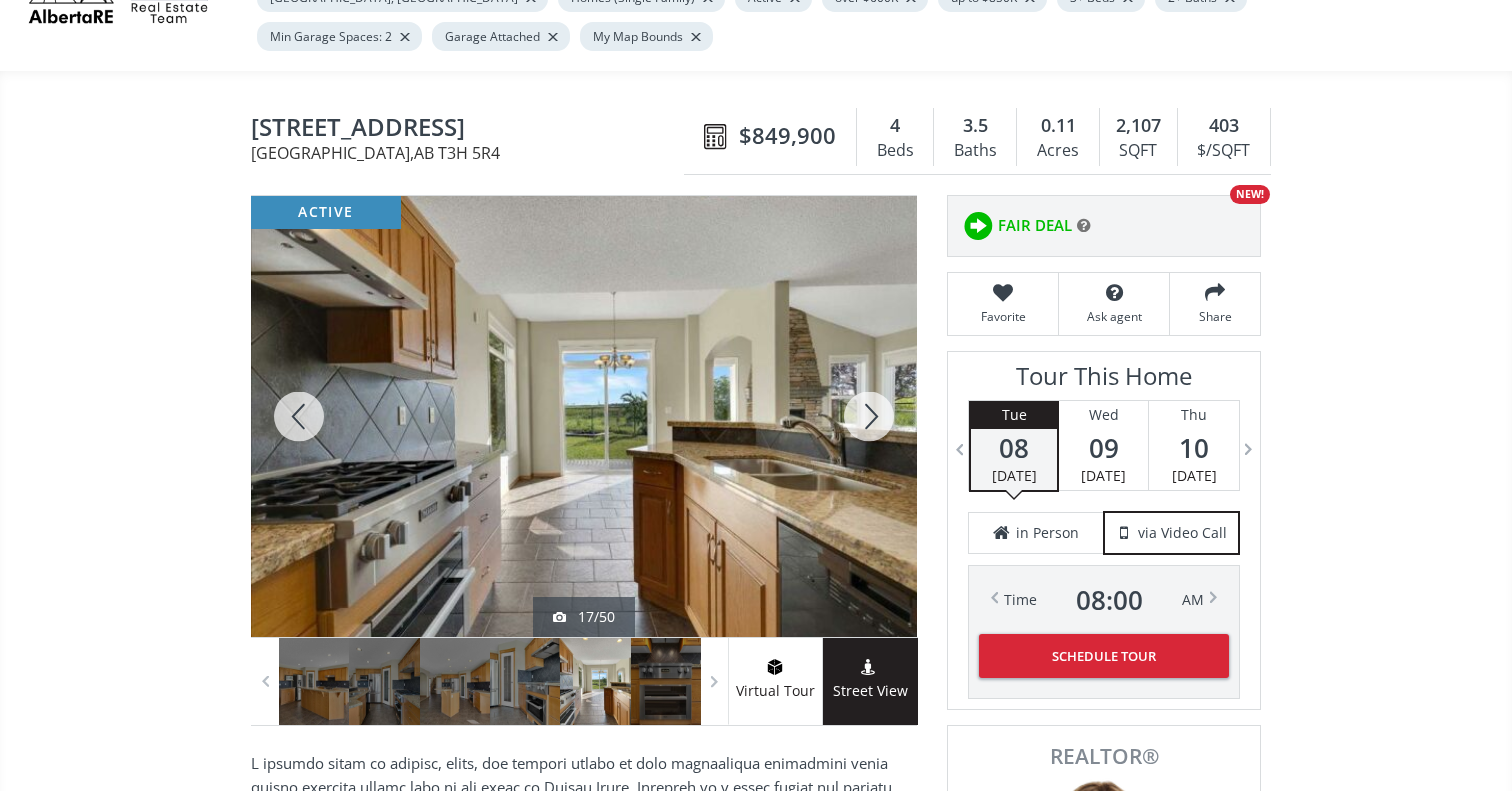 click at bounding box center [869, 416] 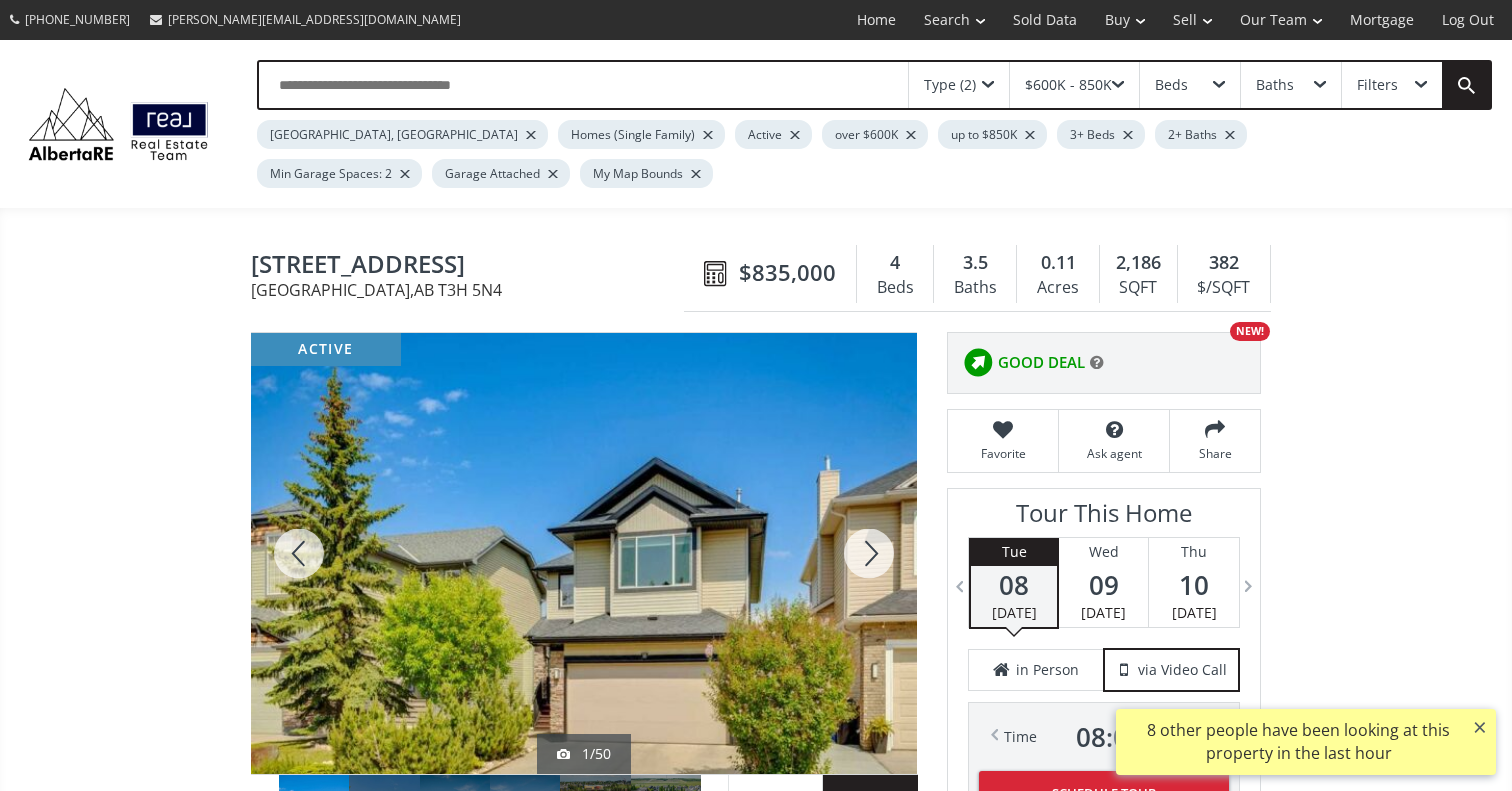 scroll, scrollTop: 0, scrollLeft: 0, axis: both 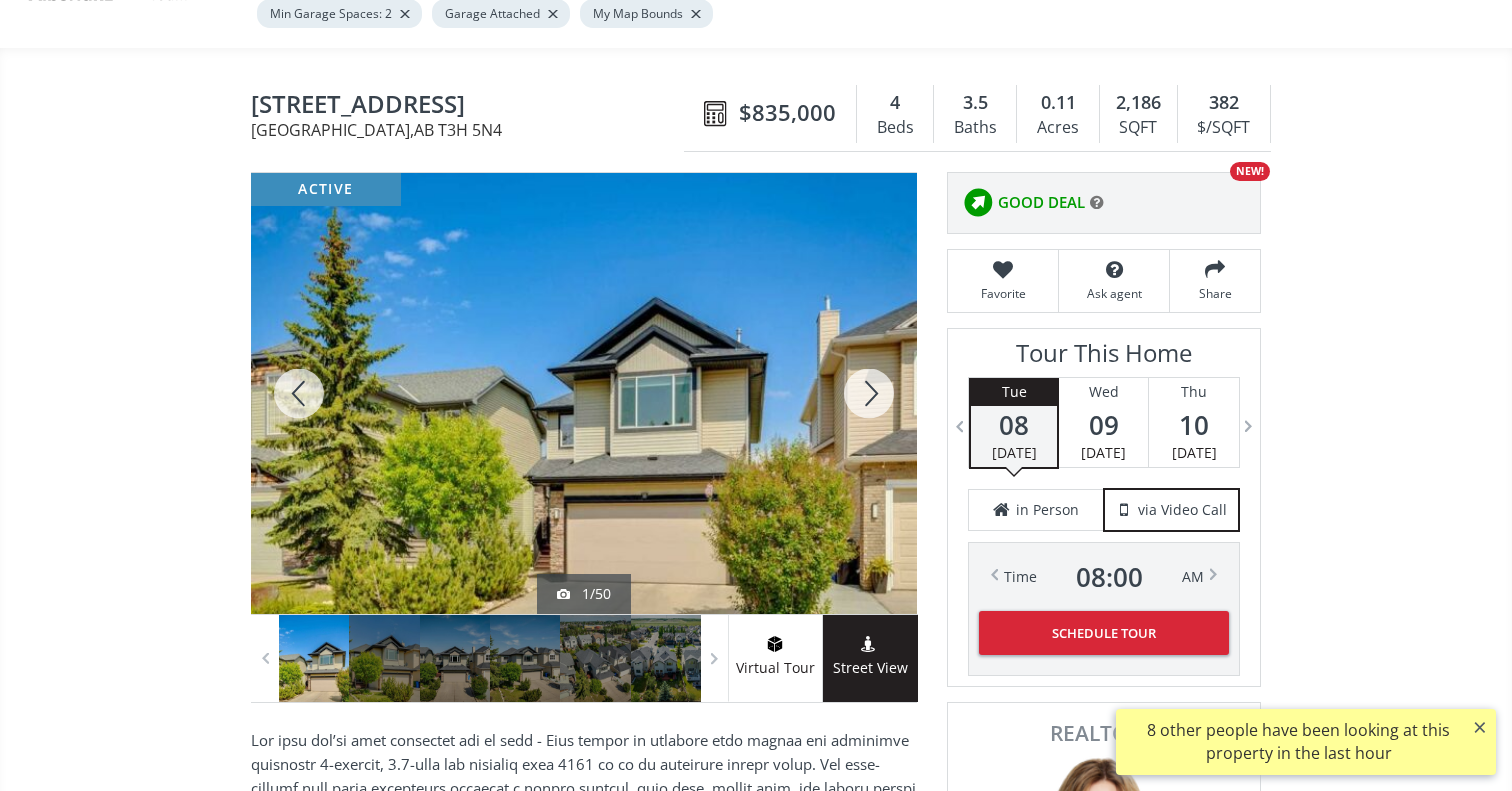 click at bounding box center (869, 393) 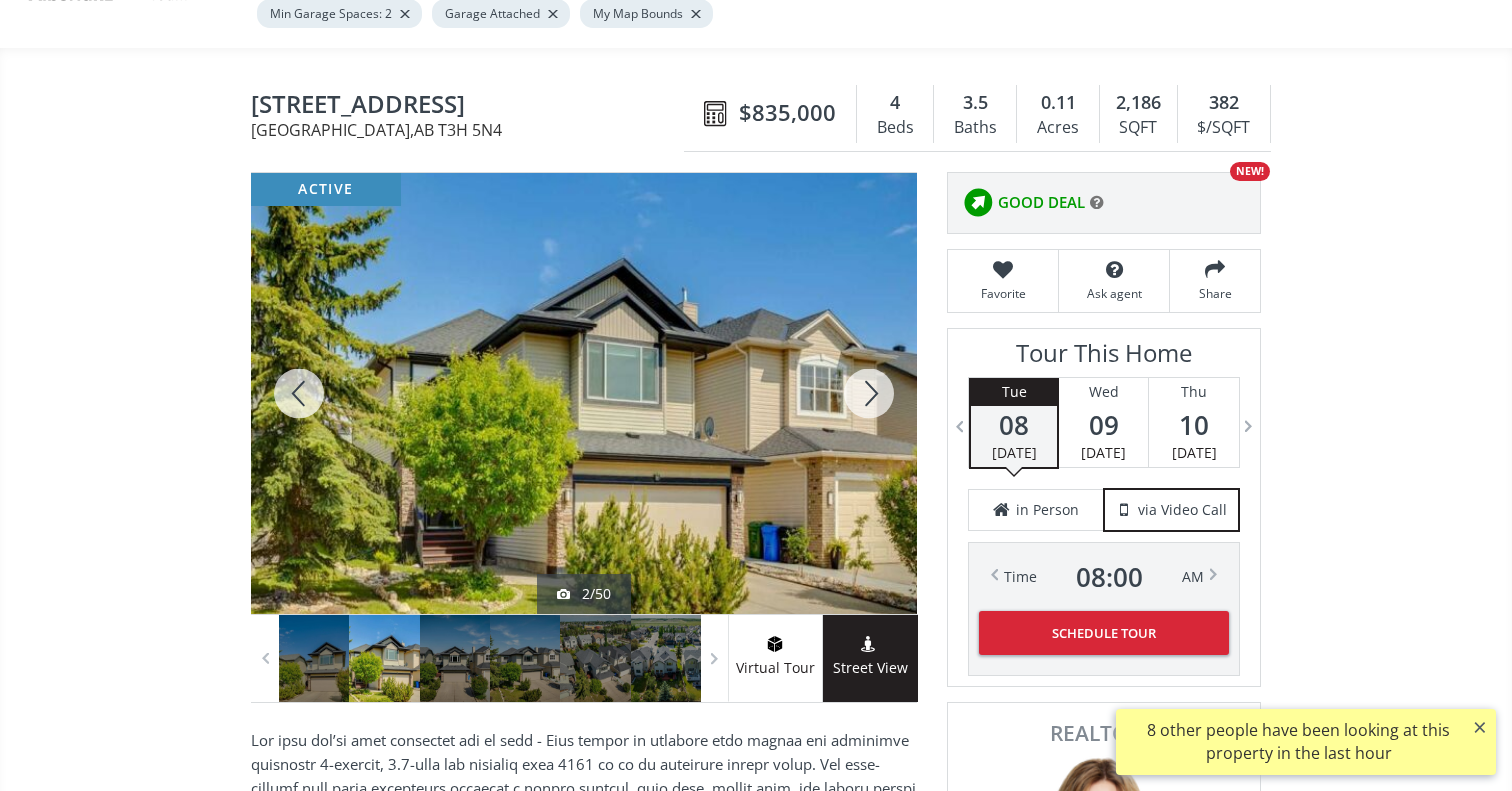 click at bounding box center [869, 393] 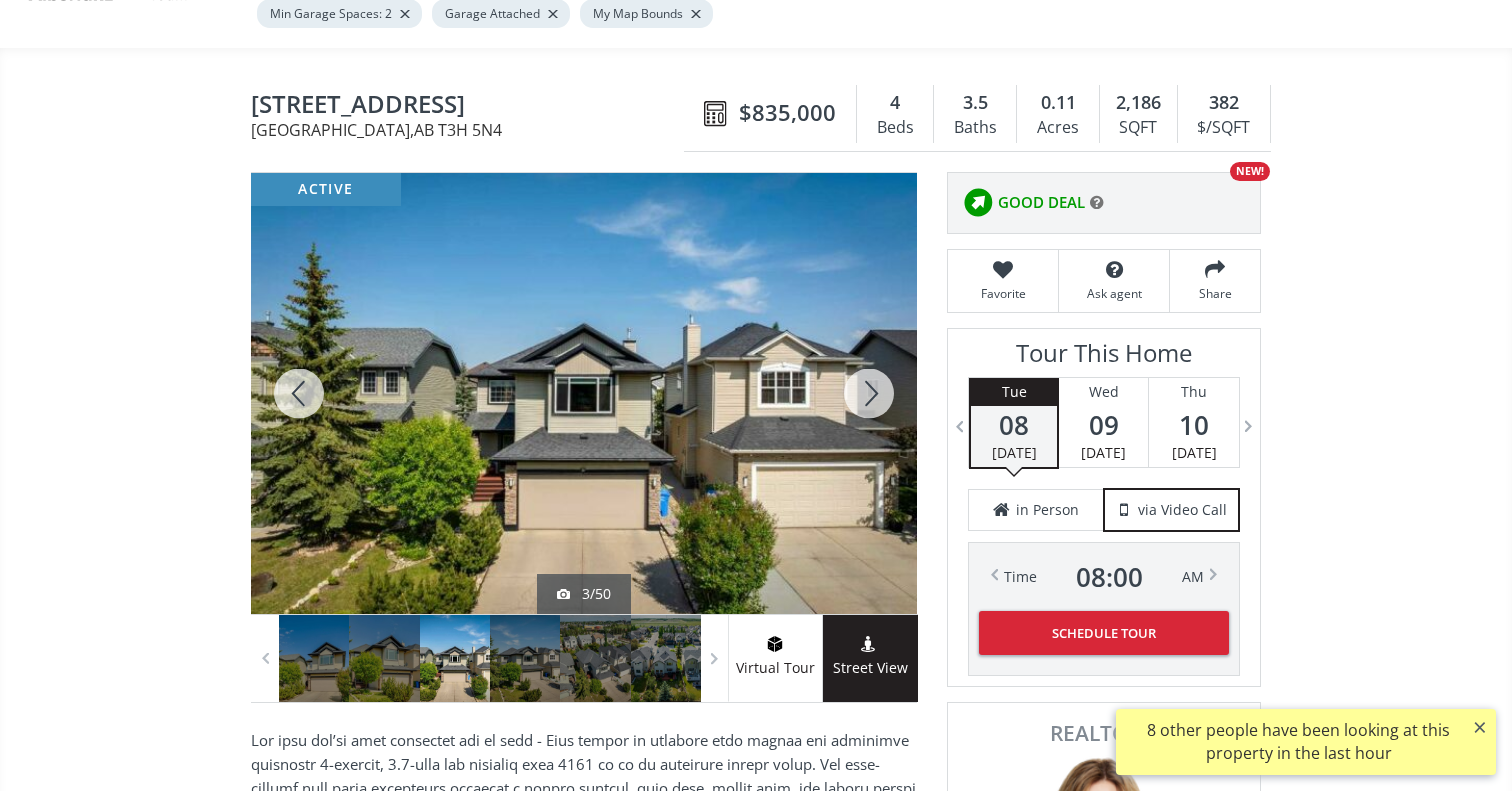 click at bounding box center (869, 393) 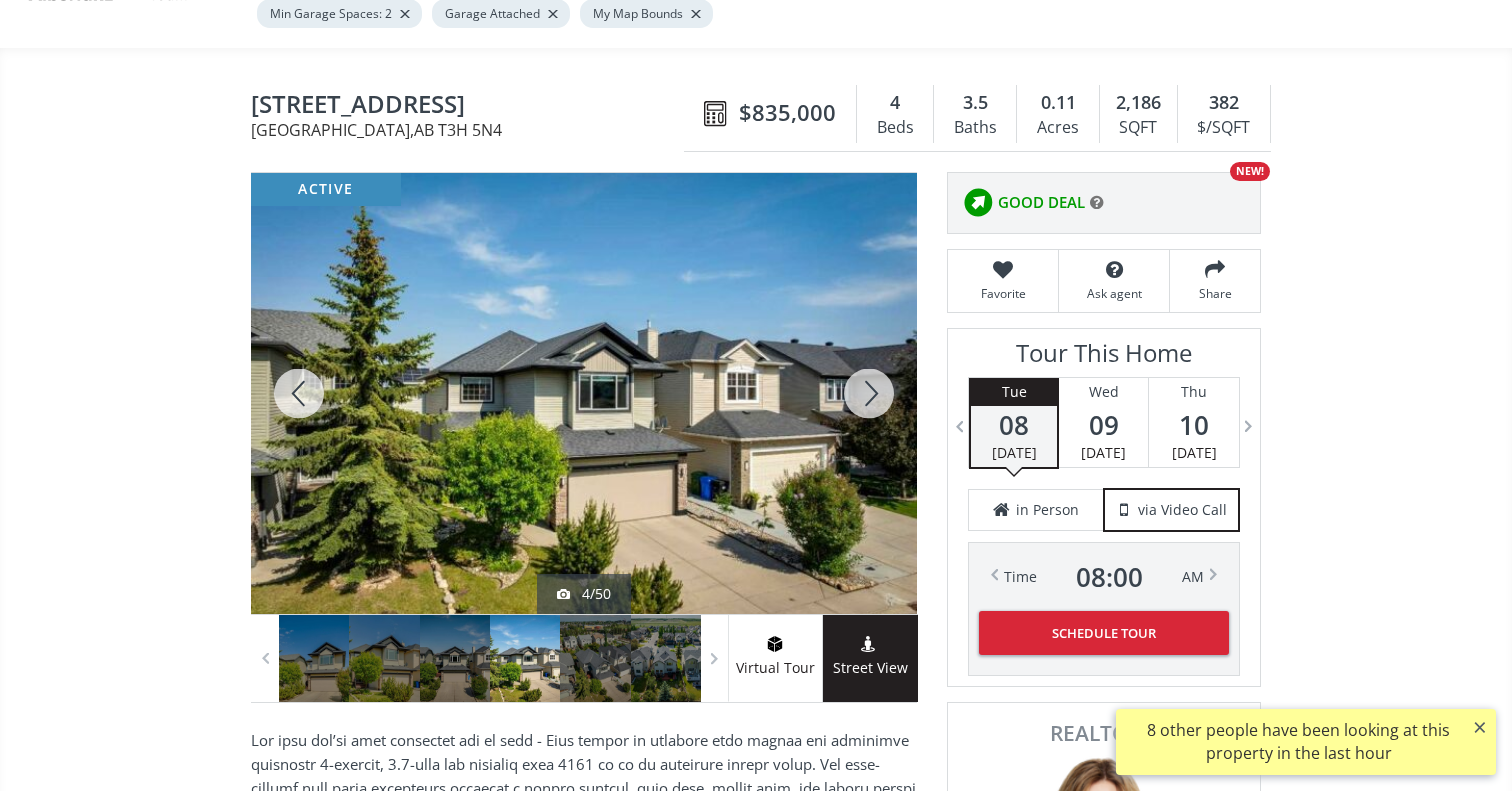 click at bounding box center (869, 393) 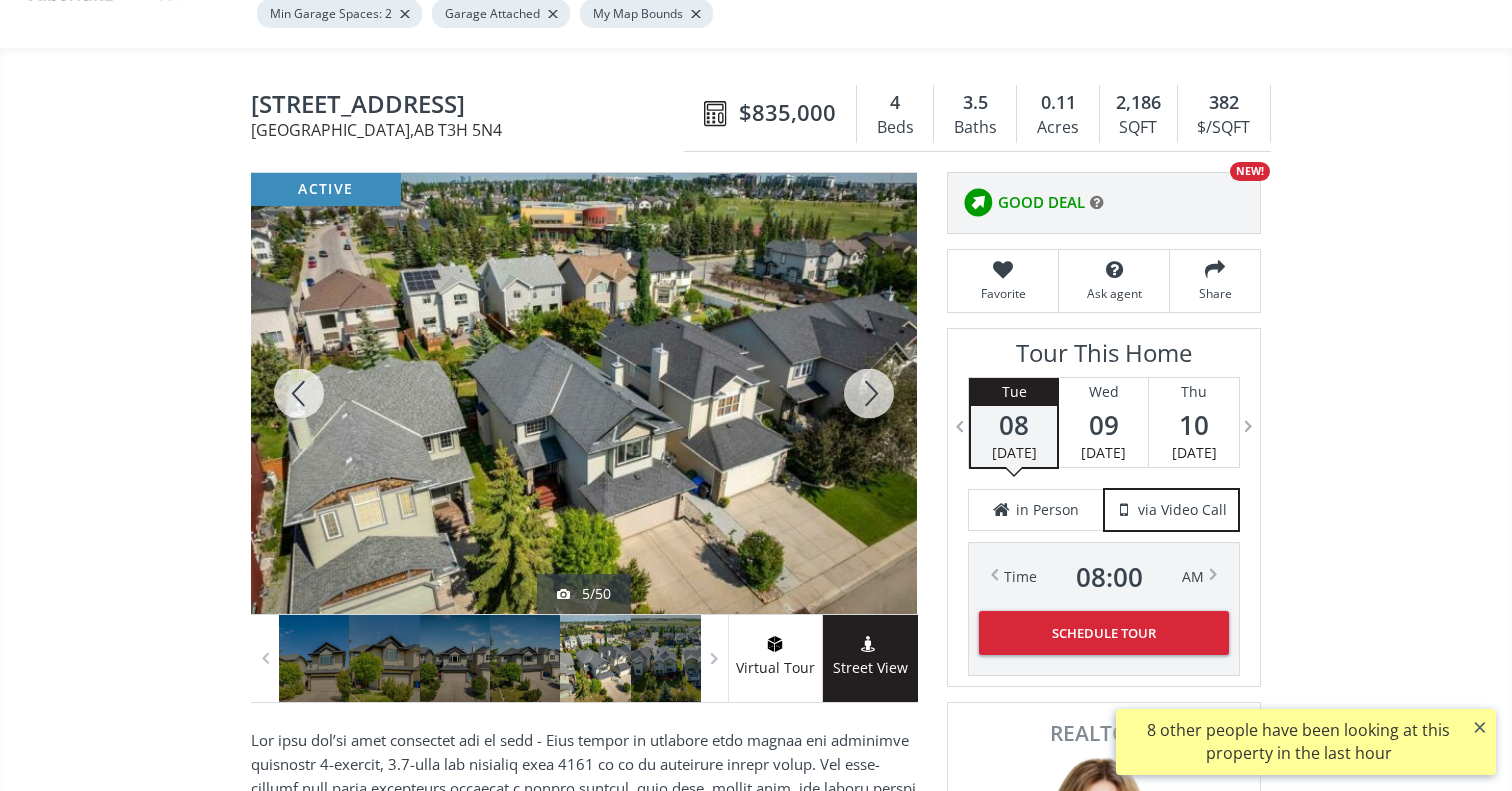 click at bounding box center (869, 393) 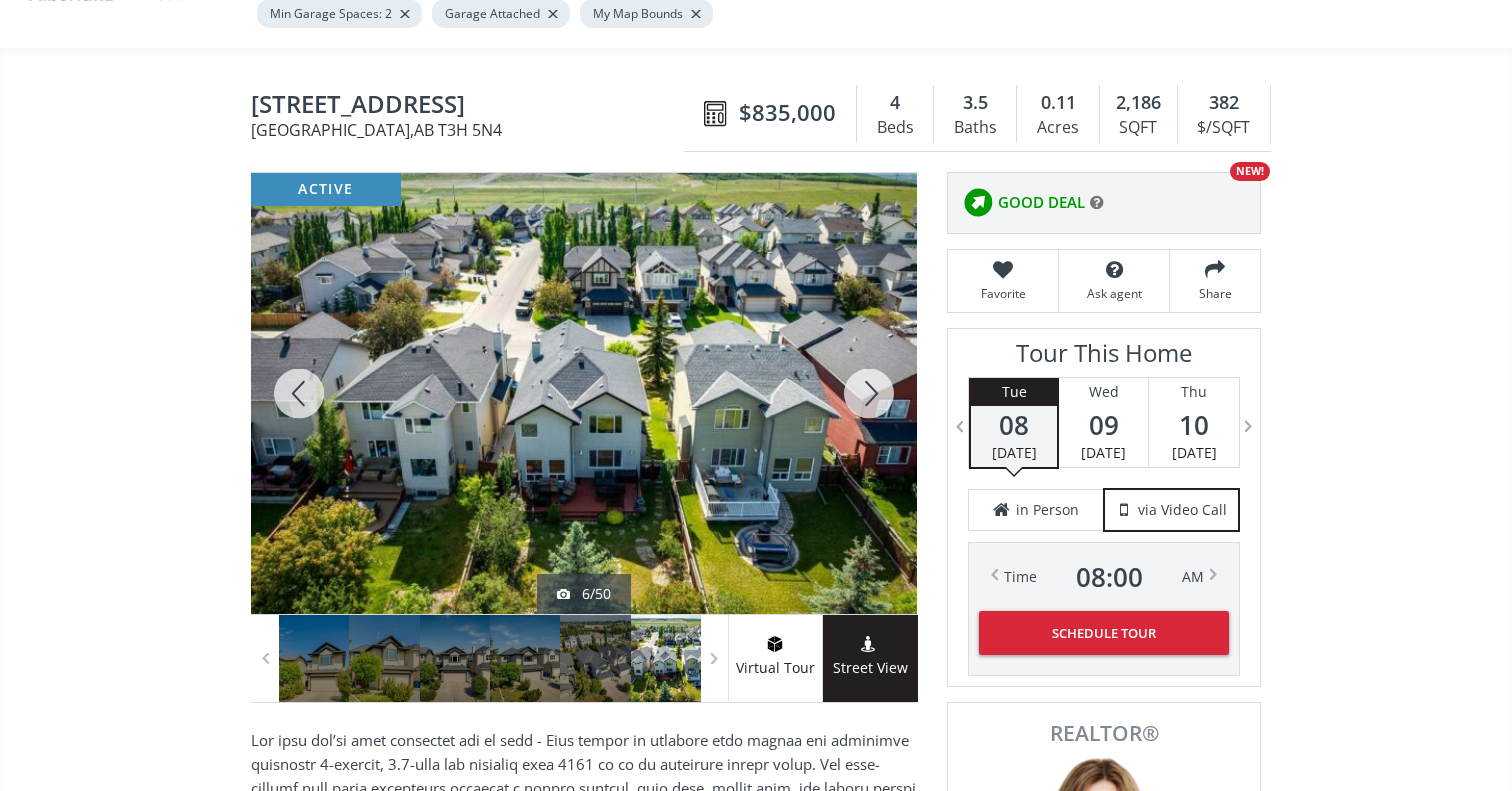 click at bounding box center [869, 393] 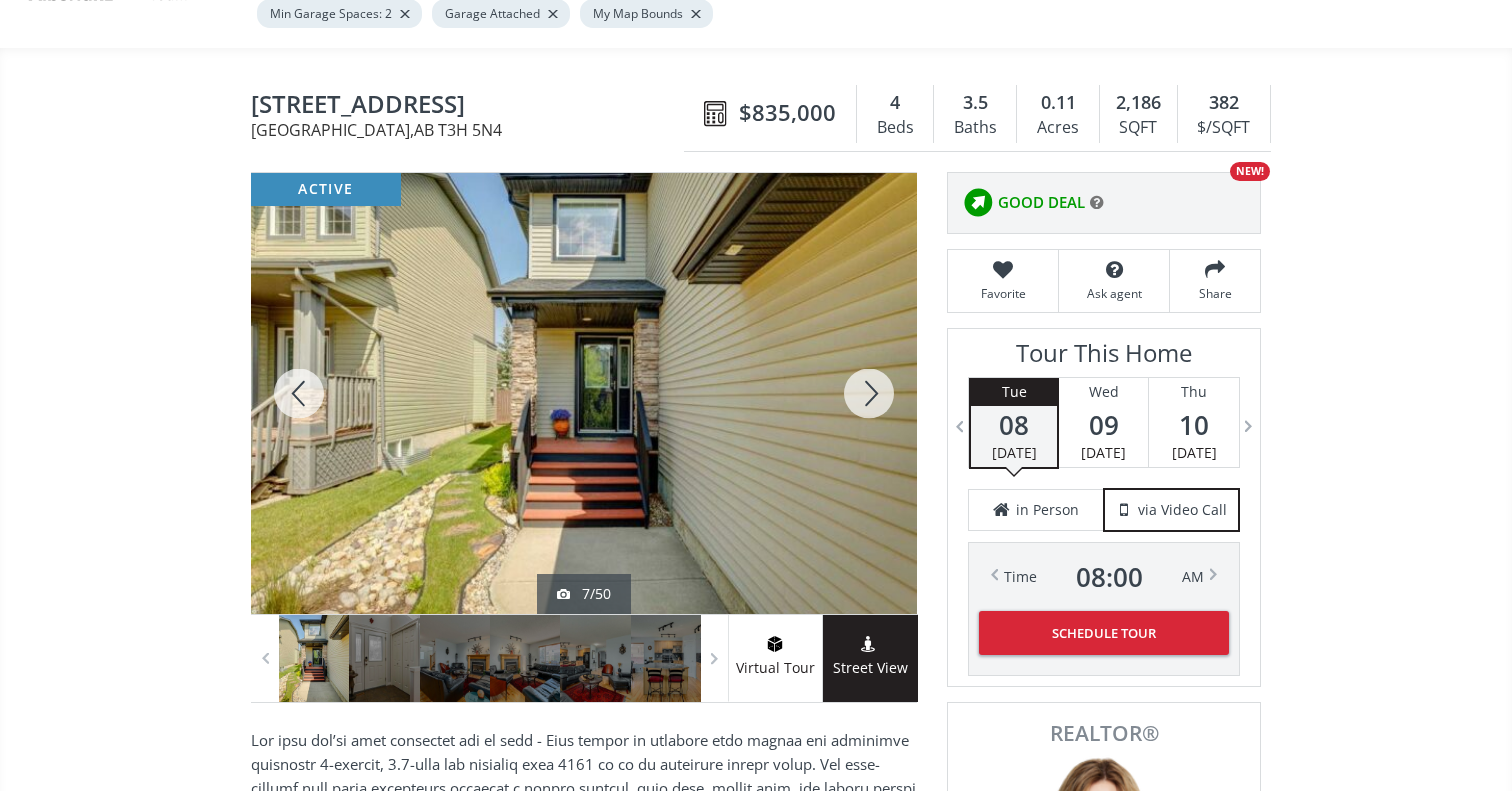 click at bounding box center (869, 393) 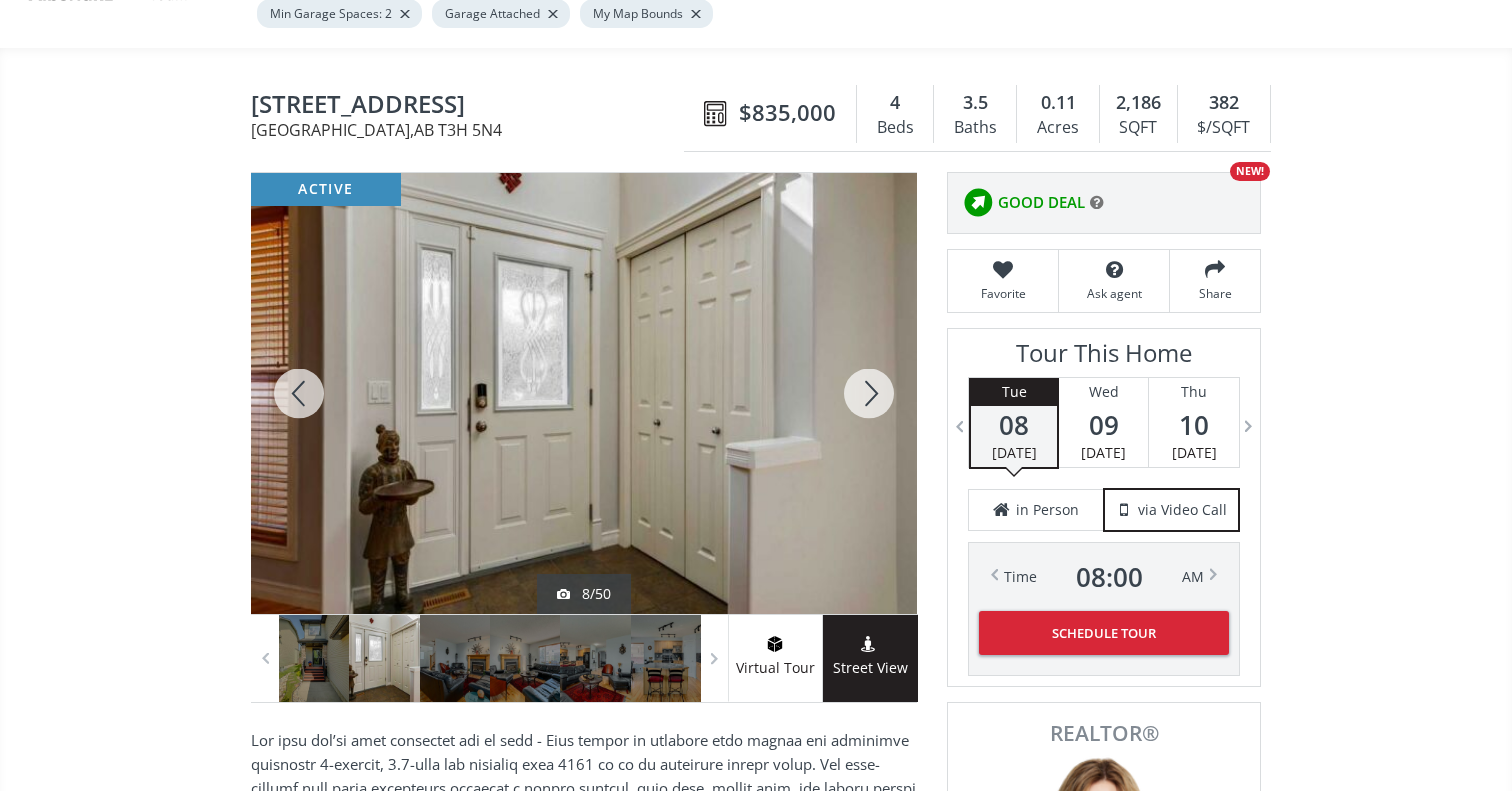 click at bounding box center [869, 393] 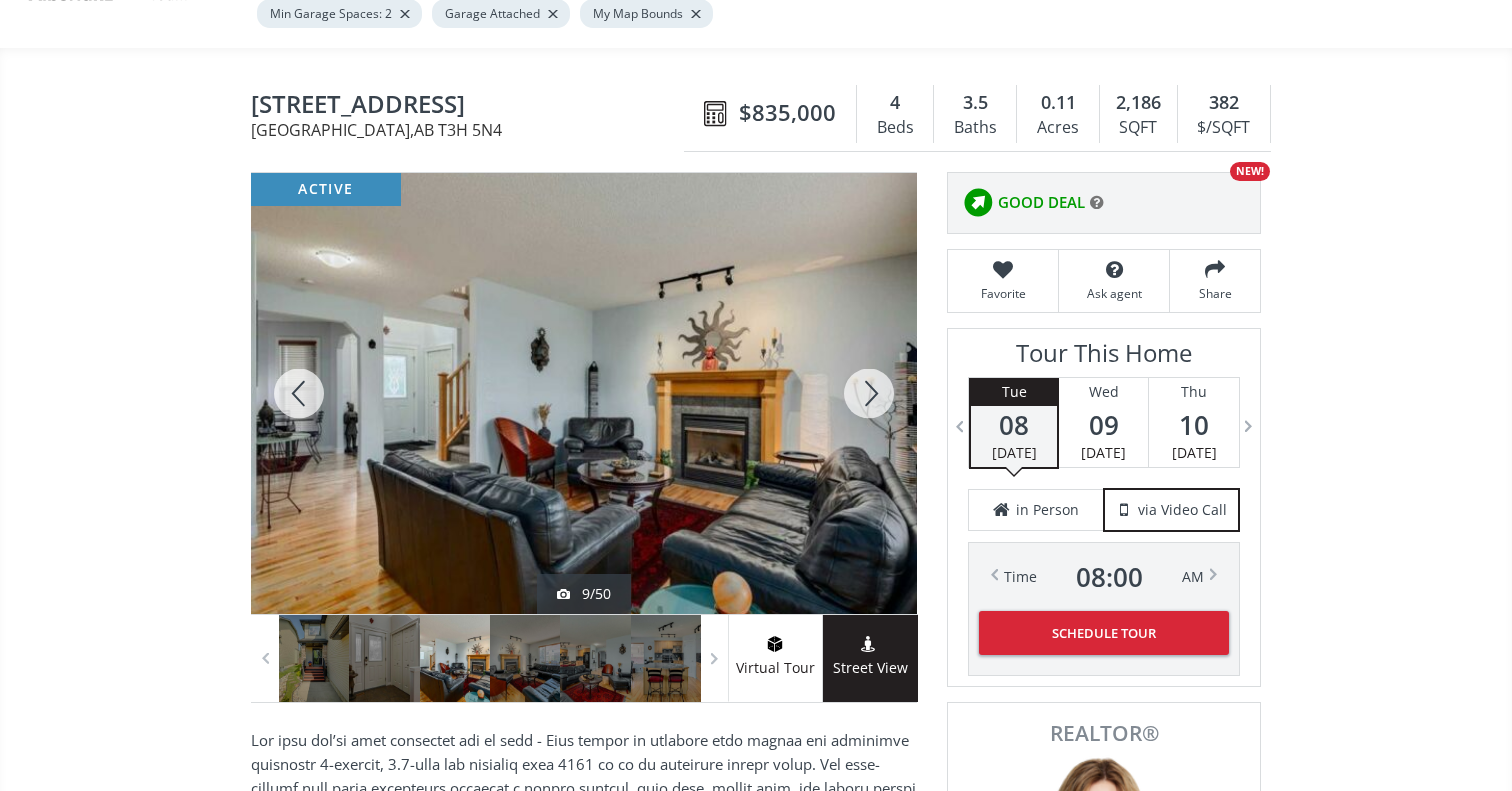click at bounding box center [869, 393] 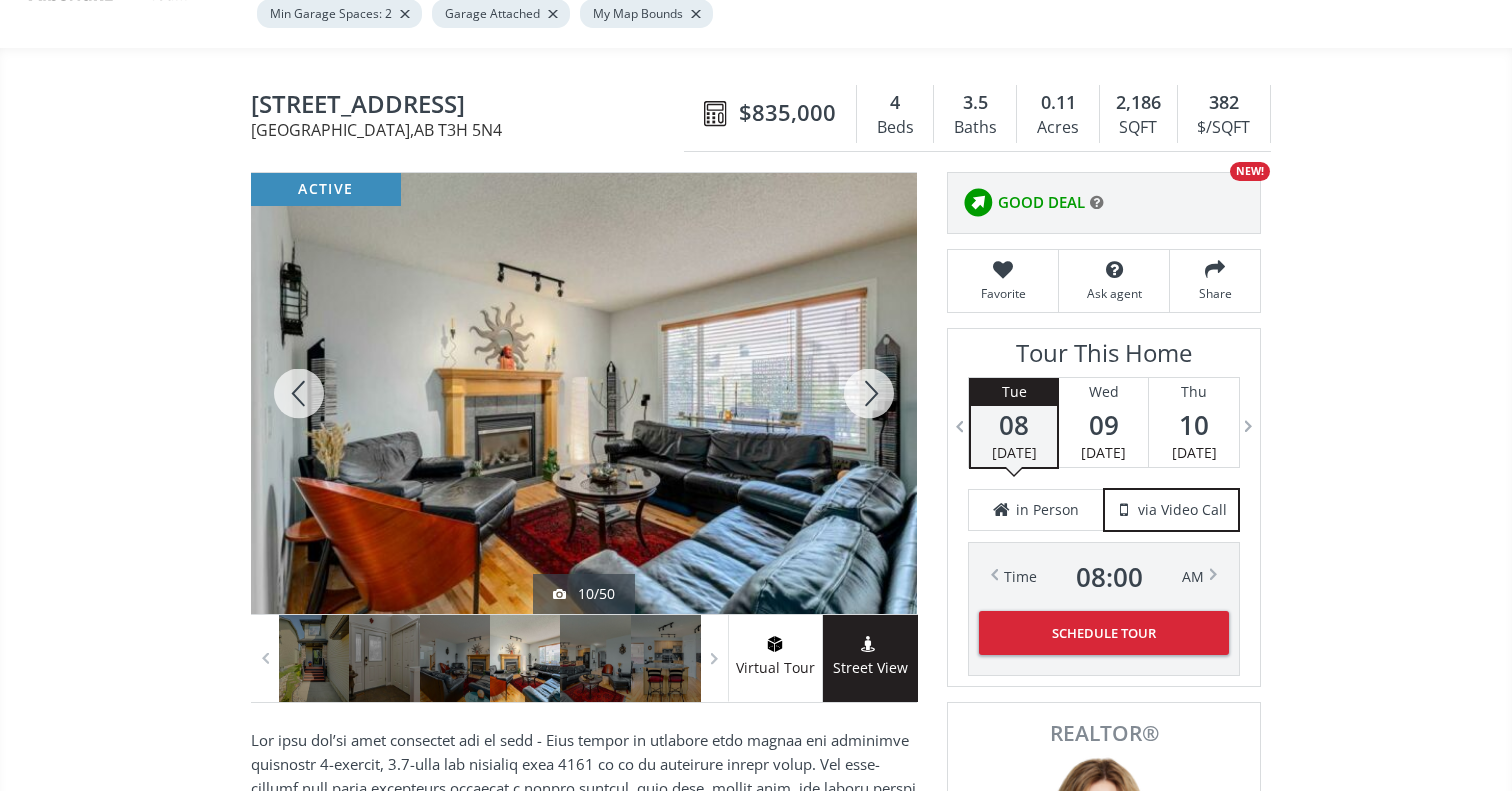 click at bounding box center (869, 393) 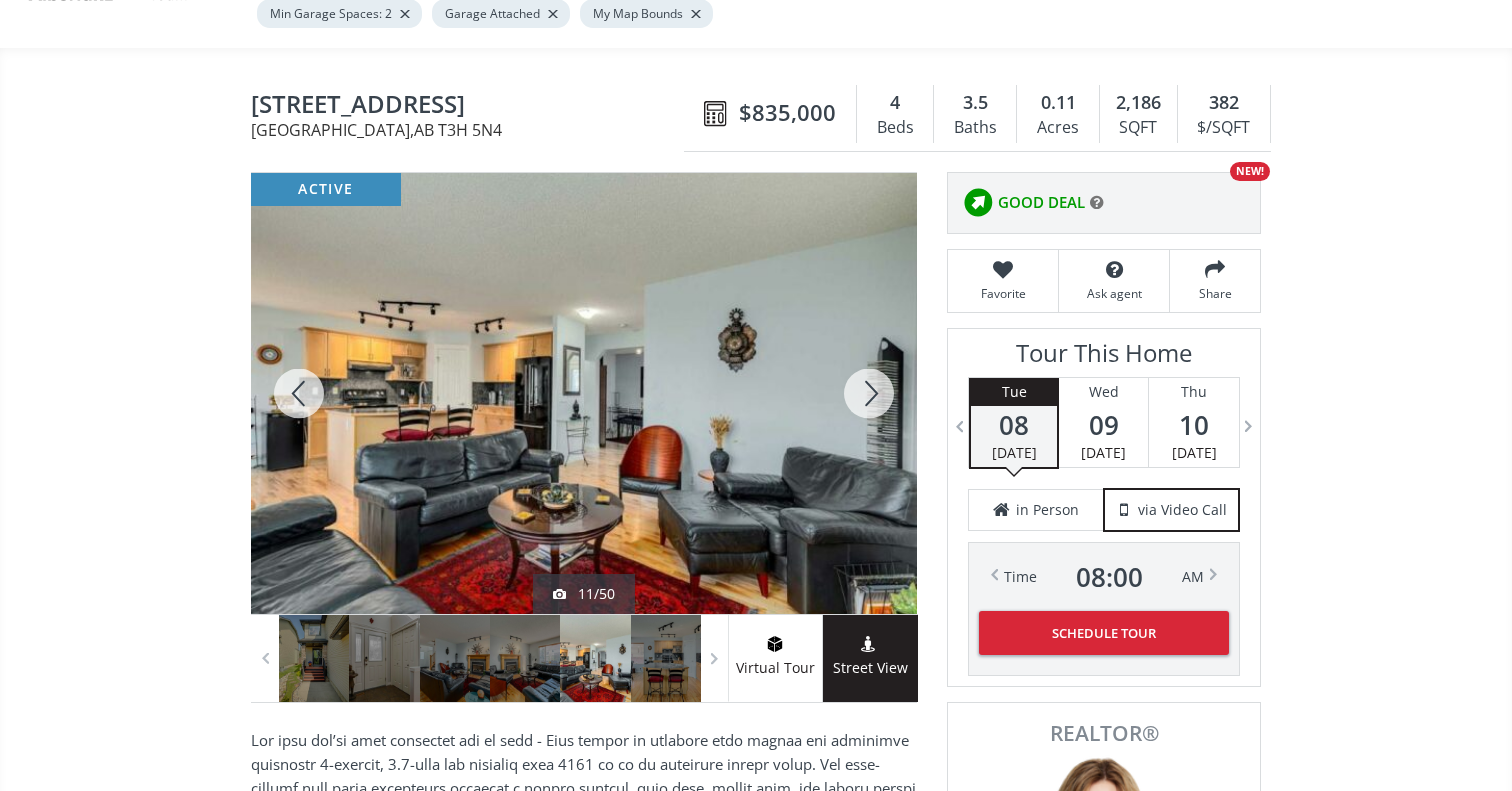 click at bounding box center [869, 393] 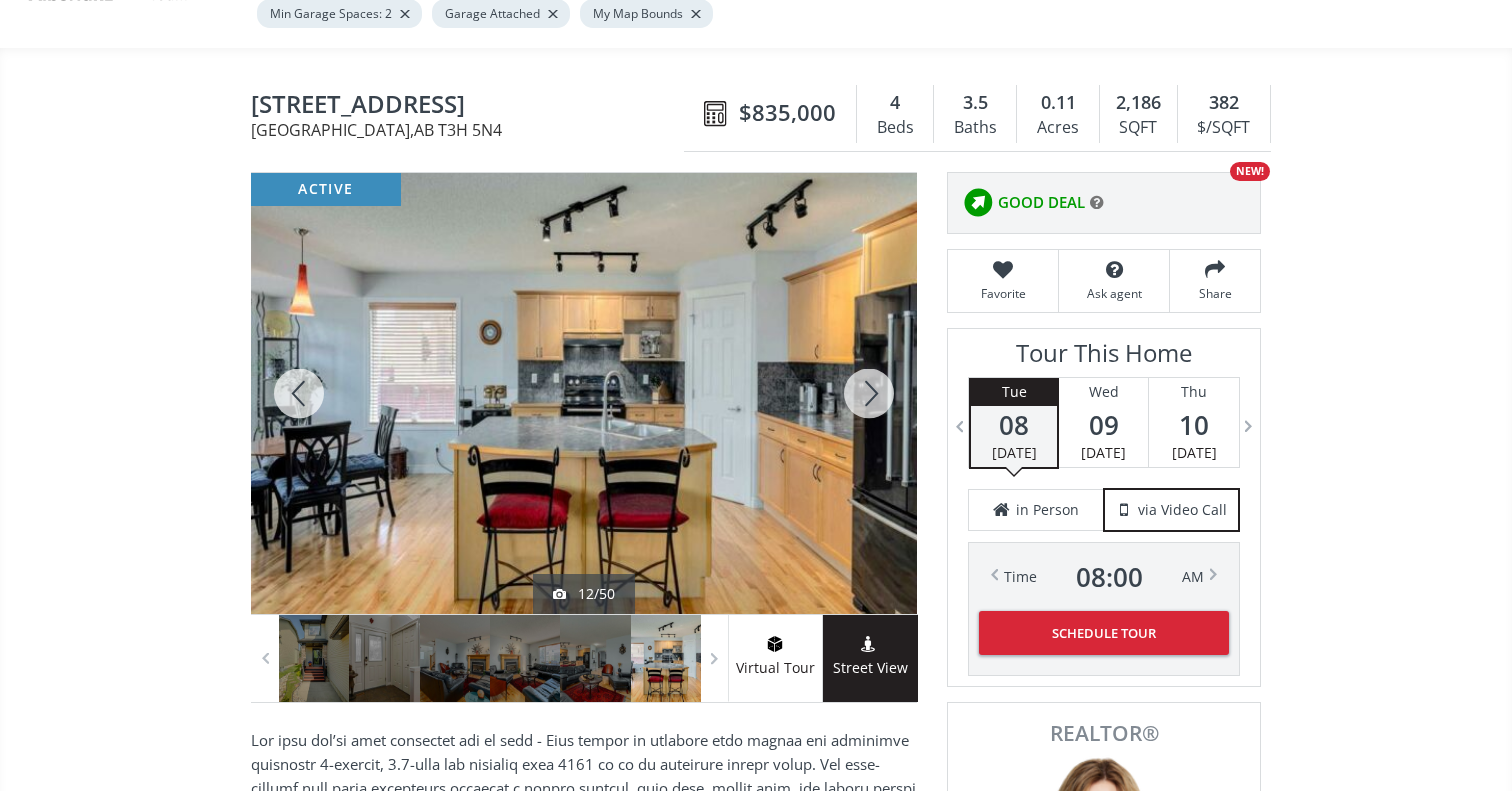click at bounding box center (299, 393) 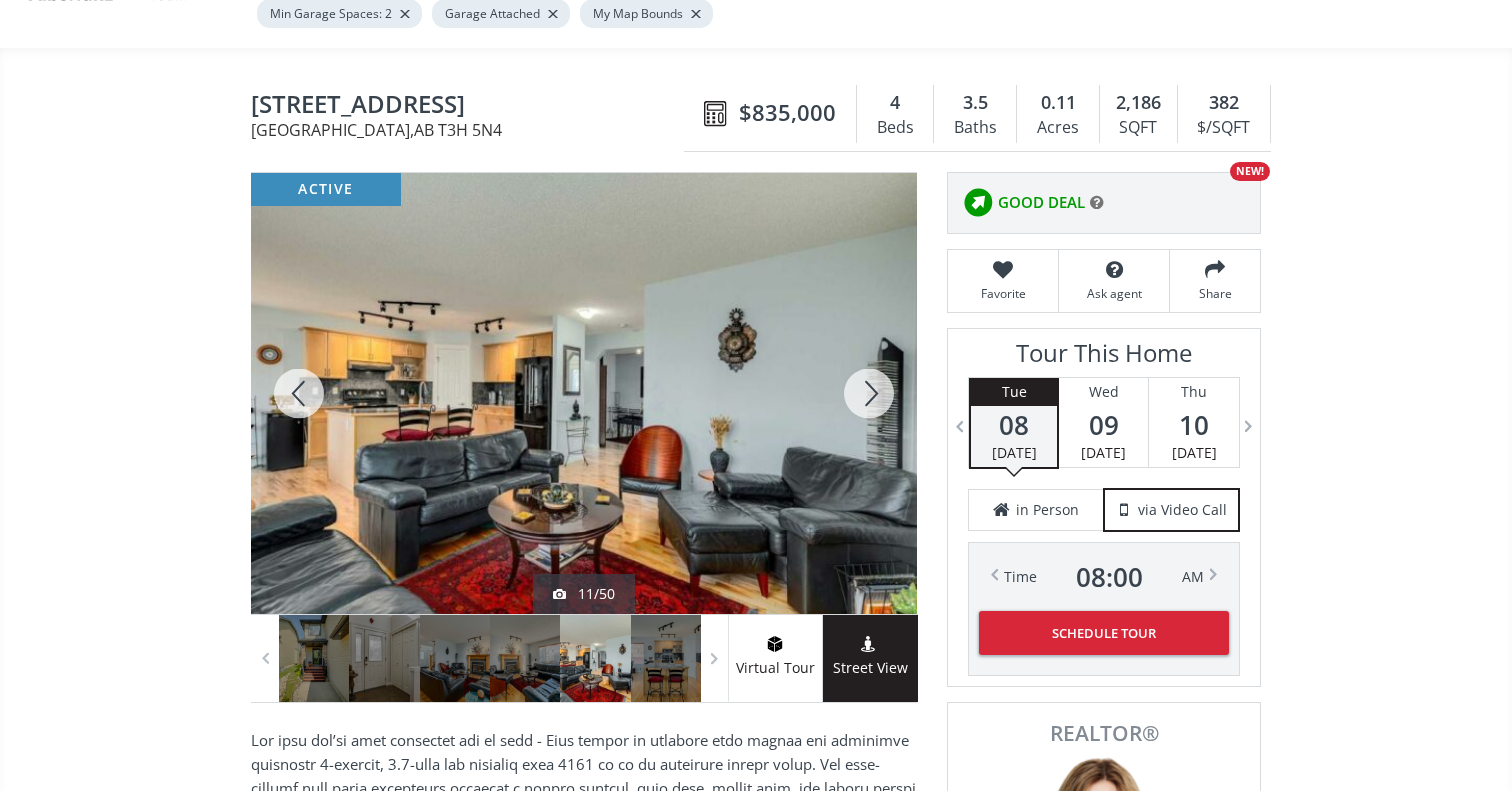 click at bounding box center [869, 393] 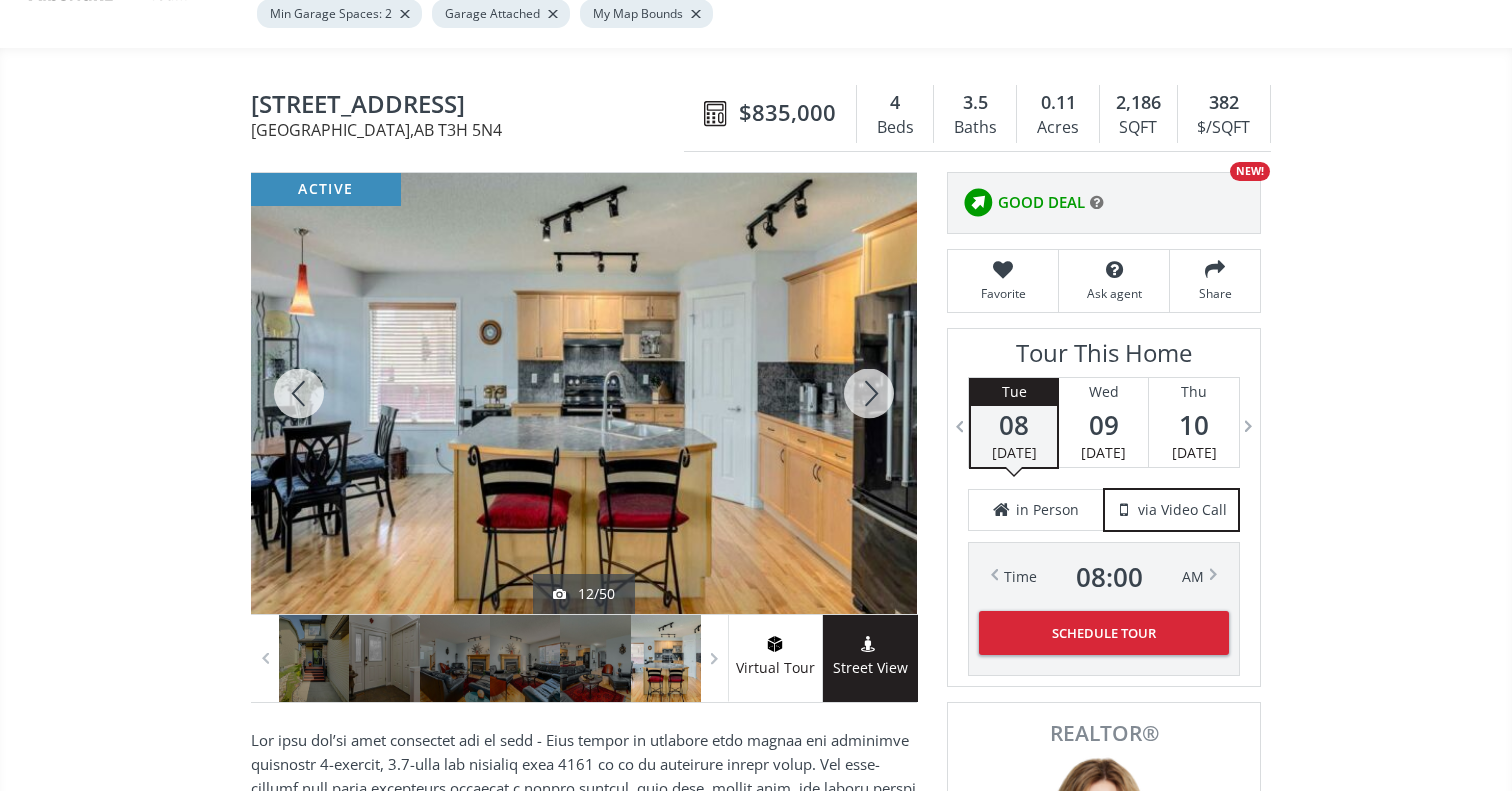 click at bounding box center [869, 393] 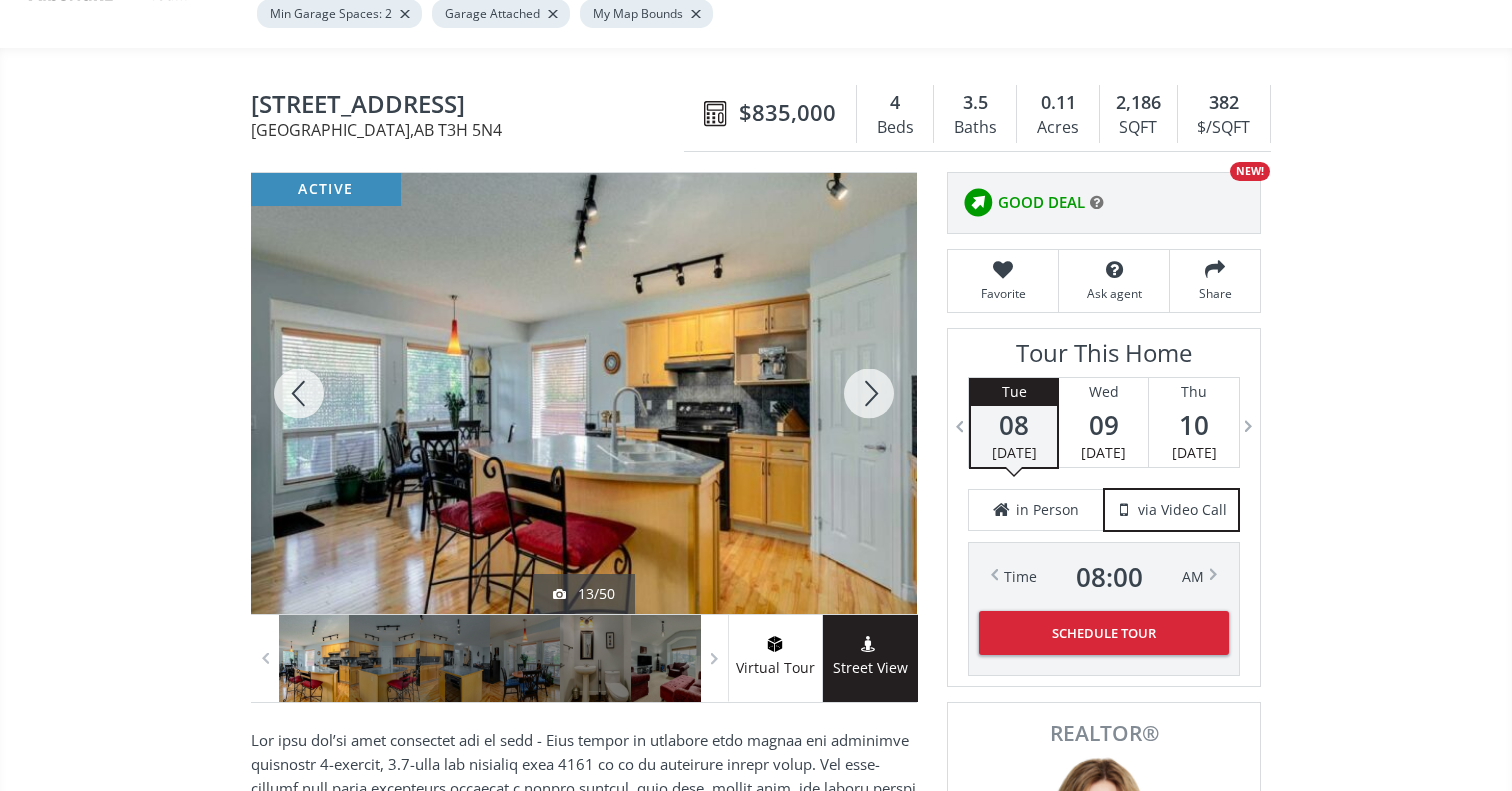 click at bounding box center [869, 393] 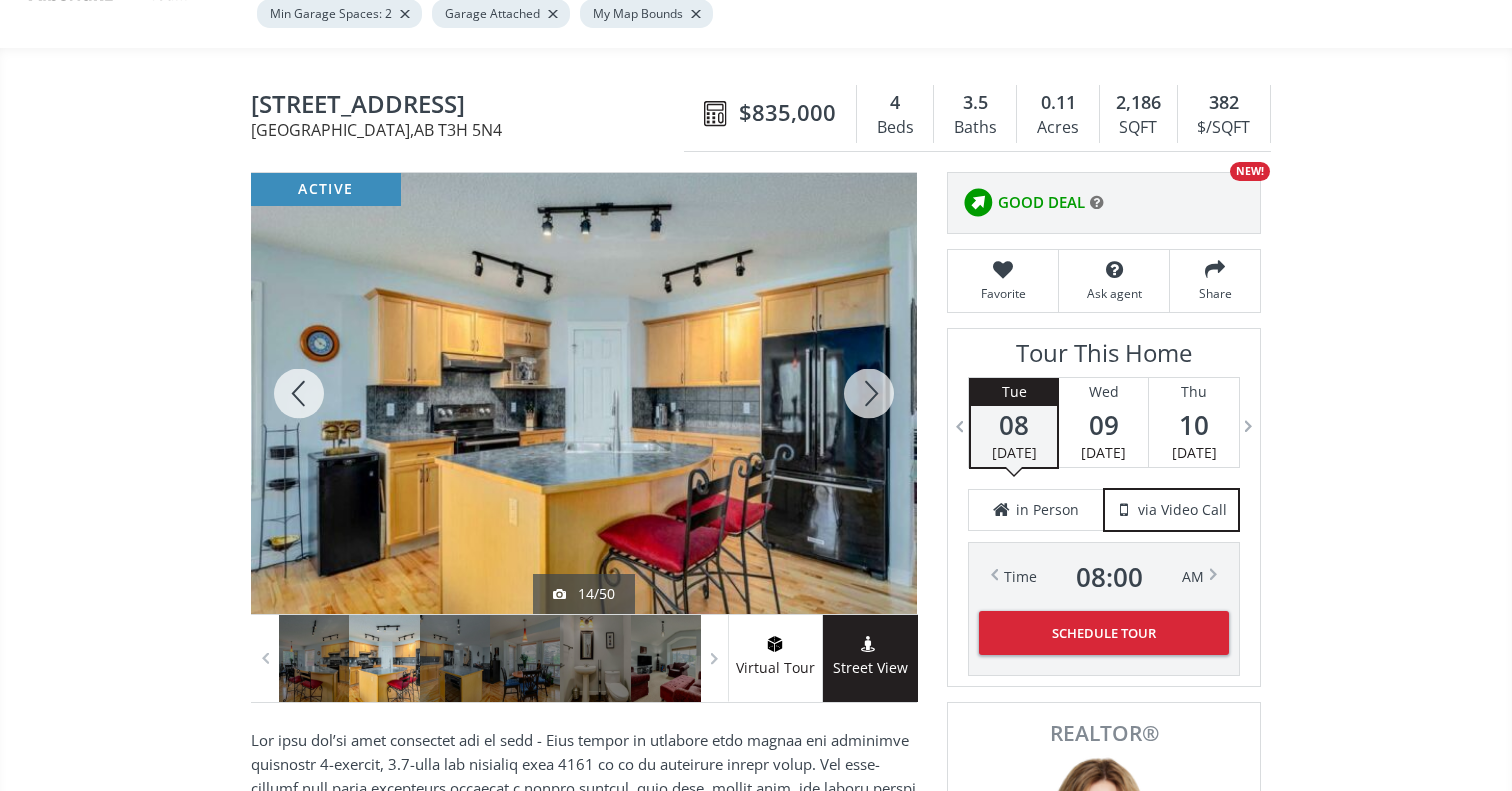 click at bounding box center [869, 393] 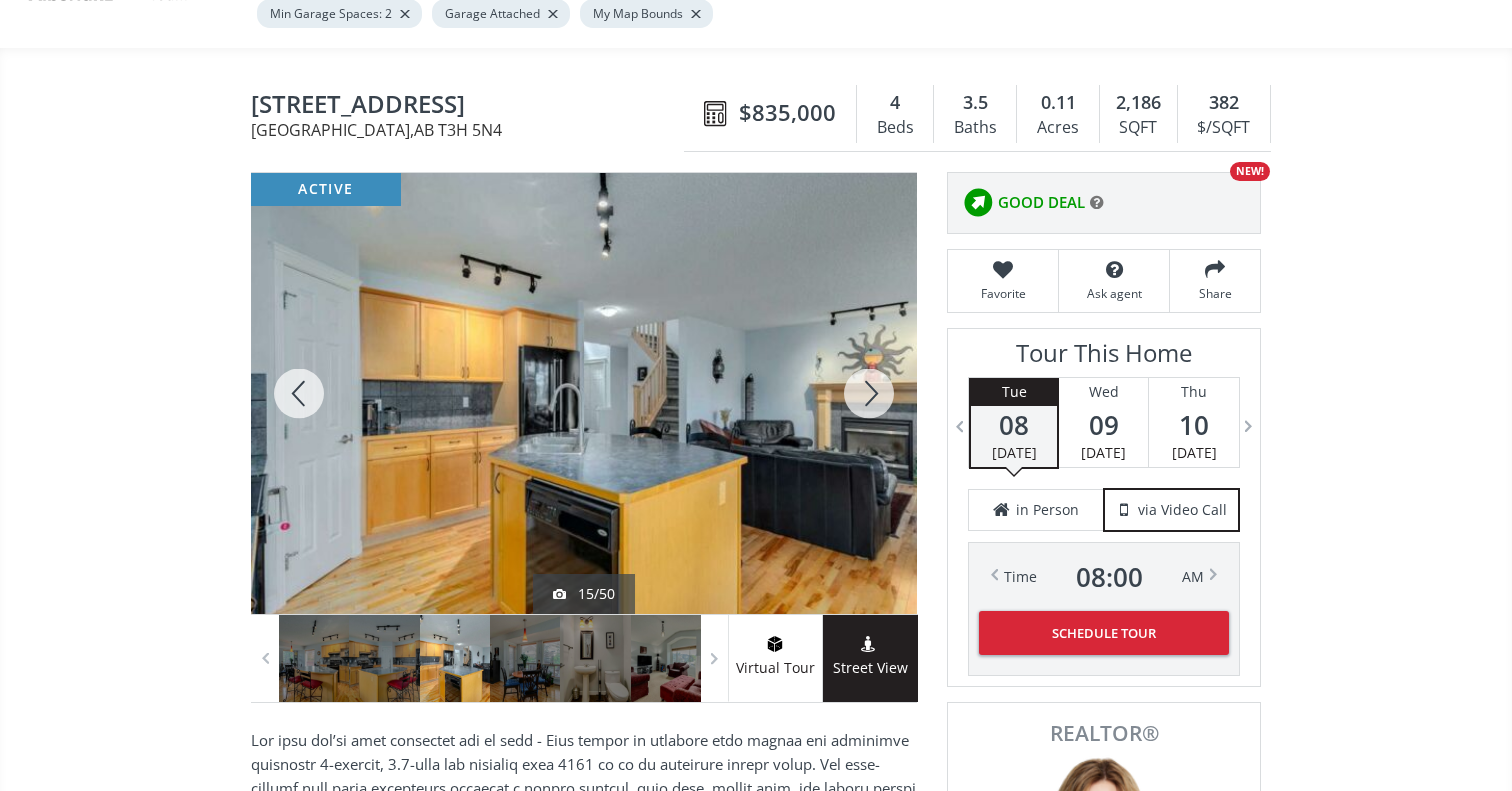 click at bounding box center (299, 393) 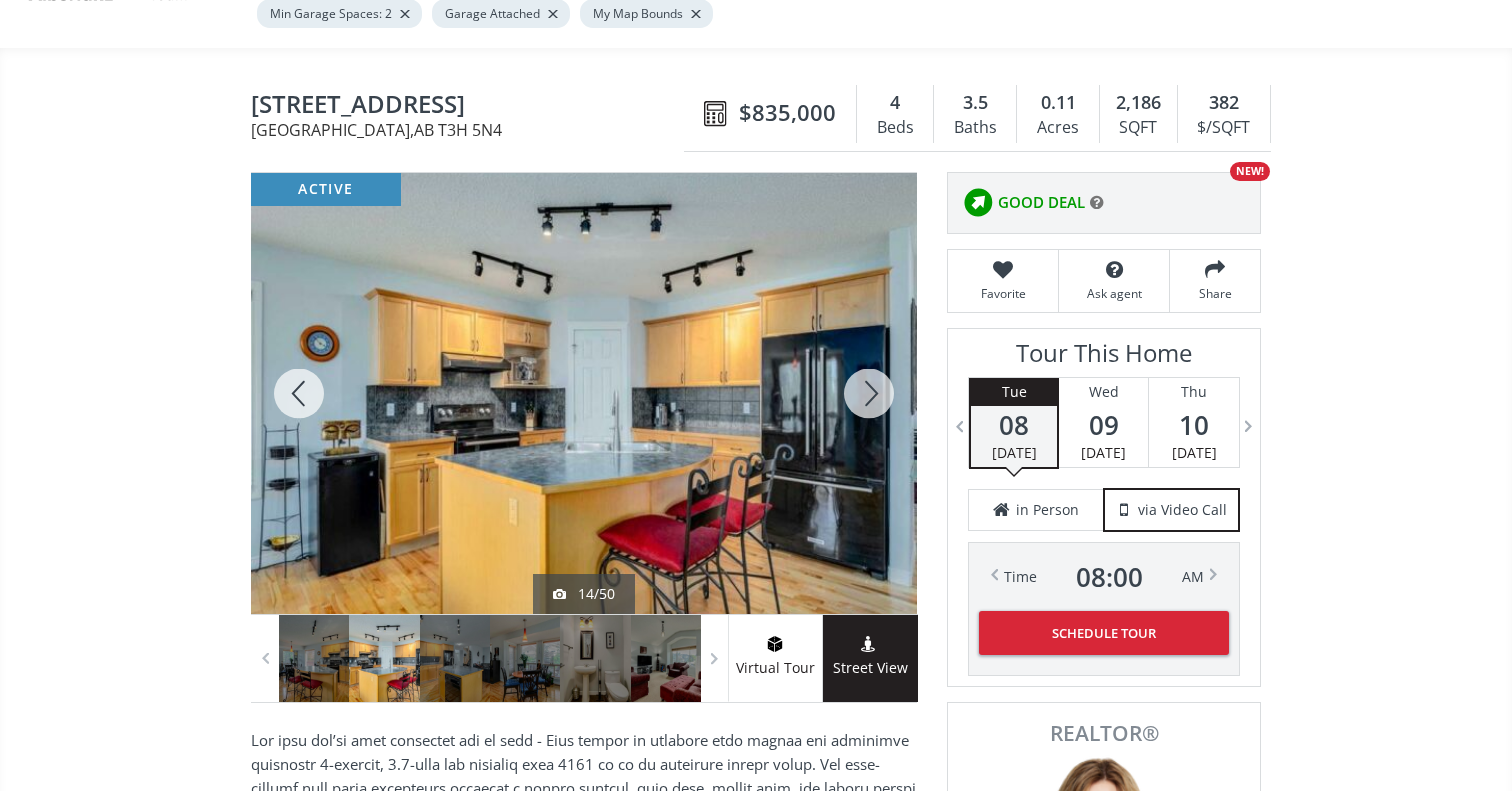 click at bounding box center [869, 393] 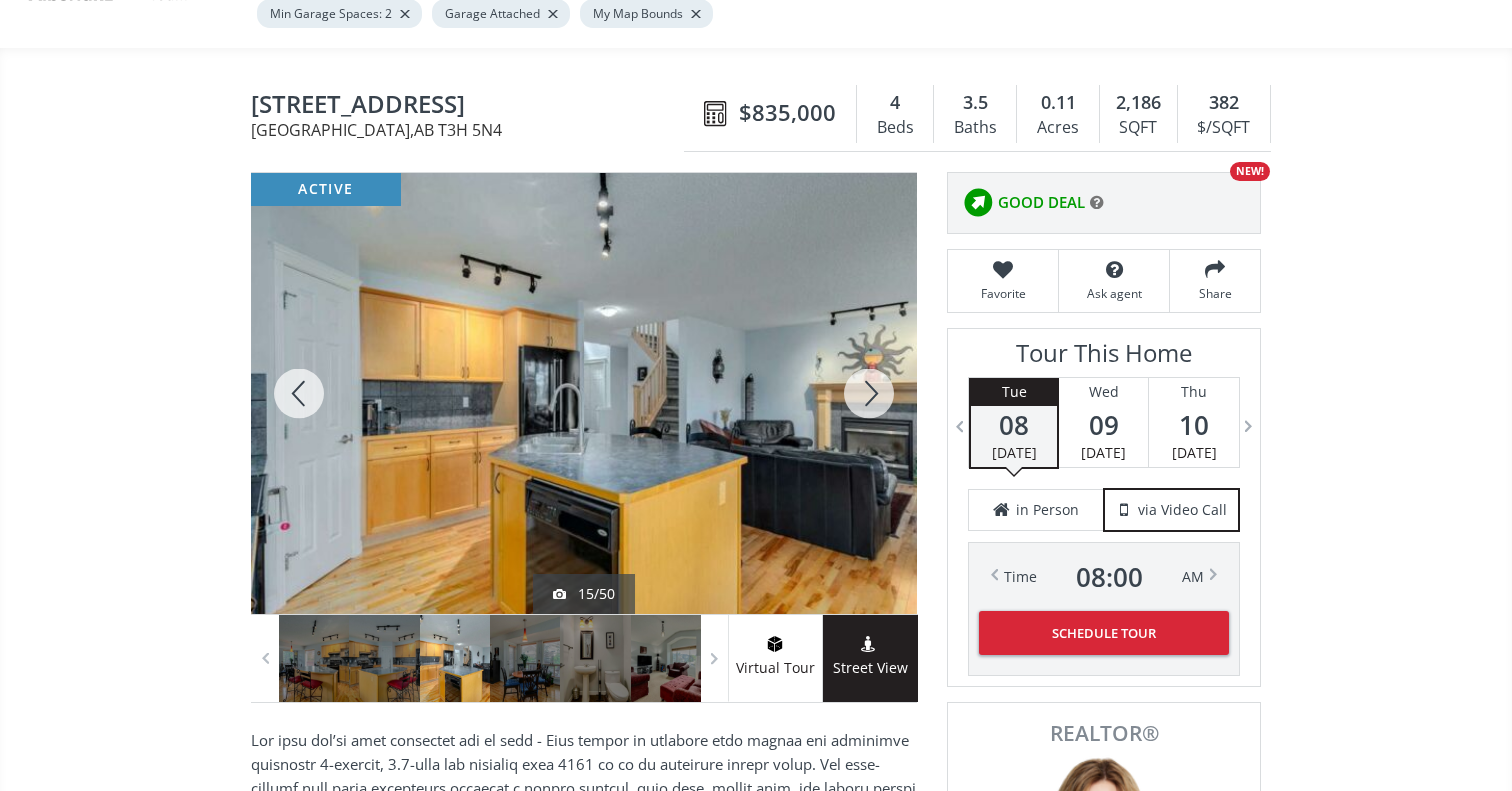 click at bounding box center [869, 393] 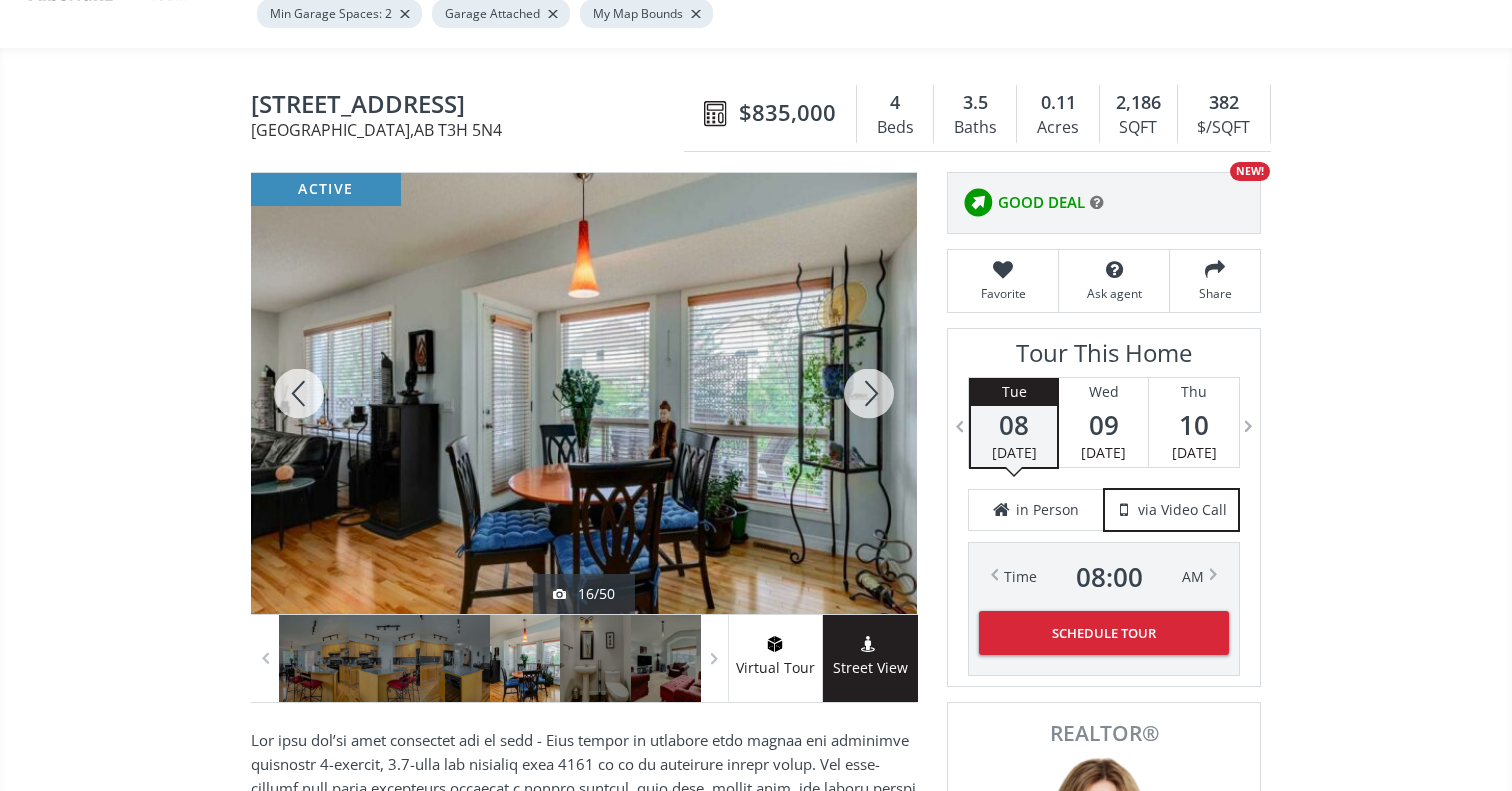 click at bounding box center (299, 393) 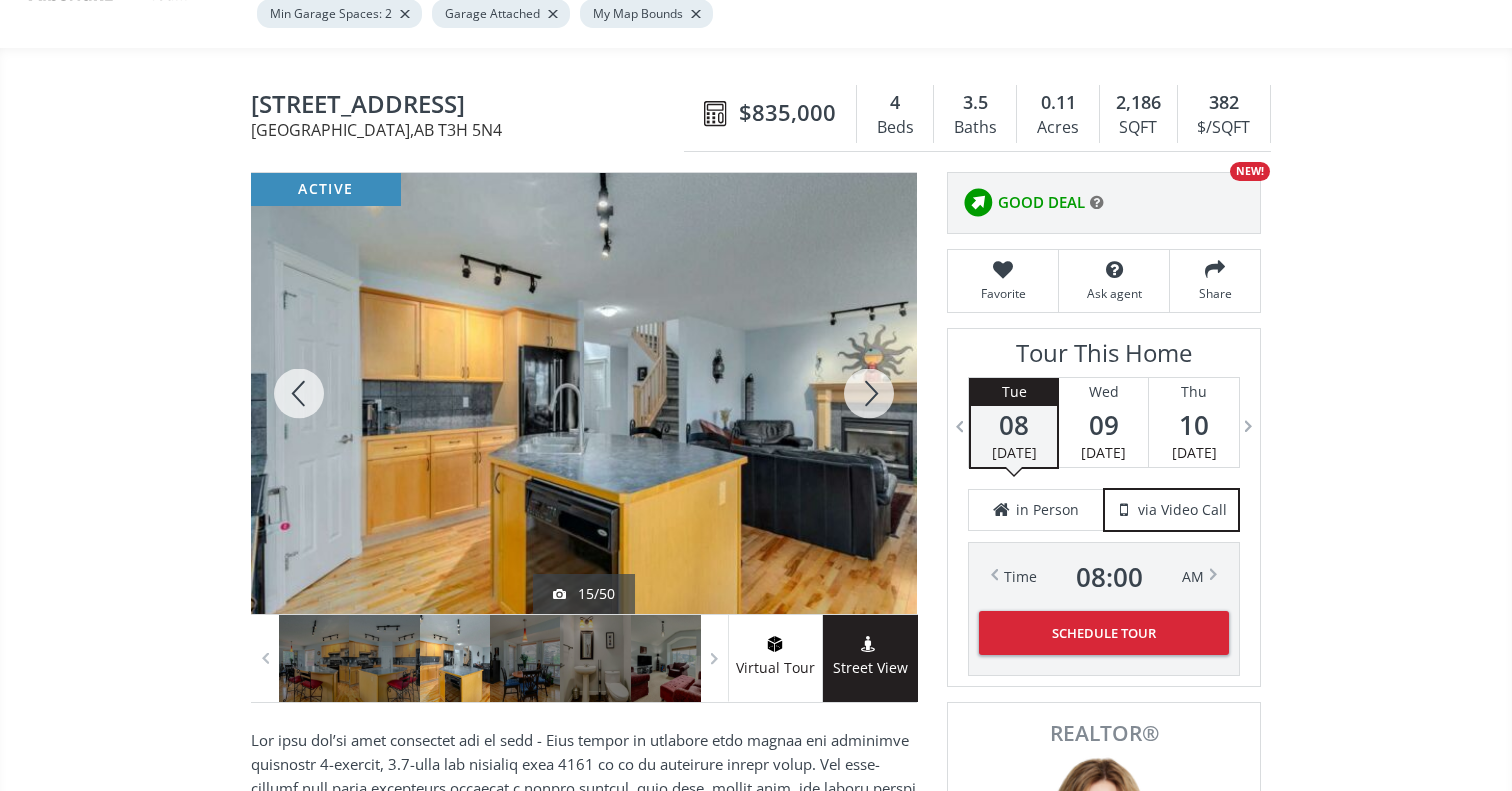click at bounding box center [869, 393] 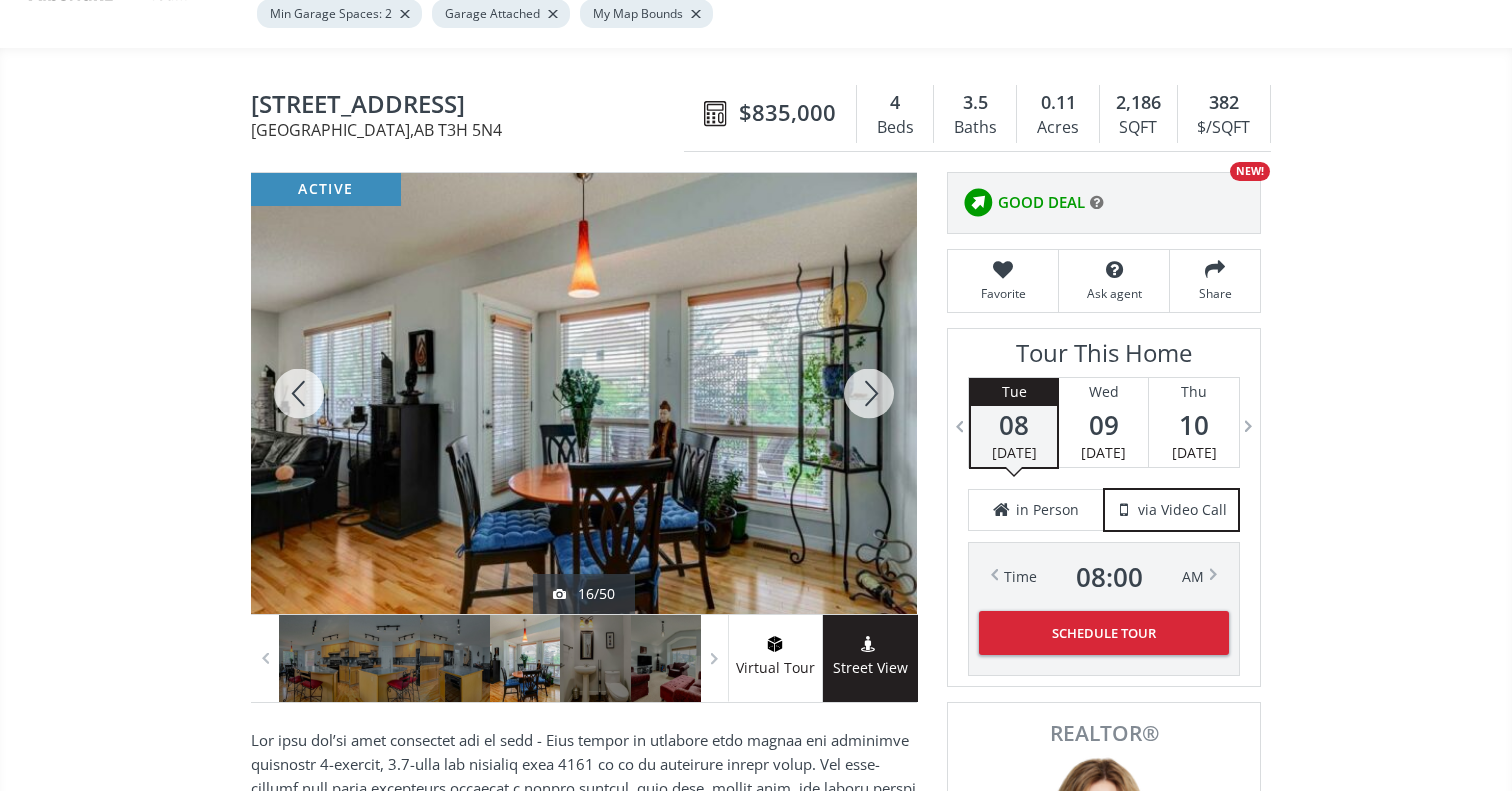 click at bounding box center (869, 393) 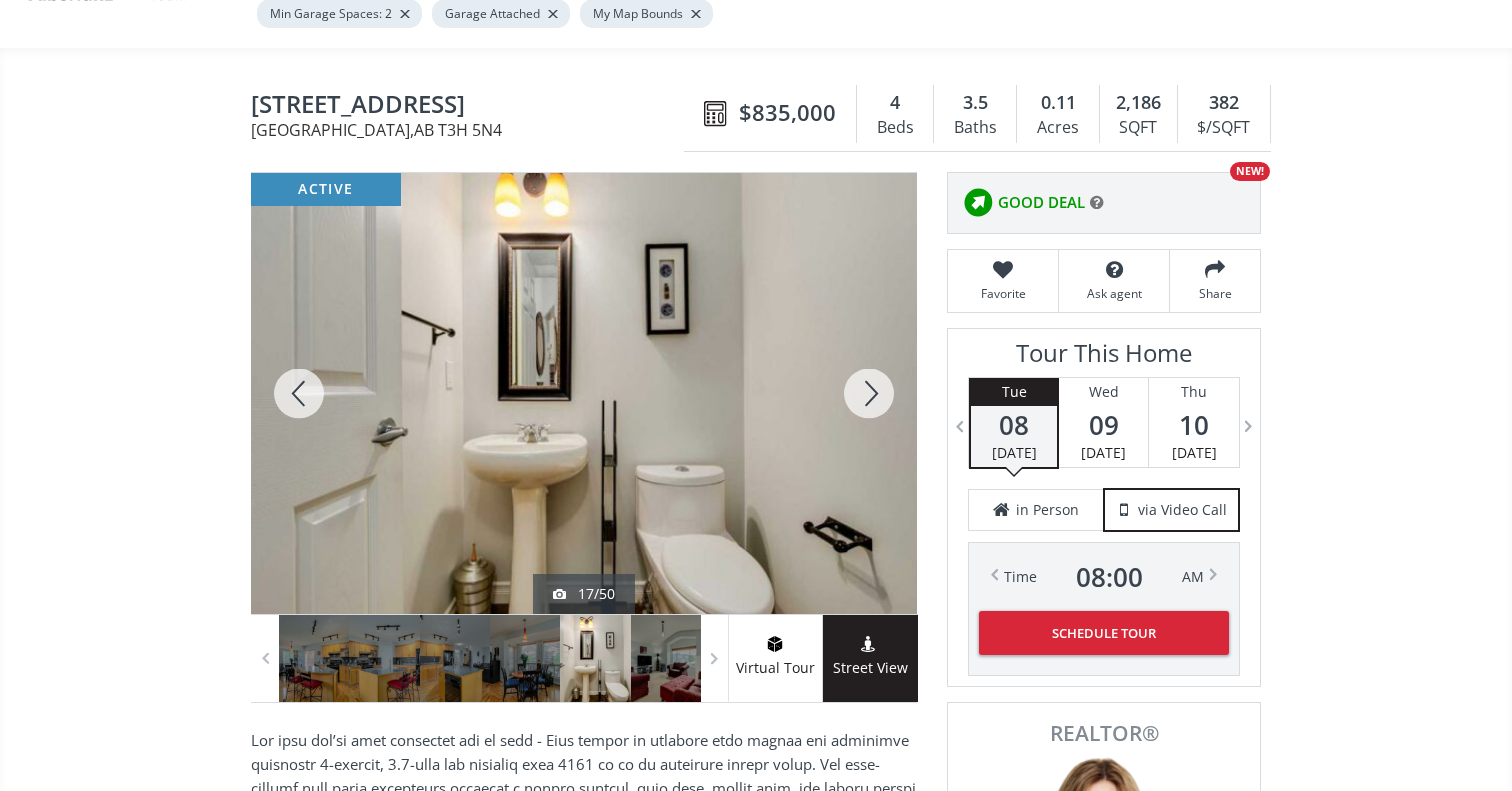 click at bounding box center [869, 393] 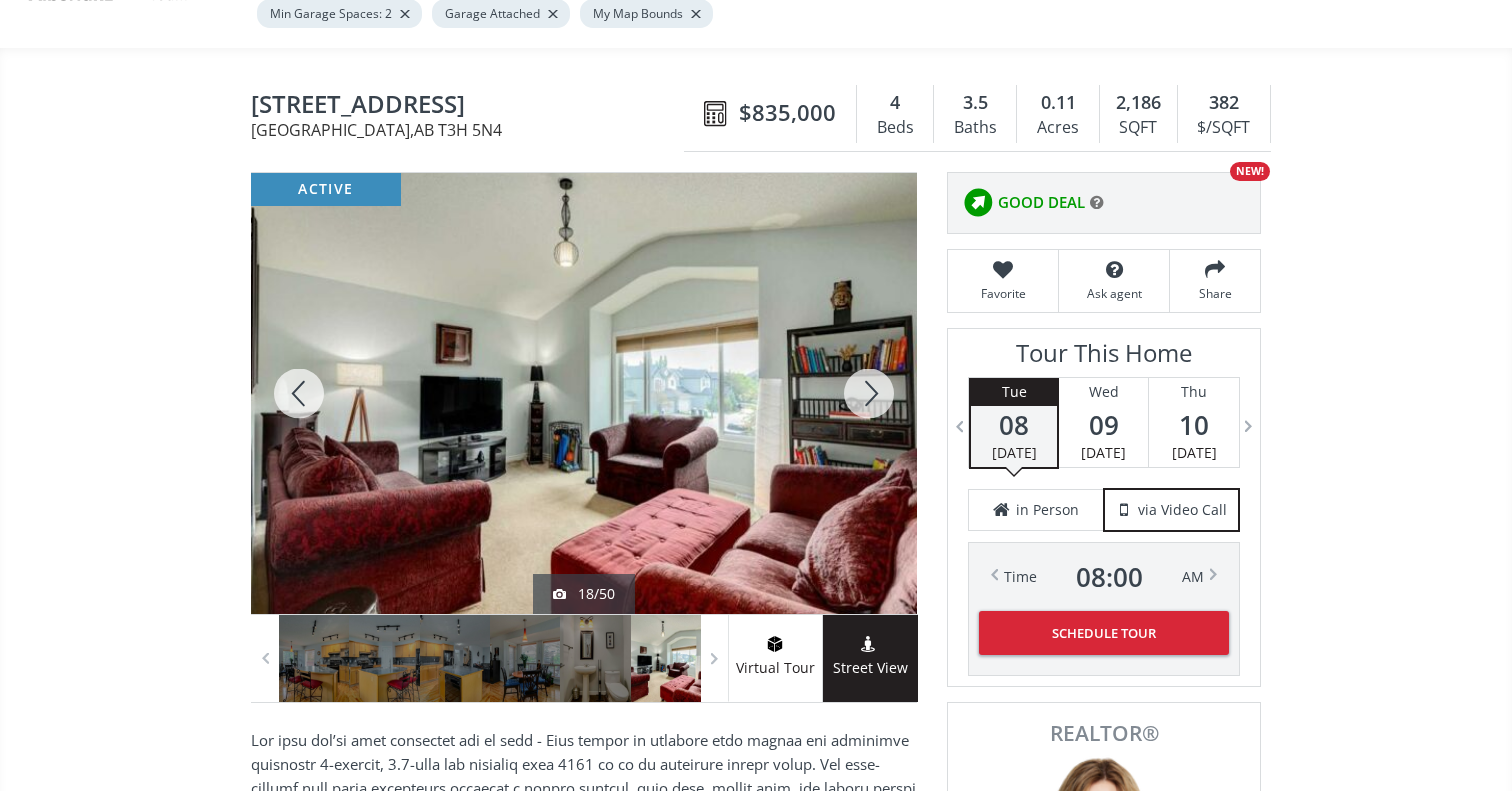 click at bounding box center [869, 393] 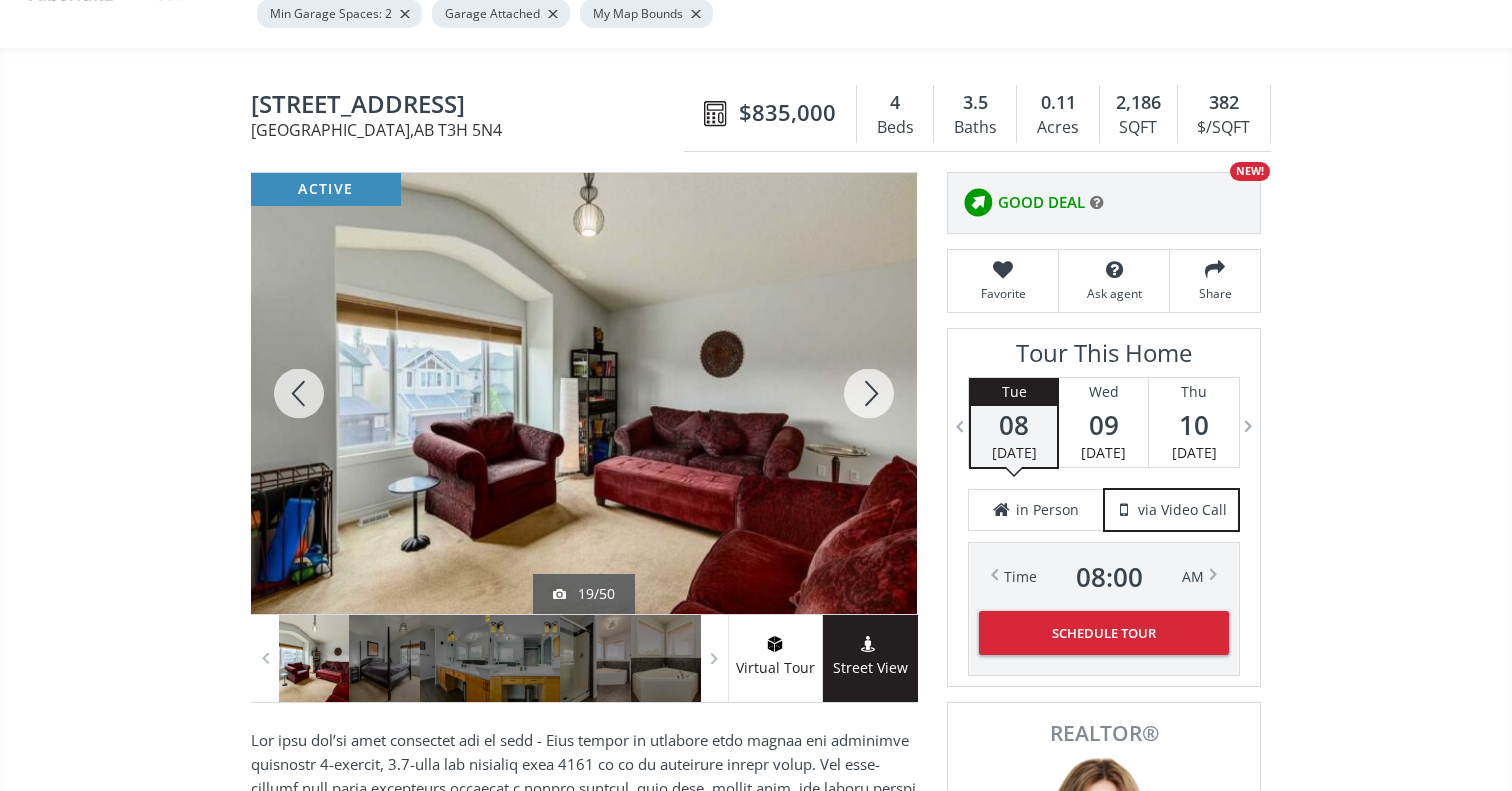 click at bounding box center (869, 393) 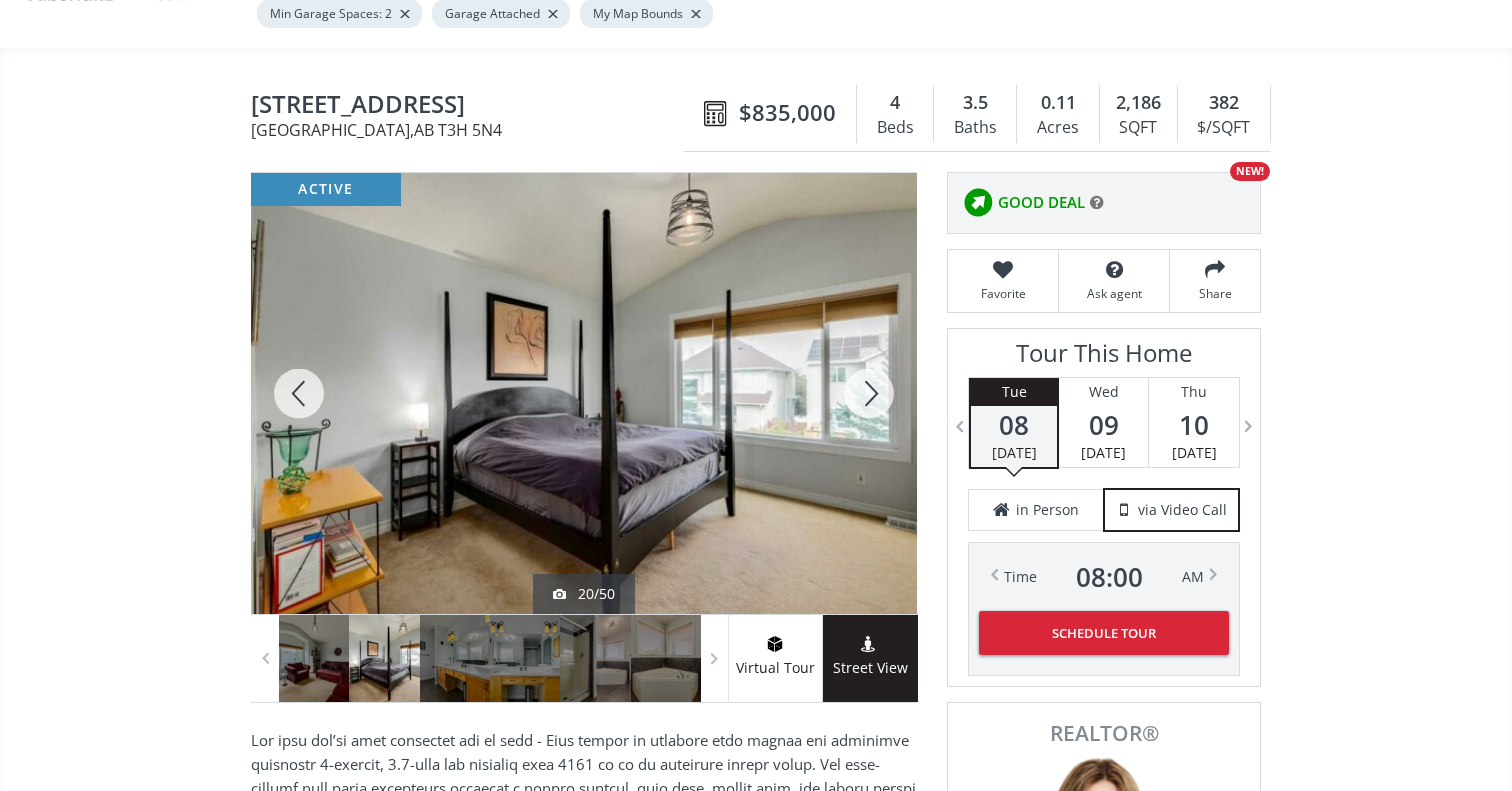 click at bounding box center [869, 393] 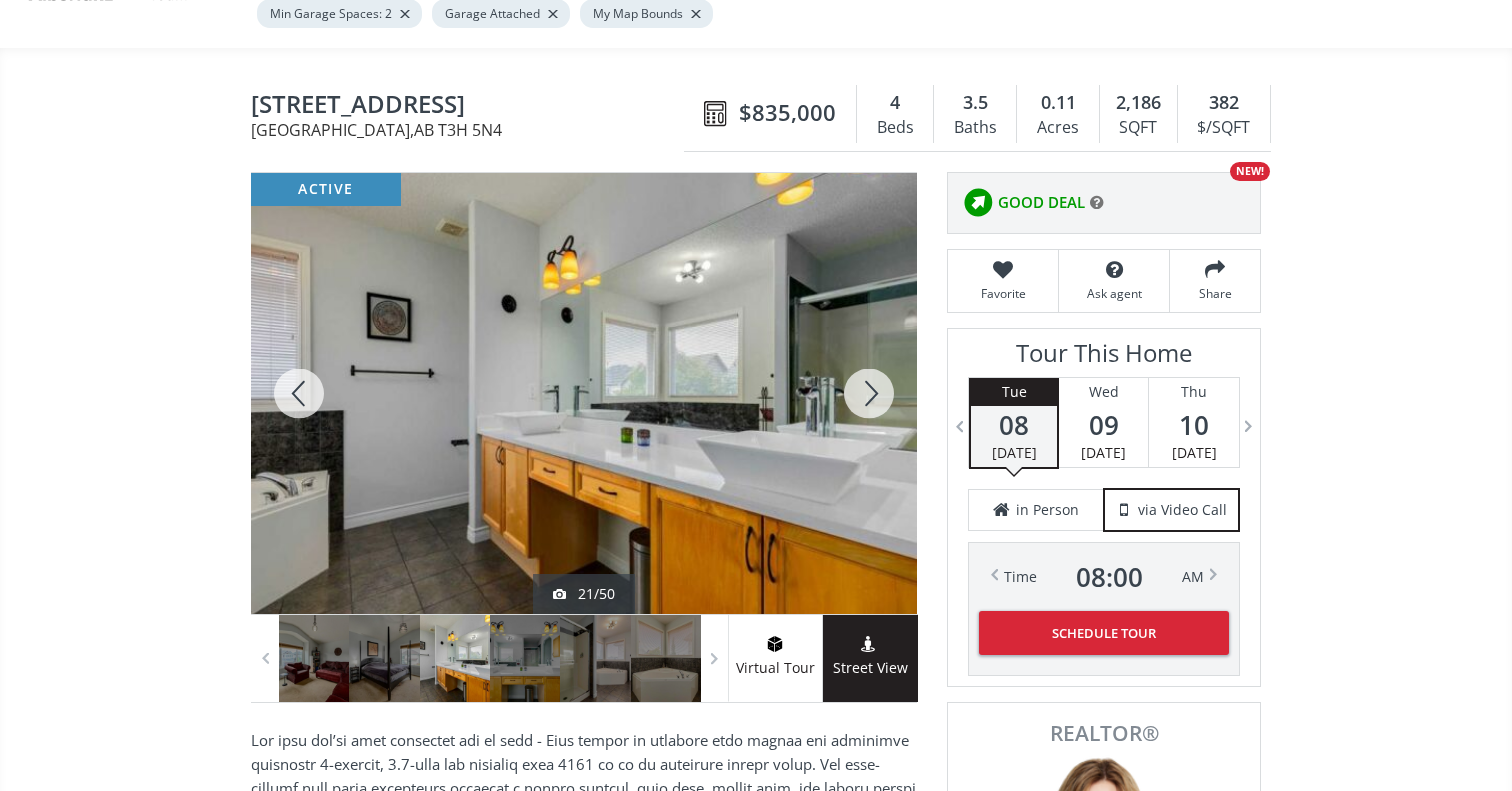 click at bounding box center (869, 393) 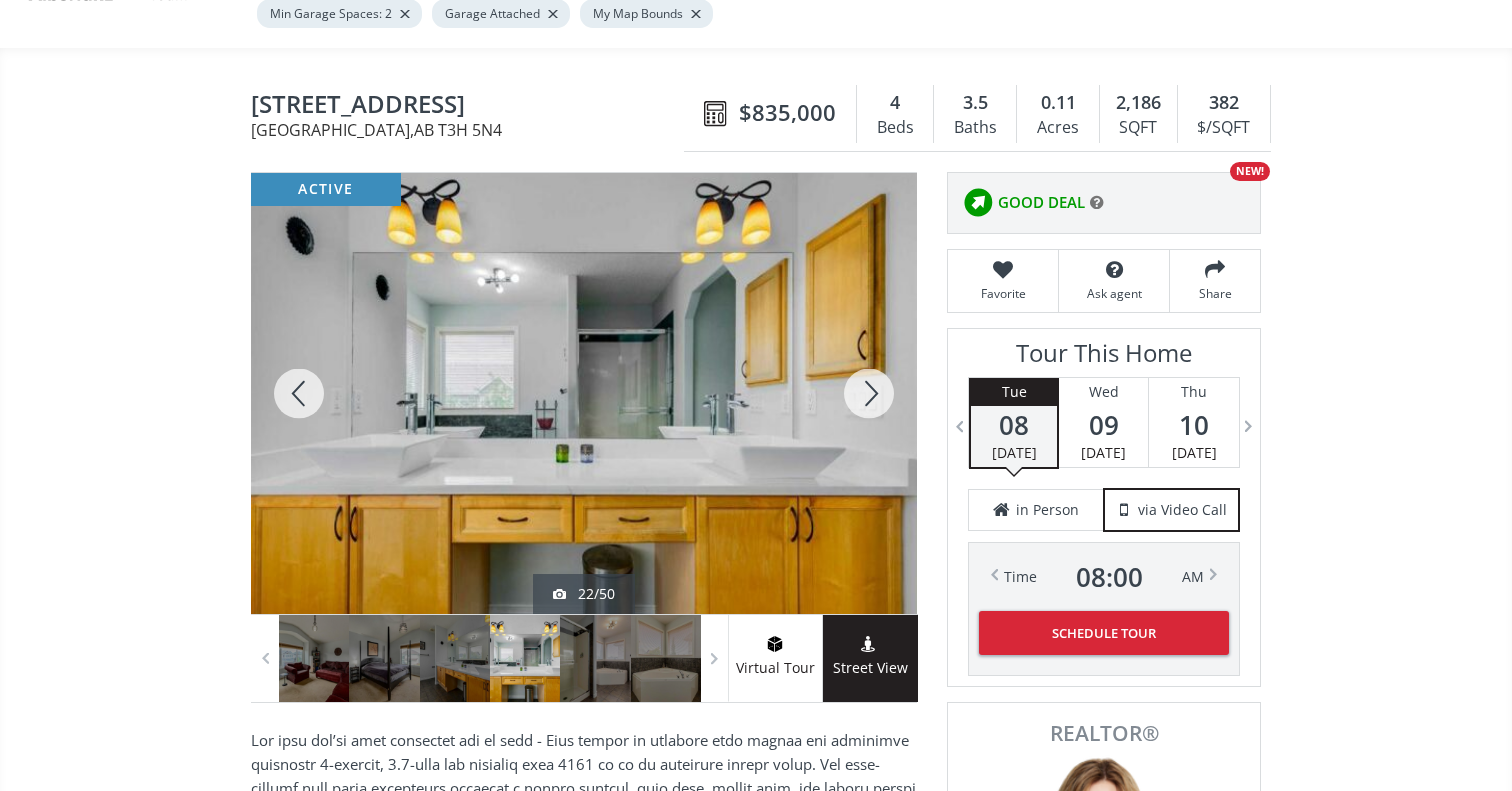 click at bounding box center [869, 393] 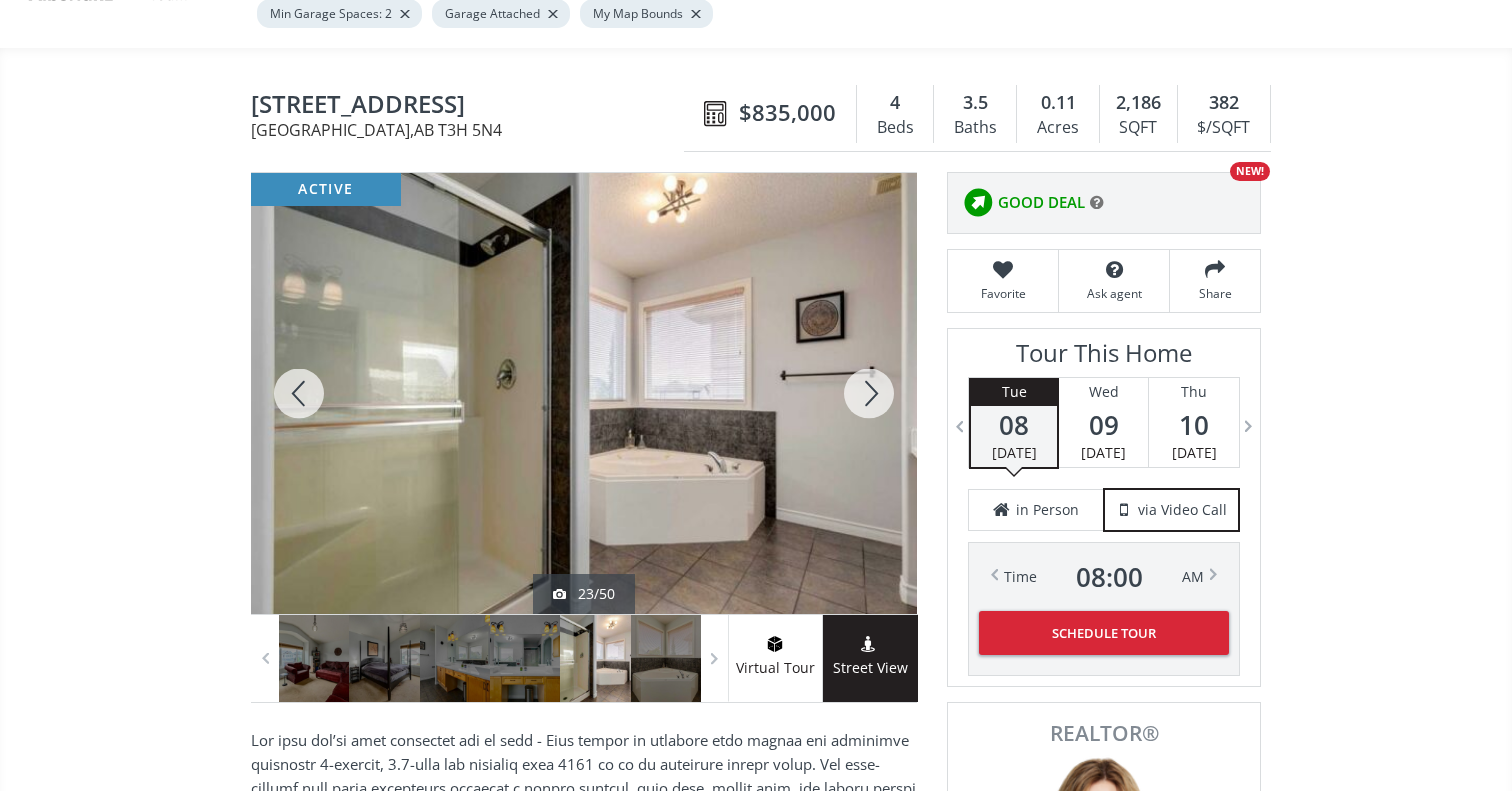 click at bounding box center [299, 393] 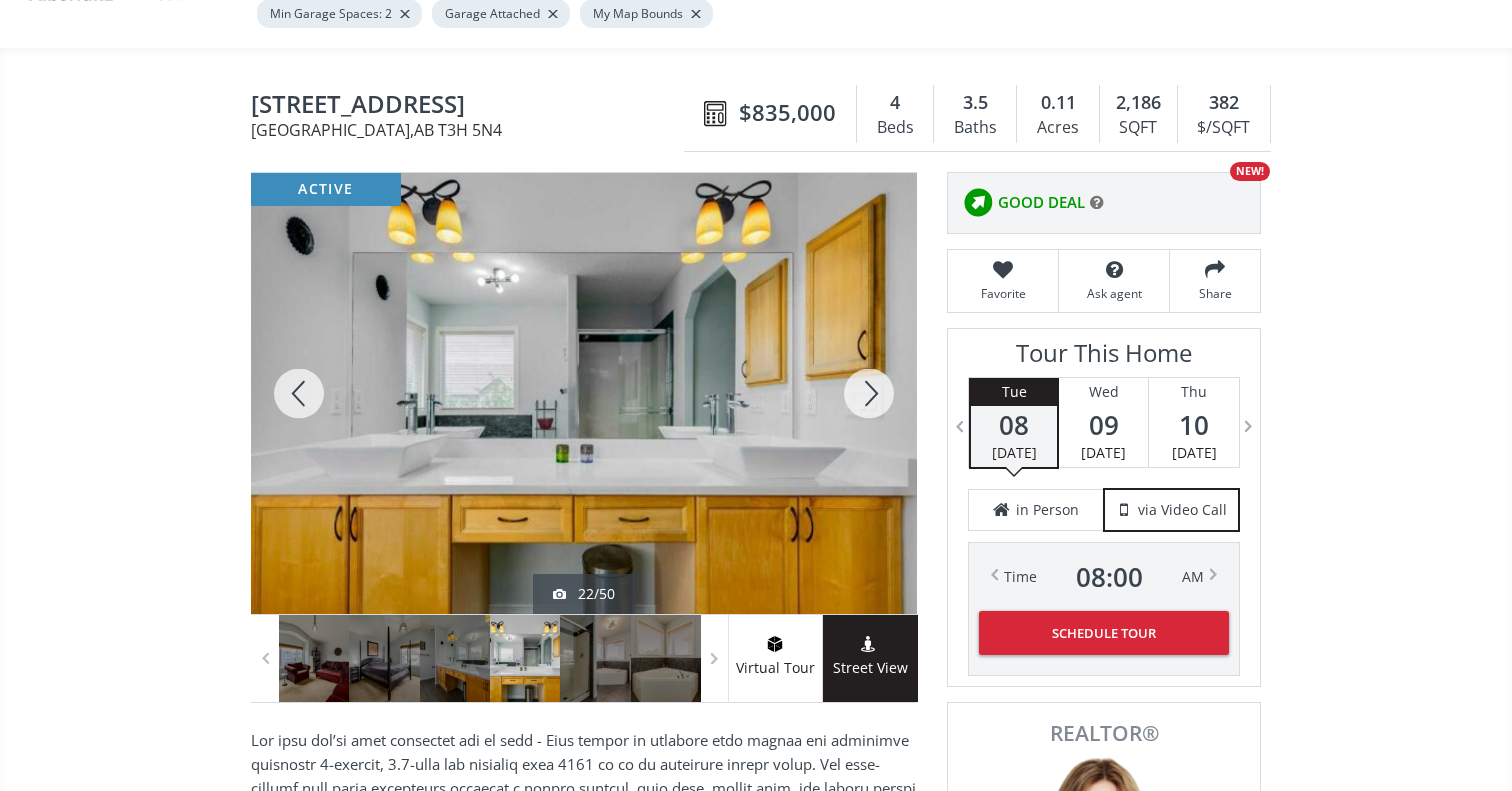 click at bounding box center [869, 393] 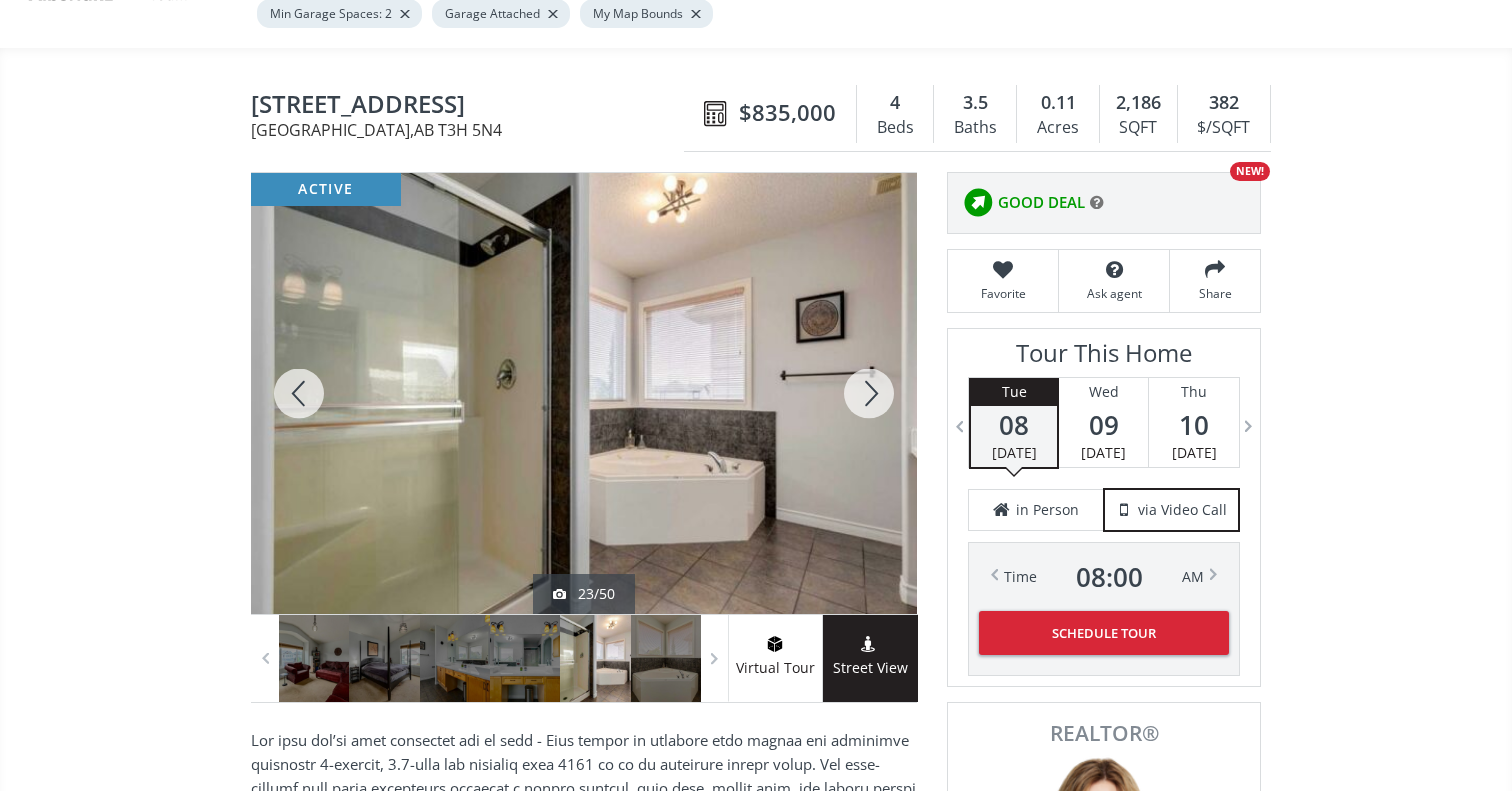 click at bounding box center (869, 393) 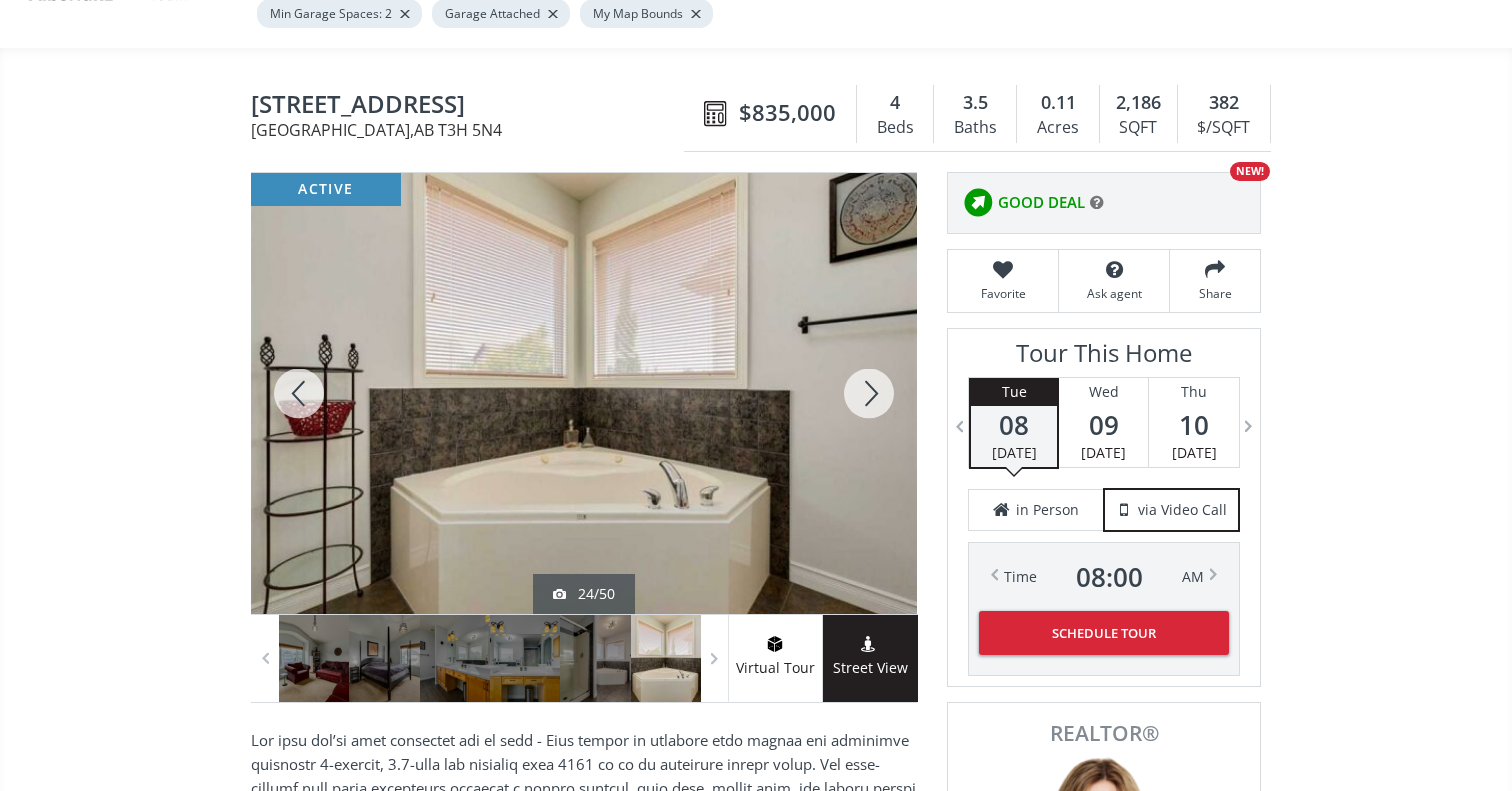 click at bounding box center (869, 393) 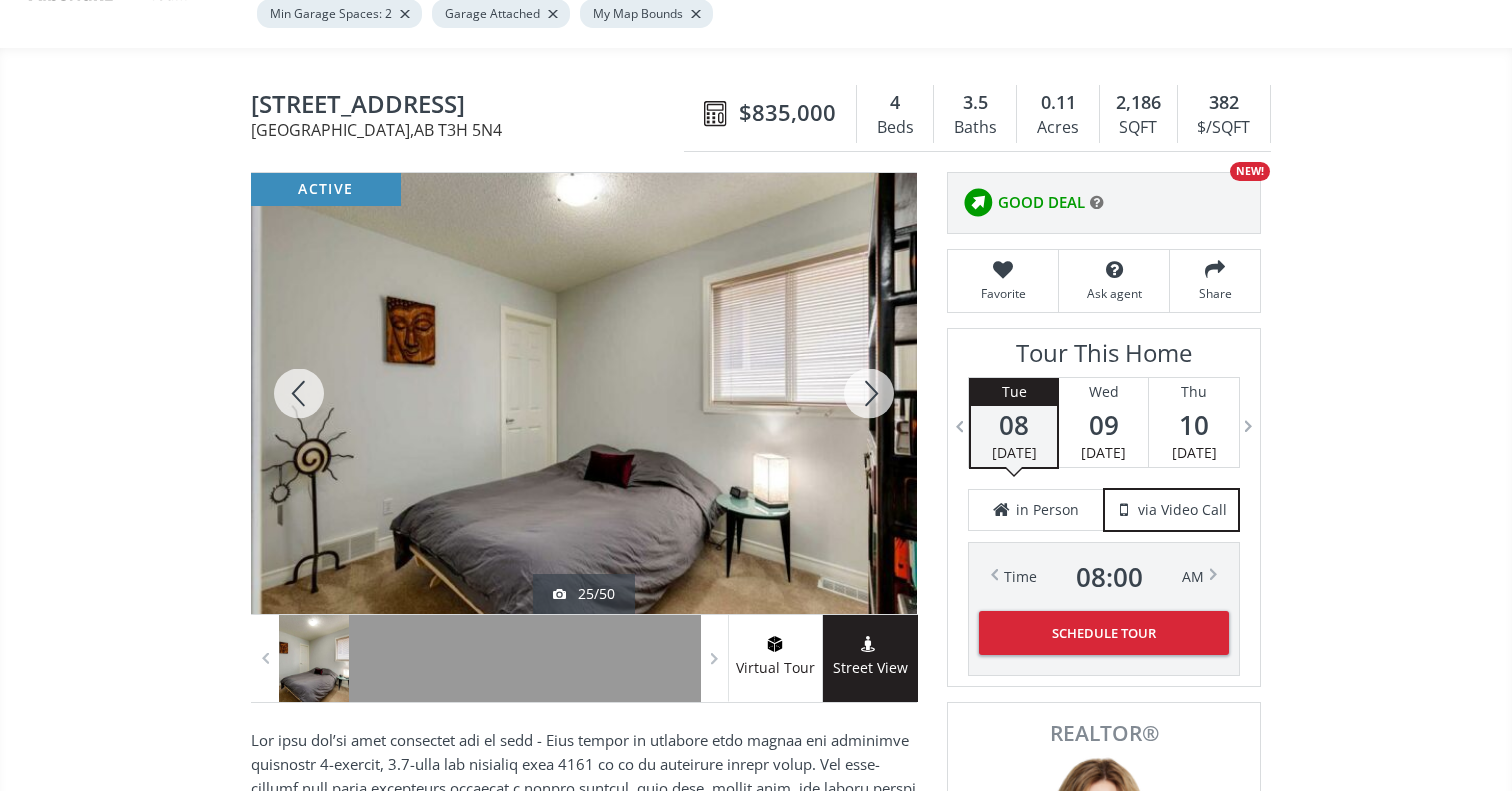 click at bounding box center [869, 393] 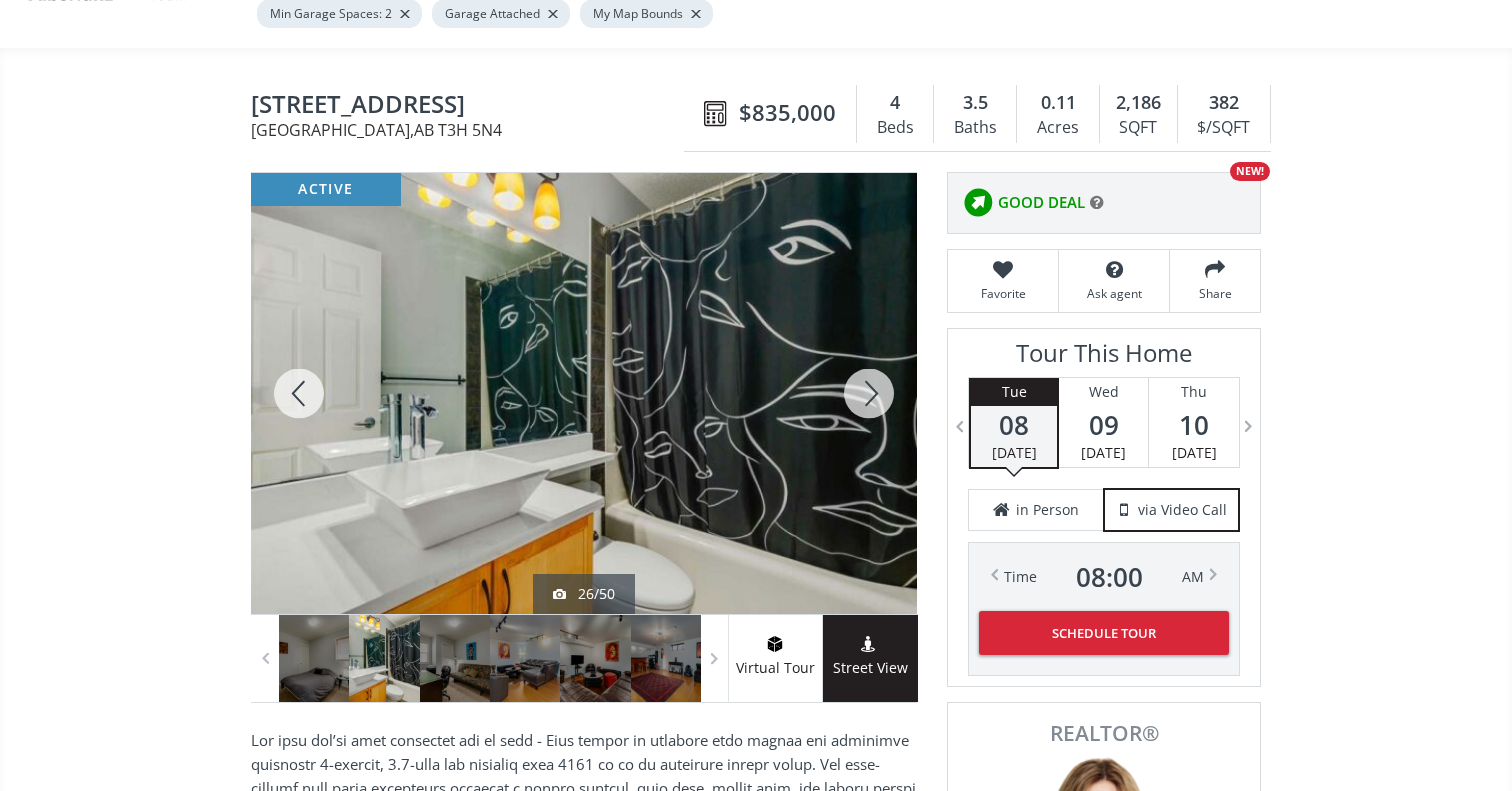 click at bounding box center [869, 393] 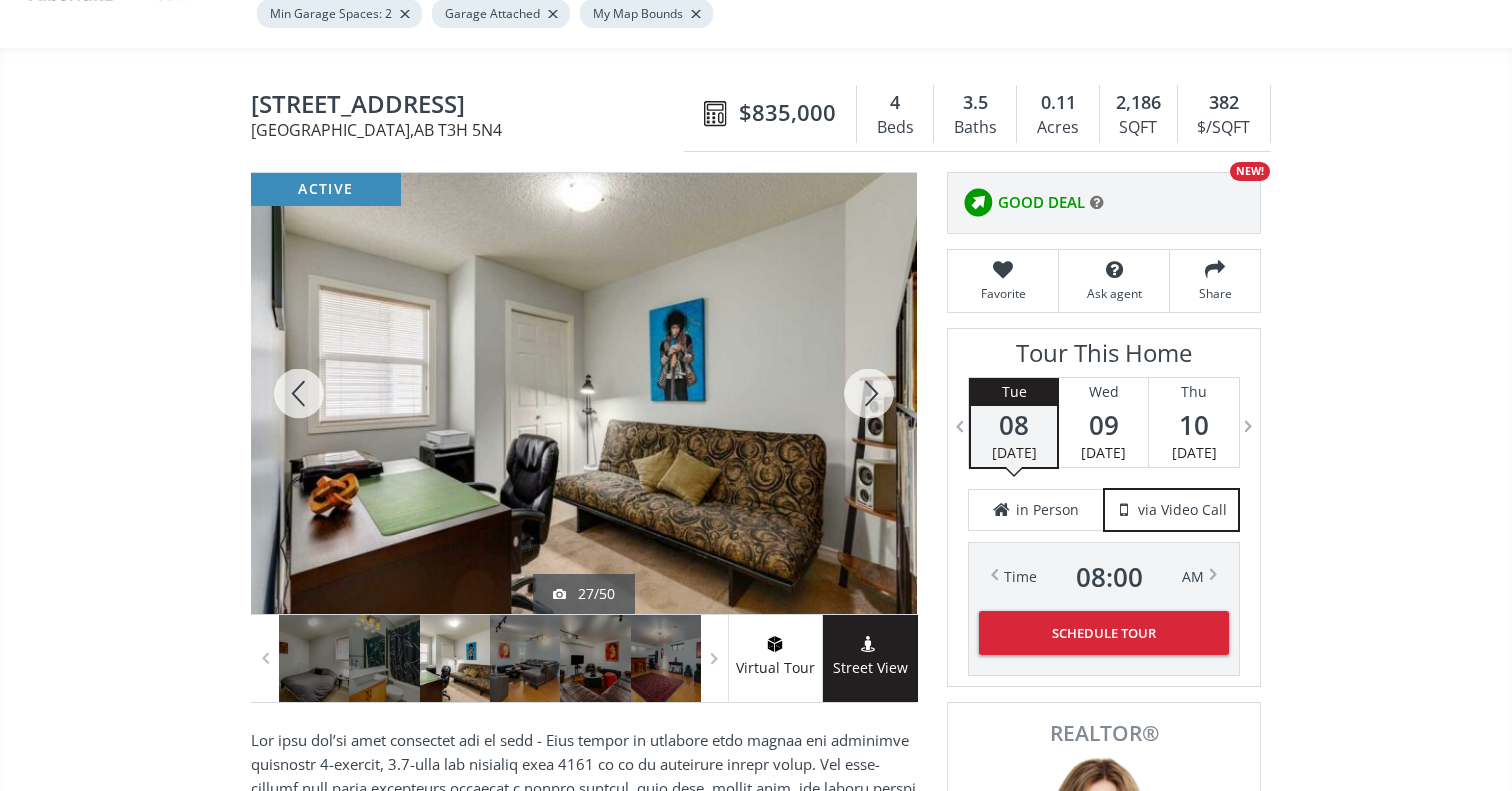 click at bounding box center [869, 393] 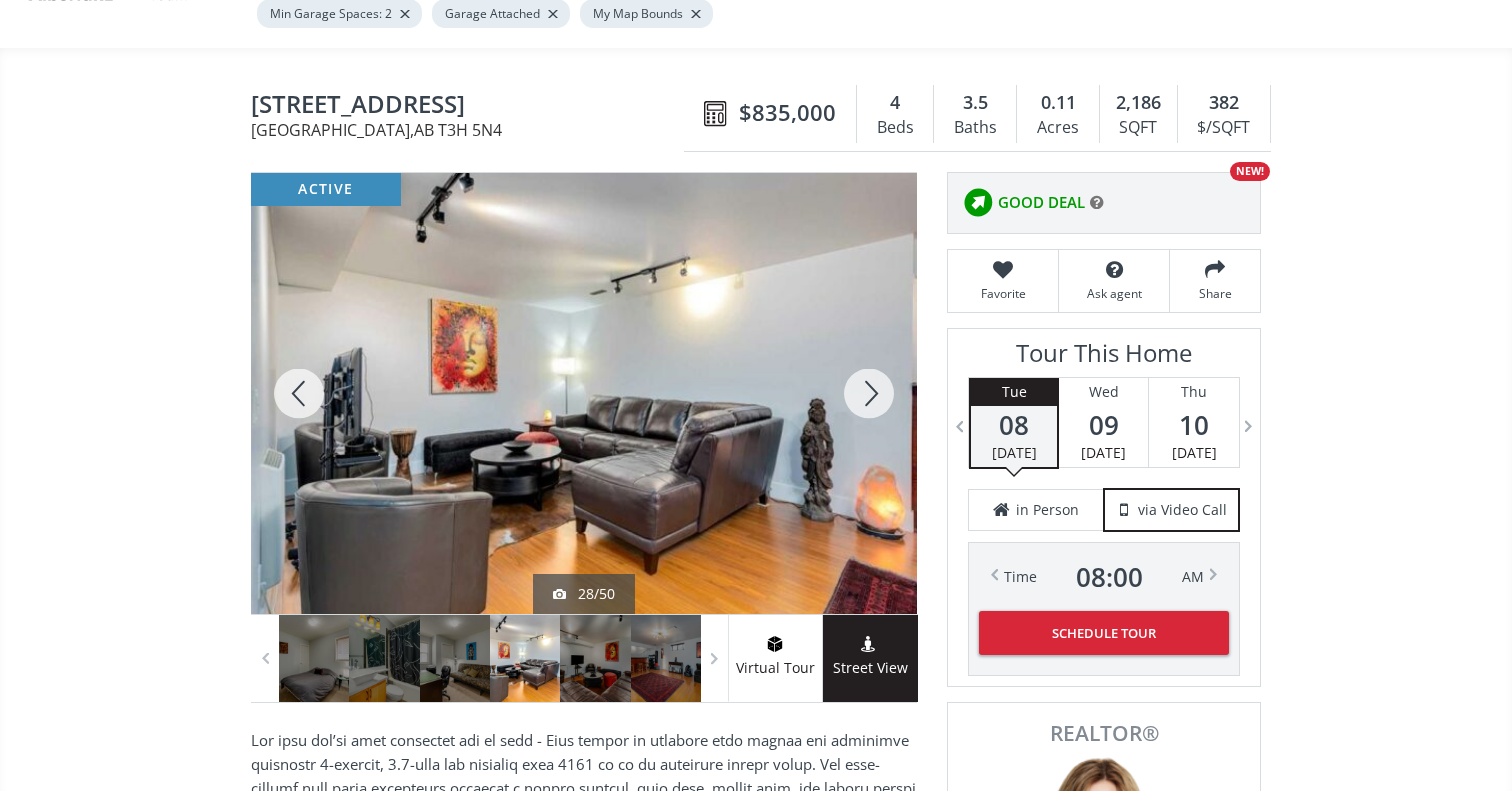 click at bounding box center (869, 393) 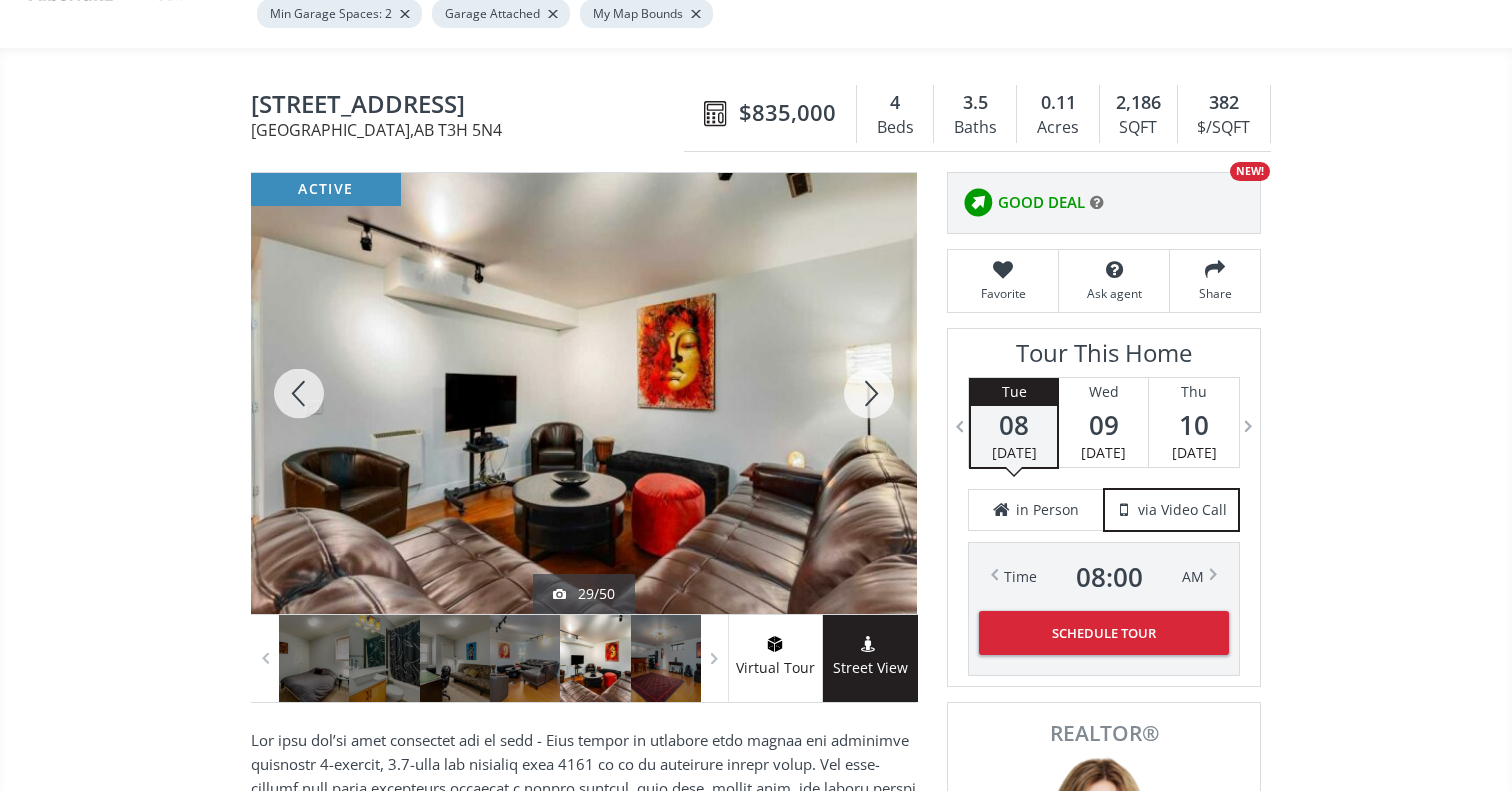 click at bounding box center [869, 393] 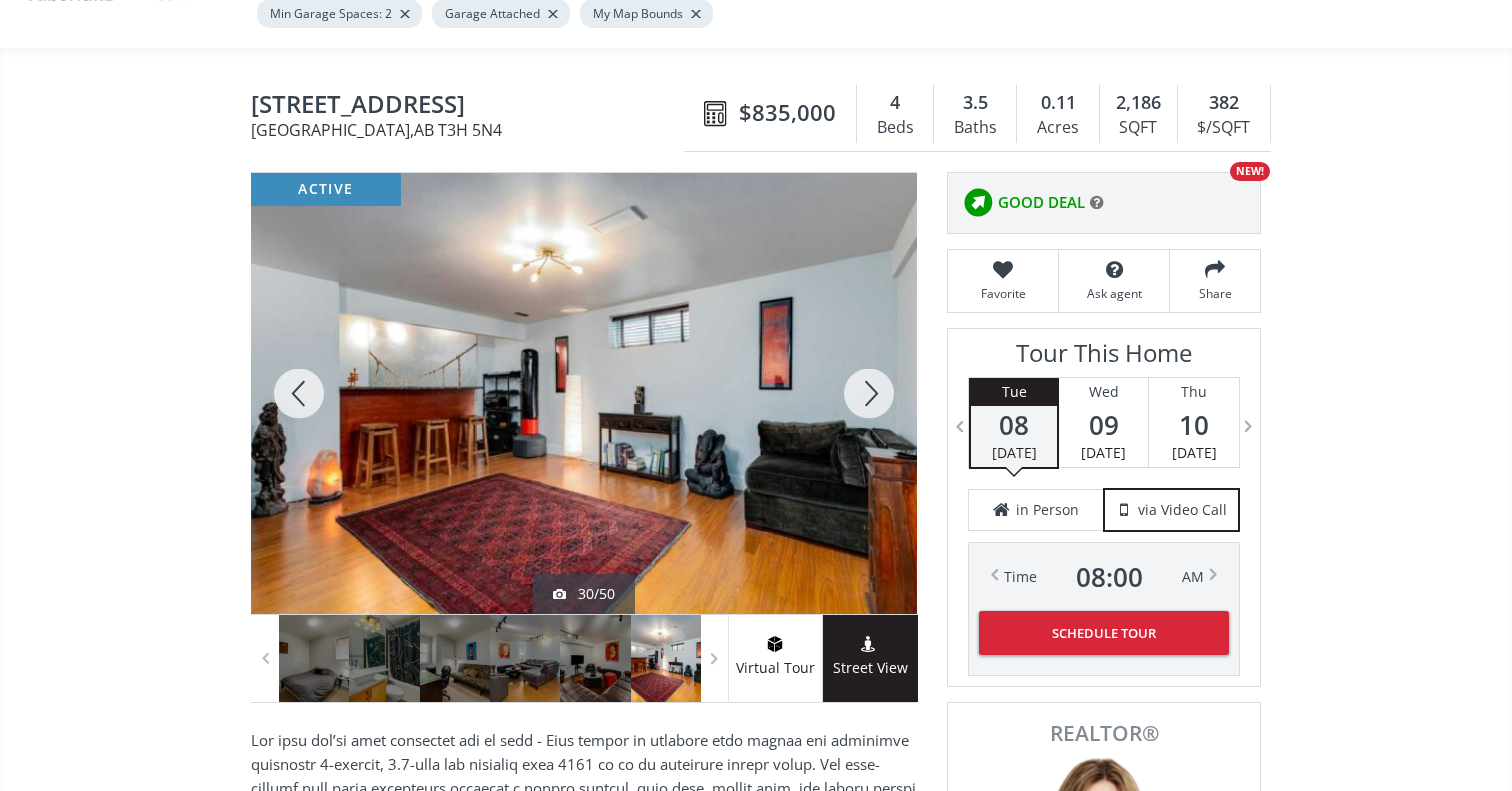 click at bounding box center (869, 393) 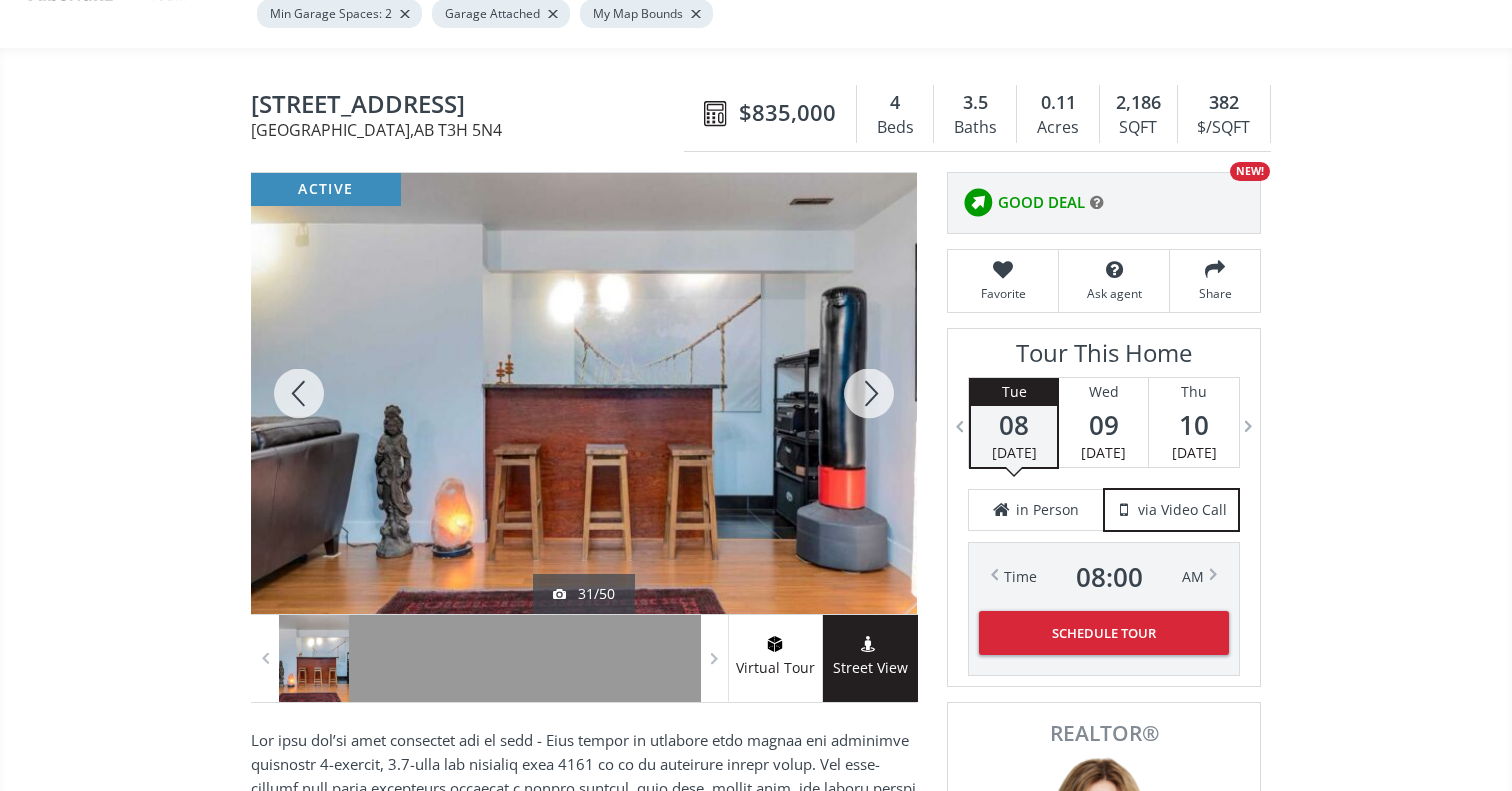 click at bounding box center (869, 393) 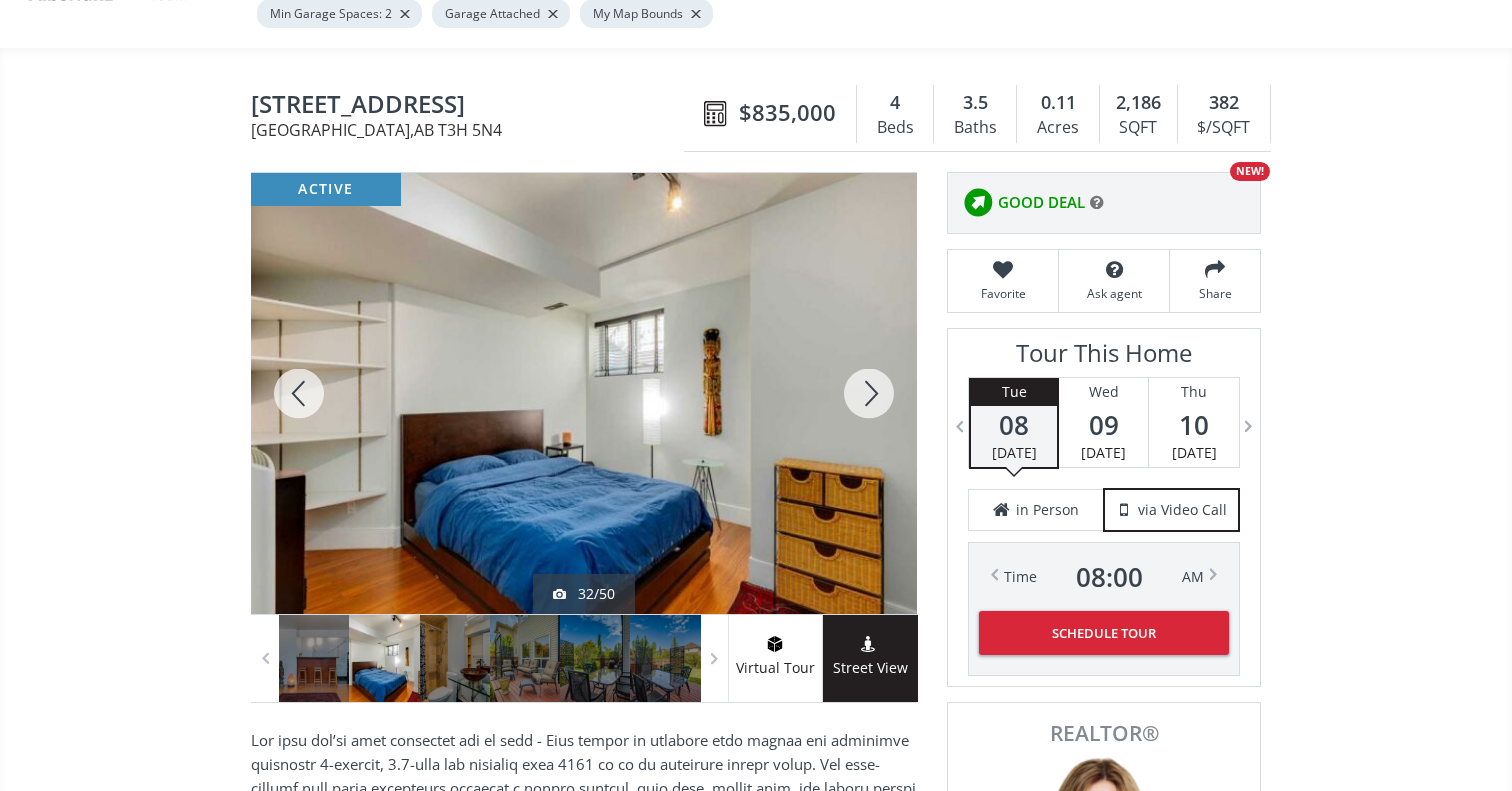 click at bounding box center [869, 393] 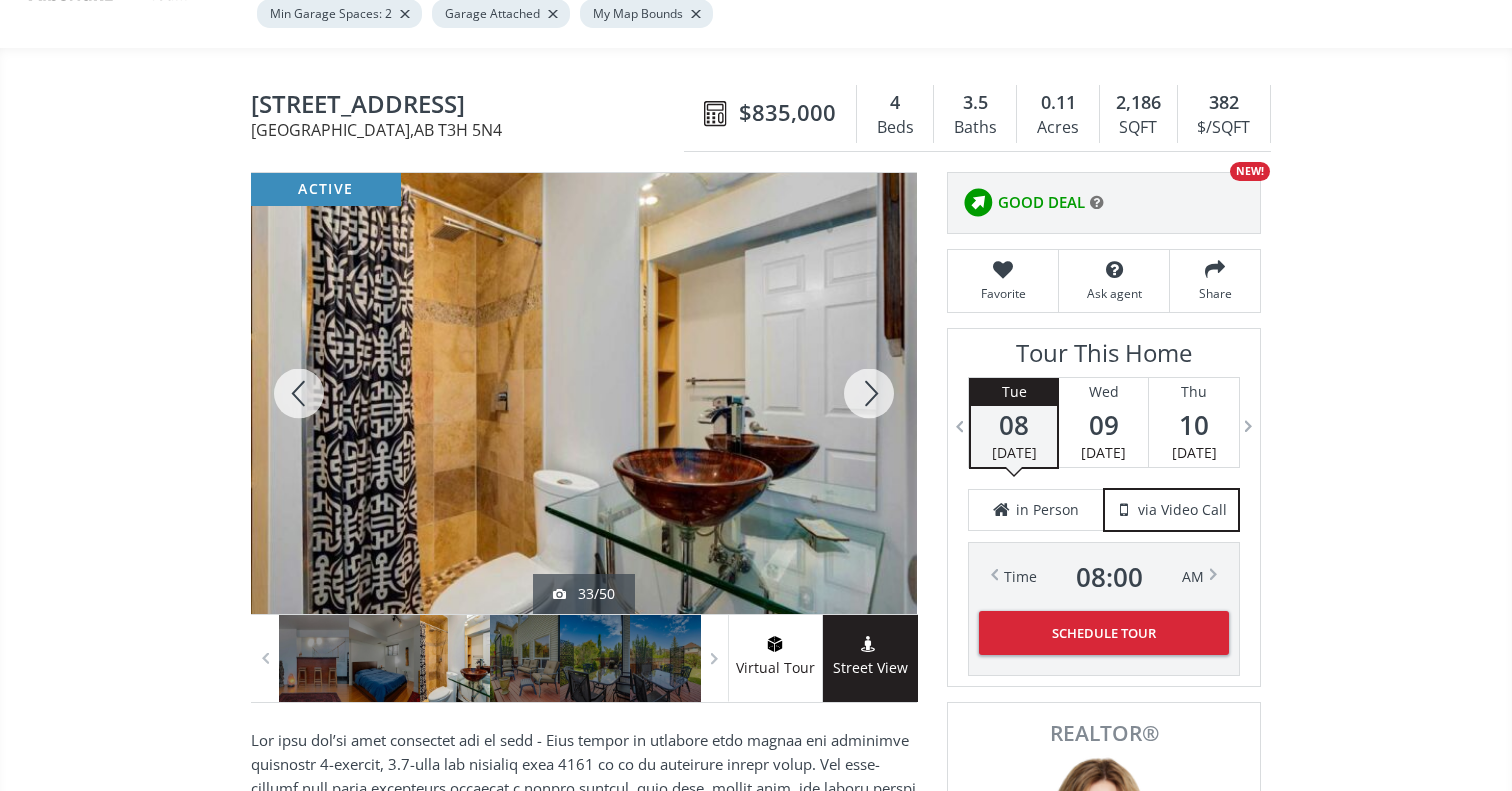 click at bounding box center [869, 393] 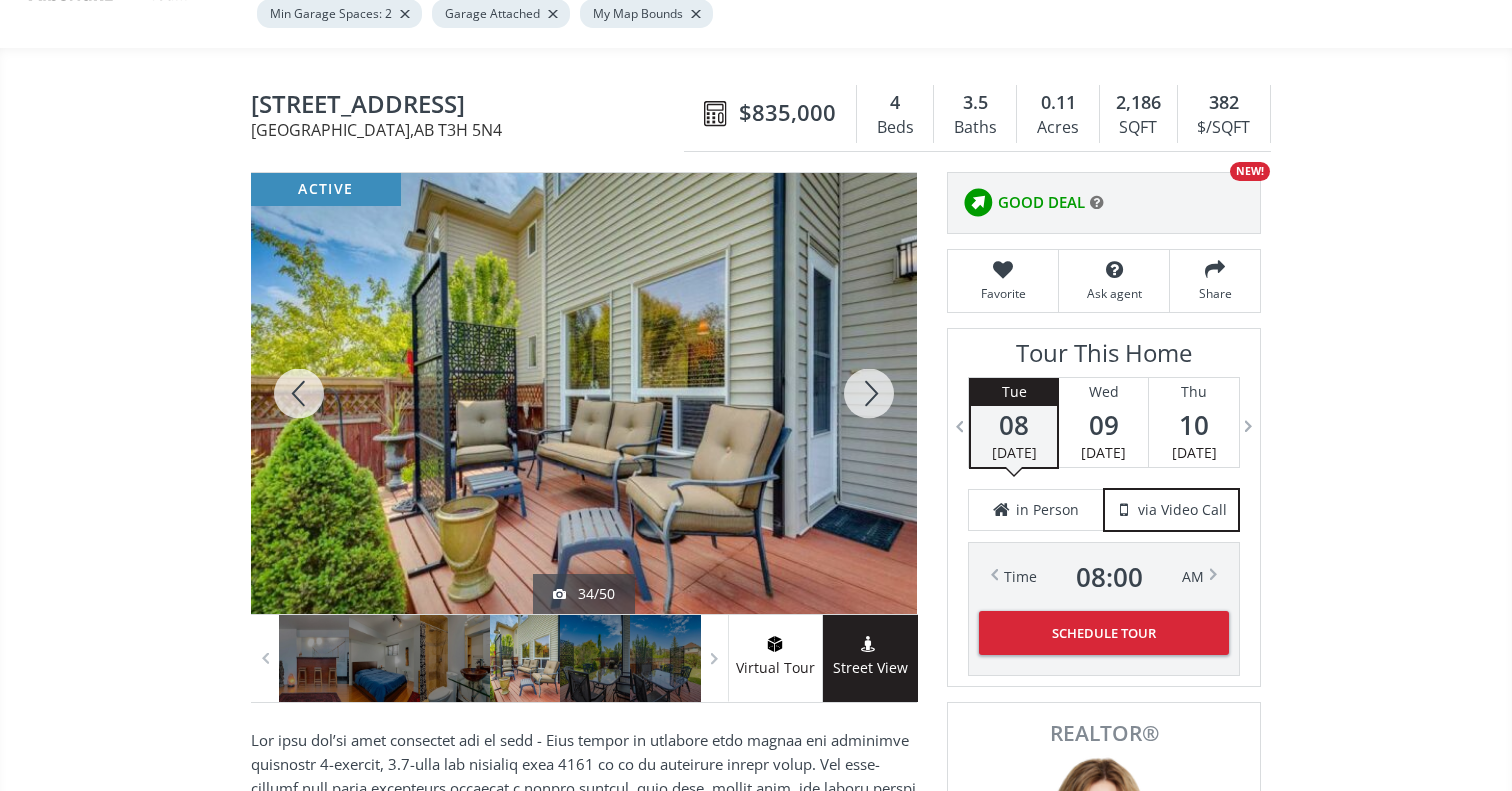 click at bounding box center [299, 393] 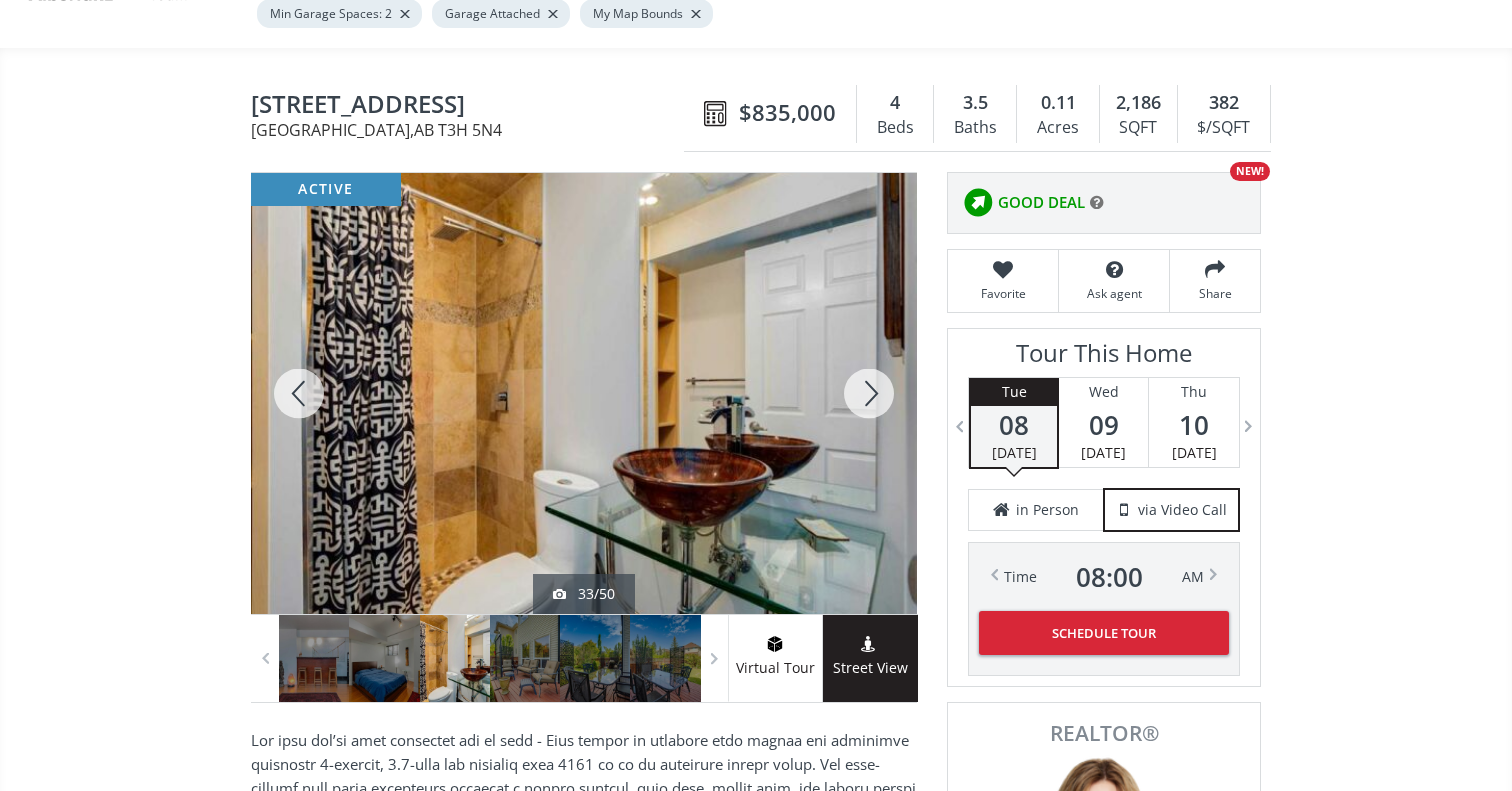 click at bounding box center (869, 393) 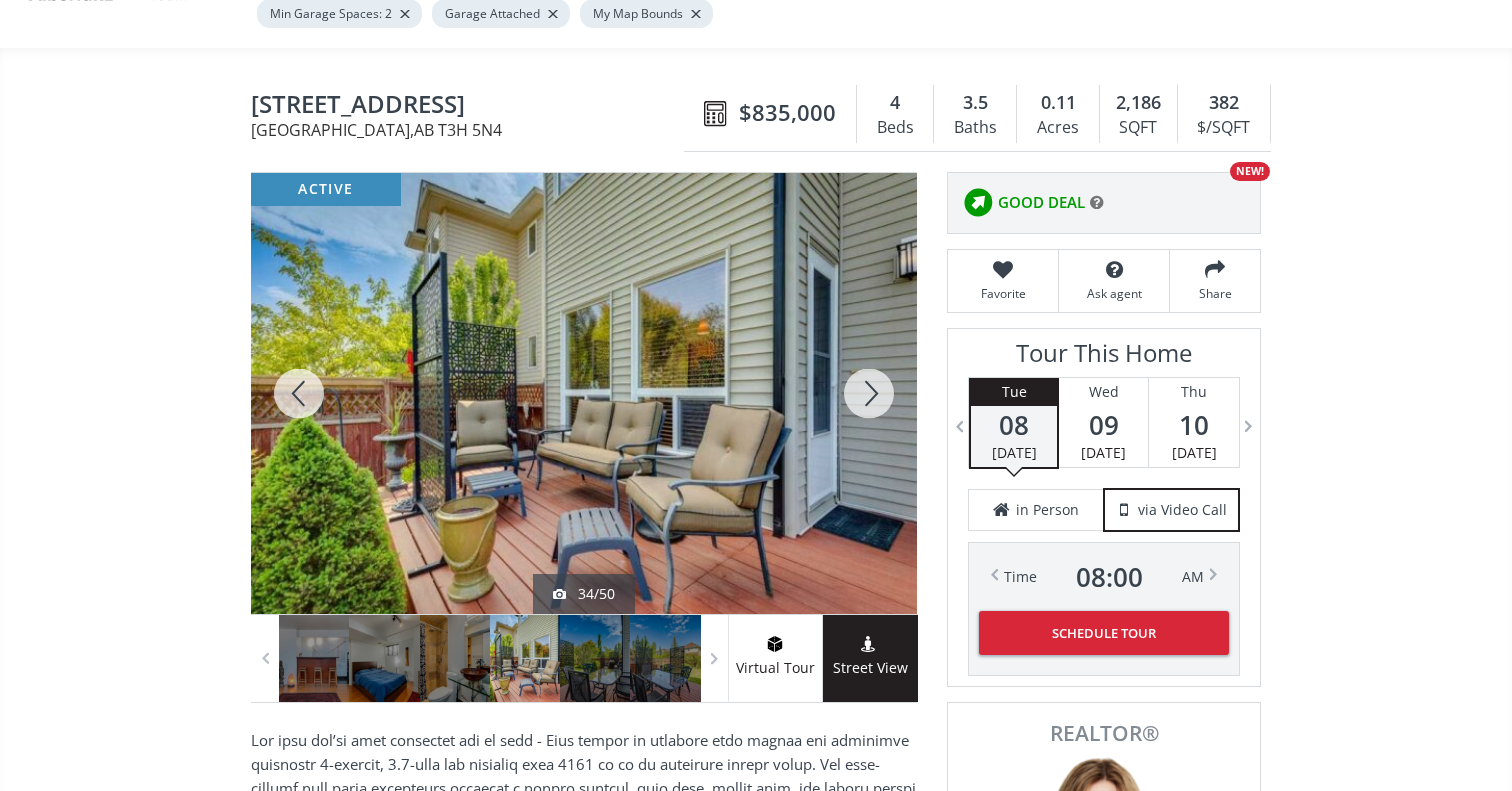 click at bounding box center [869, 393] 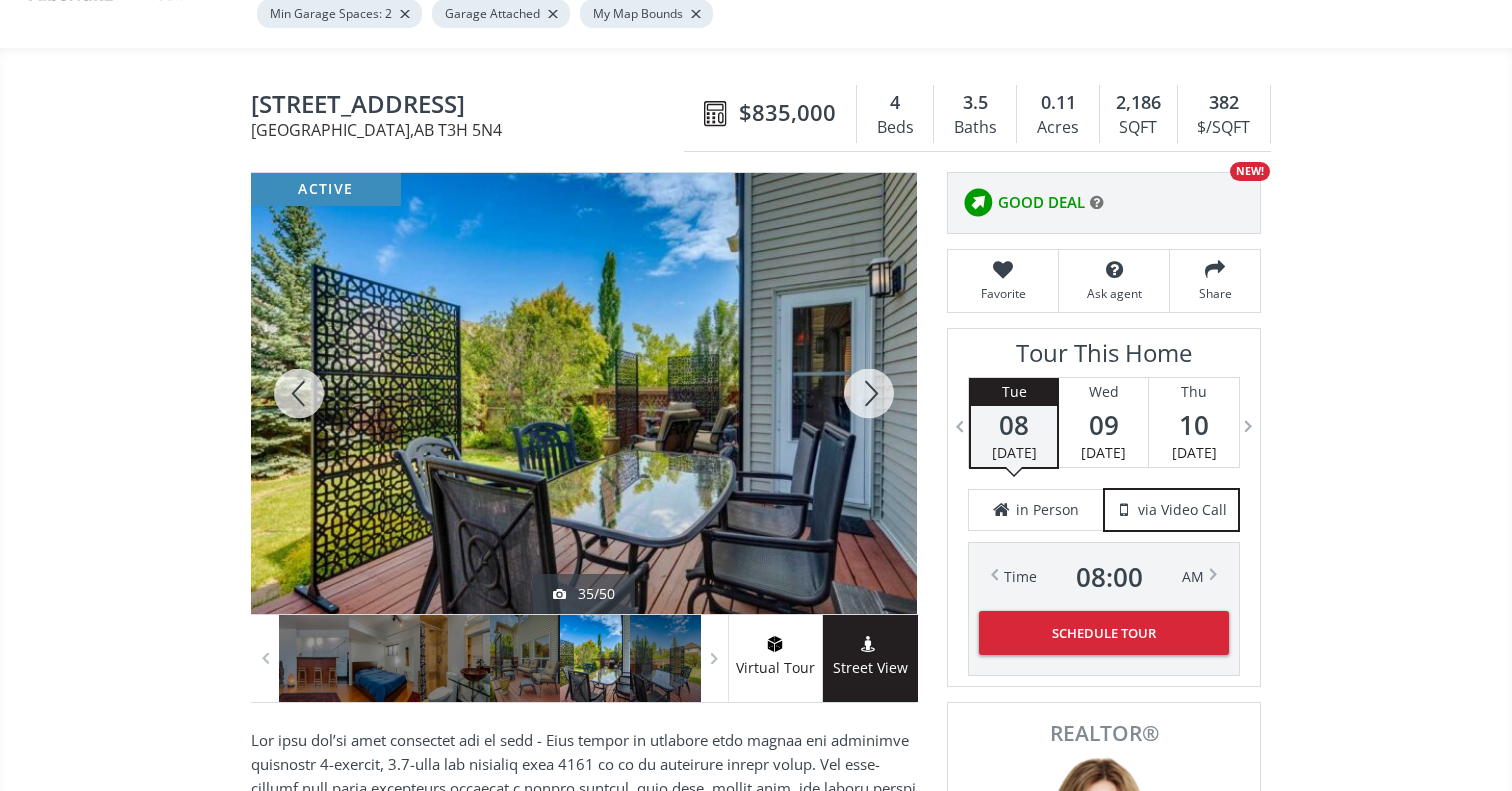 click at bounding box center (869, 393) 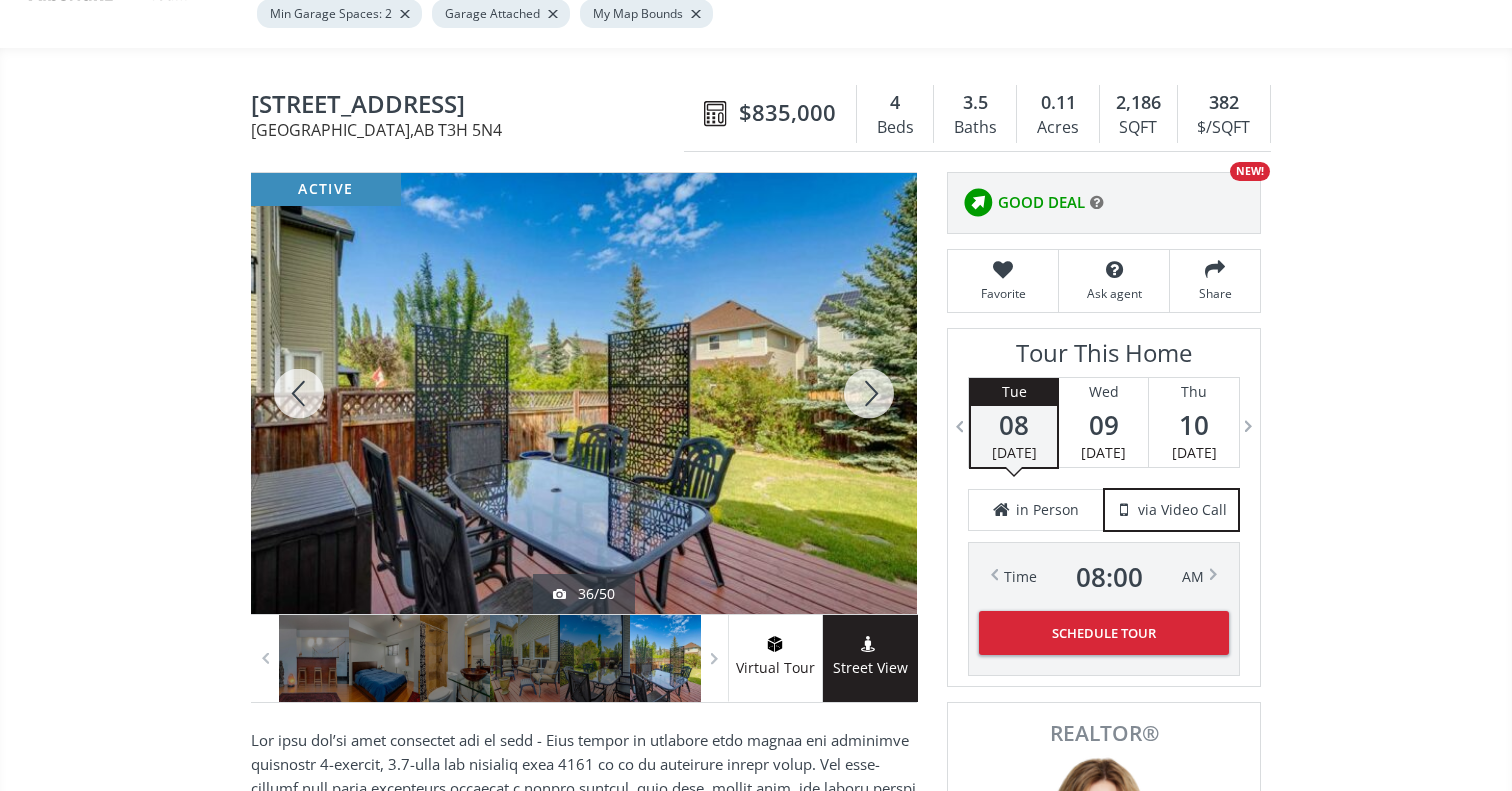 click at bounding box center (869, 393) 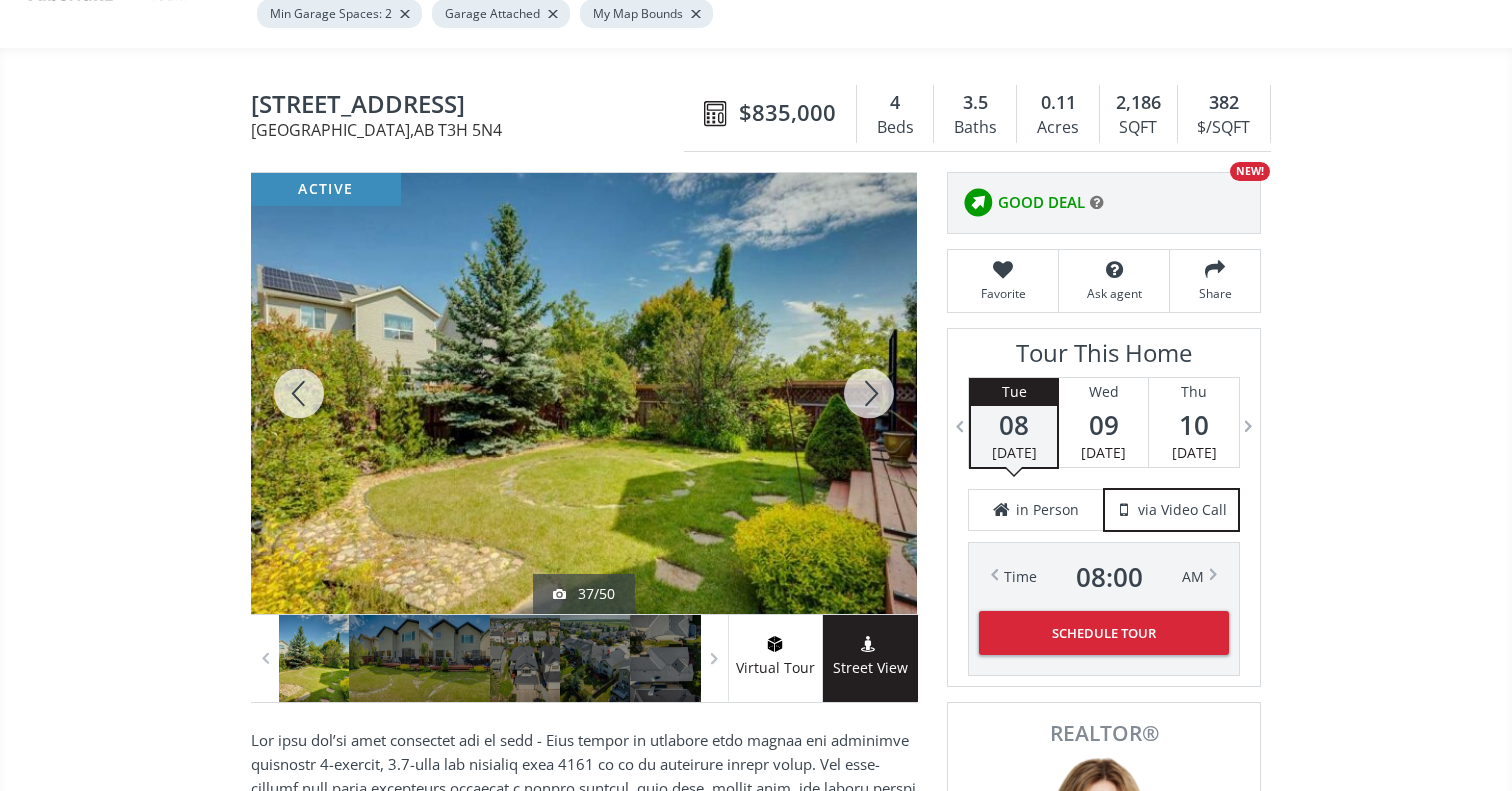 click at bounding box center [869, 393] 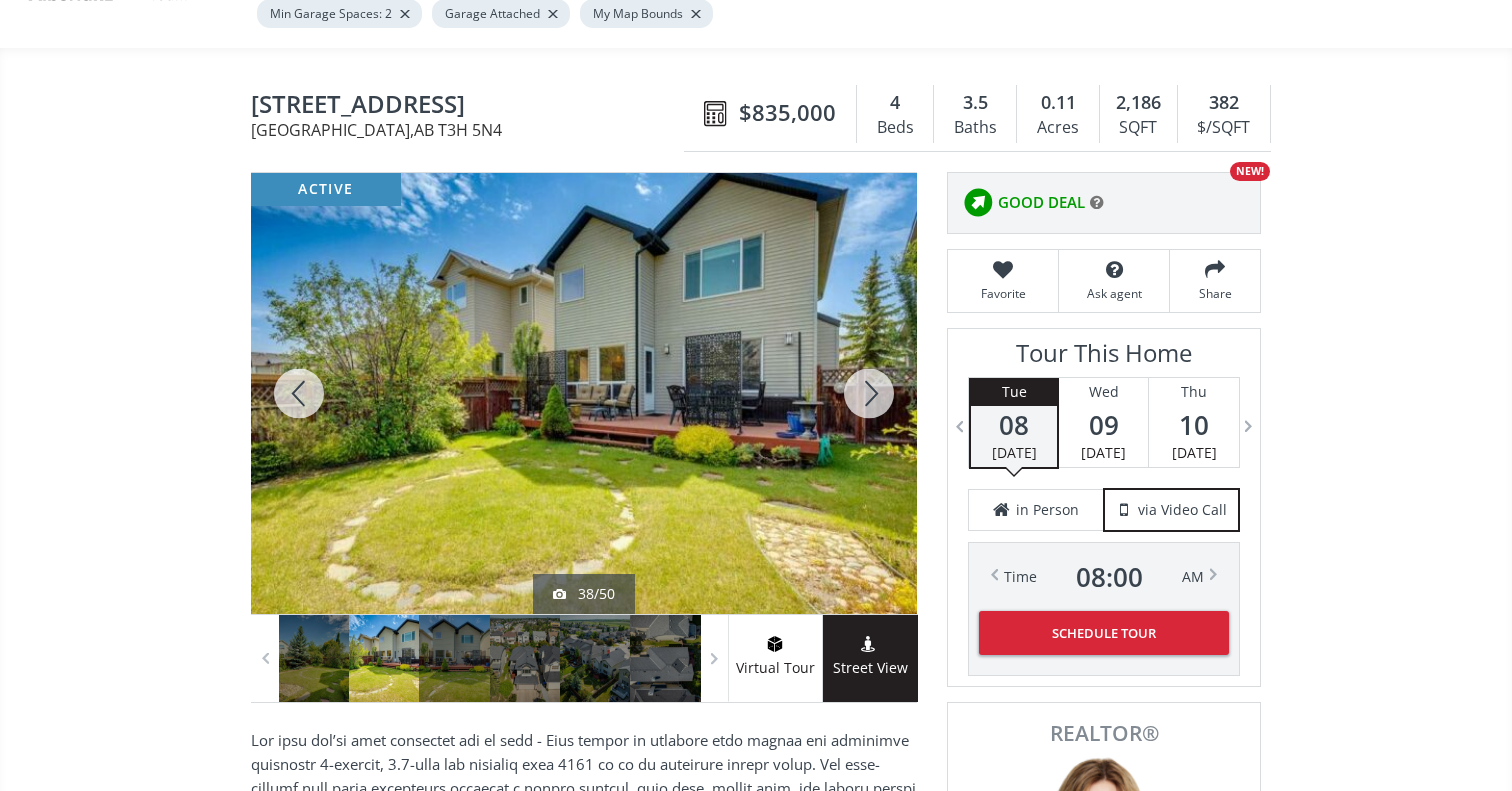 click at bounding box center (869, 393) 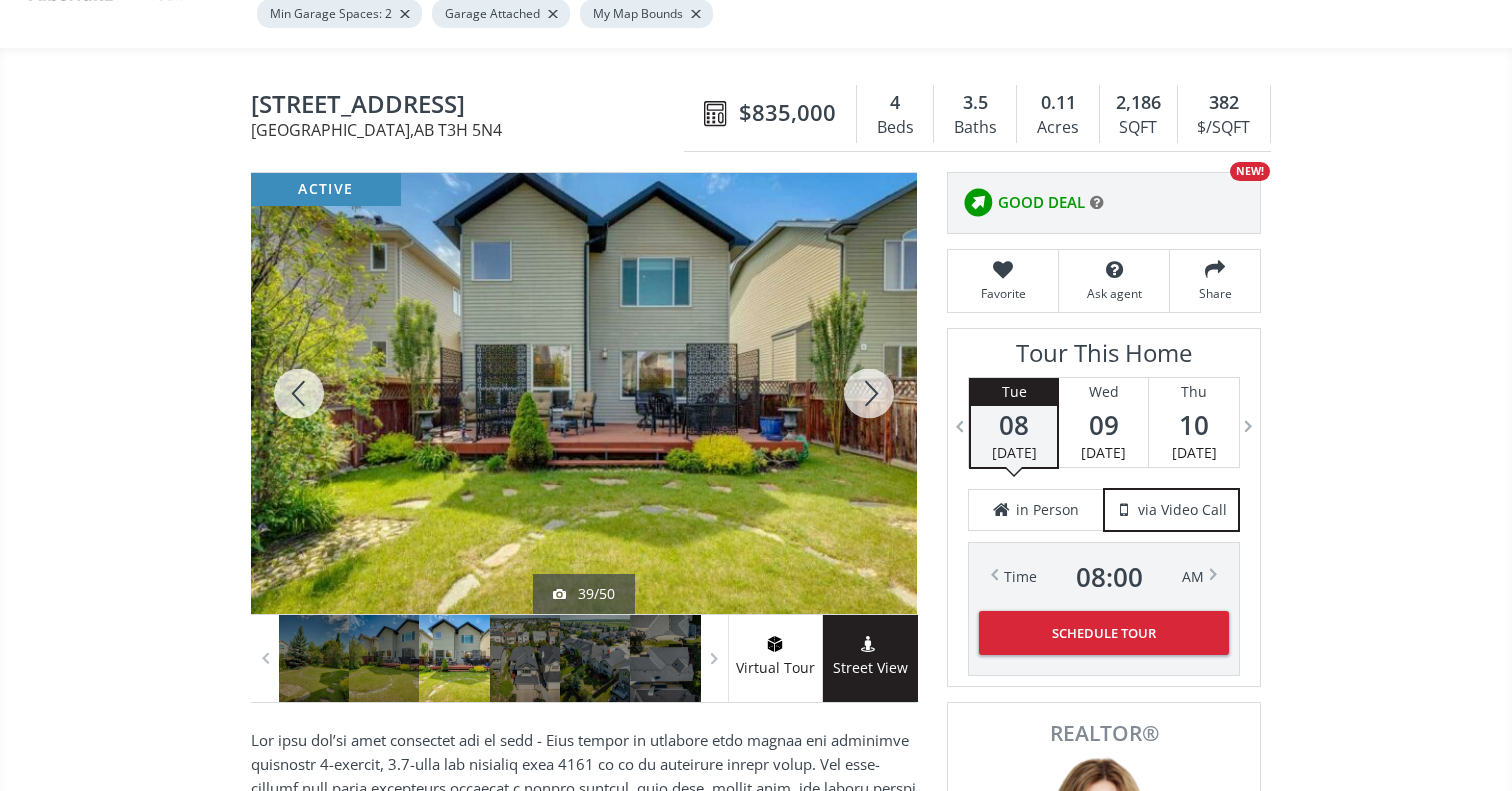 click at bounding box center [869, 393] 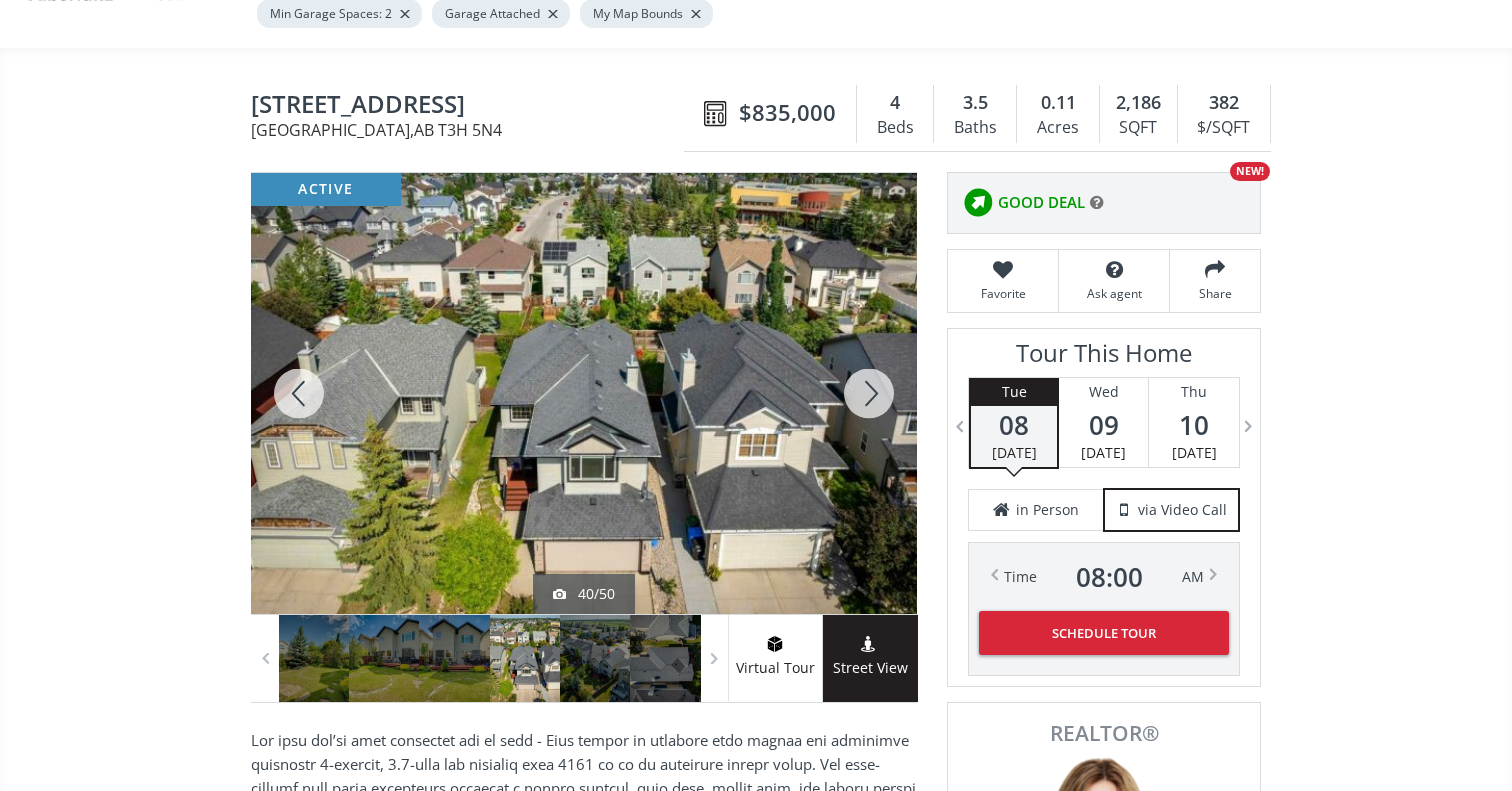 click at bounding box center [869, 393] 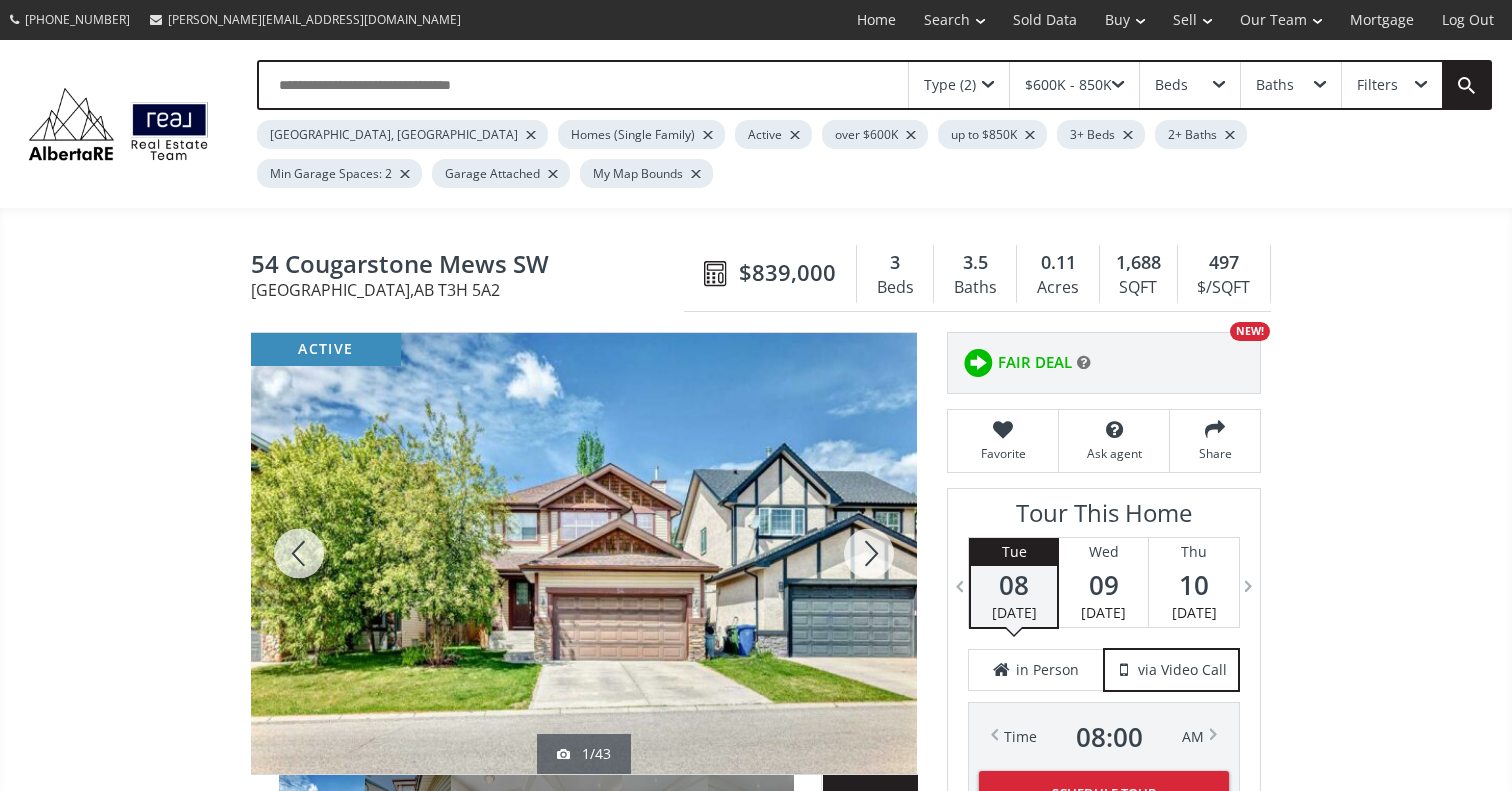 scroll, scrollTop: 0, scrollLeft: 0, axis: both 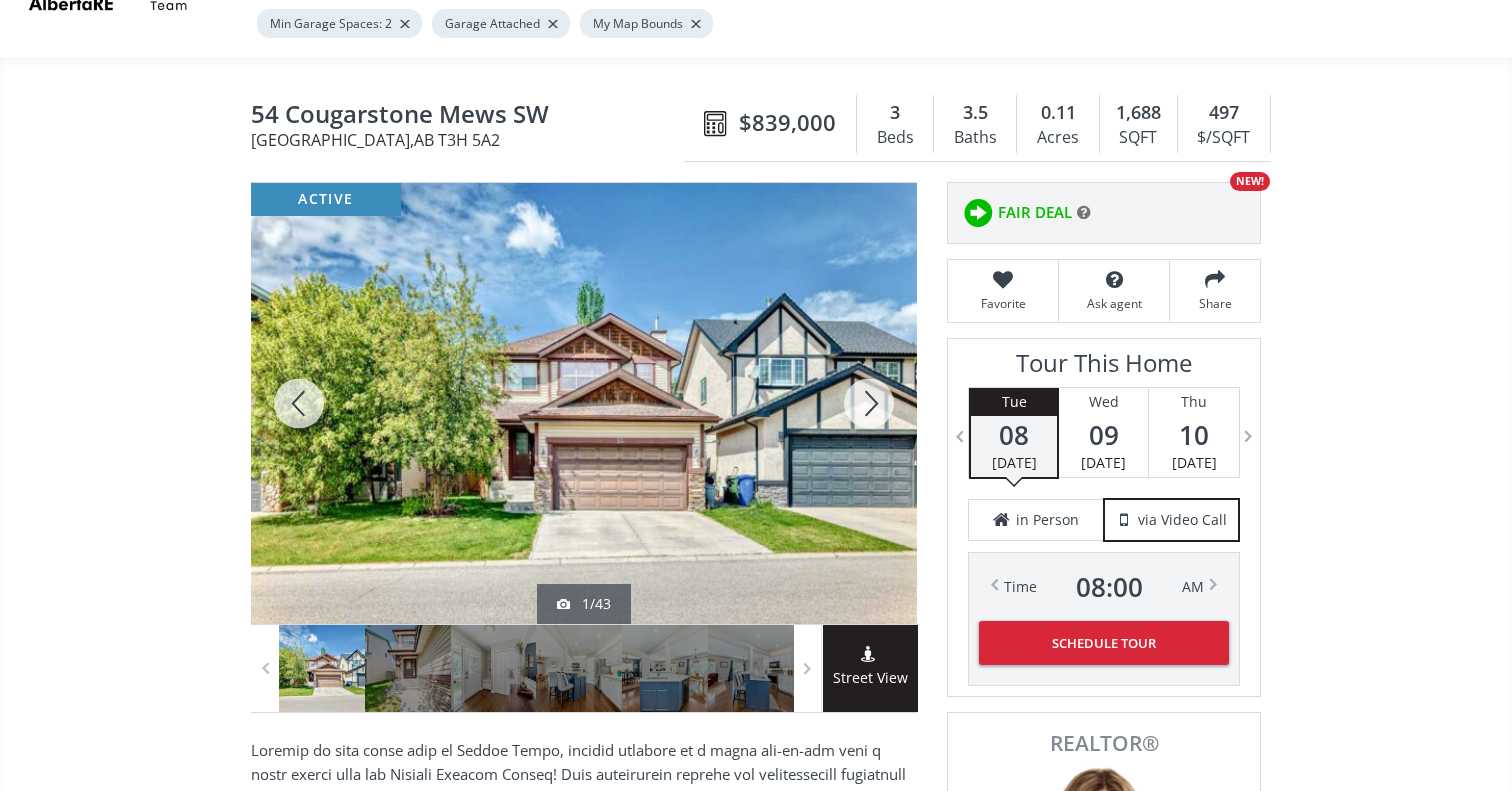 click at bounding box center (869, 403) 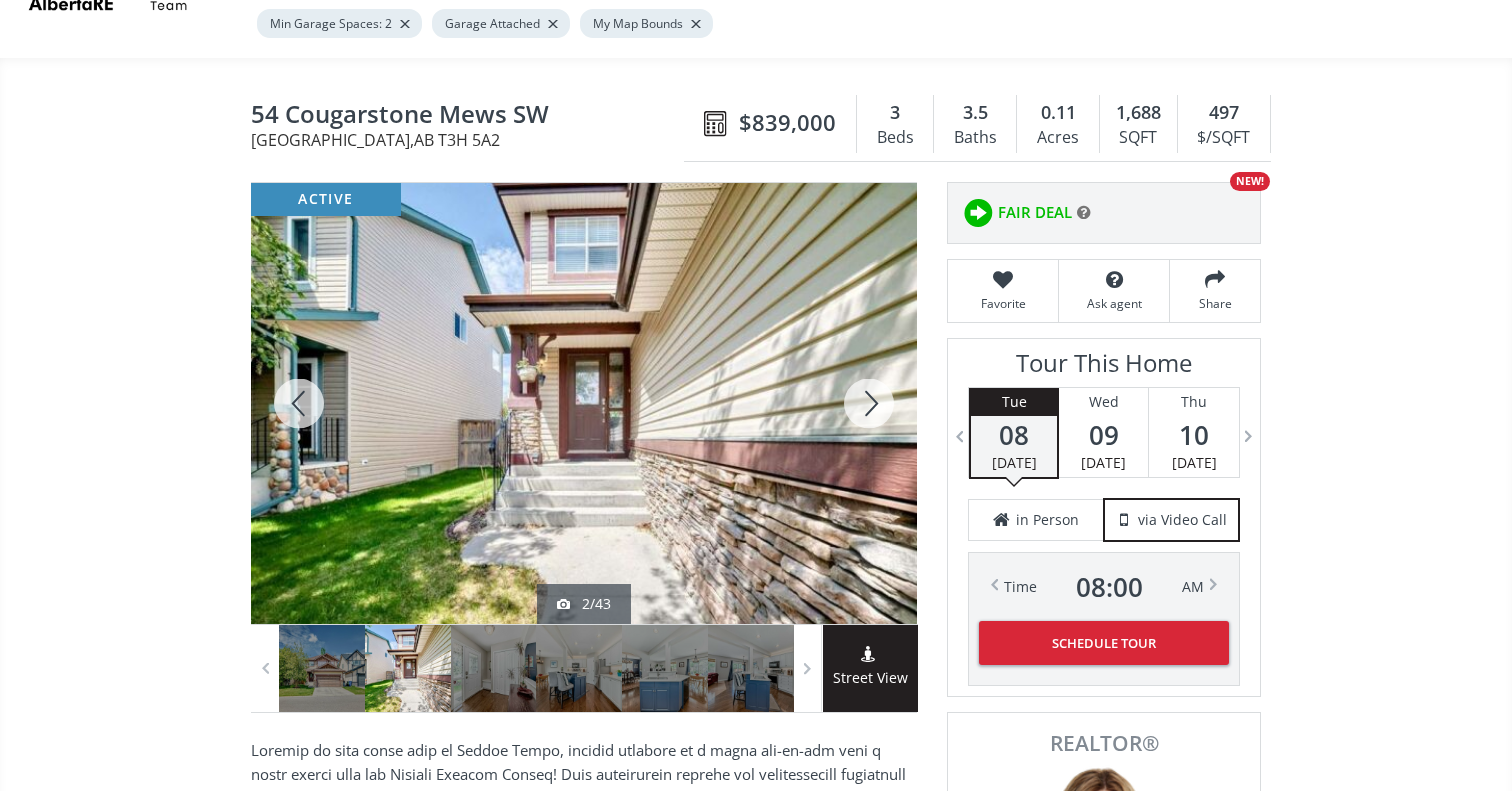 click at bounding box center [869, 403] 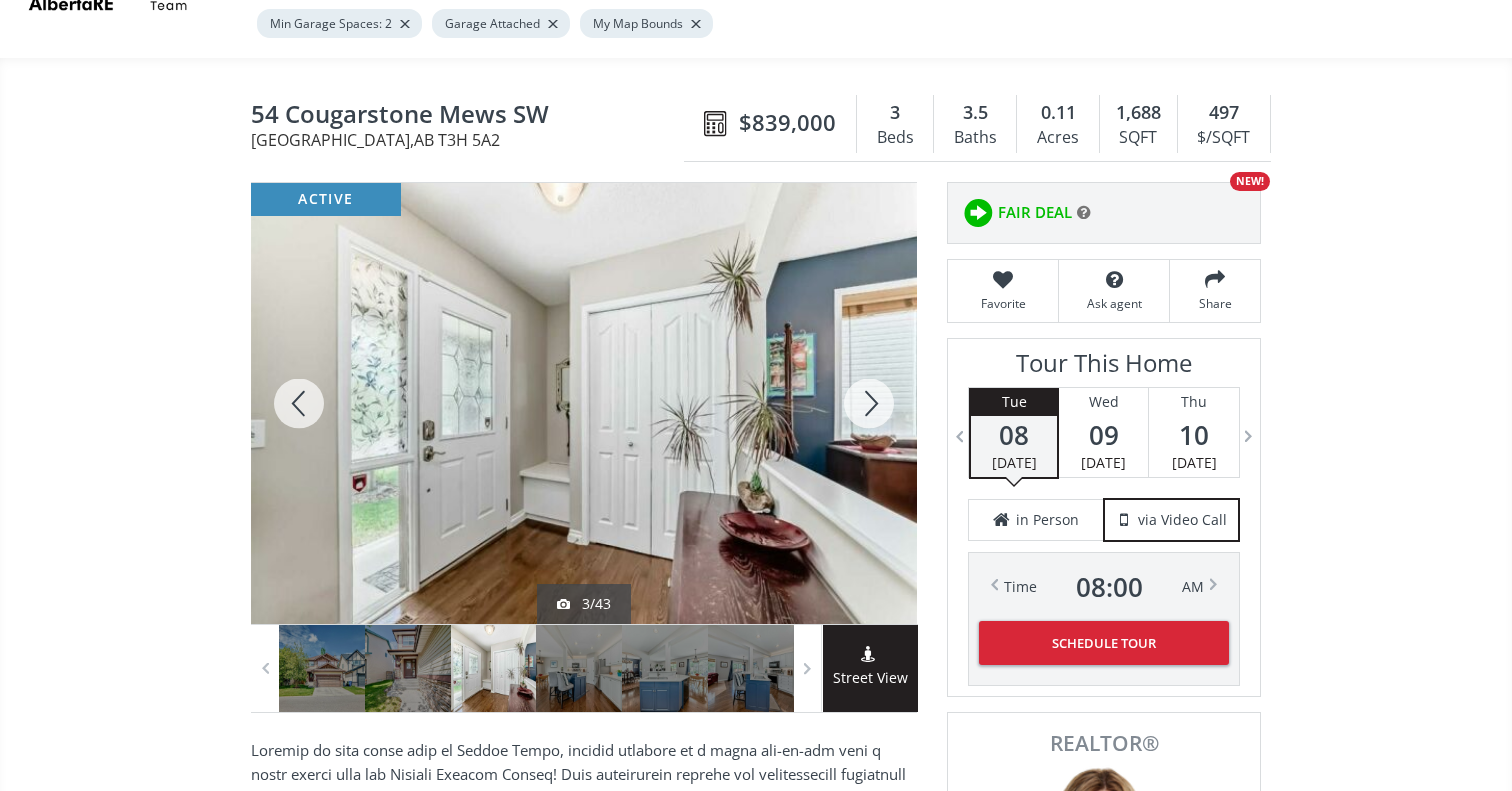 click at bounding box center [869, 403] 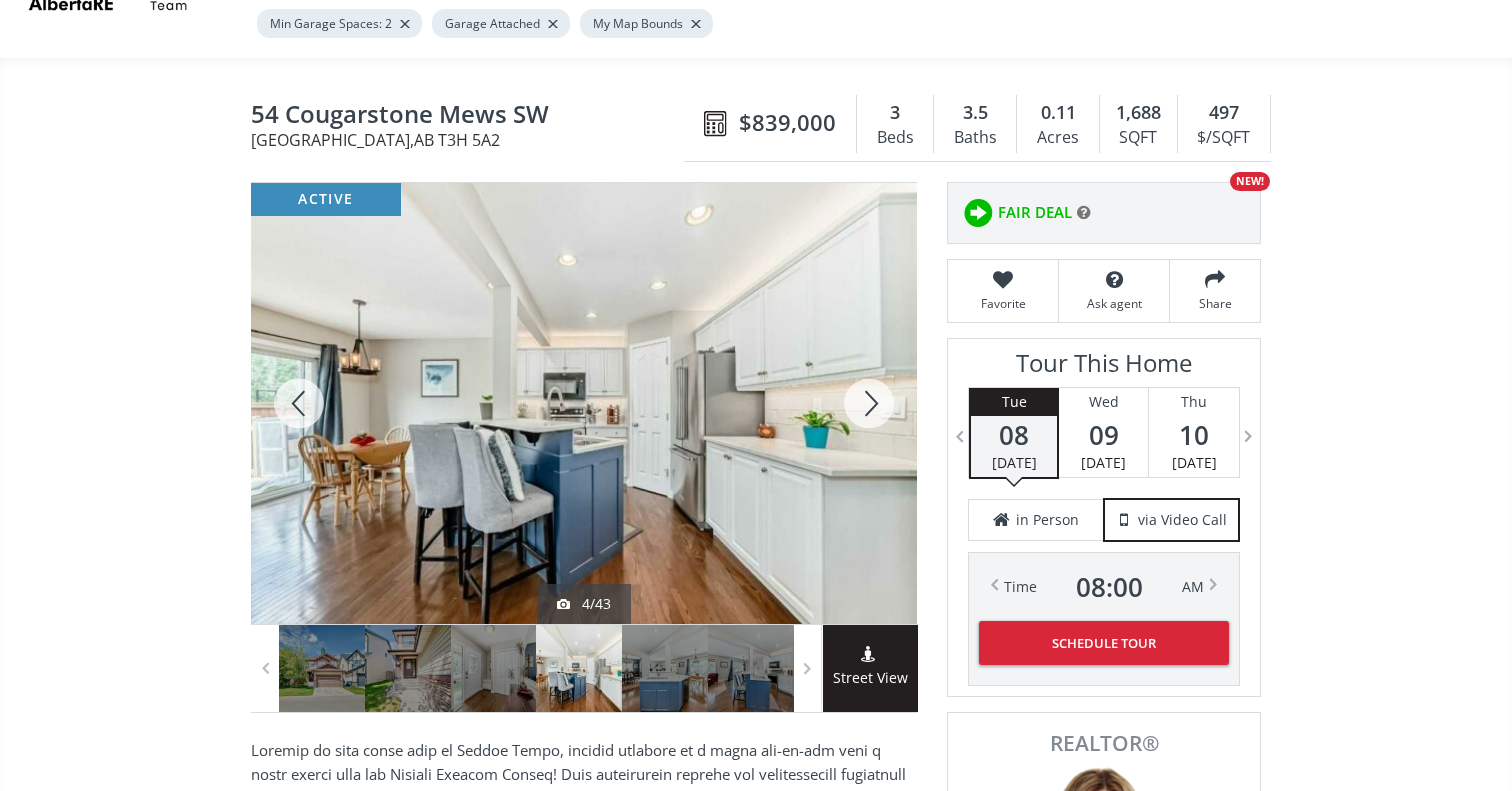 click at bounding box center [299, 403] 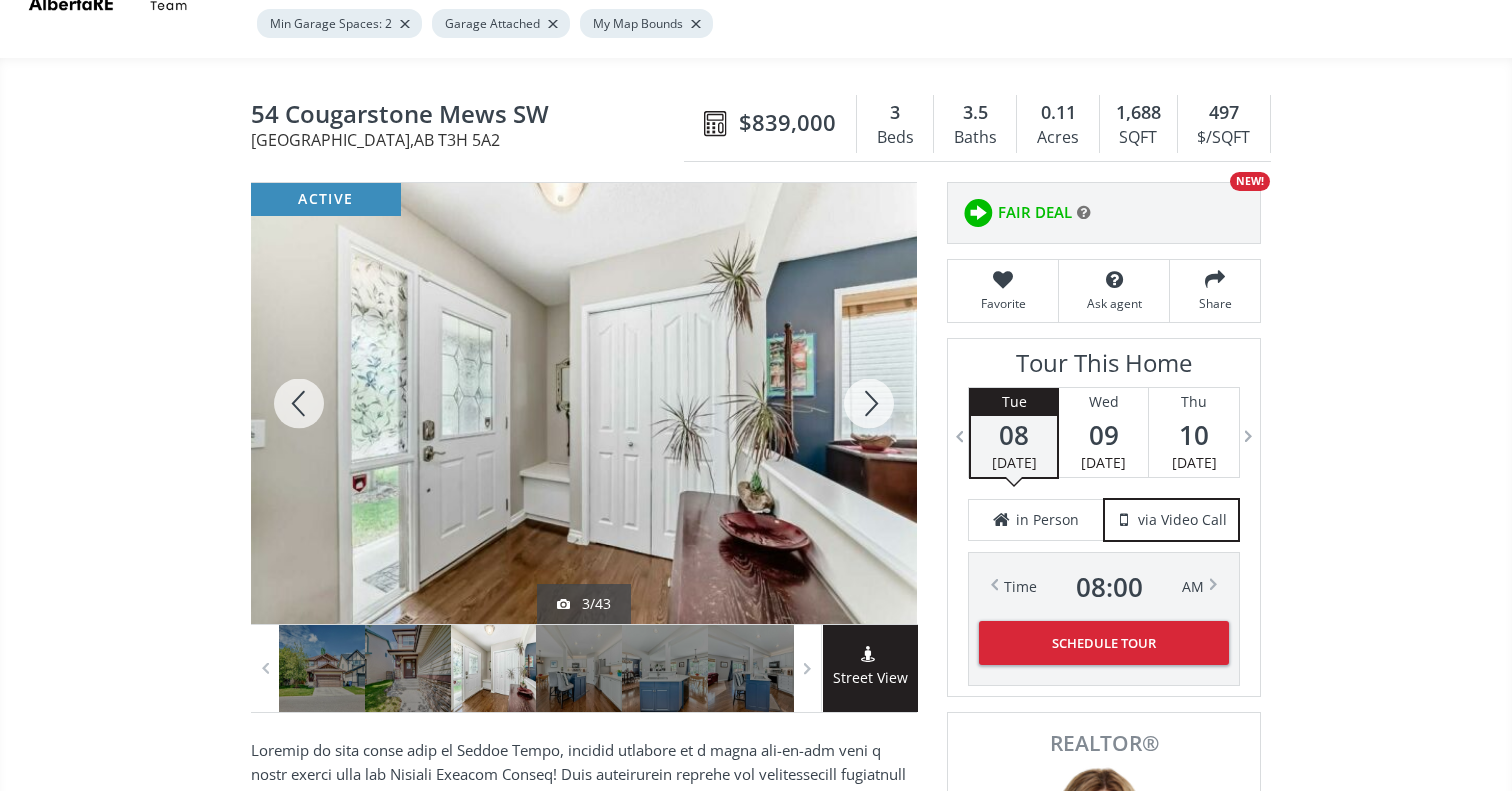 click at bounding box center (869, 403) 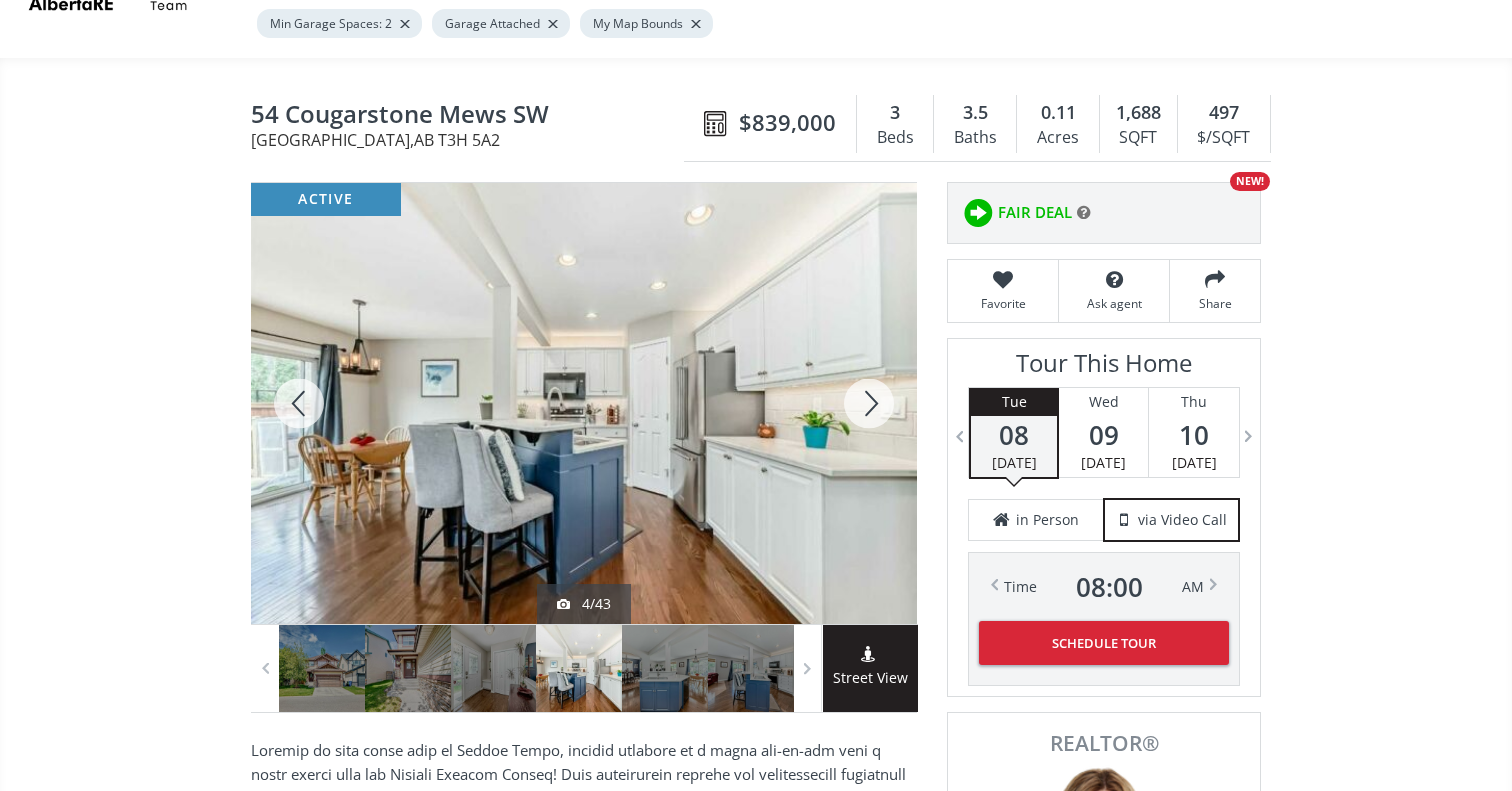 click at bounding box center [869, 403] 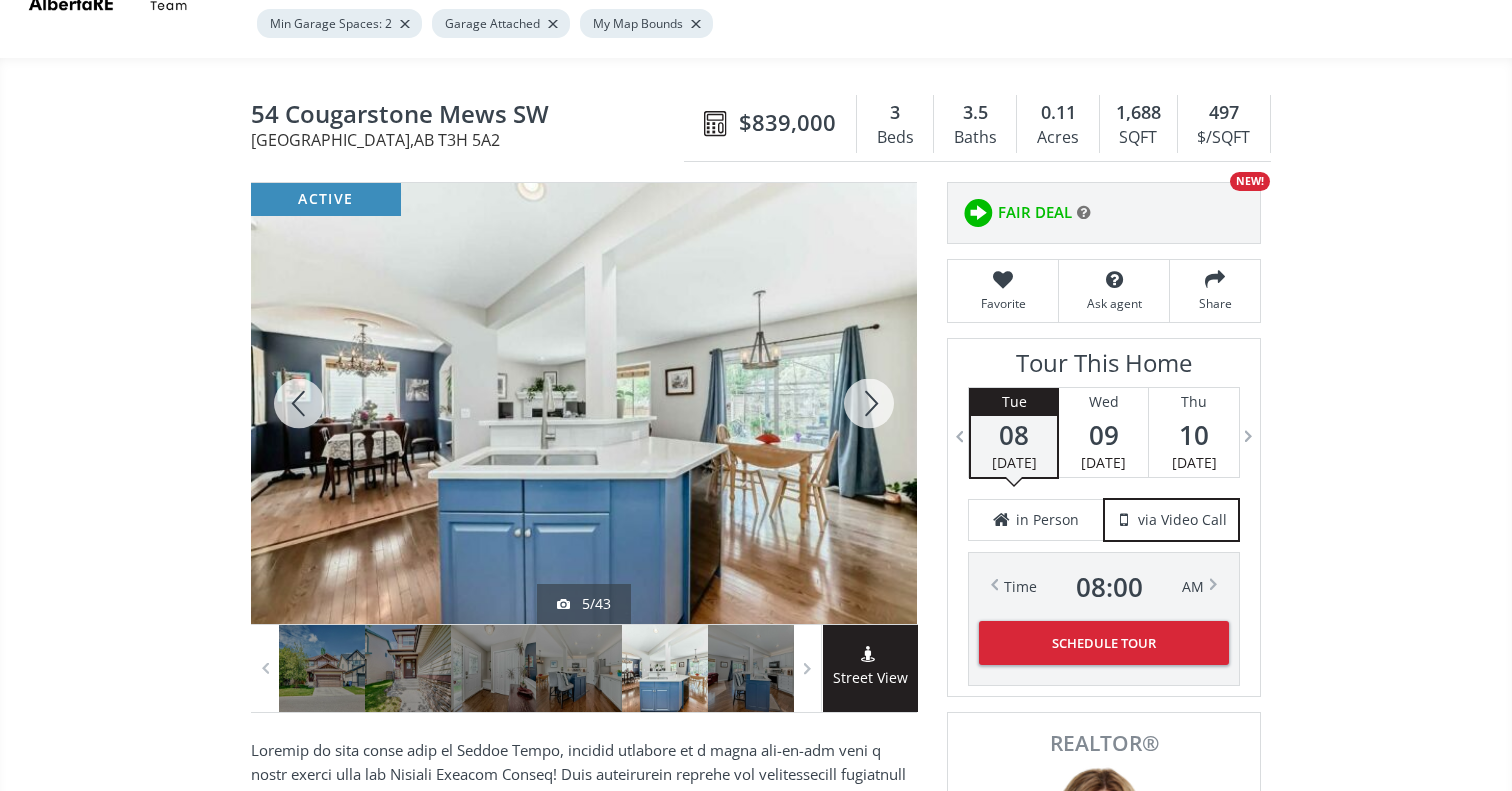 click at bounding box center (869, 403) 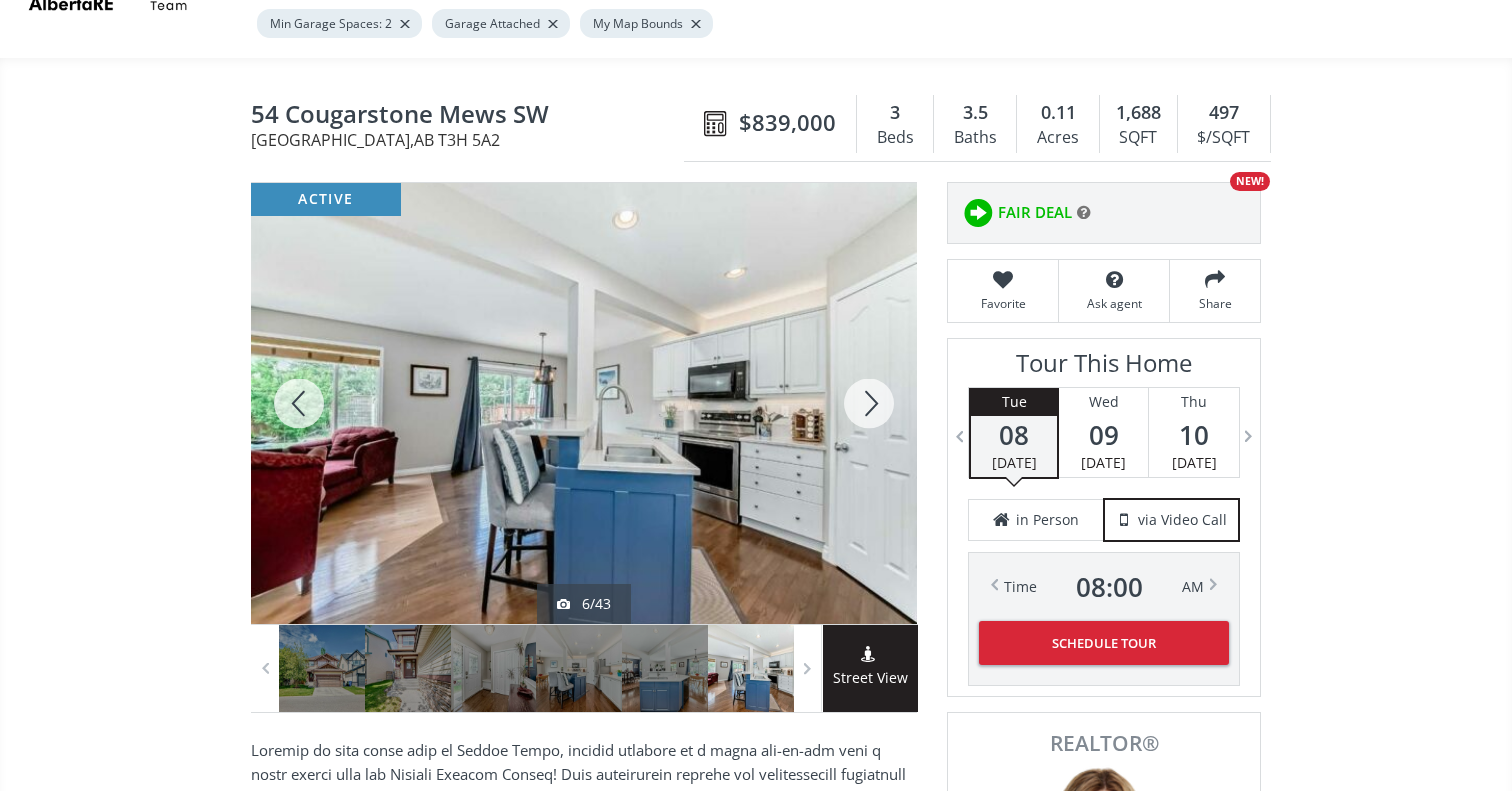 click at bounding box center [869, 403] 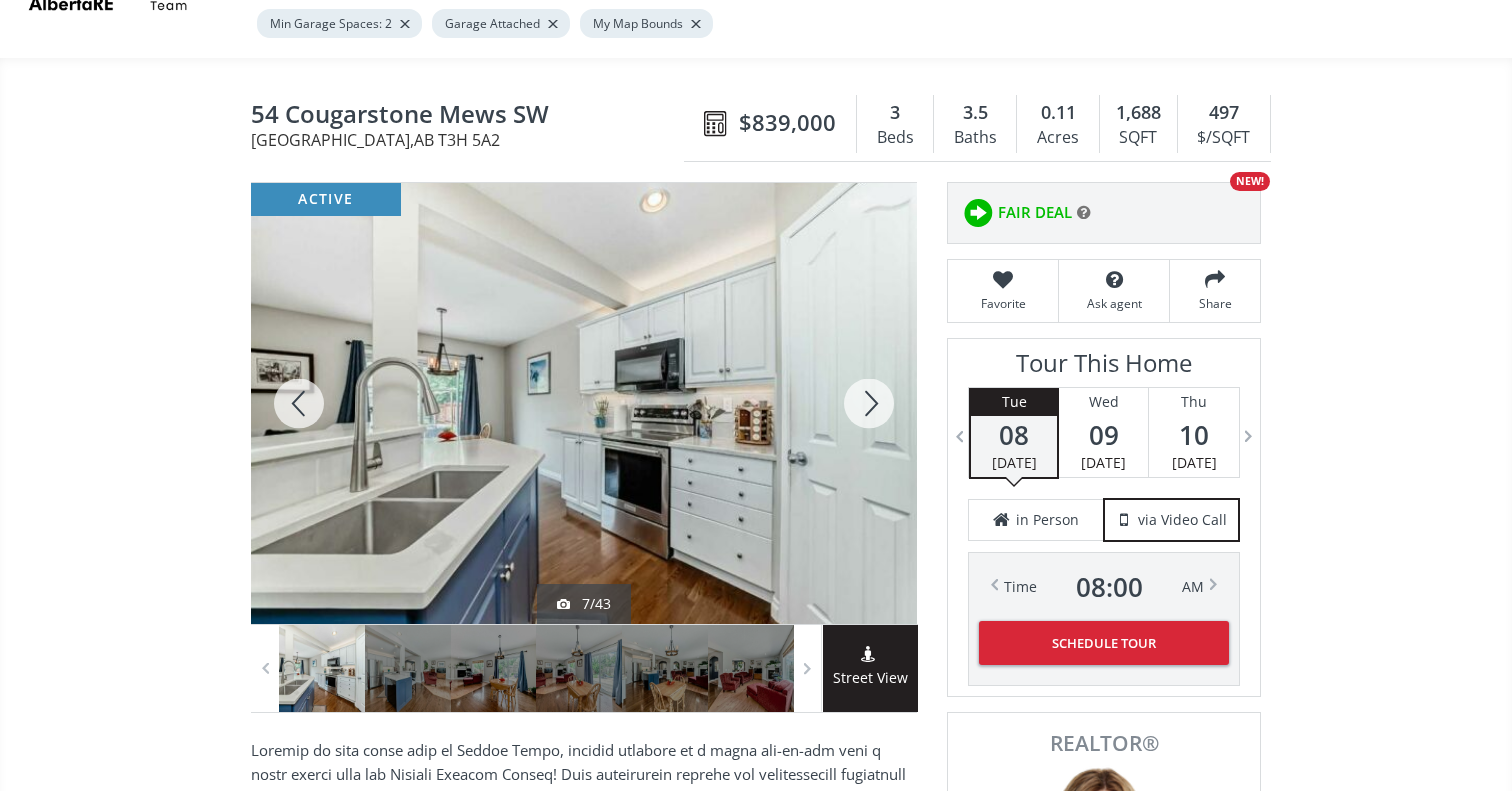 click at bounding box center [869, 403] 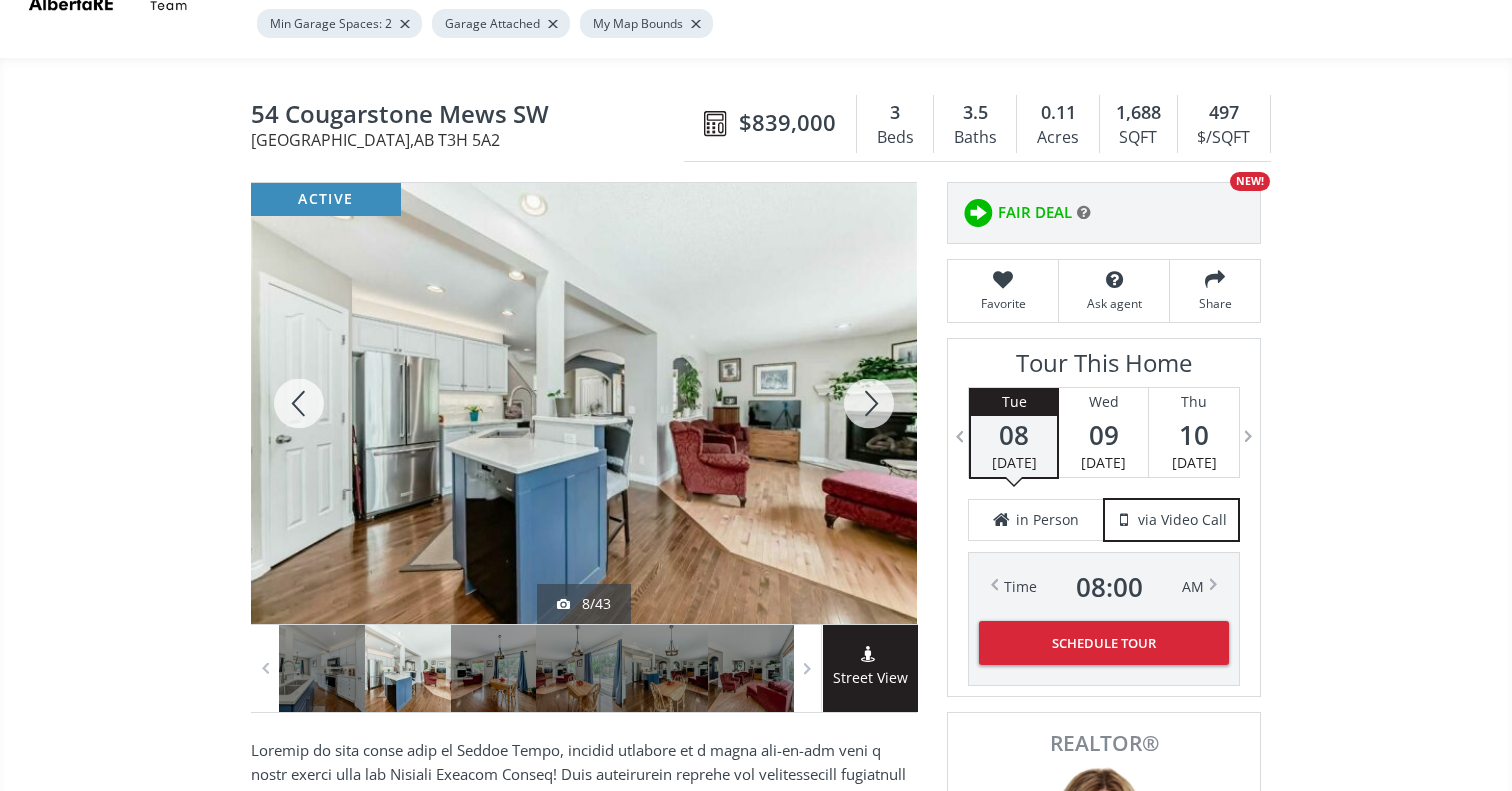 click at bounding box center (869, 403) 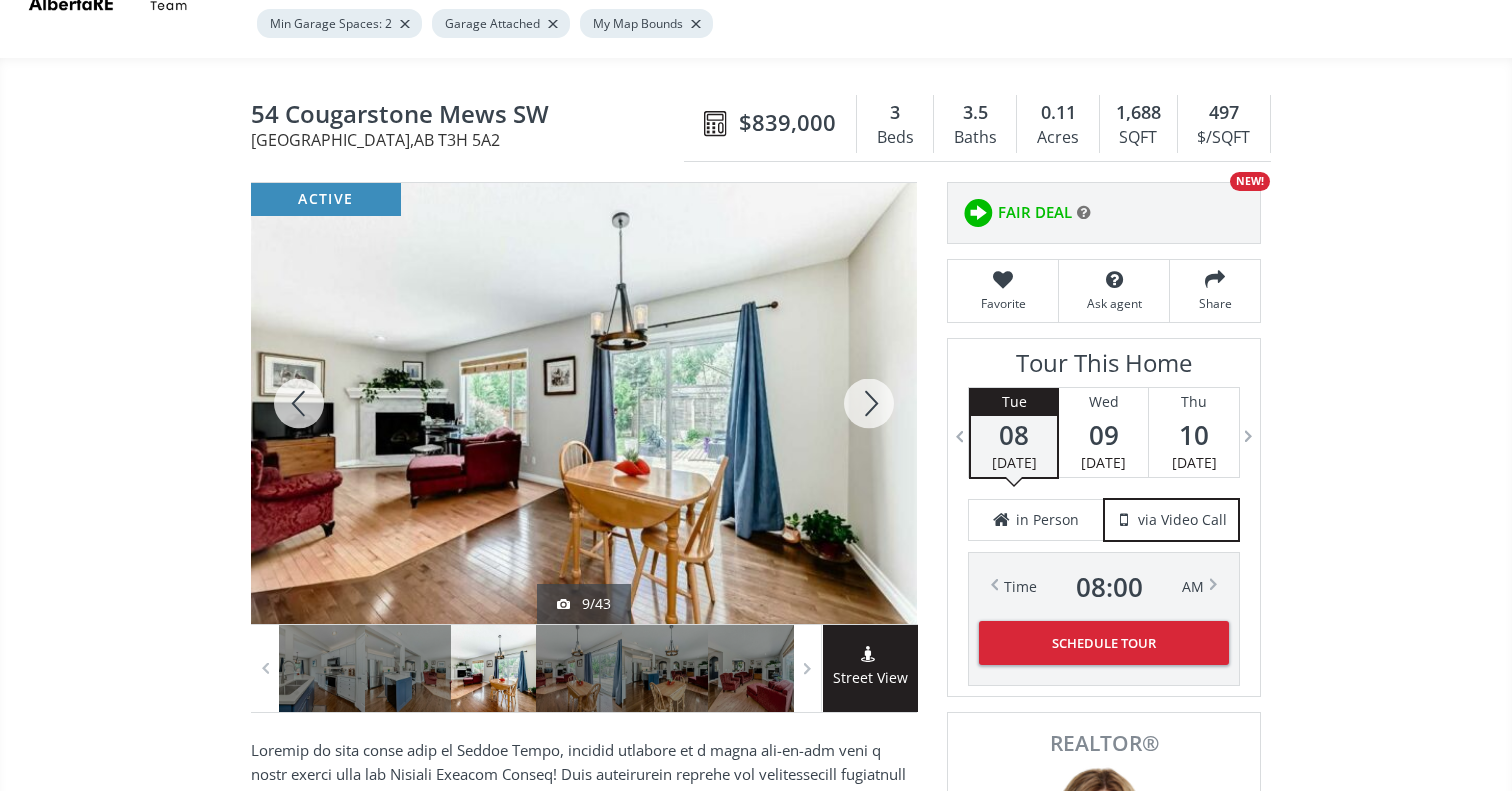 click at bounding box center (869, 403) 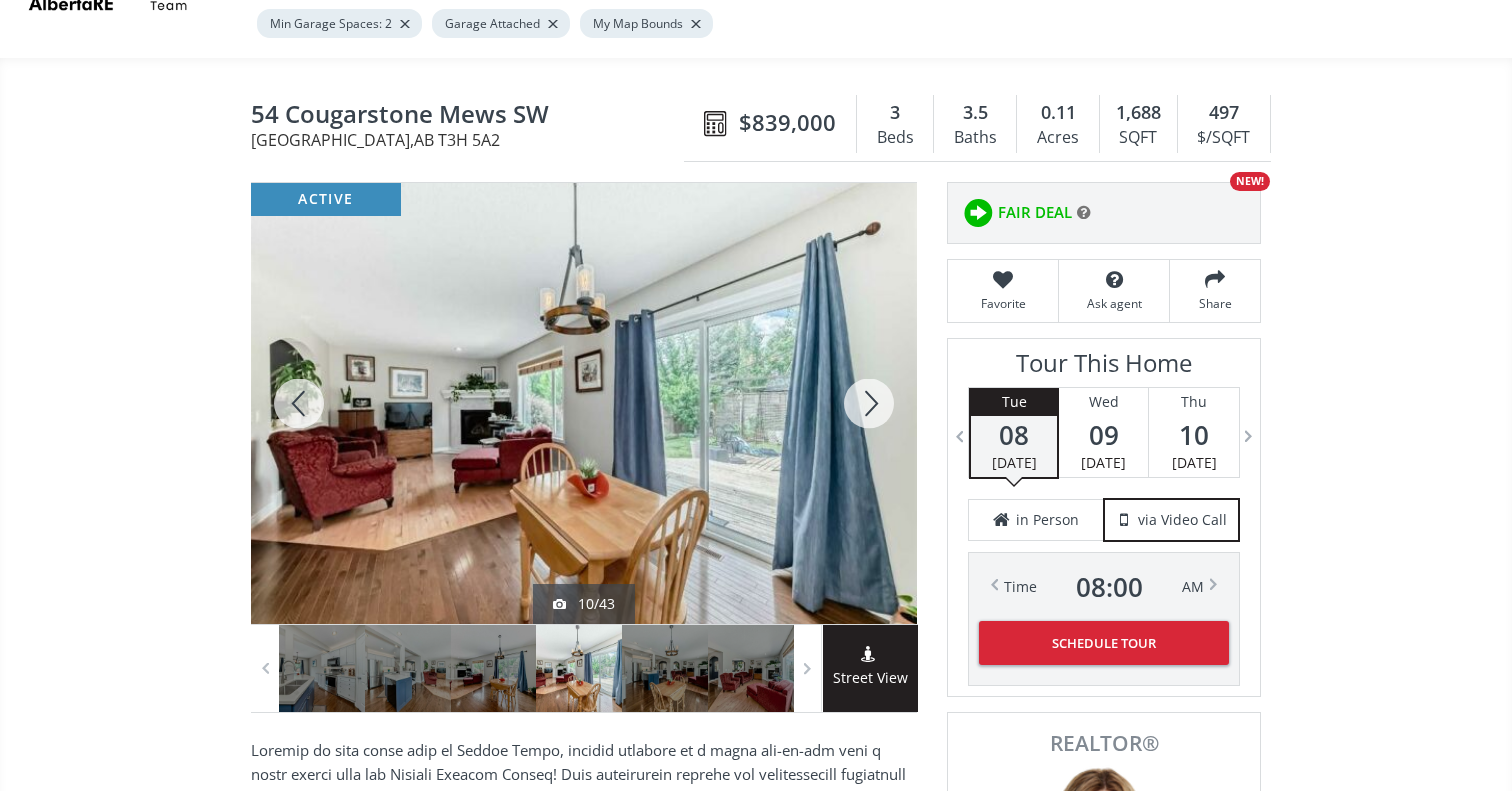 click at bounding box center (869, 403) 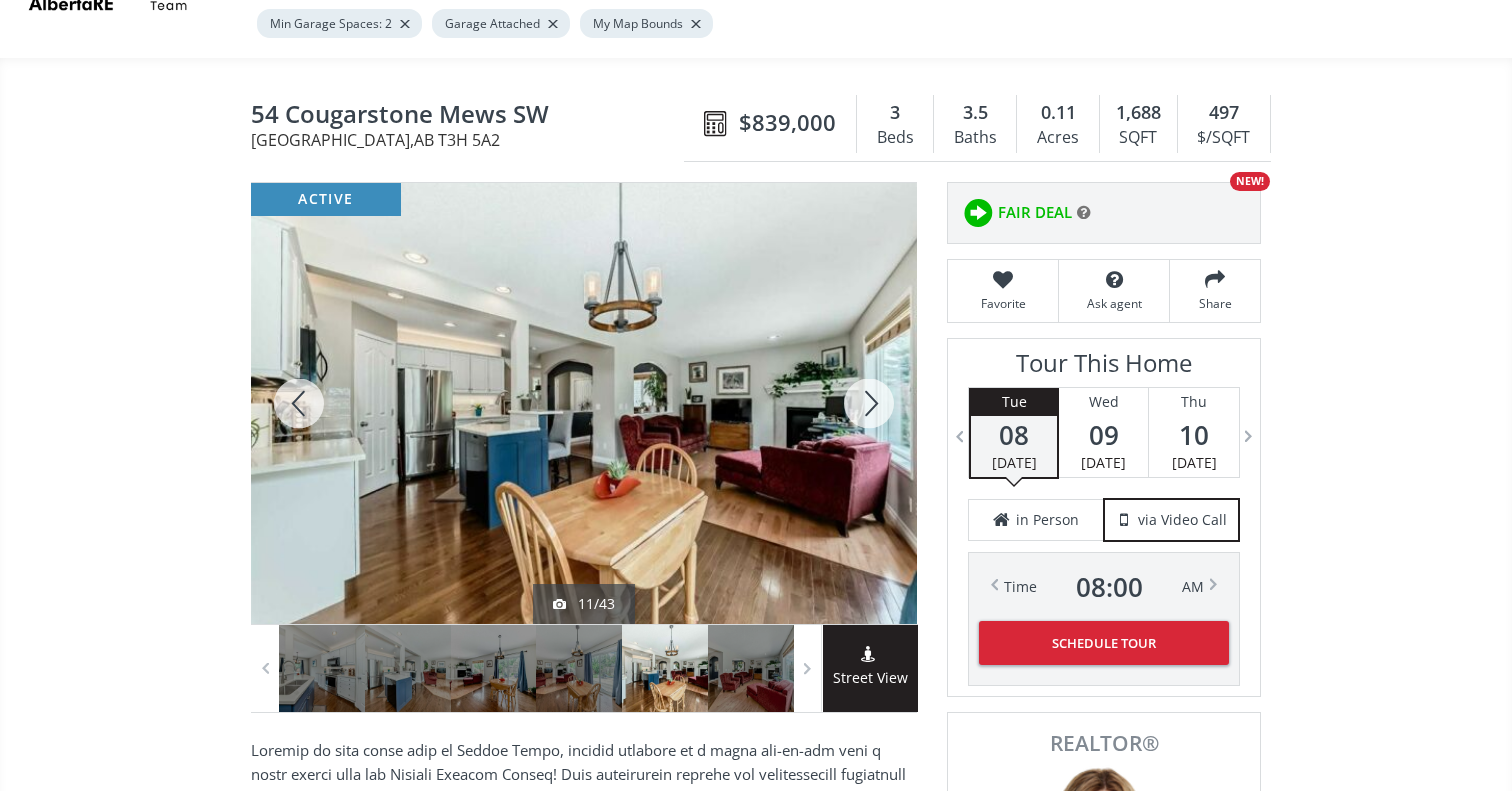 click at bounding box center (869, 403) 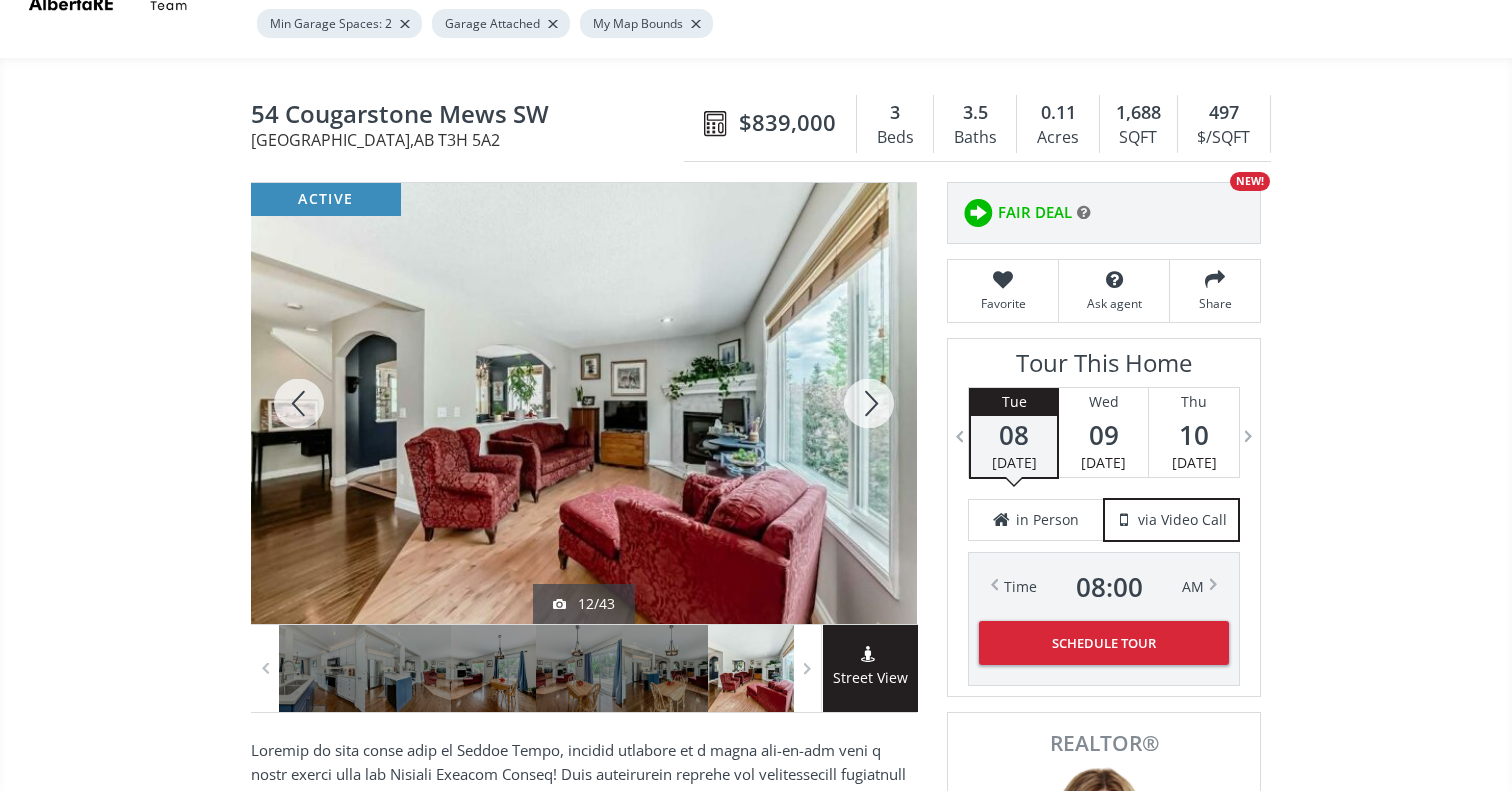 click at bounding box center (869, 403) 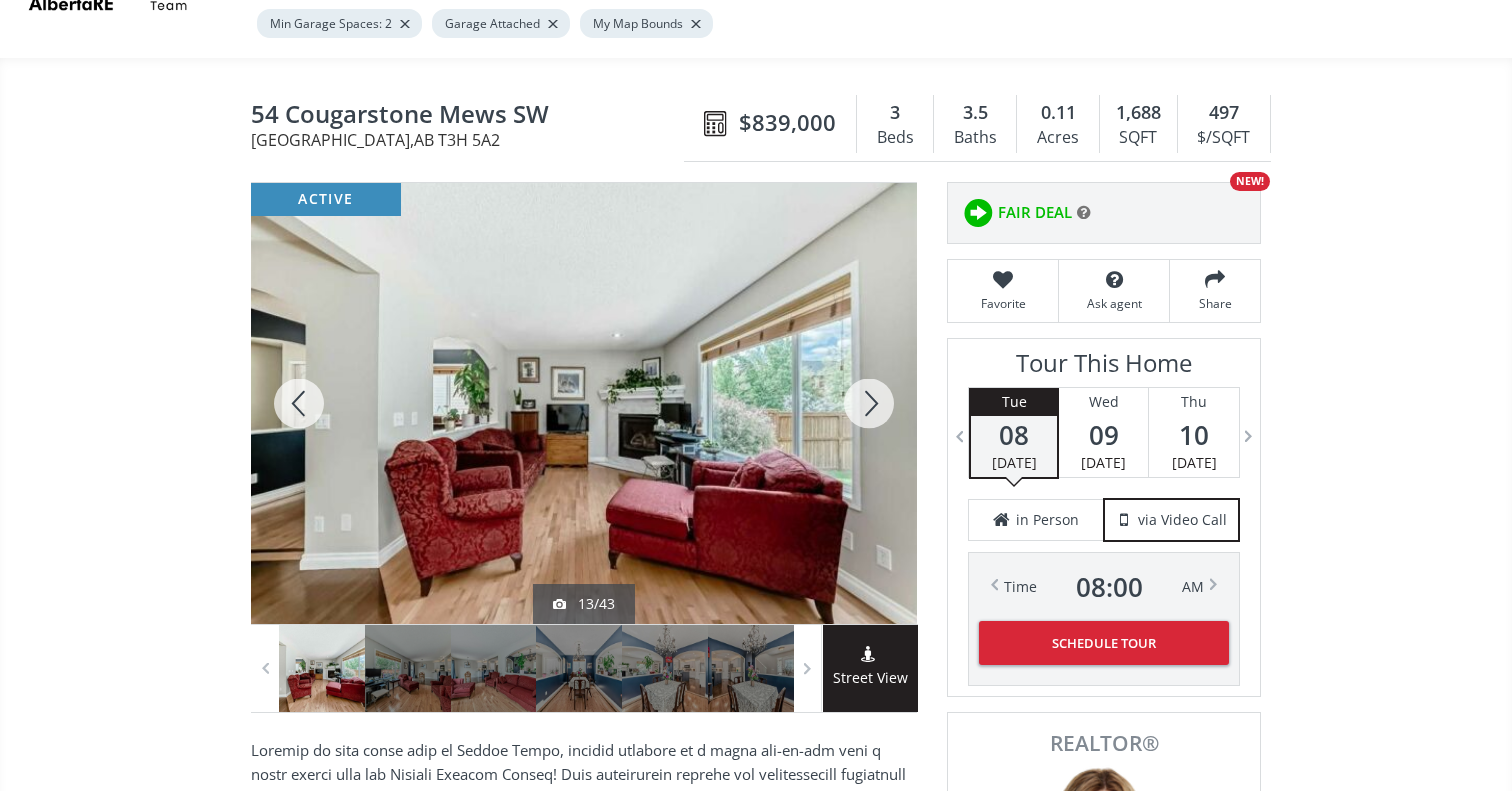 click at bounding box center [869, 403] 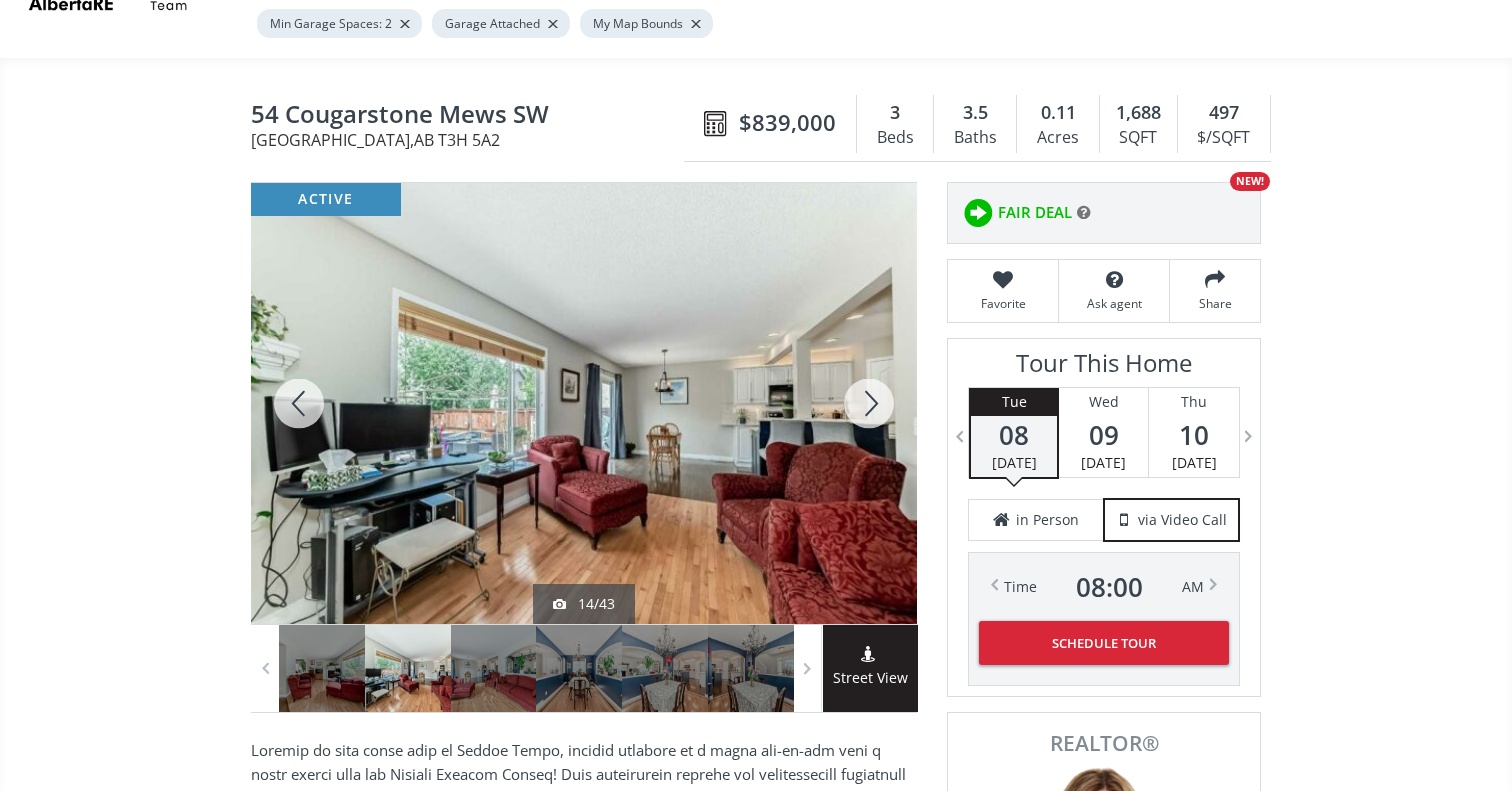 click at bounding box center [299, 403] 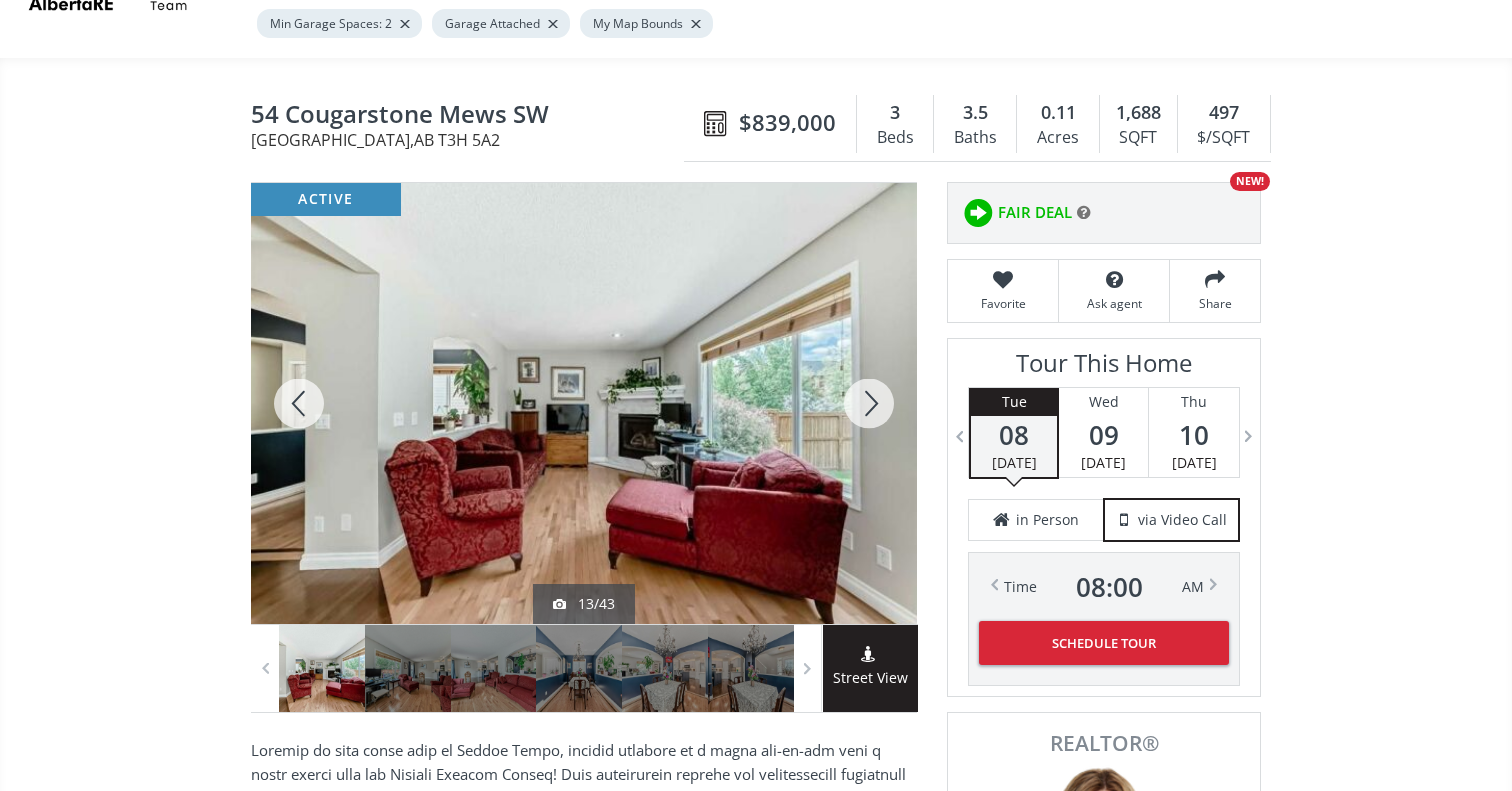 click at bounding box center (869, 403) 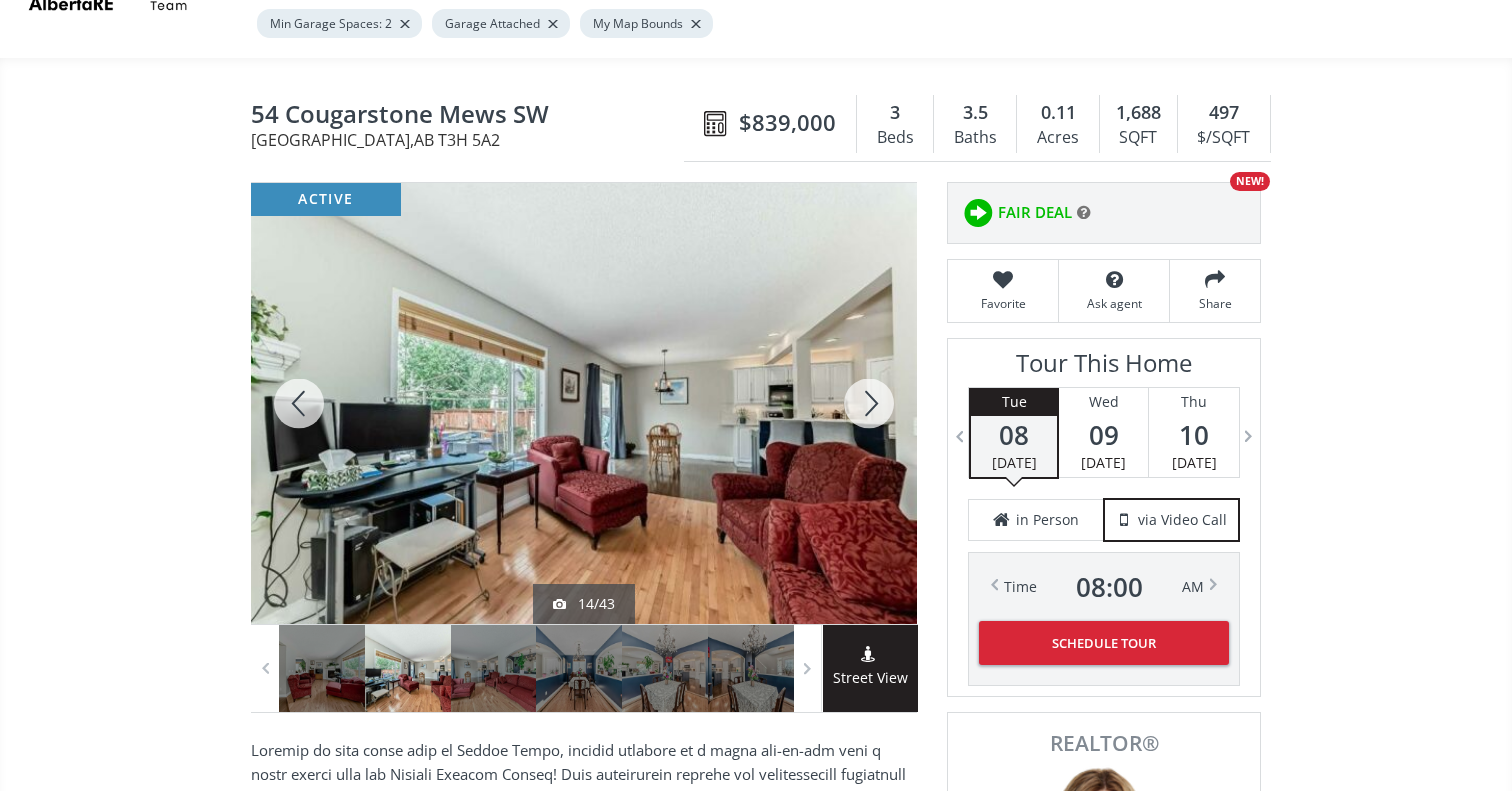 click at bounding box center [869, 403] 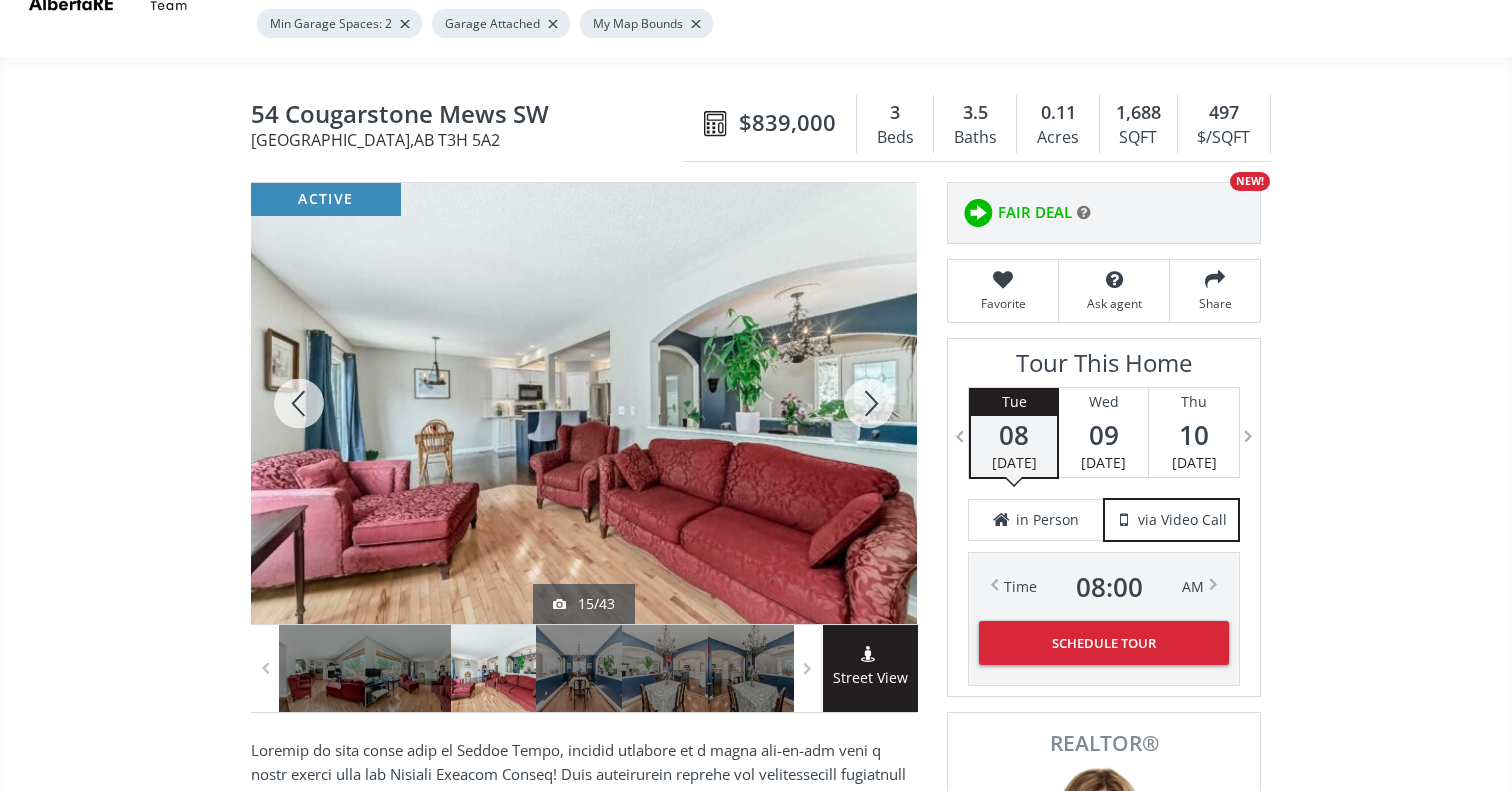 click at bounding box center (869, 403) 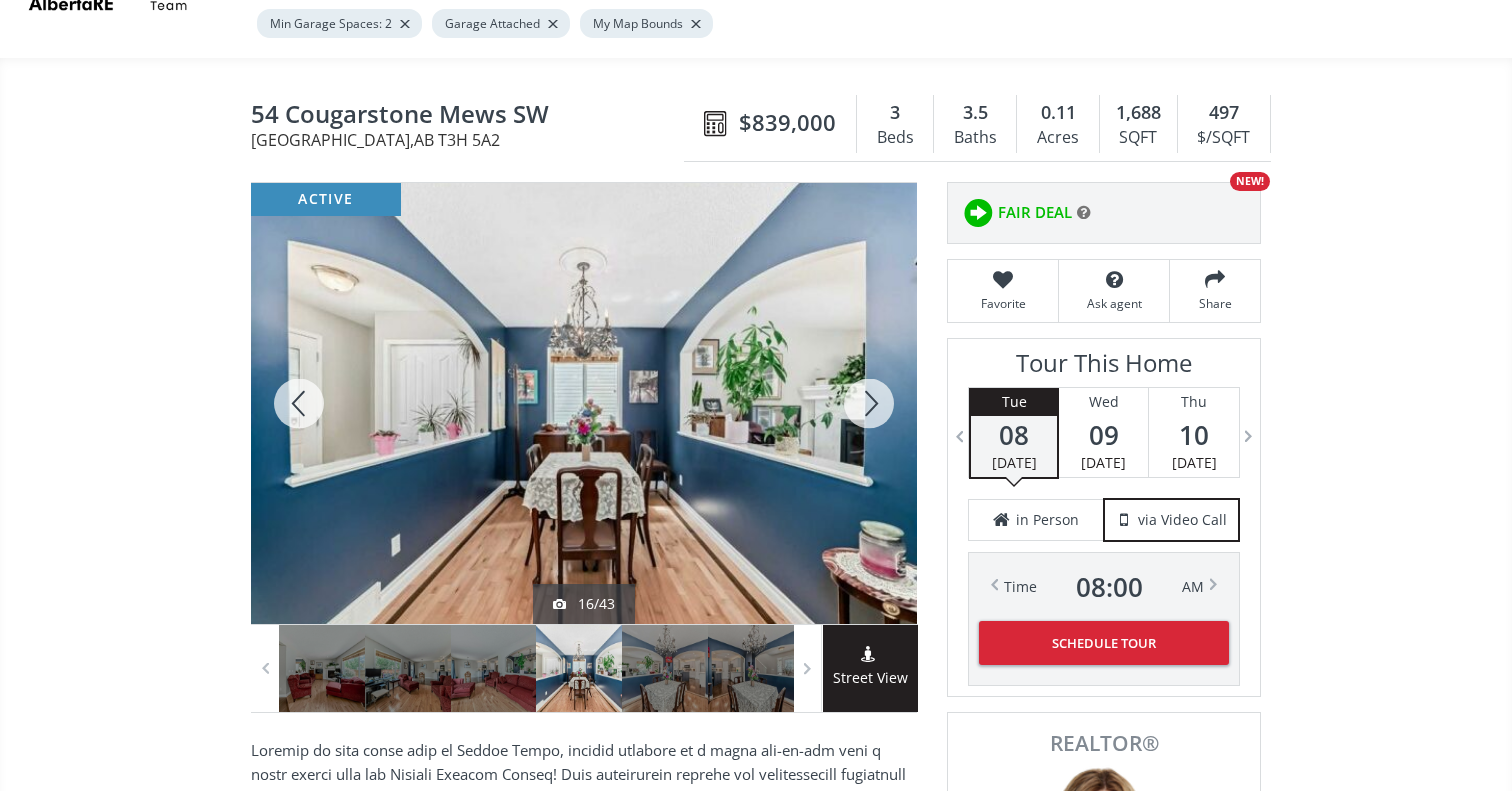 click at bounding box center (869, 403) 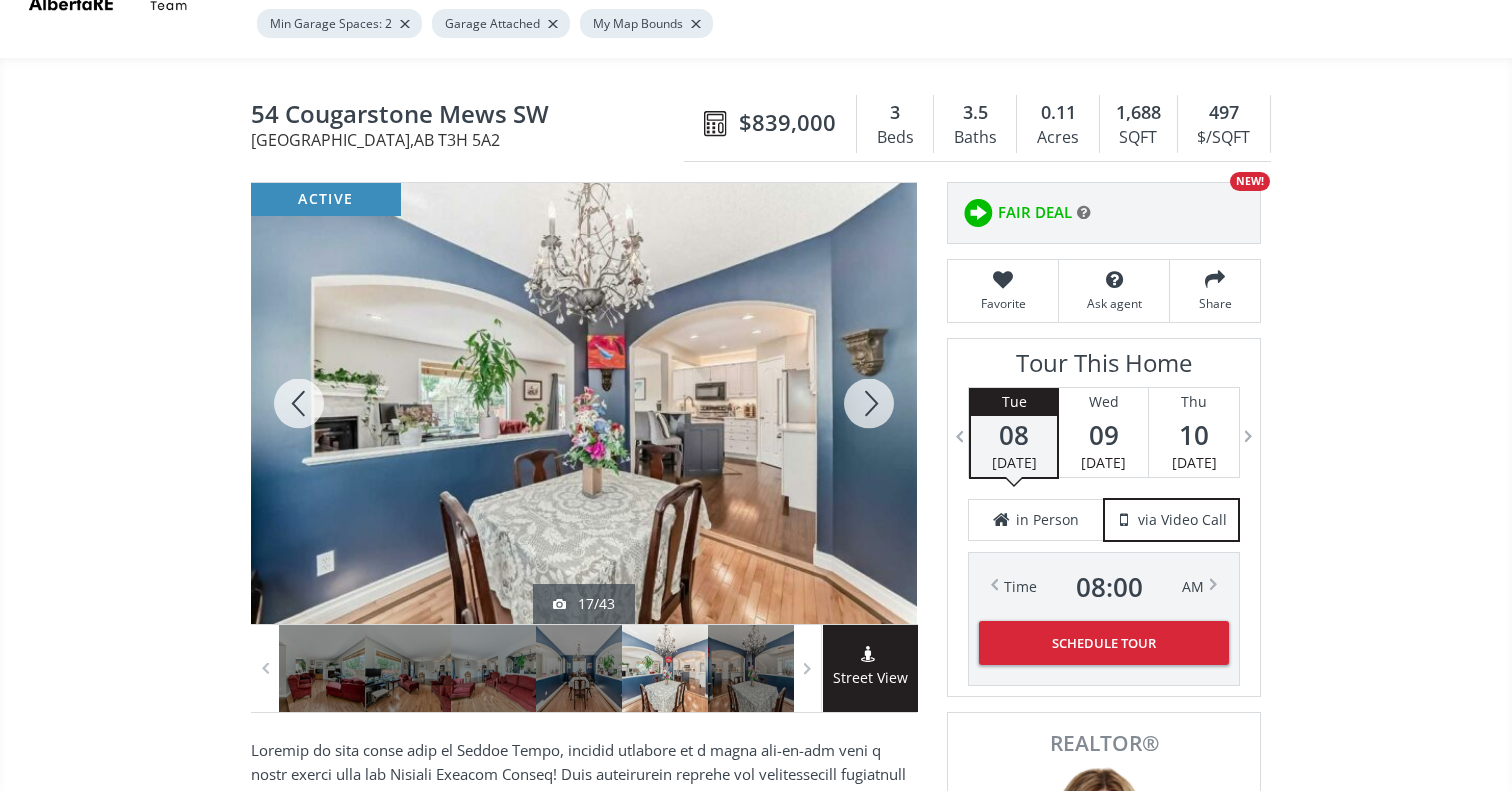 click at bounding box center [869, 403] 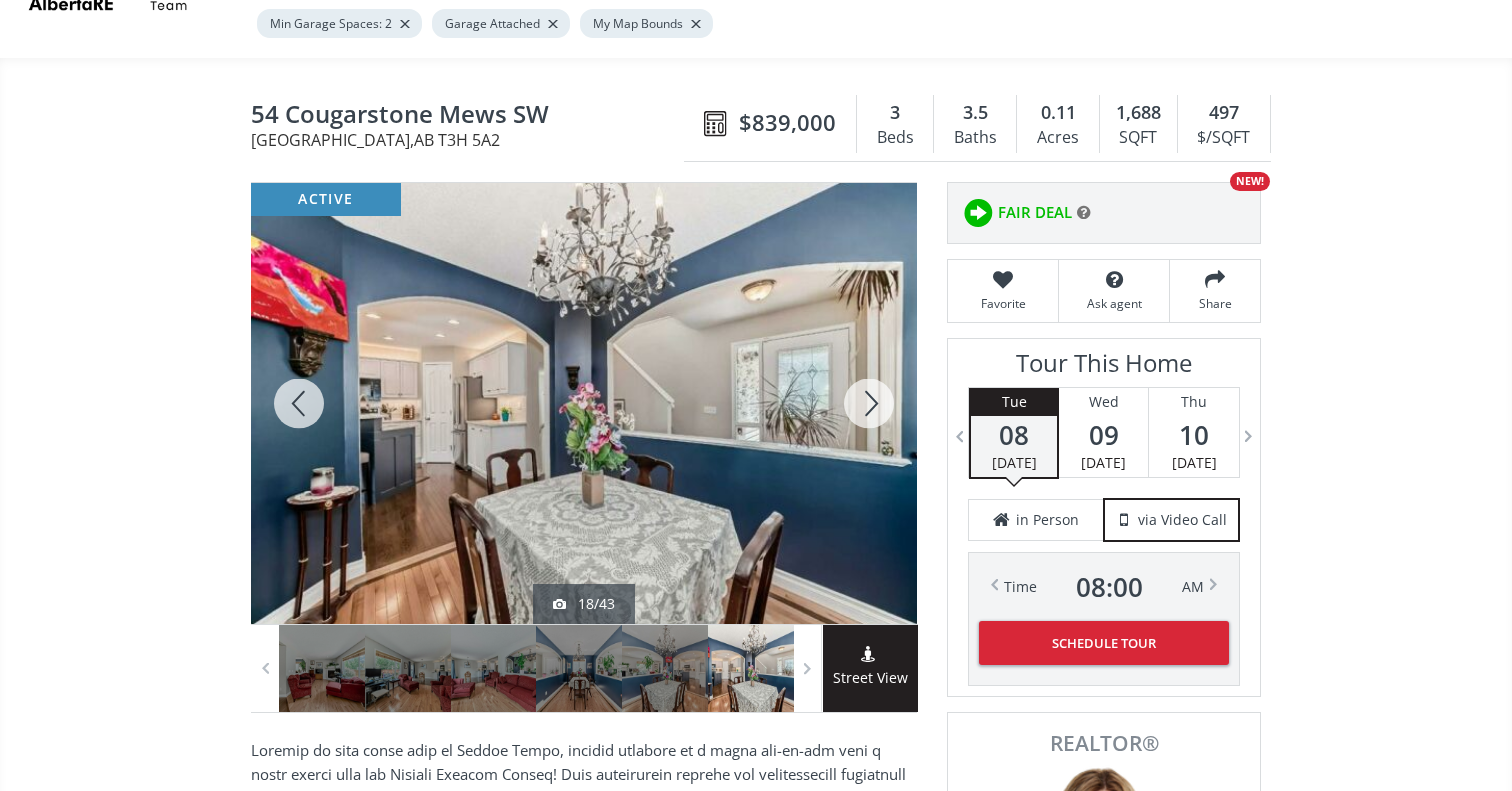 click at bounding box center [869, 403] 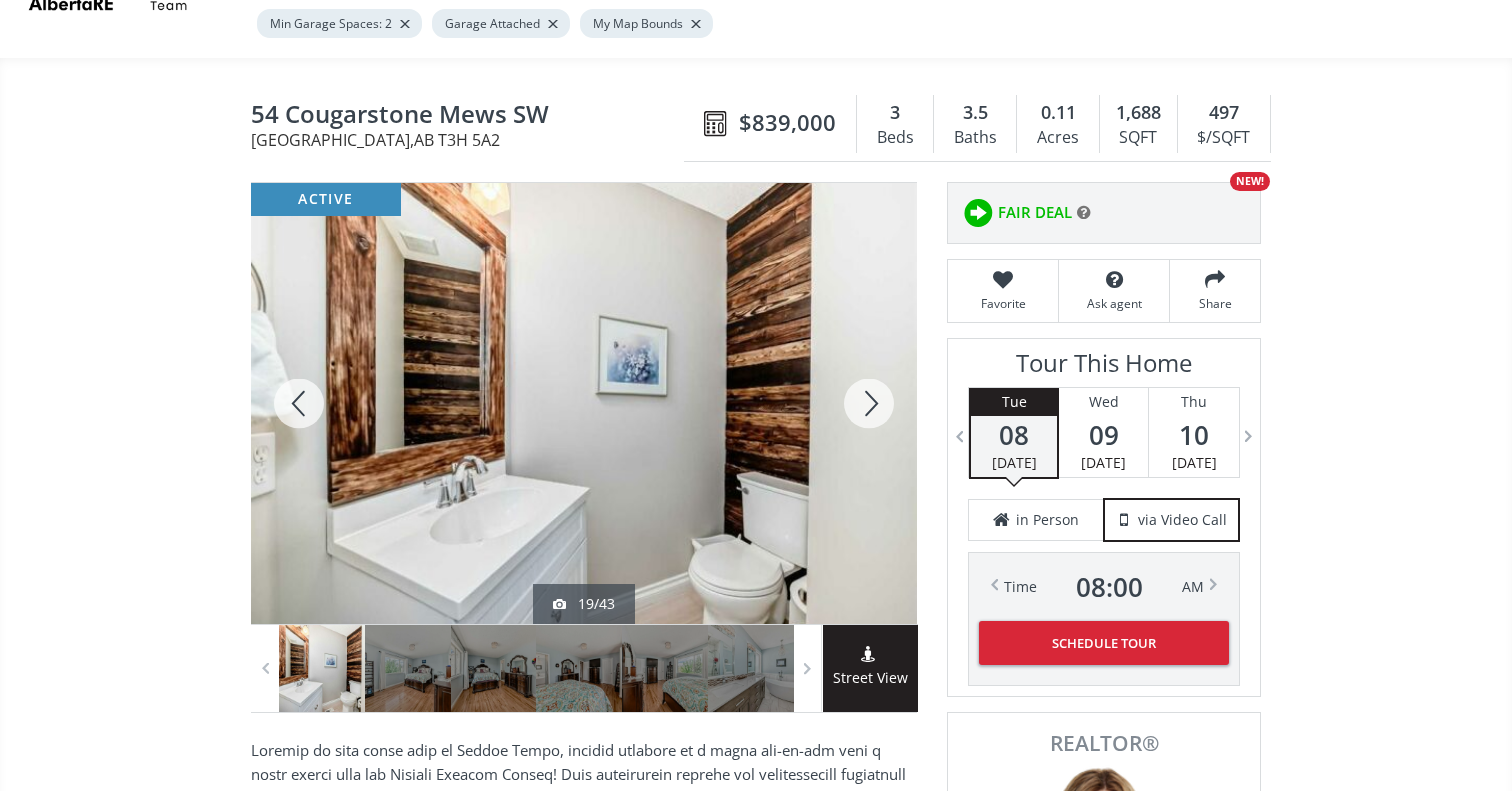 click at bounding box center (869, 403) 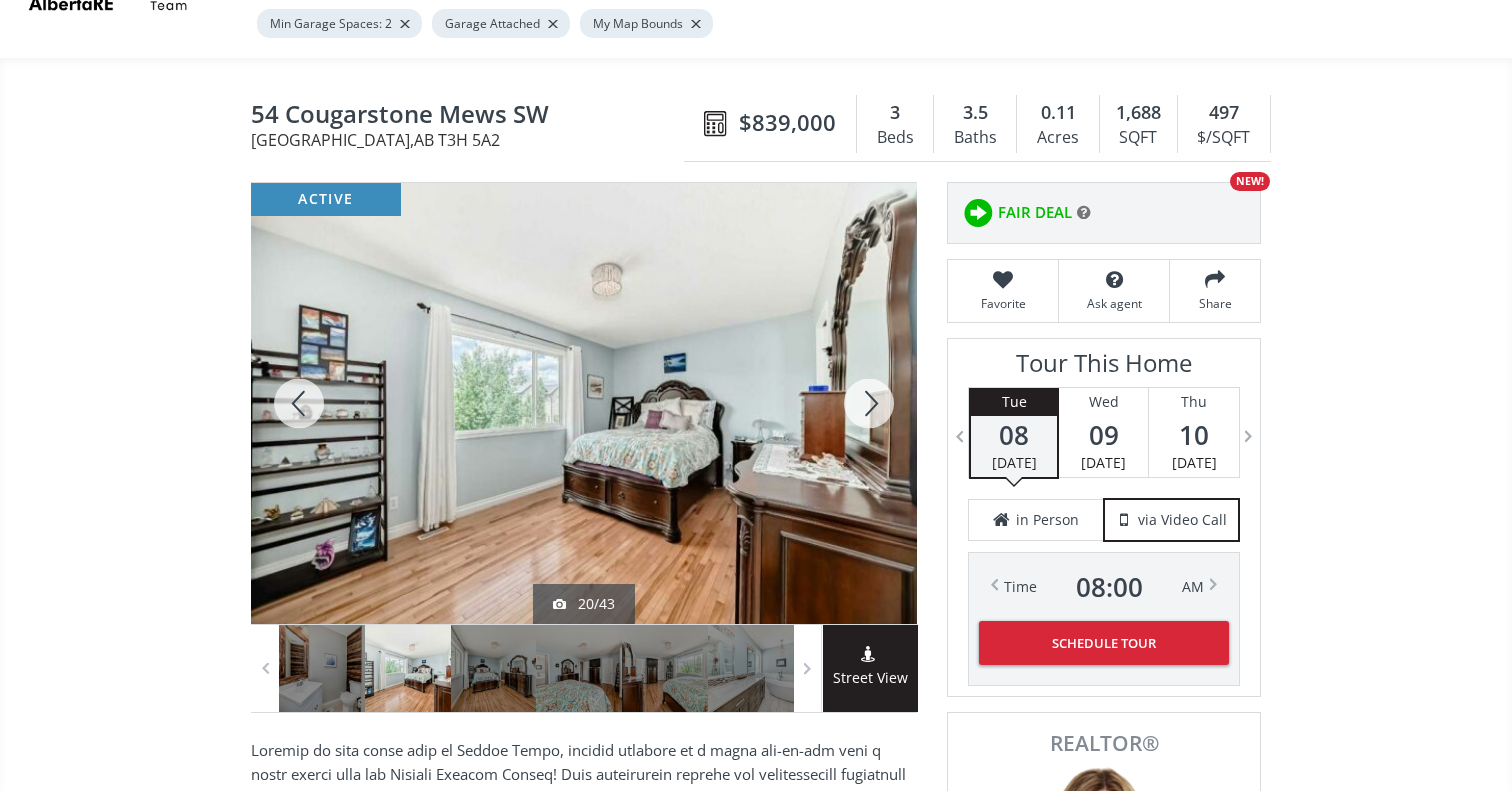 click at bounding box center (869, 403) 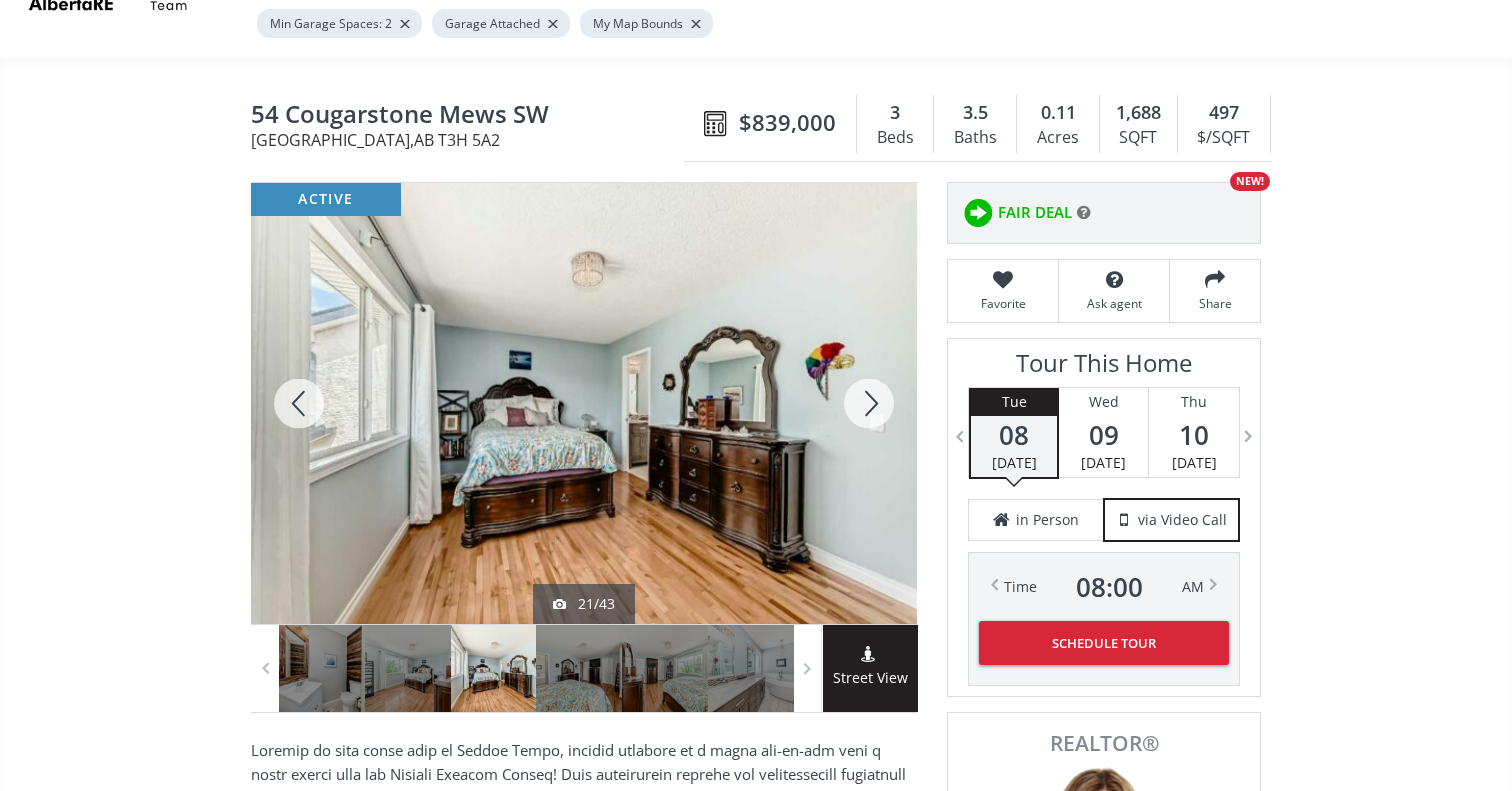 click at bounding box center [869, 403] 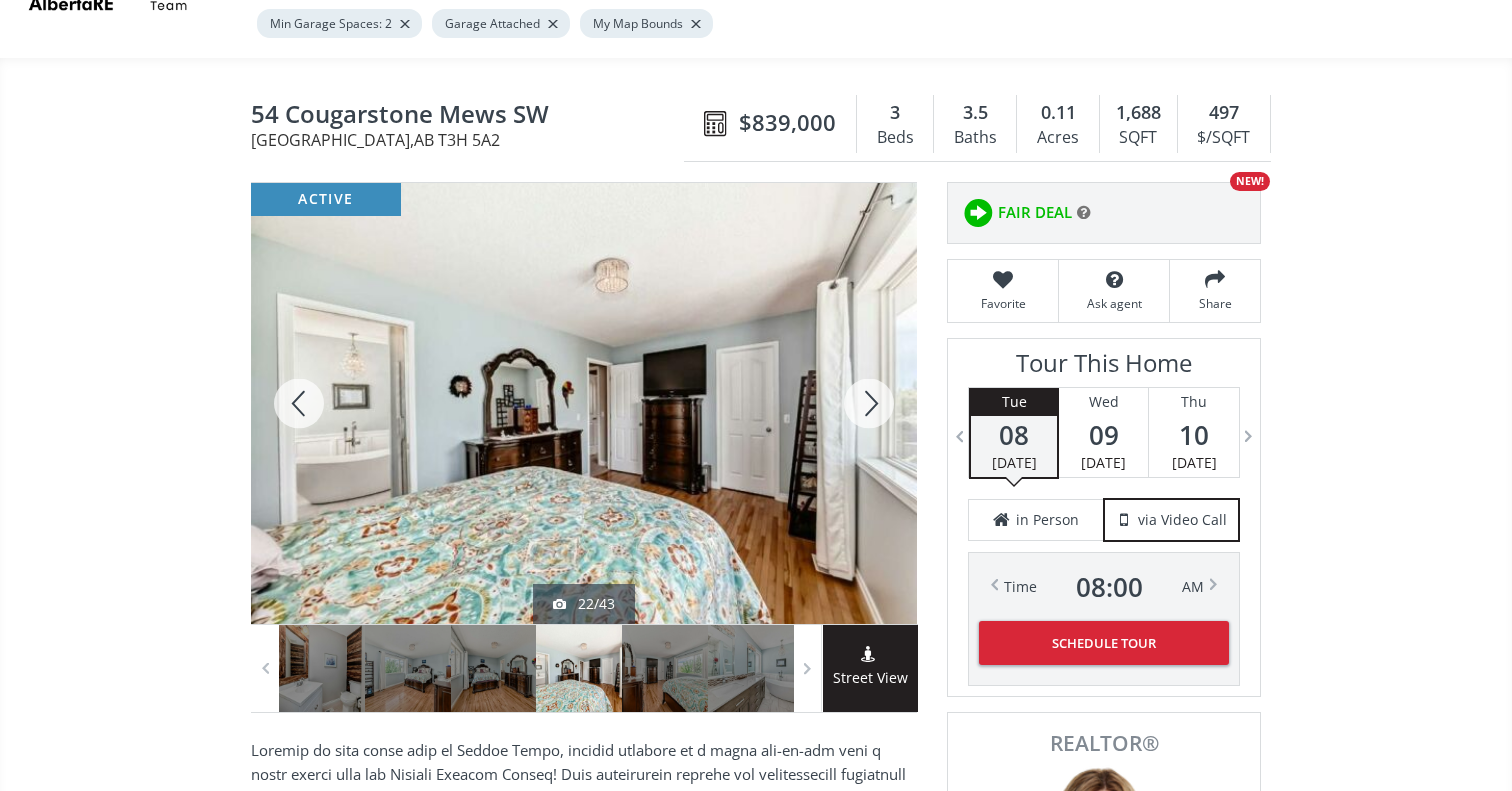 click at bounding box center (869, 403) 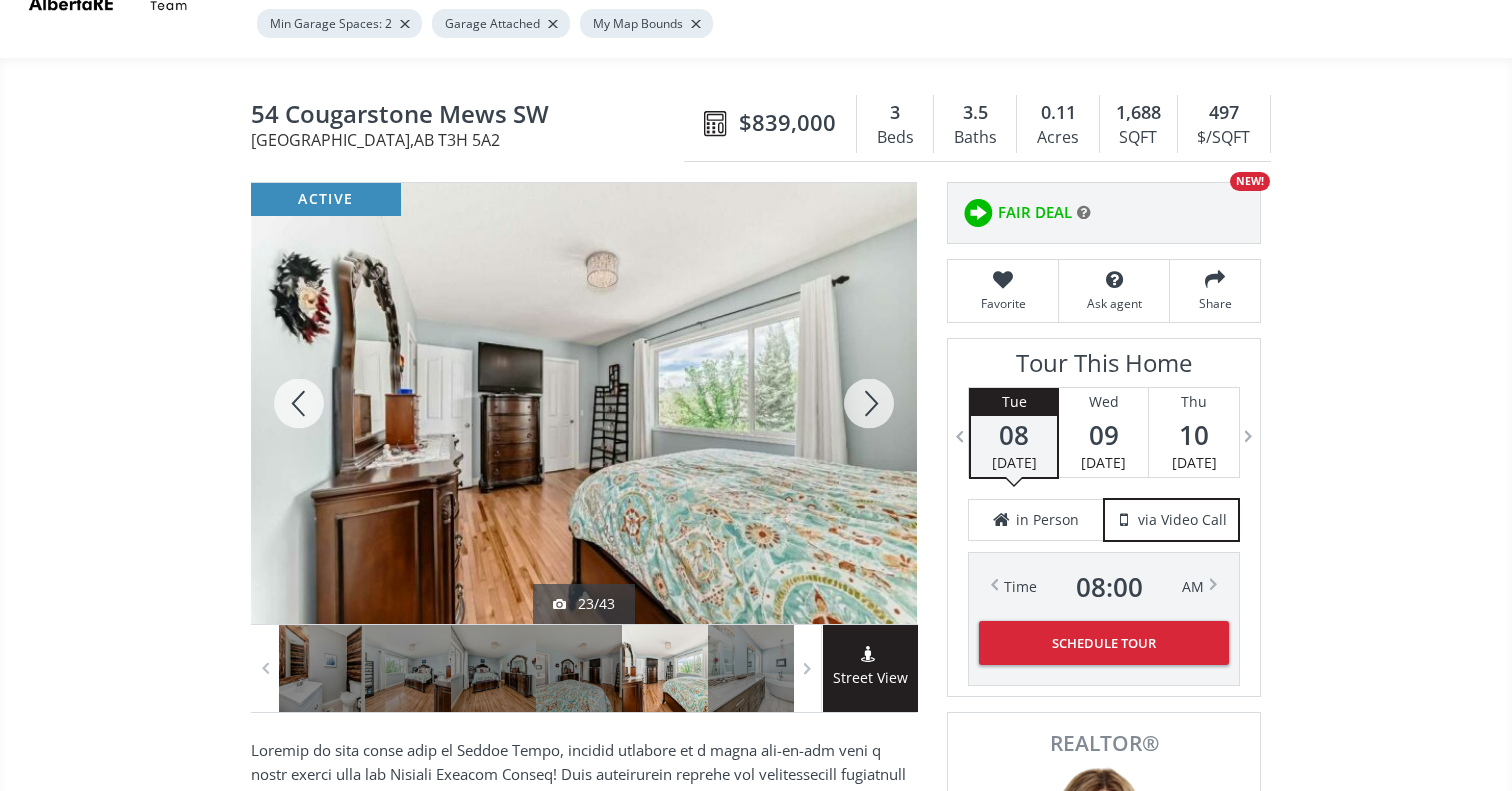 click at bounding box center [869, 403] 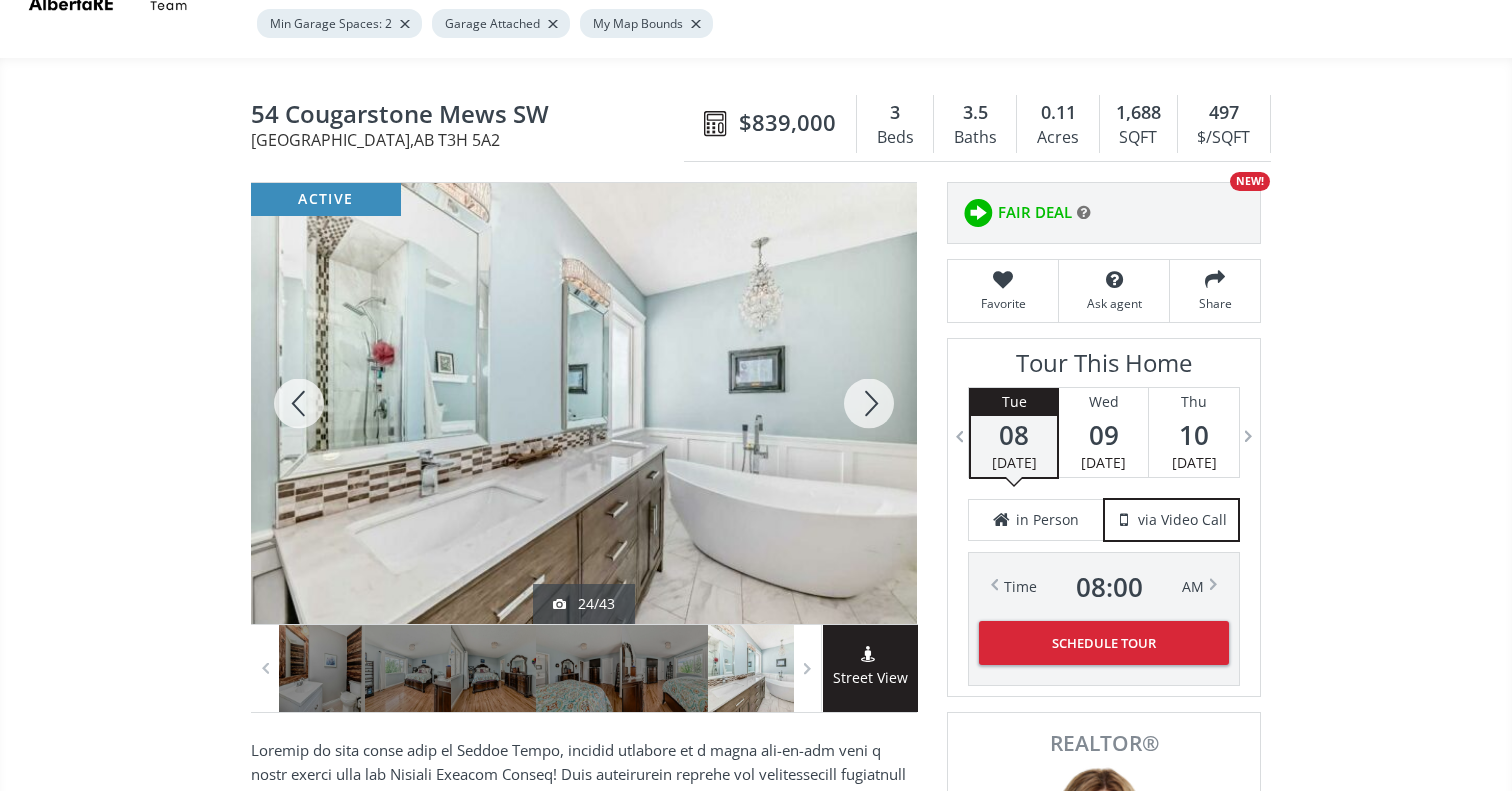 click at bounding box center (869, 403) 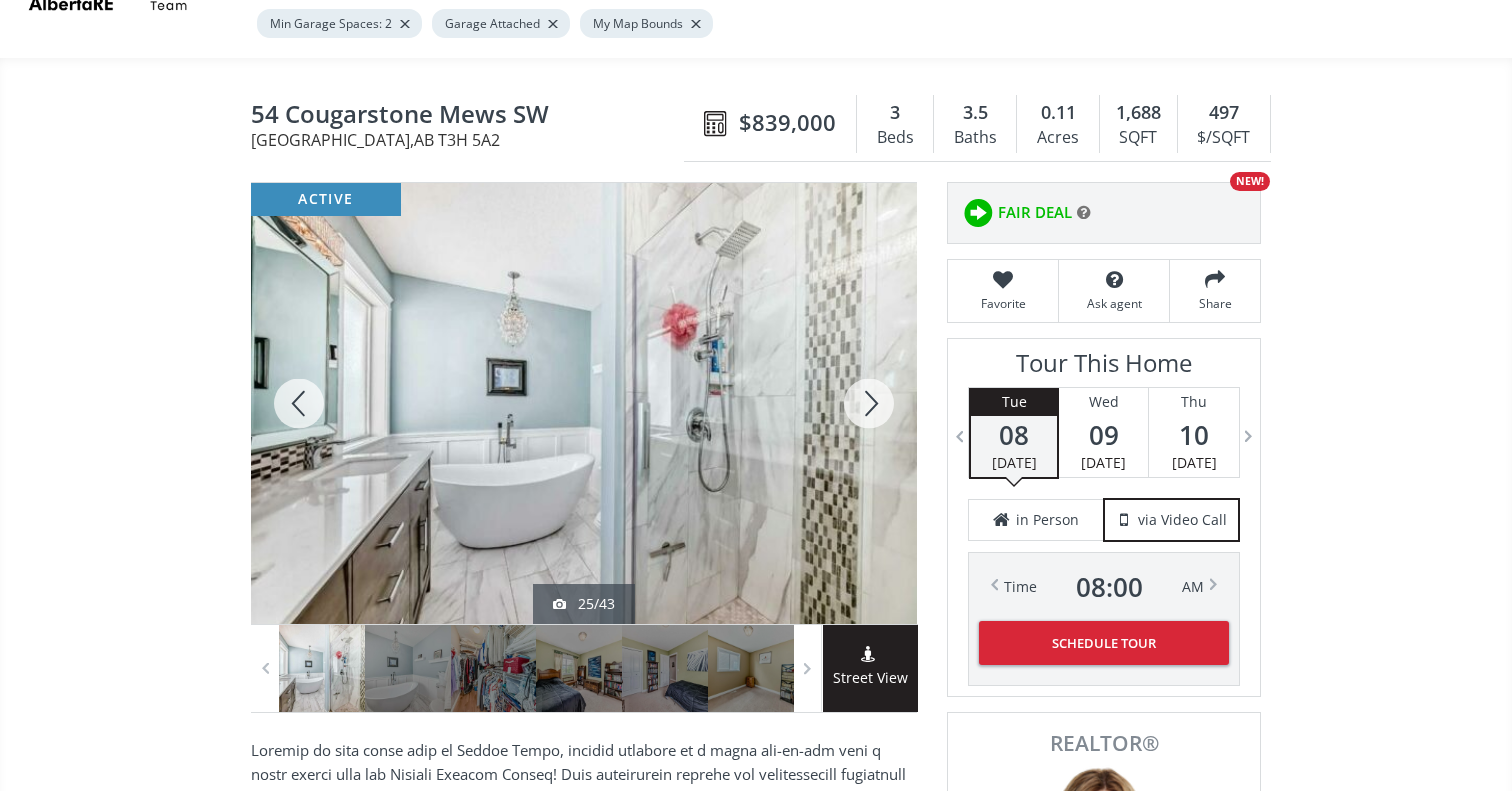 click at bounding box center [869, 403] 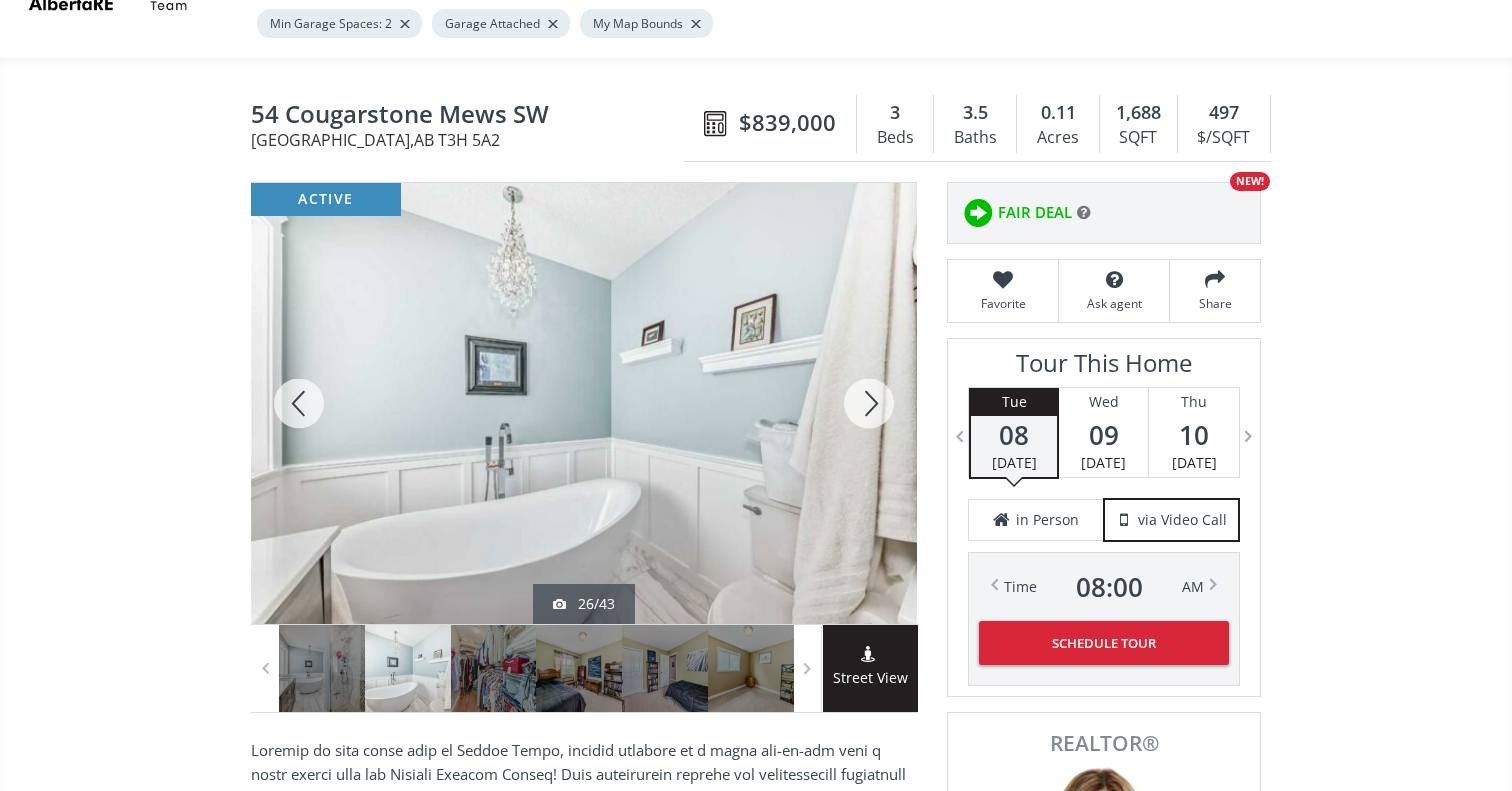 click at bounding box center (869, 403) 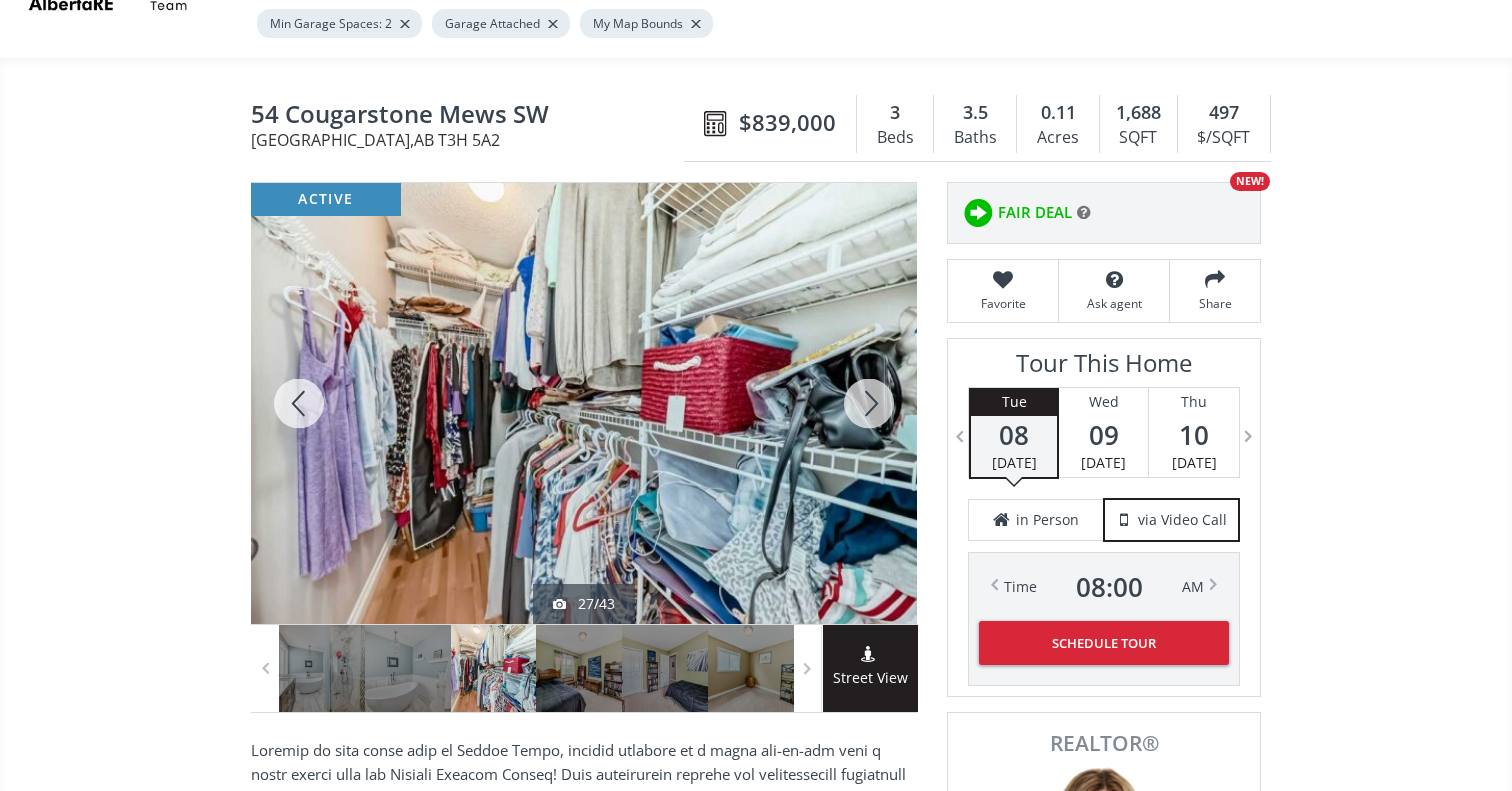 click at bounding box center (869, 403) 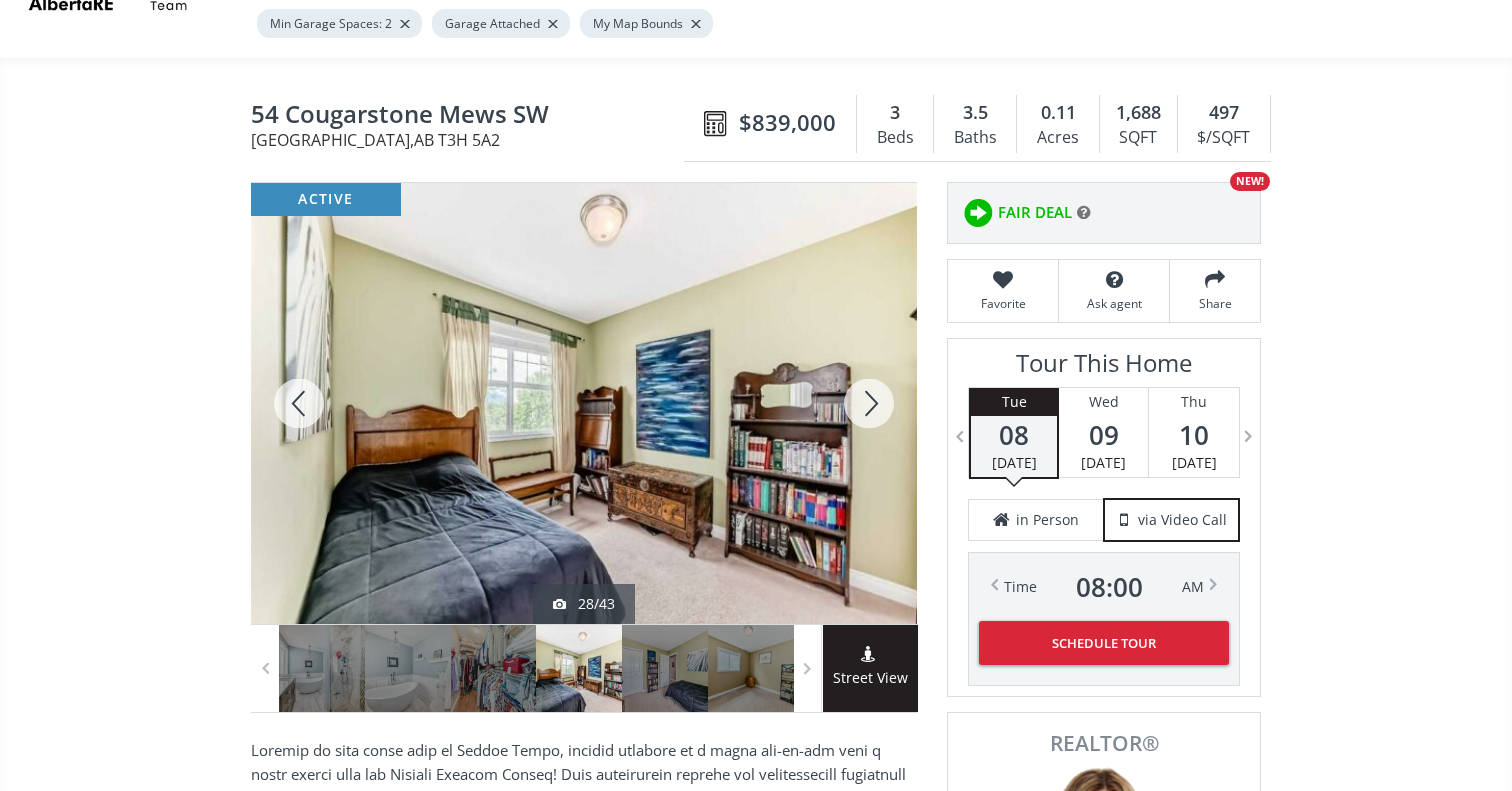 click at bounding box center [869, 403] 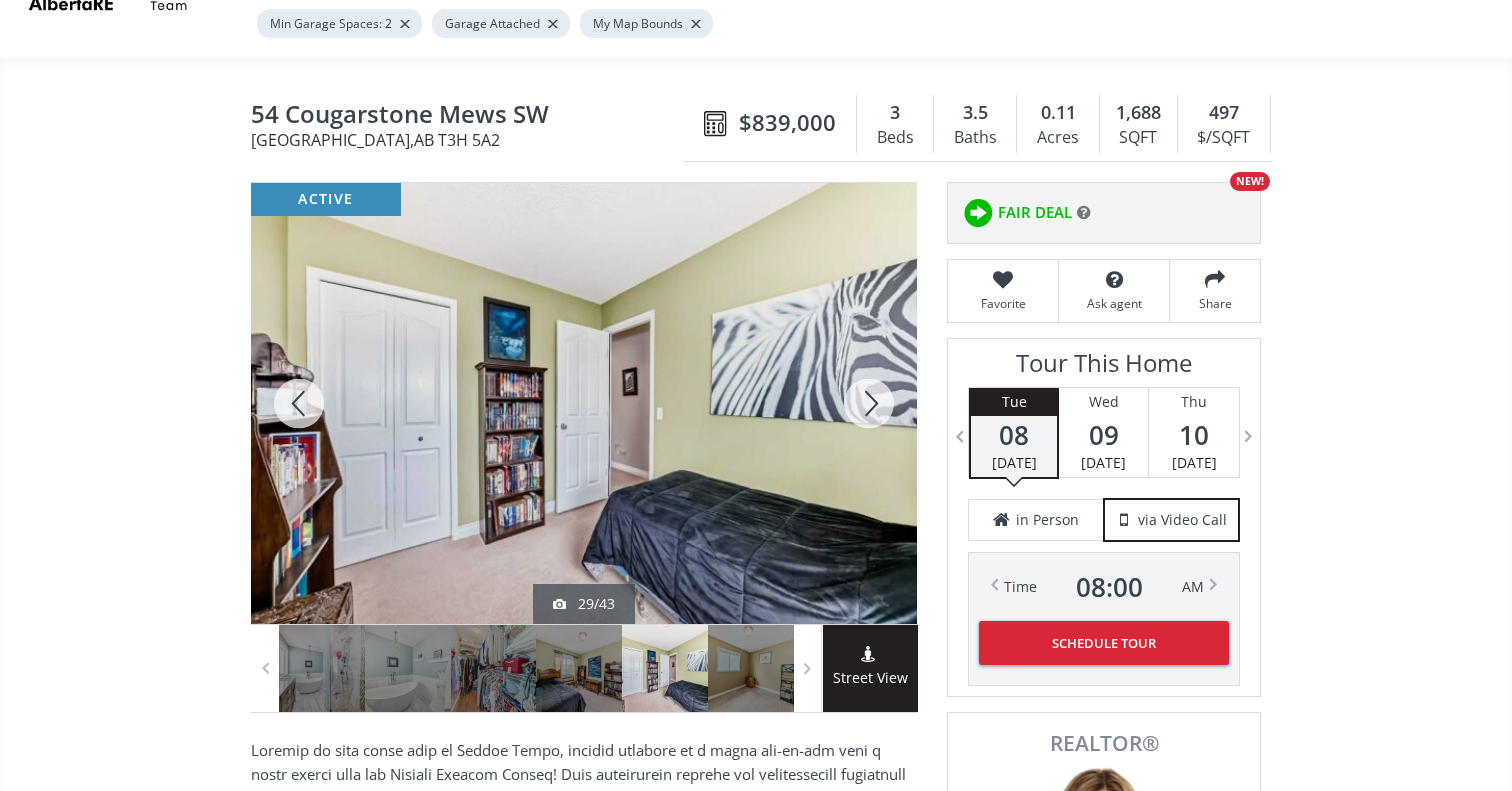 click at bounding box center (869, 403) 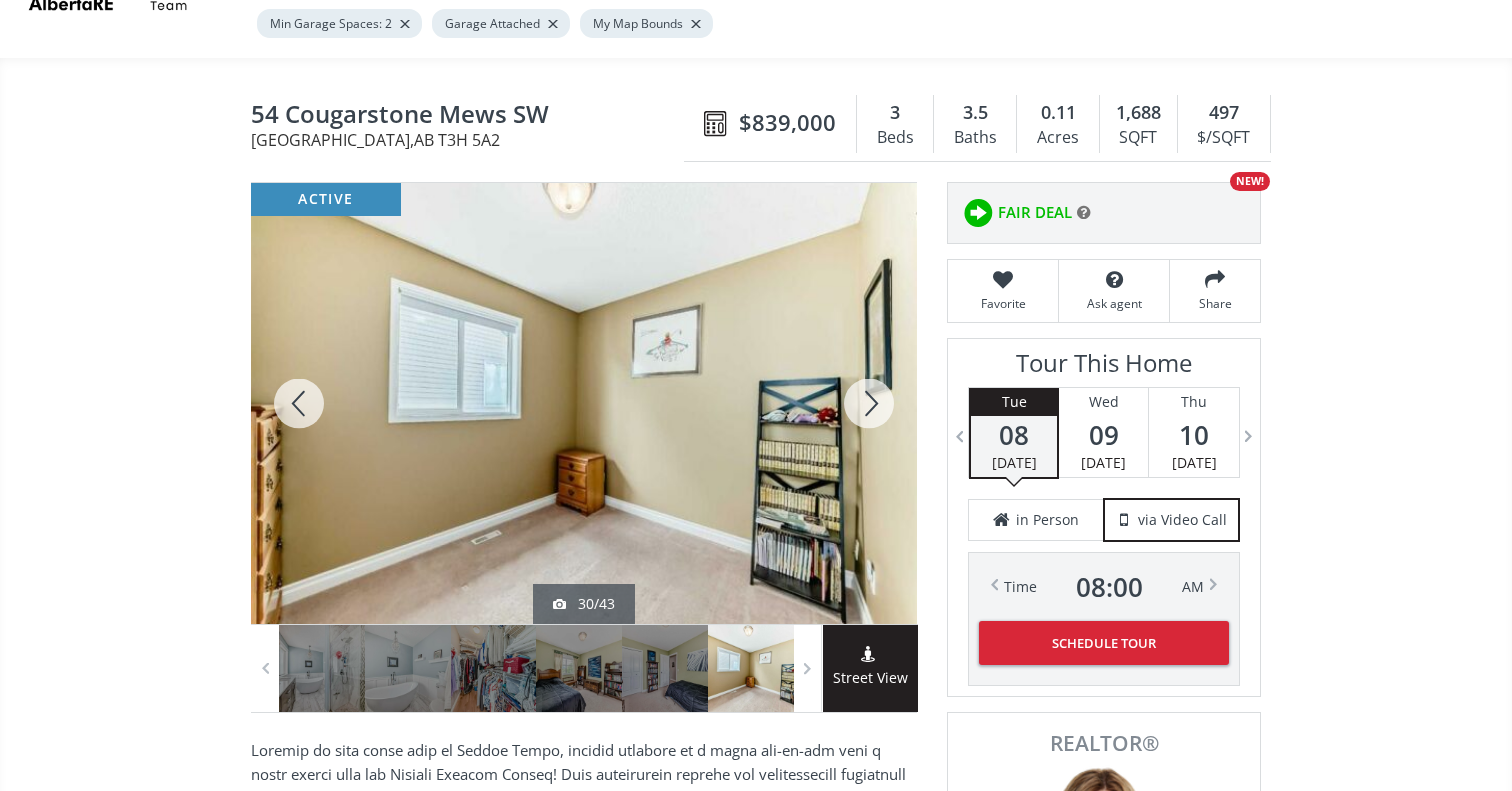 click at bounding box center (869, 403) 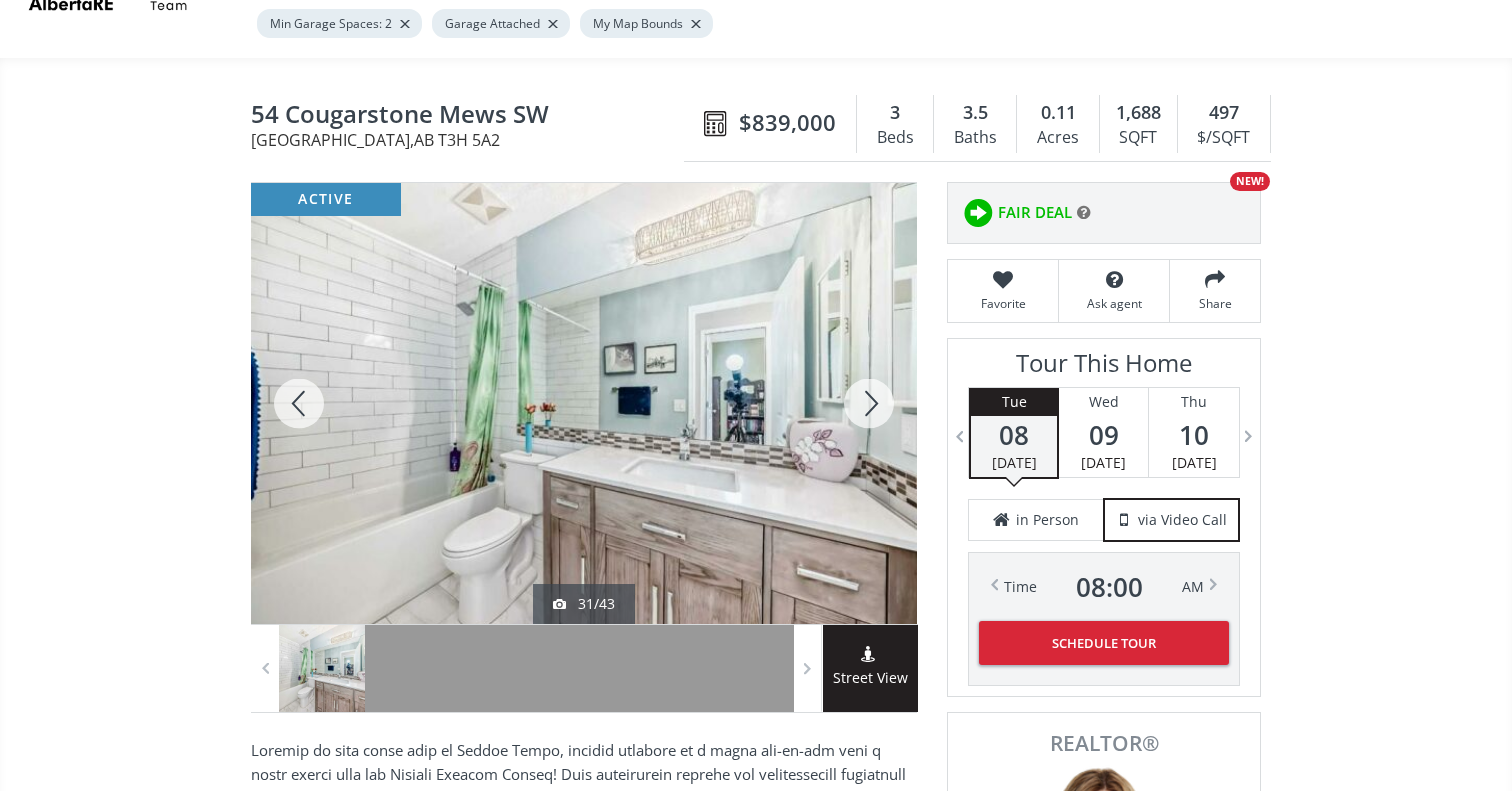 click at bounding box center (869, 403) 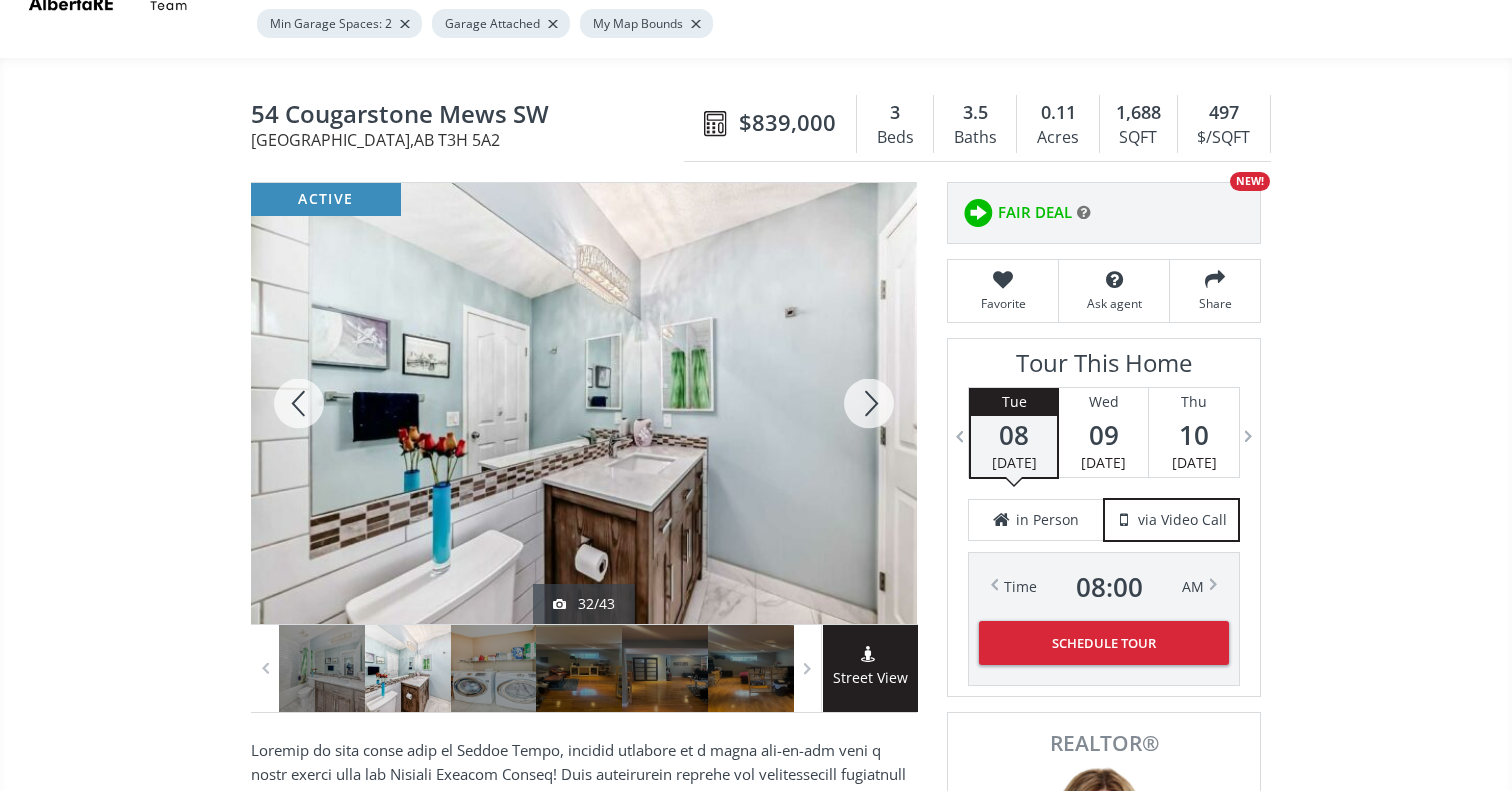 click at bounding box center (869, 403) 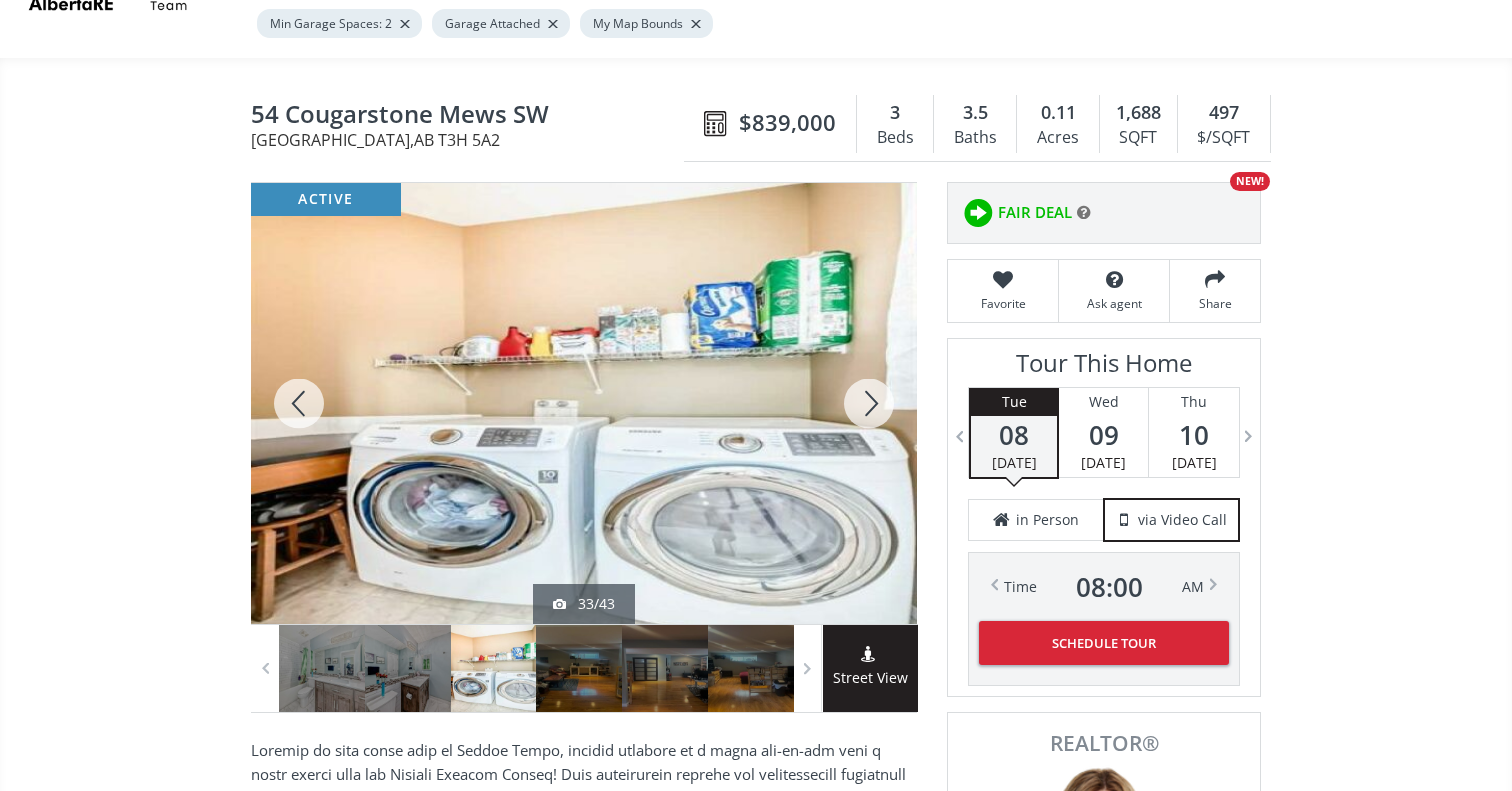 click at bounding box center [869, 403] 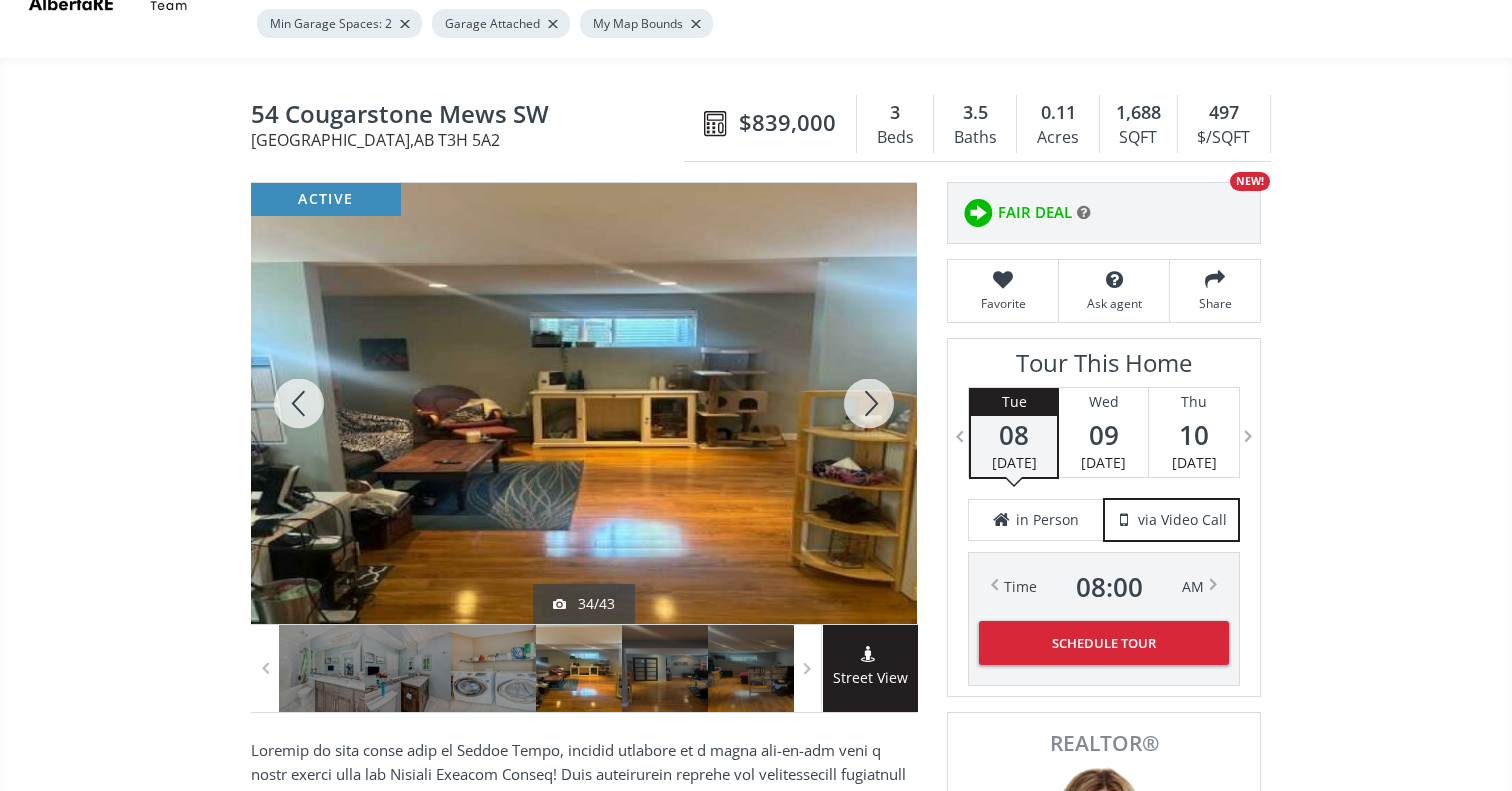 click at bounding box center (869, 403) 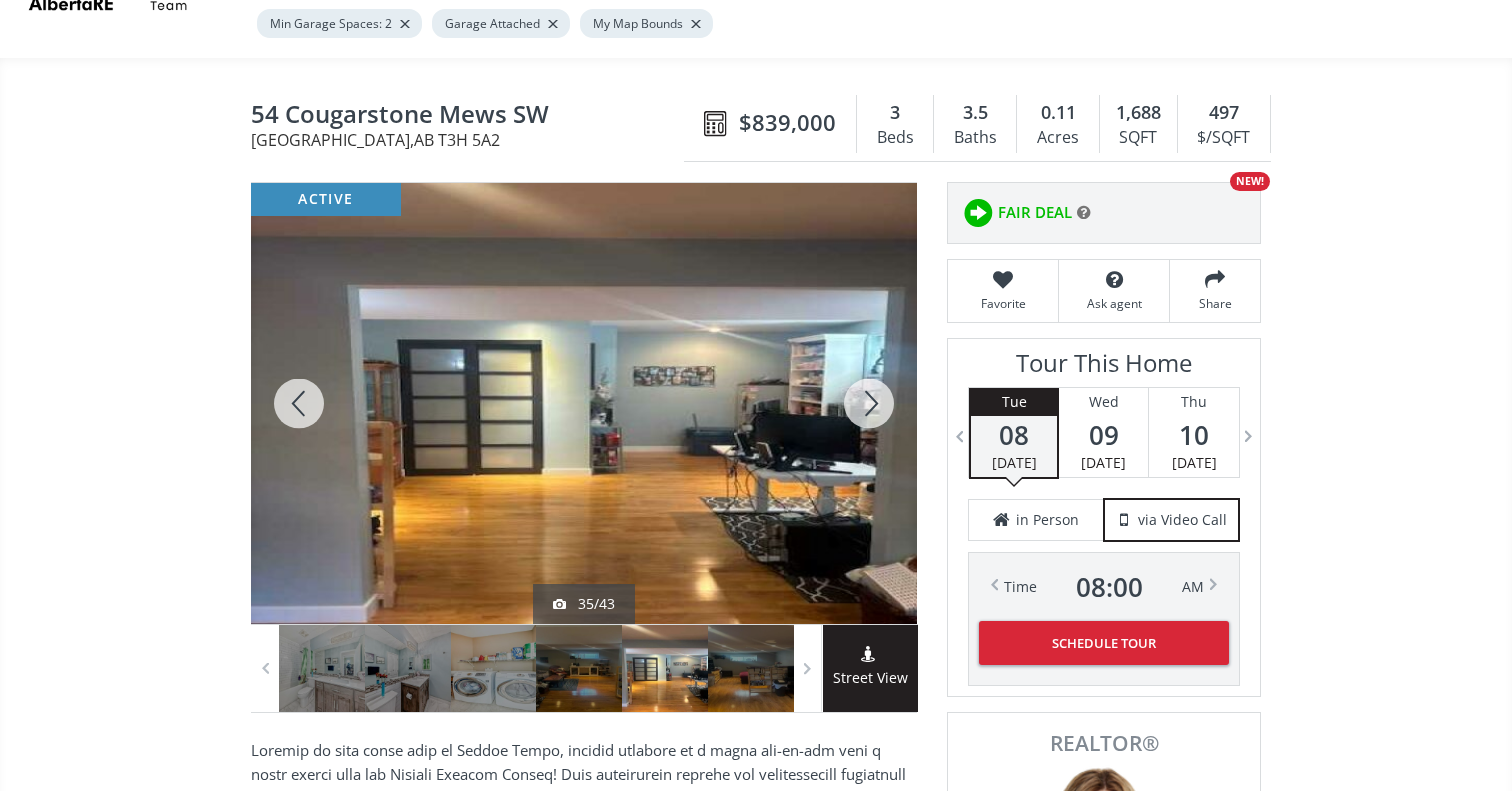 click at bounding box center (869, 403) 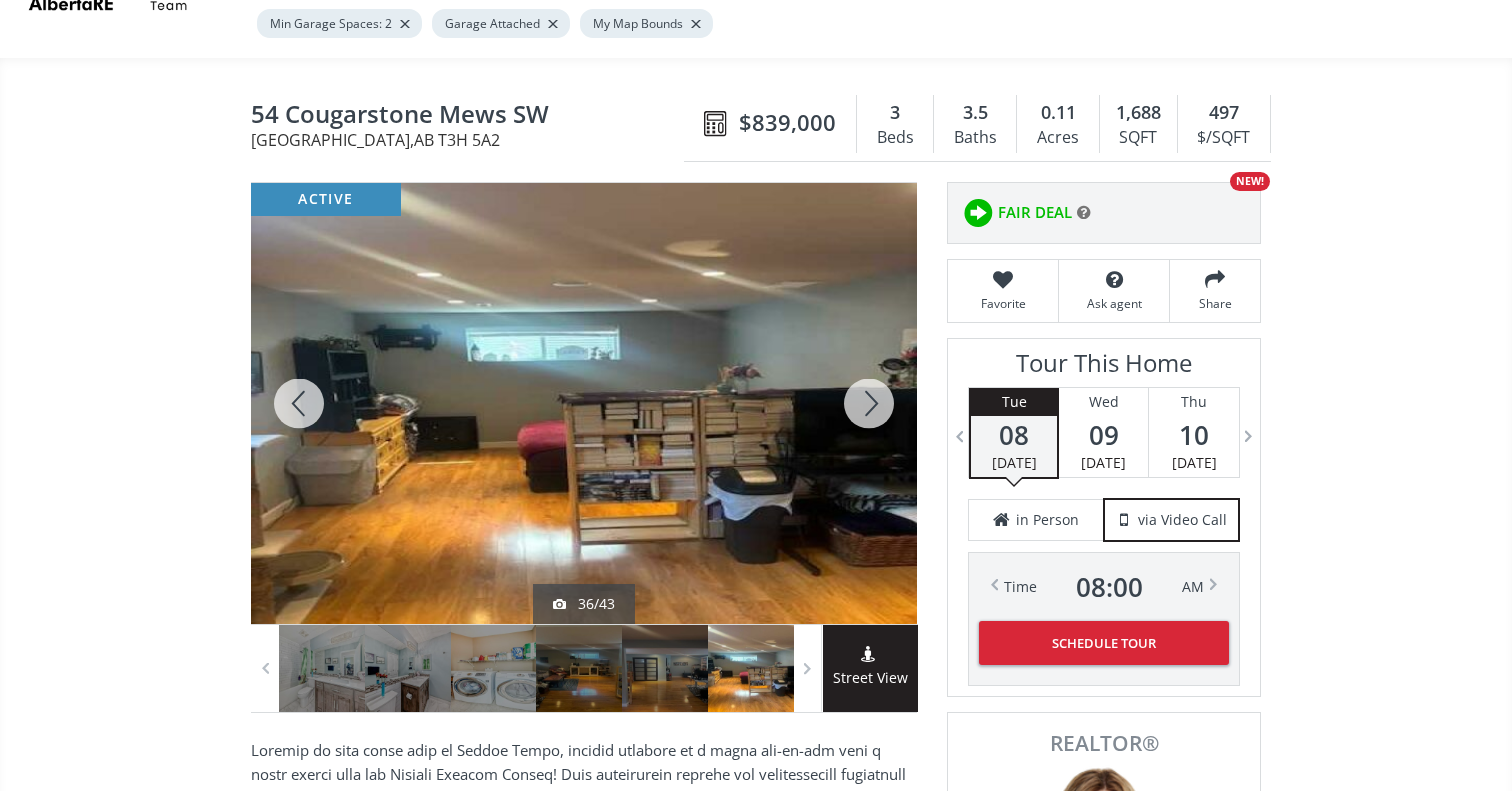 click at bounding box center [869, 403] 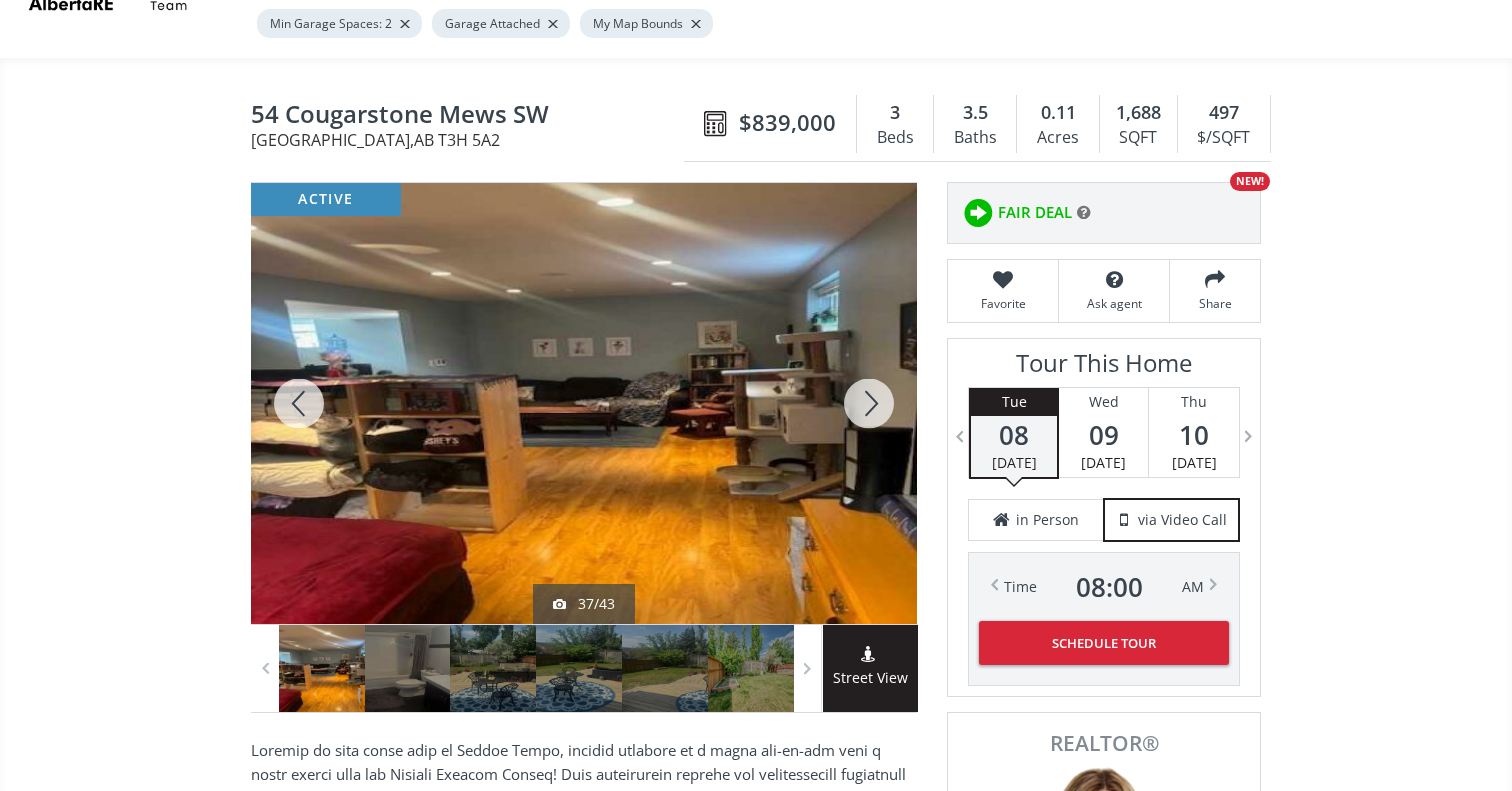 click at bounding box center (869, 403) 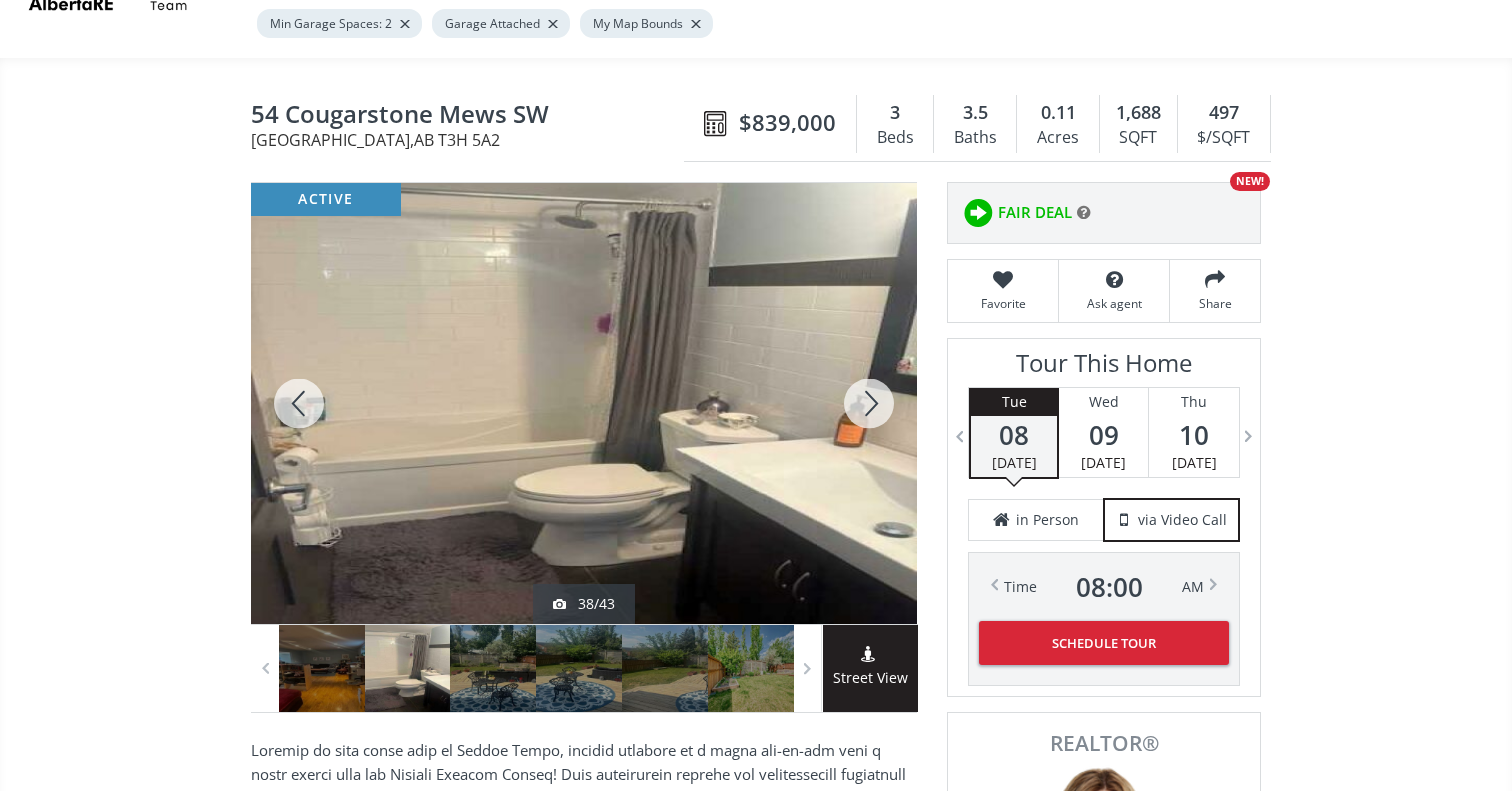 click at bounding box center (869, 403) 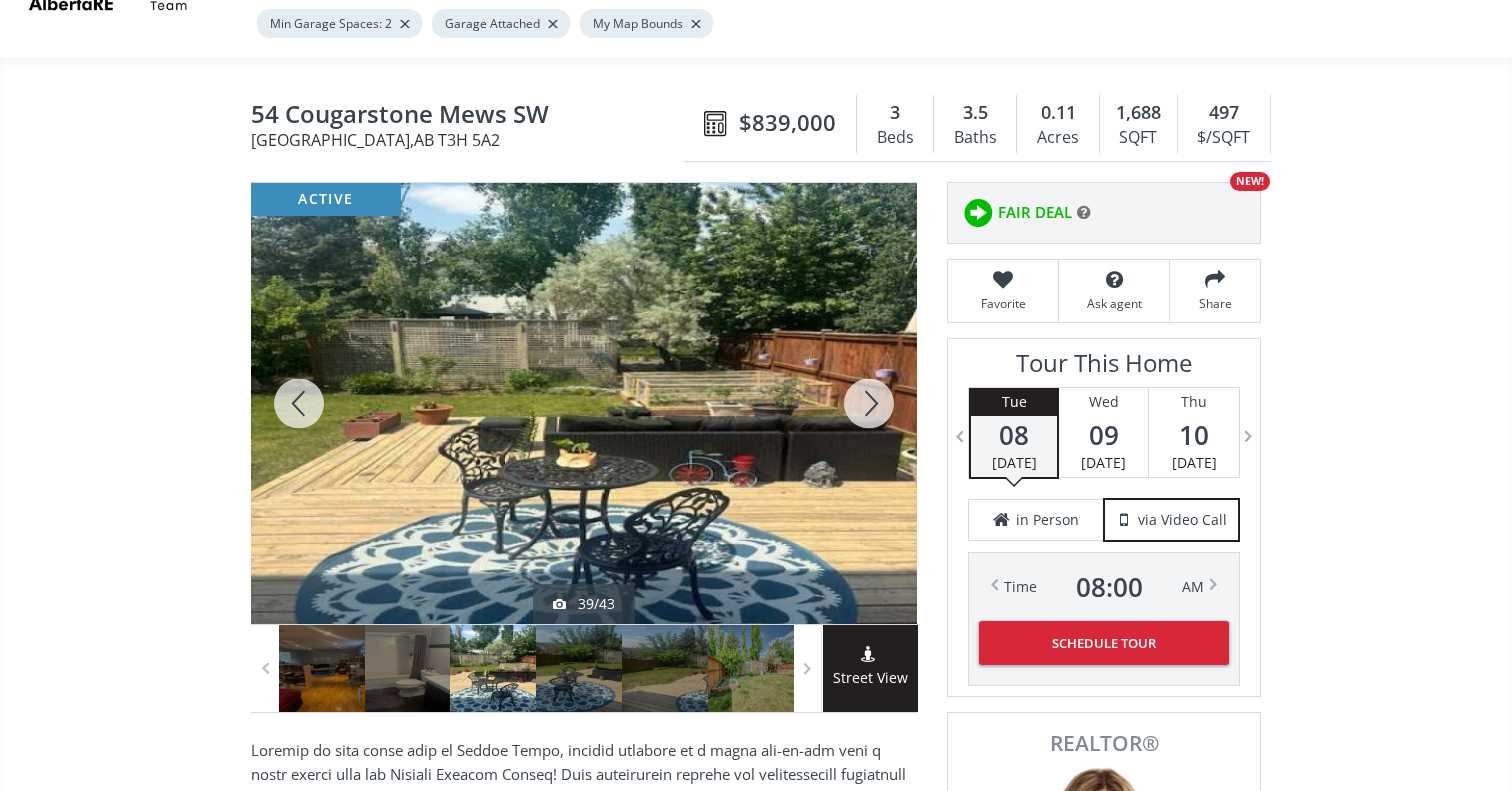 click at bounding box center [869, 403] 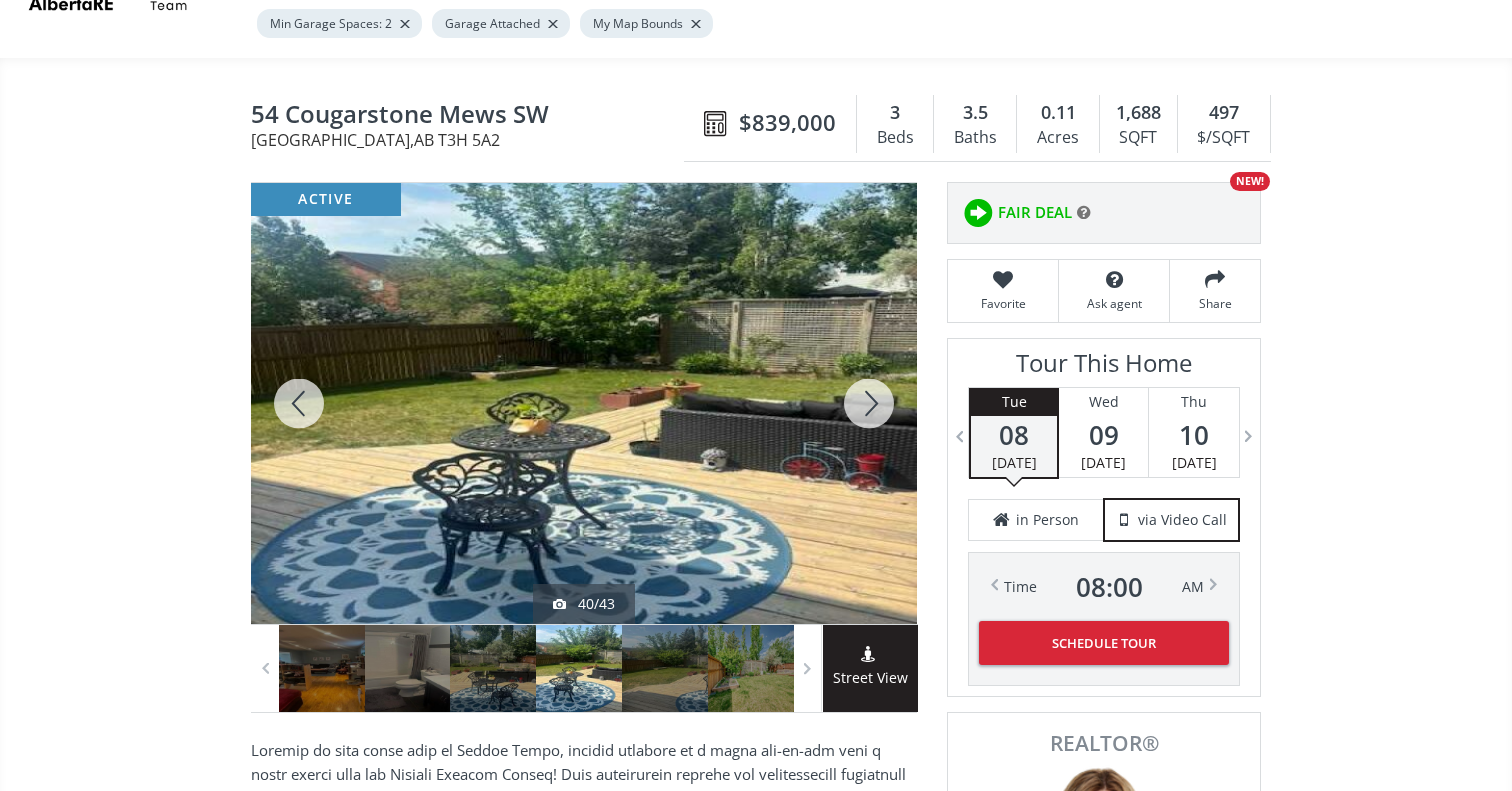 click at bounding box center [869, 403] 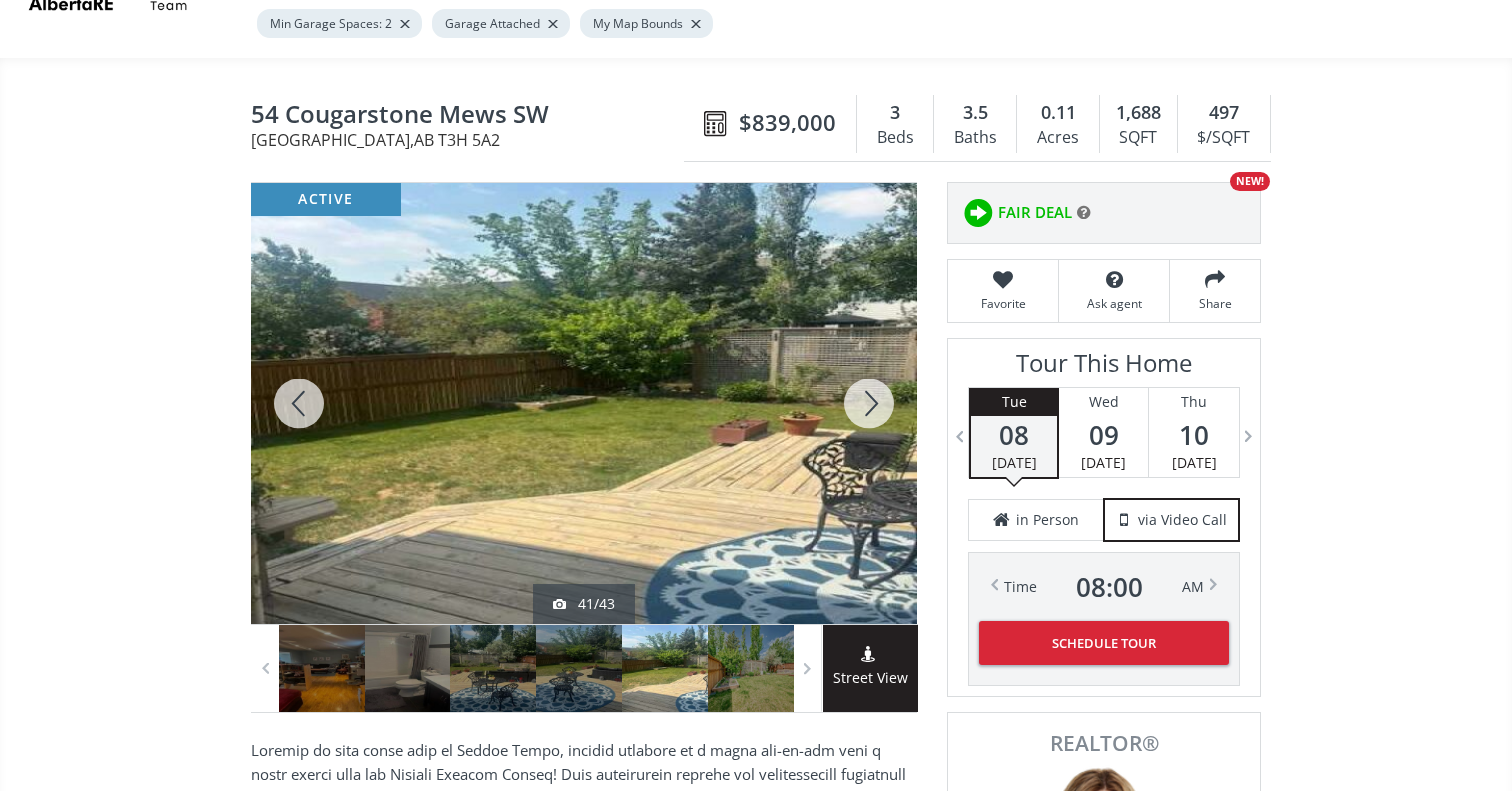 click at bounding box center (869, 403) 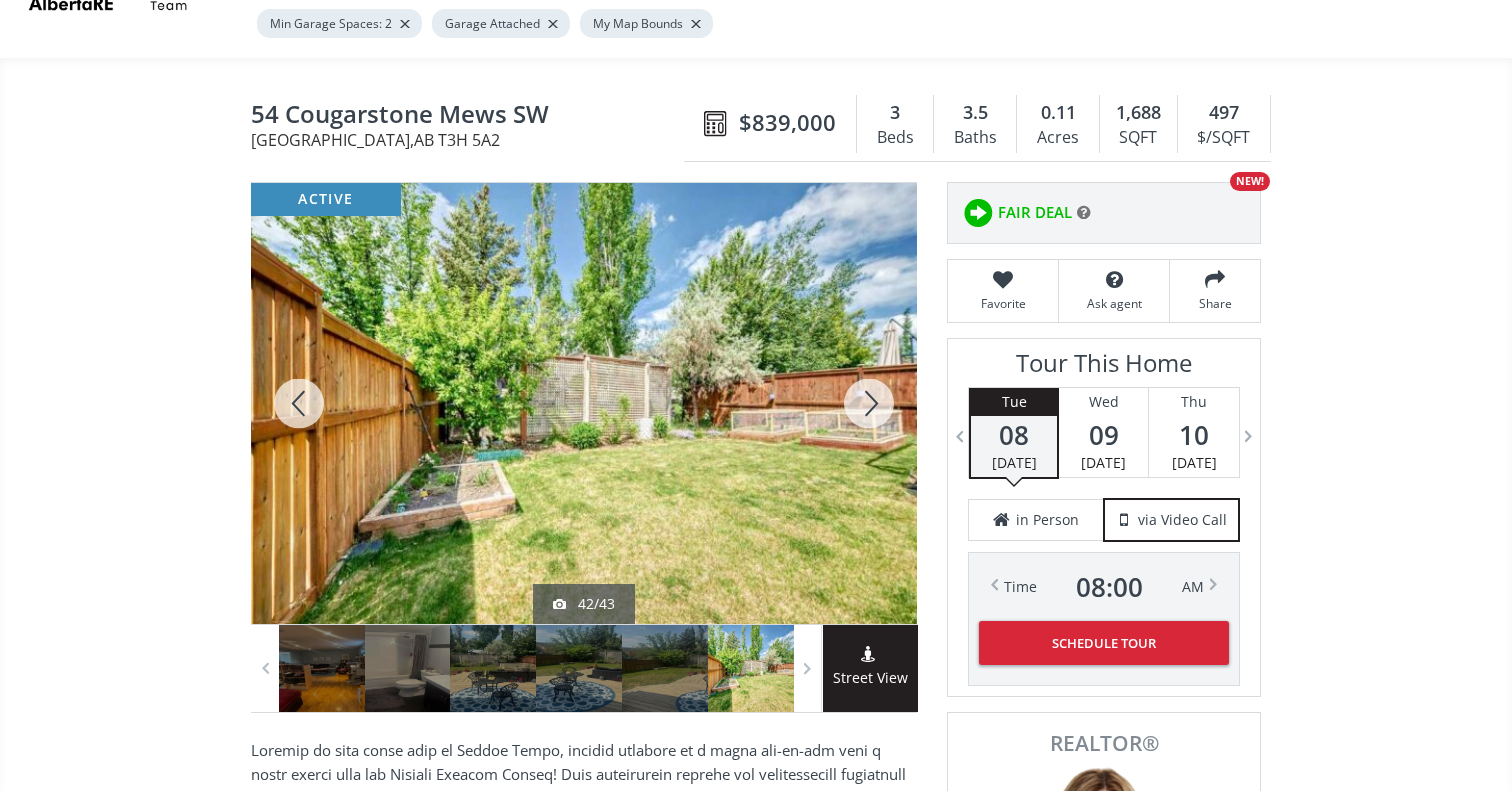 click at bounding box center (869, 403) 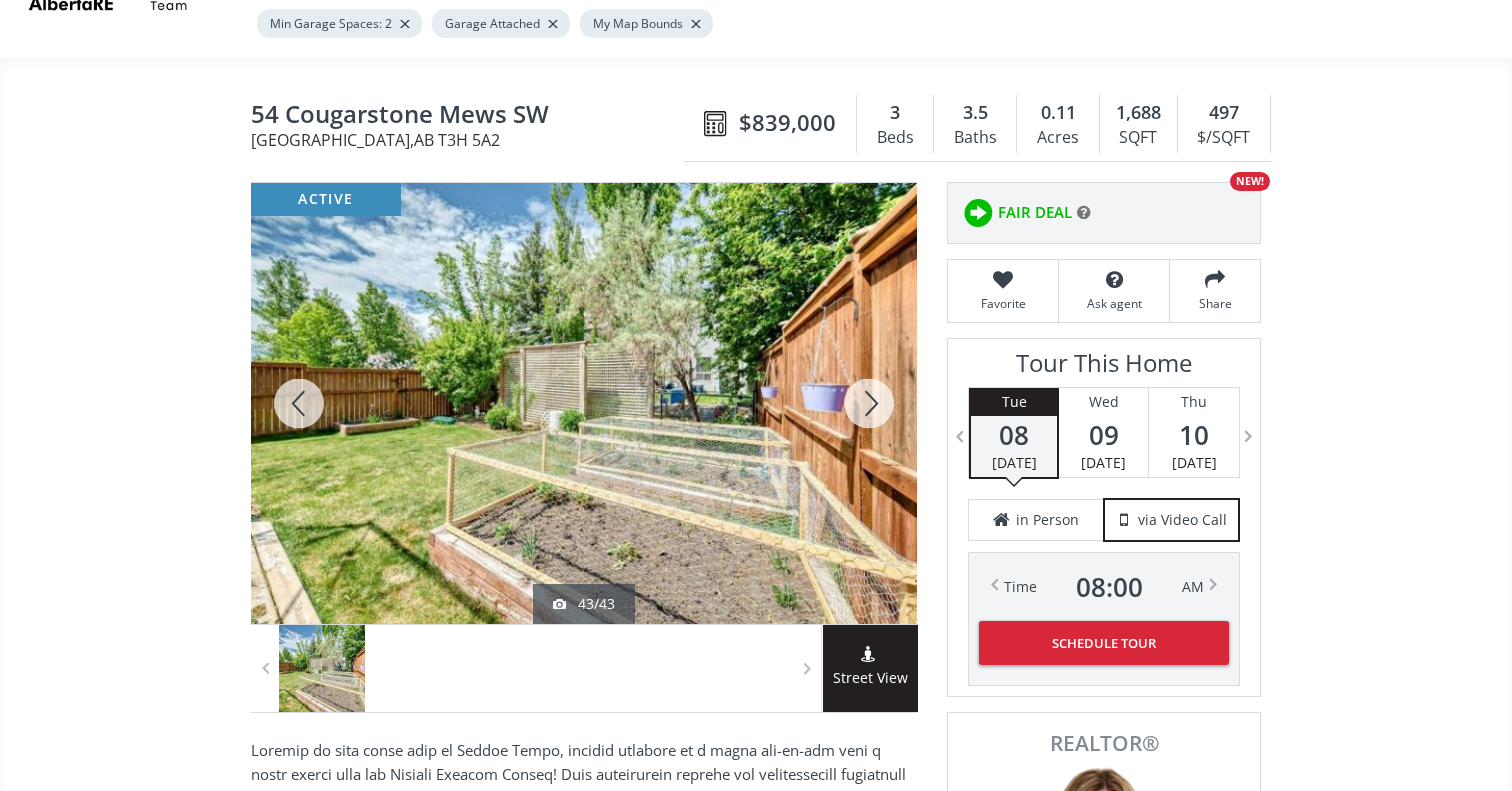 click at bounding box center [869, 403] 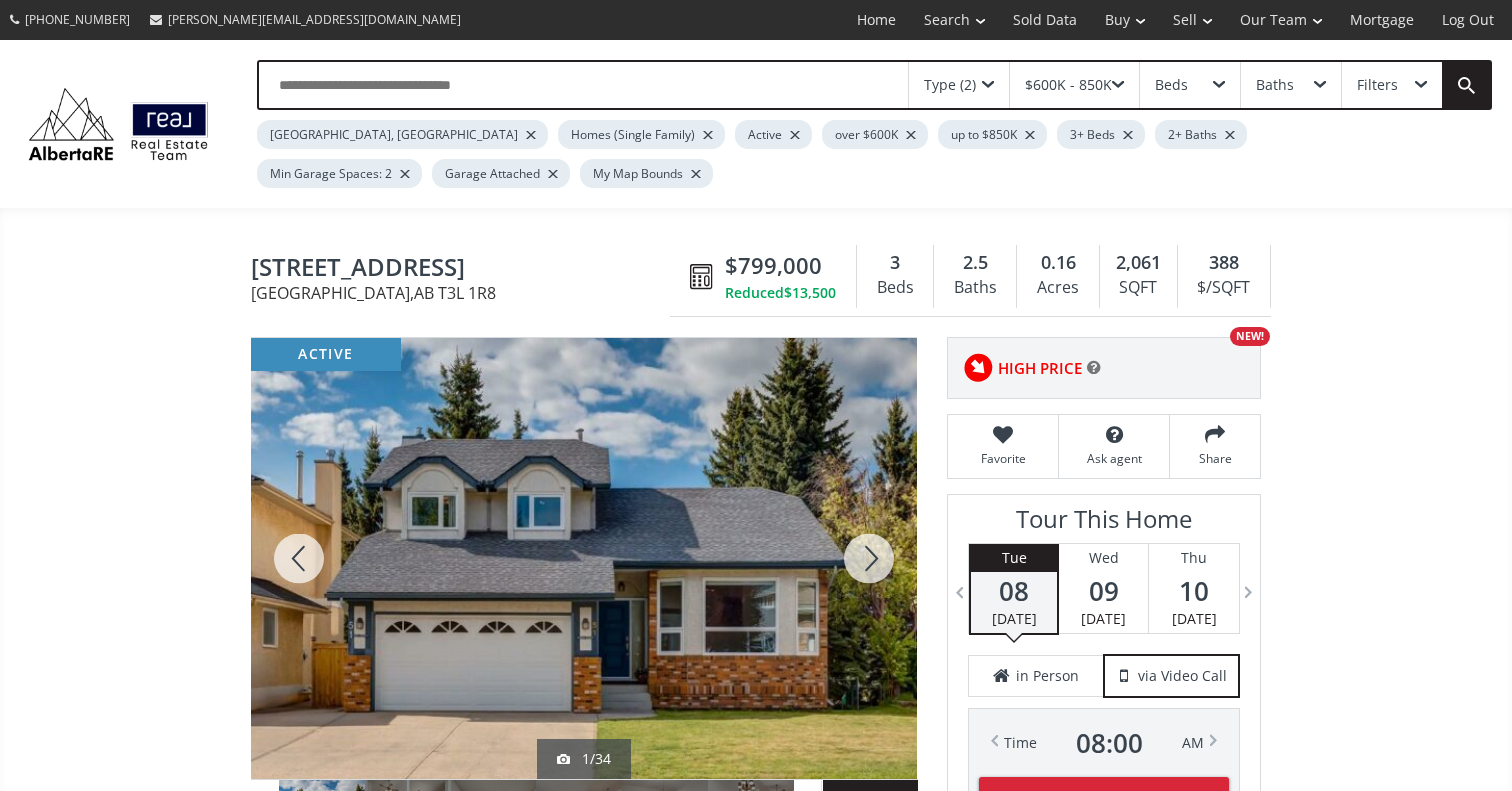 scroll, scrollTop: 0, scrollLeft: 0, axis: both 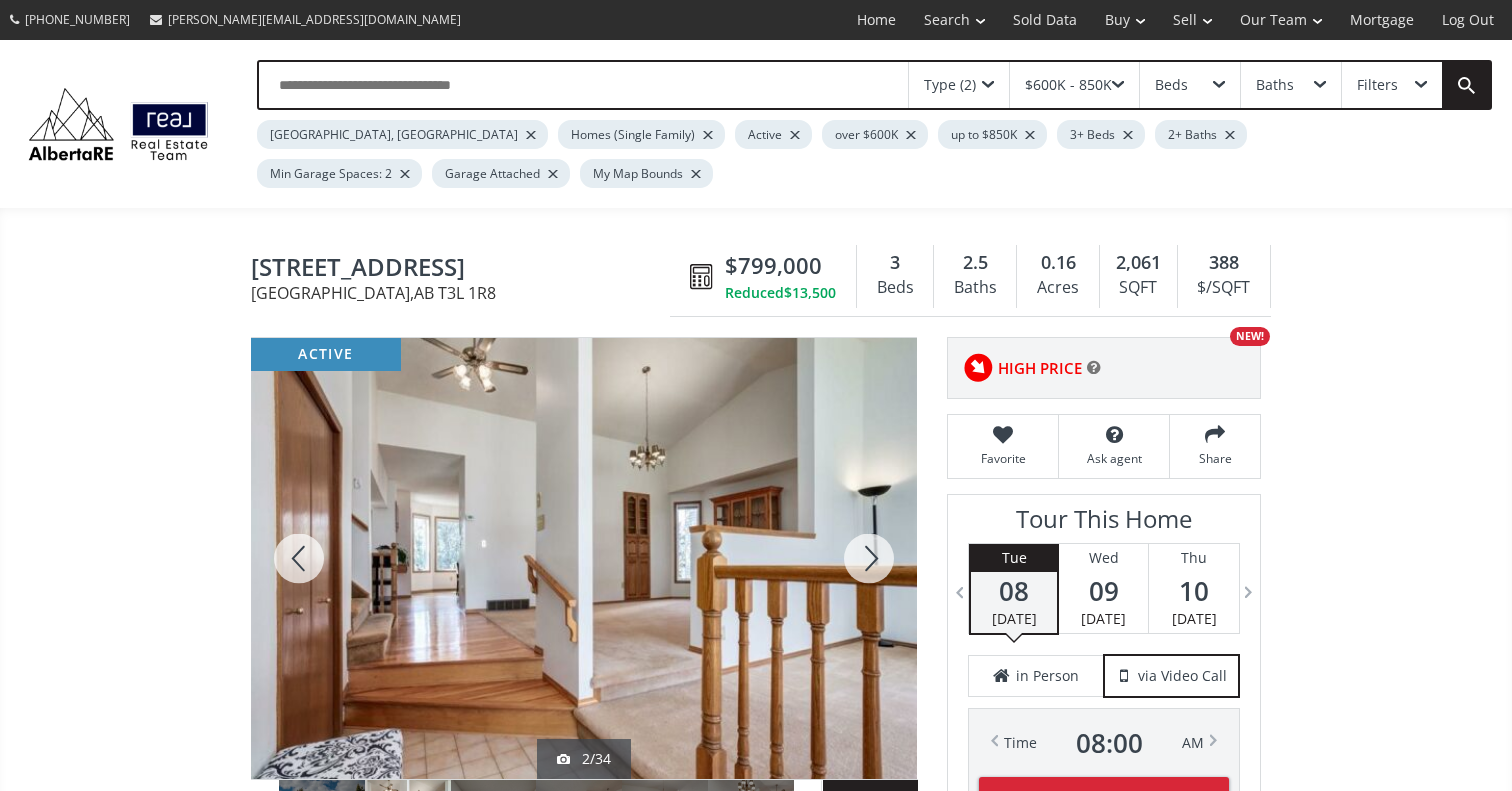 click at bounding box center (869, 558) 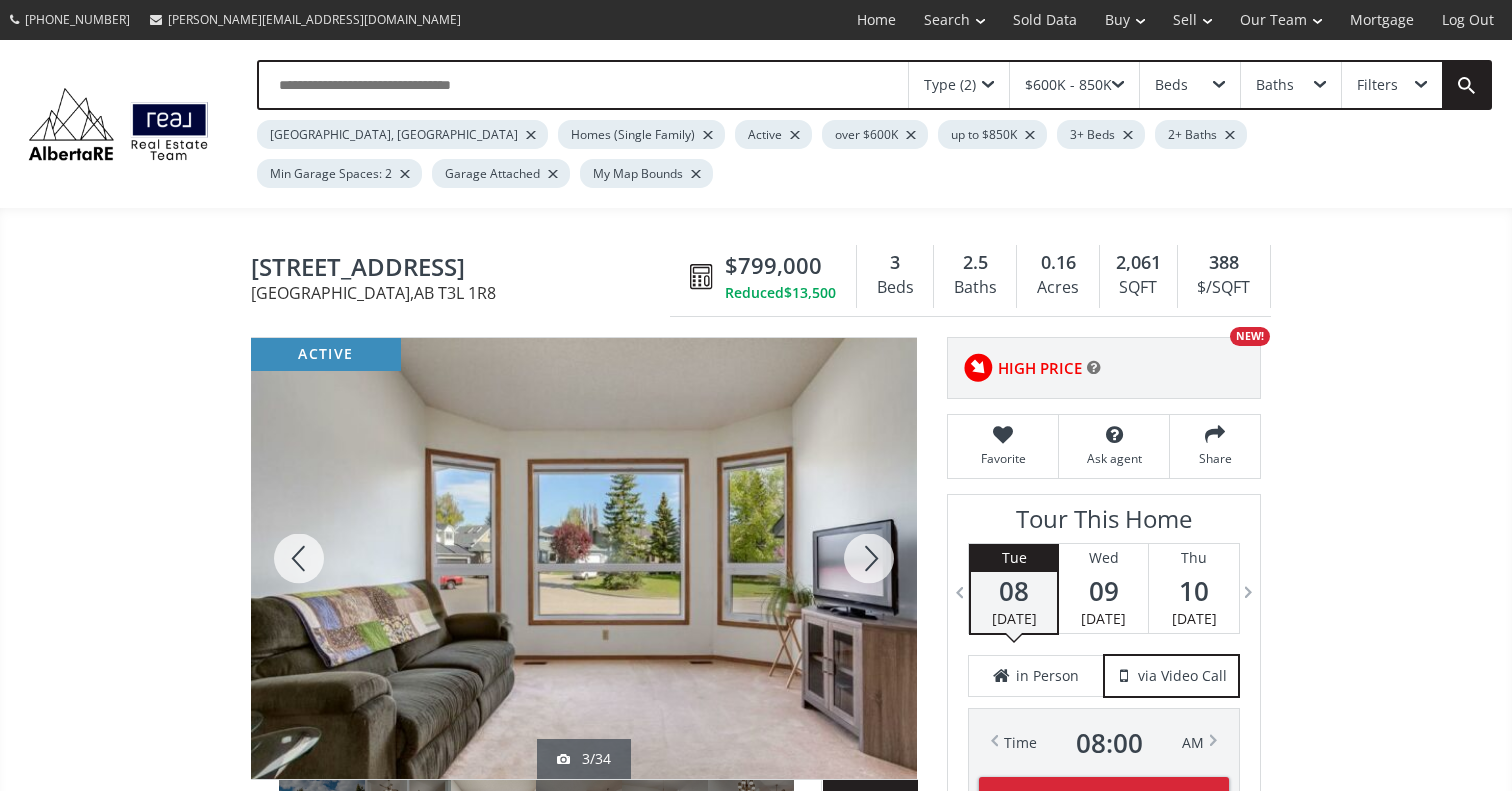 click at bounding box center (869, 558) 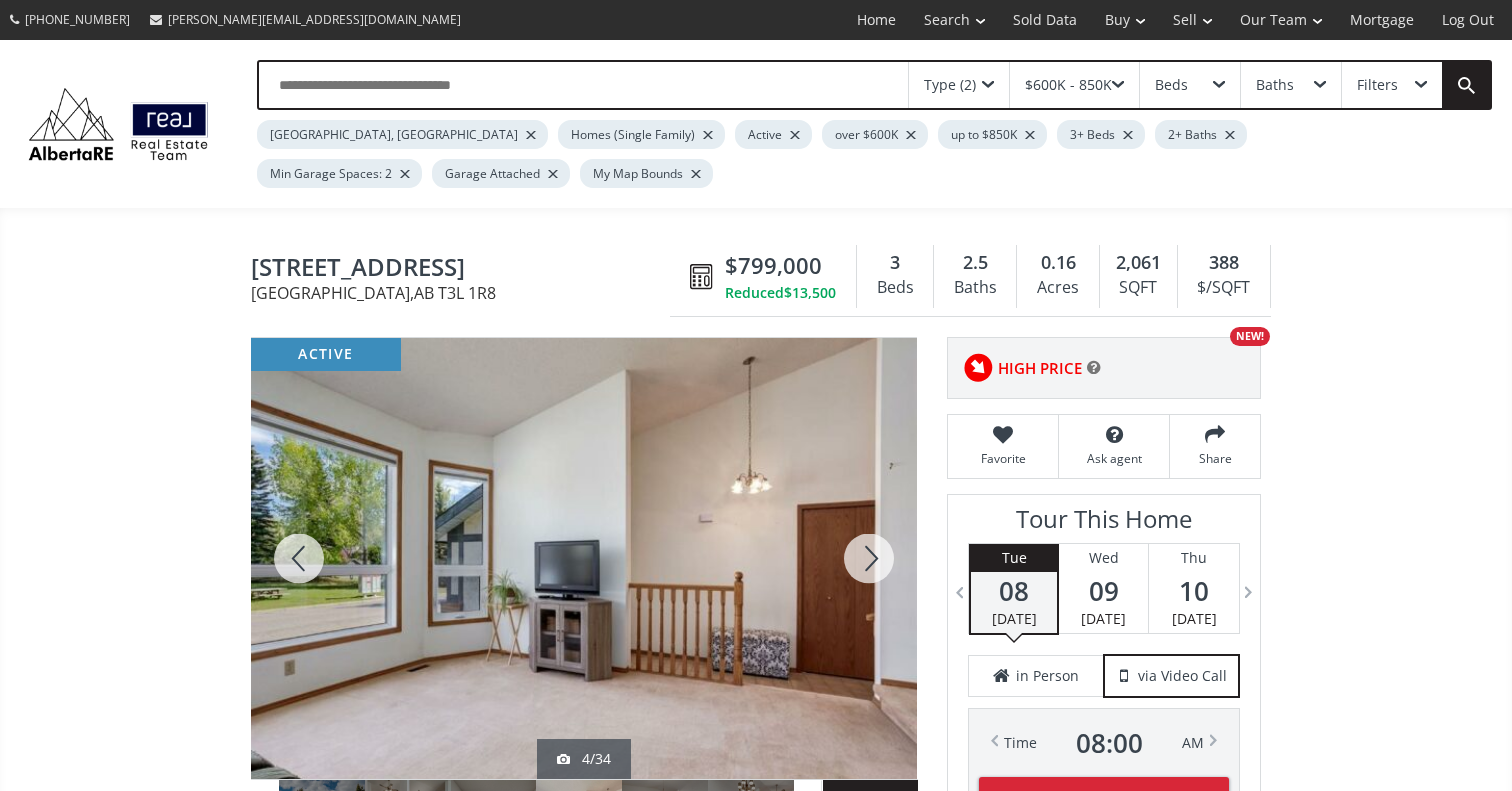 click at bounding box center (869, 558) 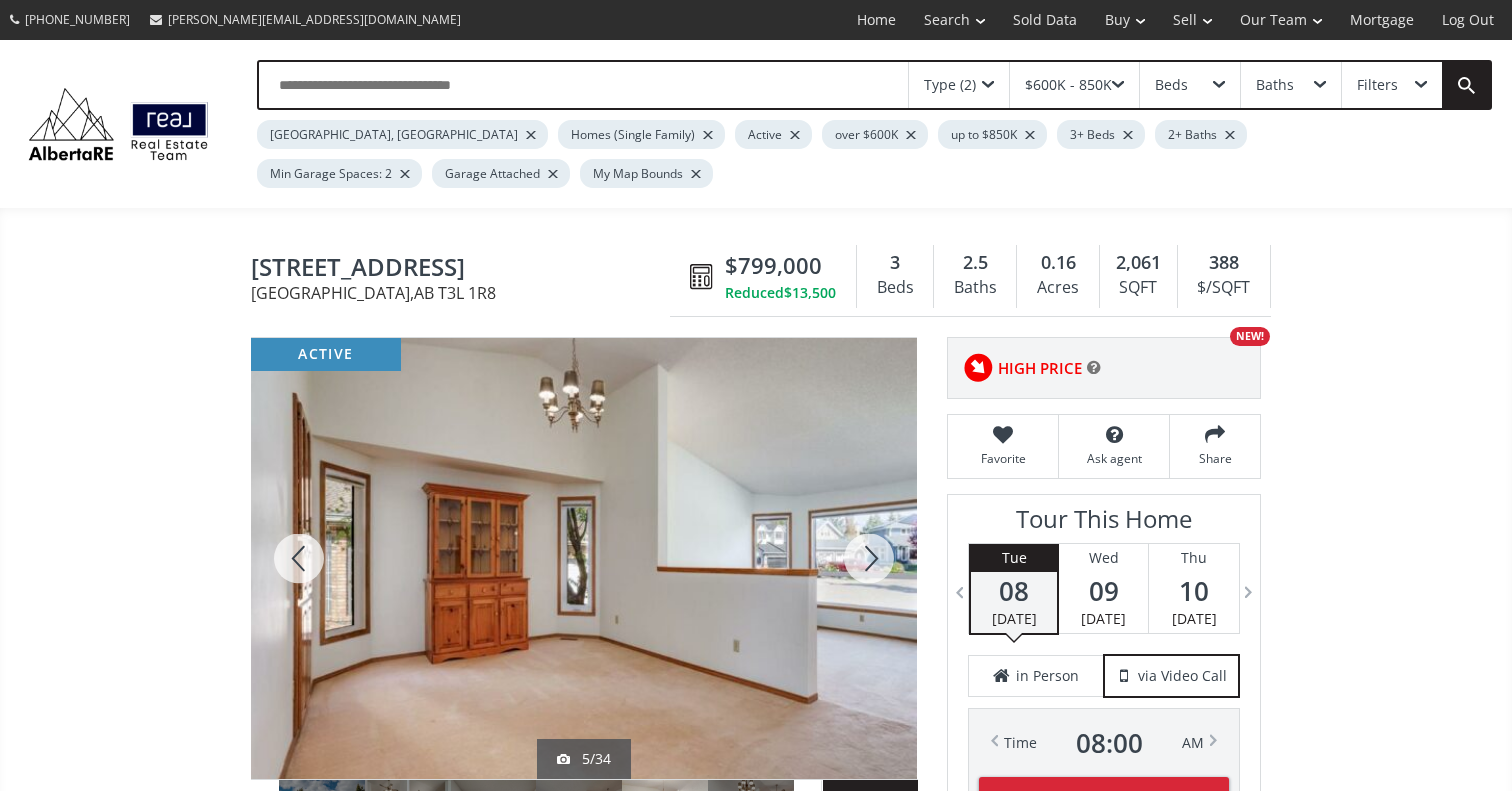 click at bounding box center [869, 558] 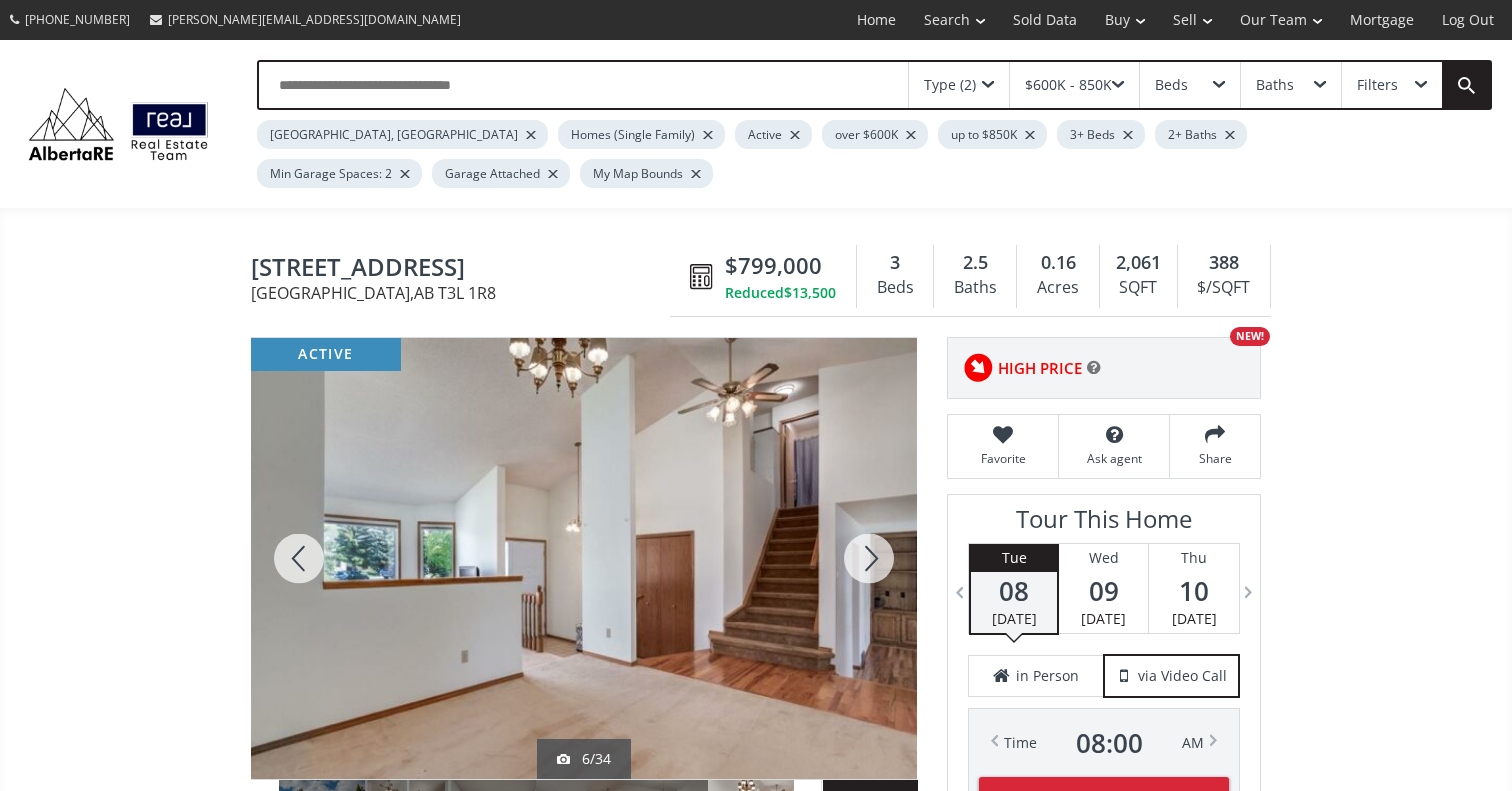 click at bounding box center (869, 558) 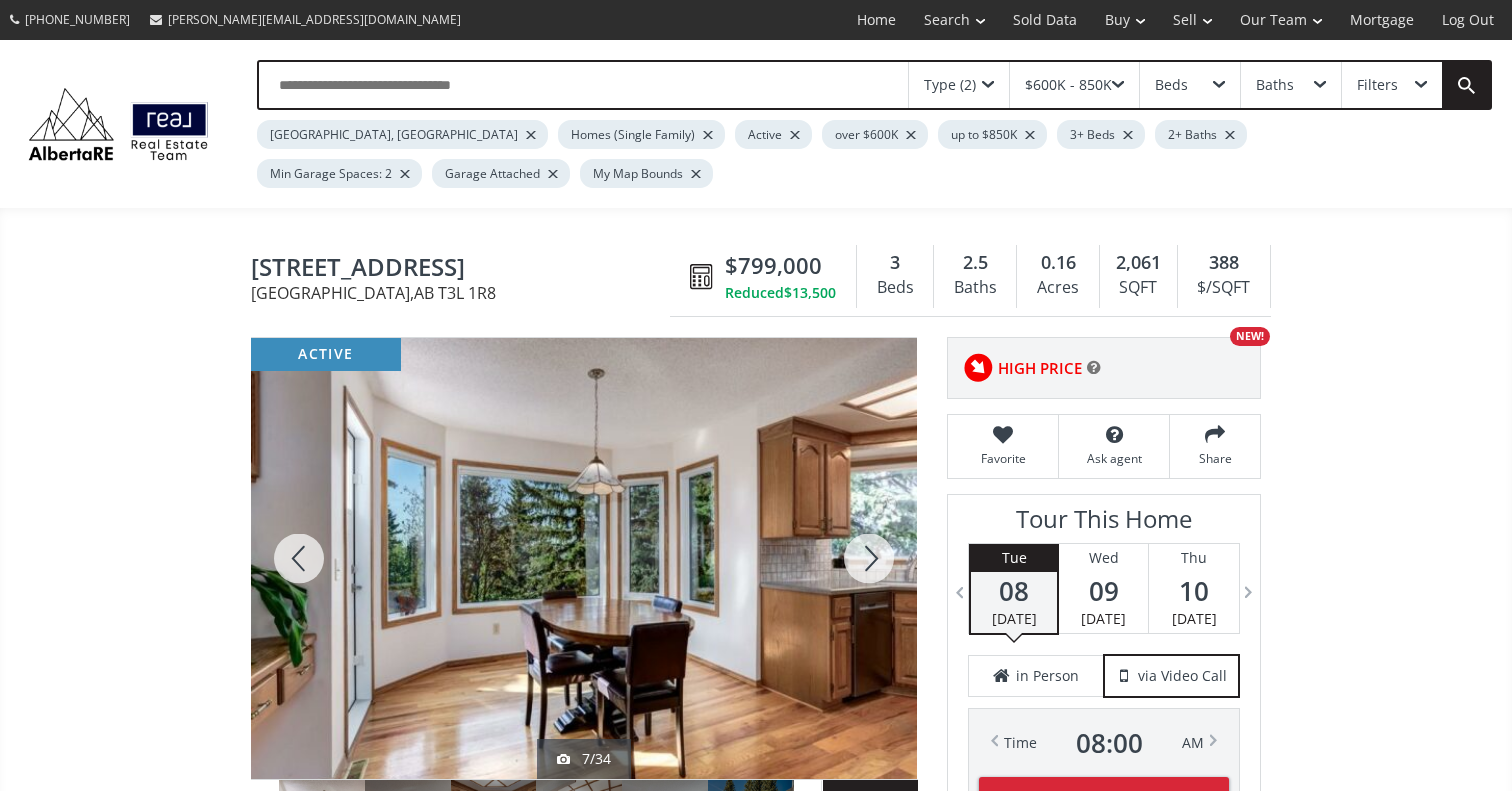 click at bounding box center [869, 558] 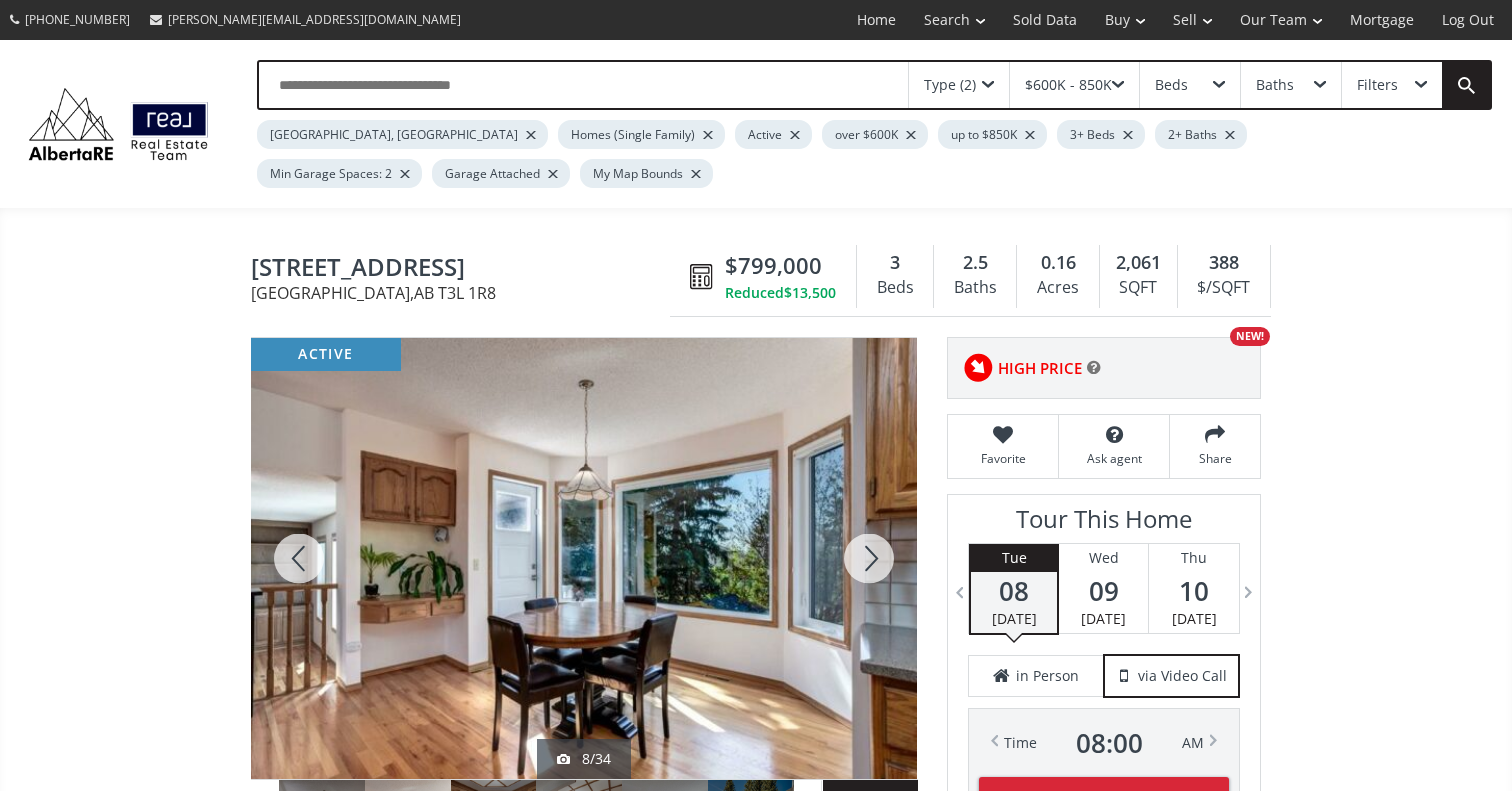 click at bounding box center [869, 558] 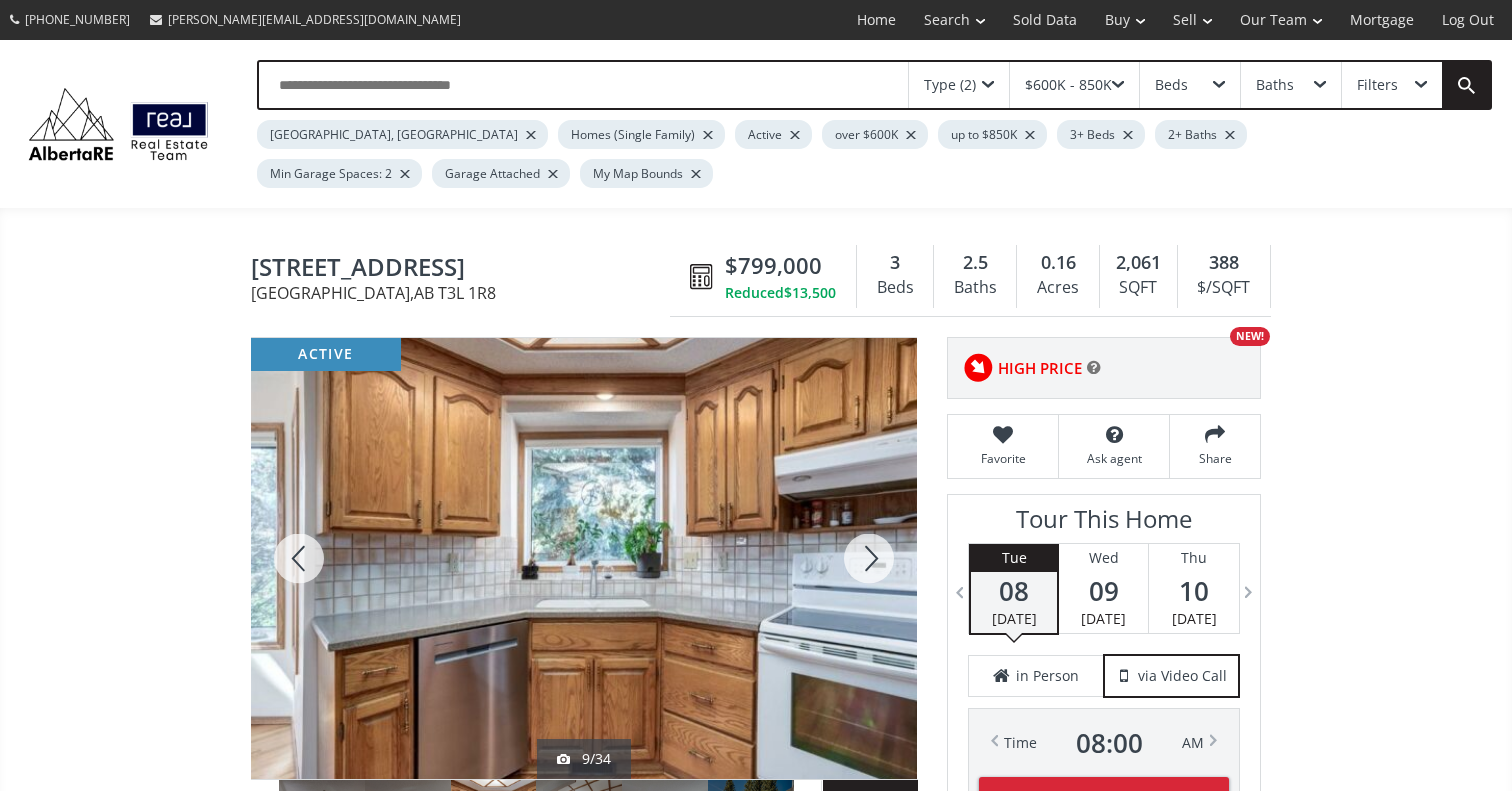 click at bounding box center [869, 558] 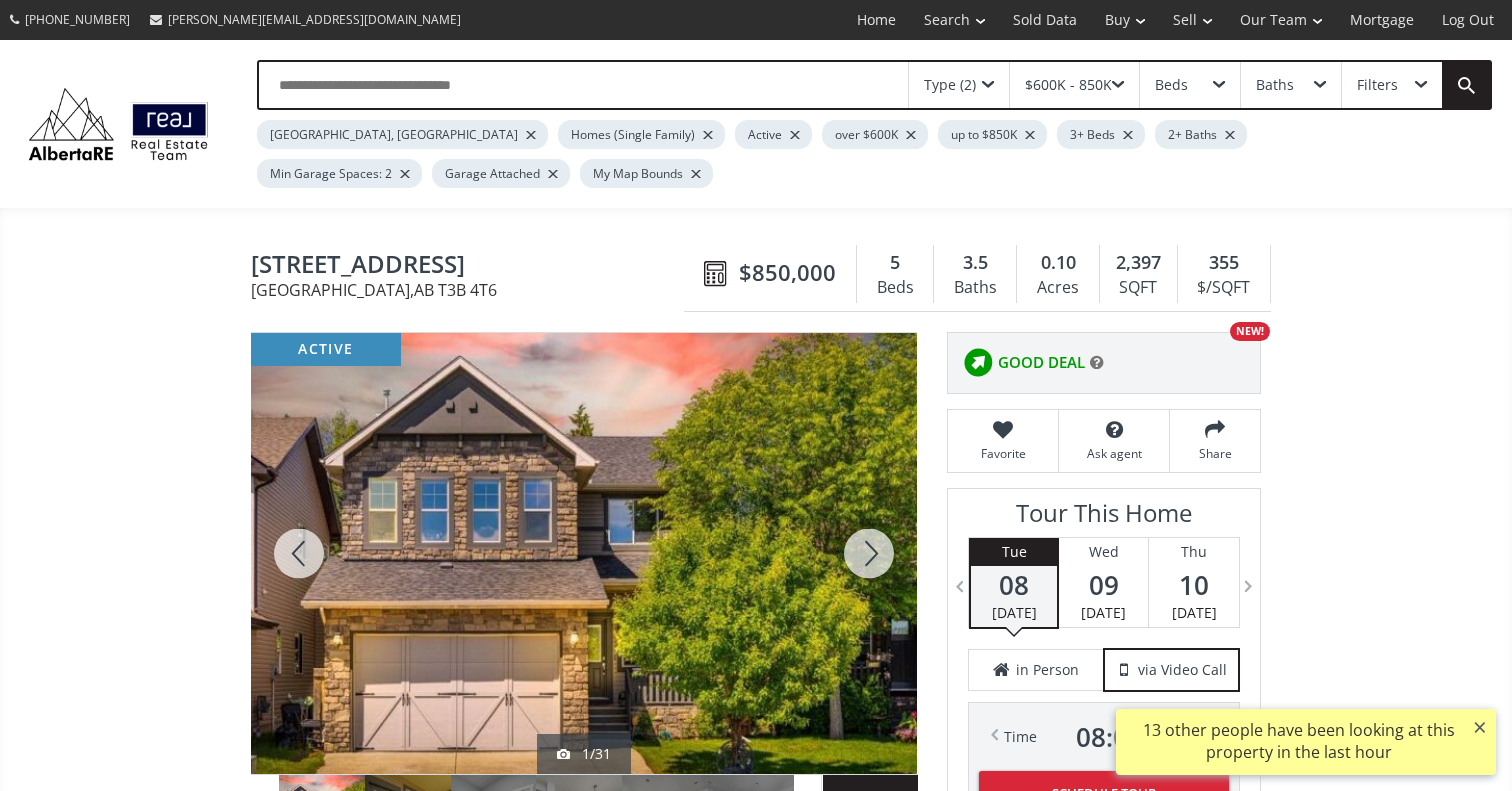 scroll, scrollTop: 0, scrollLeft: 0, axis: both 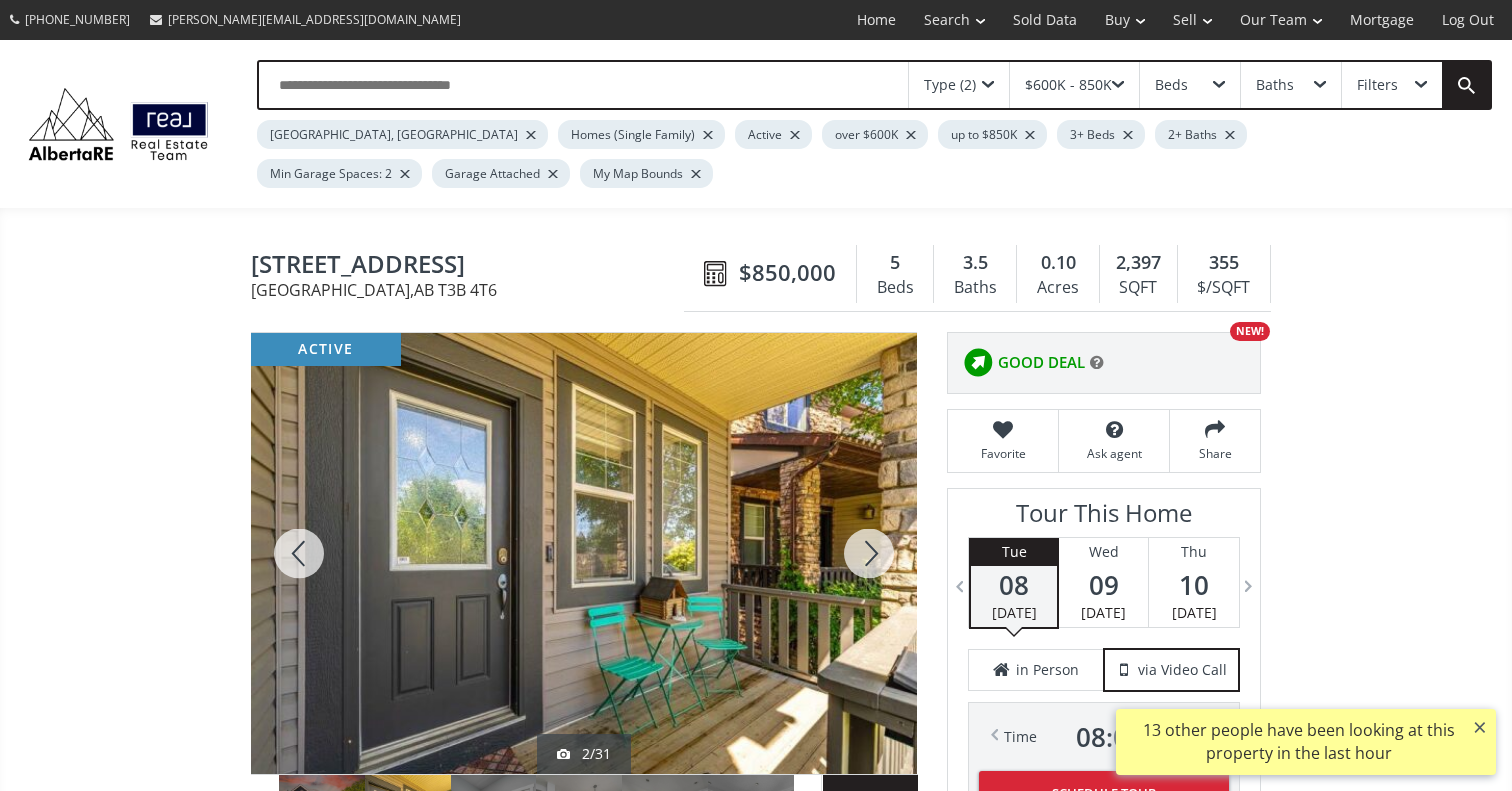 click at bounding box center (869, 553) 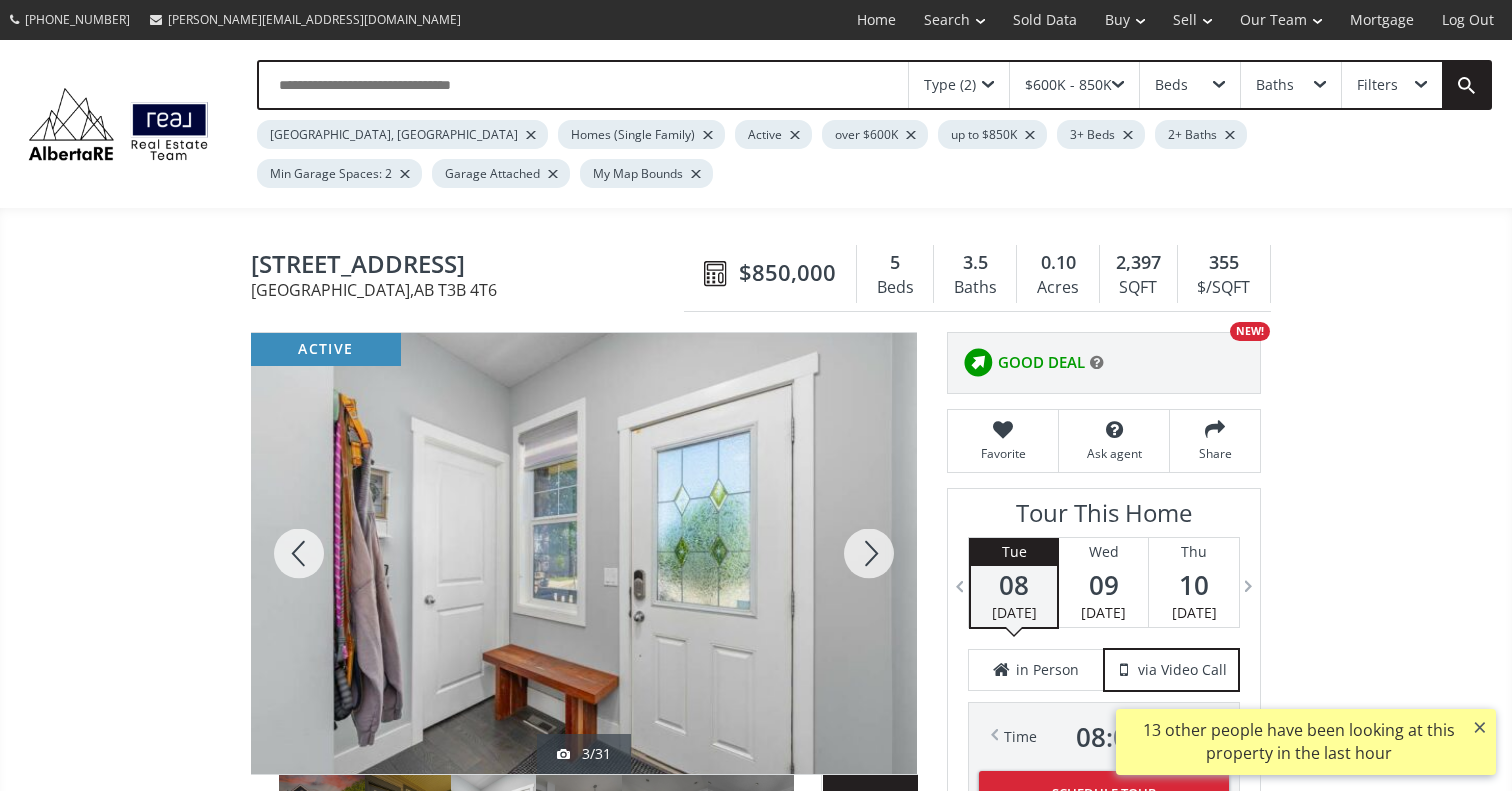 click at bounding box center [869, 553] 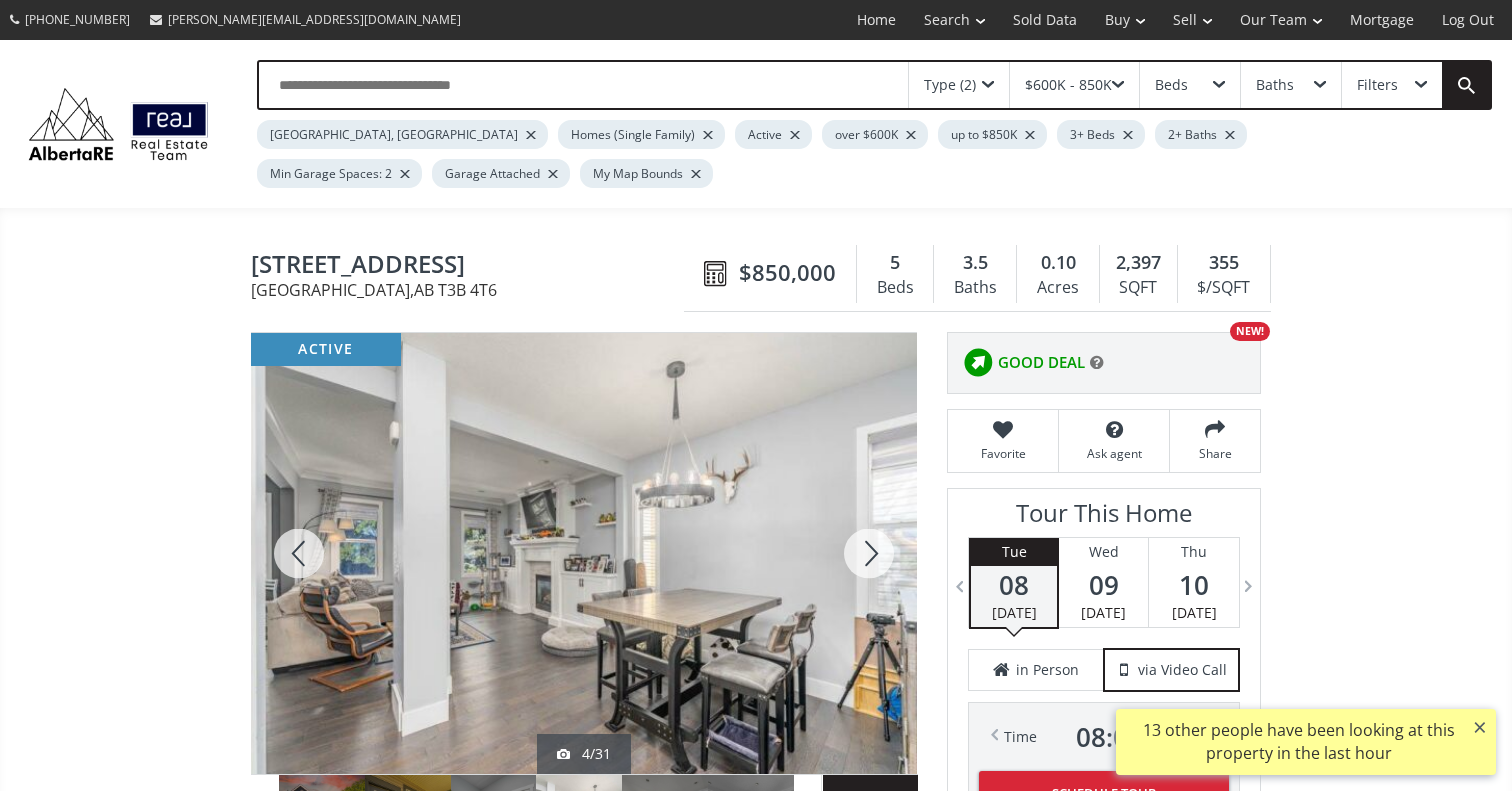 drag, startPoint x: 816, startPoint y: 501, endPoint x: 820, endPoint y: 466, distance: 35.22783 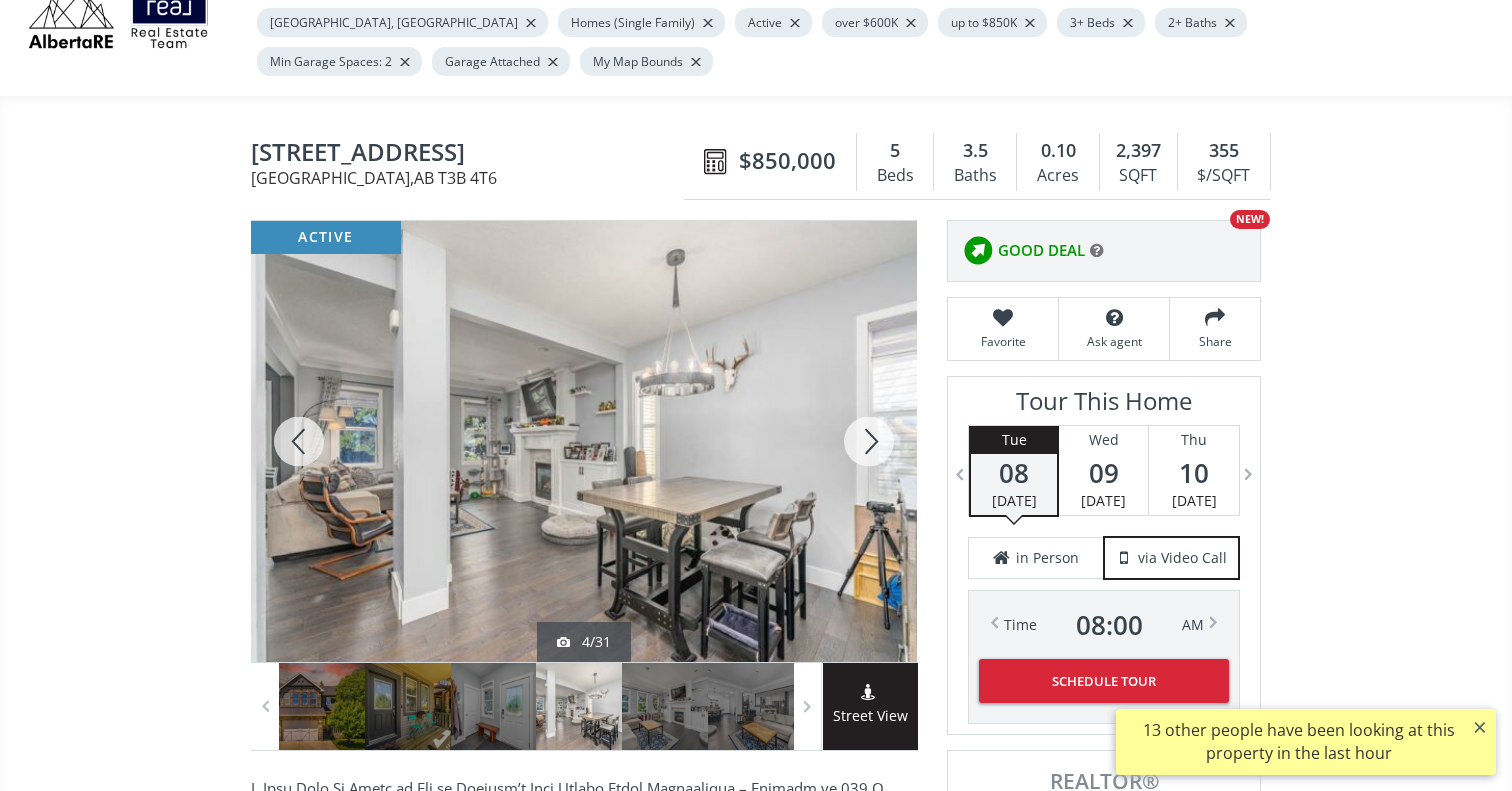 scroll, scrollTop: 115, scrollLeft: 0, axis: vertical 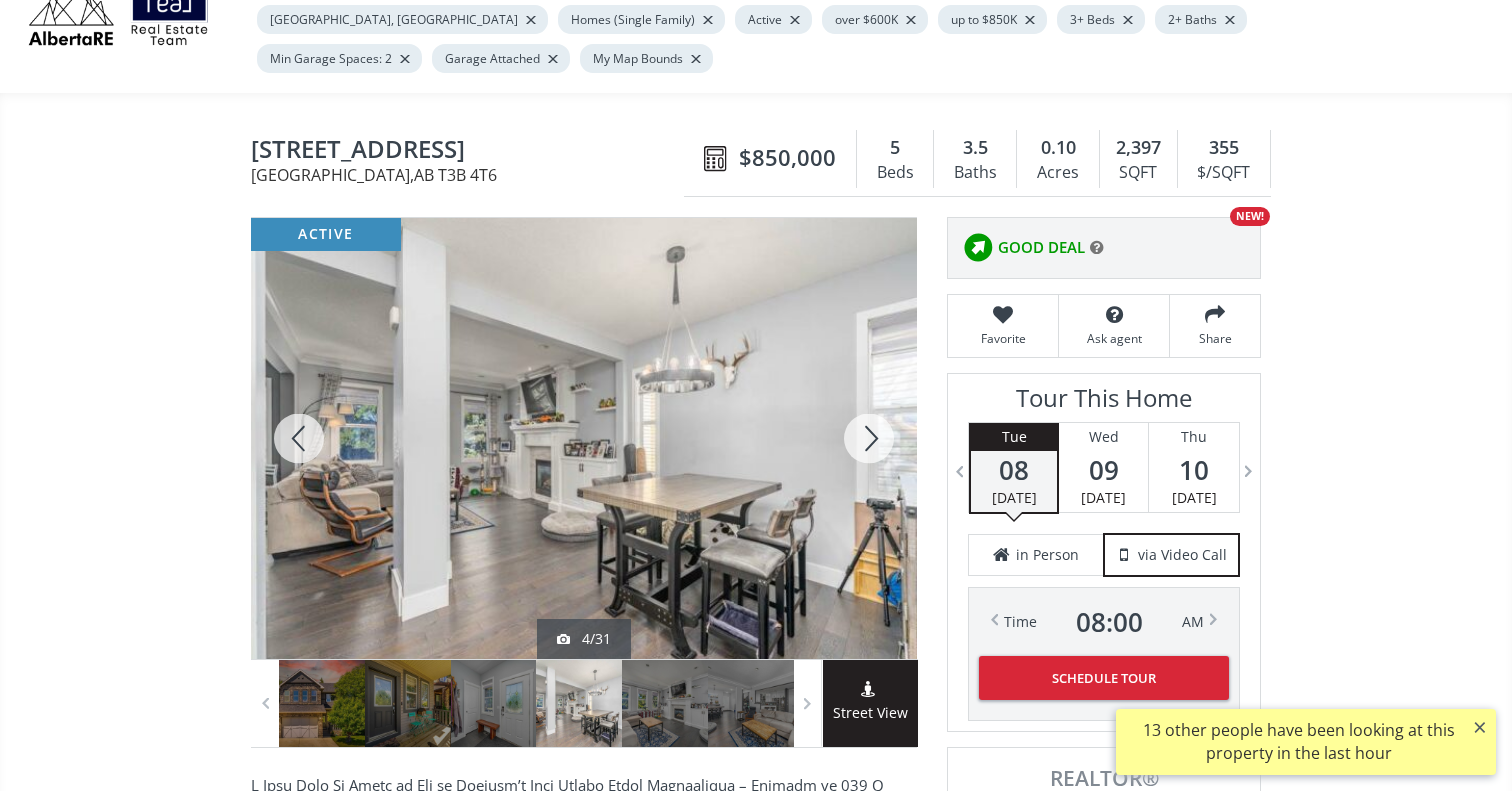 click at bounding box center (869, 438) 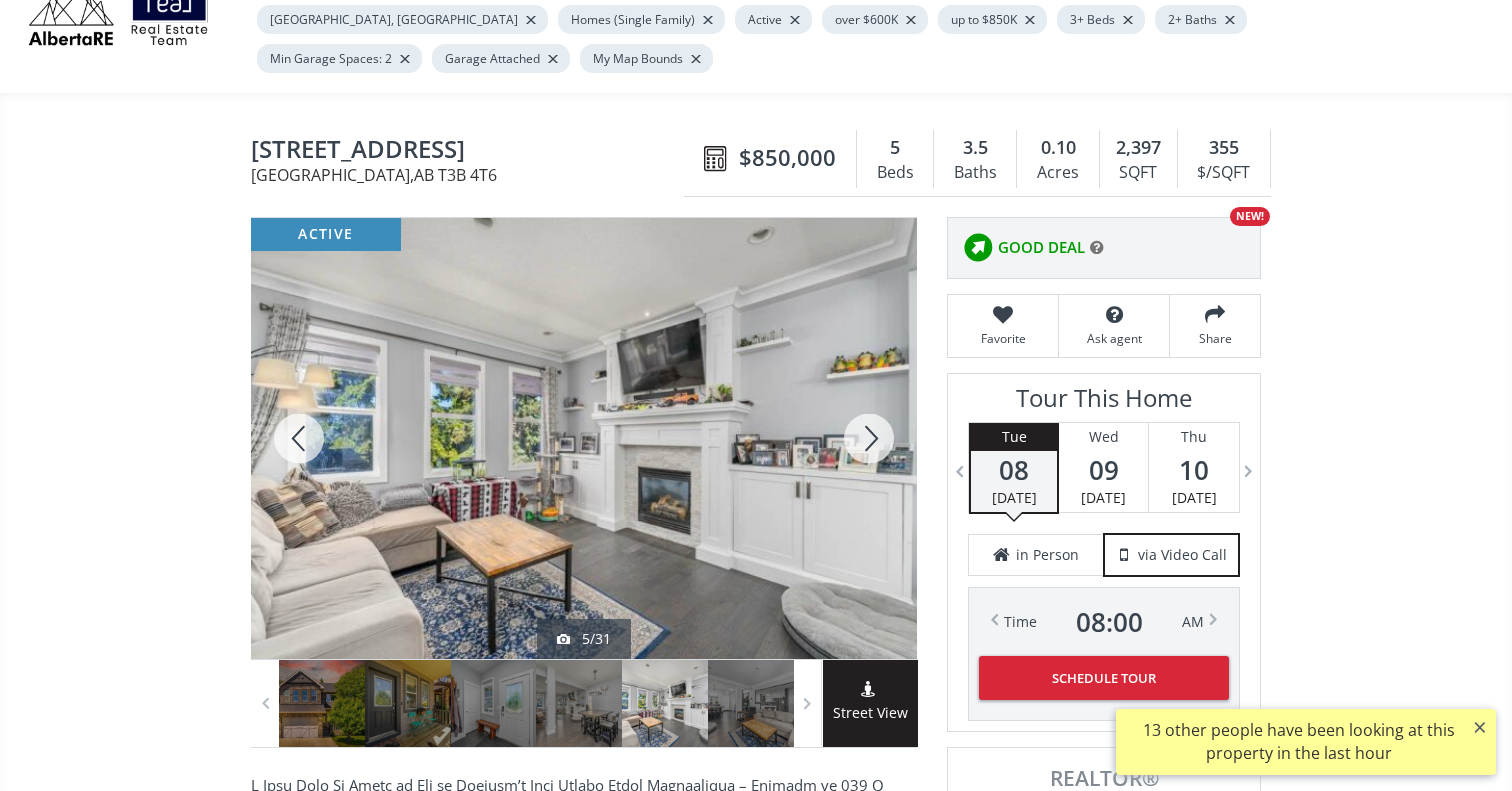 click at bounding box center [869, 438] 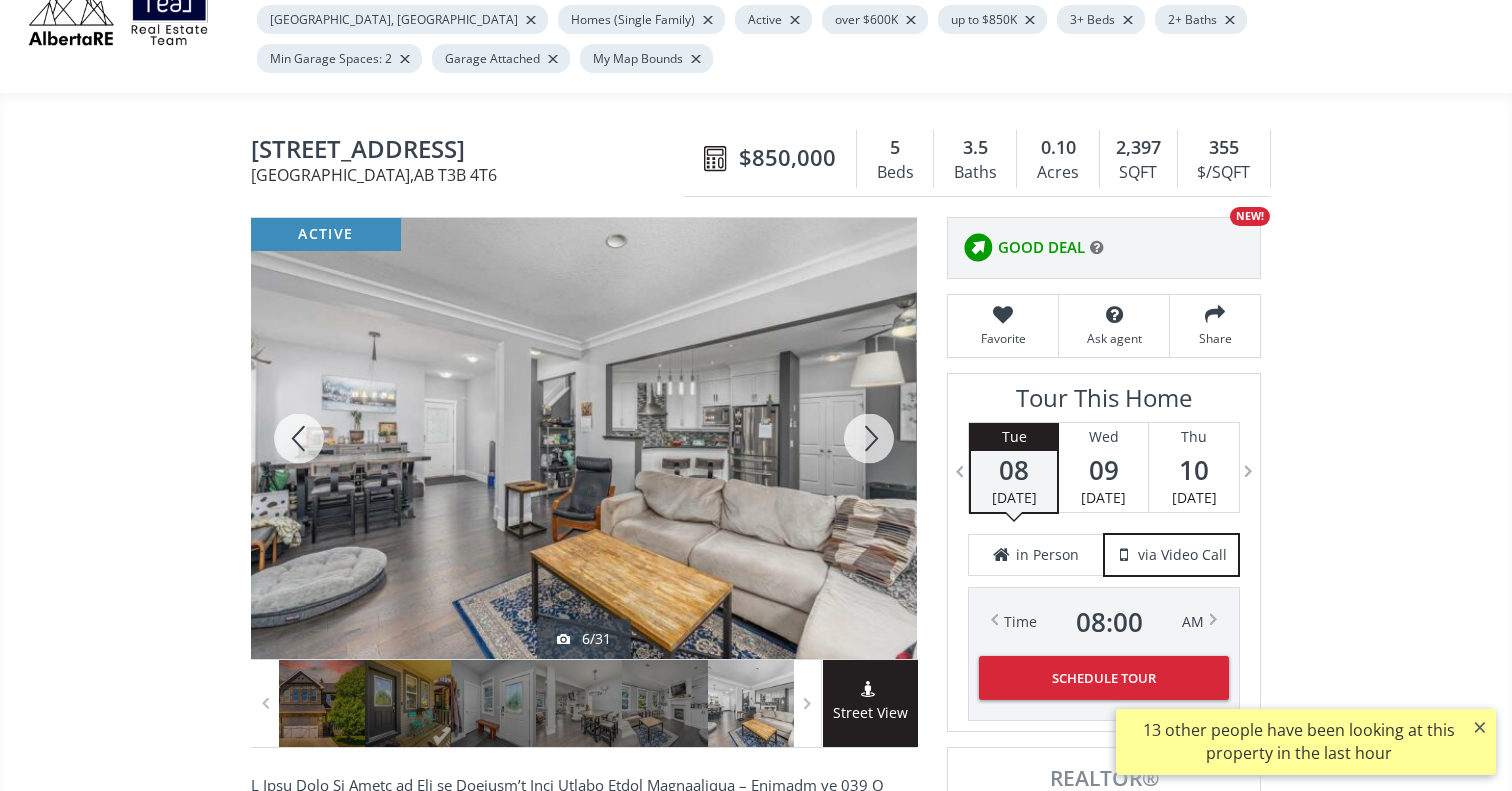 click at bounding box center (869, 438) 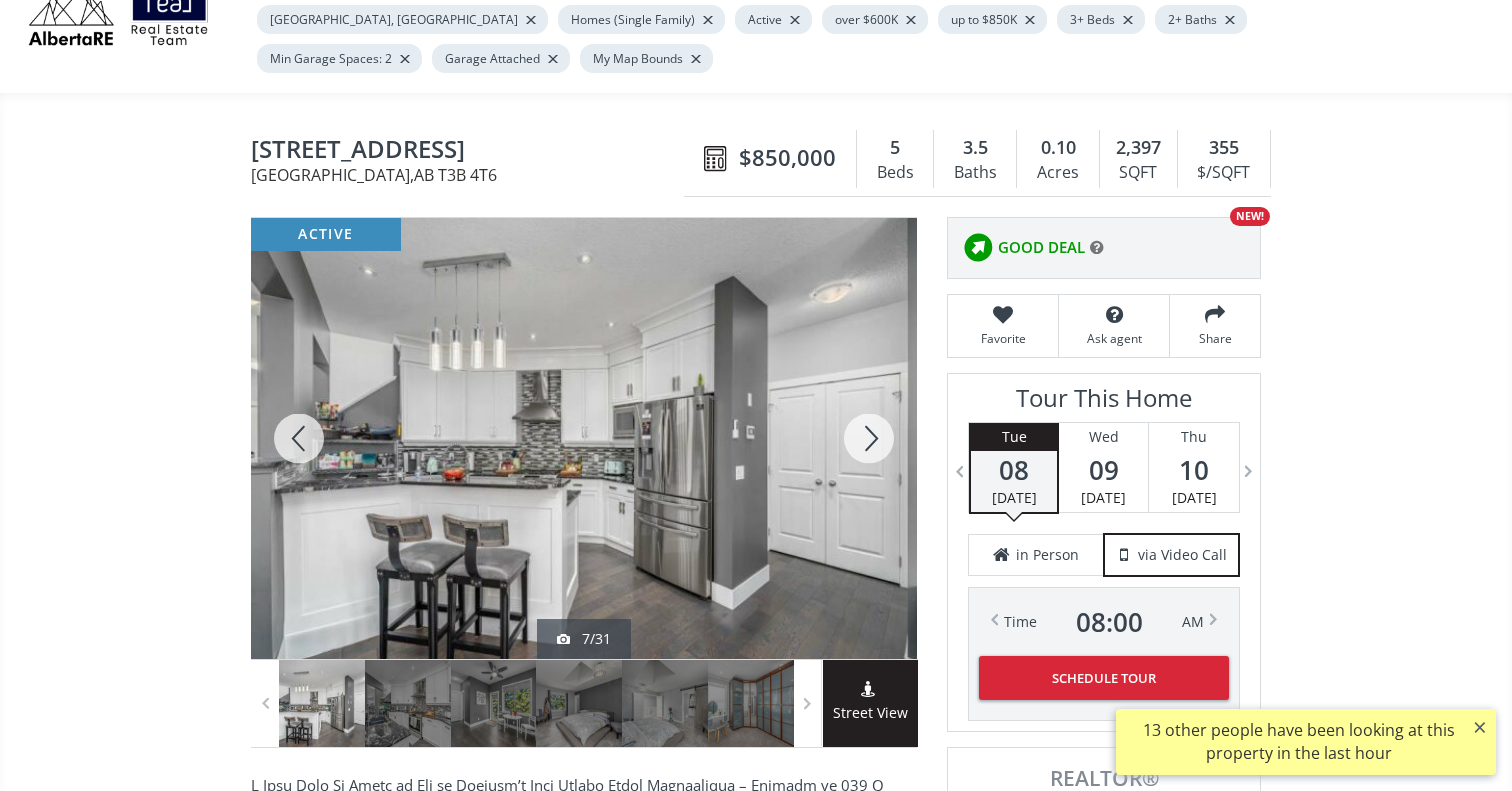 click at bounding box center (869, 438) 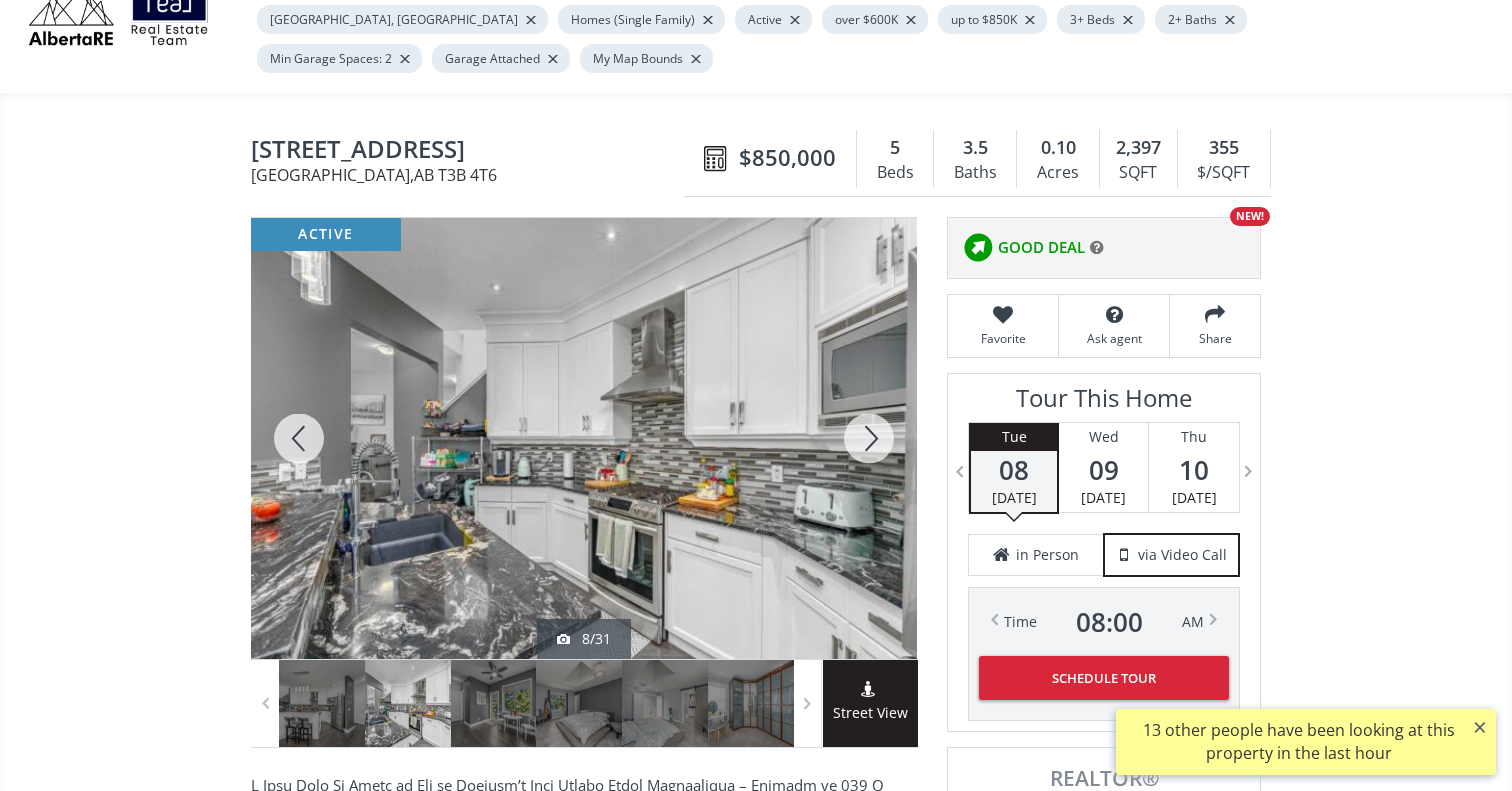 click at bounding box center (869, 438) 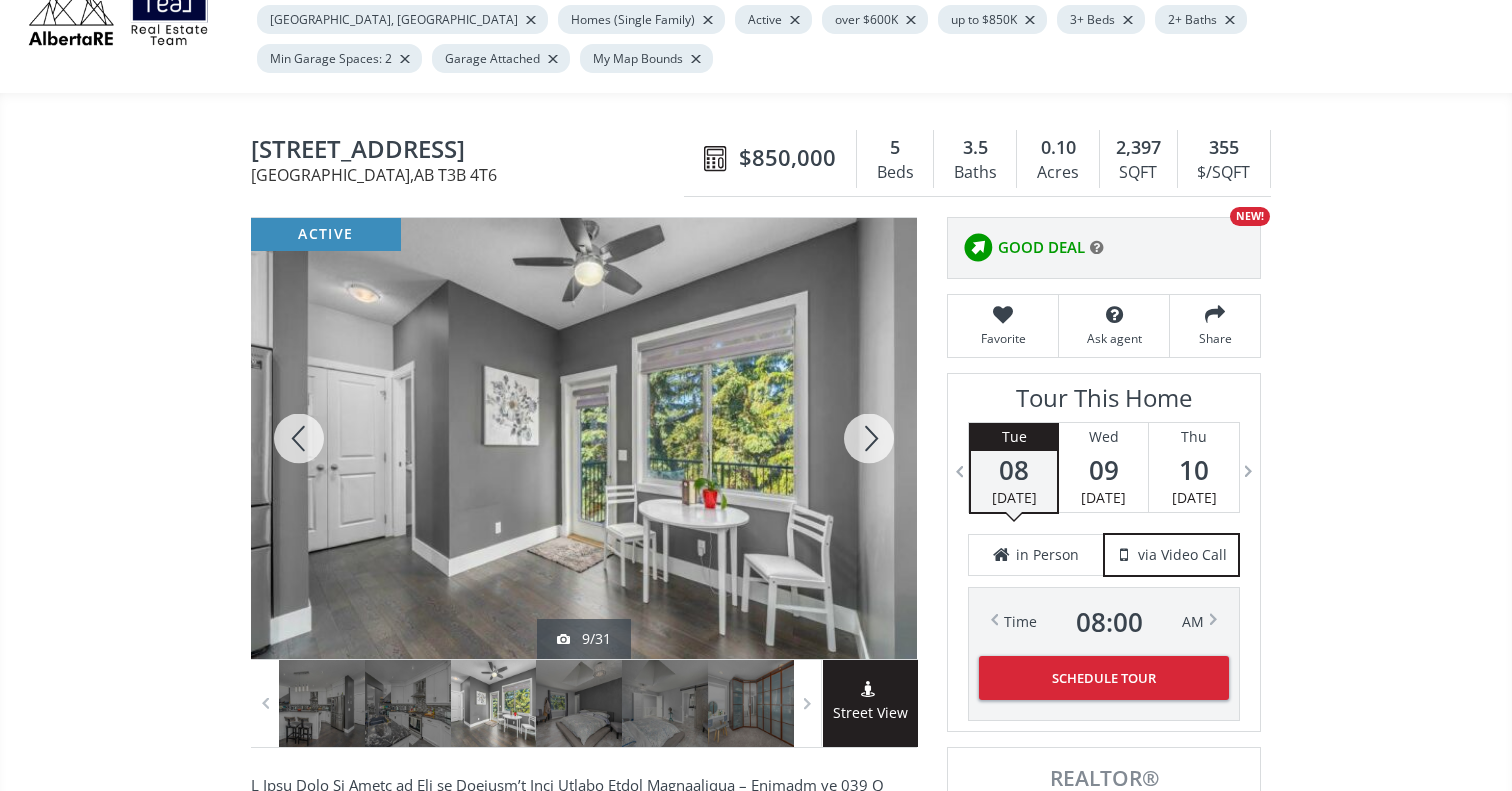 click at bounding box center [869, 438] 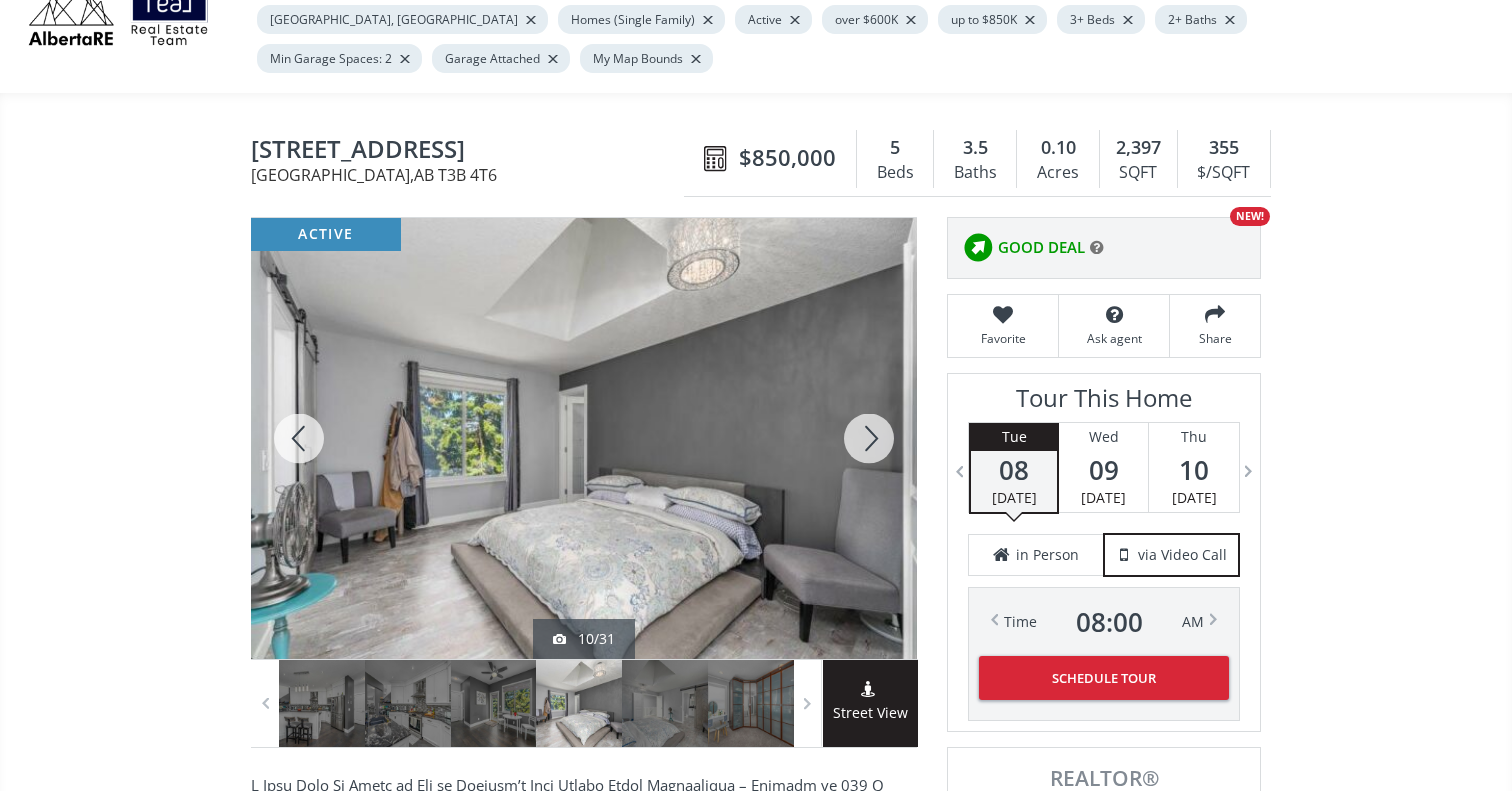 click at bounding box center (869, 438) 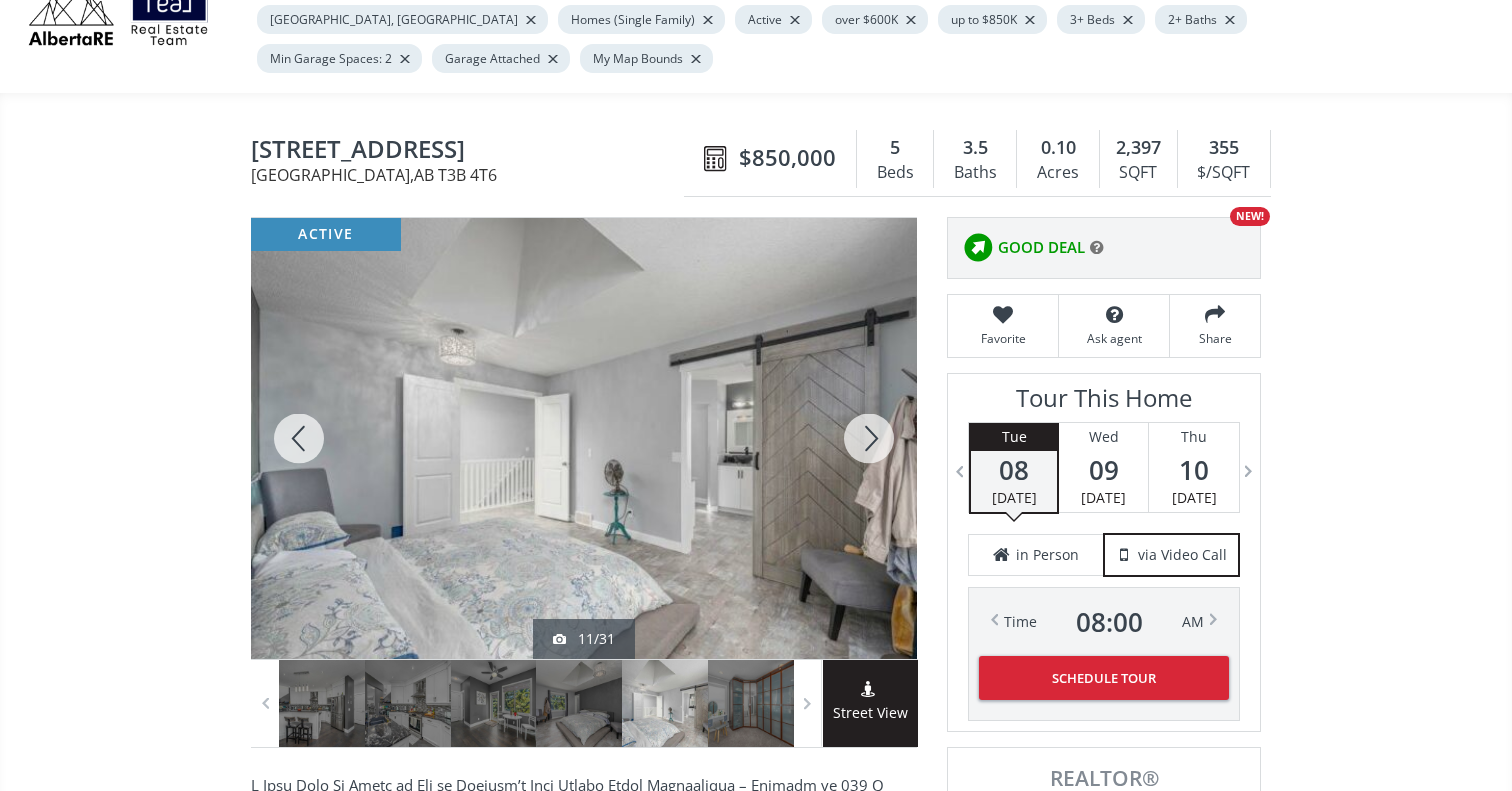 click at bounding box center [869, 438] 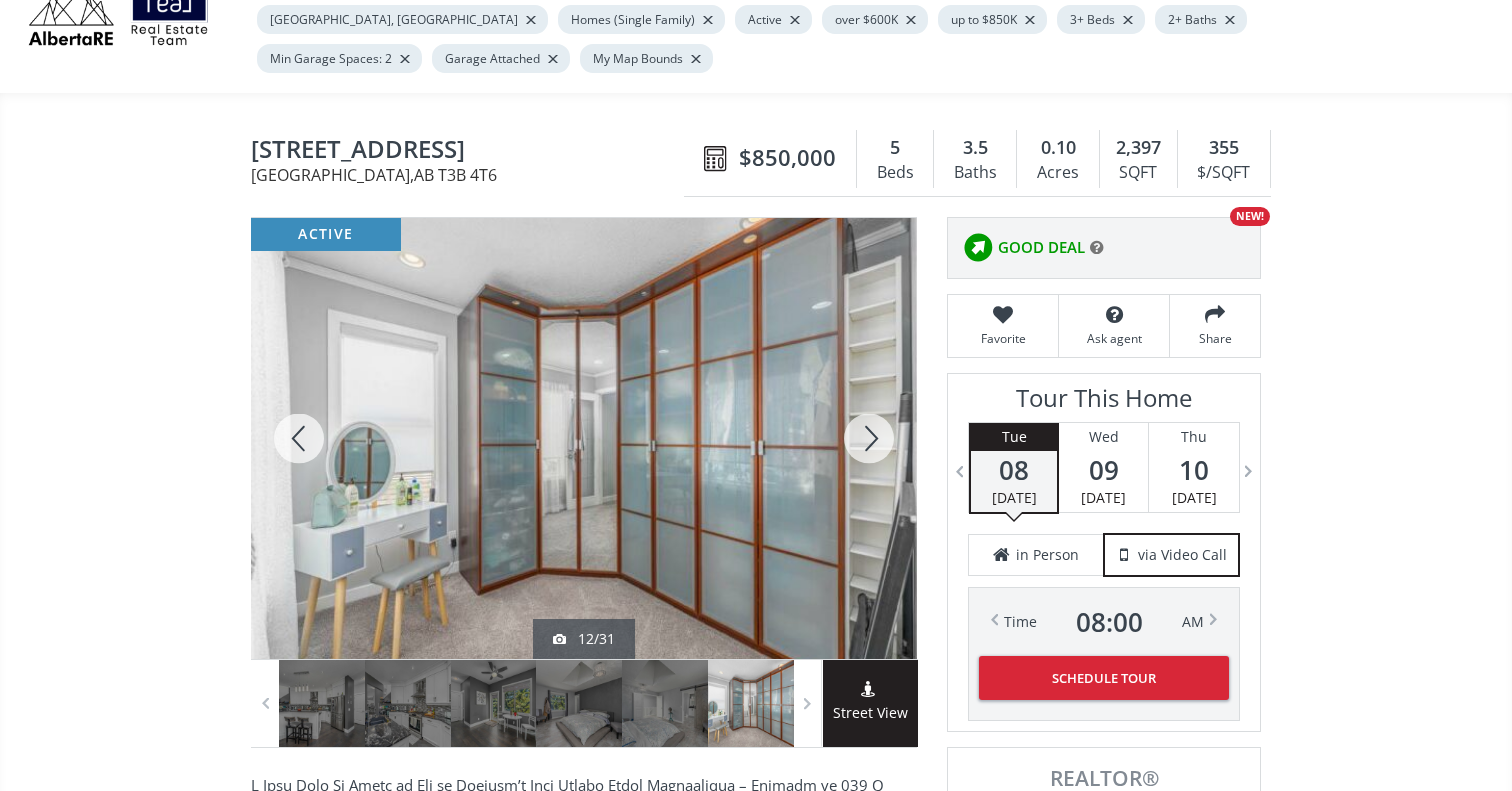 click at bounding box center (869, 438) 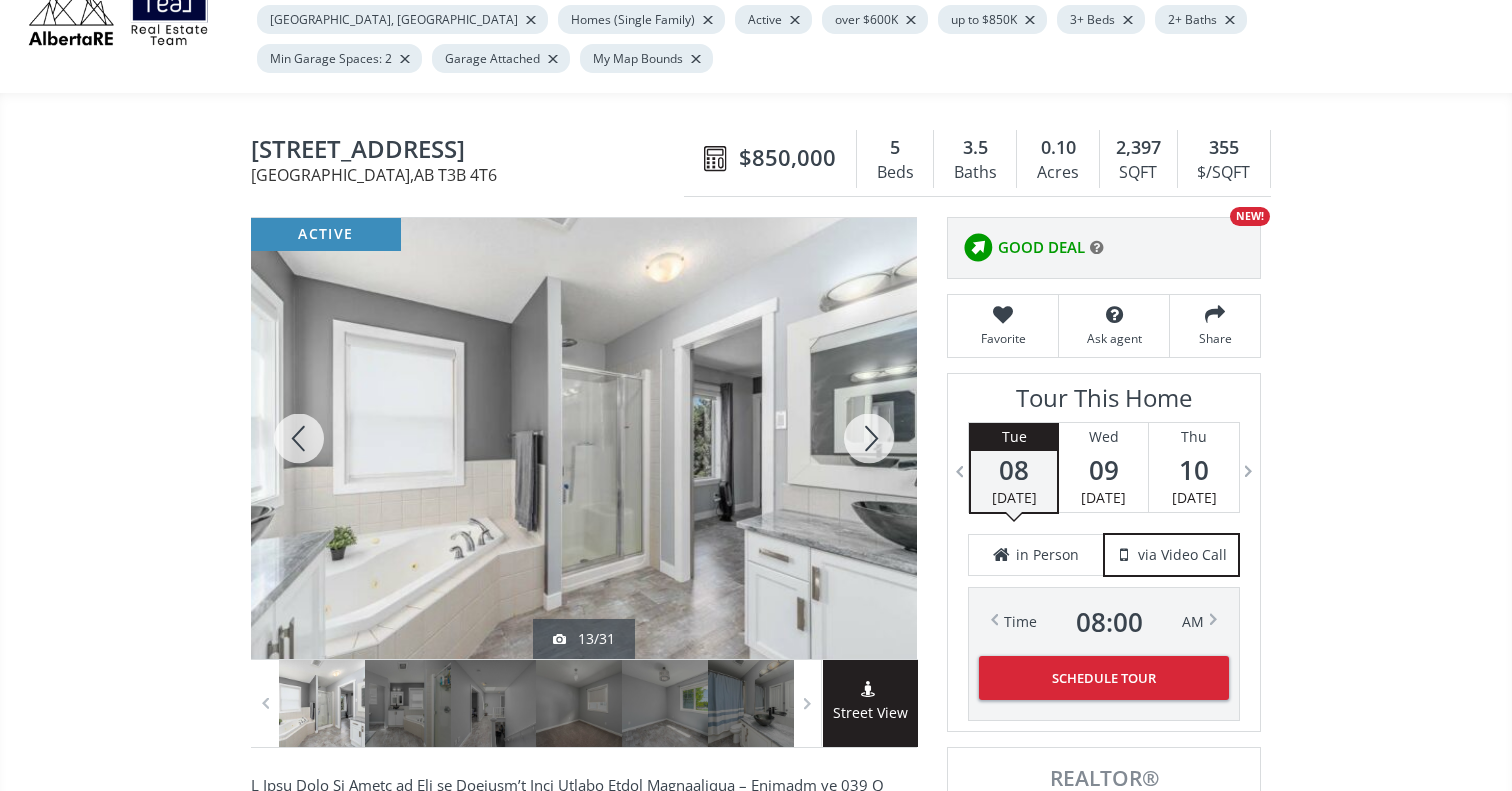click at bounding box center [869, 438] 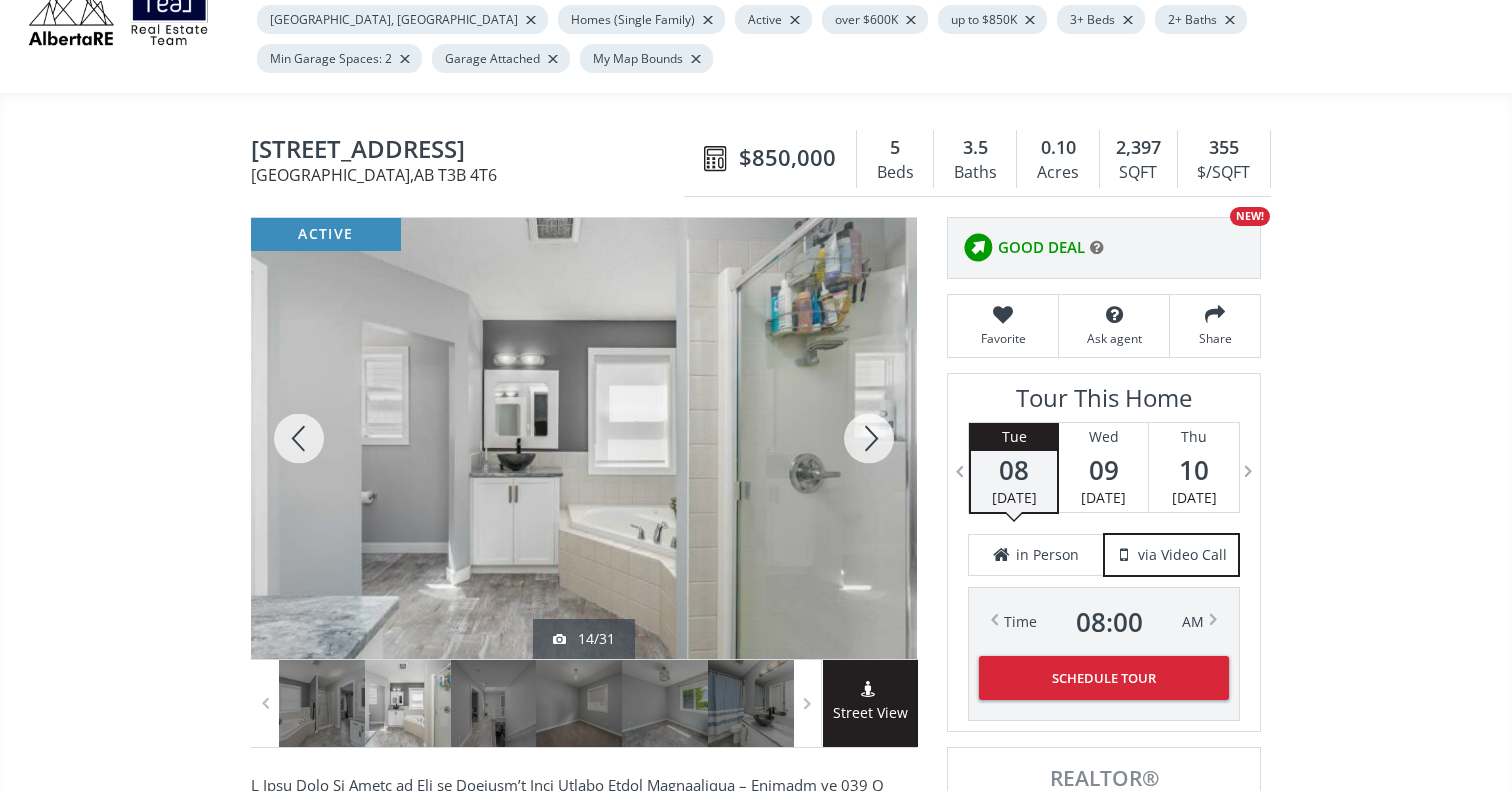 click at bounding box center [869, 438] 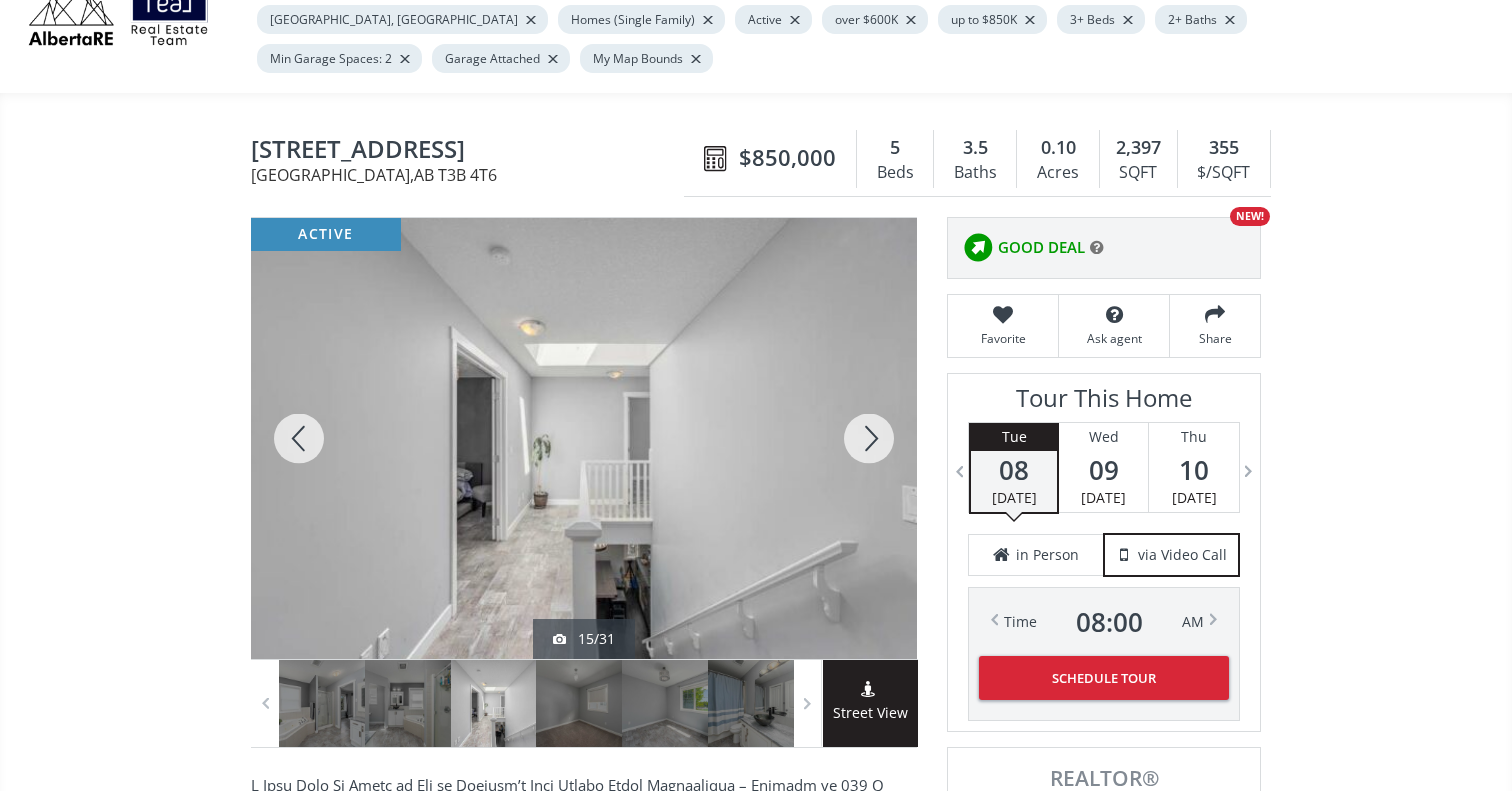 click at bounding box center [869, 438] 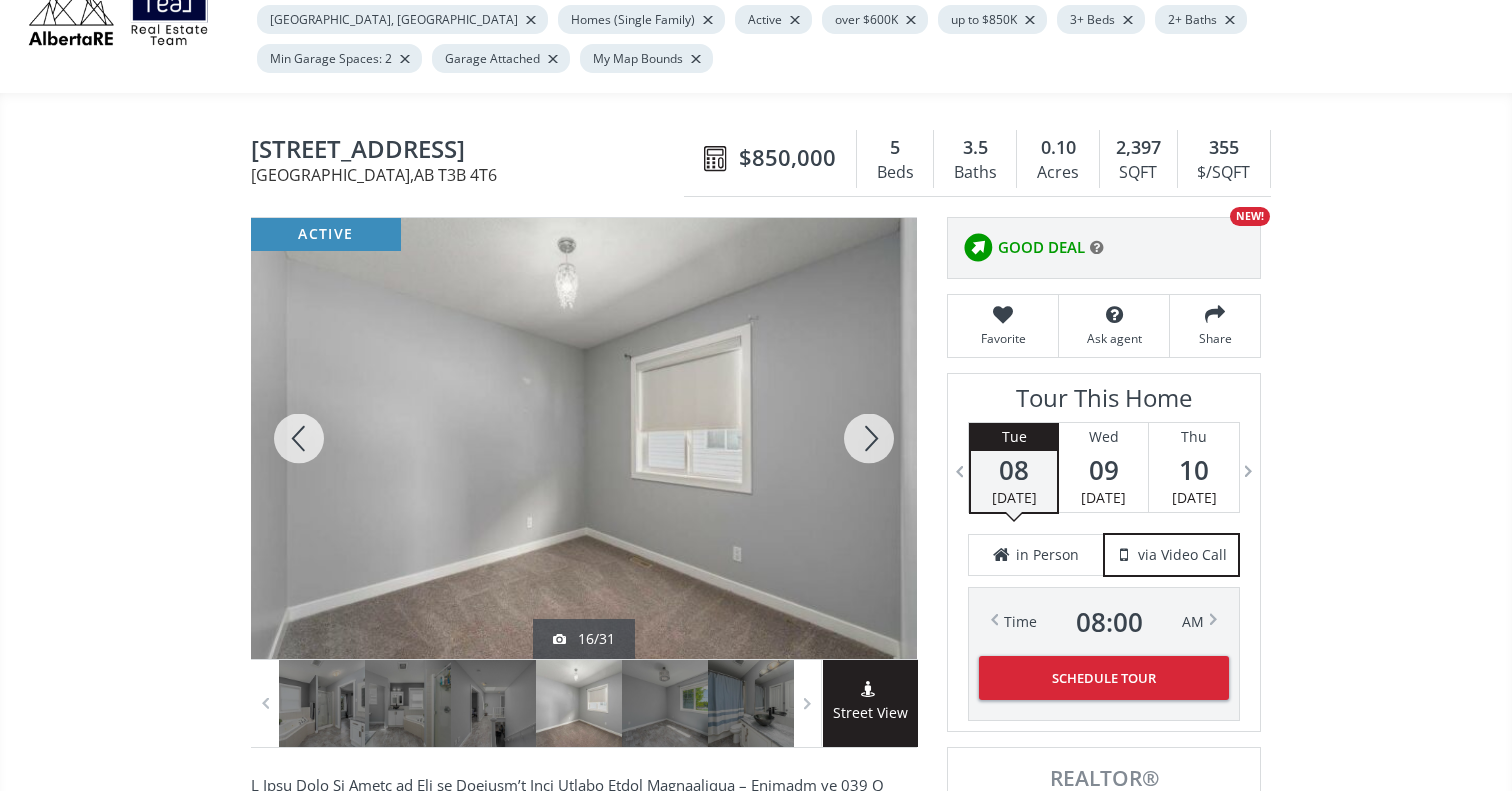 click at bounding box center [869, 438] 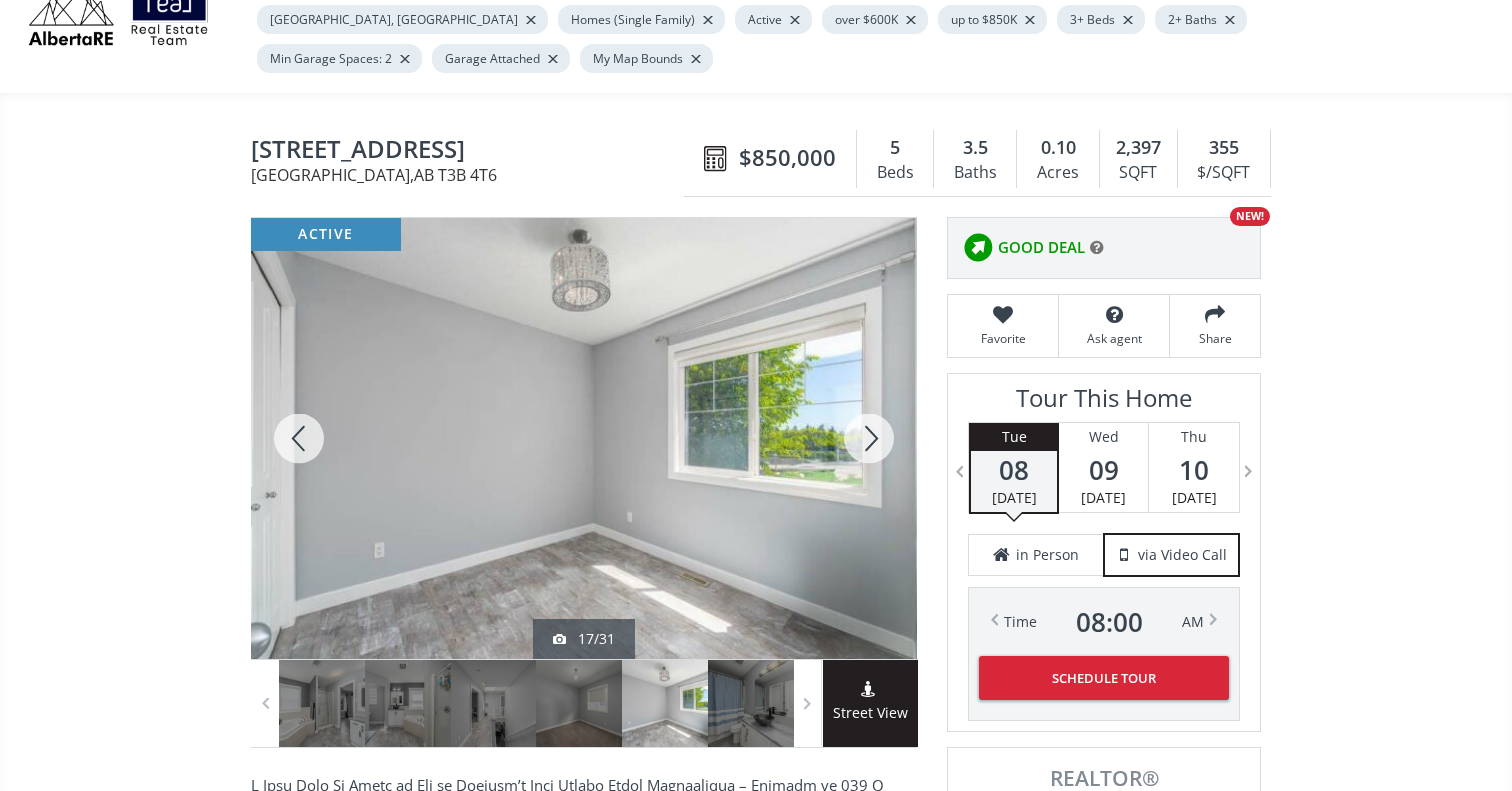 click at bounding box center [869, 438] 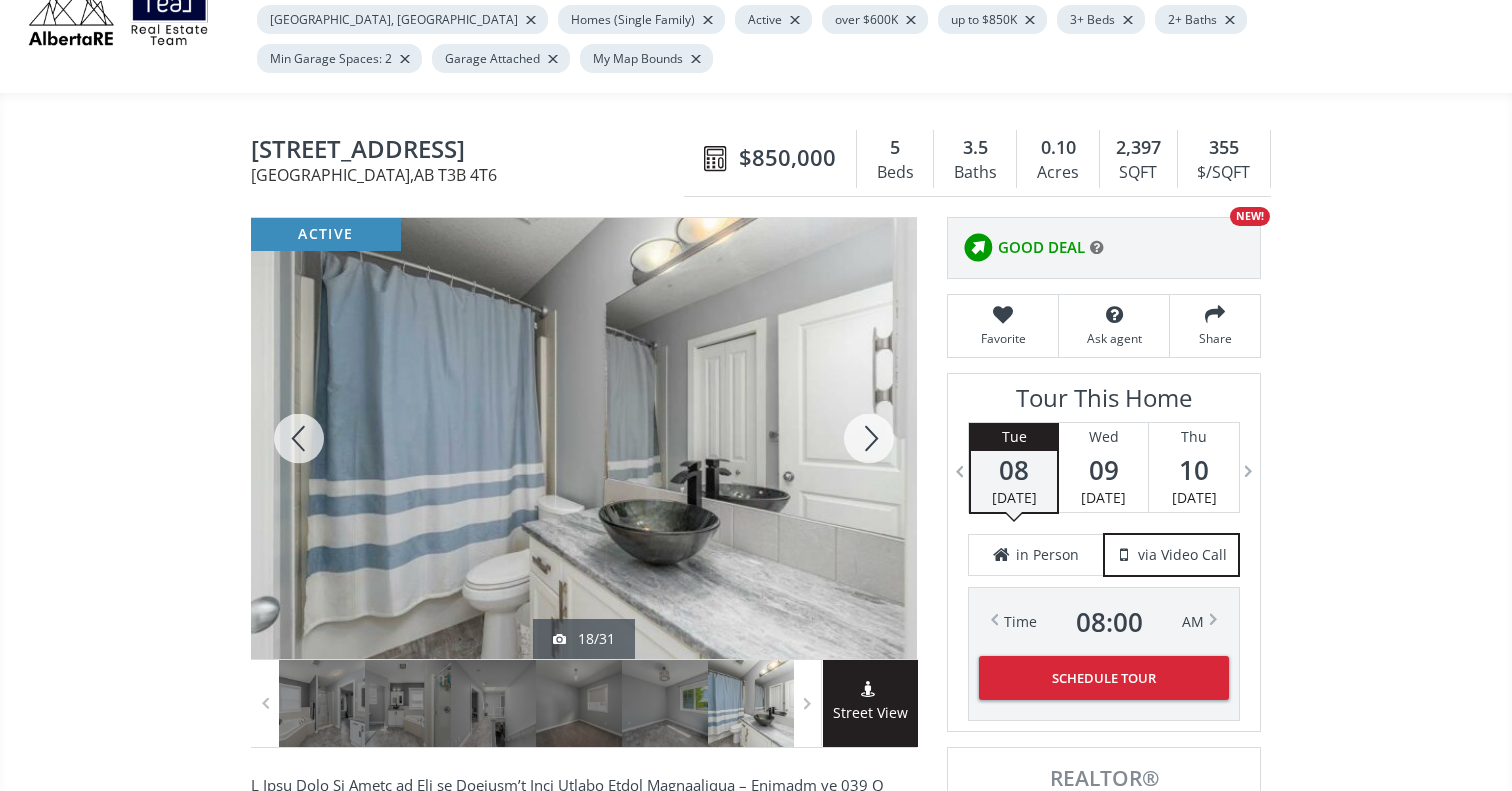 click at bounding box center (869, 438) 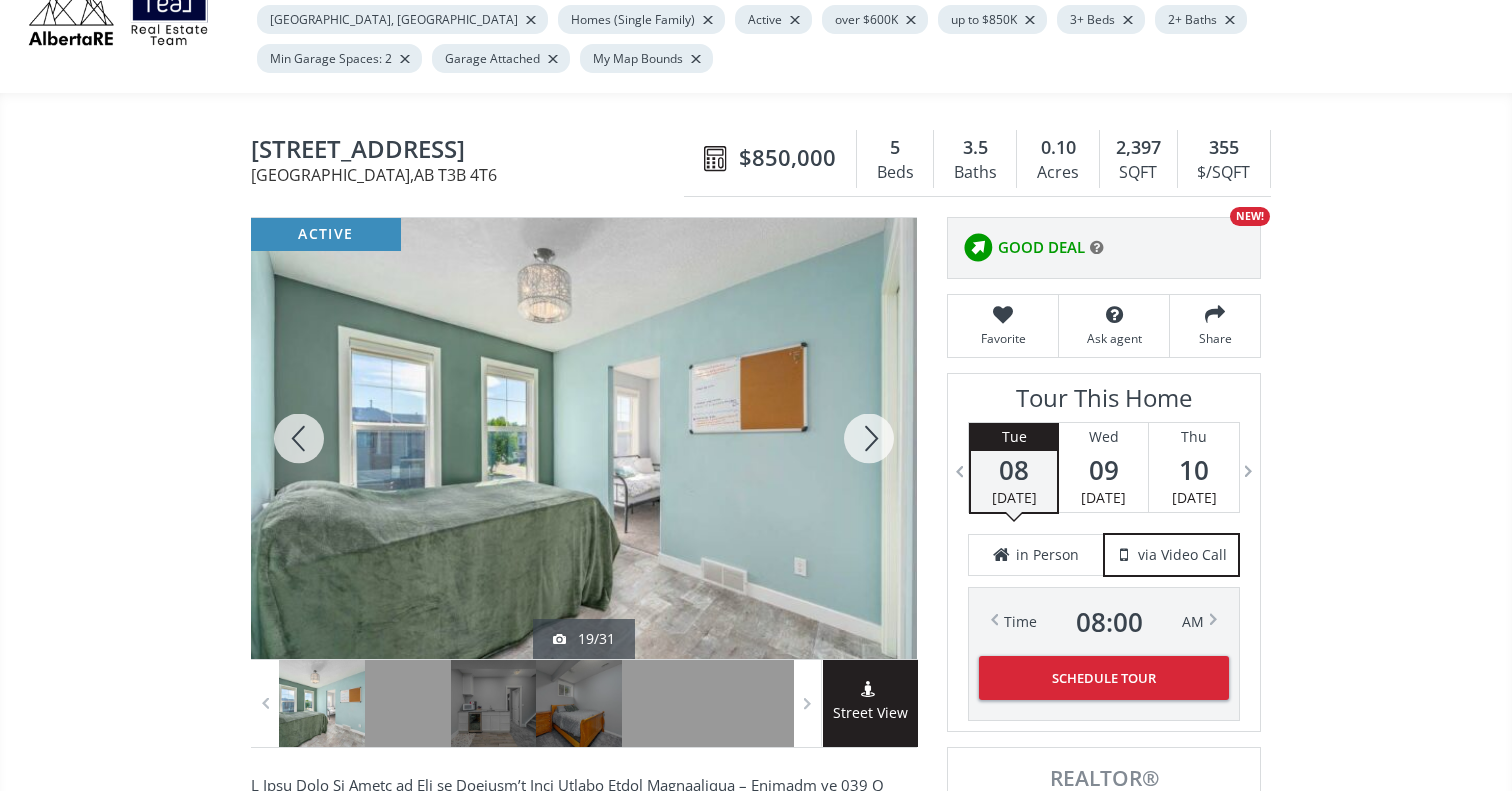 click at bounding box center [869, 438] 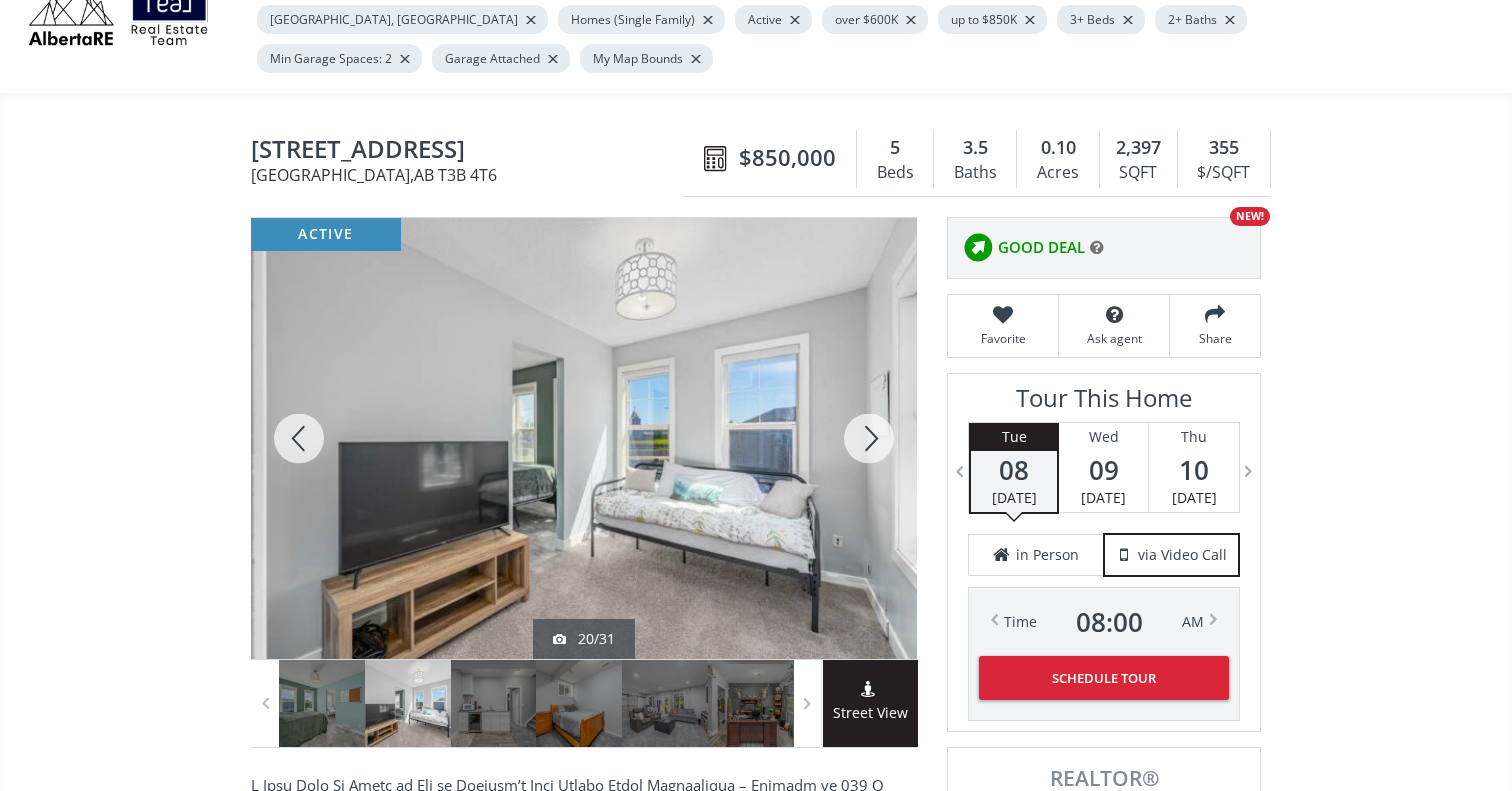 click at bounding box center (869, 438) 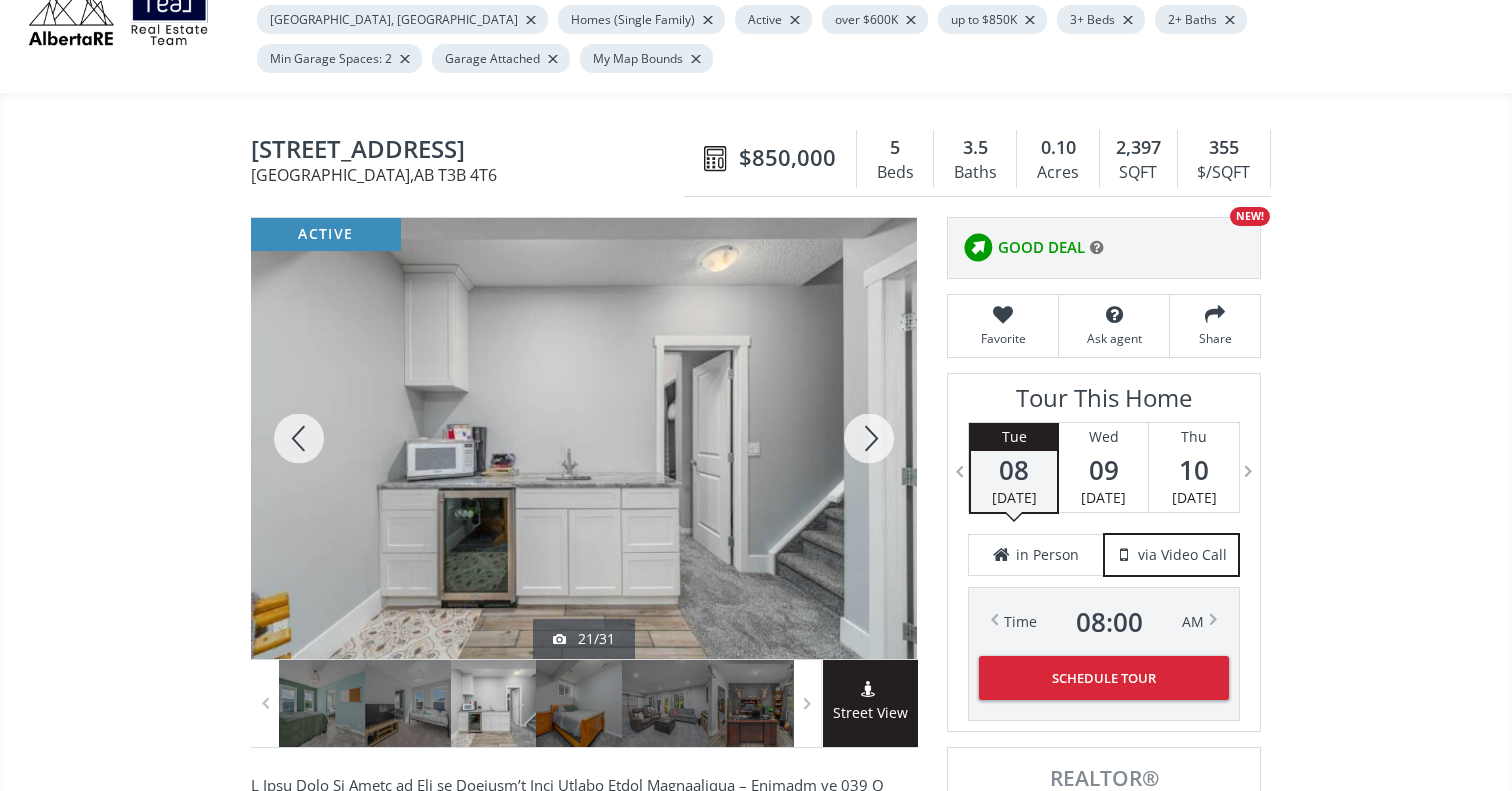 click at bounding box center [869, 438] 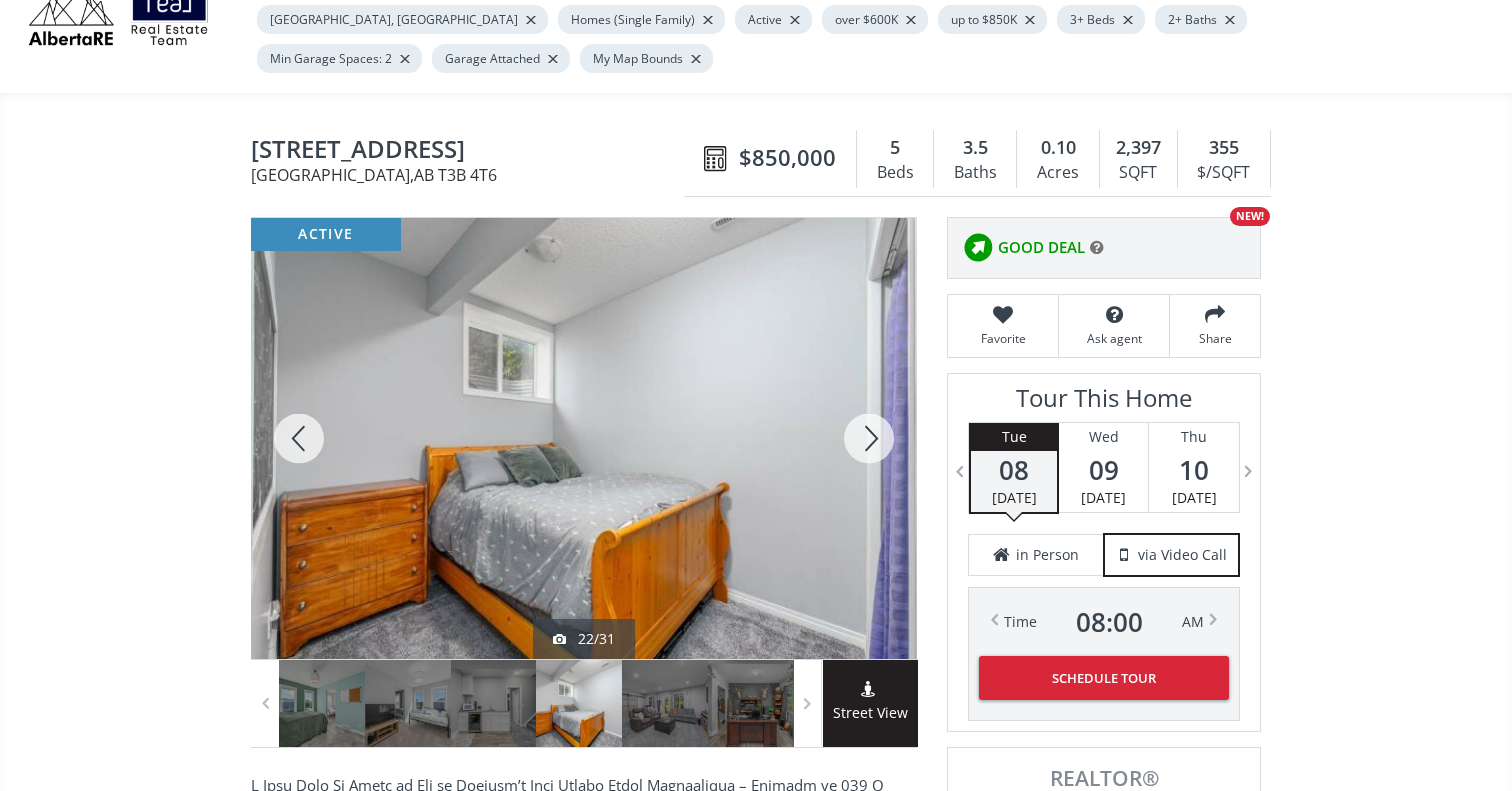 click at bounding box center [869, 438] 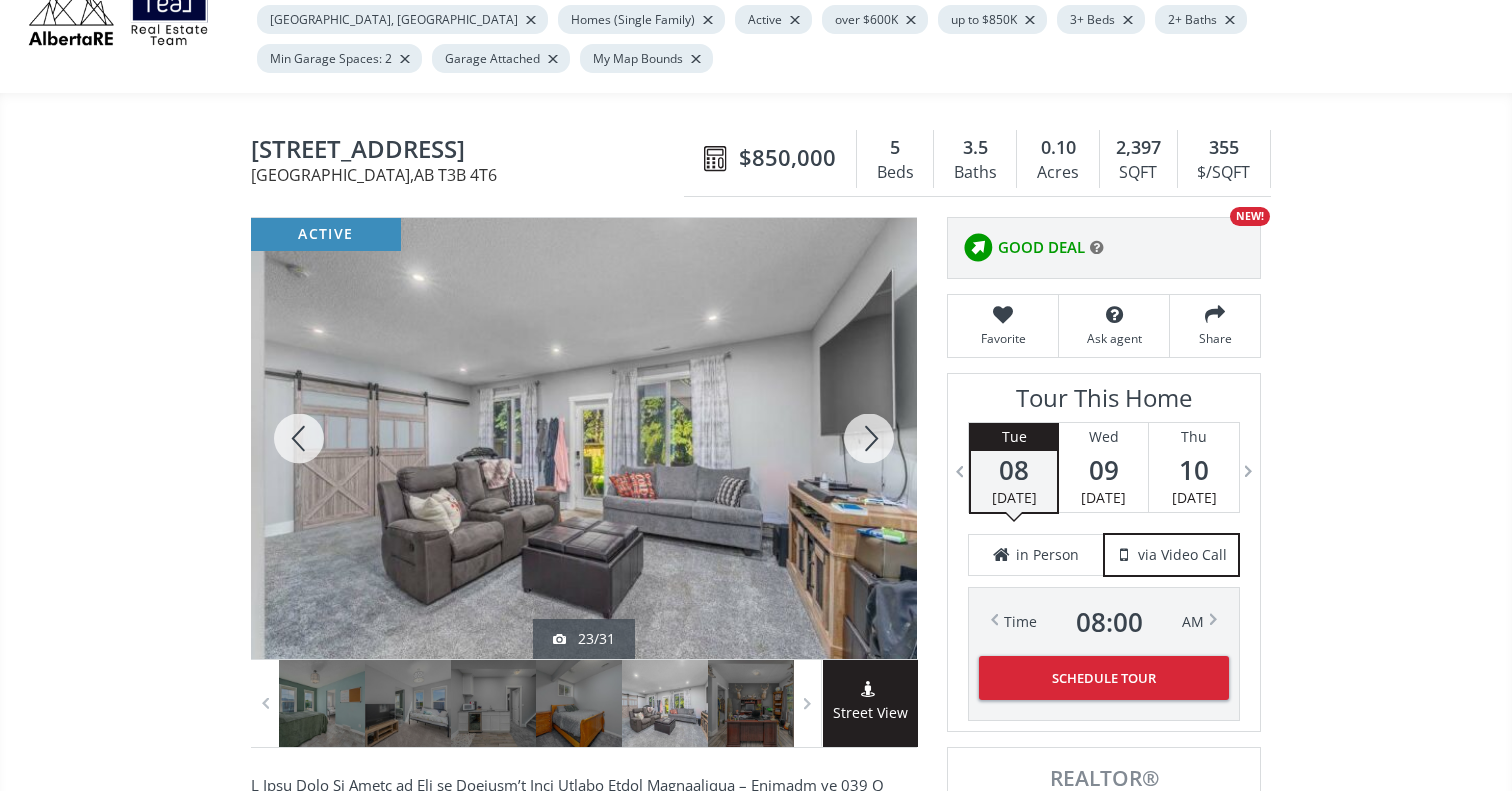 click at bounding box center (869, 438) 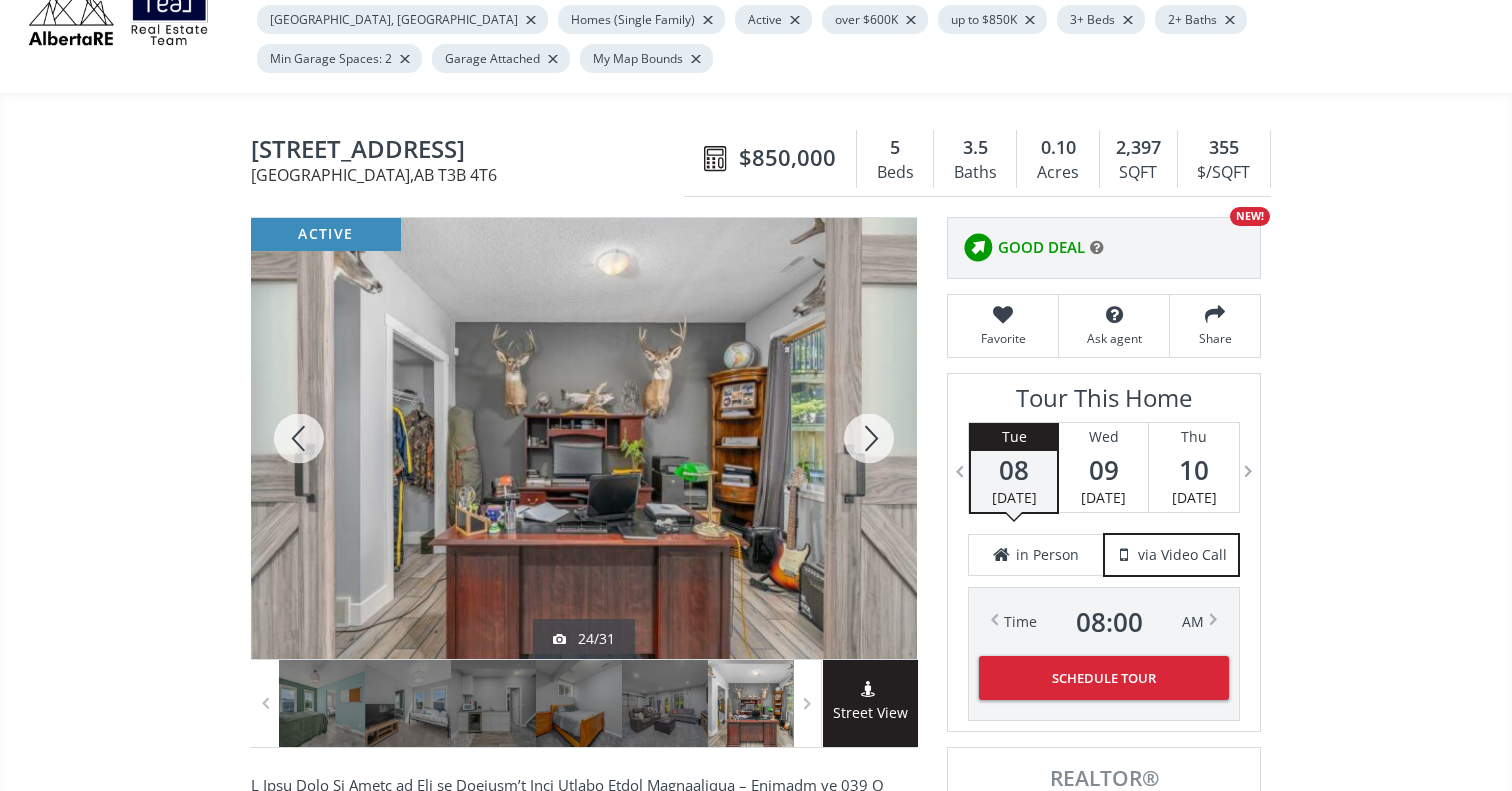 click at bounding box center (869, 438) 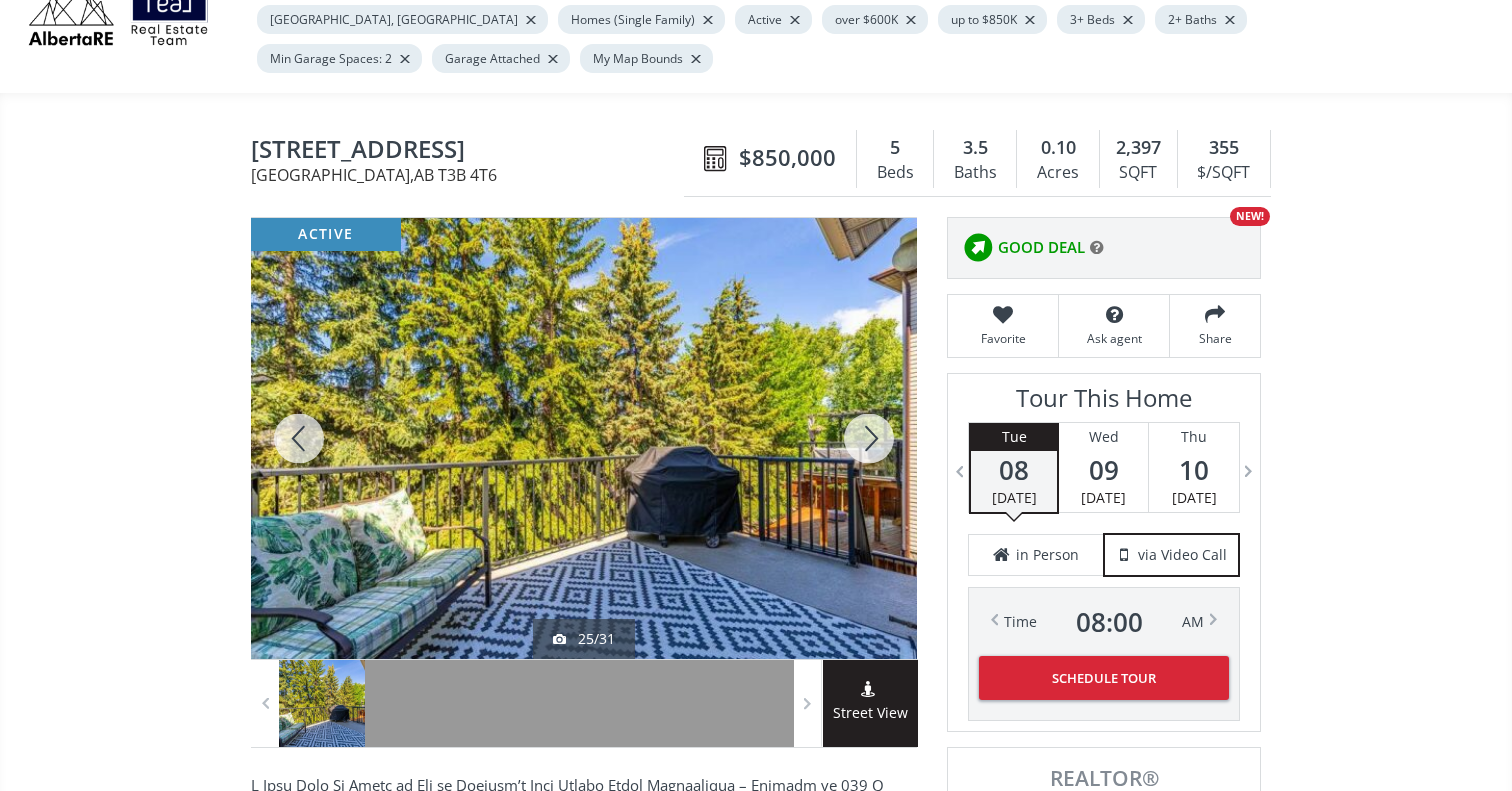 click at bounding box center (299, 438) 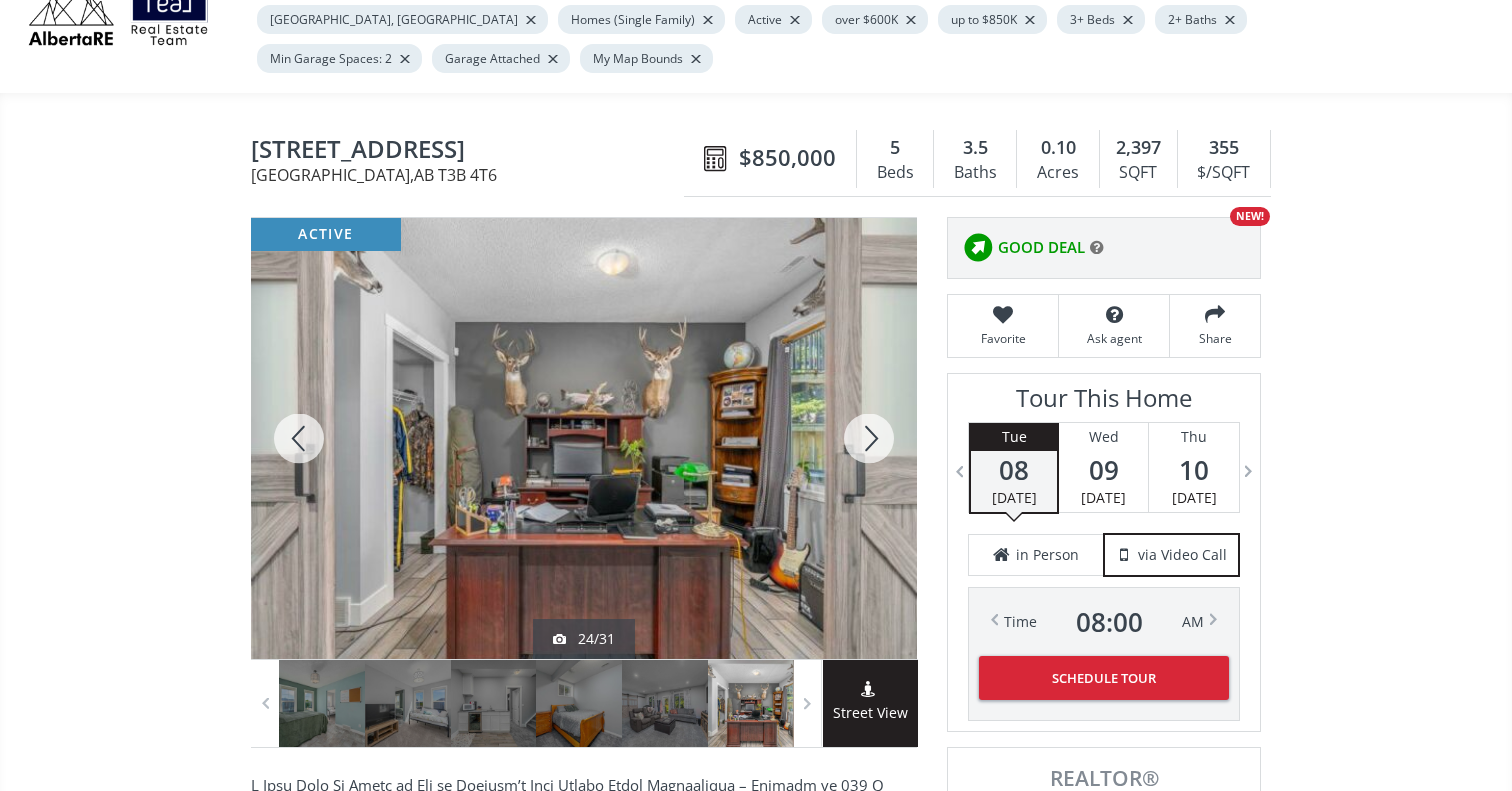 click at bounding box center [869, 438] 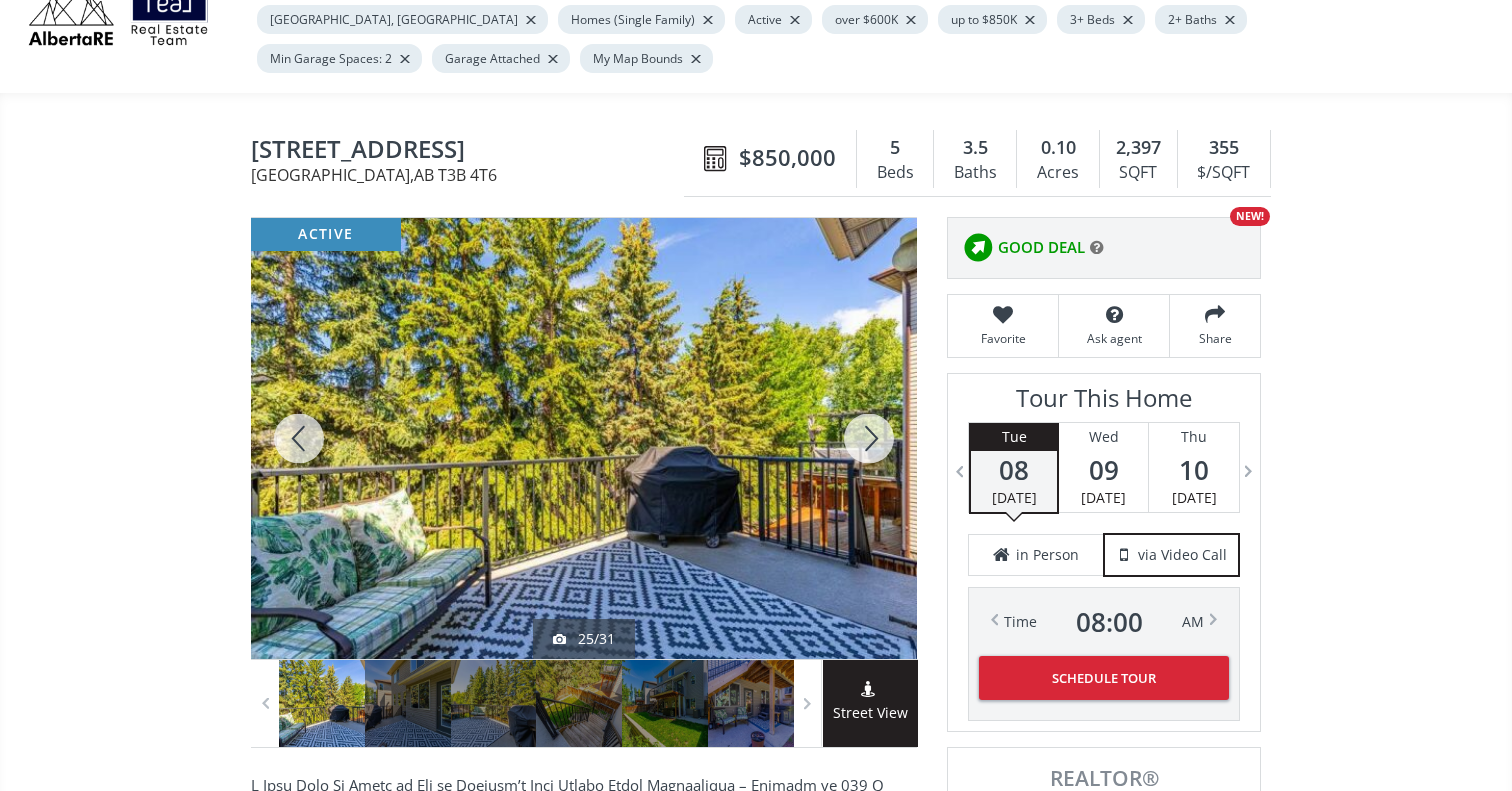 click at bounding box center (869, 438) 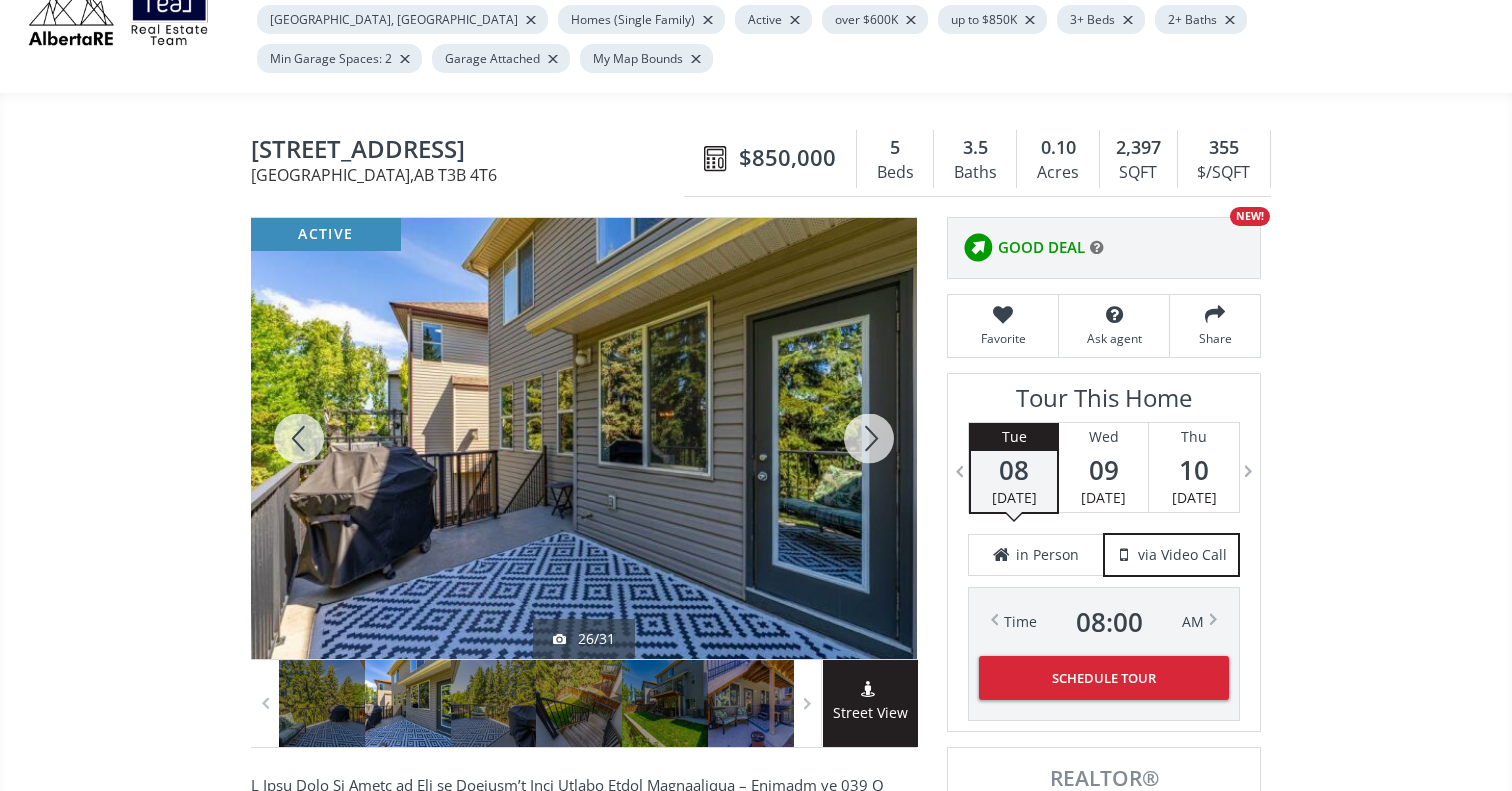 click at bounding box center [869, 438] 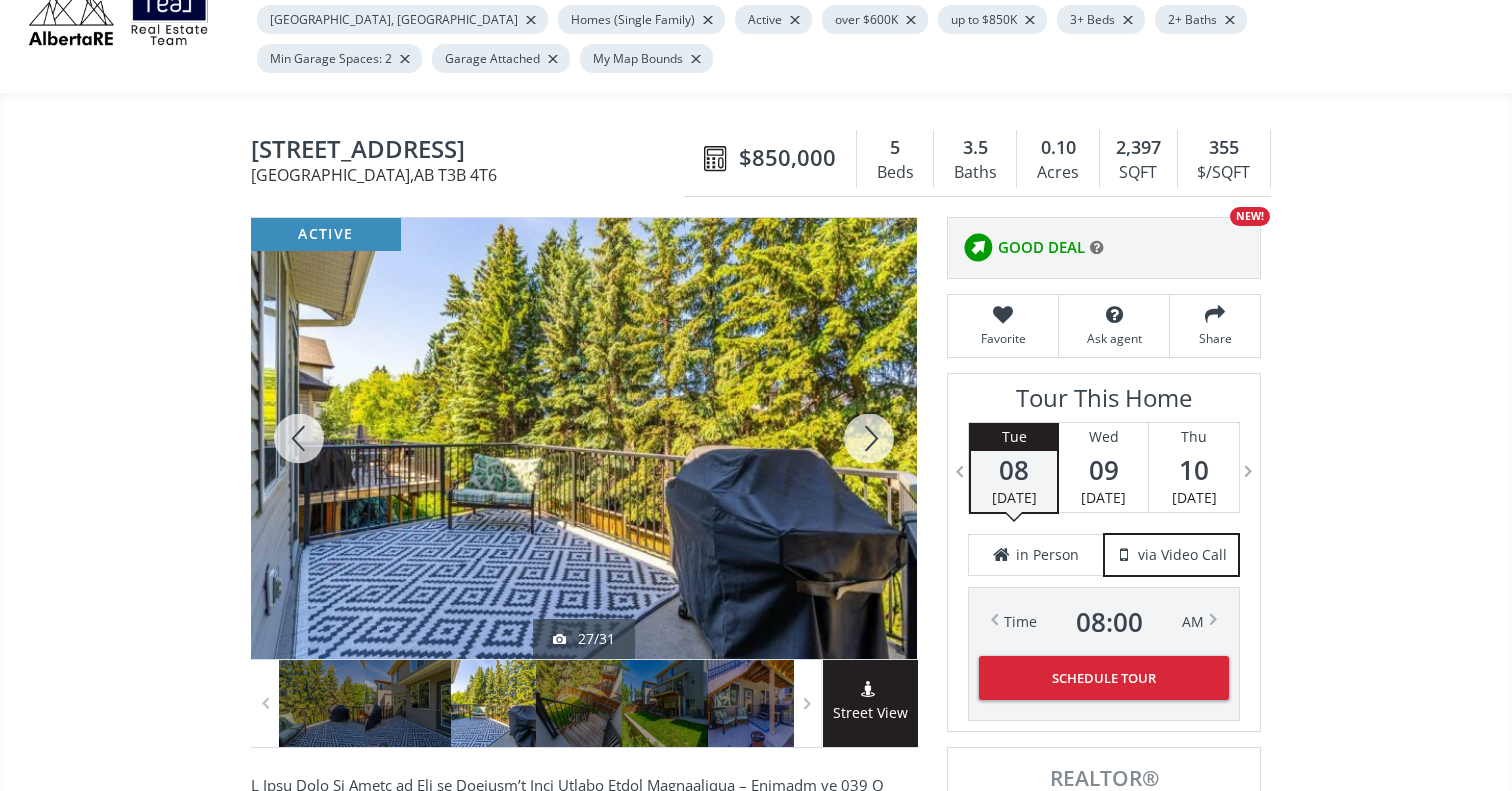 click at bounding box center [869, 438] 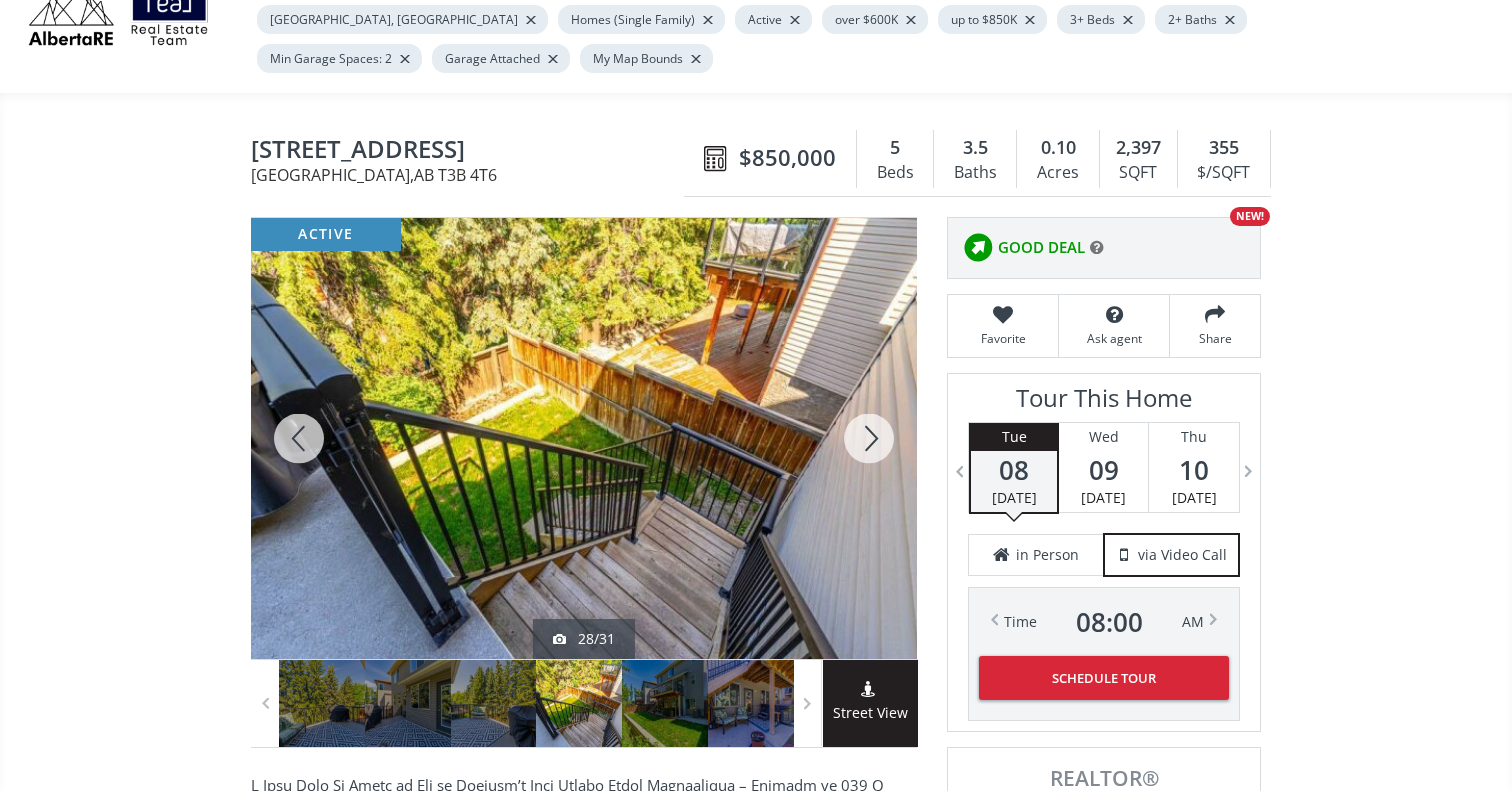 click at bounding box center [869, 438] 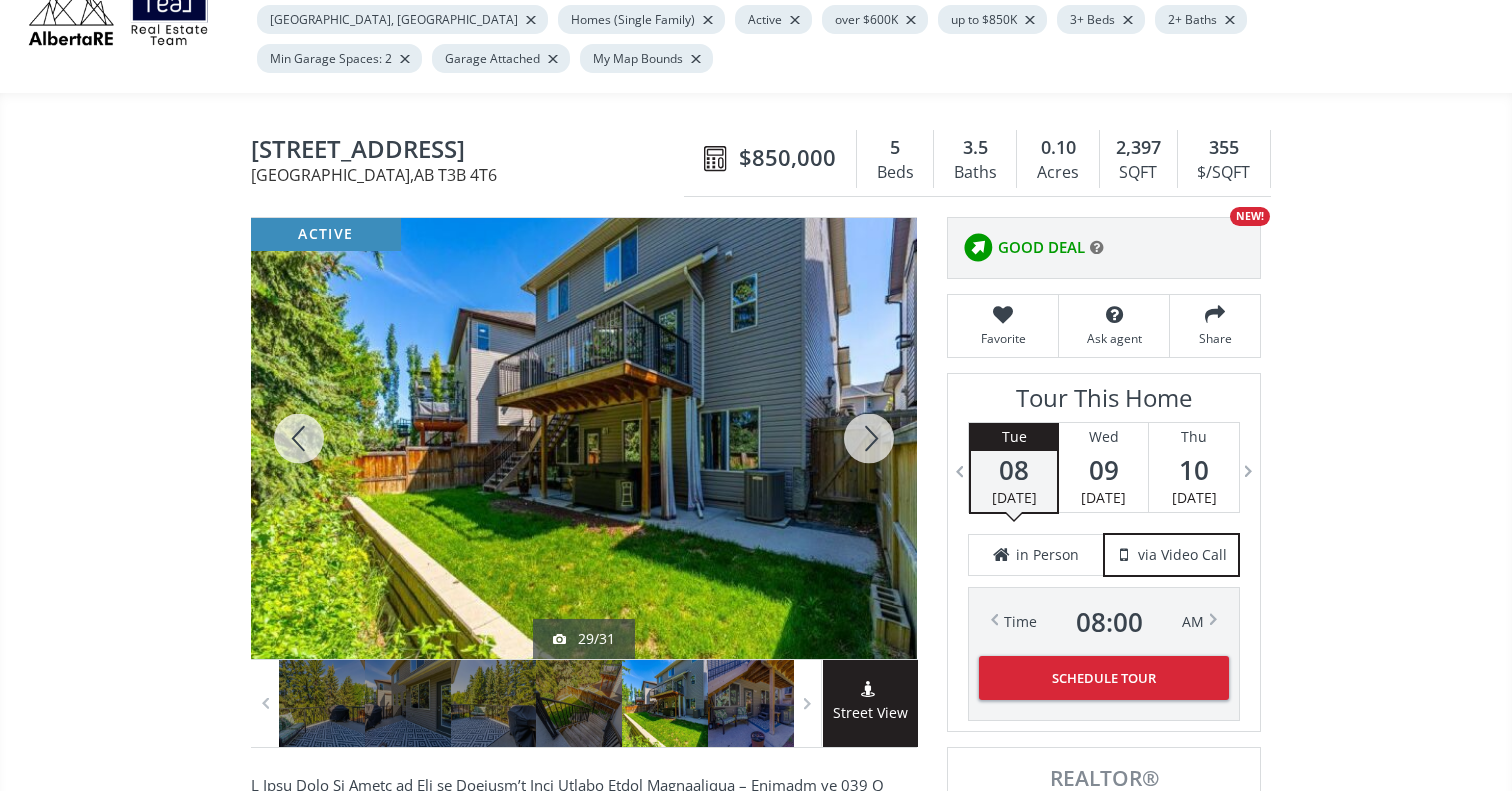 click at bounding box center (869, 438) 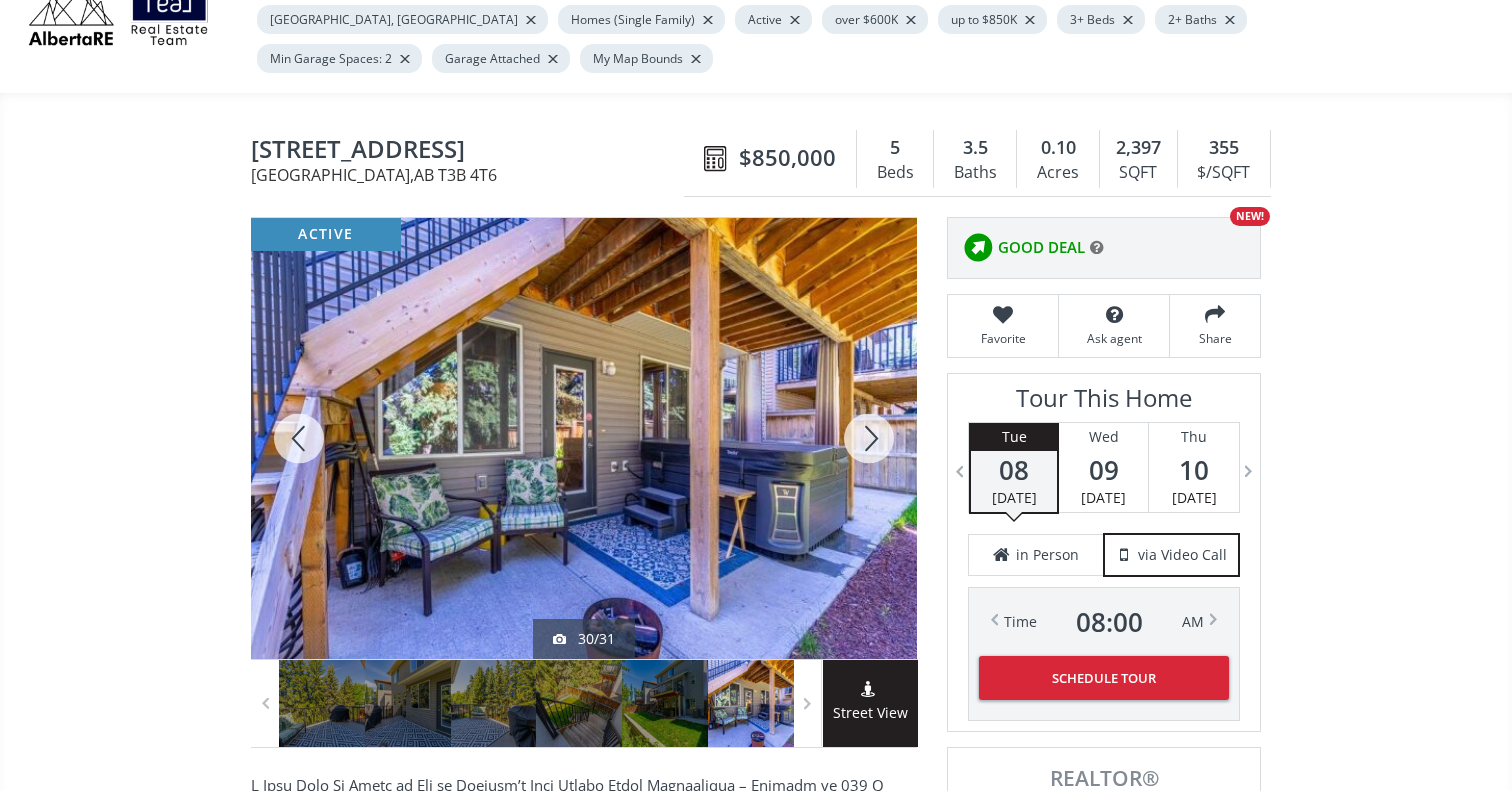 click at bounding box center [869, 438] 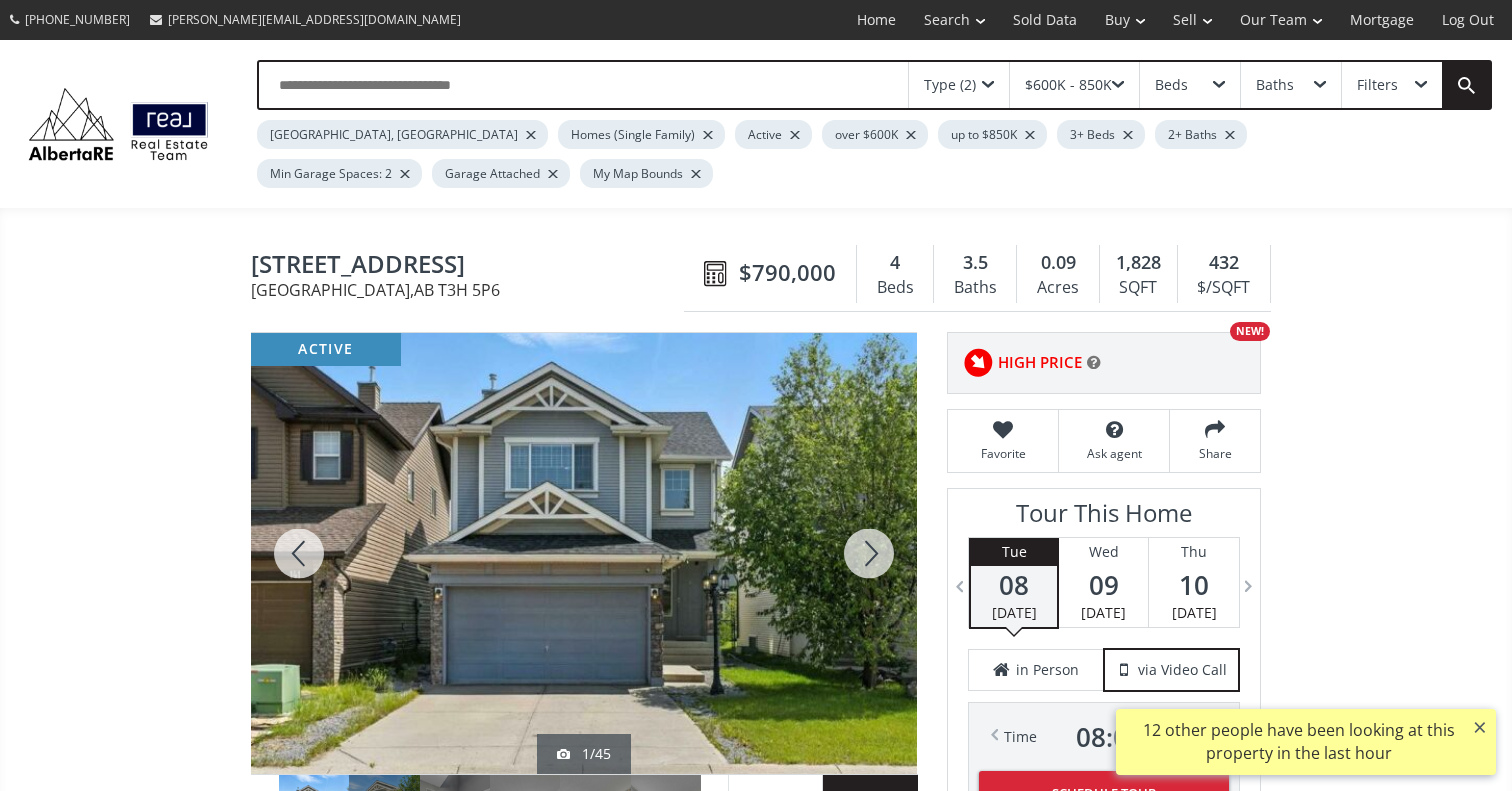 scroll, scrollTop: 0, scrollLeft: 0, axis: both 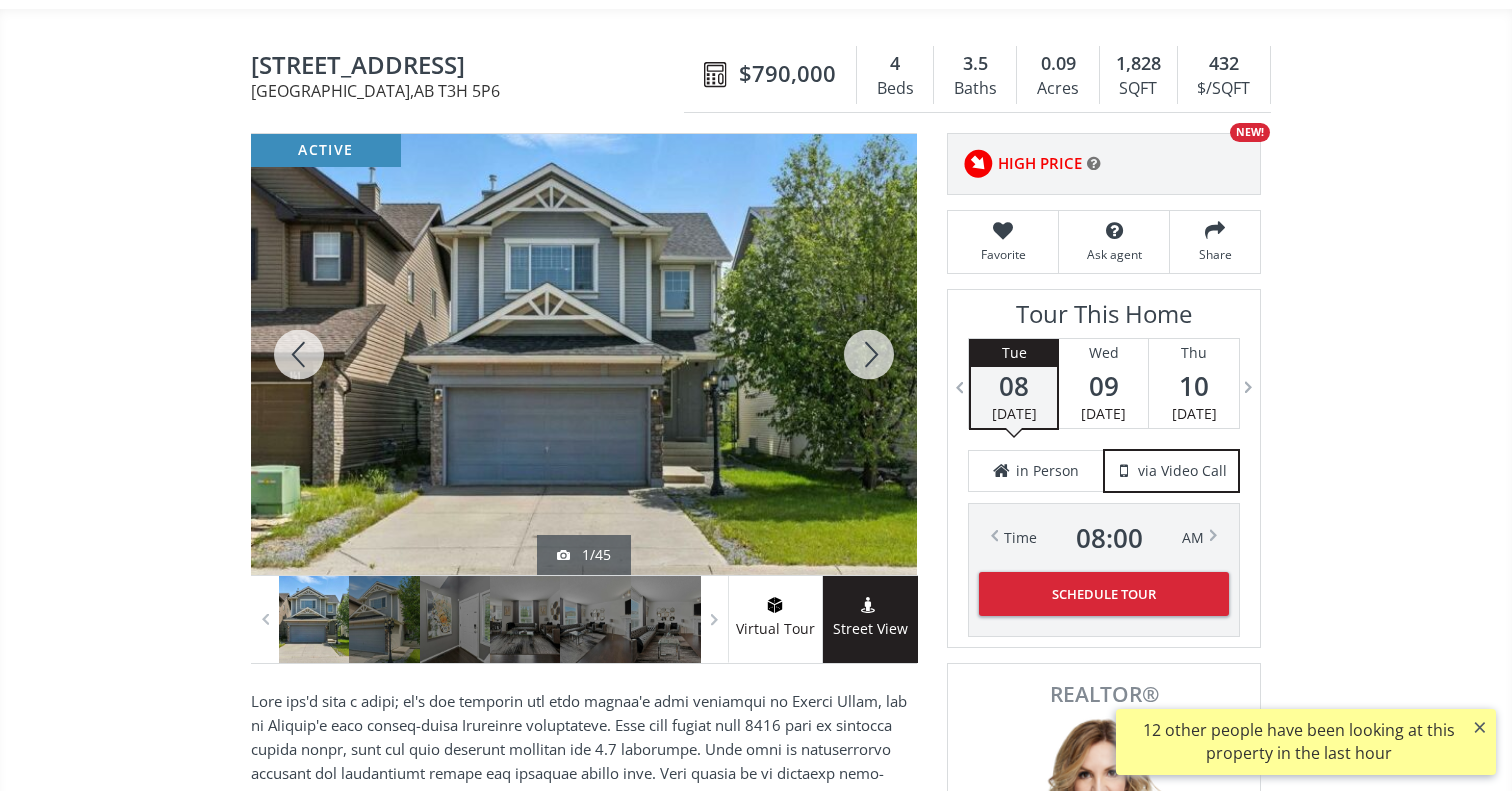 drag, startPoint x: 876, startPoint y: 359, endPoint x: 862, endPoint y: 359, distance: 14 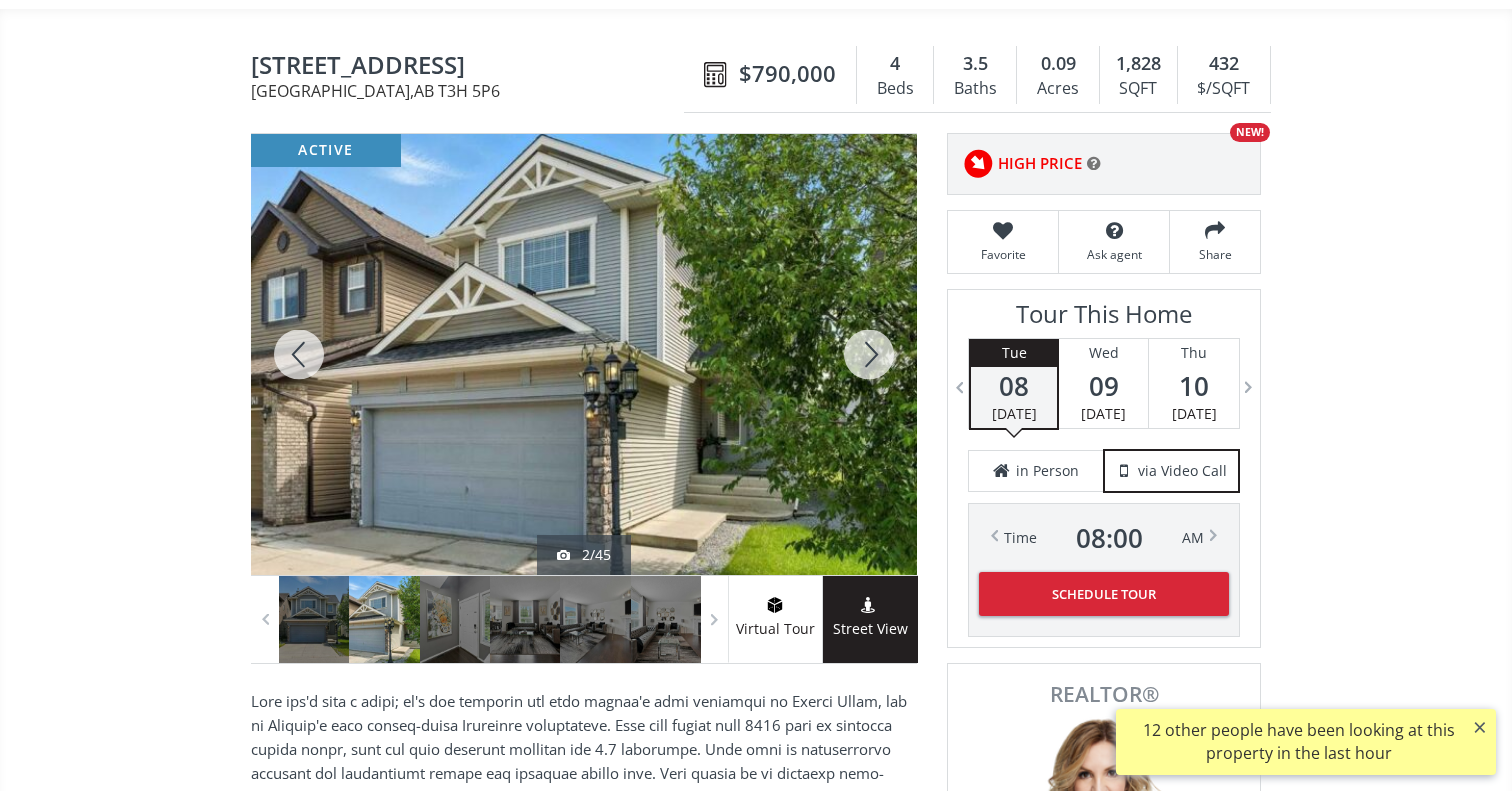 click at bounding box center [869, 354] 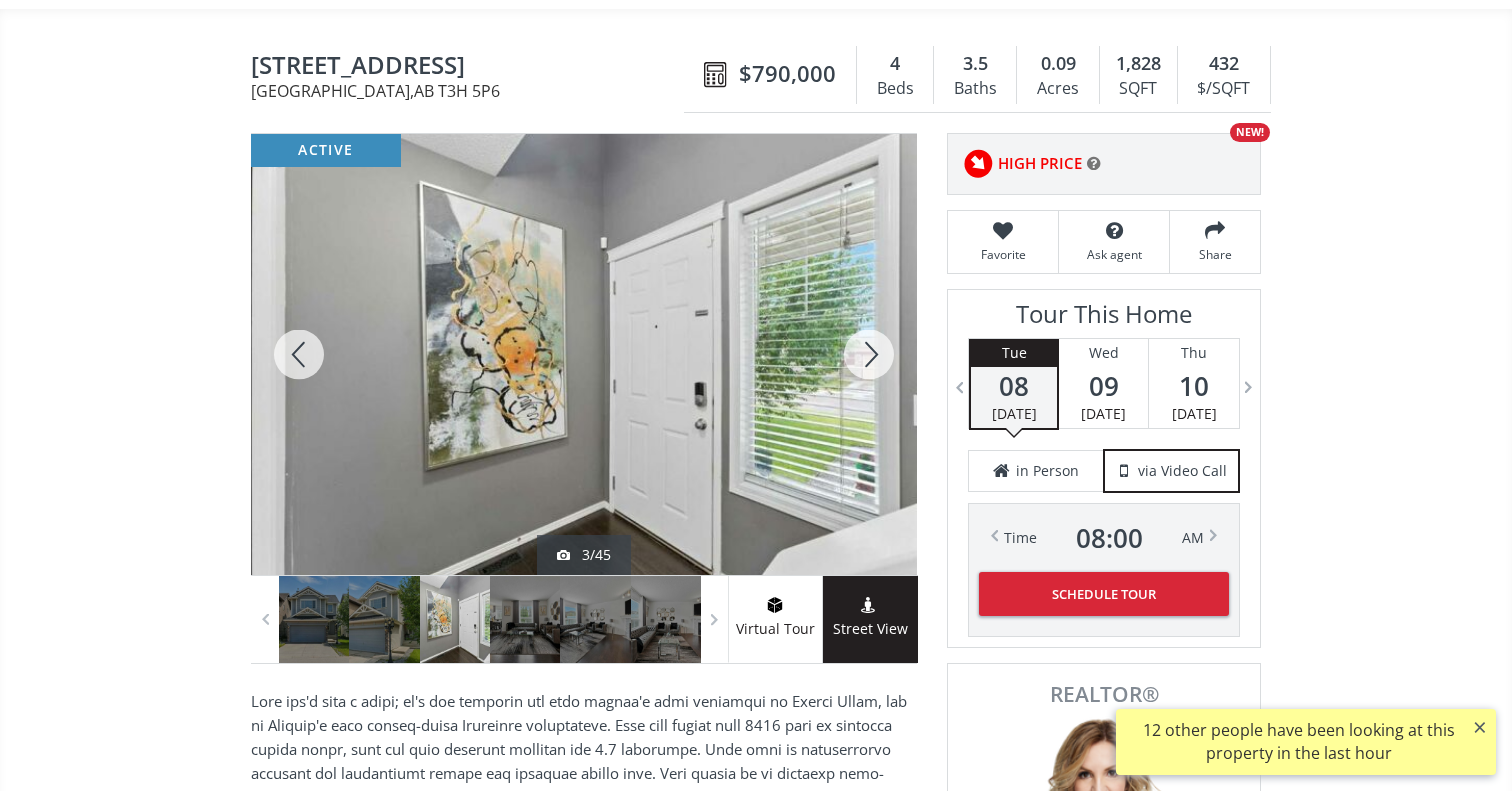 click at bounding box center (869, 354) 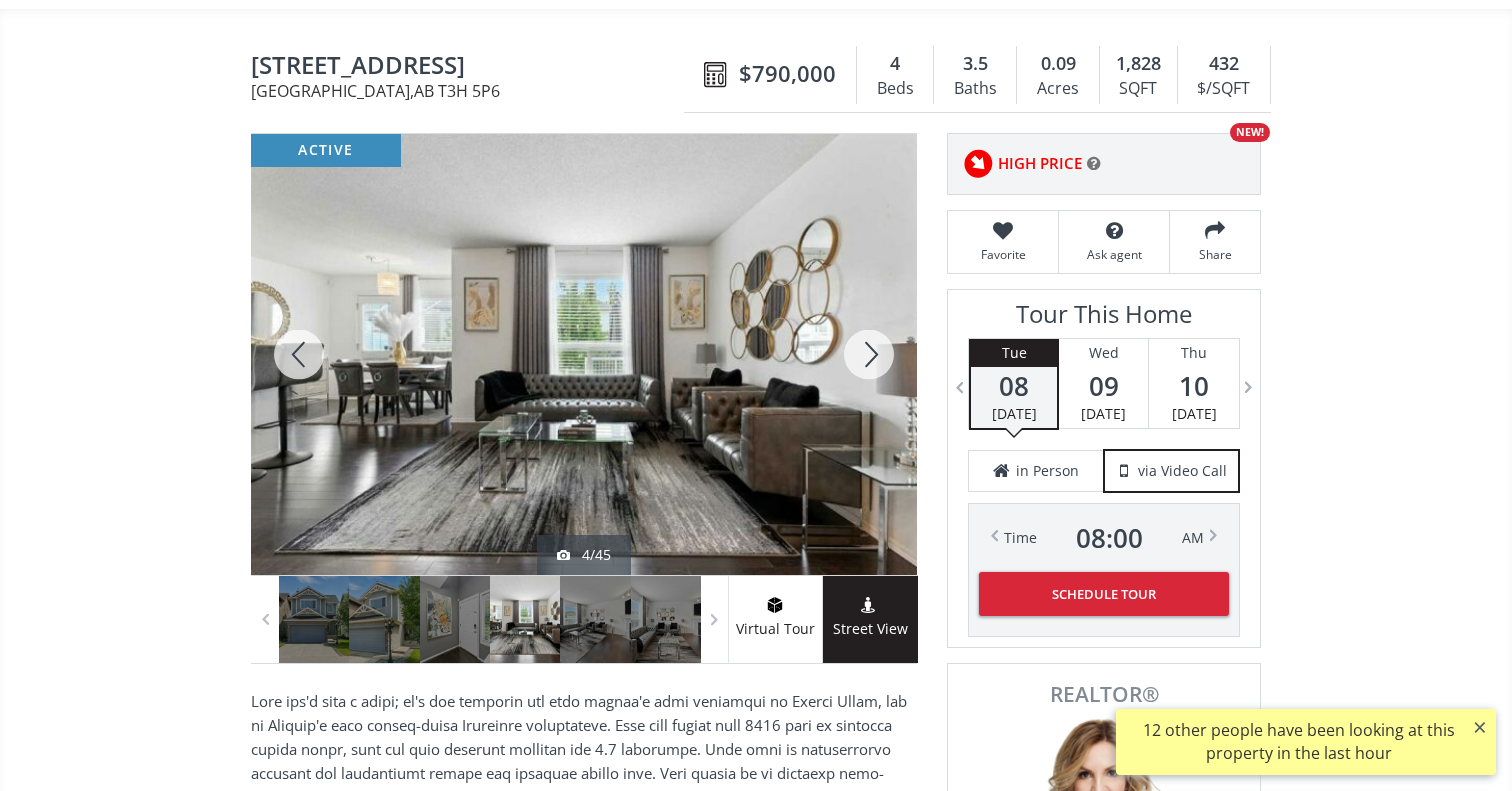 click at bounding box center [869, 354] 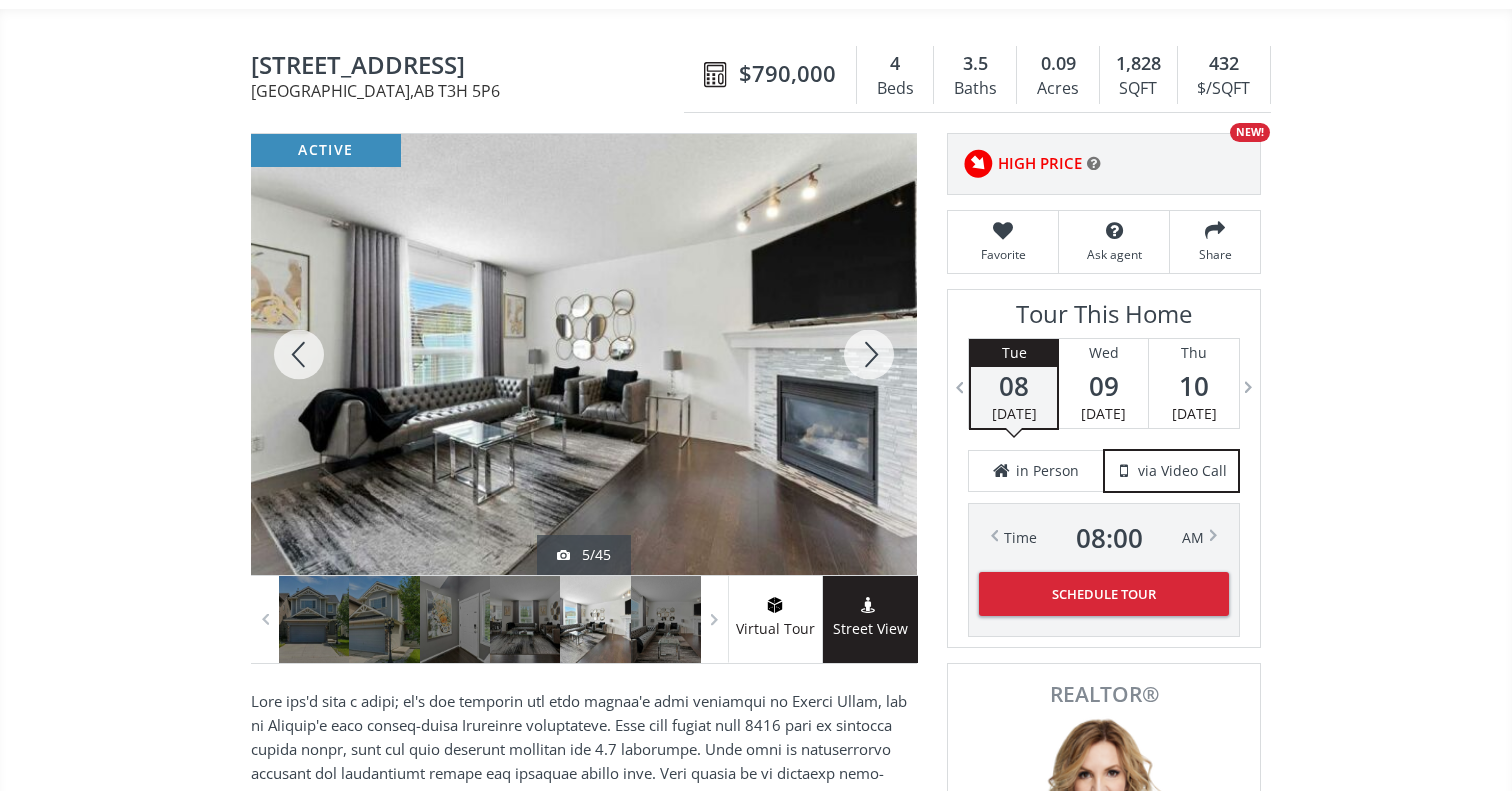 click at bounding box center [869, 354] 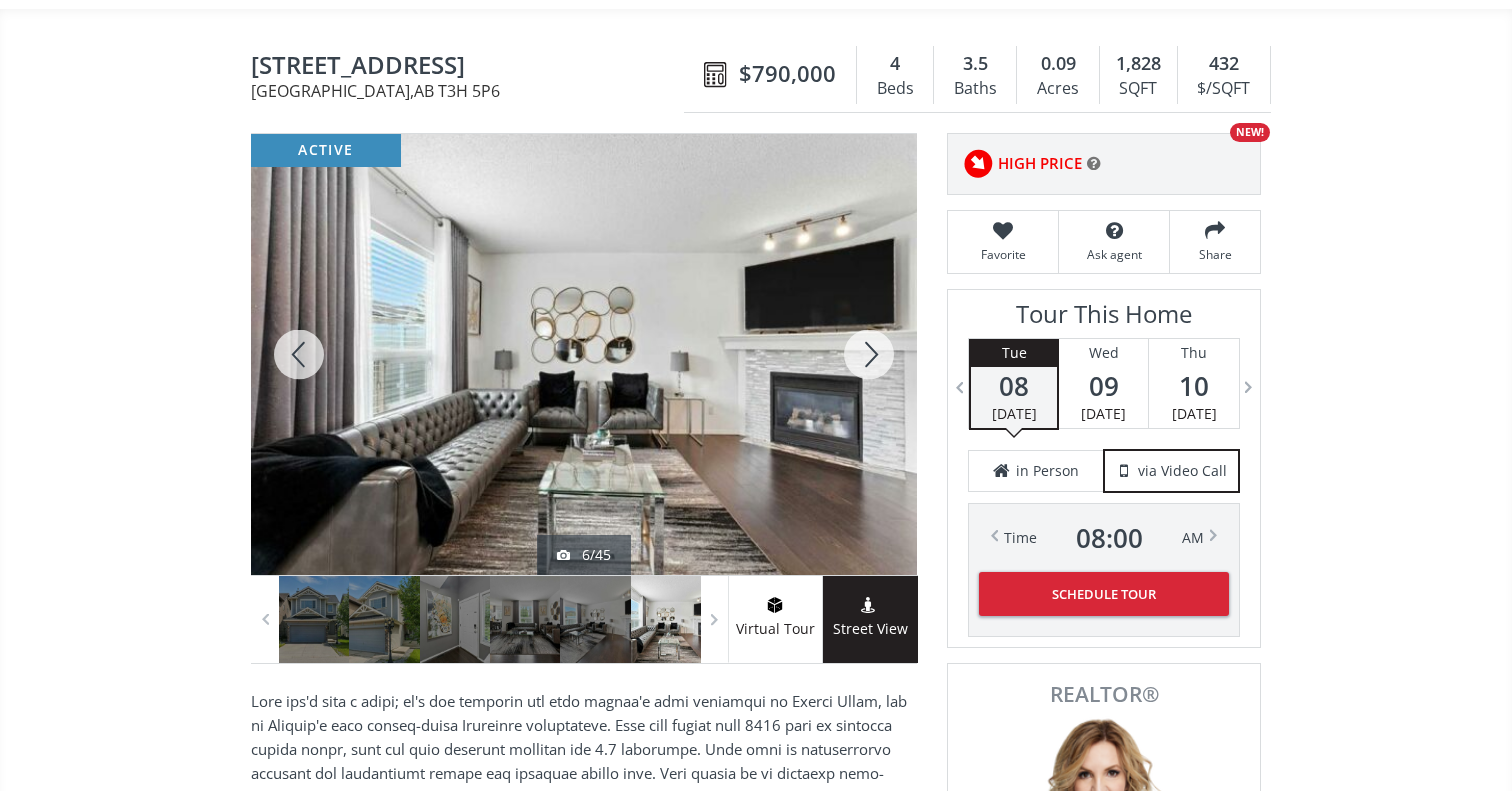 click at bounding box center [869, 354] 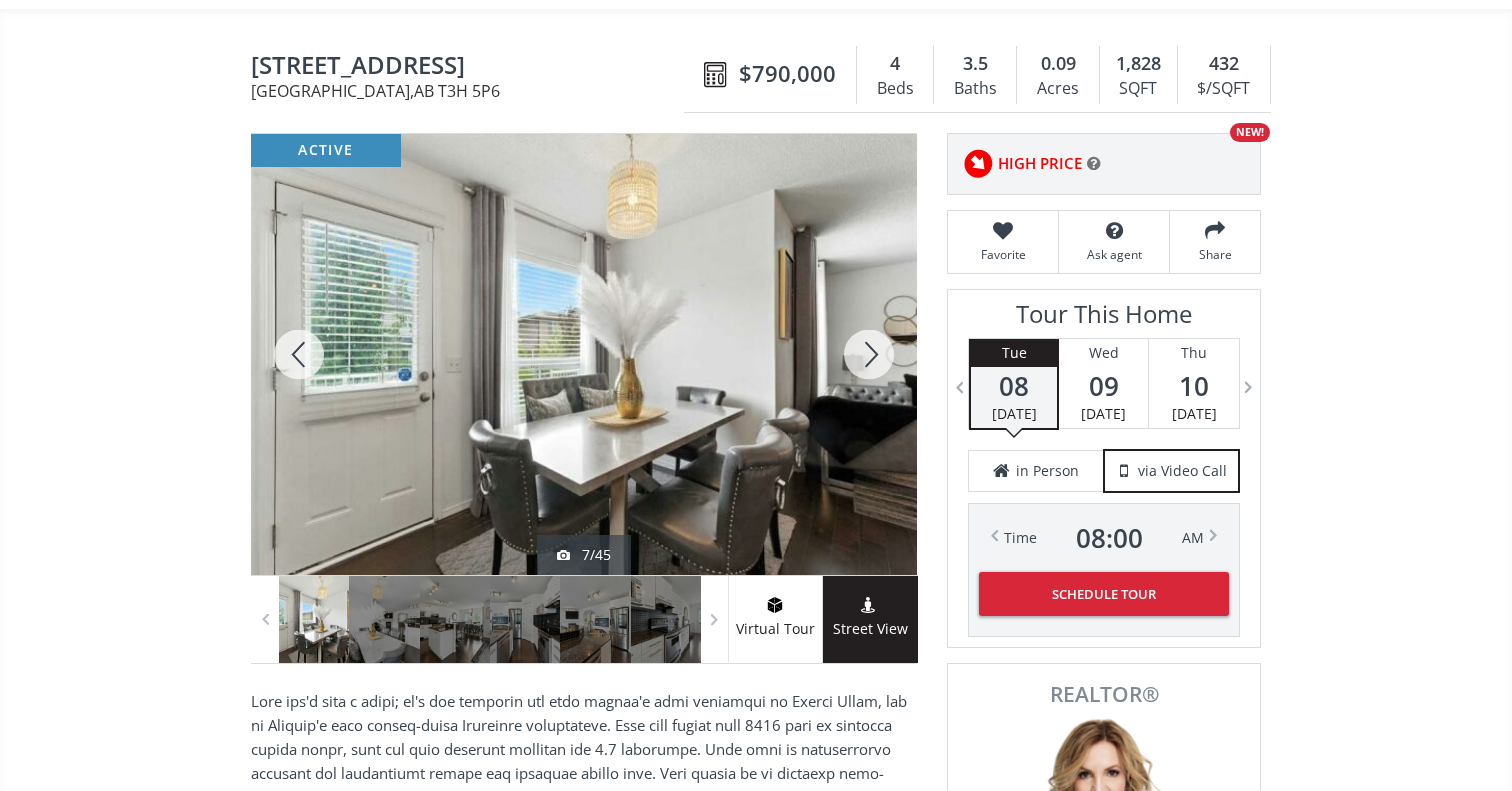 click at bounding box center [869, 354] 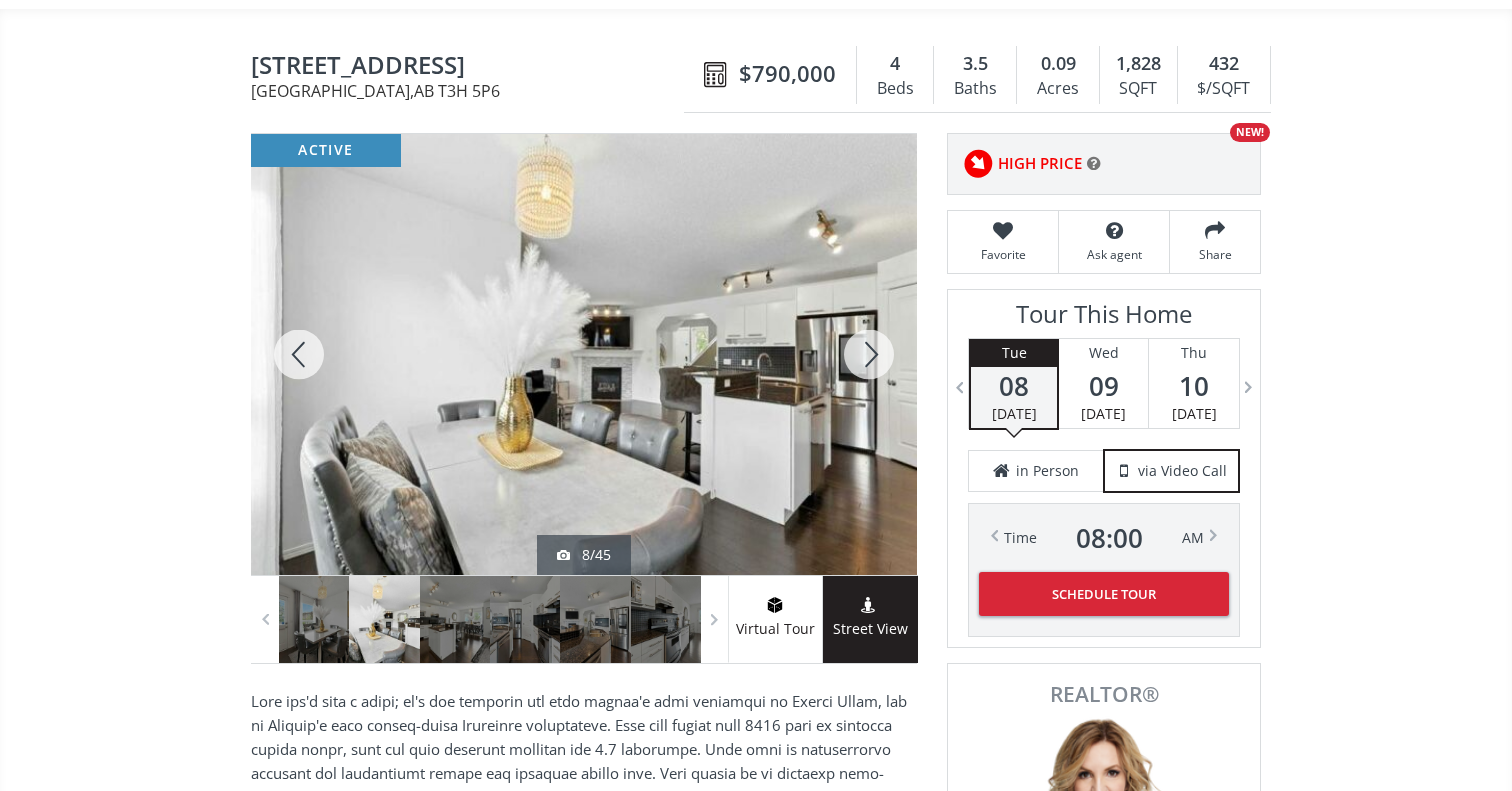 click at bounding box center [869, 354] 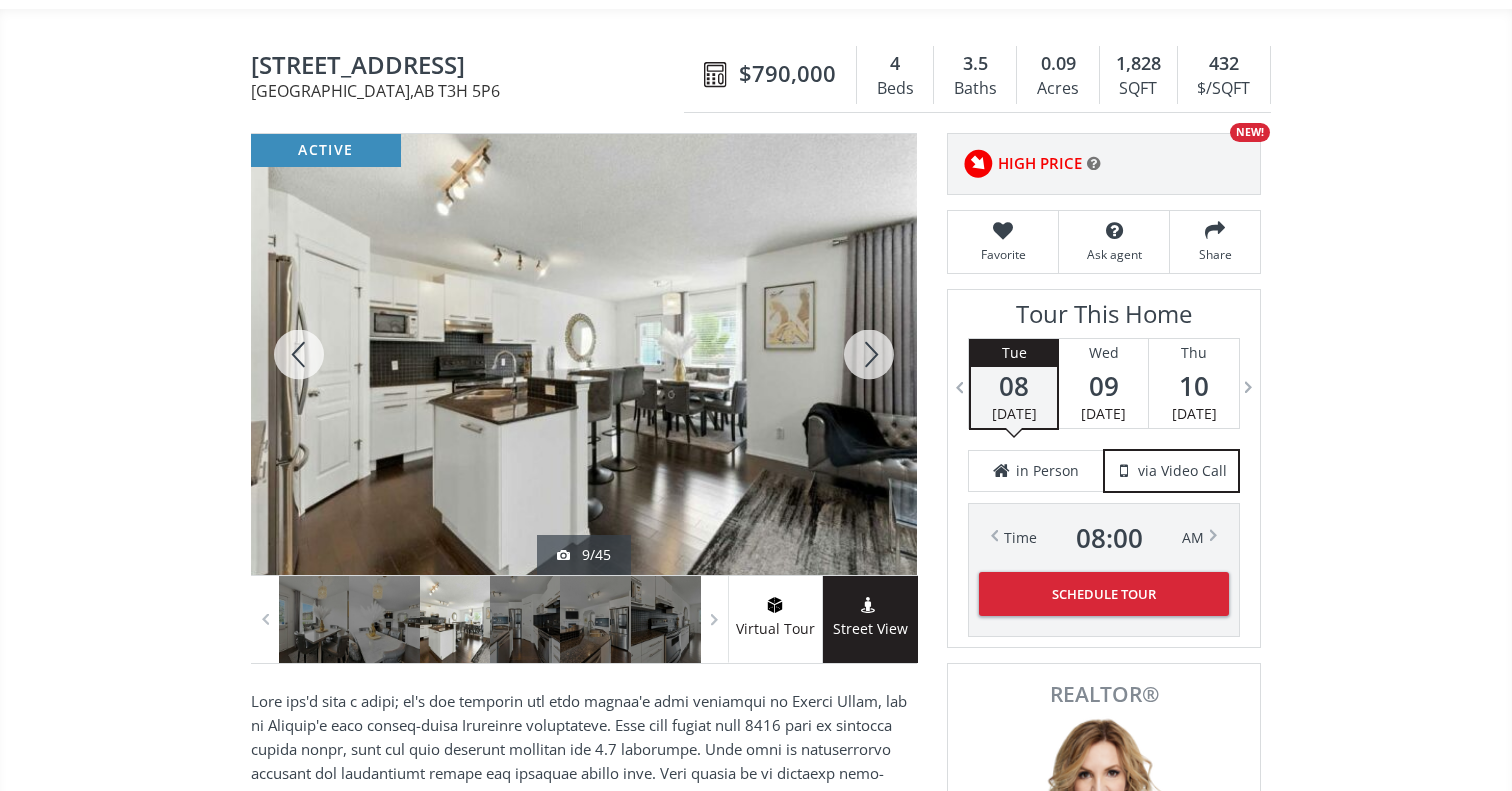 click at bounding box center (869, 354) 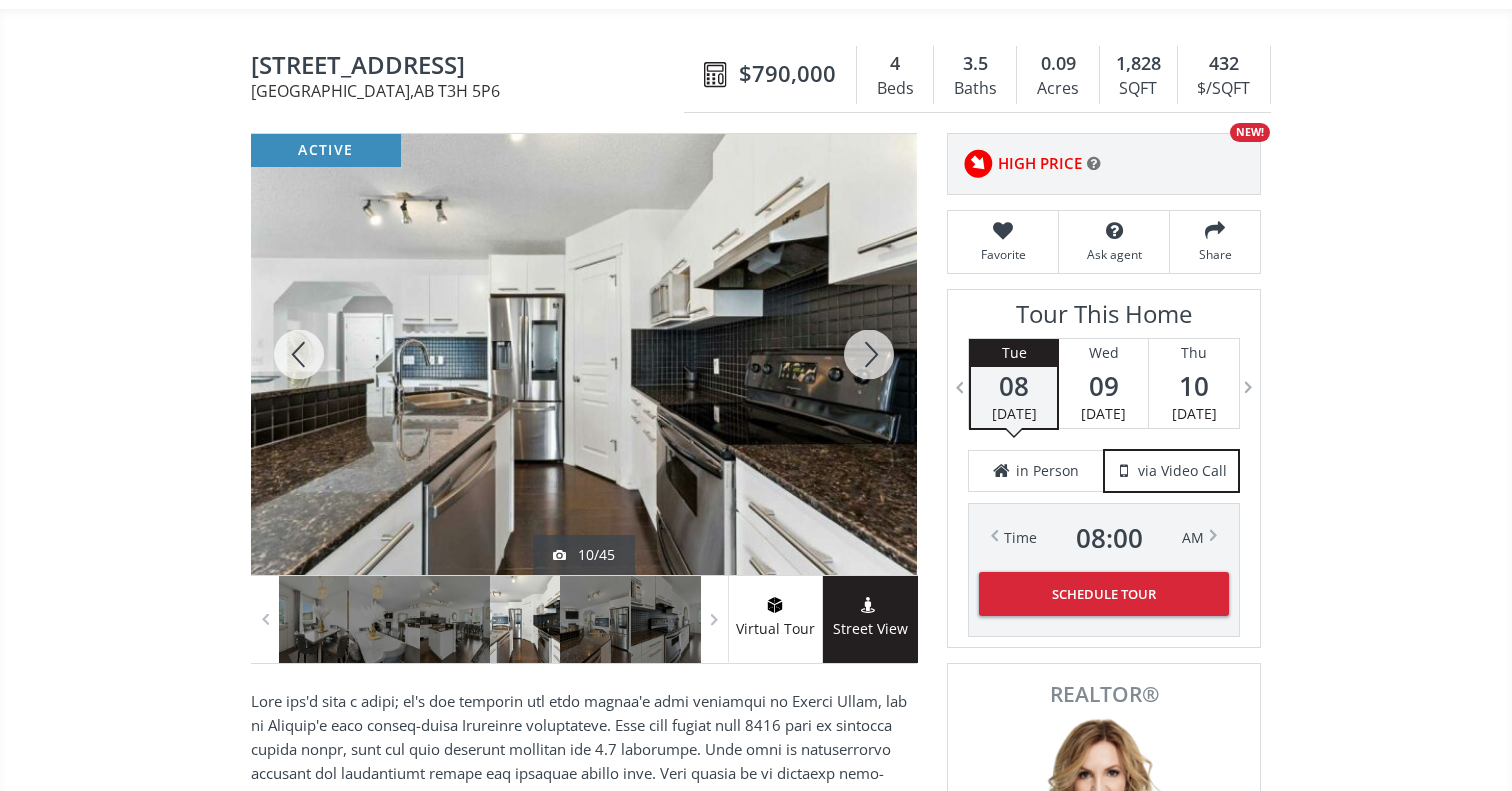 click at bounding box center [869, 354] 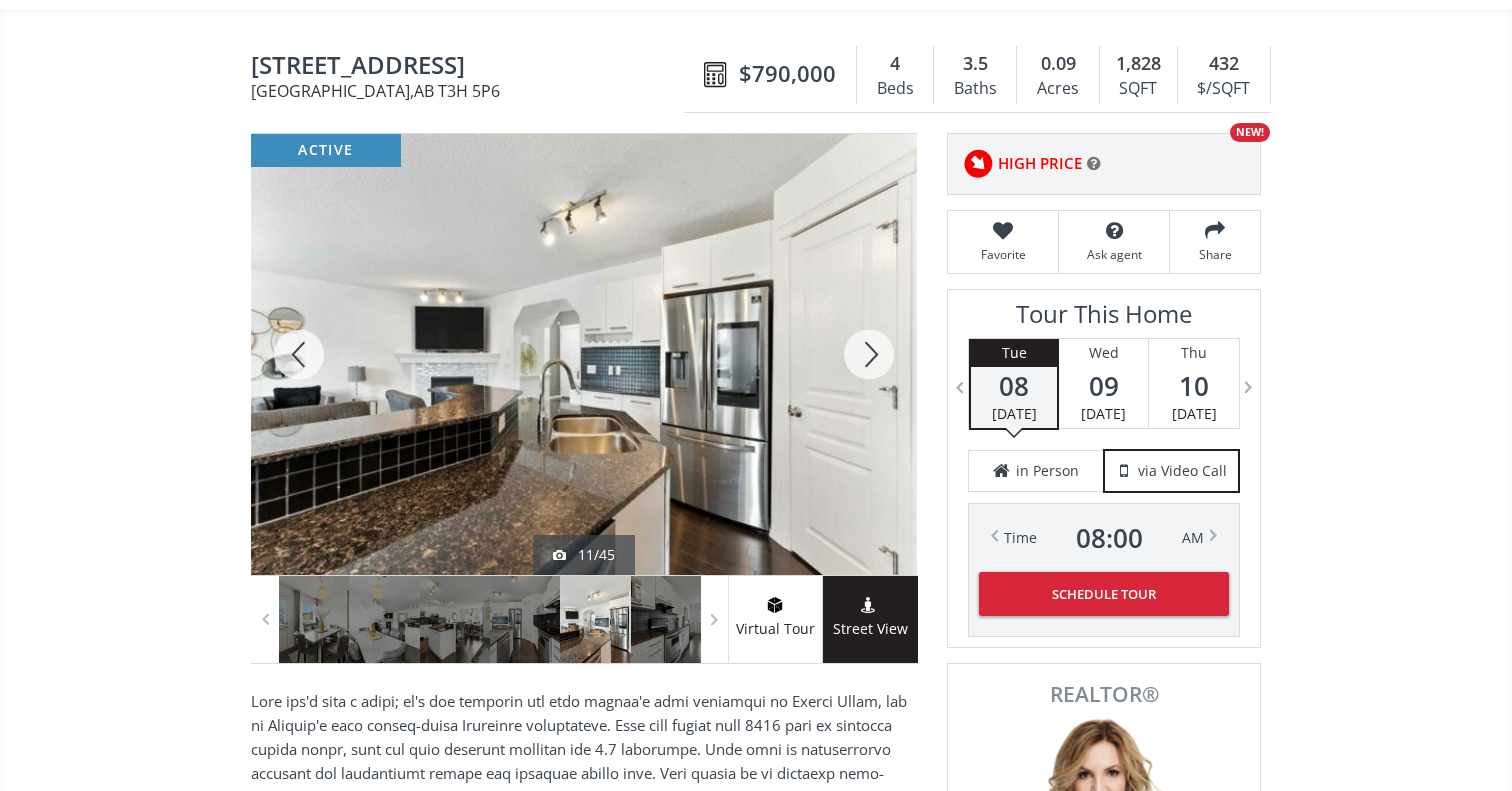 click at bounding box center (869, 354) 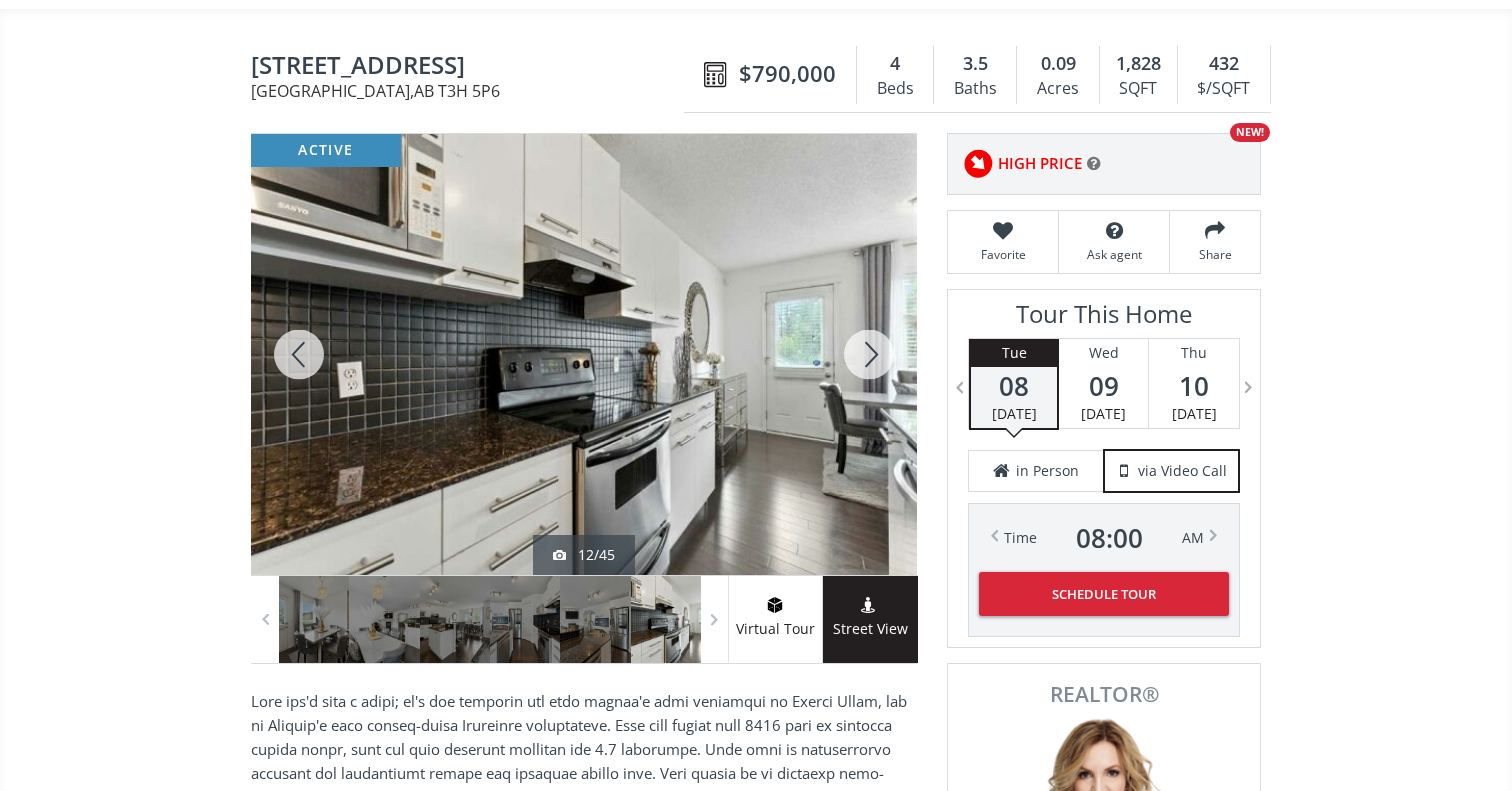 click at bounding box center (869, 354) 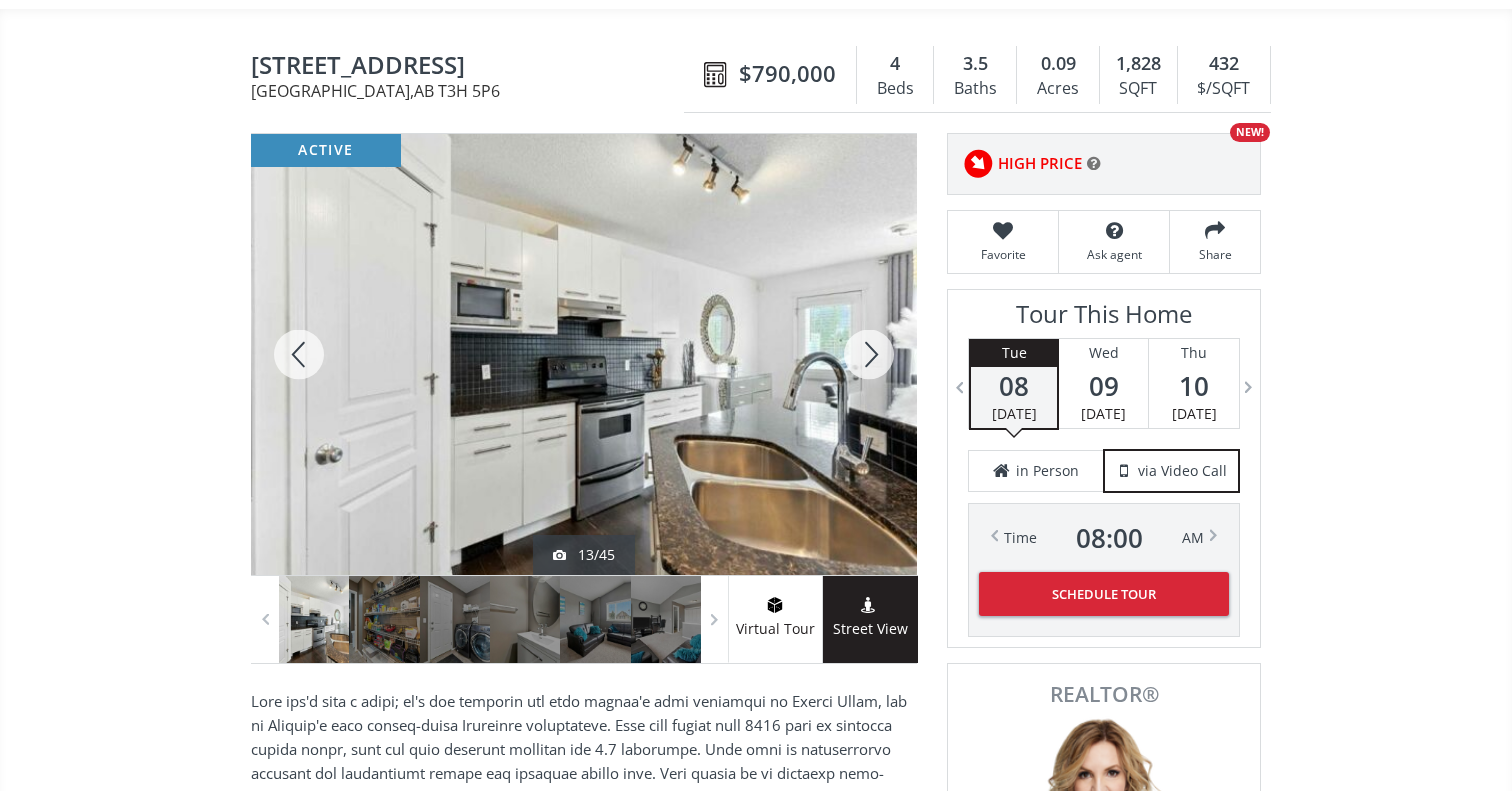 click at bounding box center (869, 354) 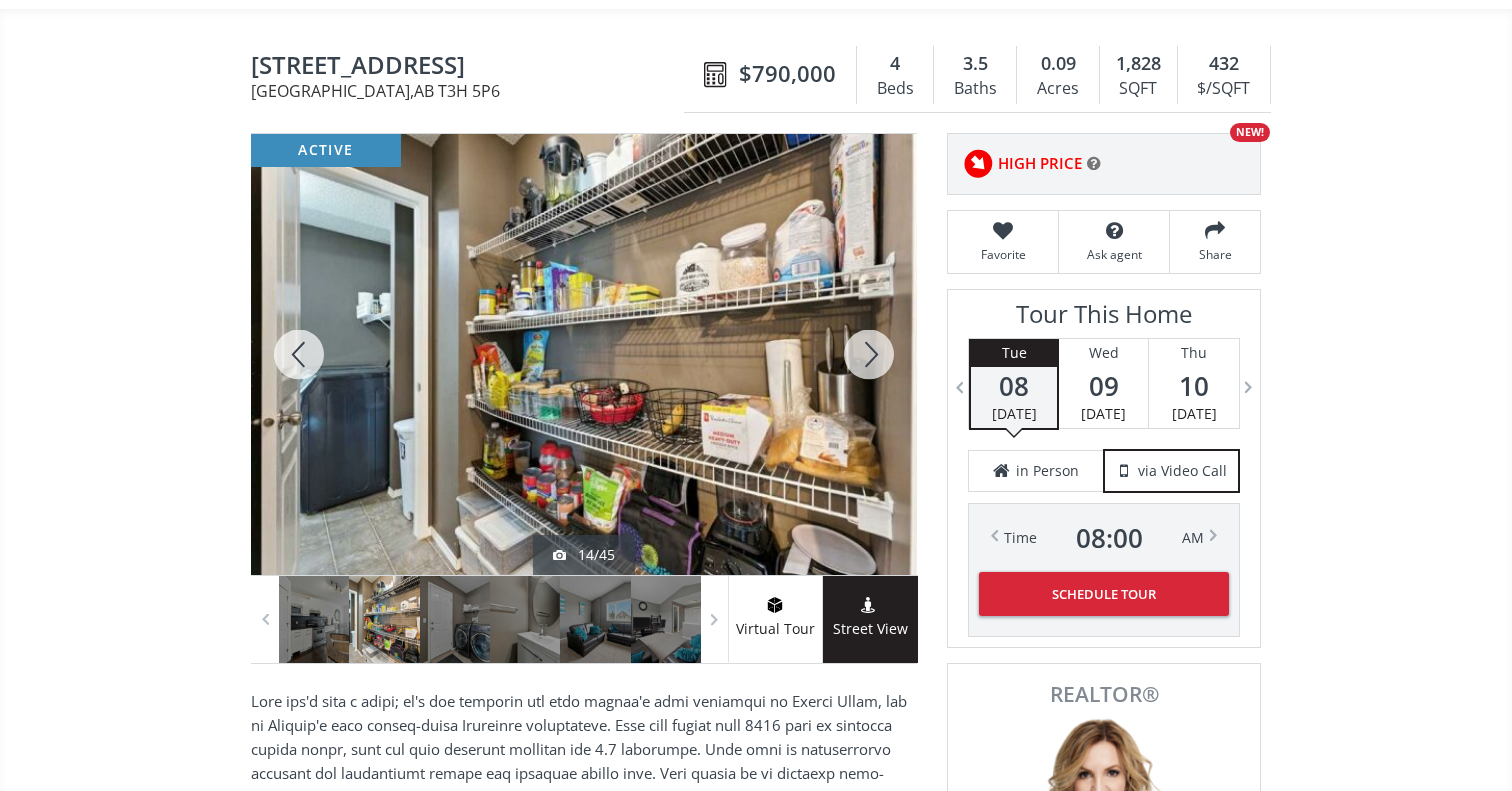 click at bounding box center [869, 354] 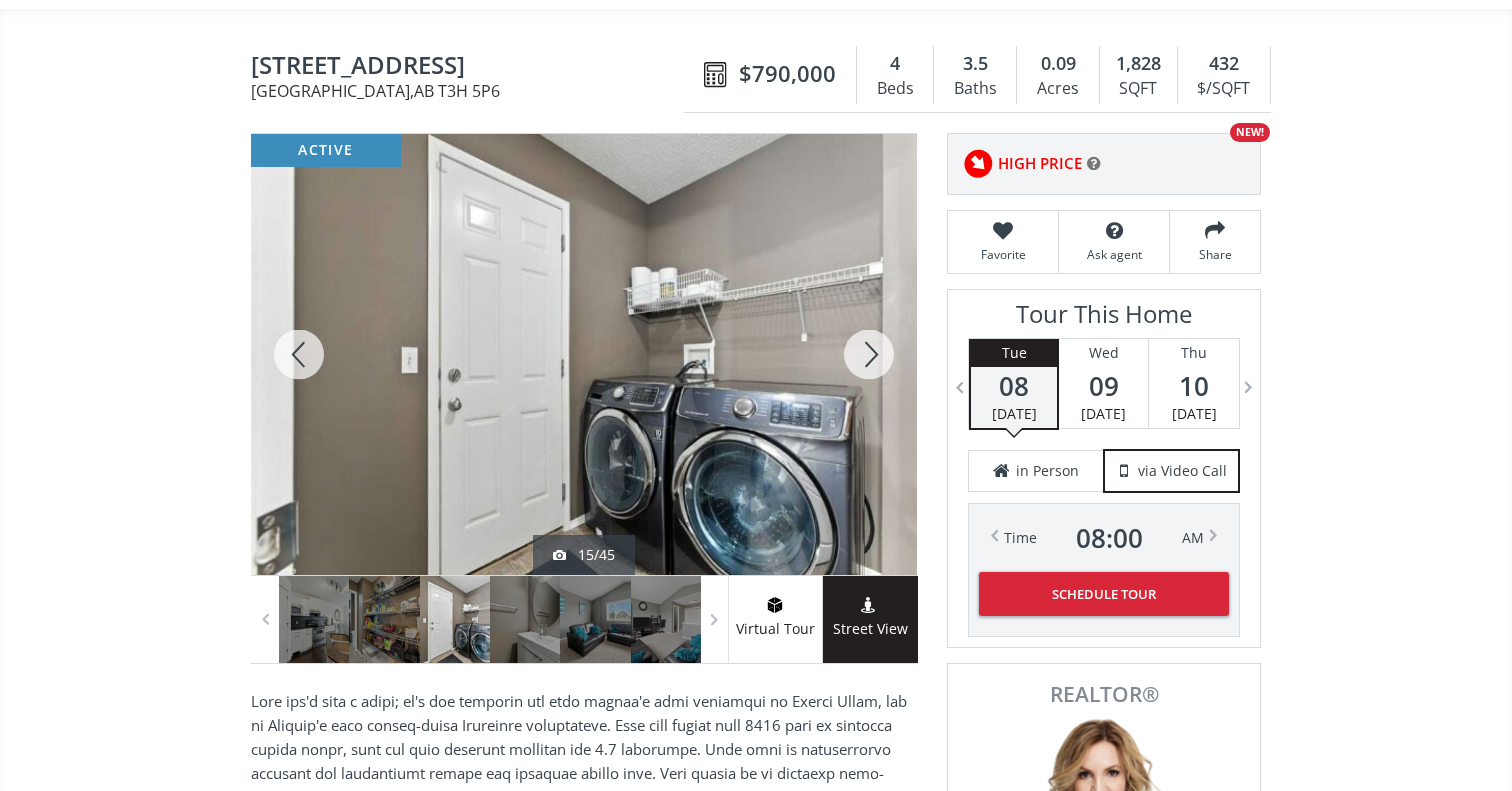 click at bounding box center (869, 354) 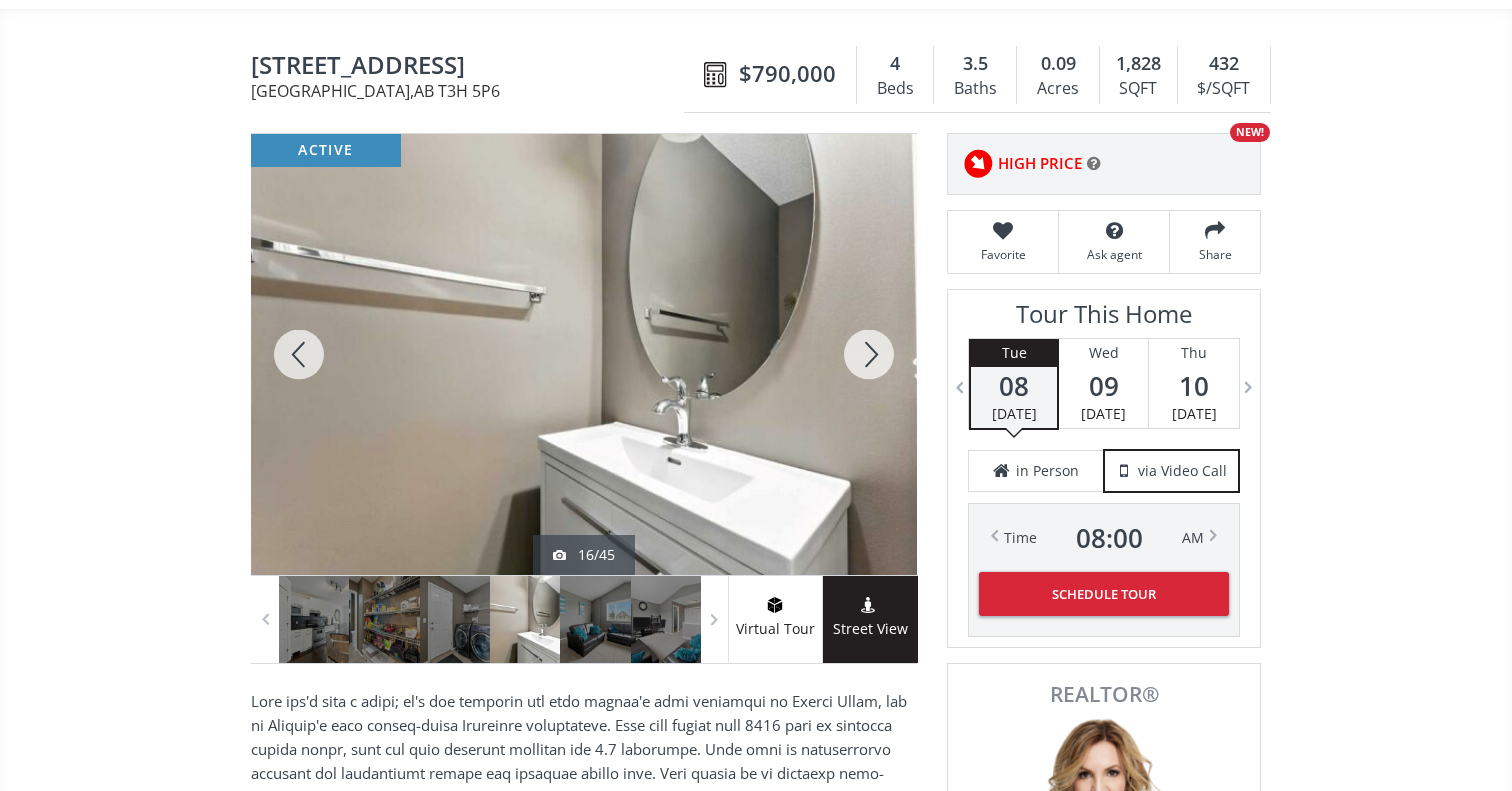 click at bounding box center (869, 354) 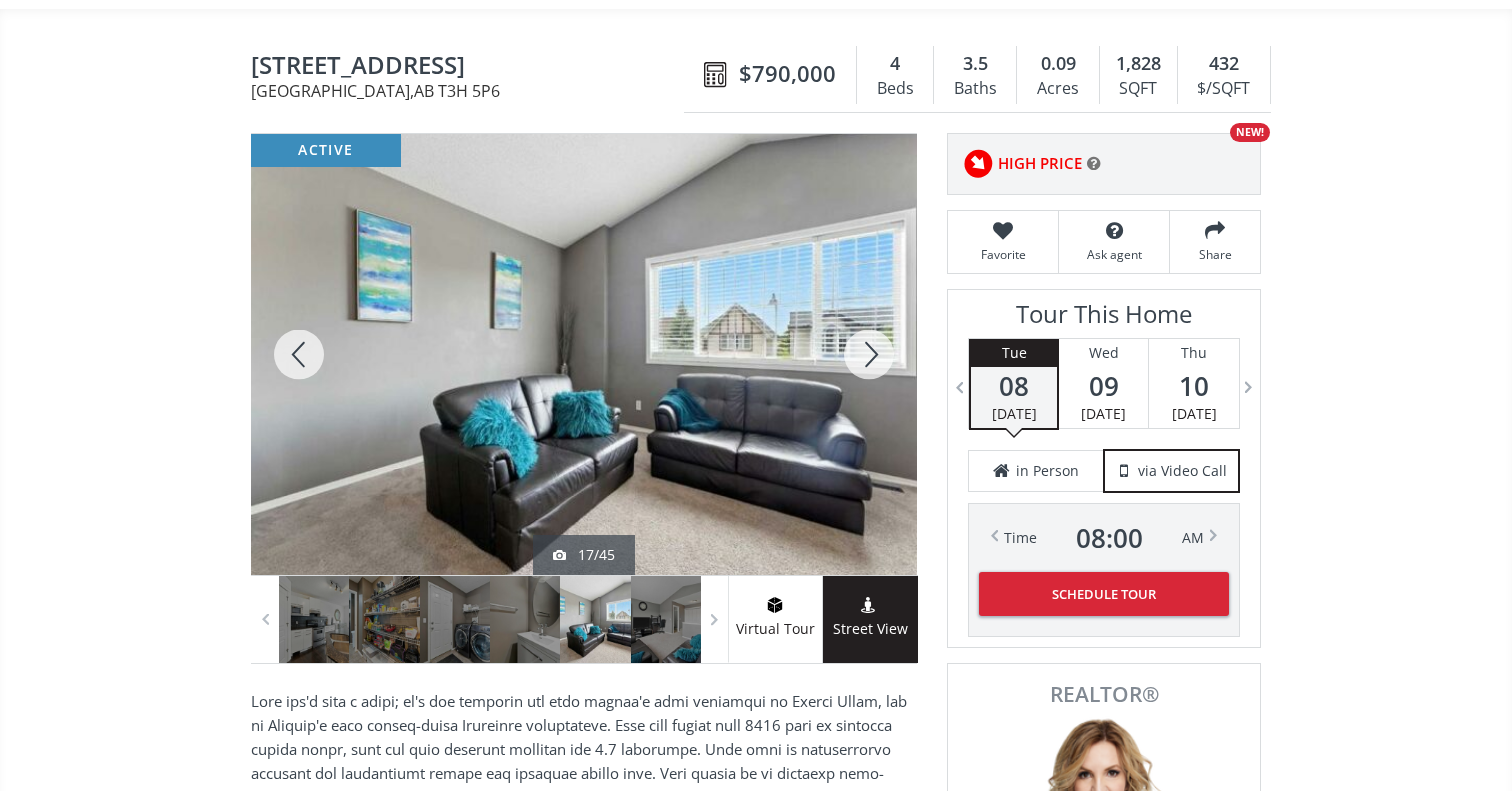click at bounding box center [869, 354] 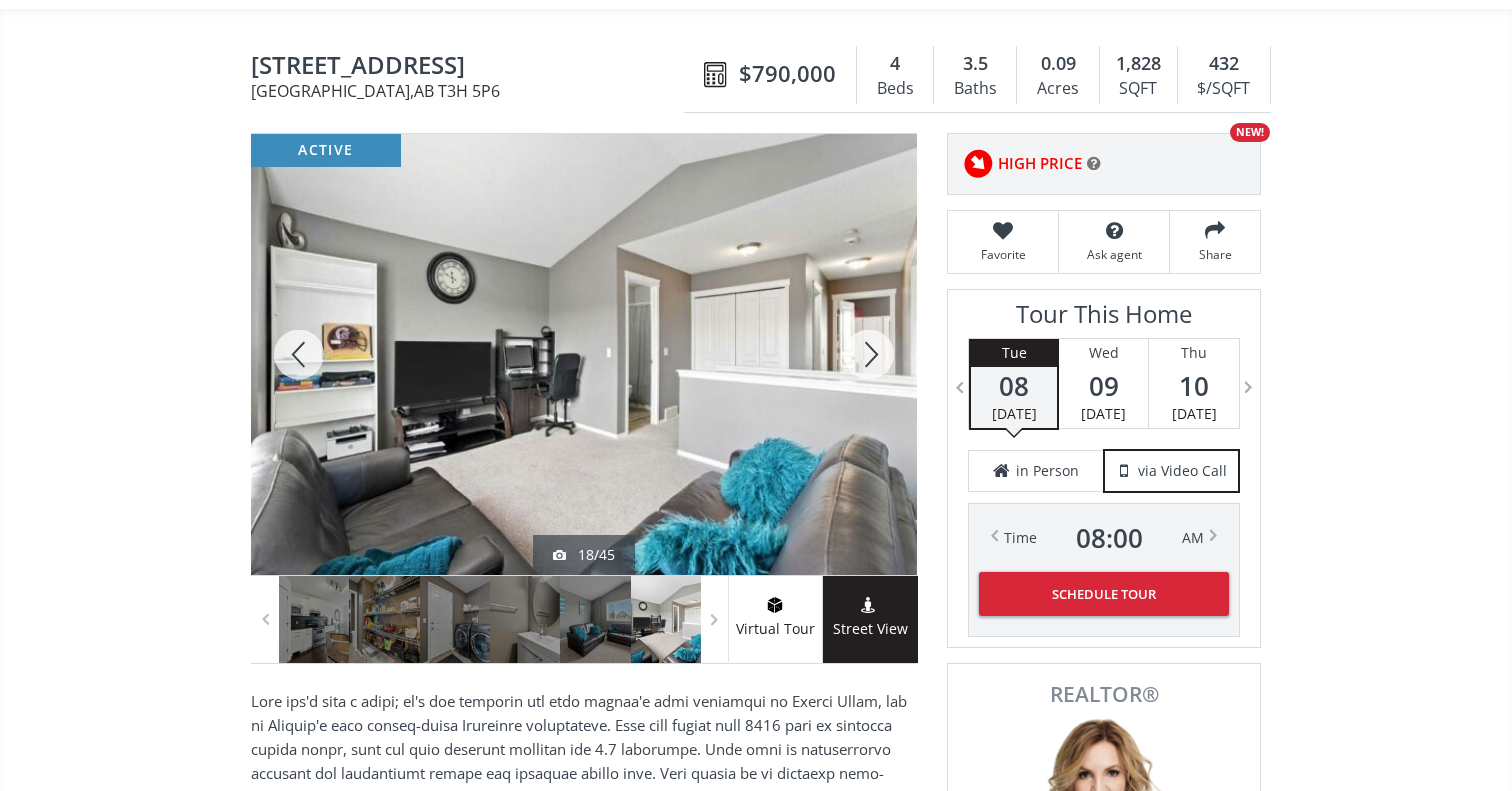 click at bounding box center [869, 354] 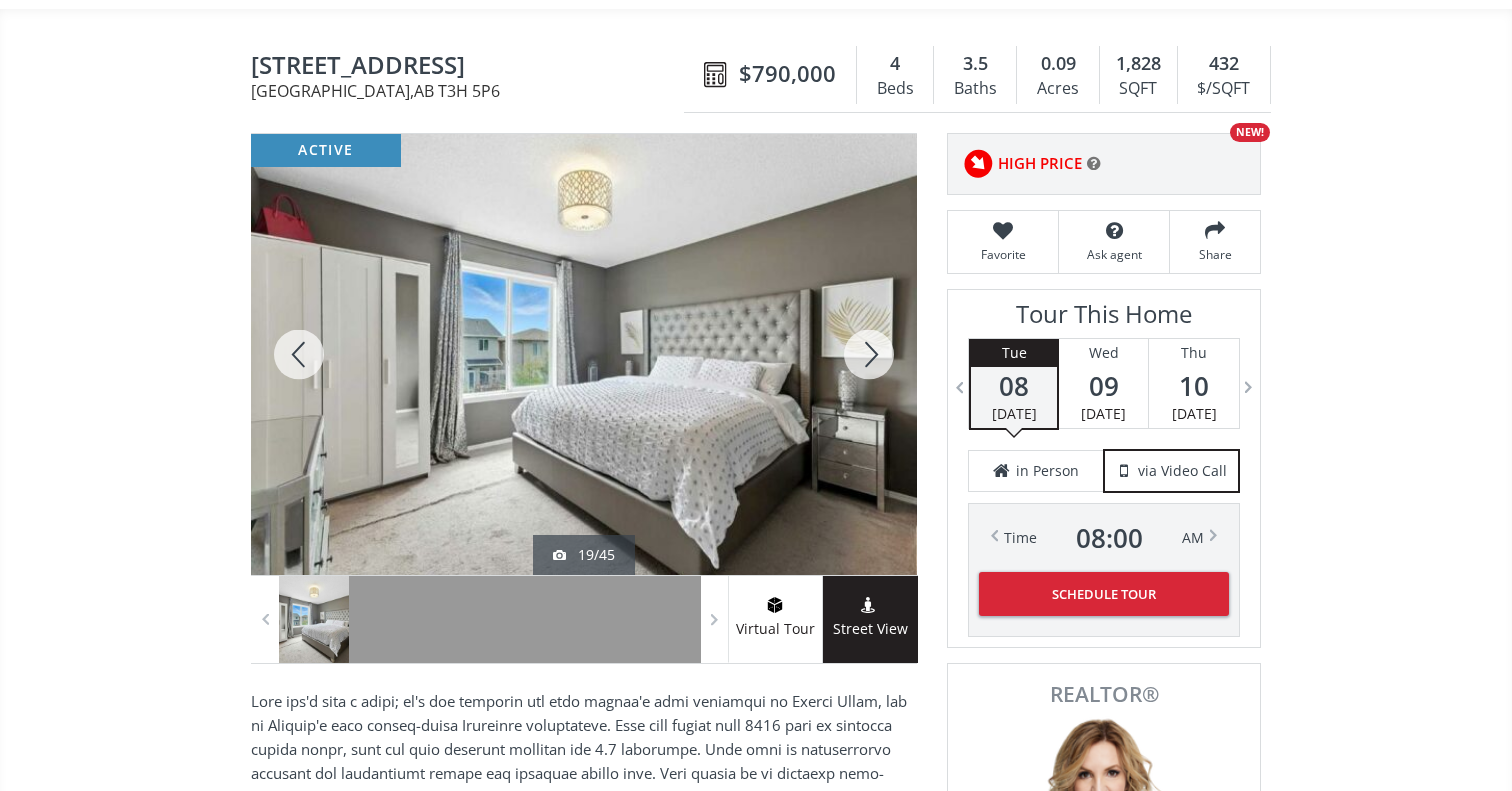 click at bounding box center [869, 354] 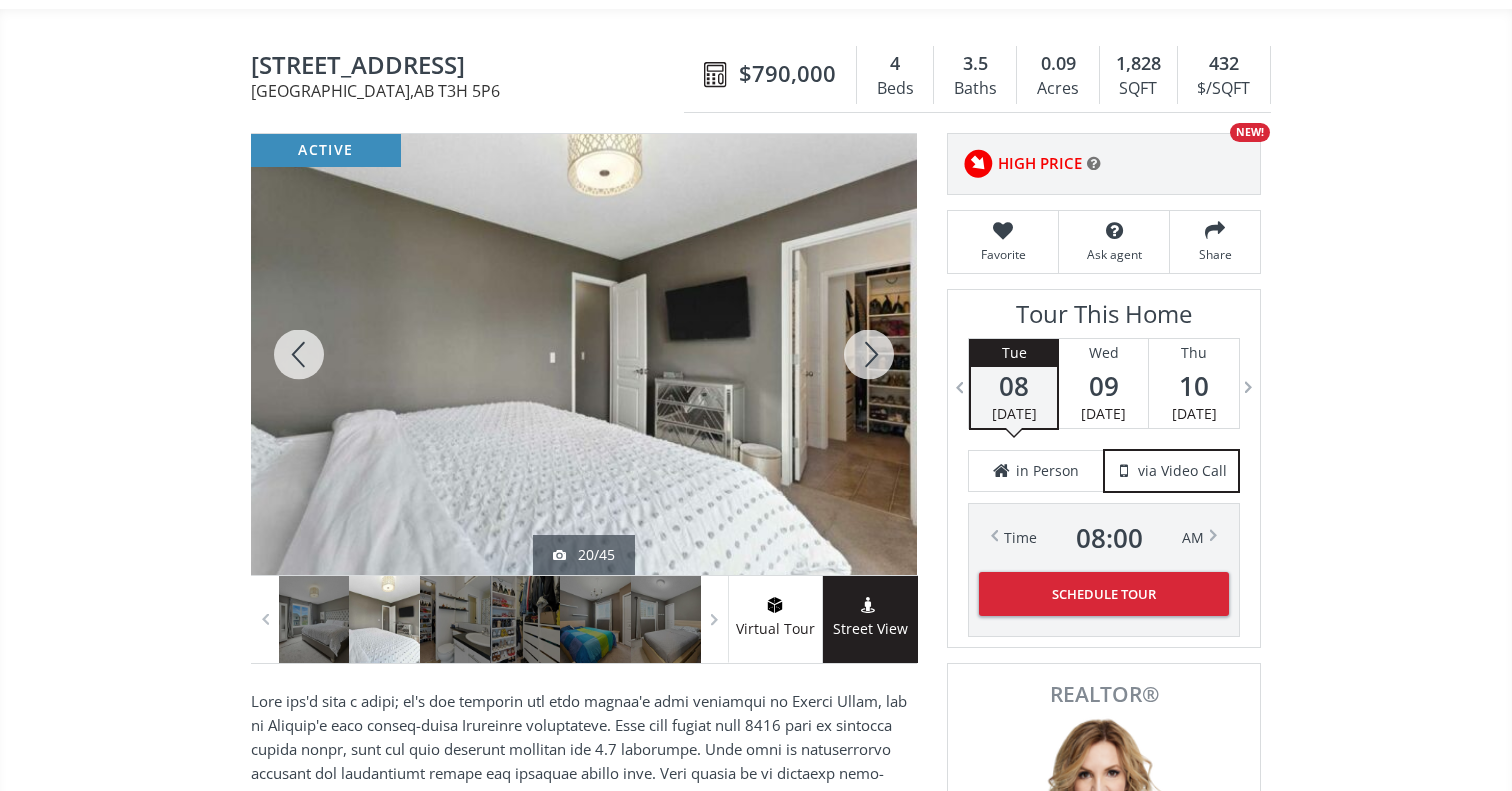 click at bounding box center (869, 354) 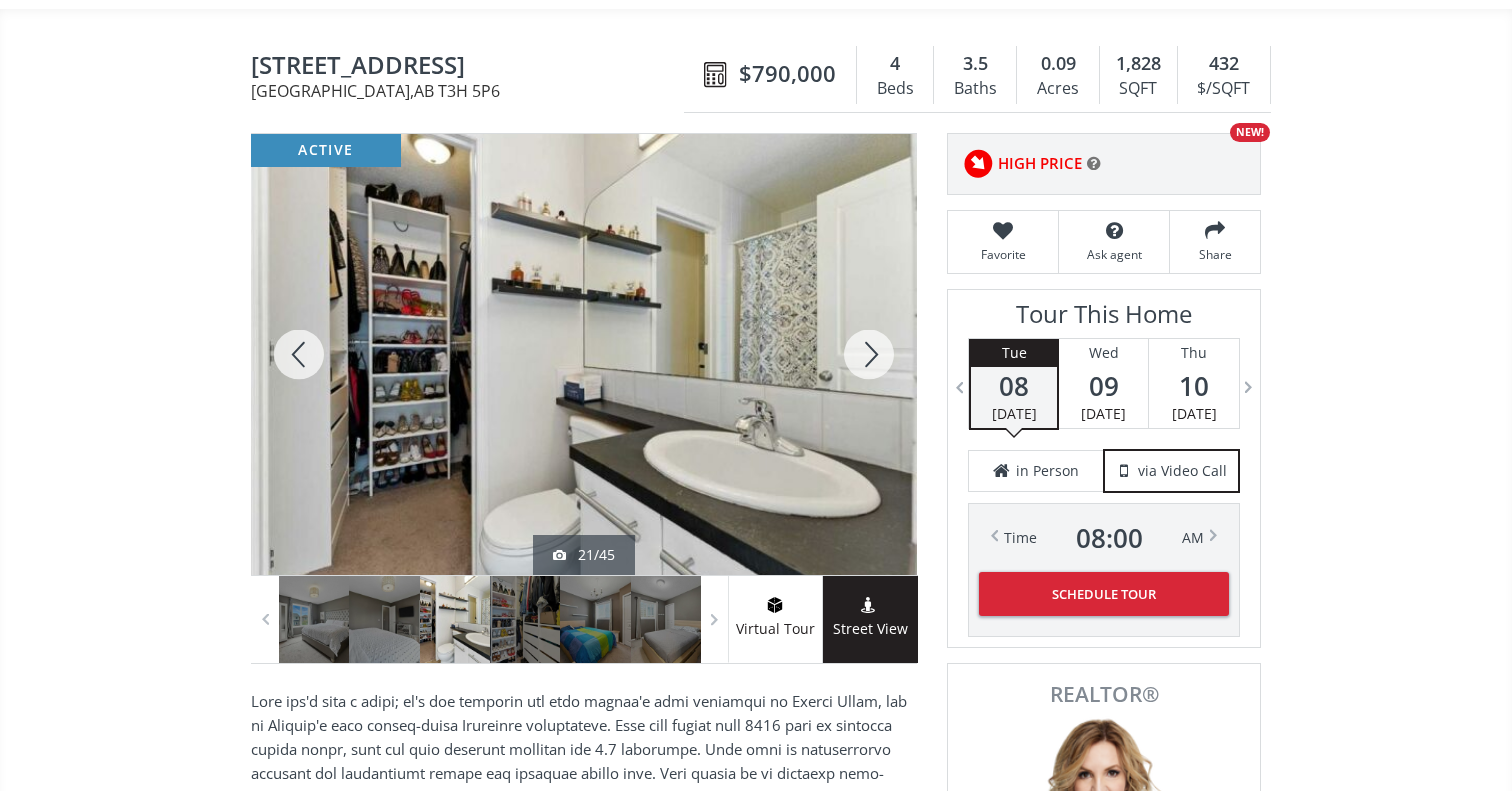 click at bounding box center [869, 354] 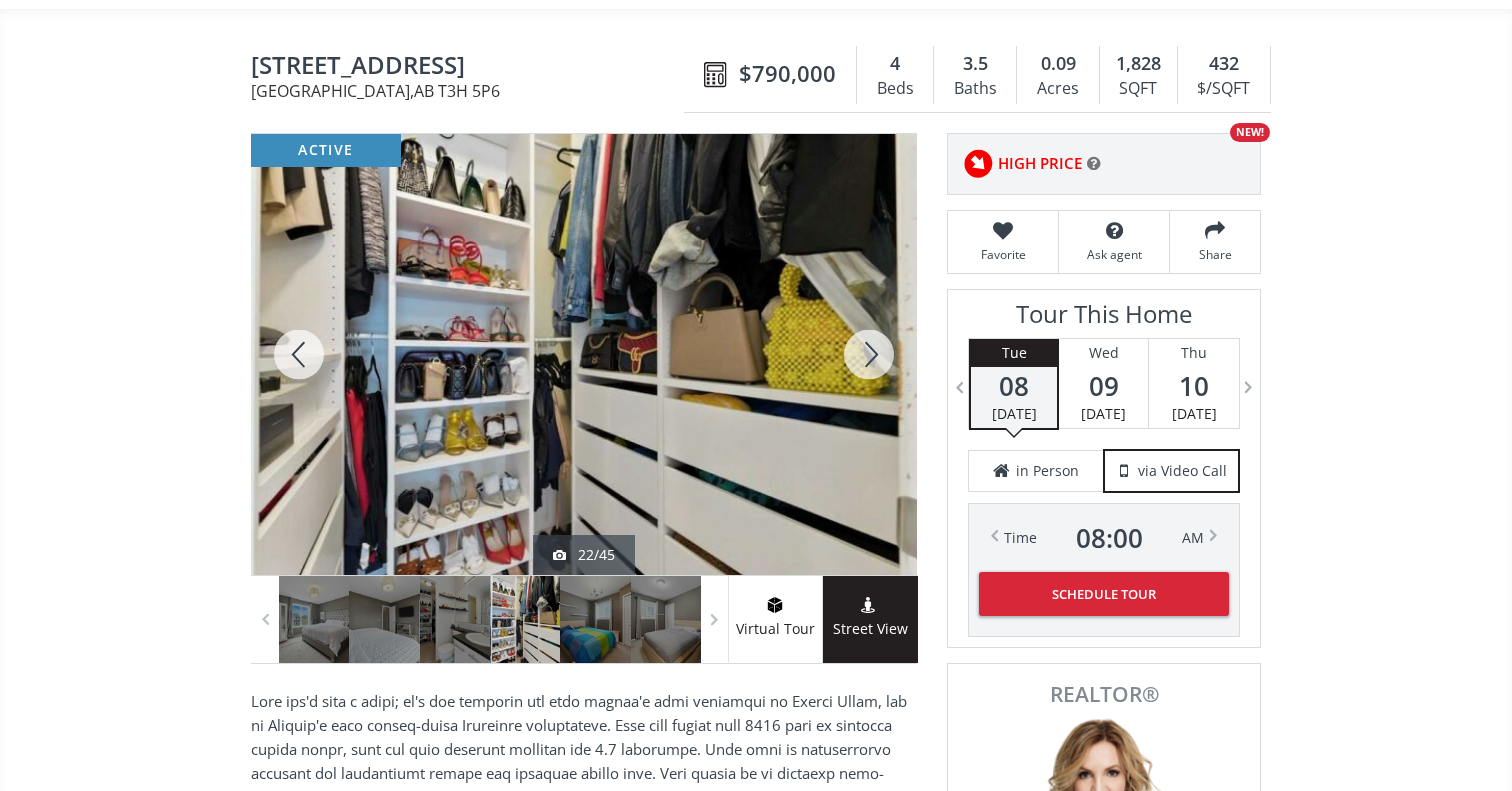 click at bounding box center [869, 354] 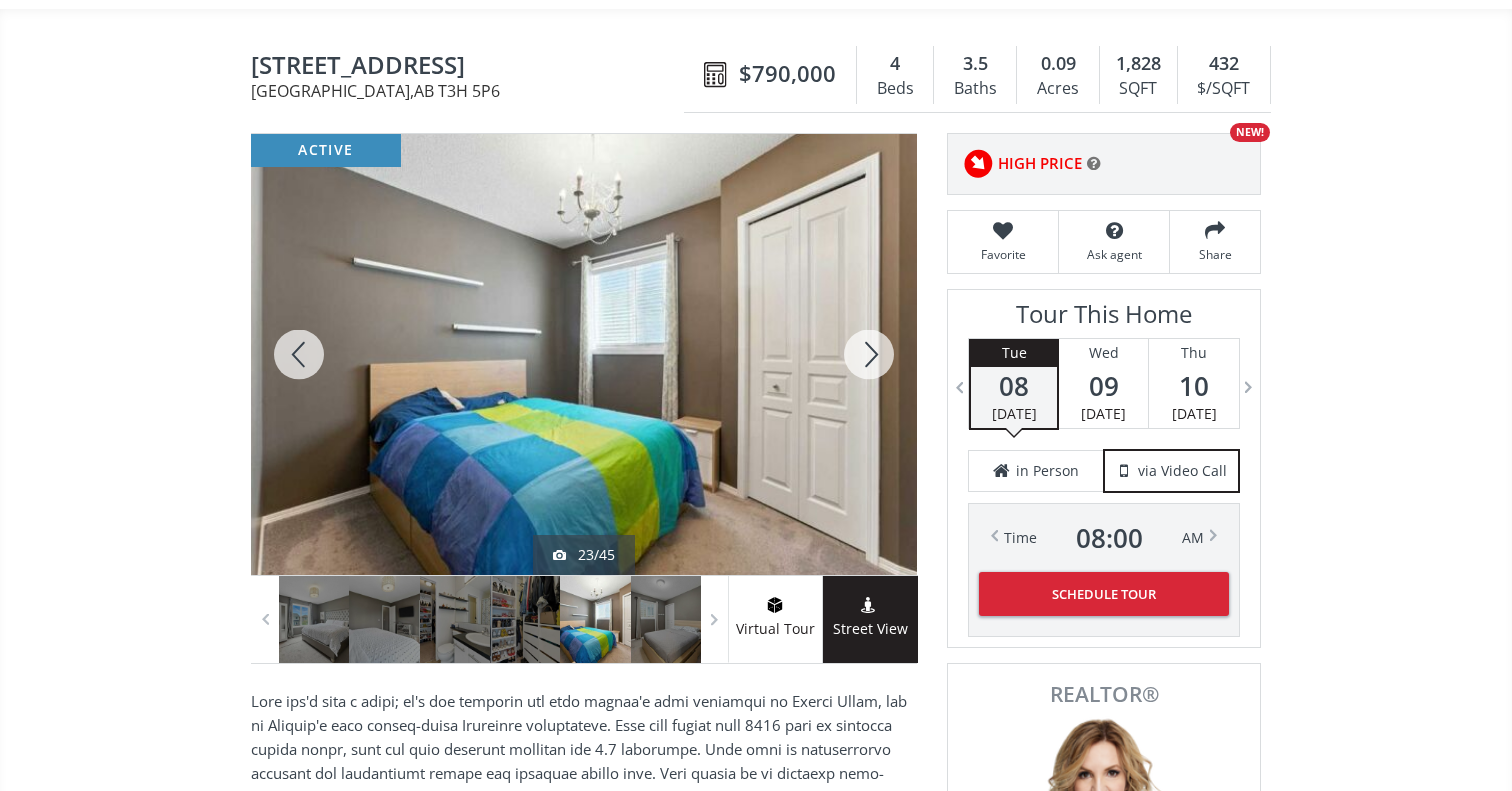 click at bounding box center (869, 354) 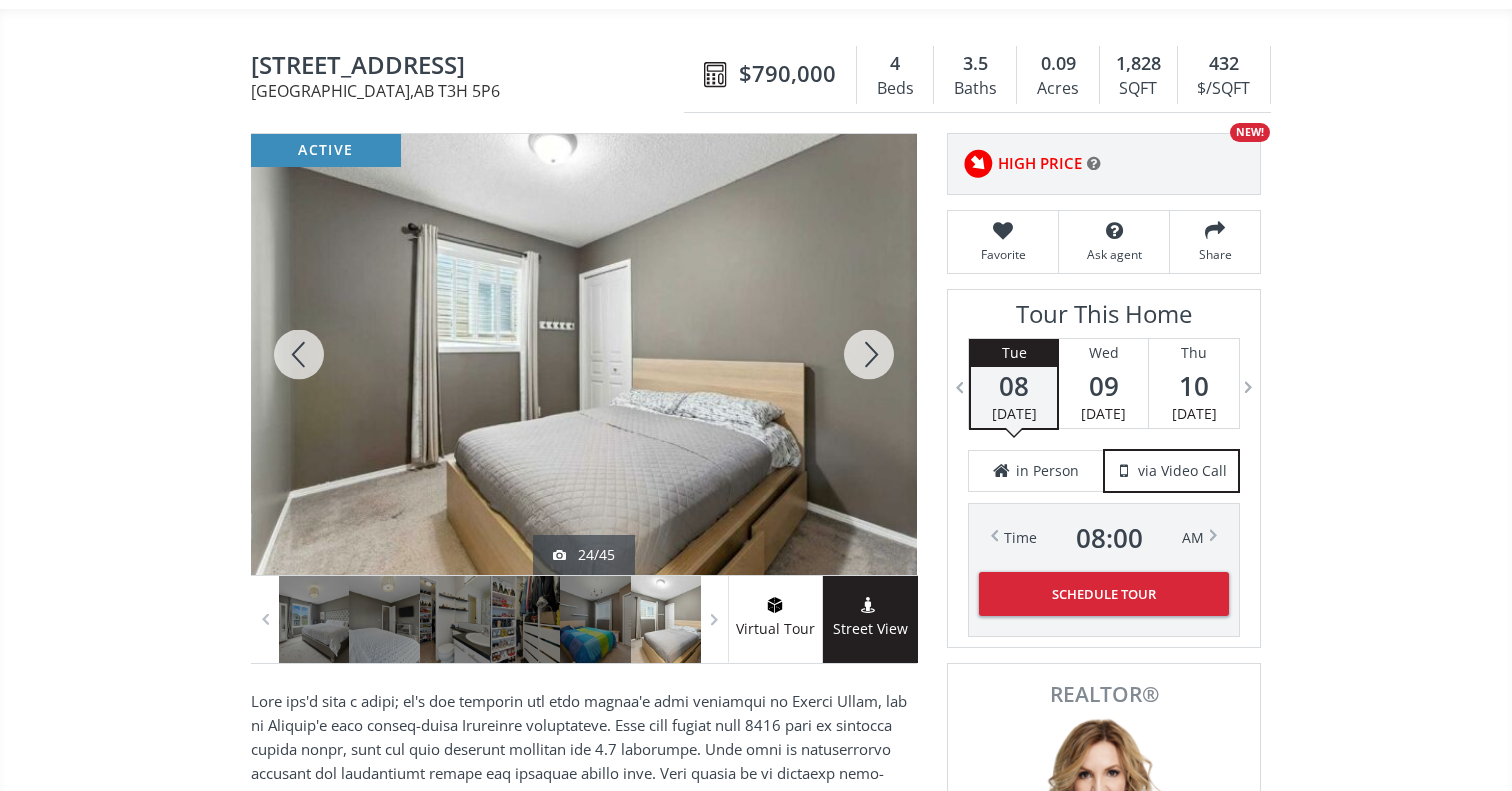 click at bounding box center [869, 354] 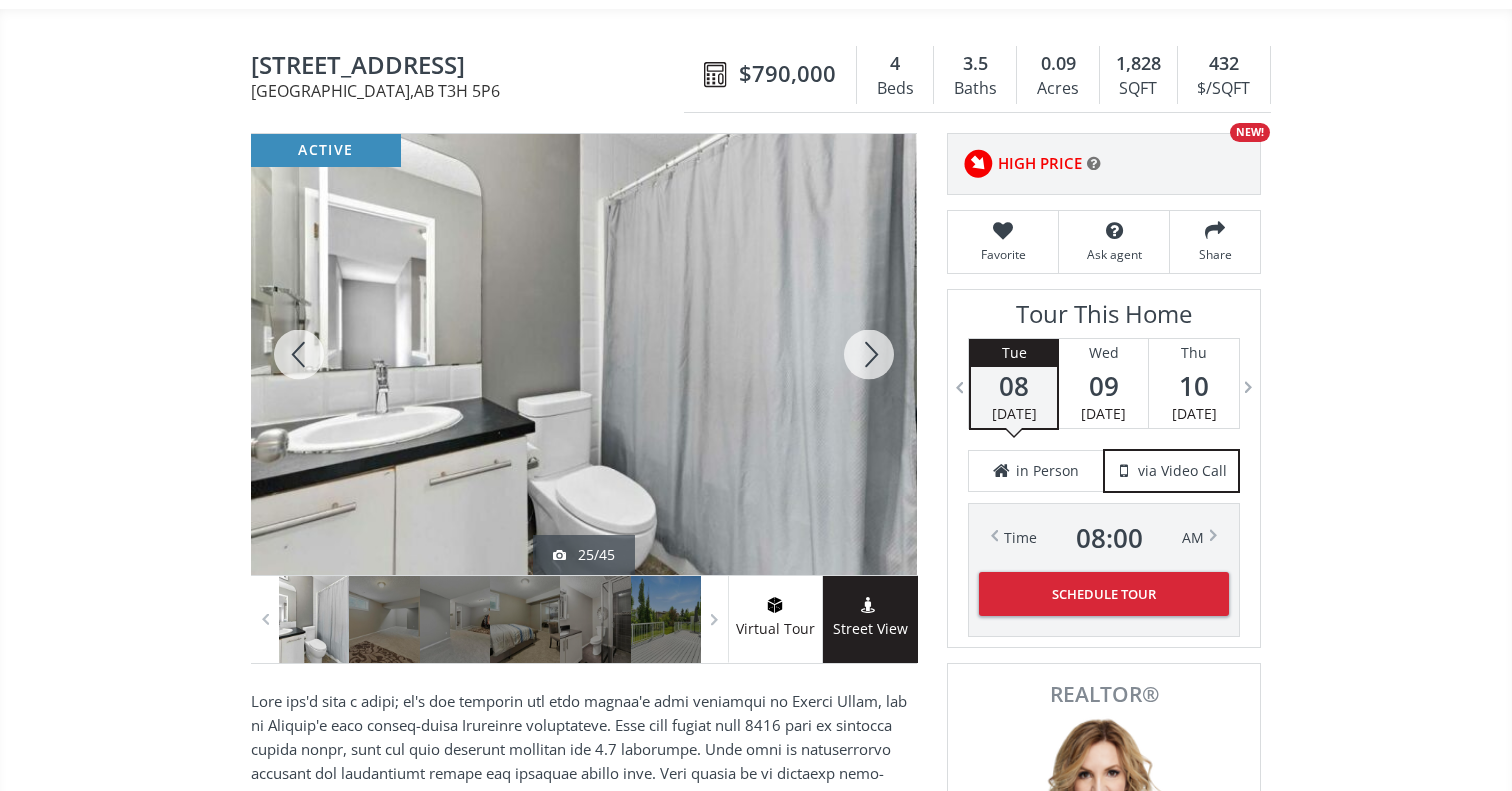 click at bounding box center (869, 354) 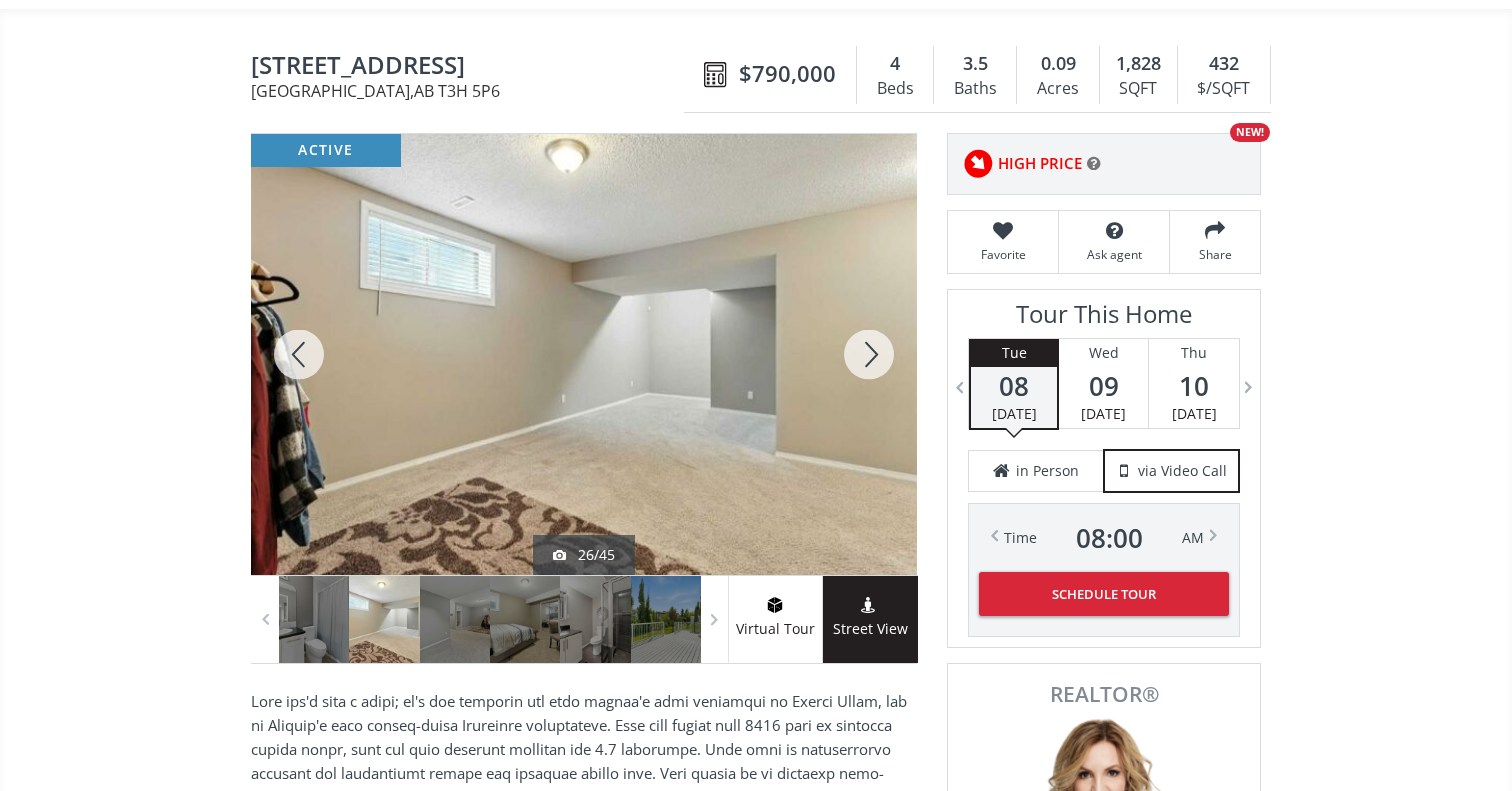 click at bounding box center [869, 354] 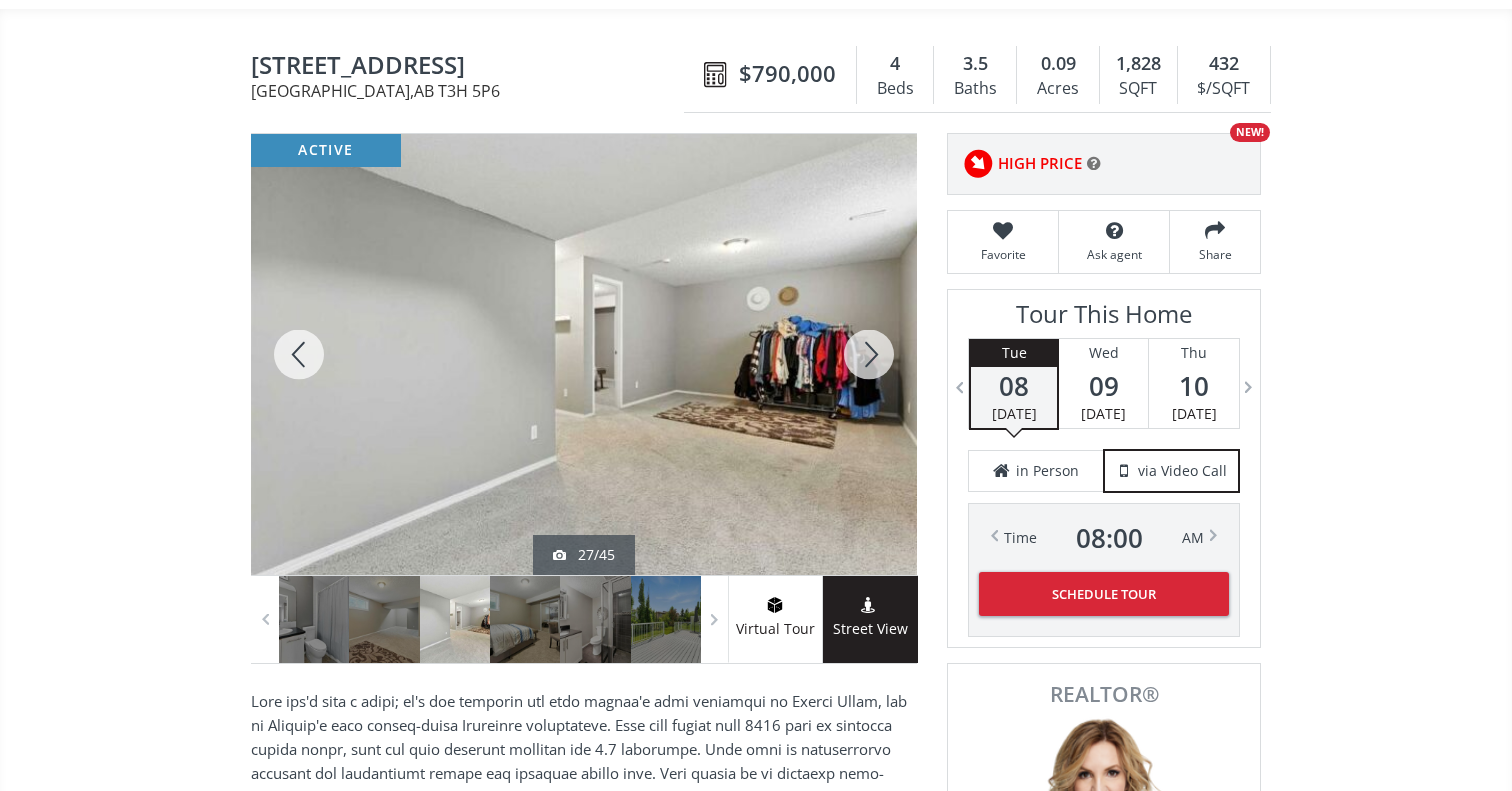 click at bounding box center (869, 354) 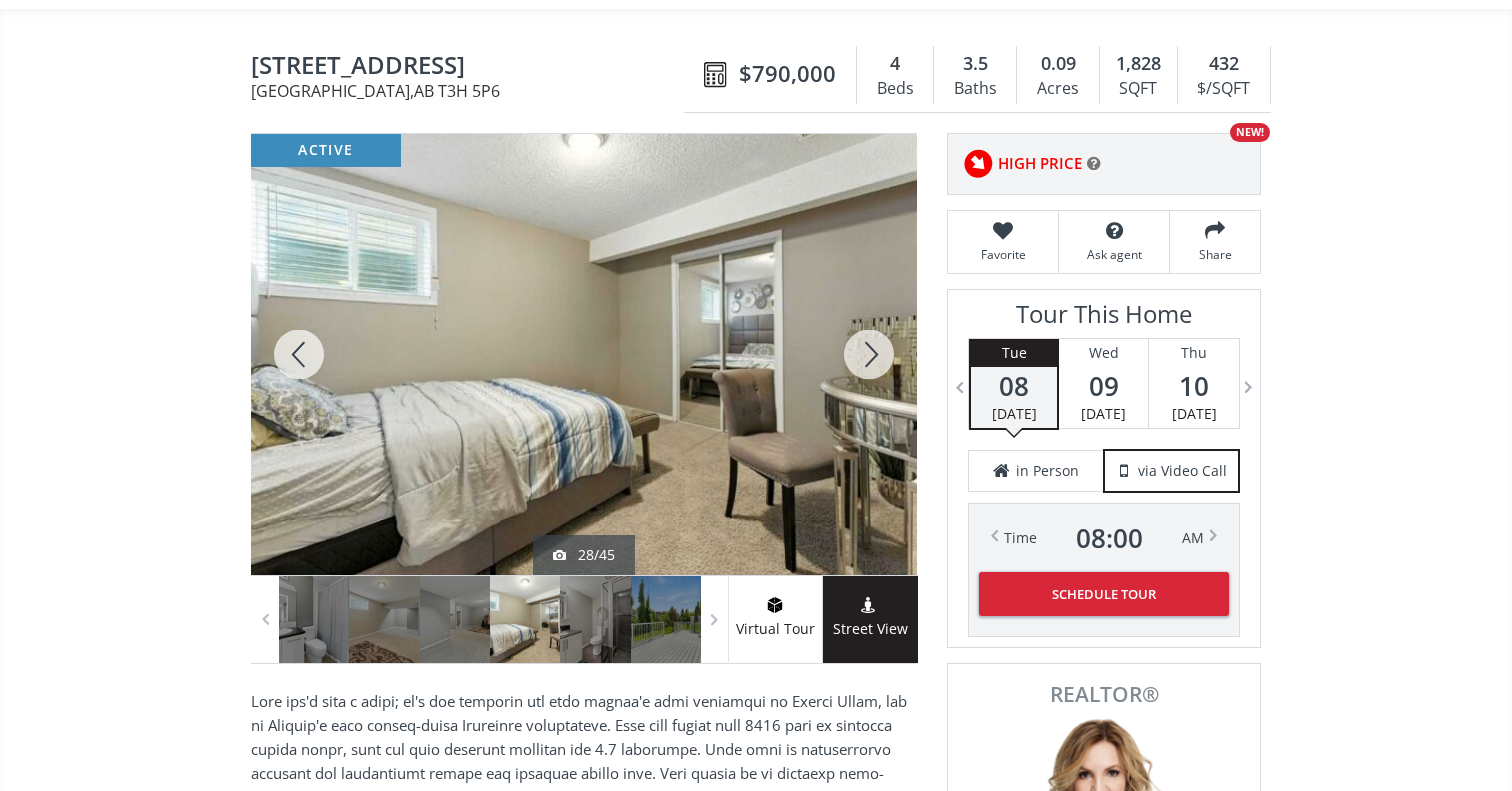 click at bounding box center [869, 354] 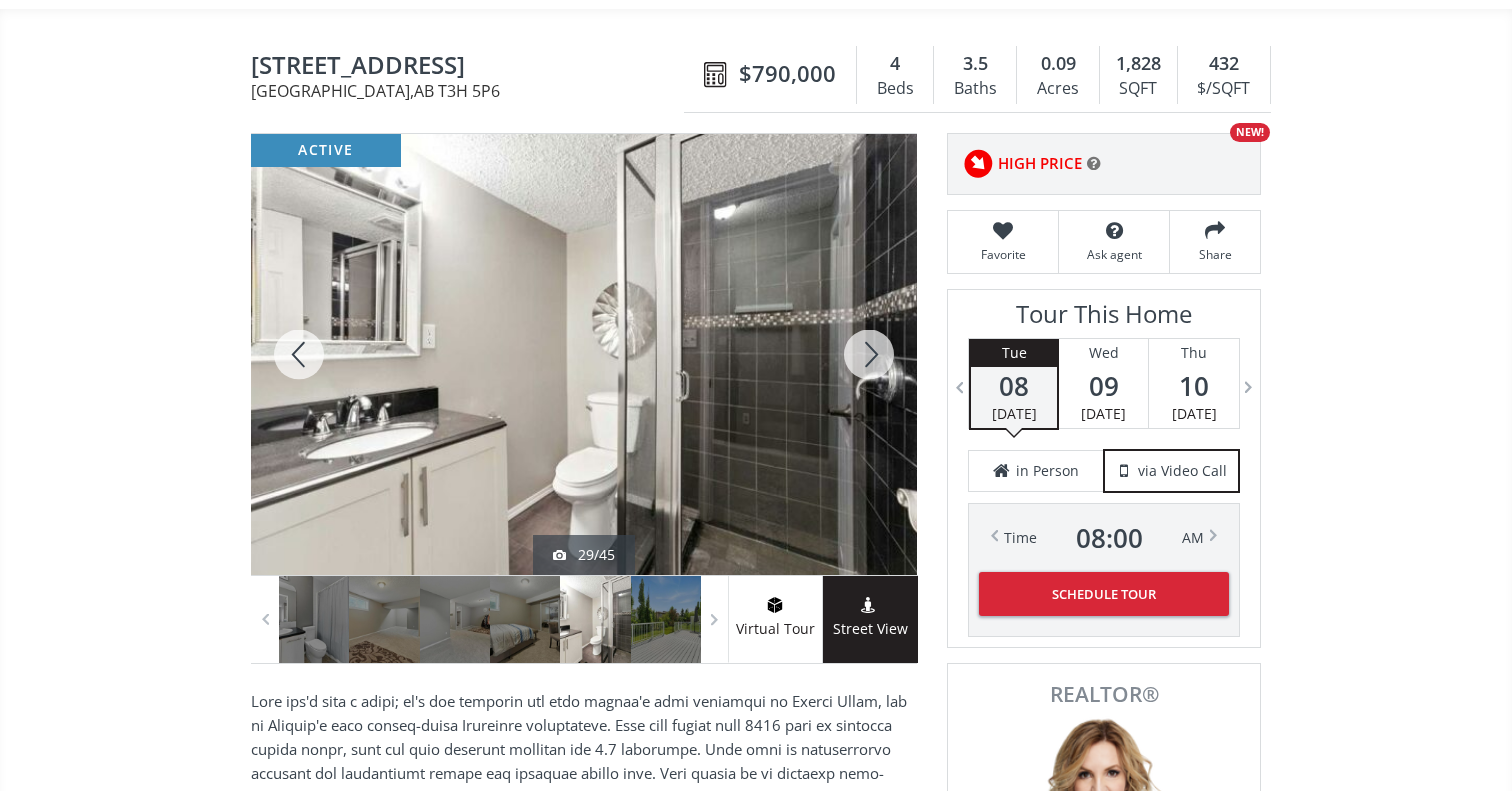 click at bounding box center [869, 354] 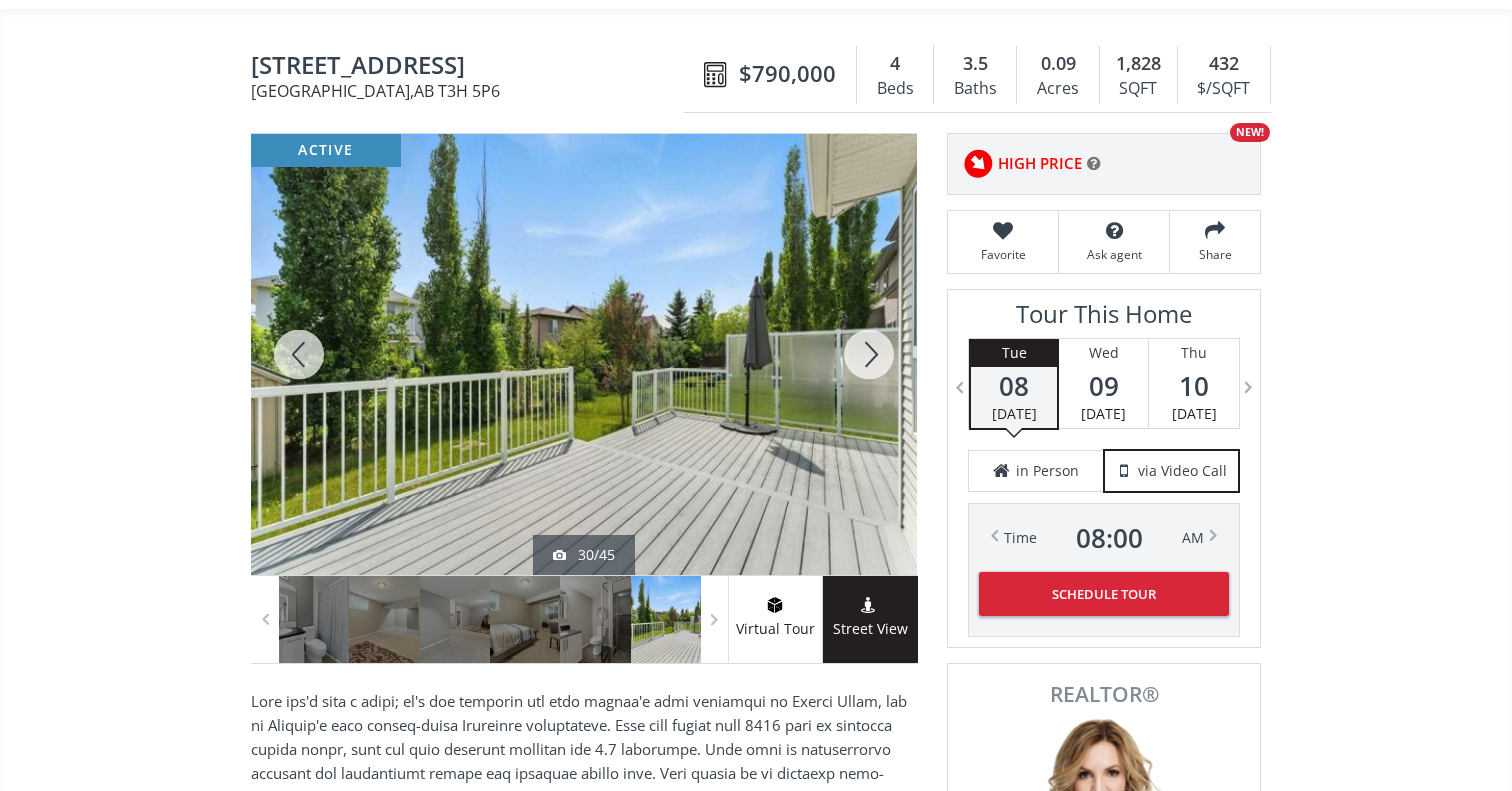 click at bounding box center (869, 354) 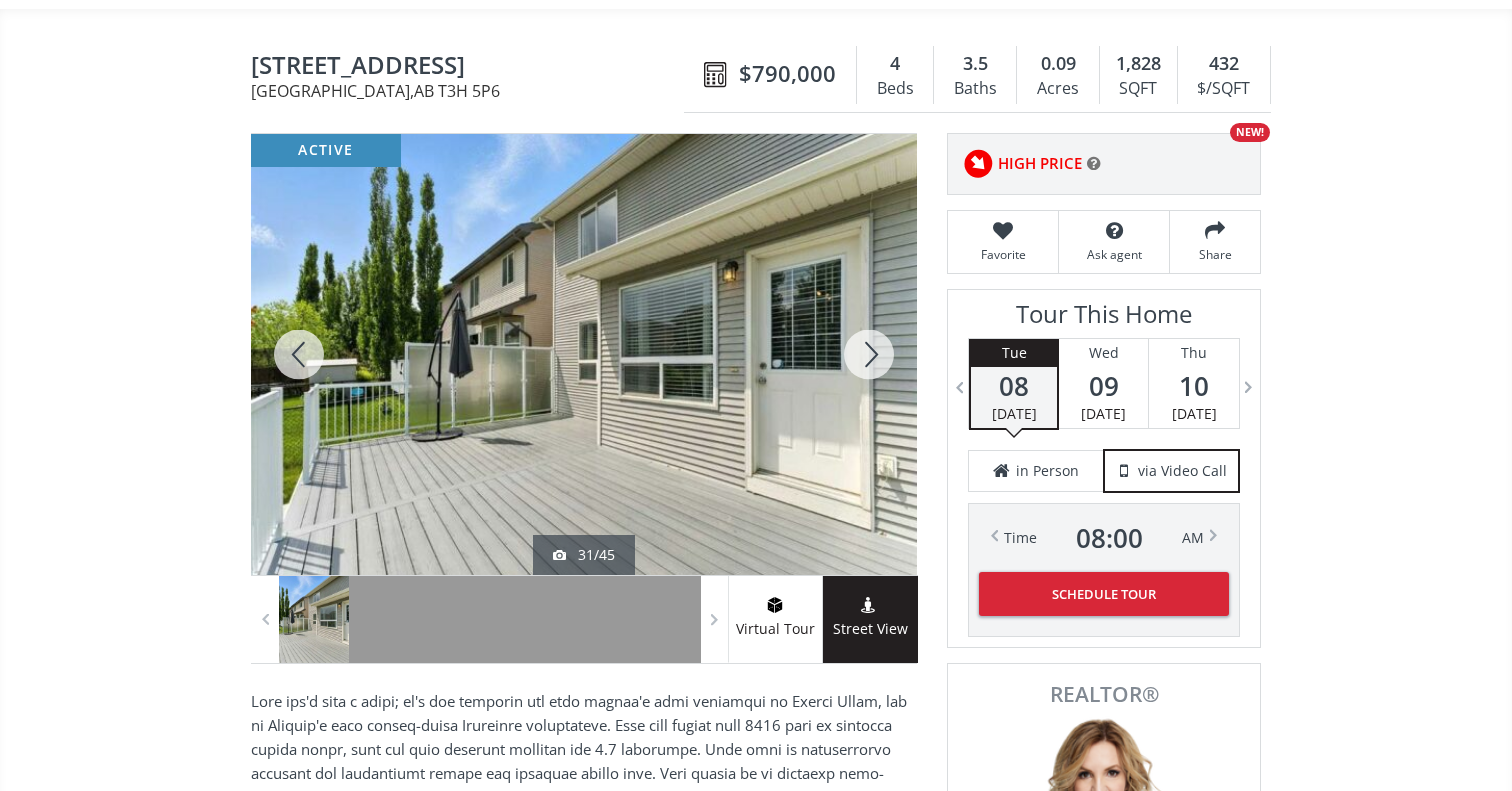 click at bounding box center (869, 354) 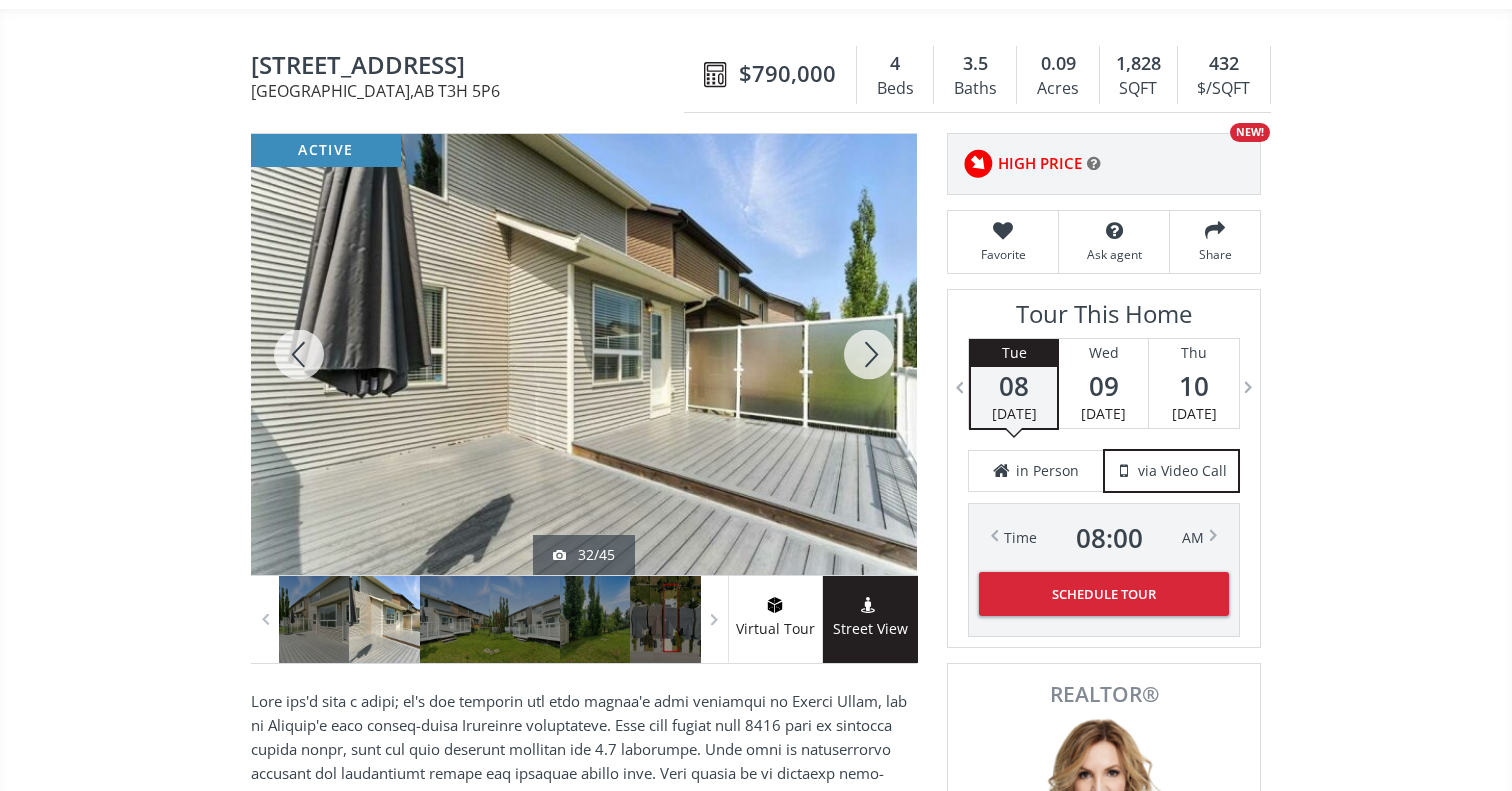 click at bounding box center [869, 354] 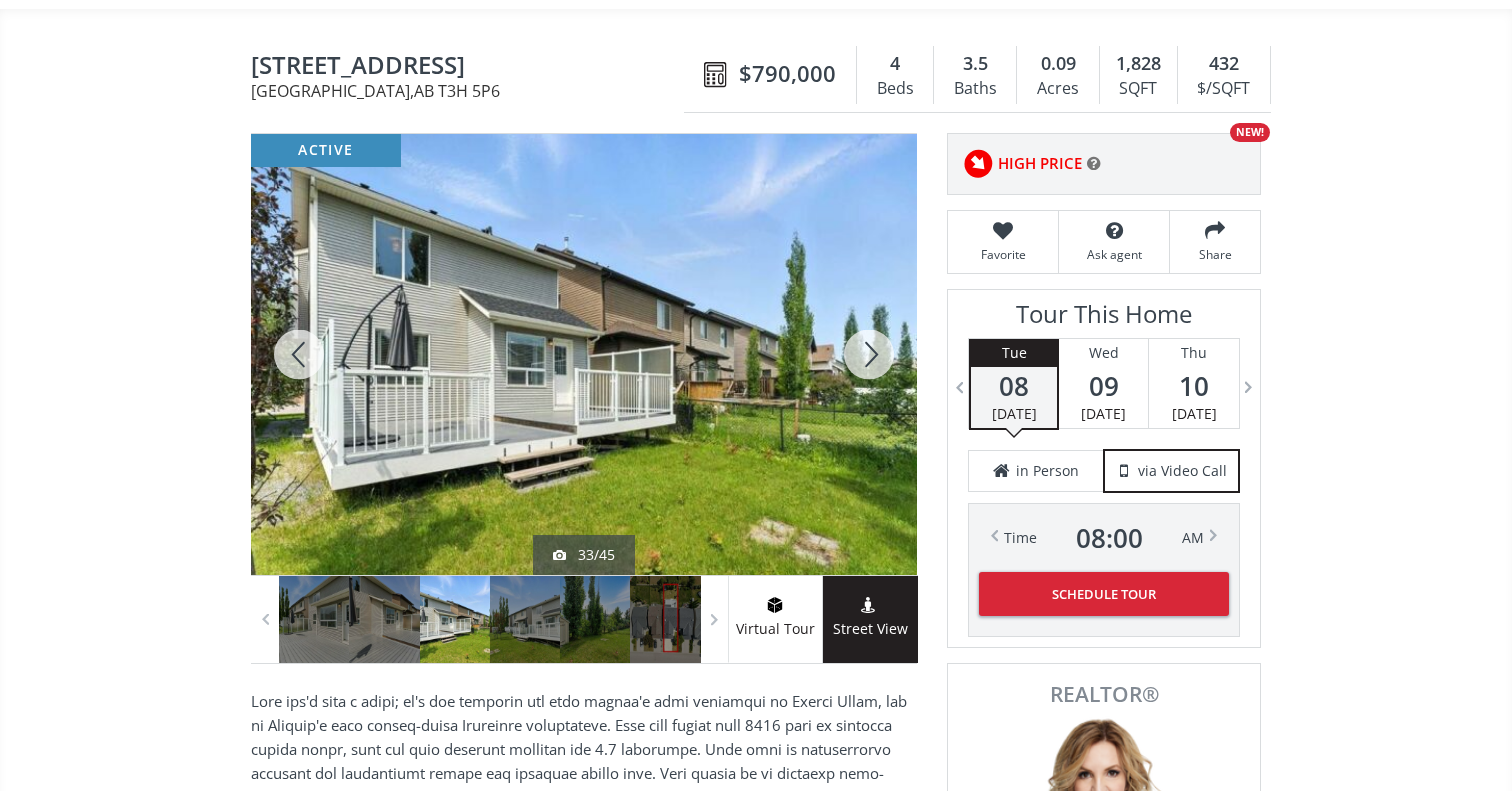click at bounding box center (869, 354) 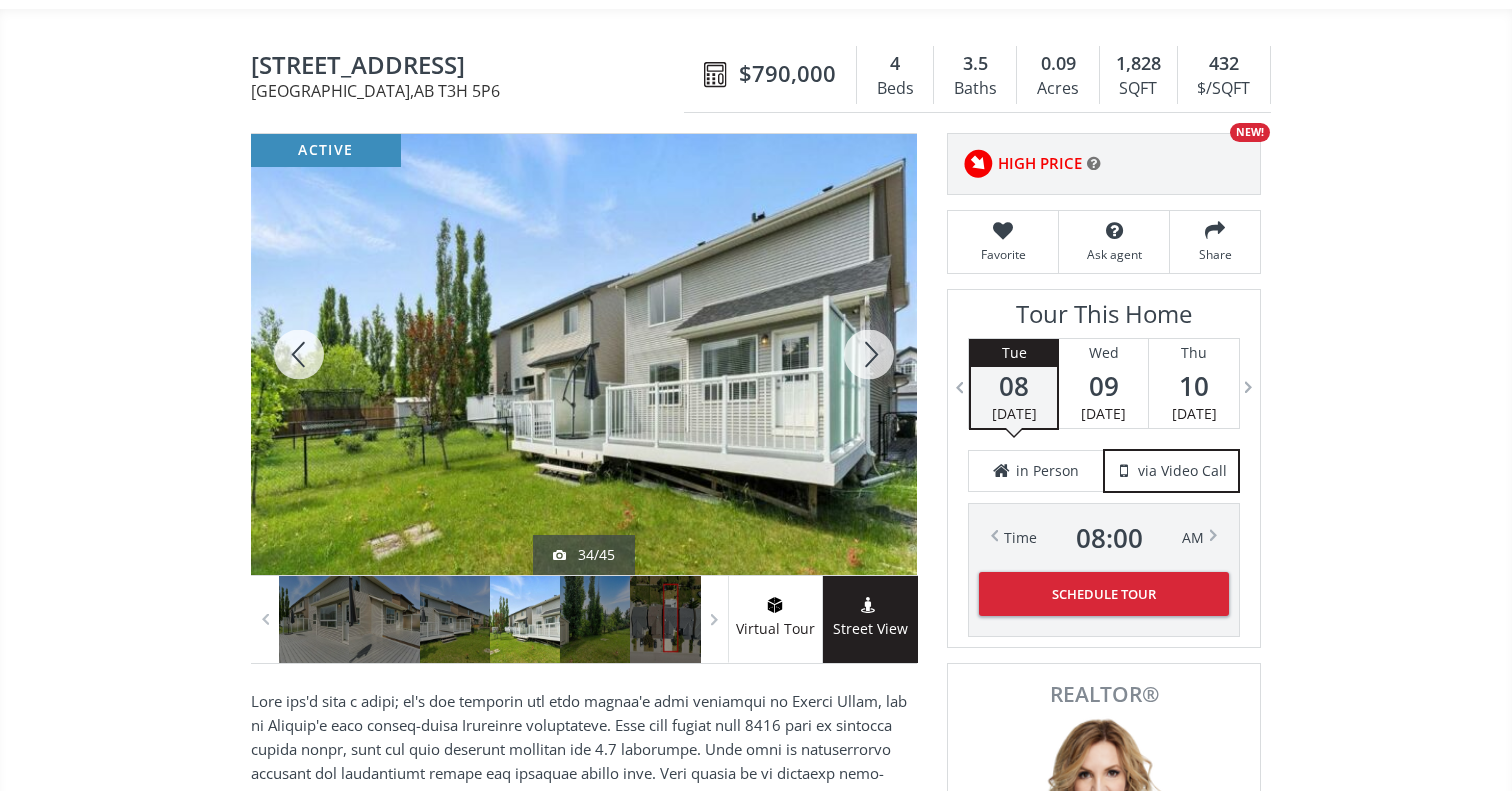 click at bounding box center [869, 354] 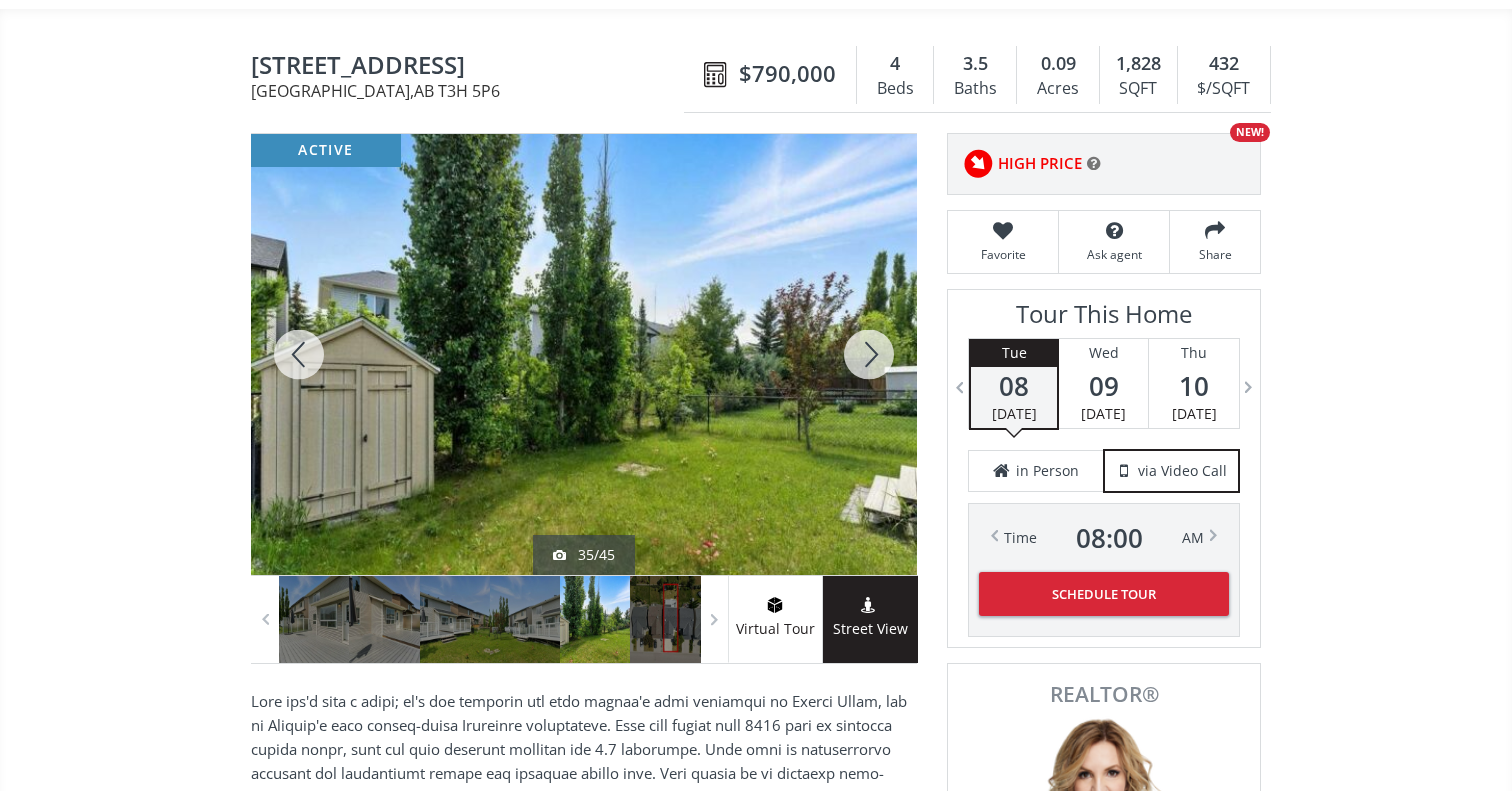 click at bounding box center [869, 354] 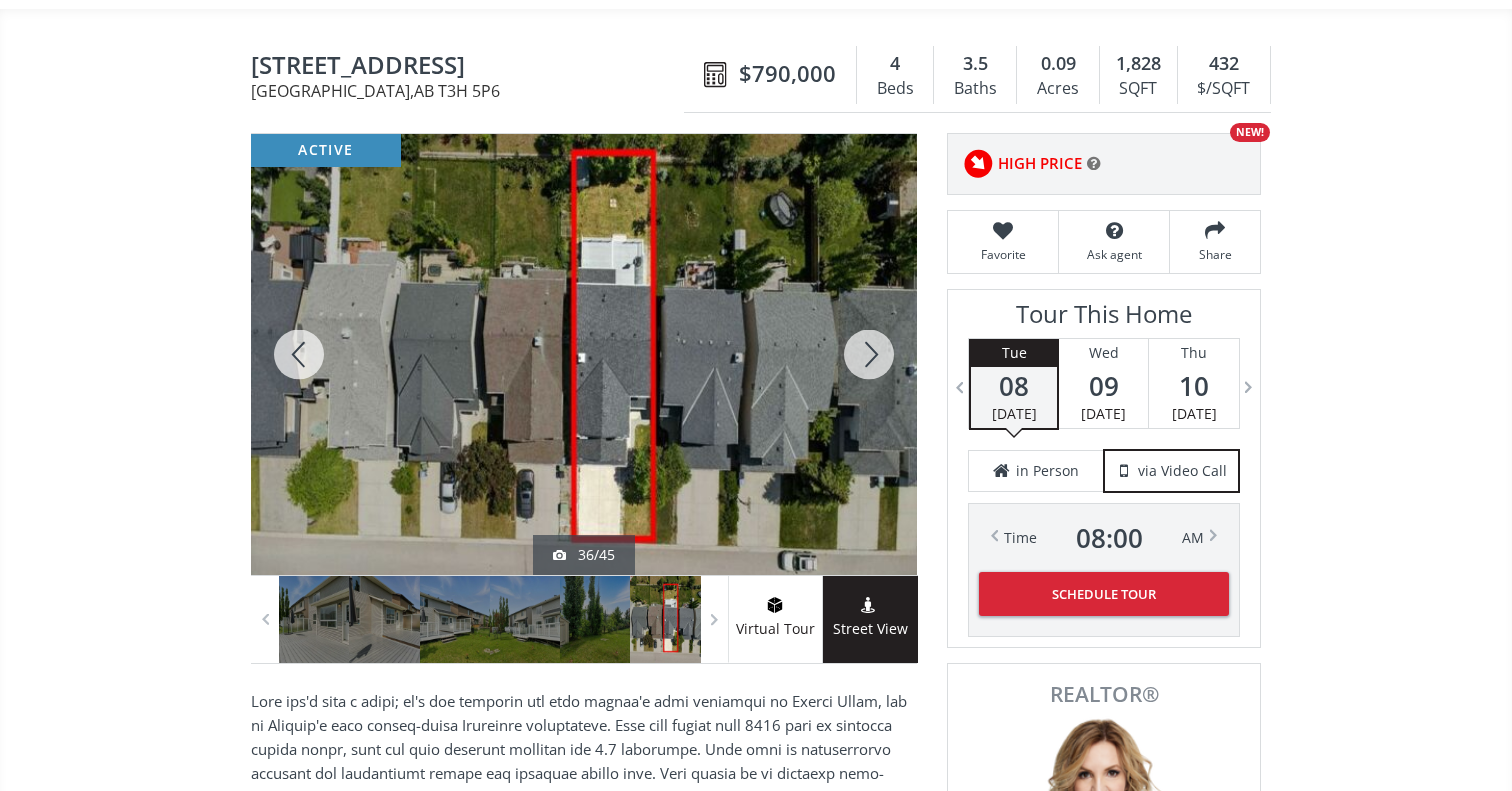 click at bounding box center (869, 354) 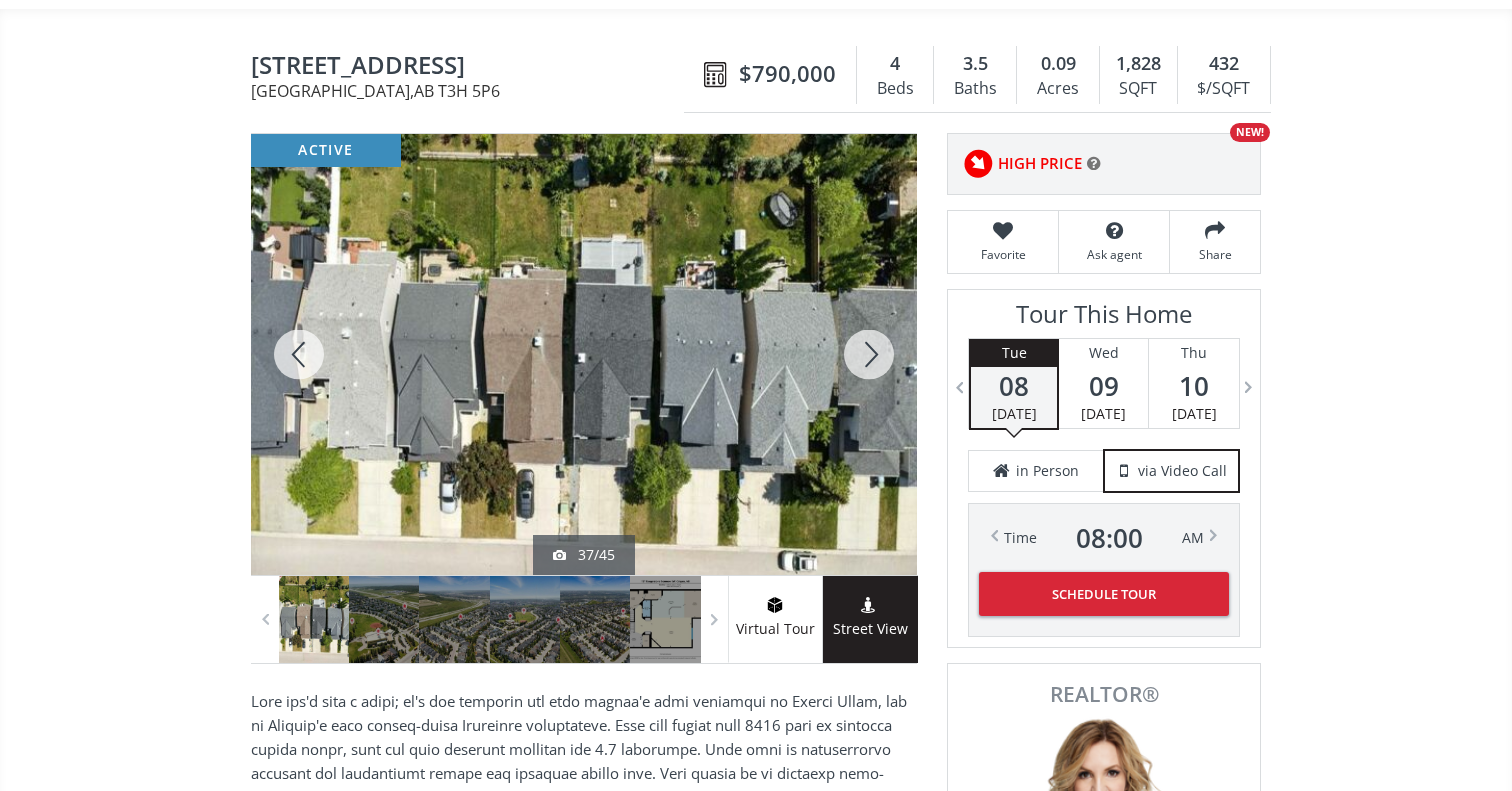click at bounding box center [869, 354] 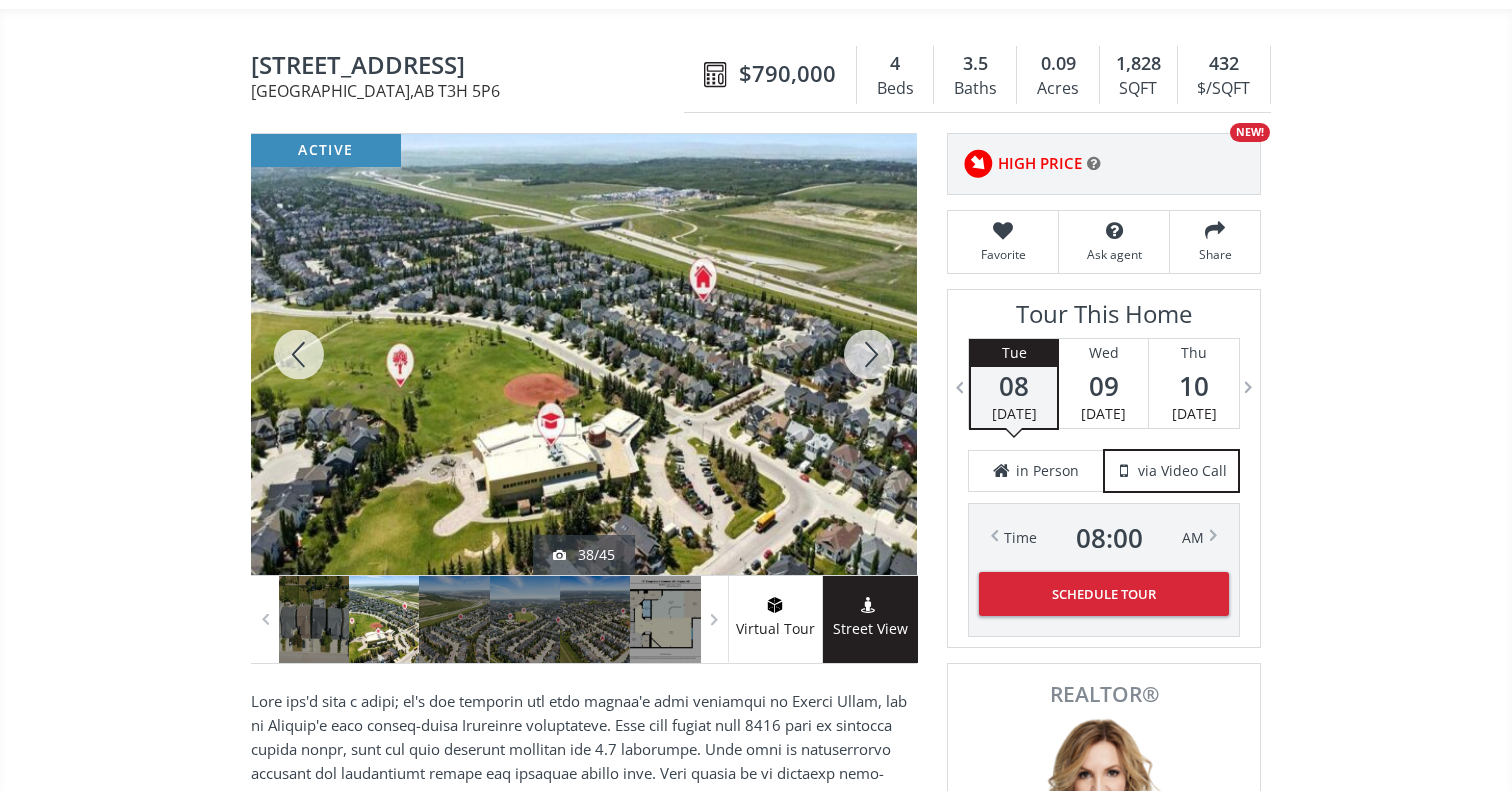 click at bounding box center (869, 354) 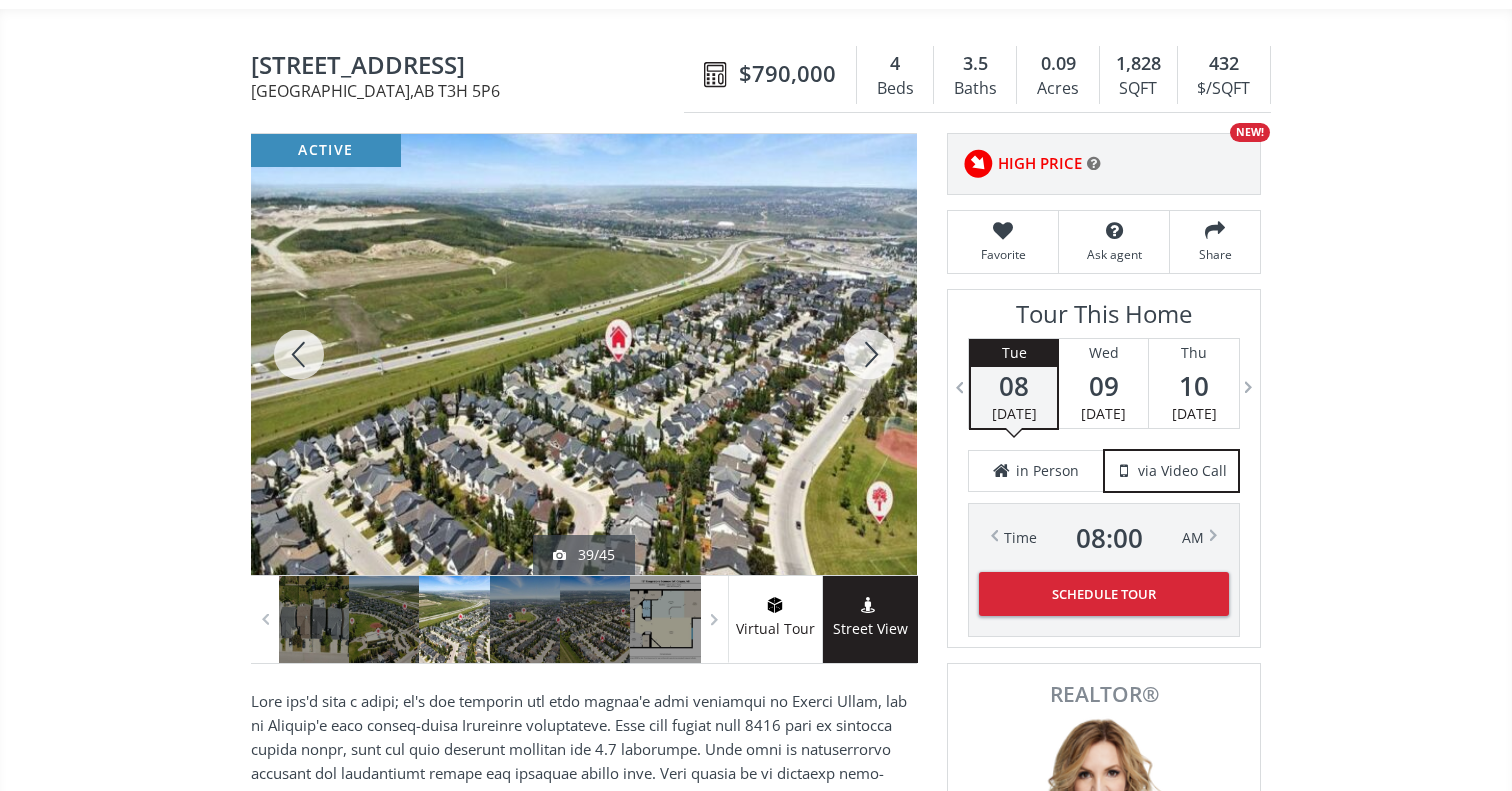 click at bounding box center (869, 354) 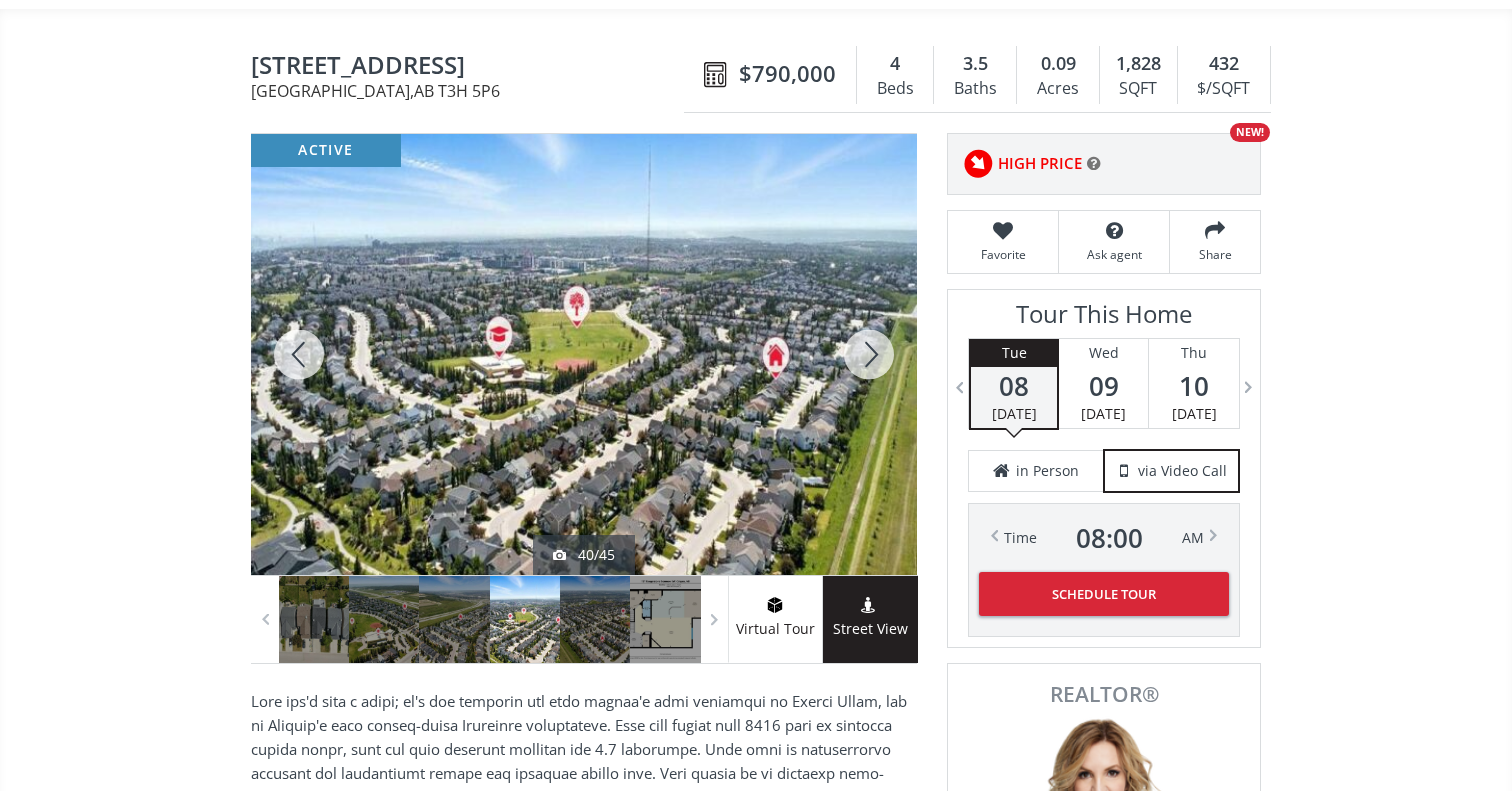 click at bounding box center [869, 354] 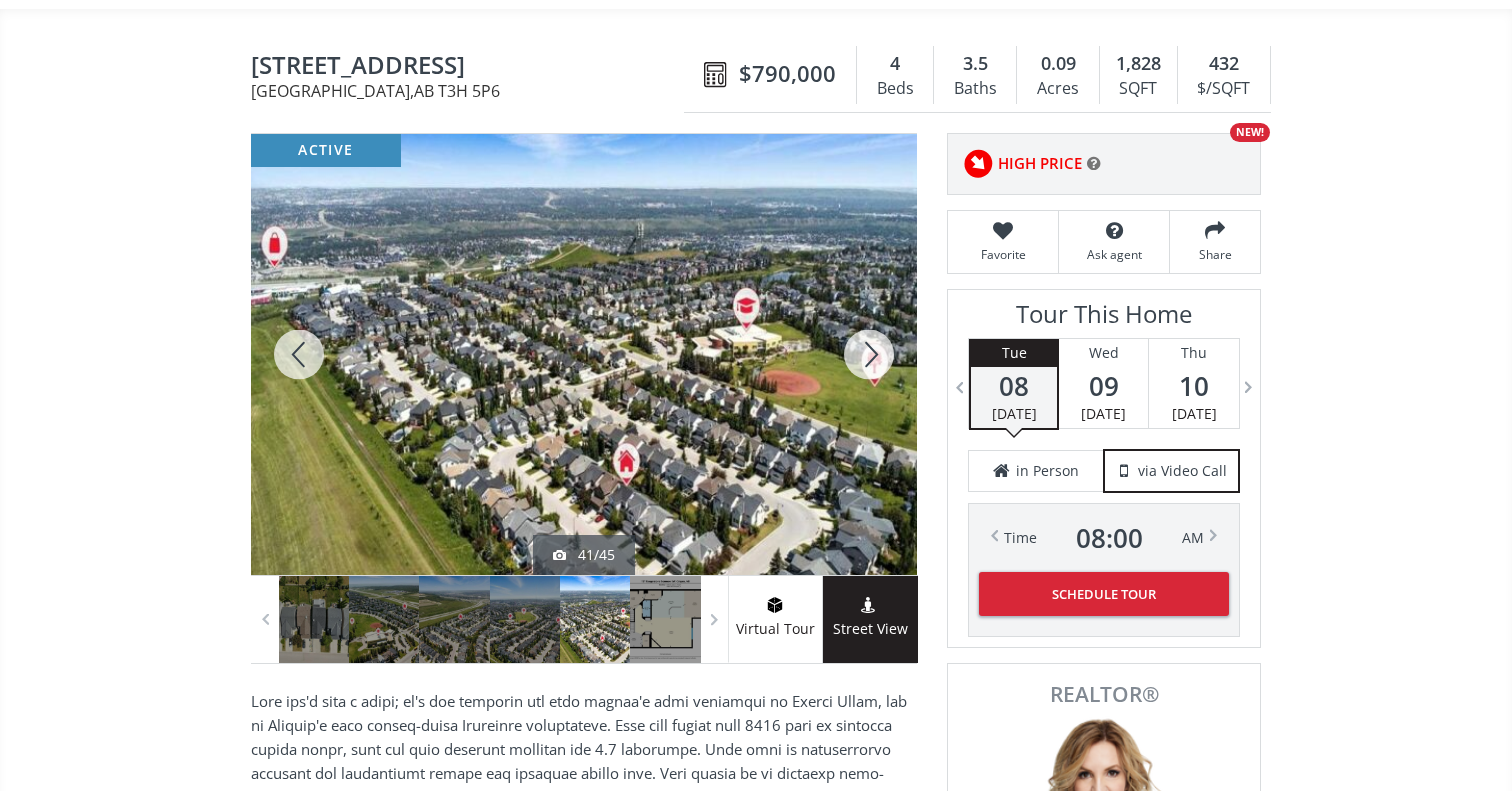 click at bounding box center (869, 354) 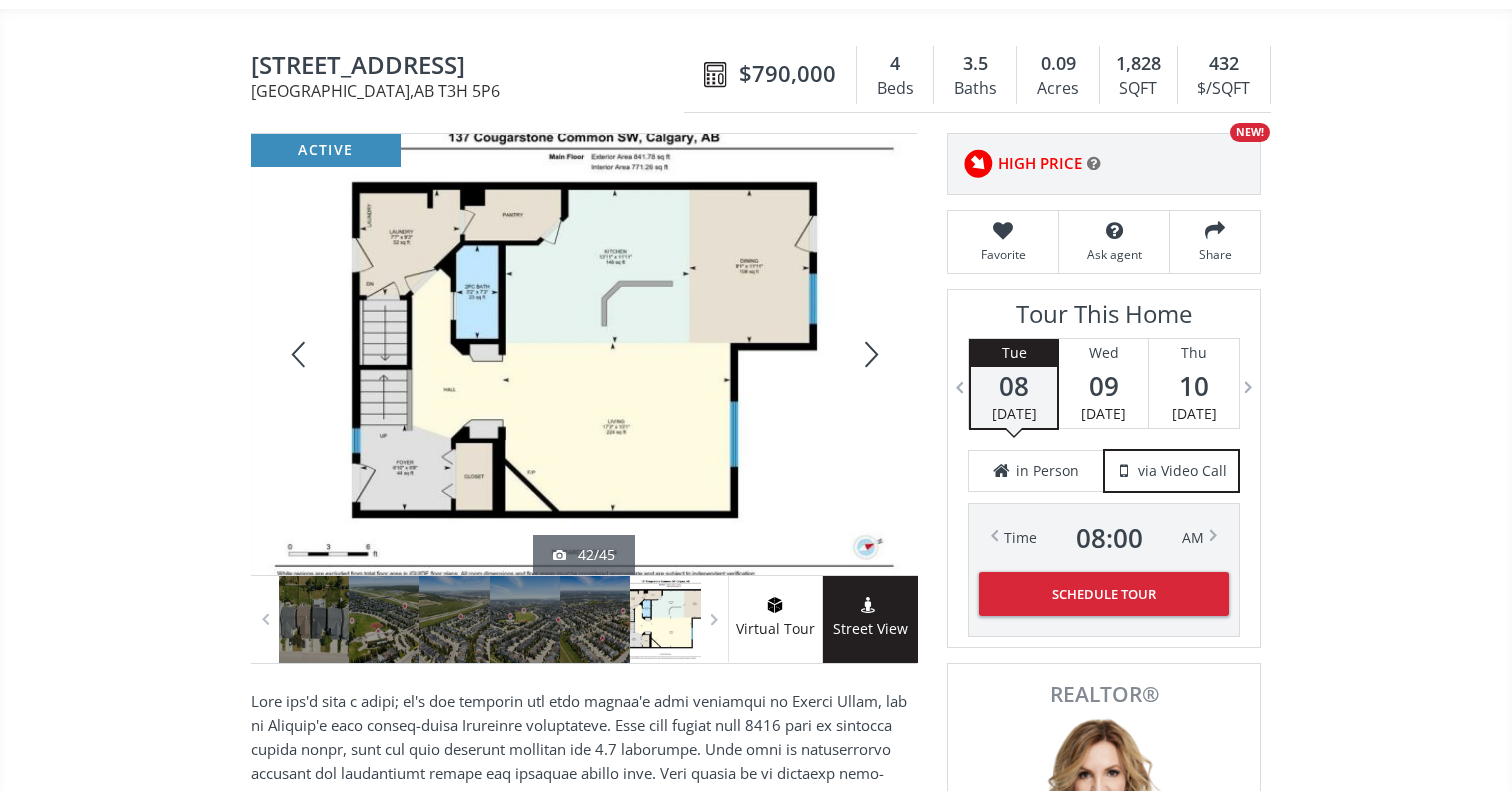 click at bounding box center (869, 354) 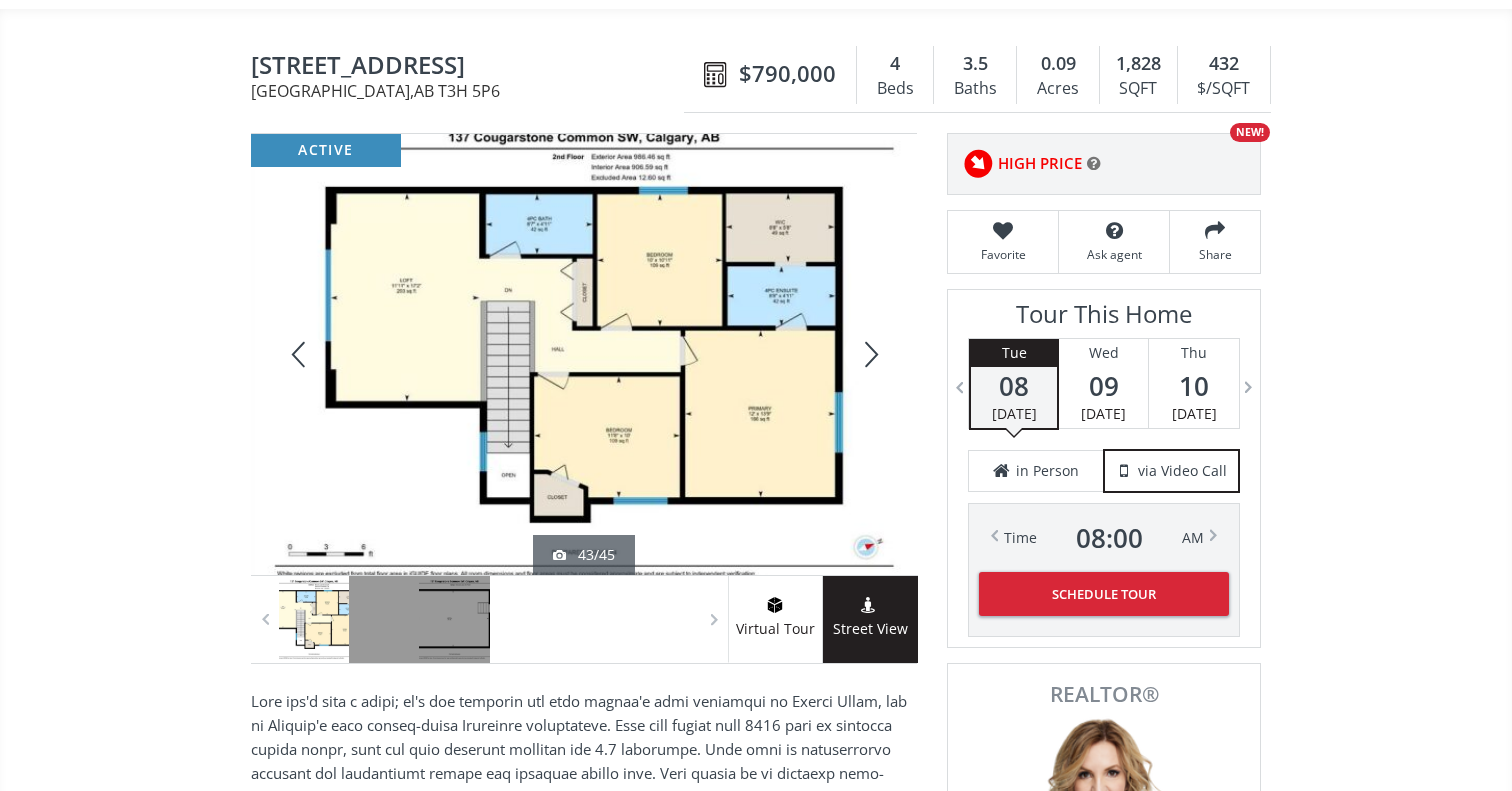 click at bounding box center [869, 354] 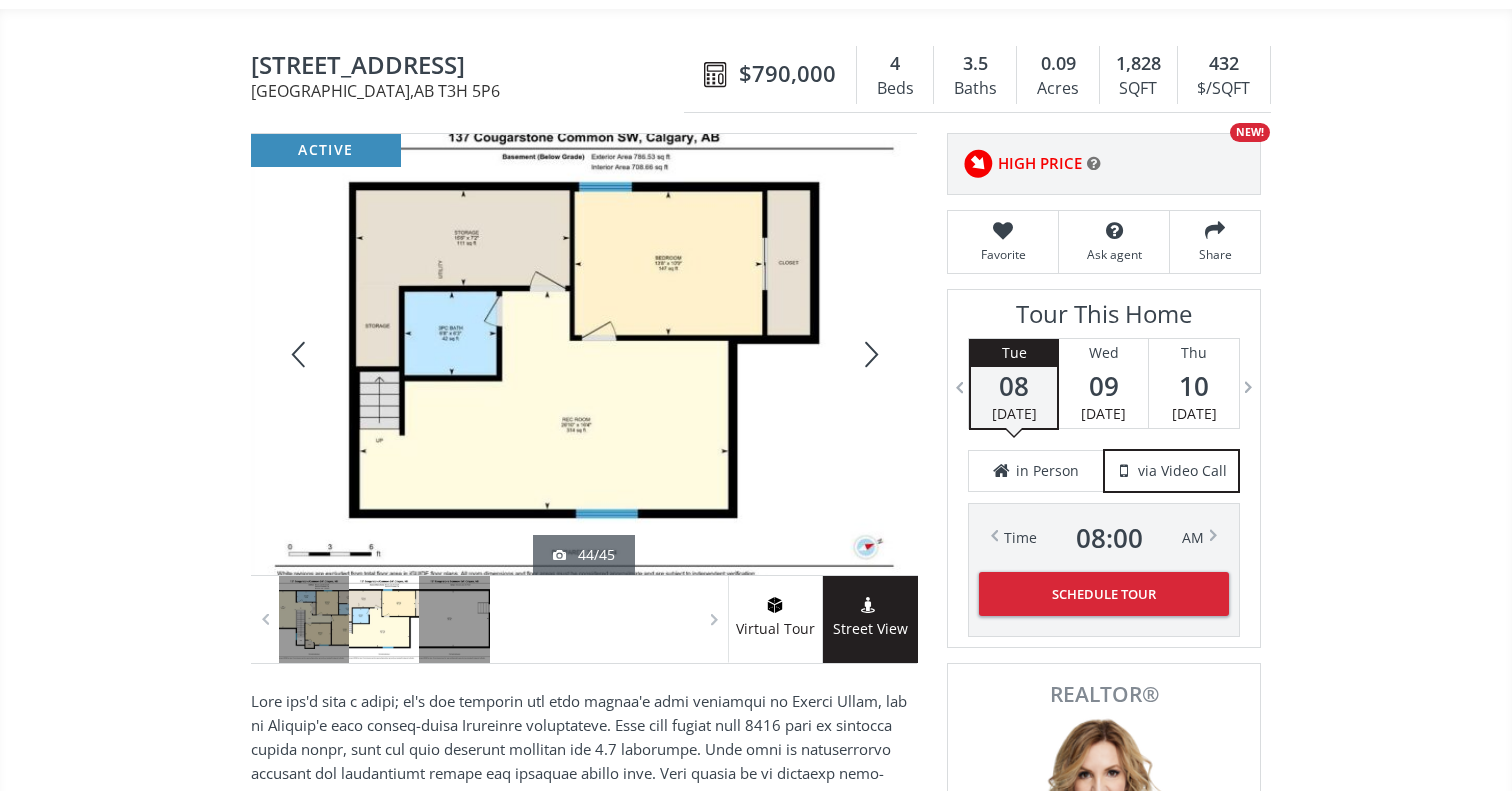click at bounding box center (299, 354) 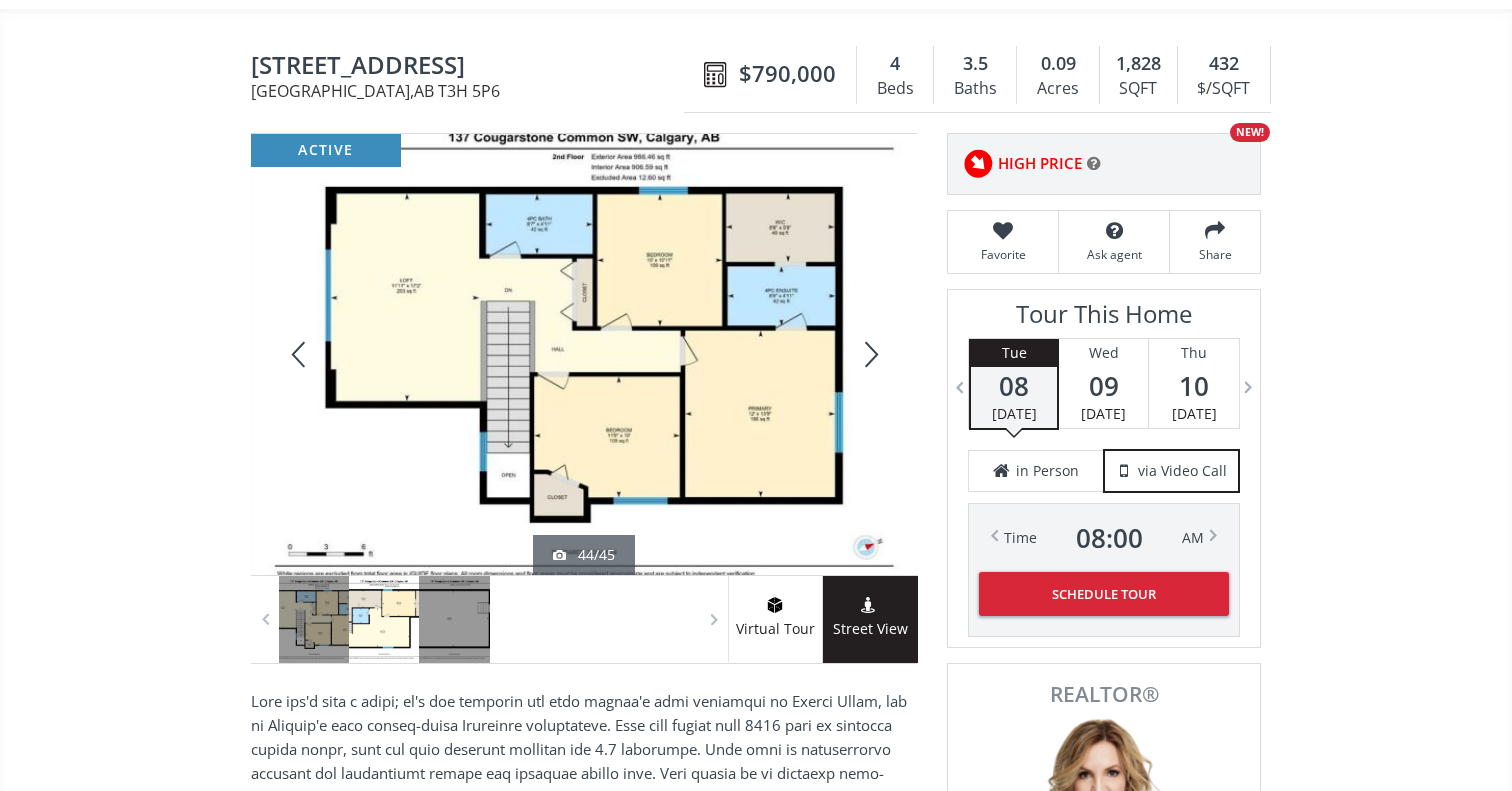 click at bounding box center (299, 354) 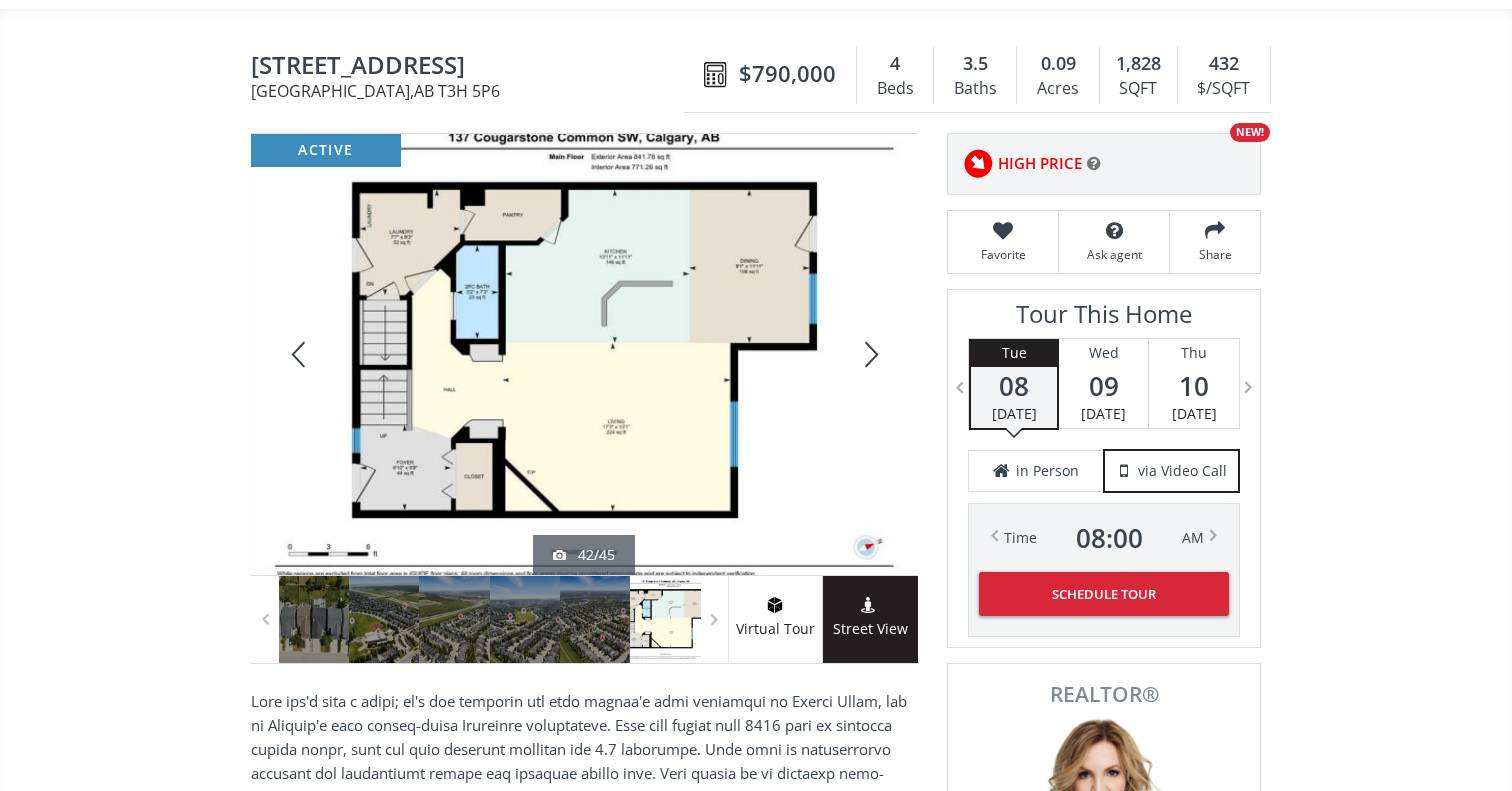 click at bounding box center [299, 354] 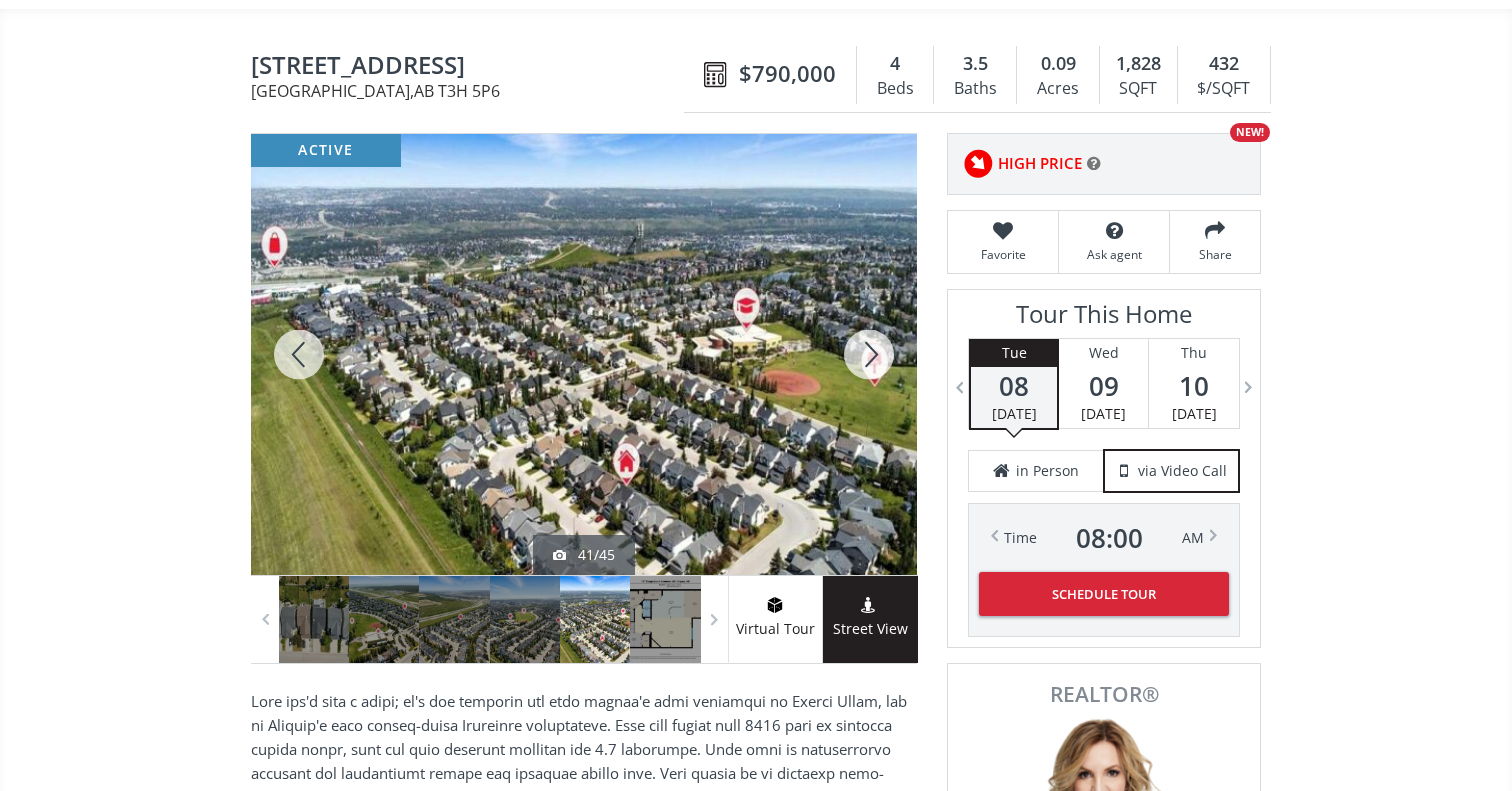 click at bounding box center [299, 354] 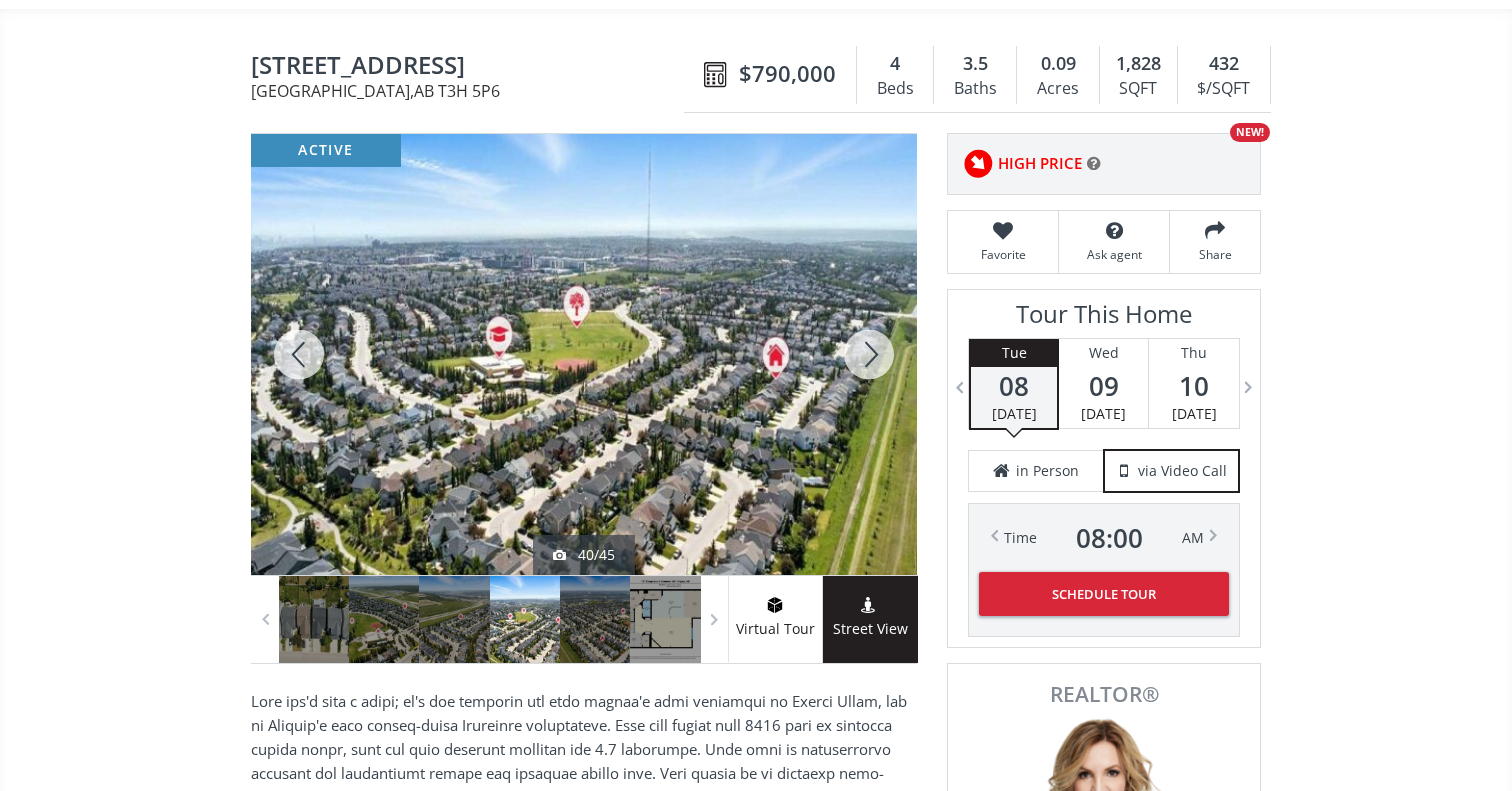 click at bounding box center [299, 354] 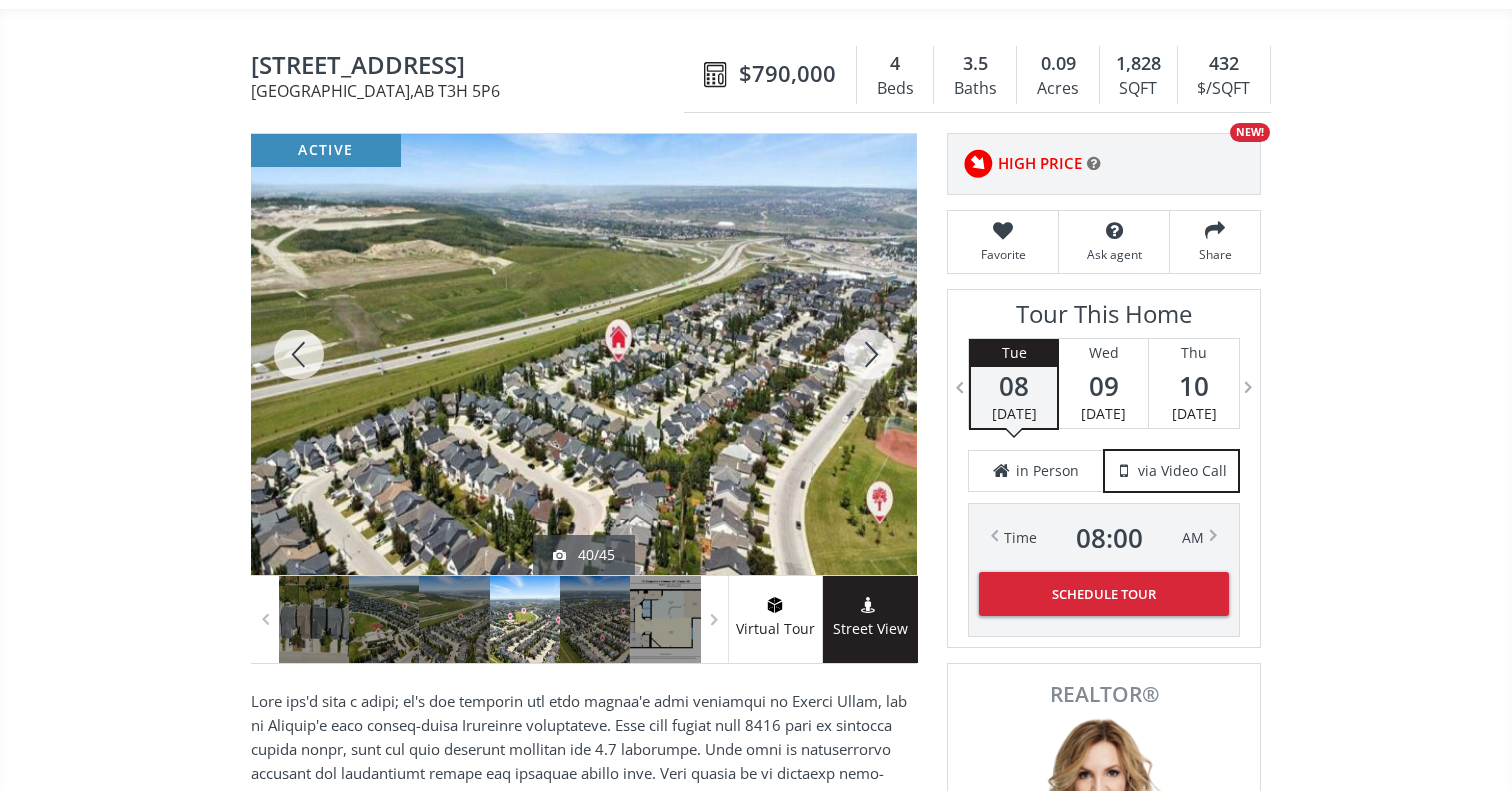 click at bounding box center [299, 354] 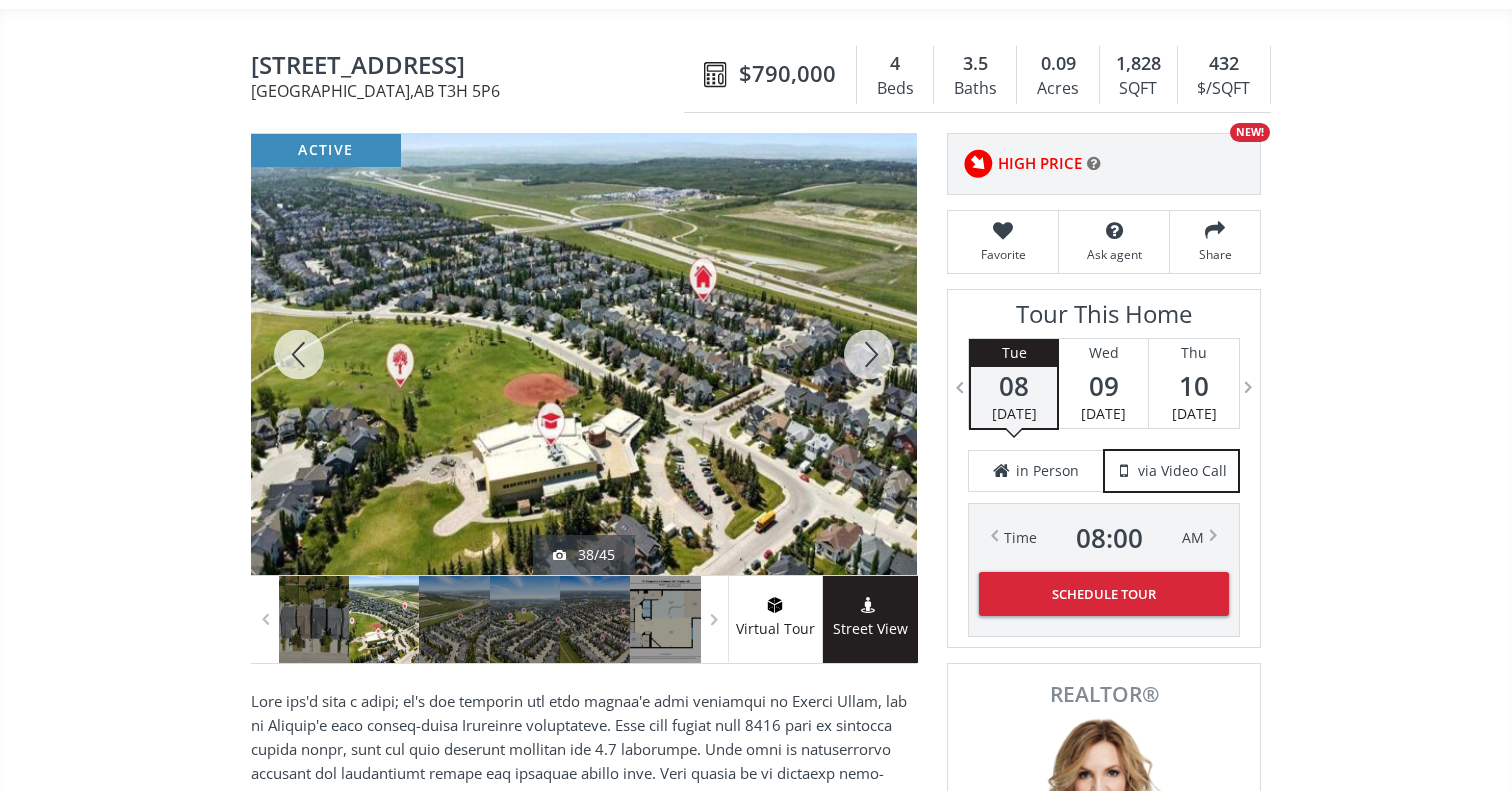 click at bounding box center [299, 354] 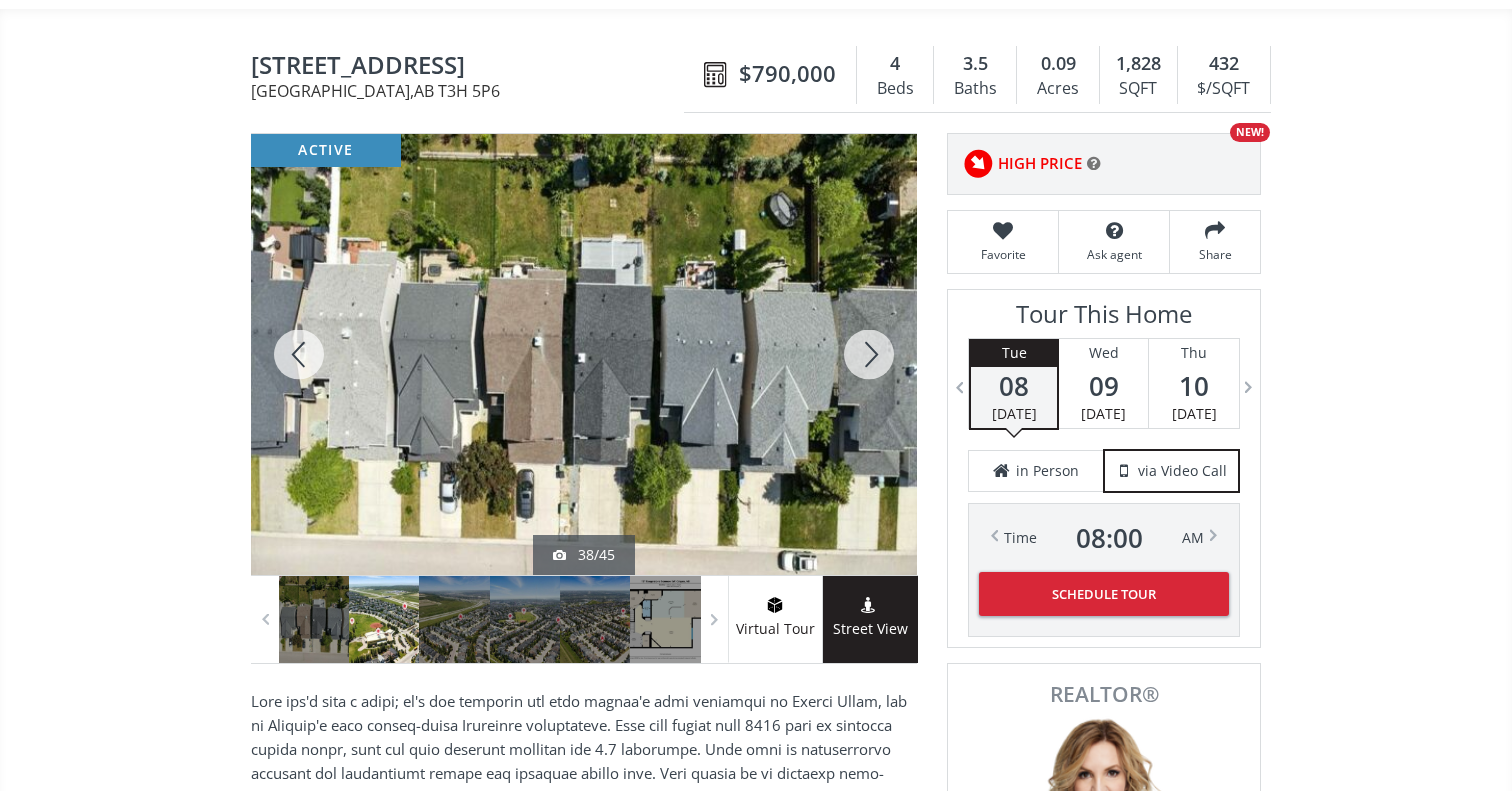 click at bounding box center (299, 354) 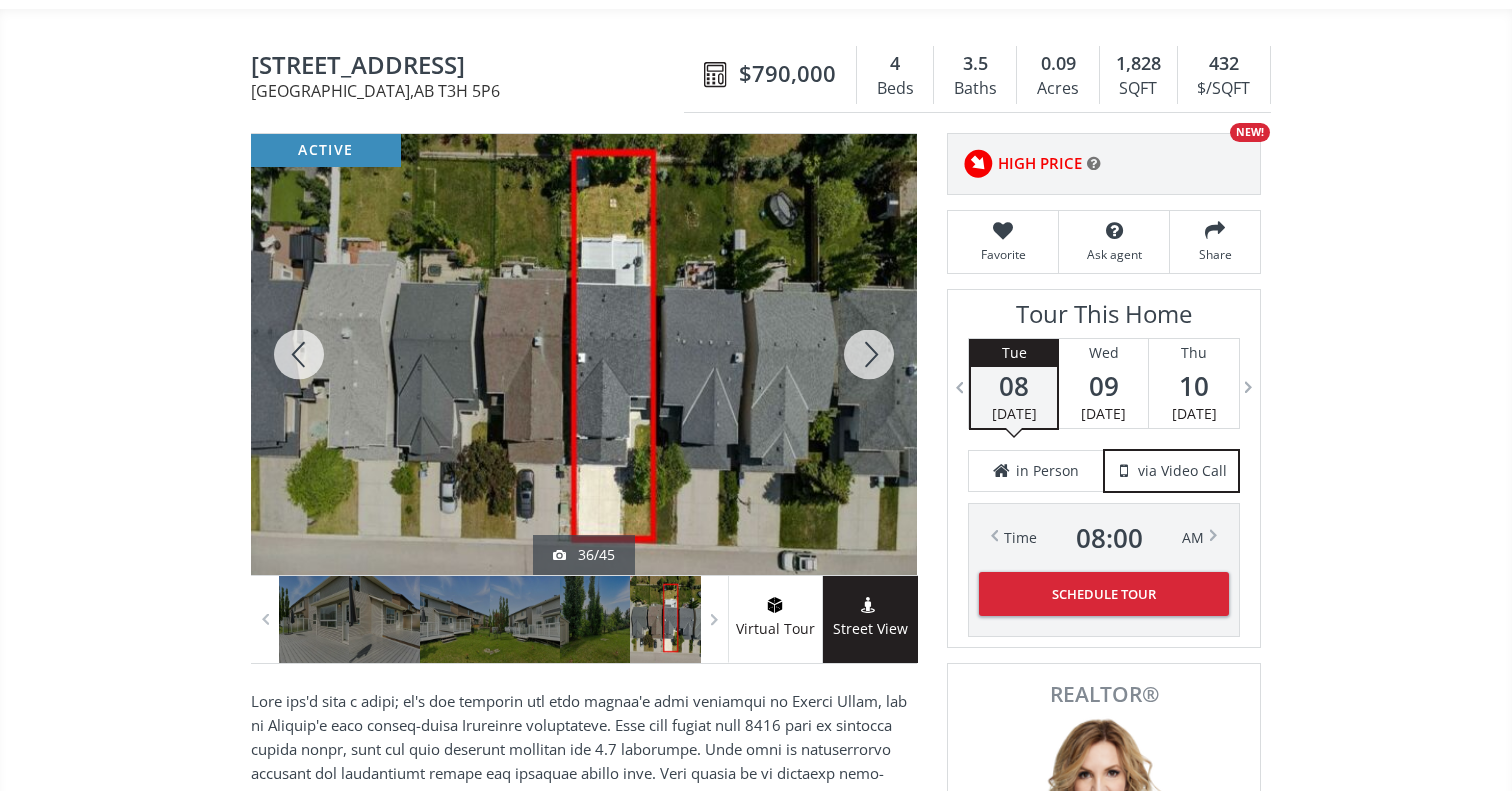 click at bounding box center [299, 354] 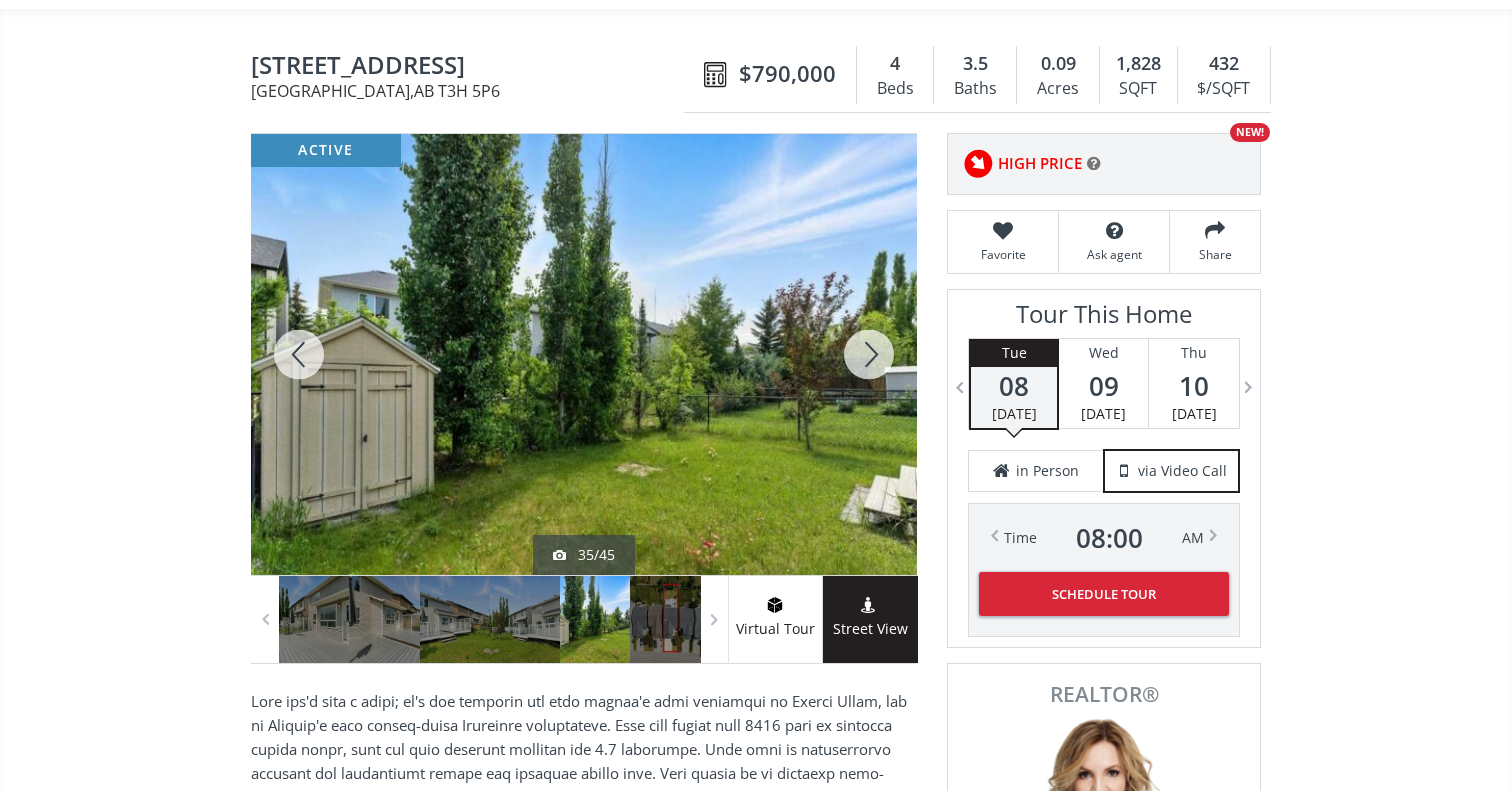 click at bounding box center (299, 354) 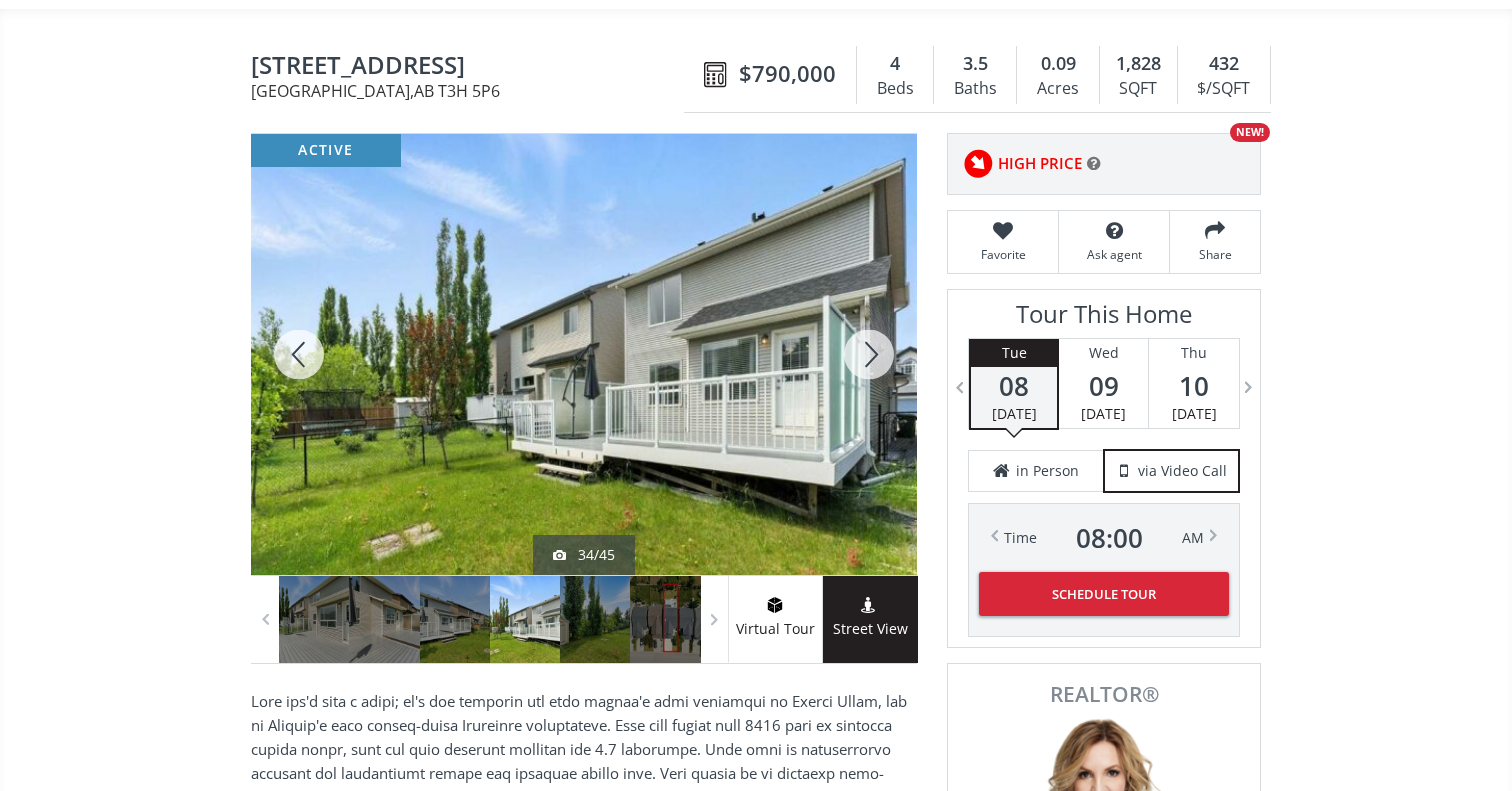 click at bounding box center (299, 354) 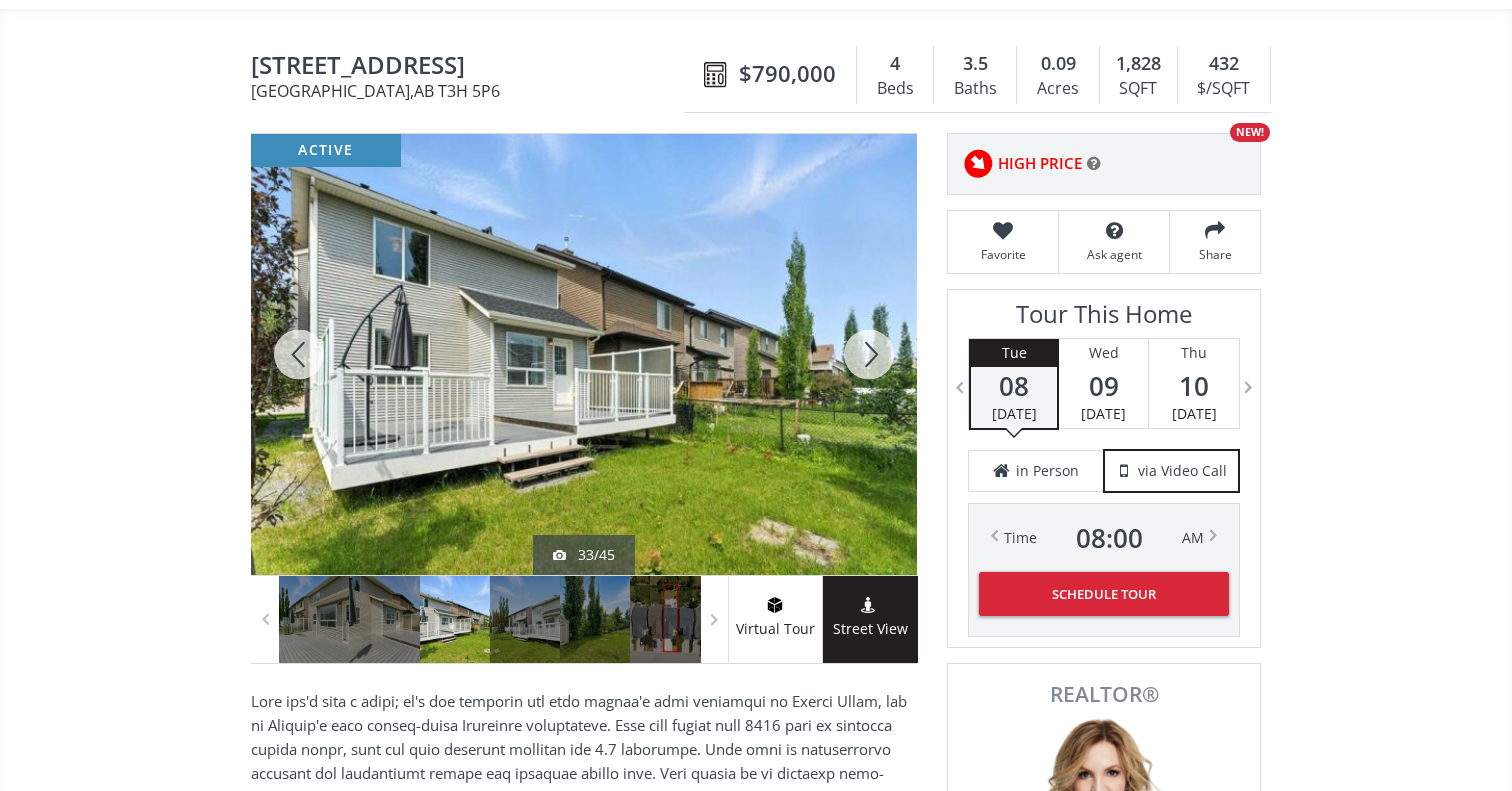 click at bounding box center [299, 354] 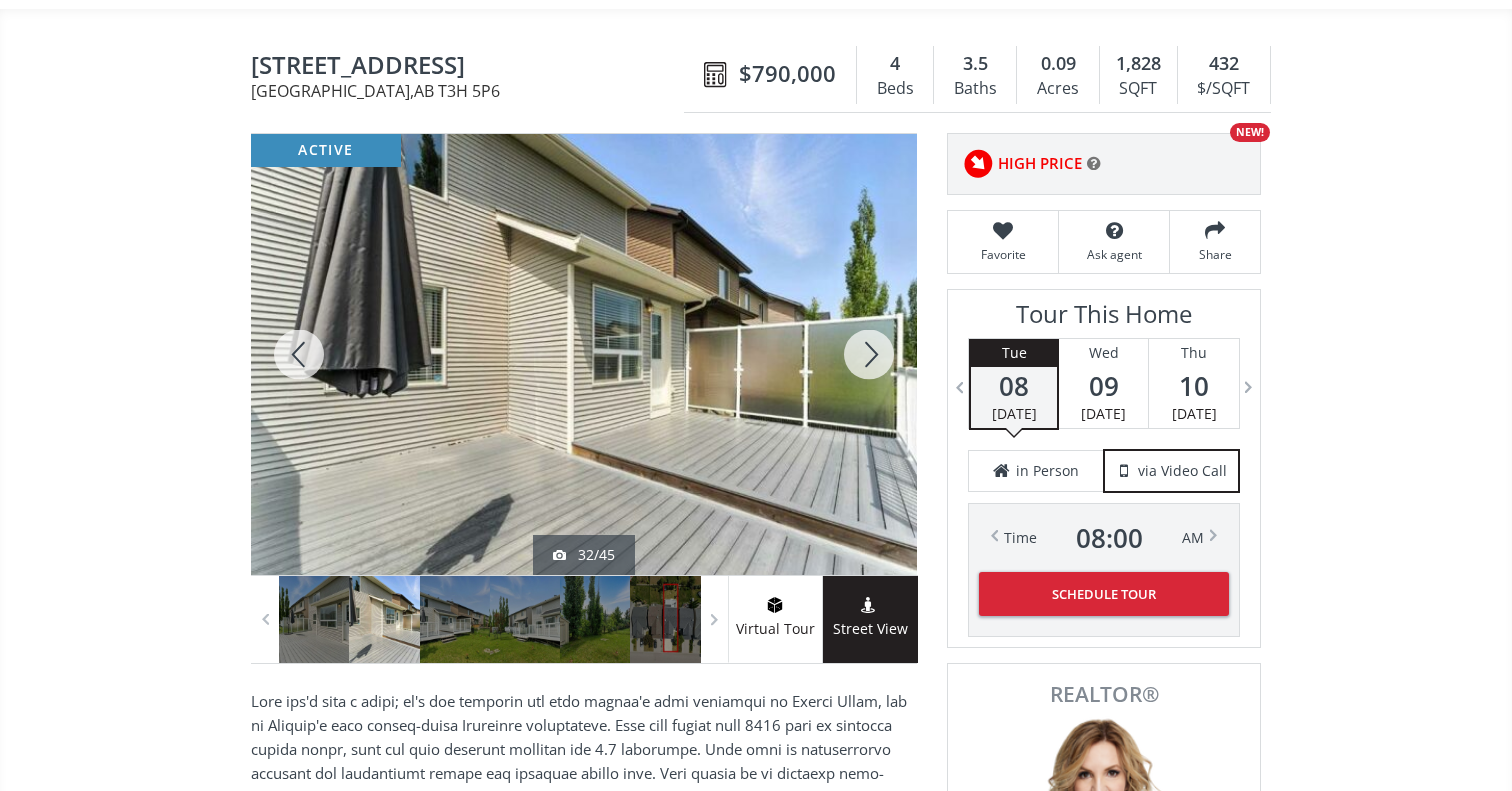 click at bounding box center (299, 354) 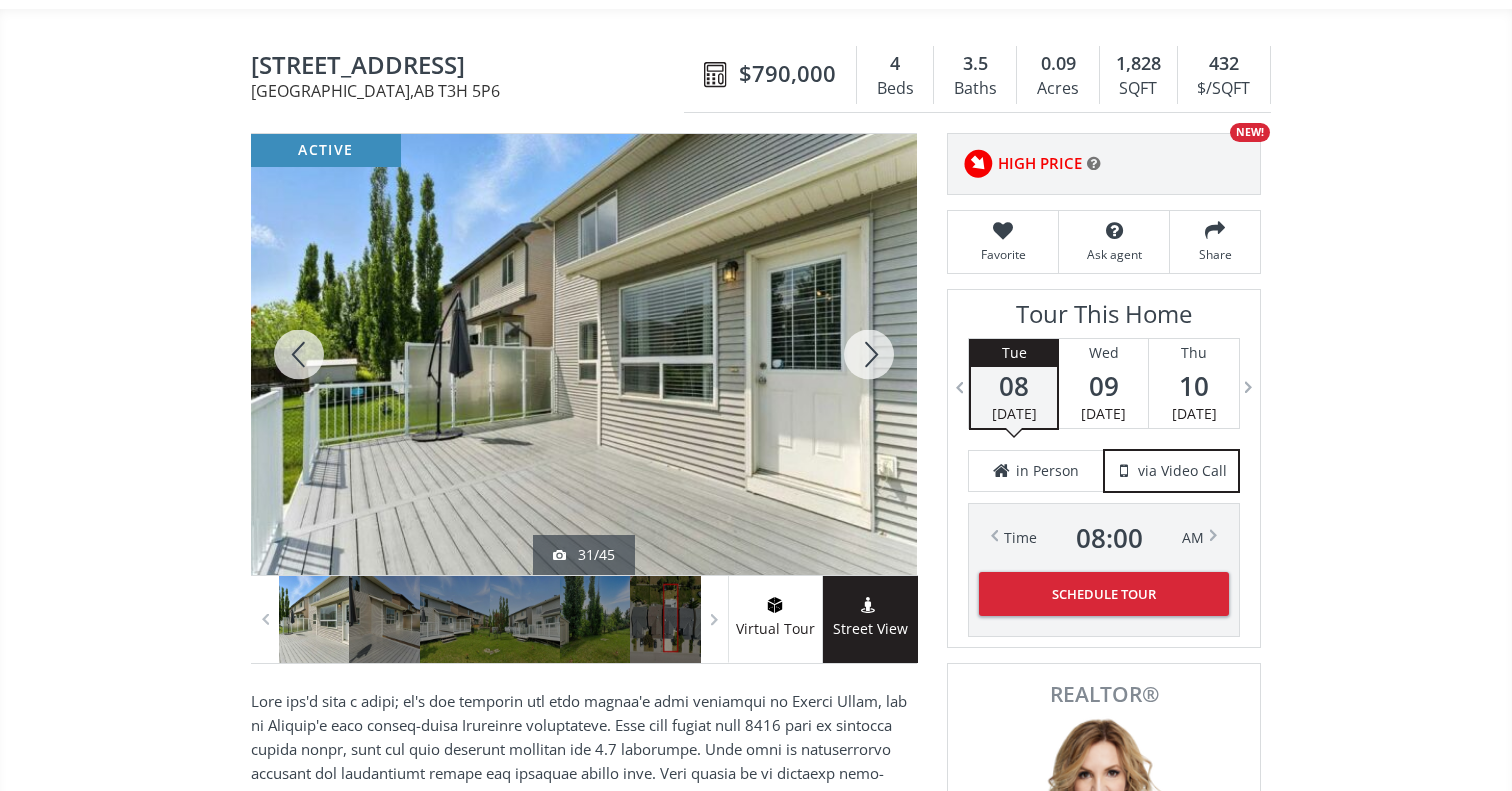click at bounding box center (299, 354) 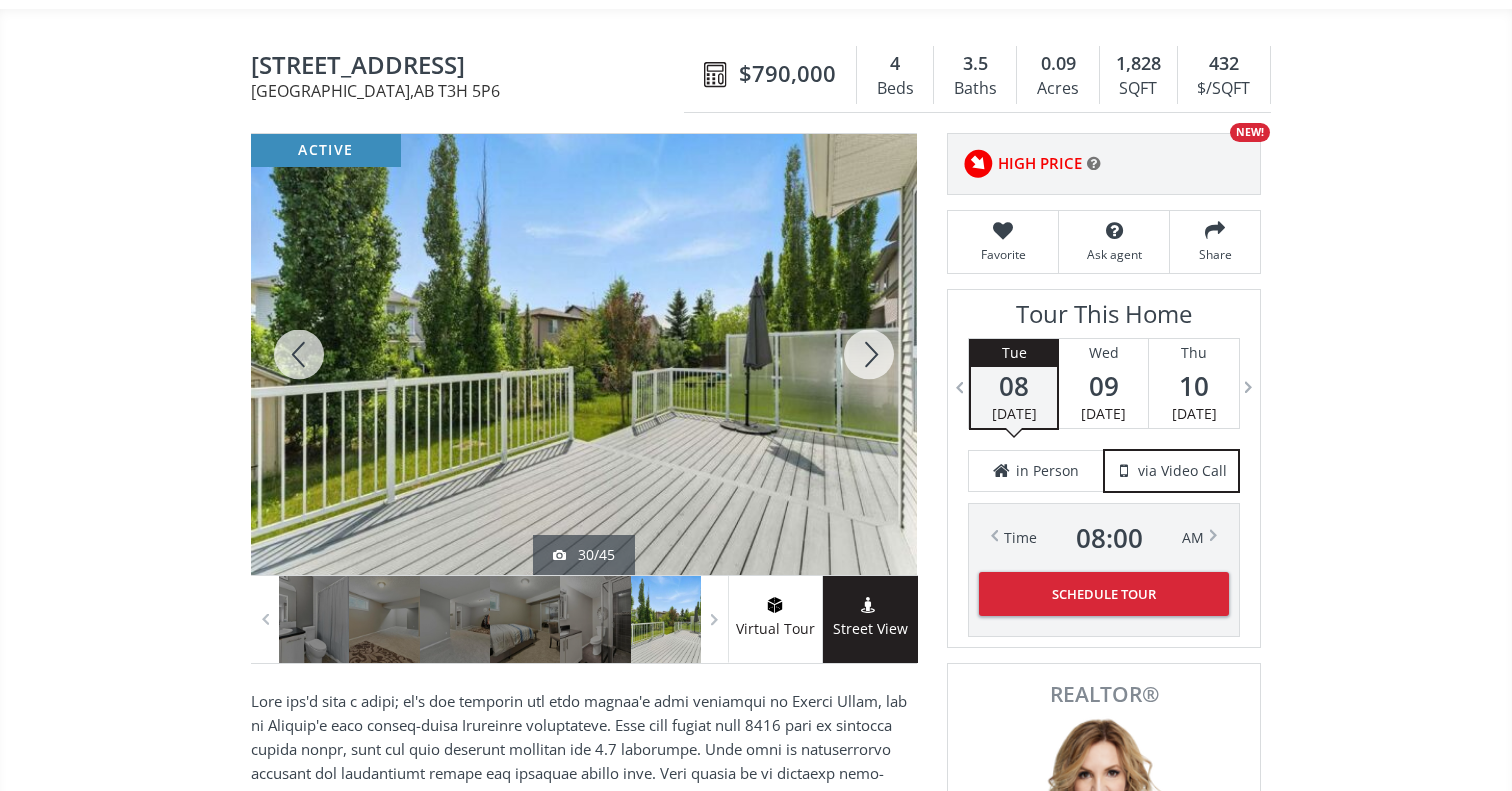 click at bounding box center [299, 354] 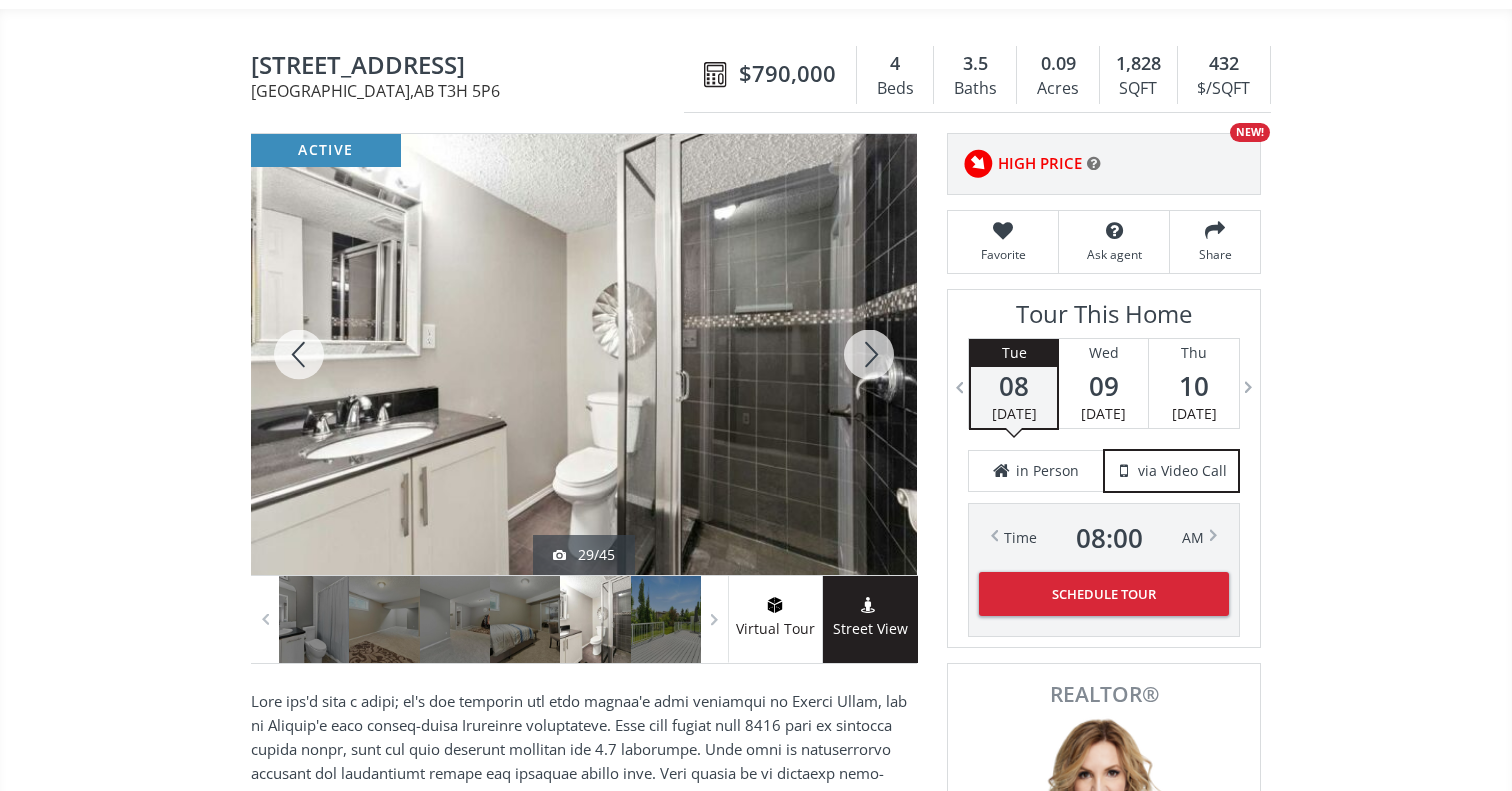 click at bounding box center [299, 354] 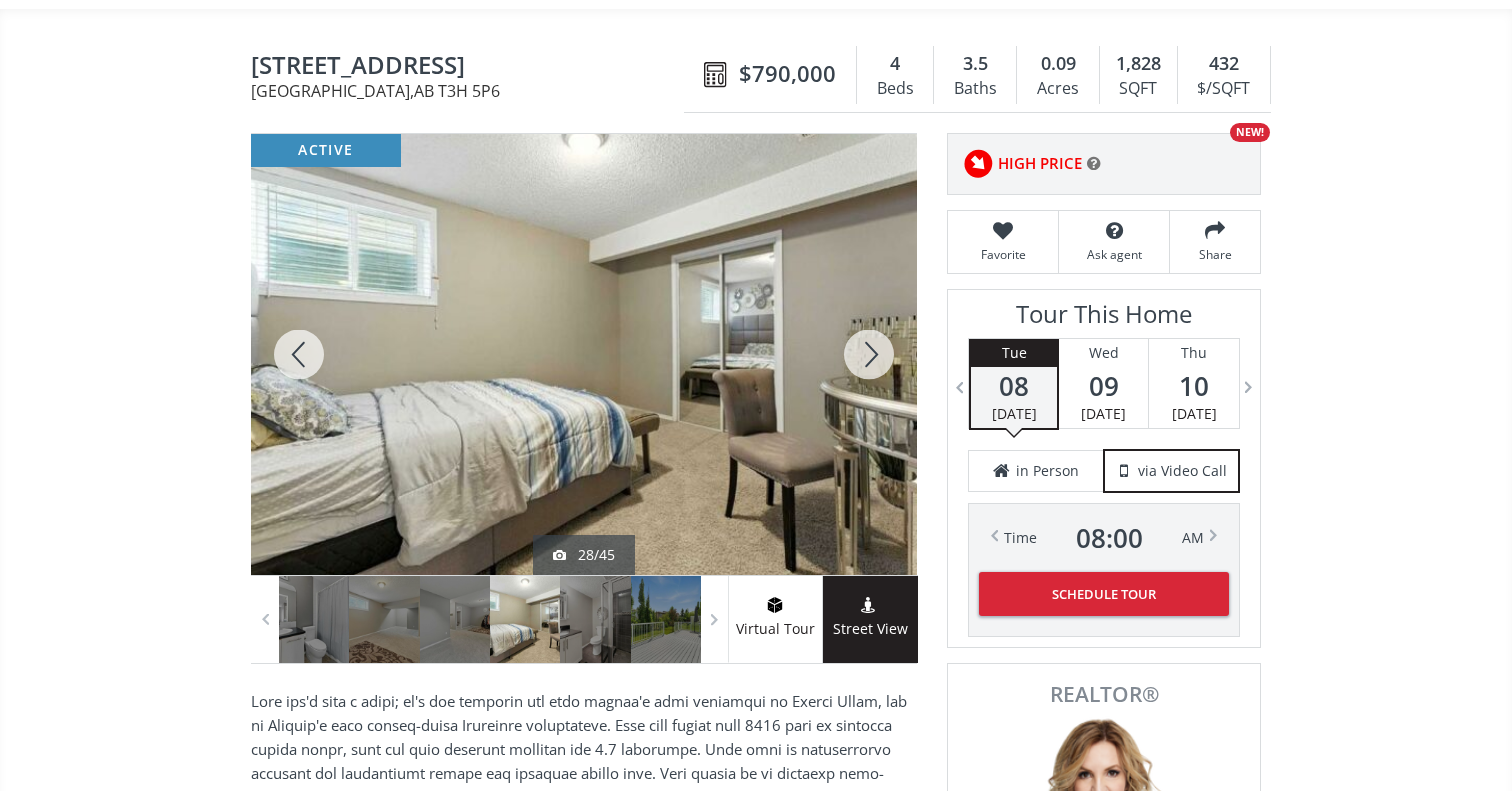 click at bounding box center (299, 354) 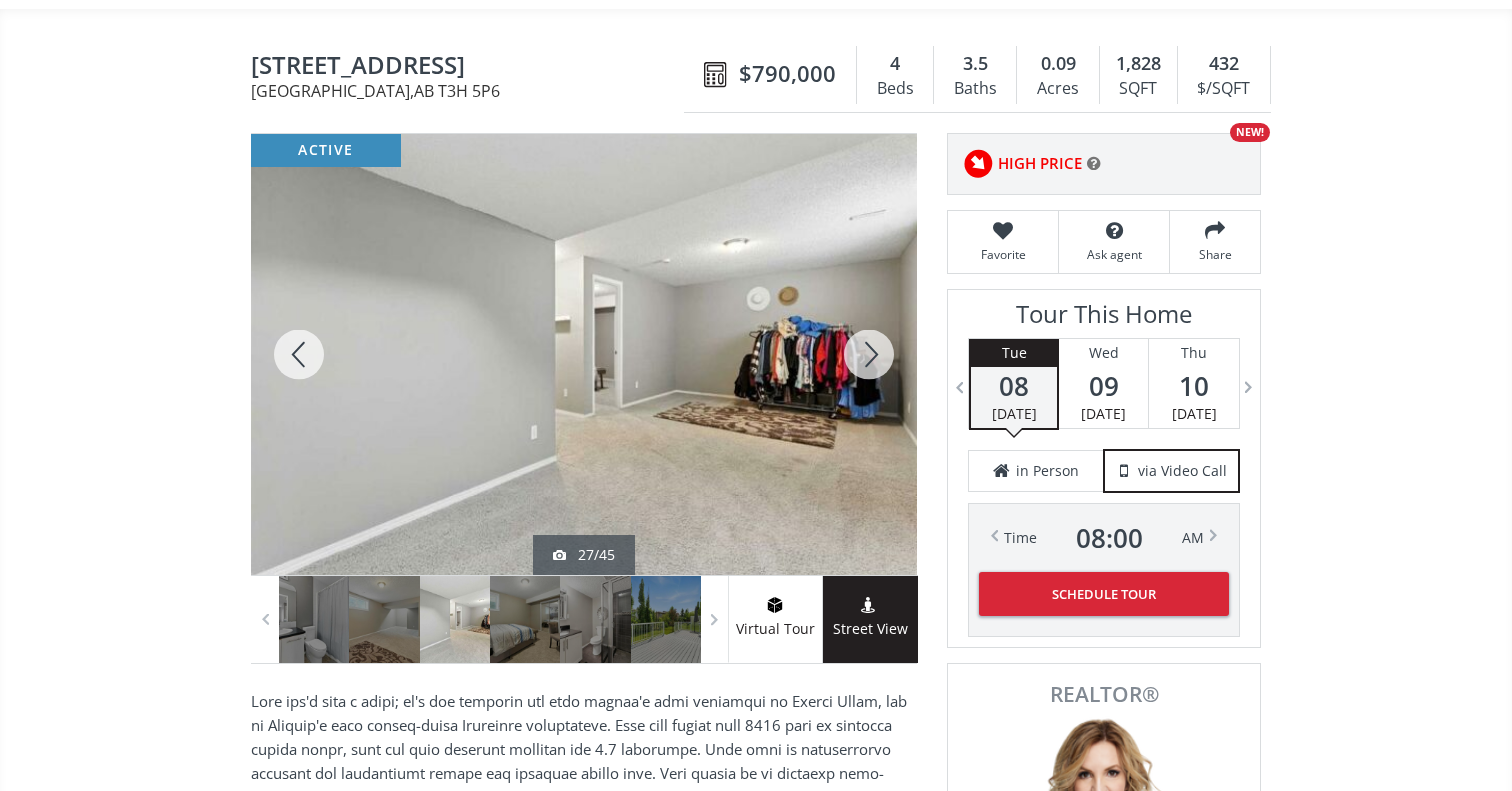 click at bounding box center (299, 354) 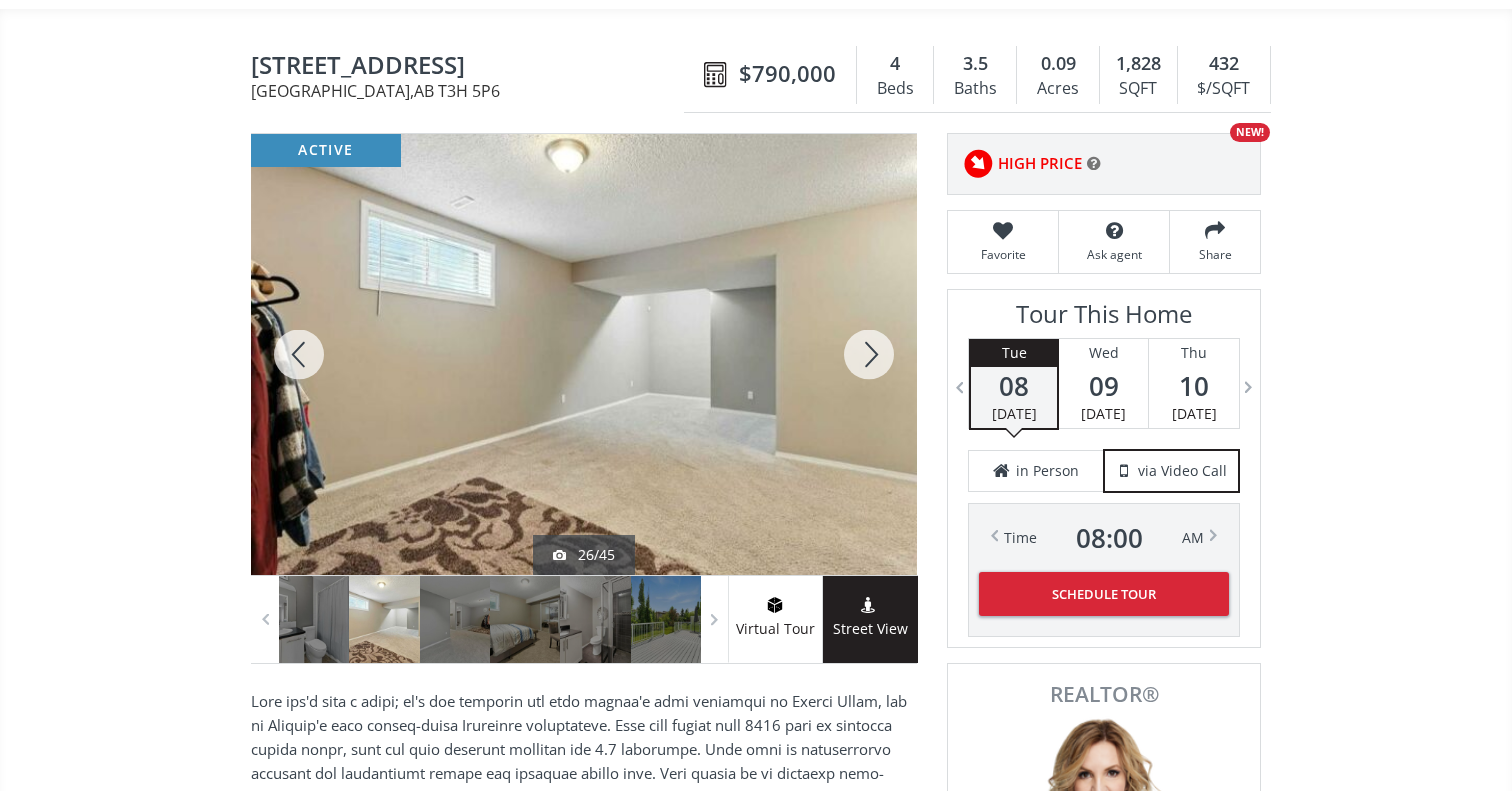 click at bounding box center (299, 354) 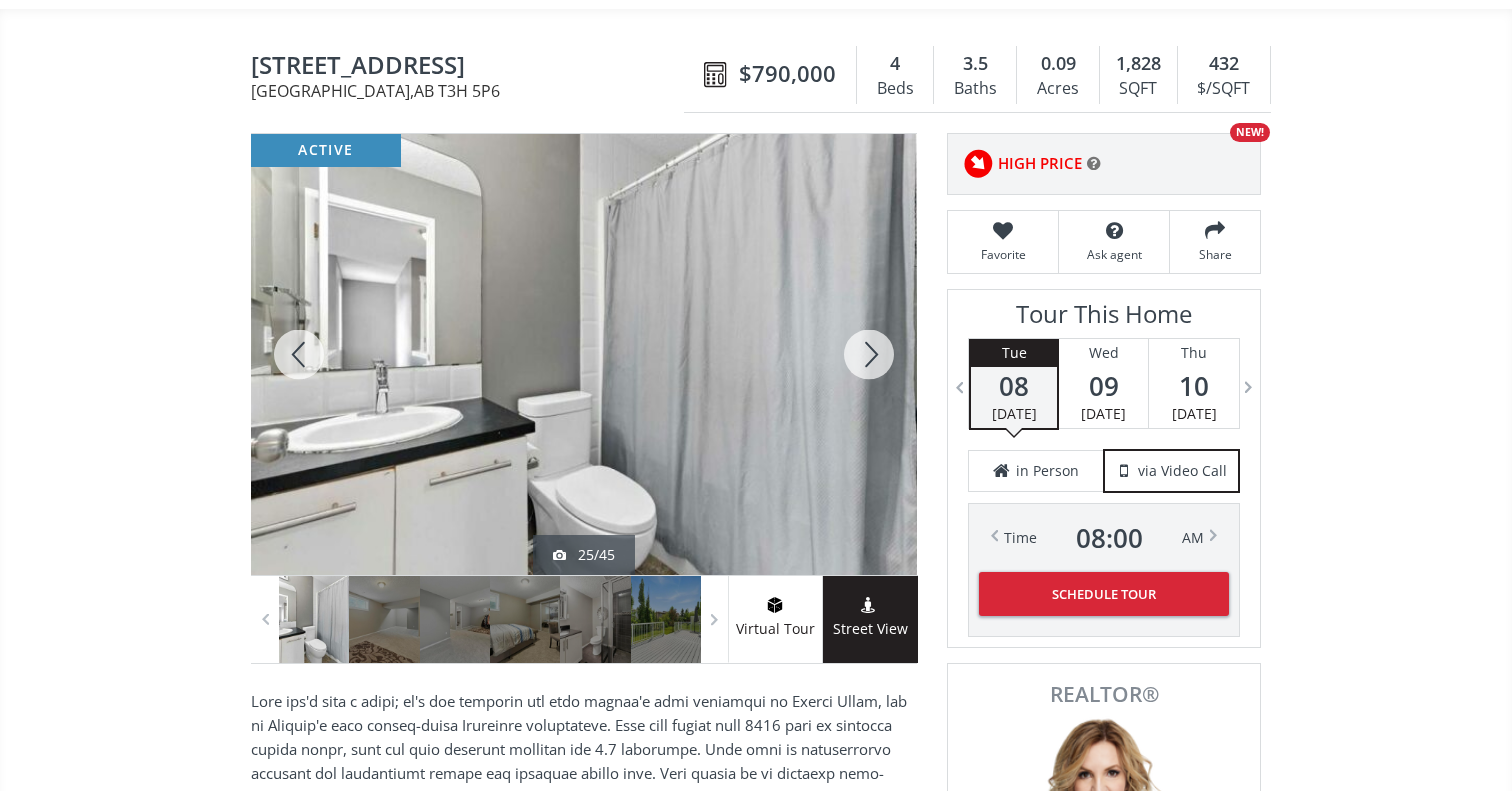 click at bounding box center (299, 354) 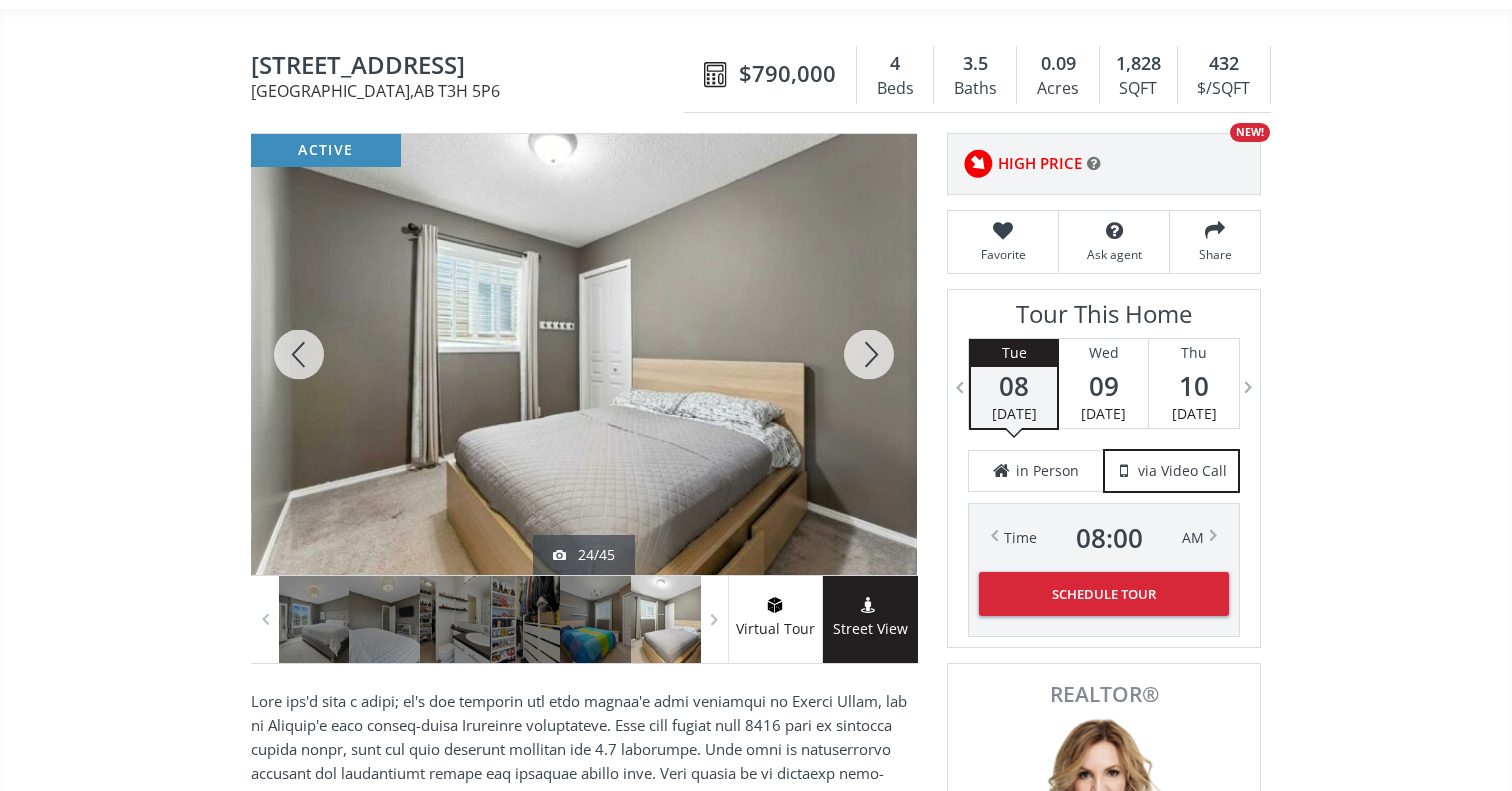 click at bounding box center (299, 354) 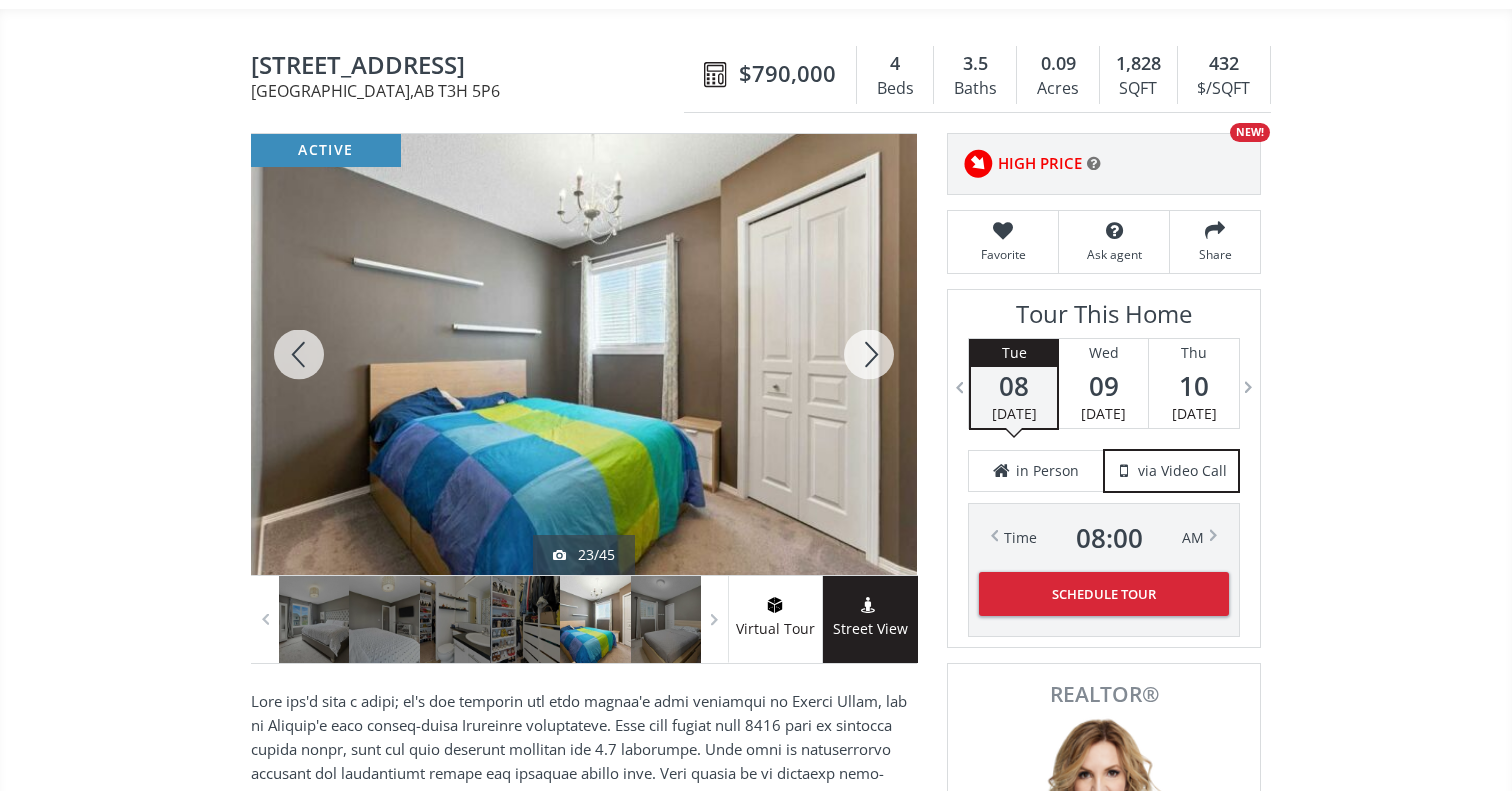 click at bounding box center [299, 354] 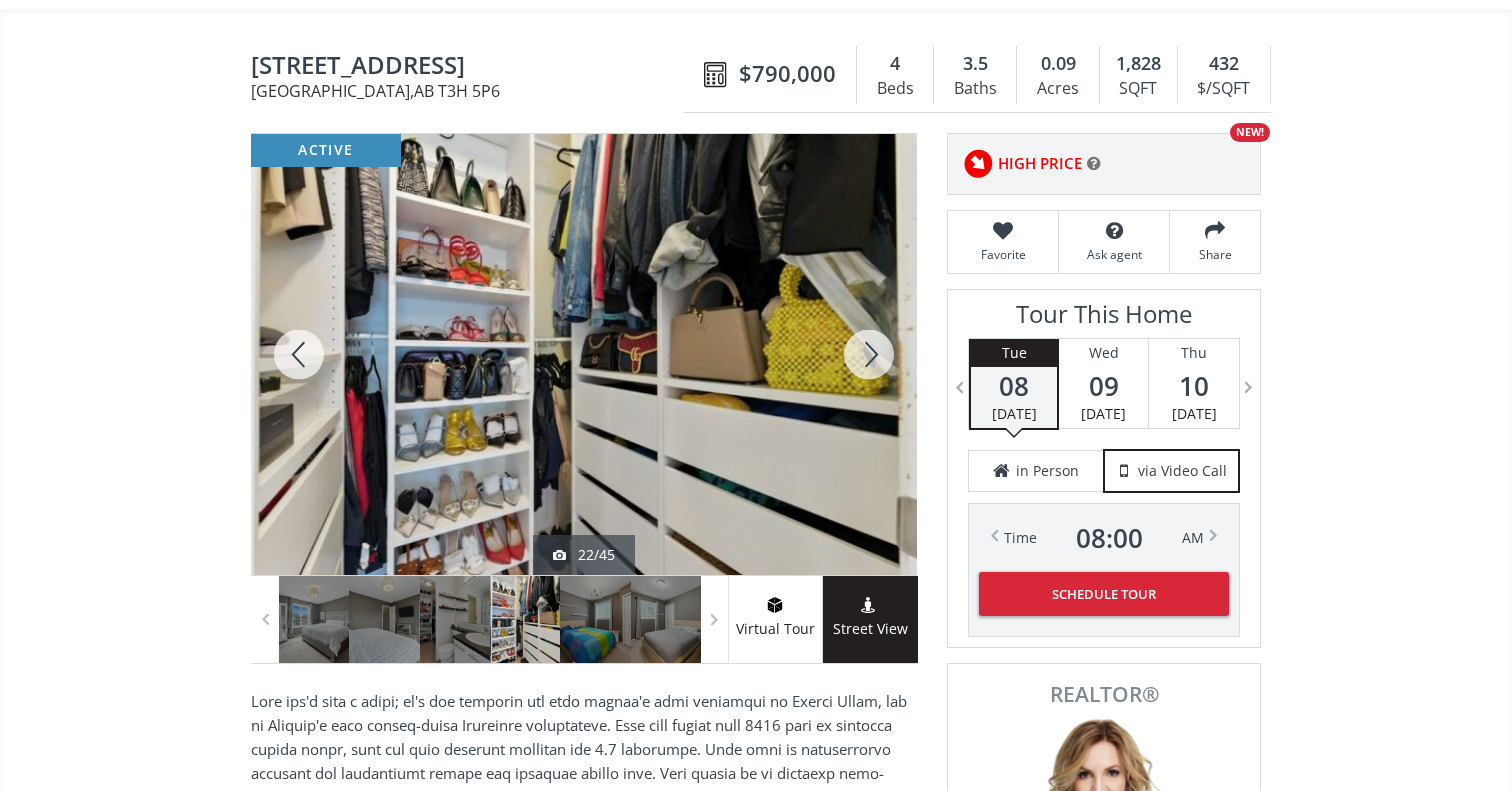 click at bounding box center (299, 354) 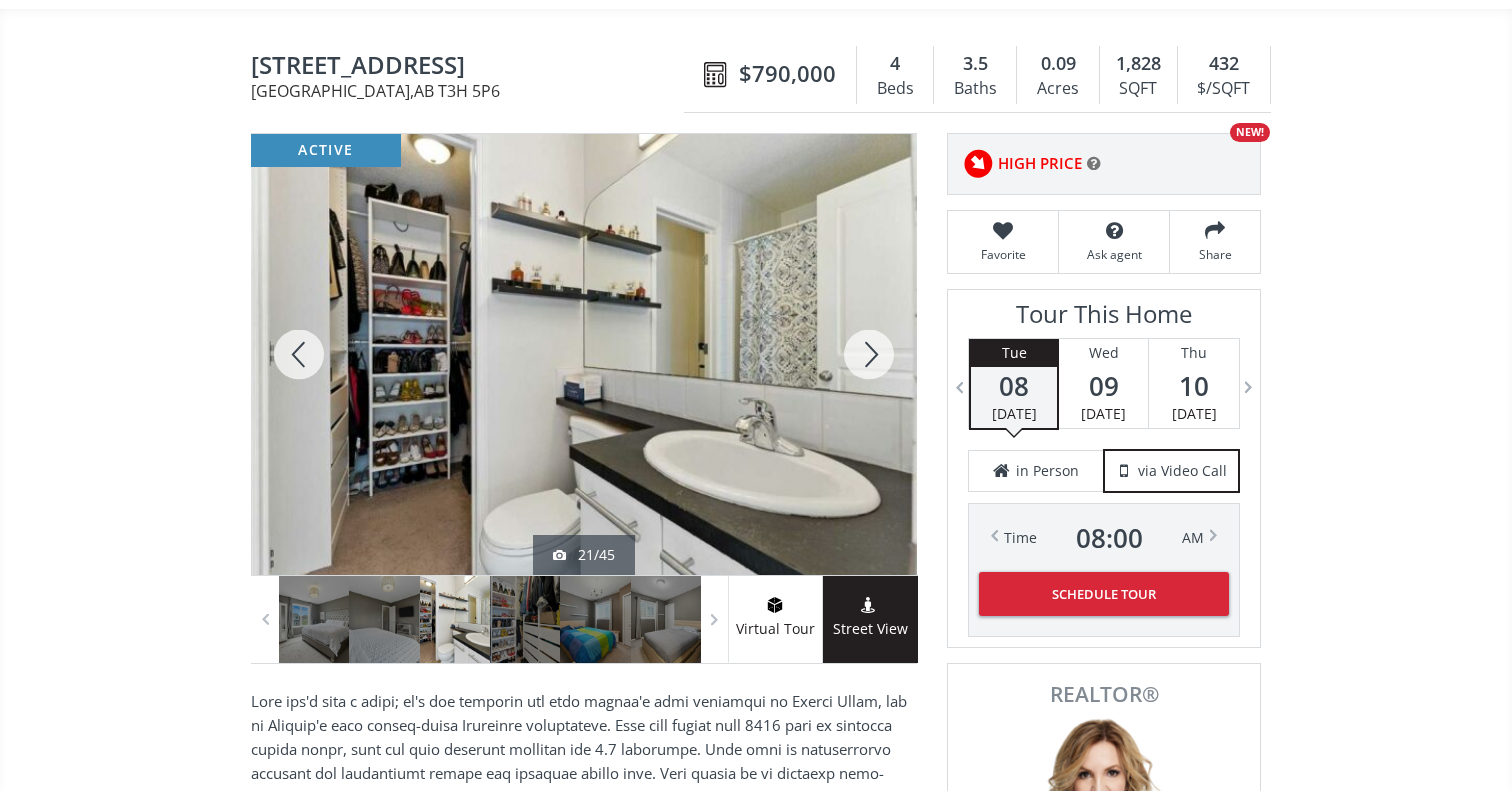 click at bounding box center [299, 354] 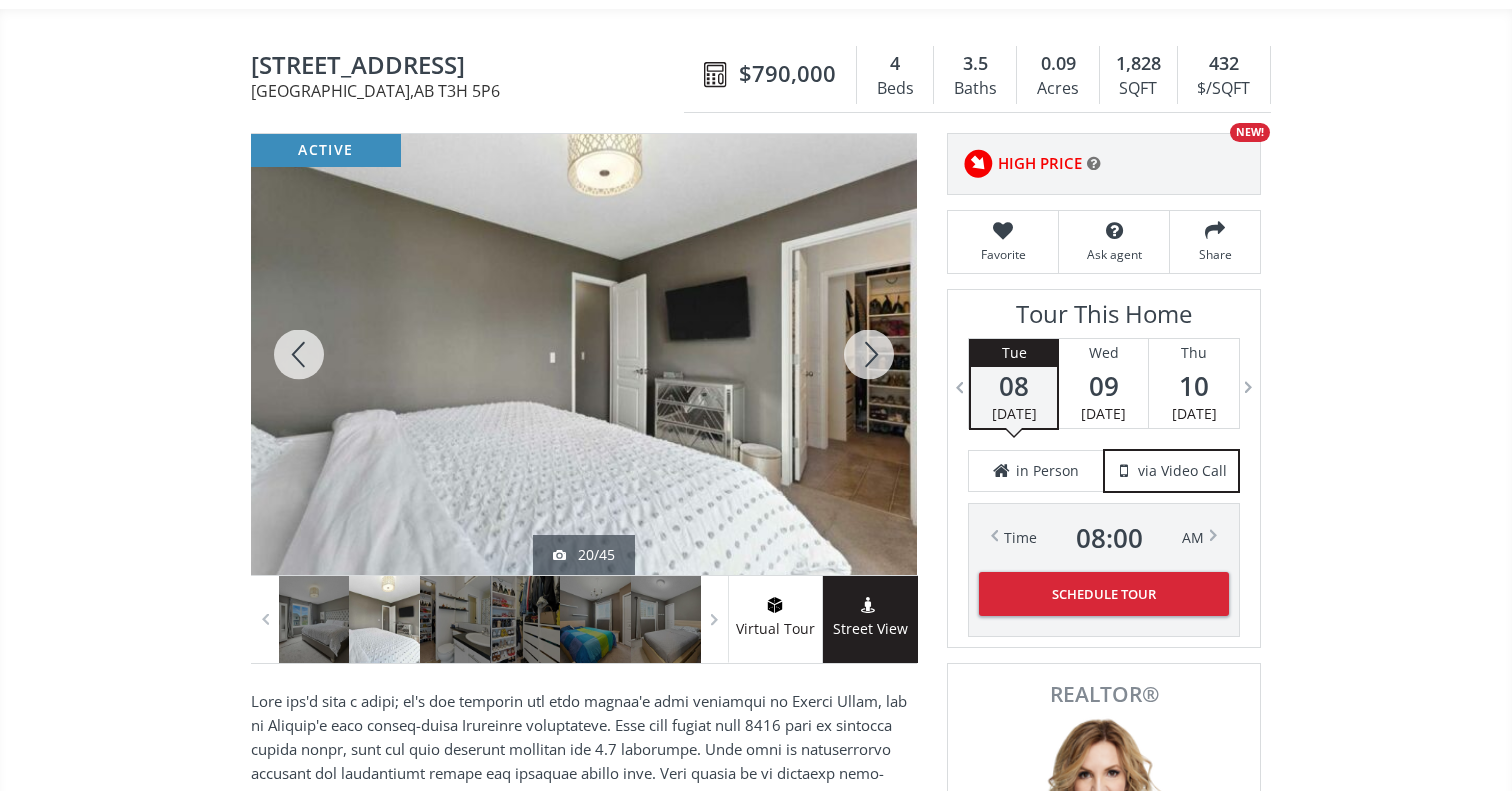 click at bounding box center [299, 354] 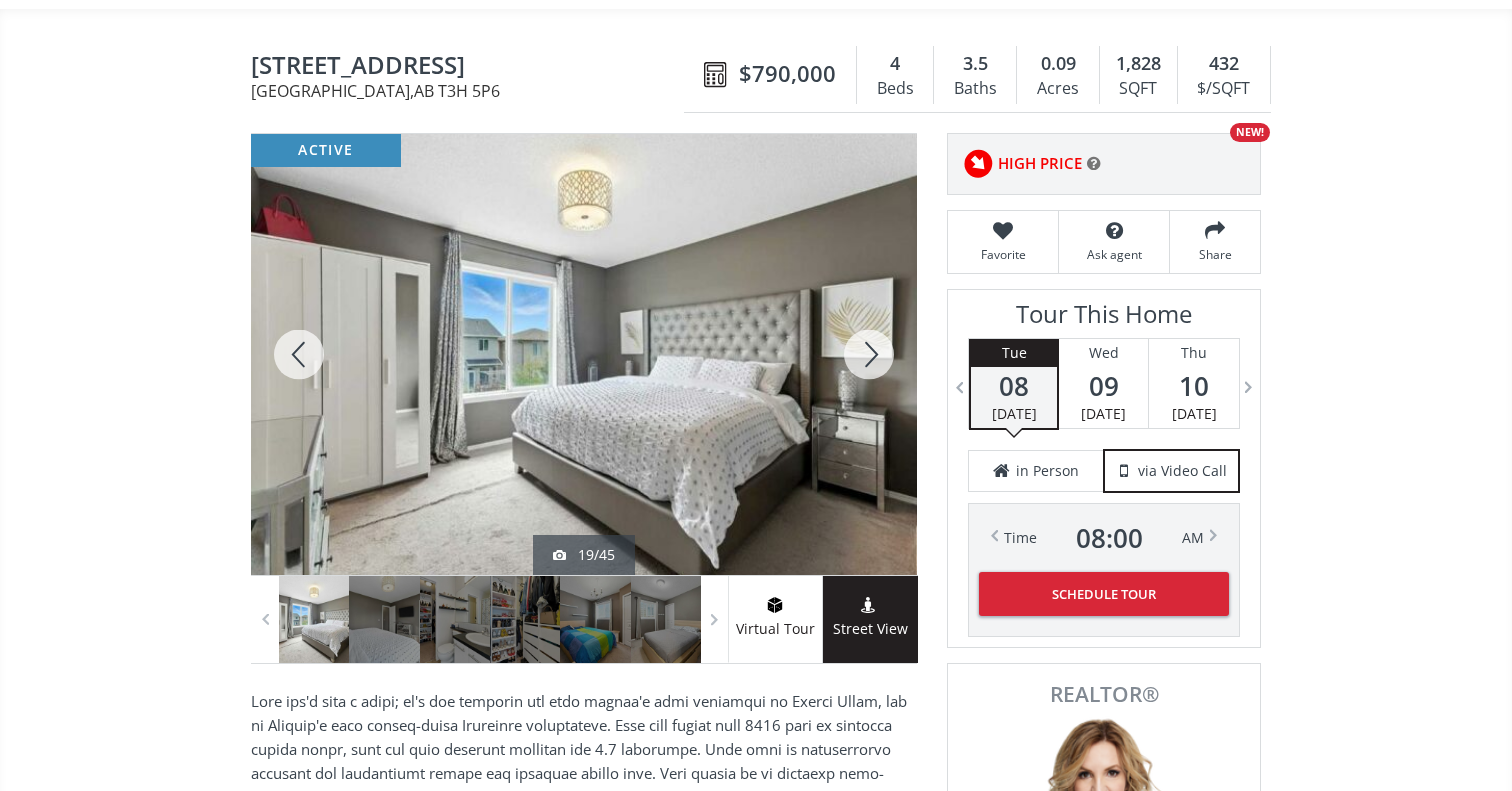 click at bounding box center (299, 354) 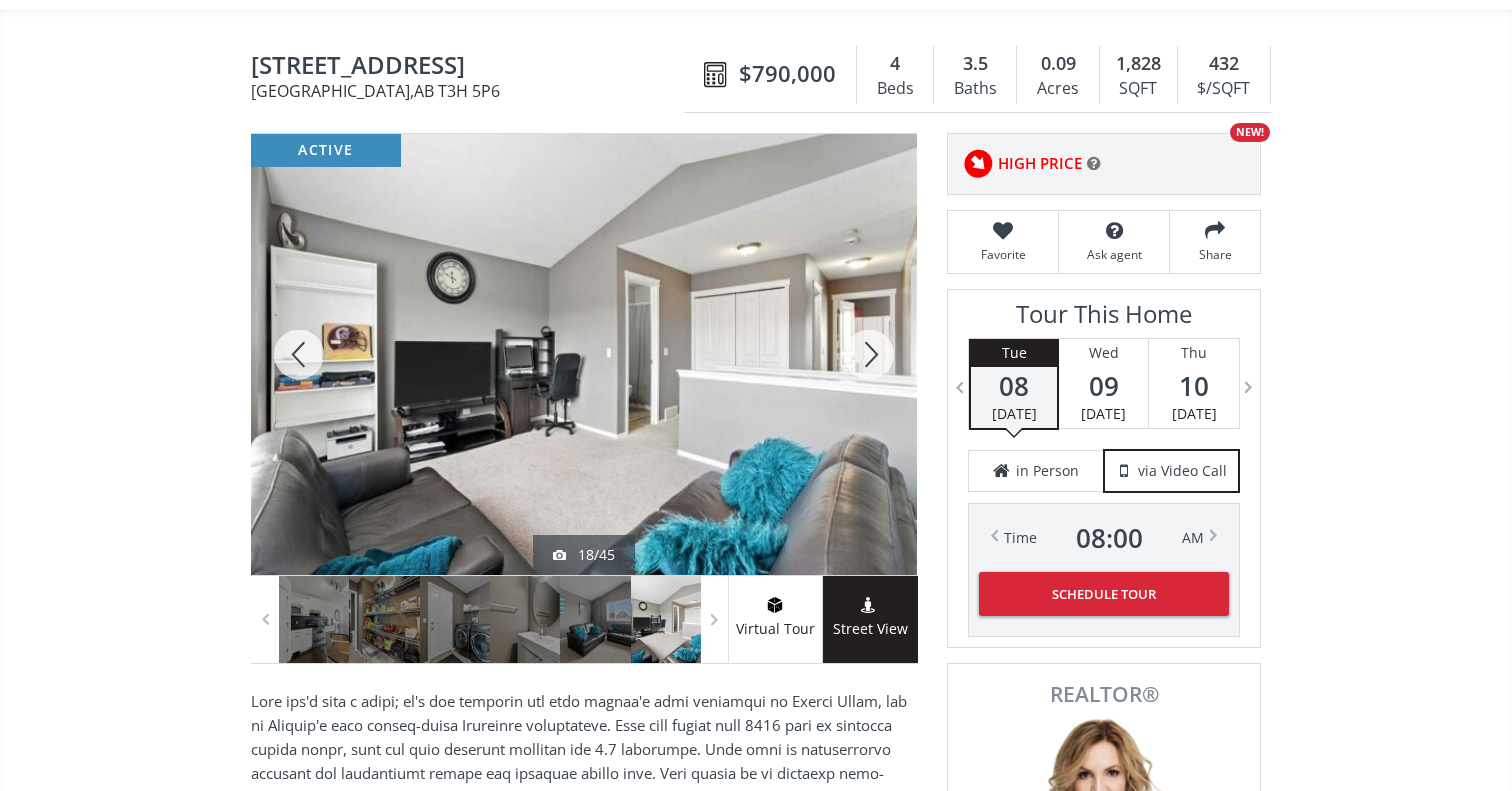 click at bounding box center (299, 354) 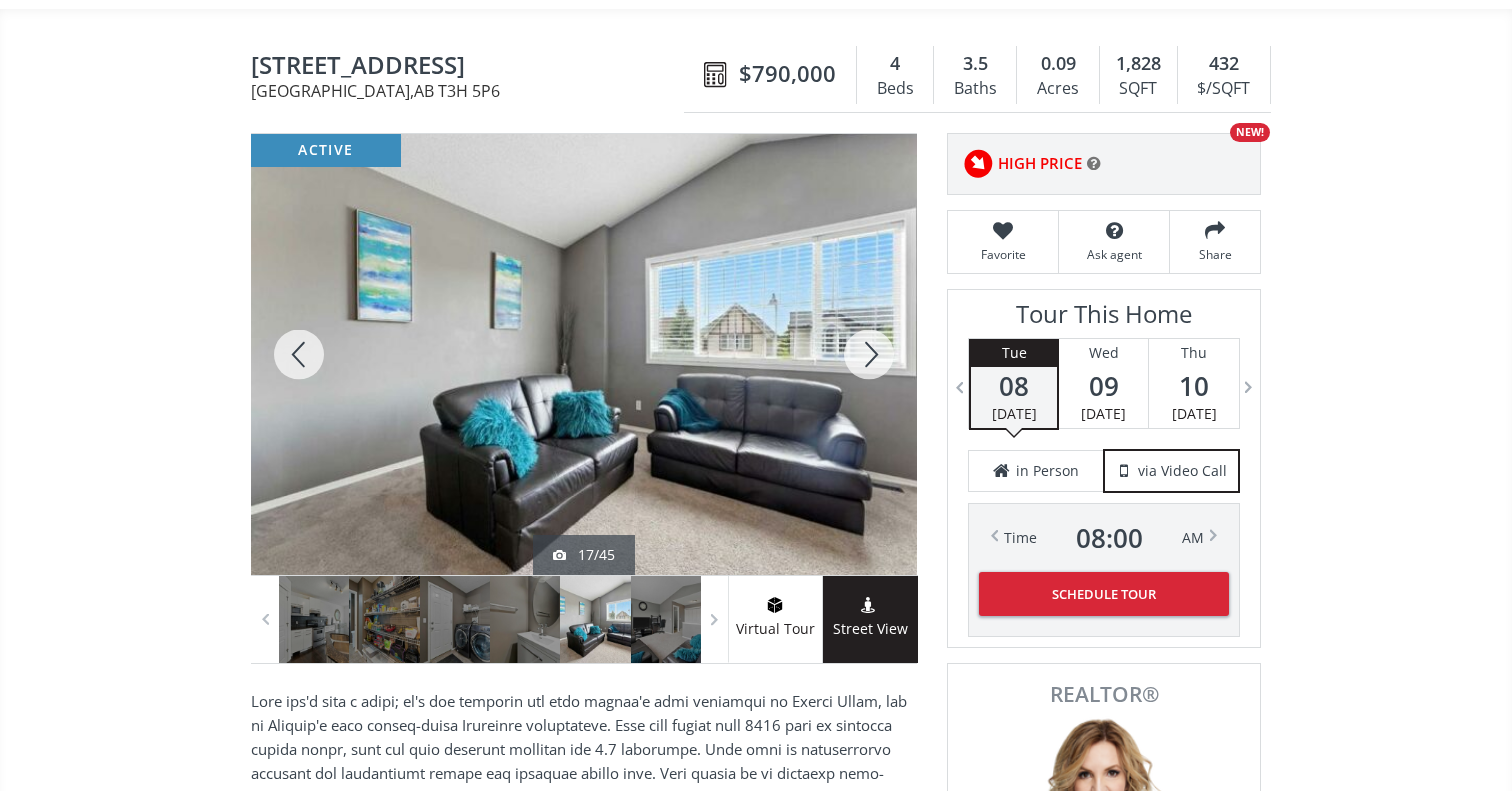 click at bounding box center (299, 354) 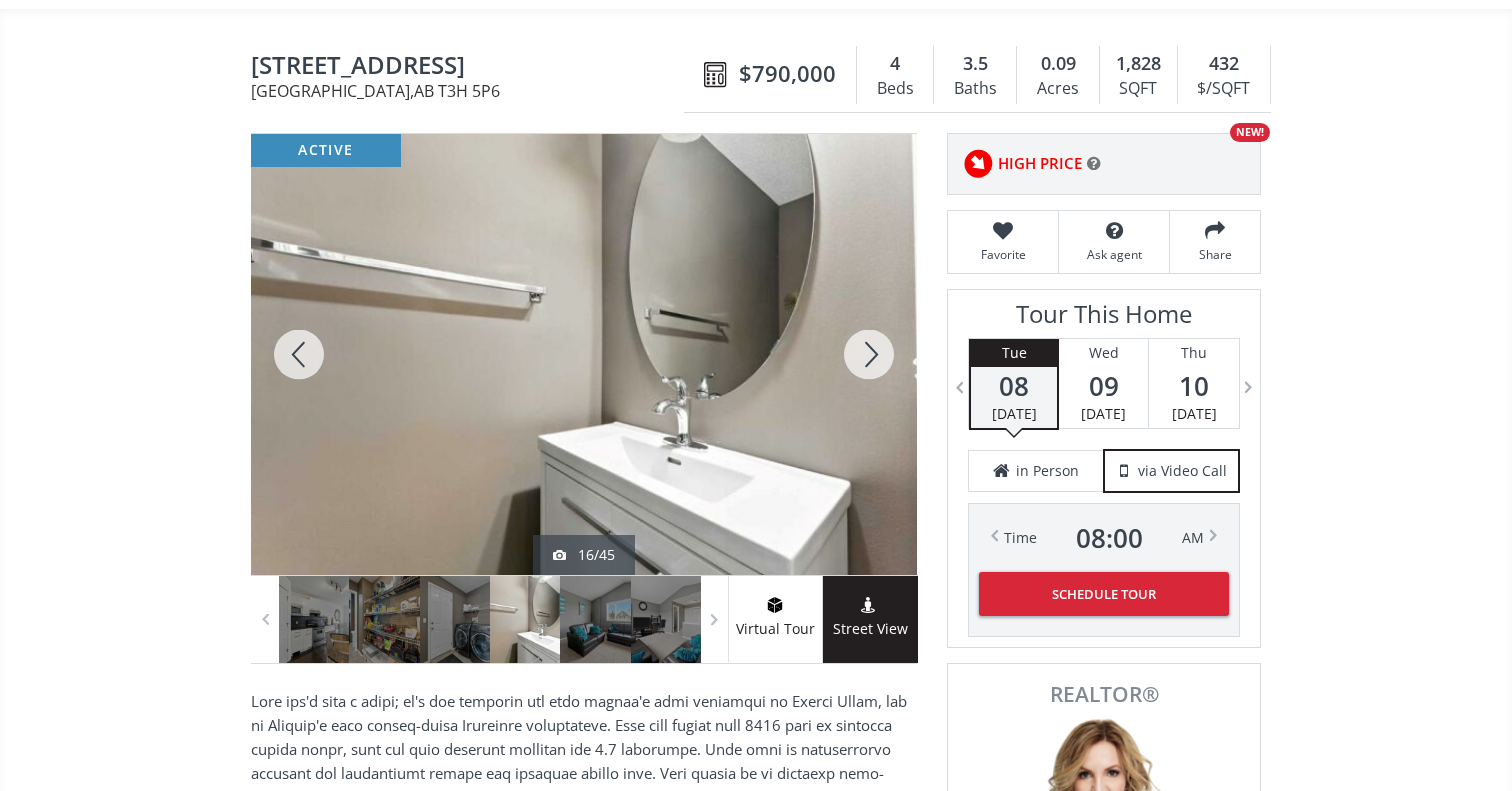 click at bounding box center (299, 354) 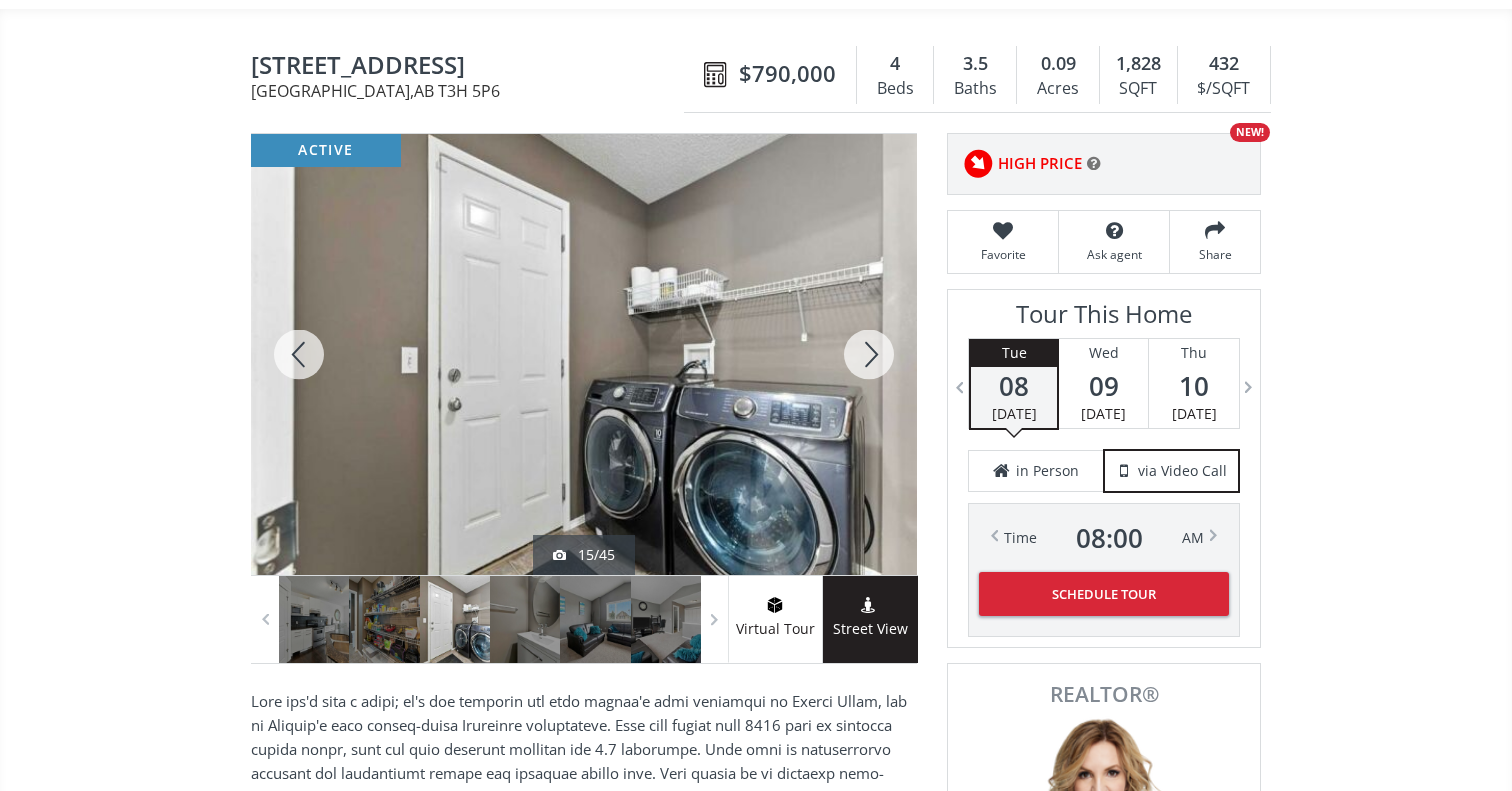 click at bounding box center [299, 354] 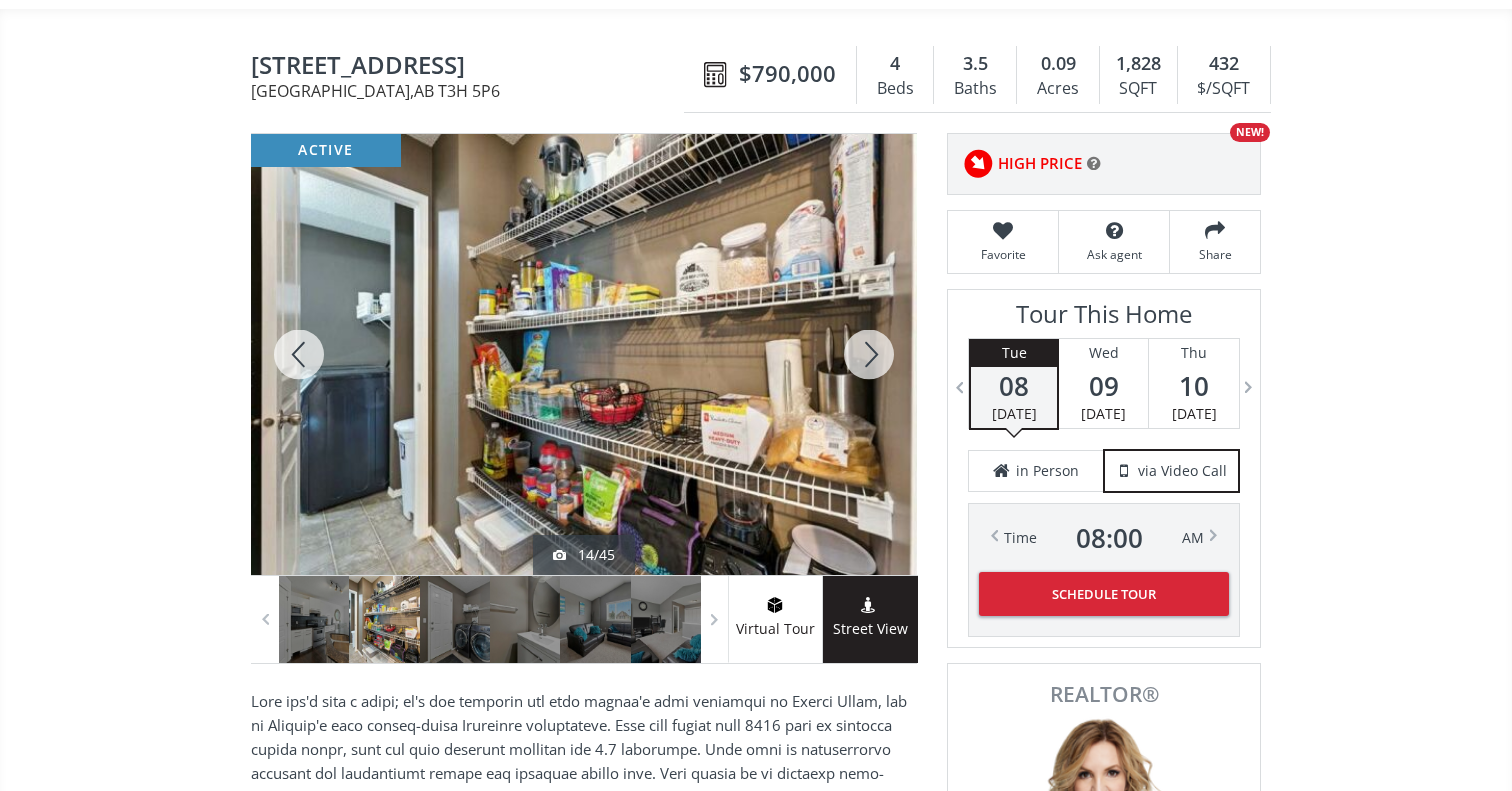 click at bounding box center (299, 354) 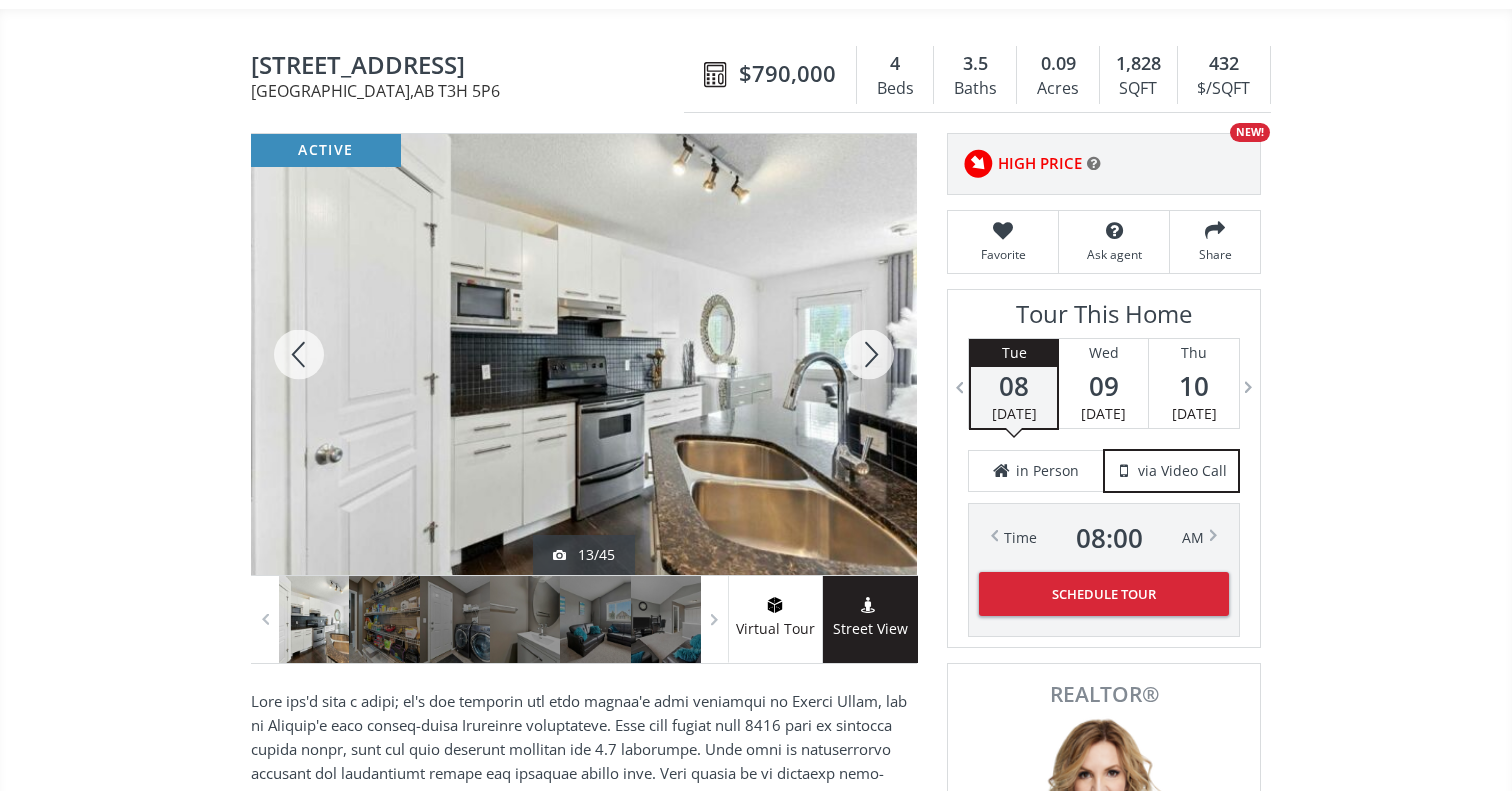 click at bounding box center (299, 354) 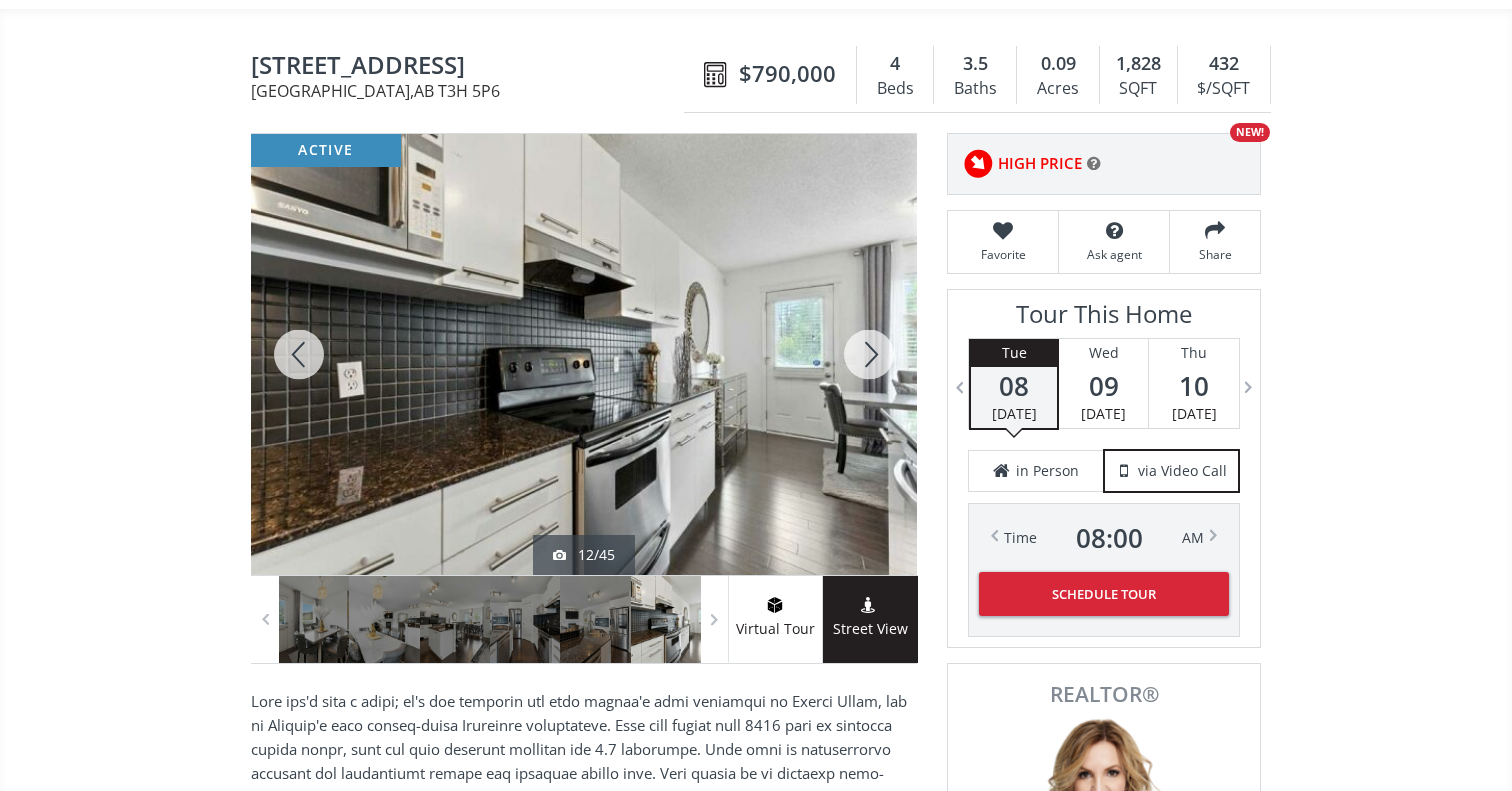 click at bounding box center (299, 354) 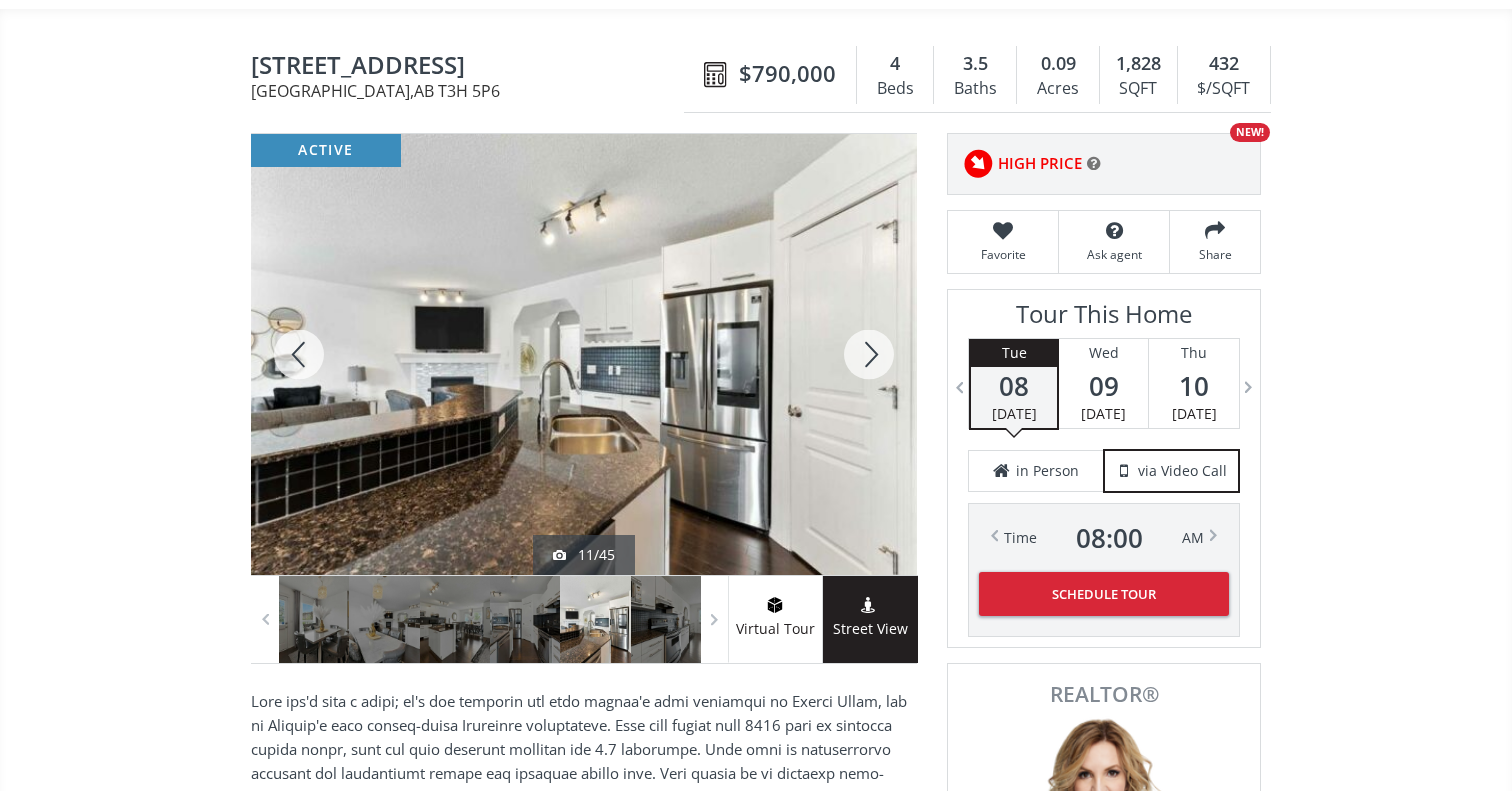 click at bounding box center [299, 354] 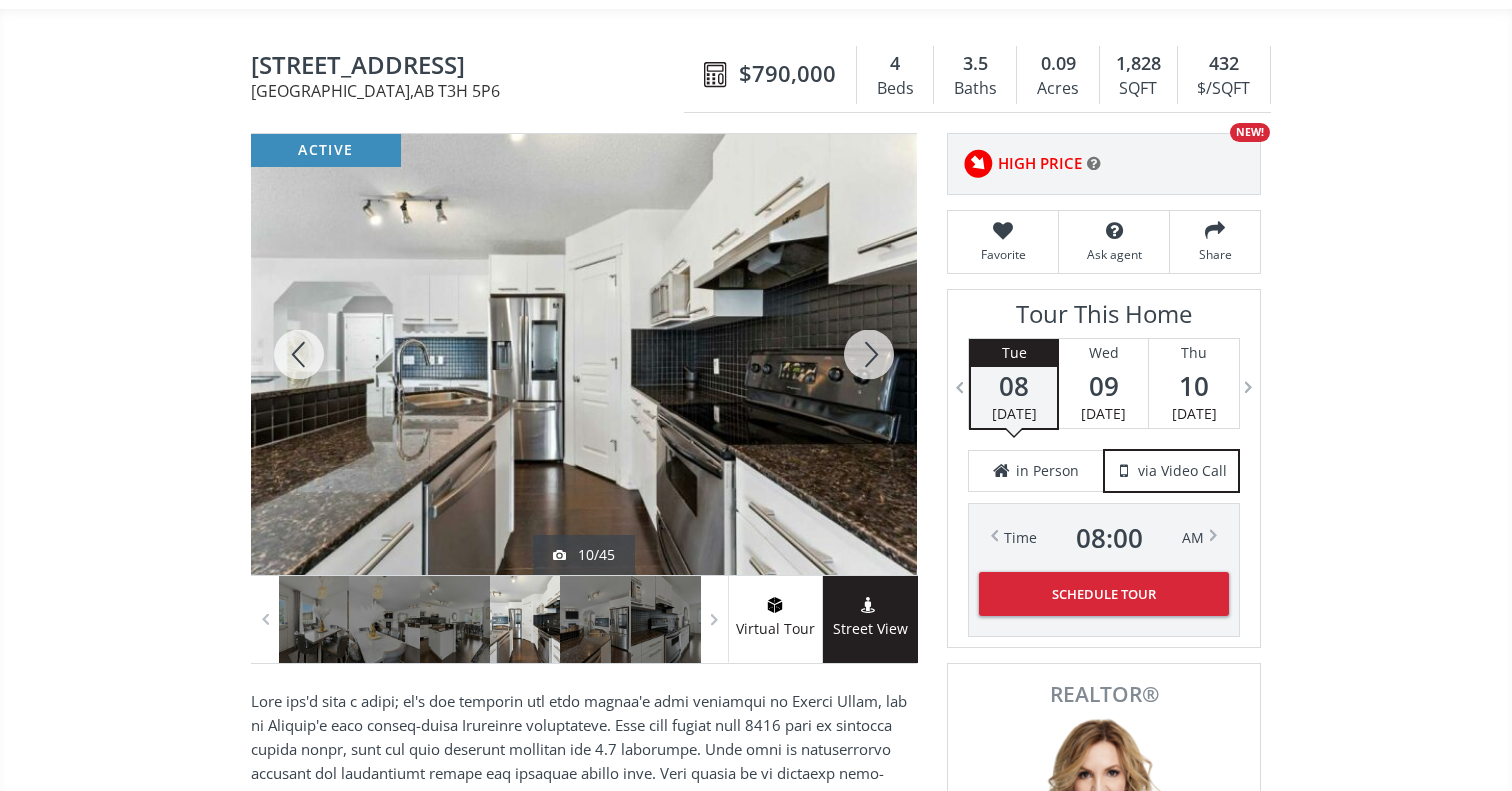 click at bounding box center [299, 354] 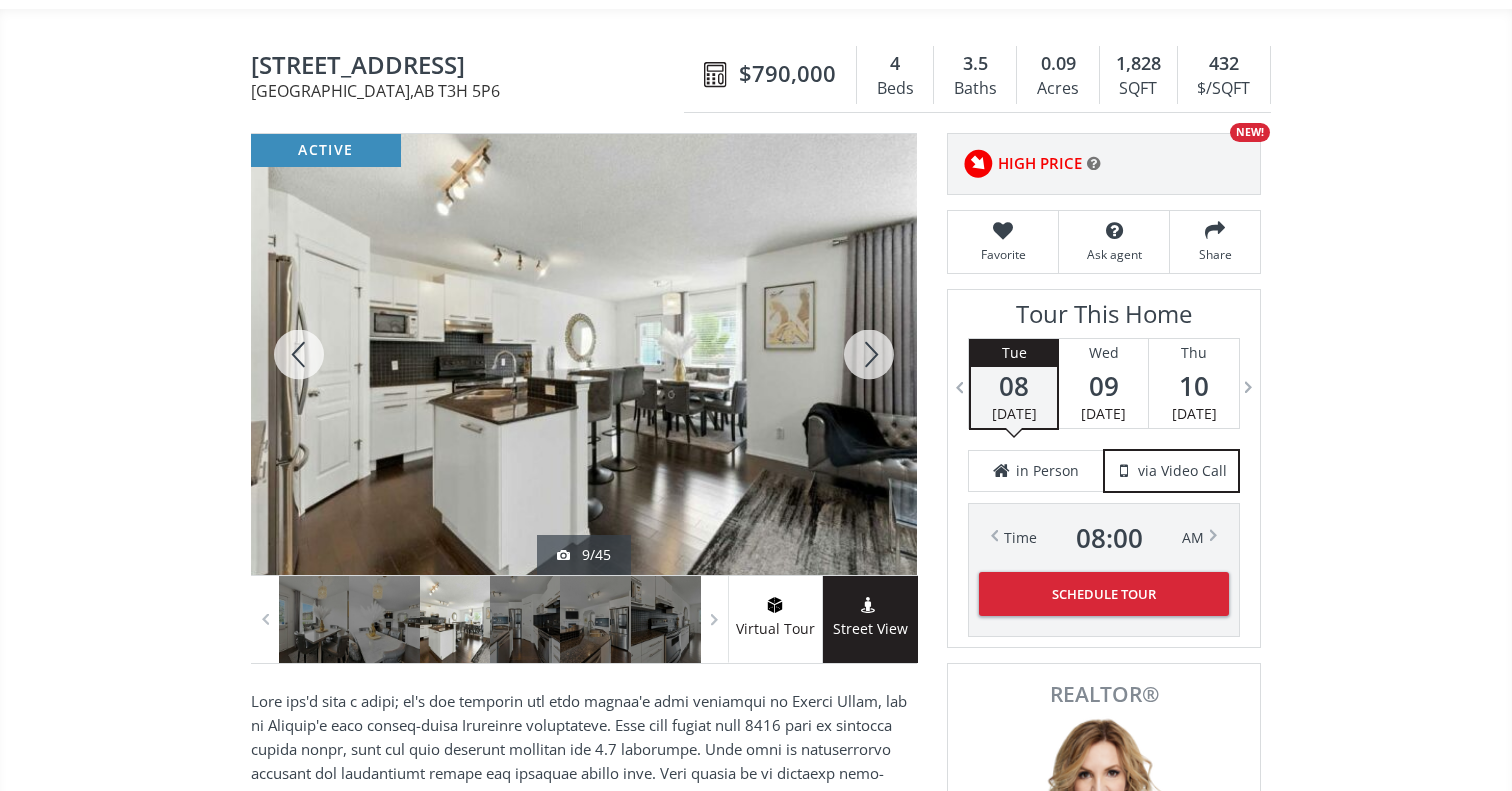 click at bounding box center [299, 354] 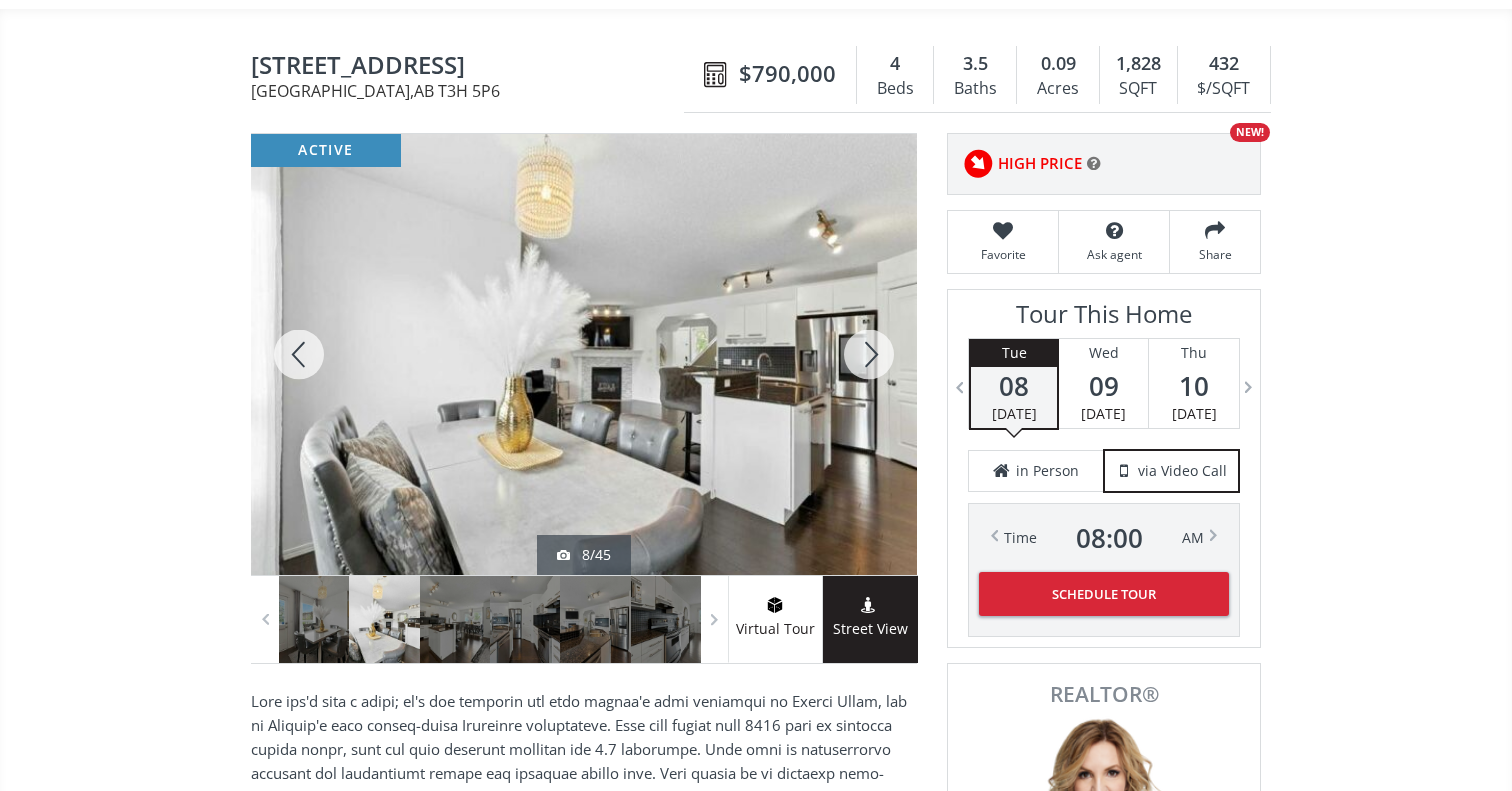 click at bounding box center (869, 354) 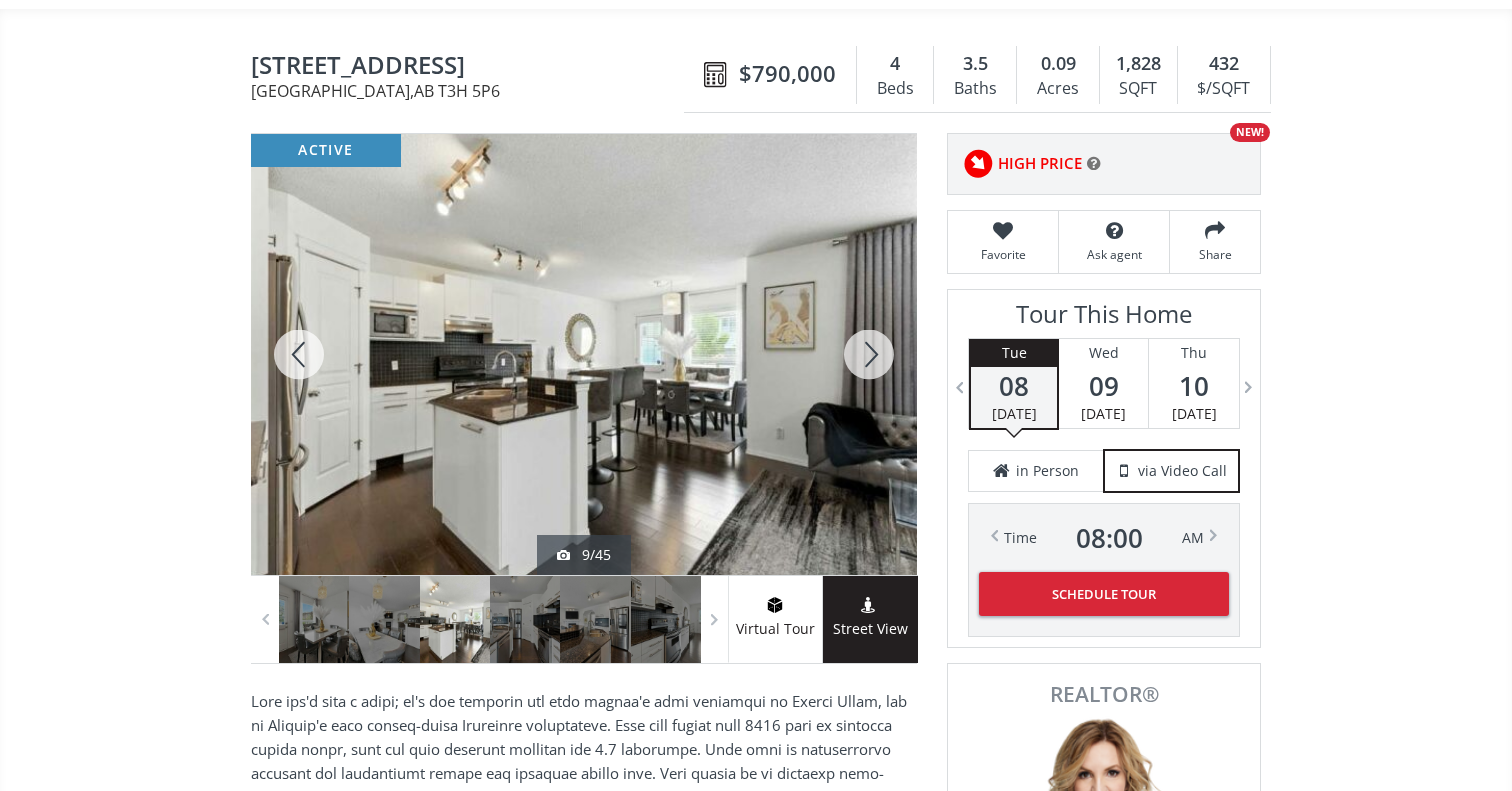 click at bounding box center [869, 354] 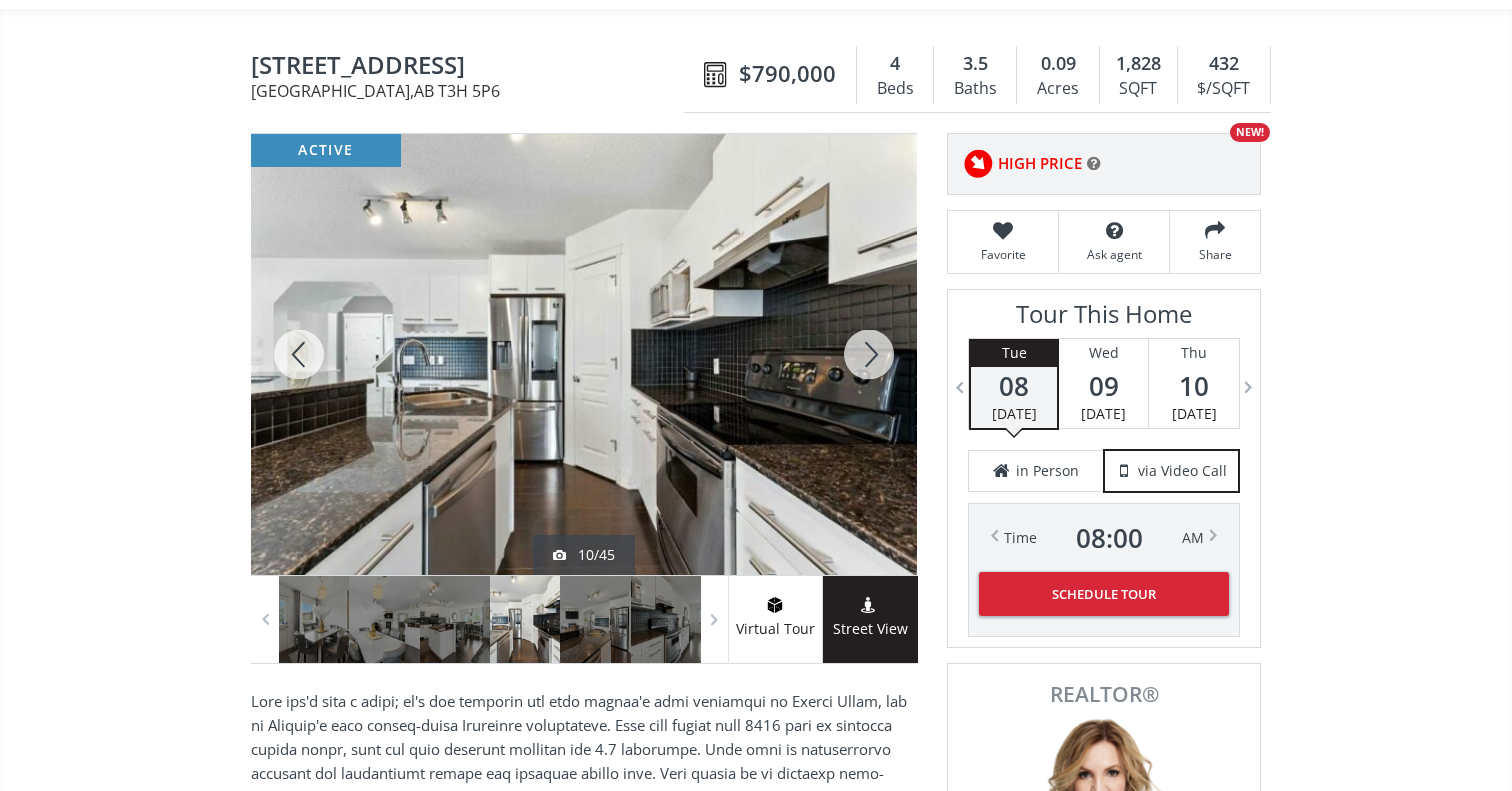 click at bounding box center (869, 354) 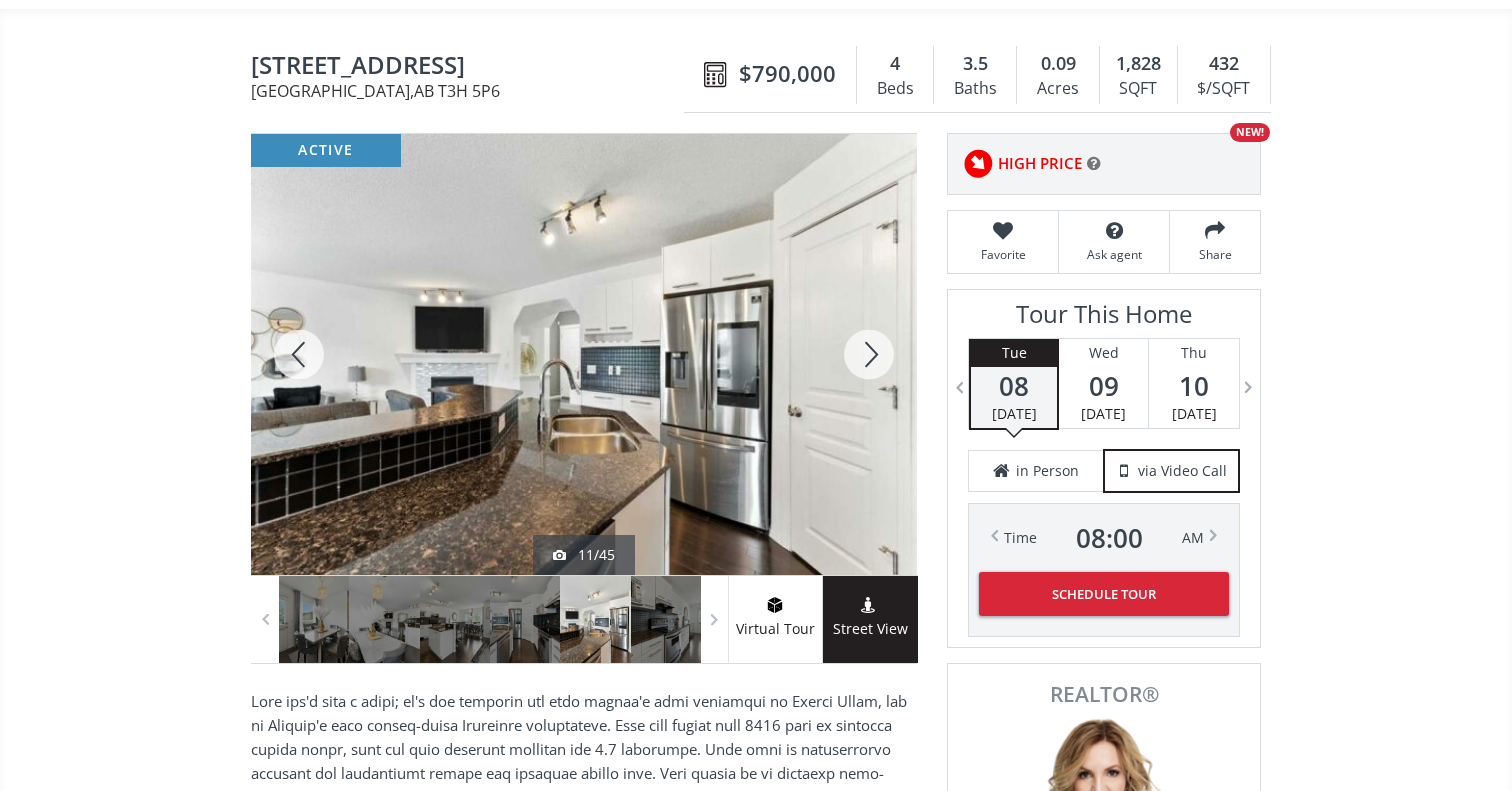 click at bounding box center [299, 354] 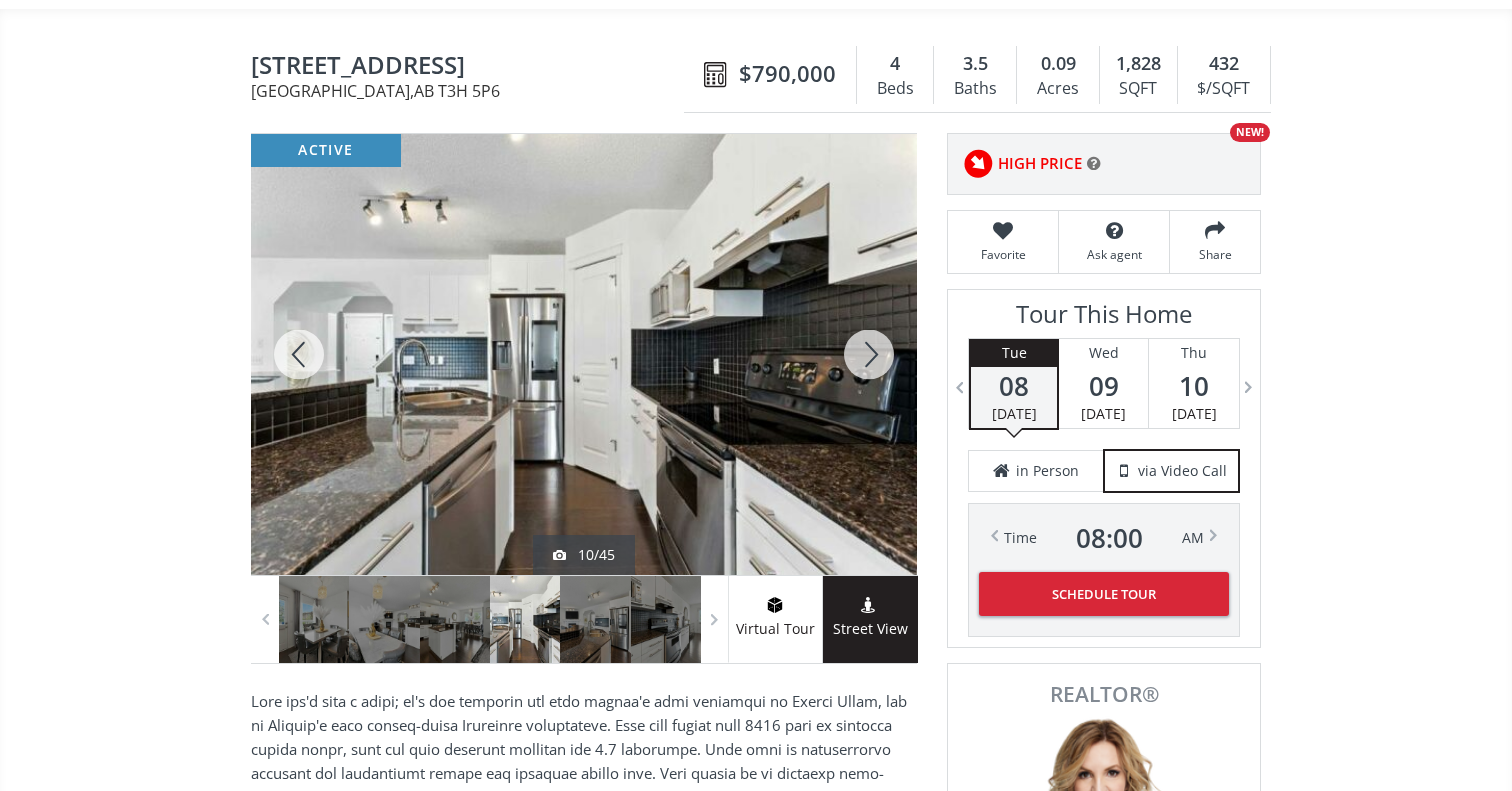 click at bounding box center [299, 354] 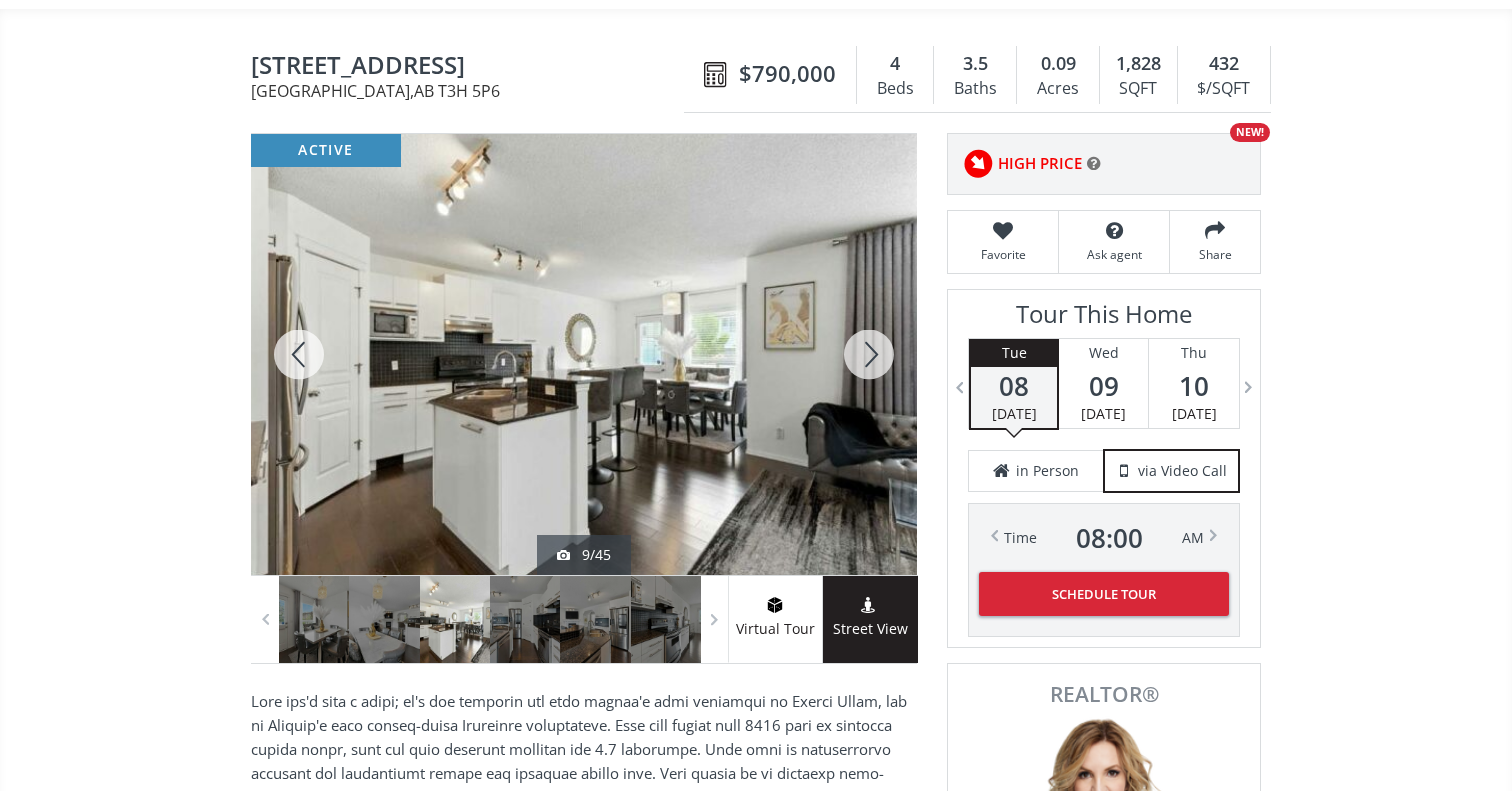 click at bounding box center (299, 354) 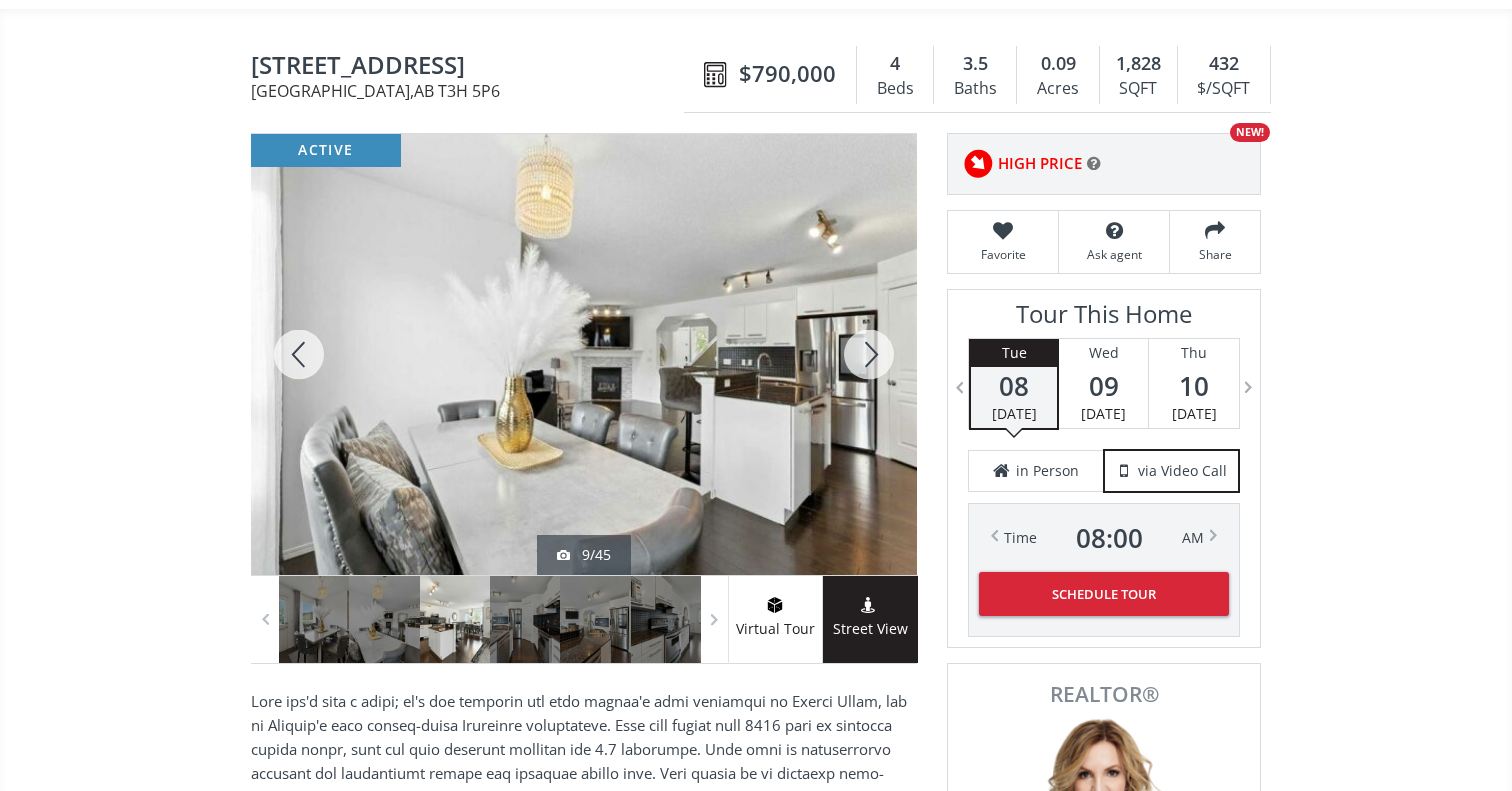 click at bounding box center [299, 354] 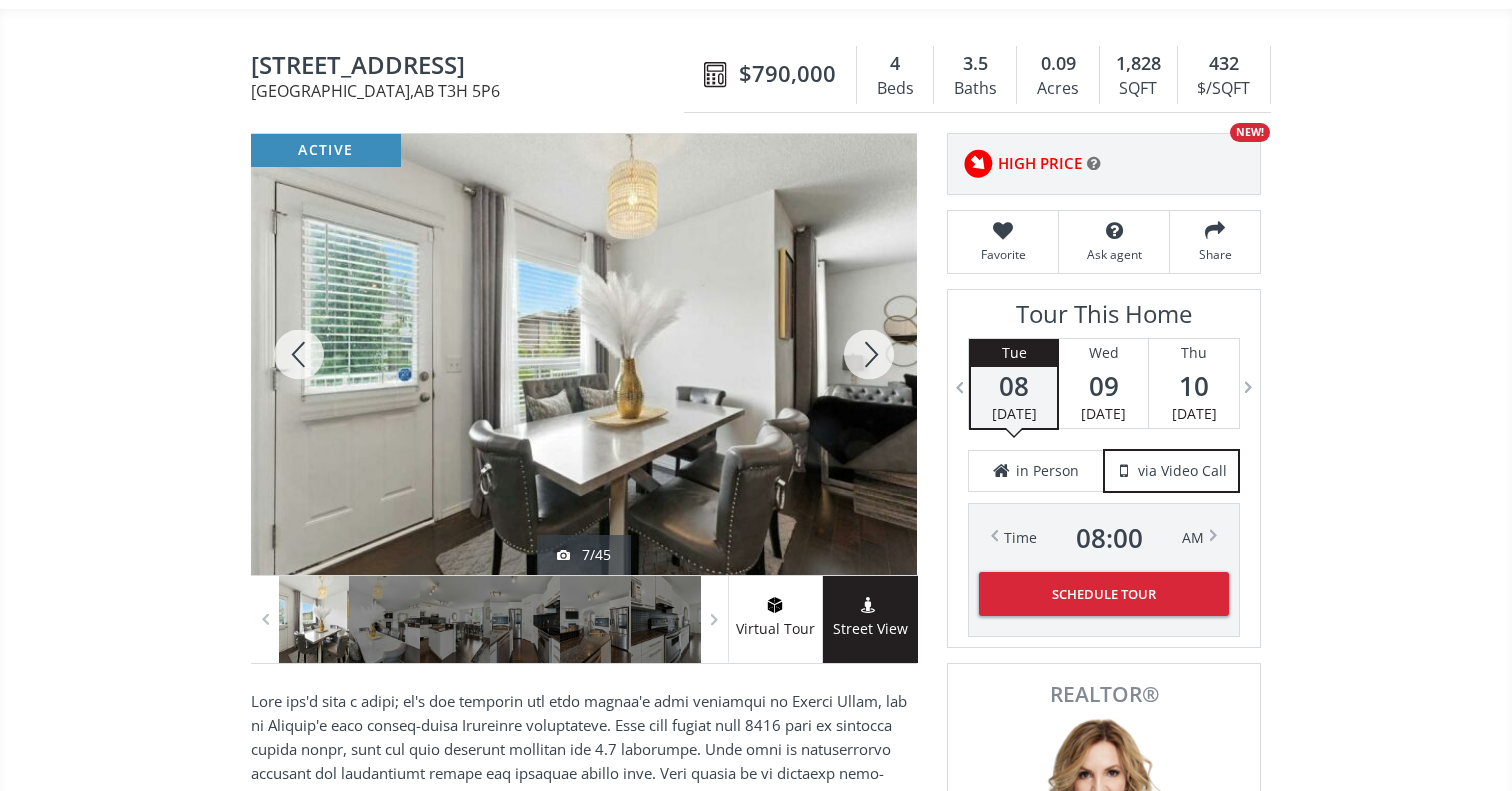 click at bounding box center (299, 354) 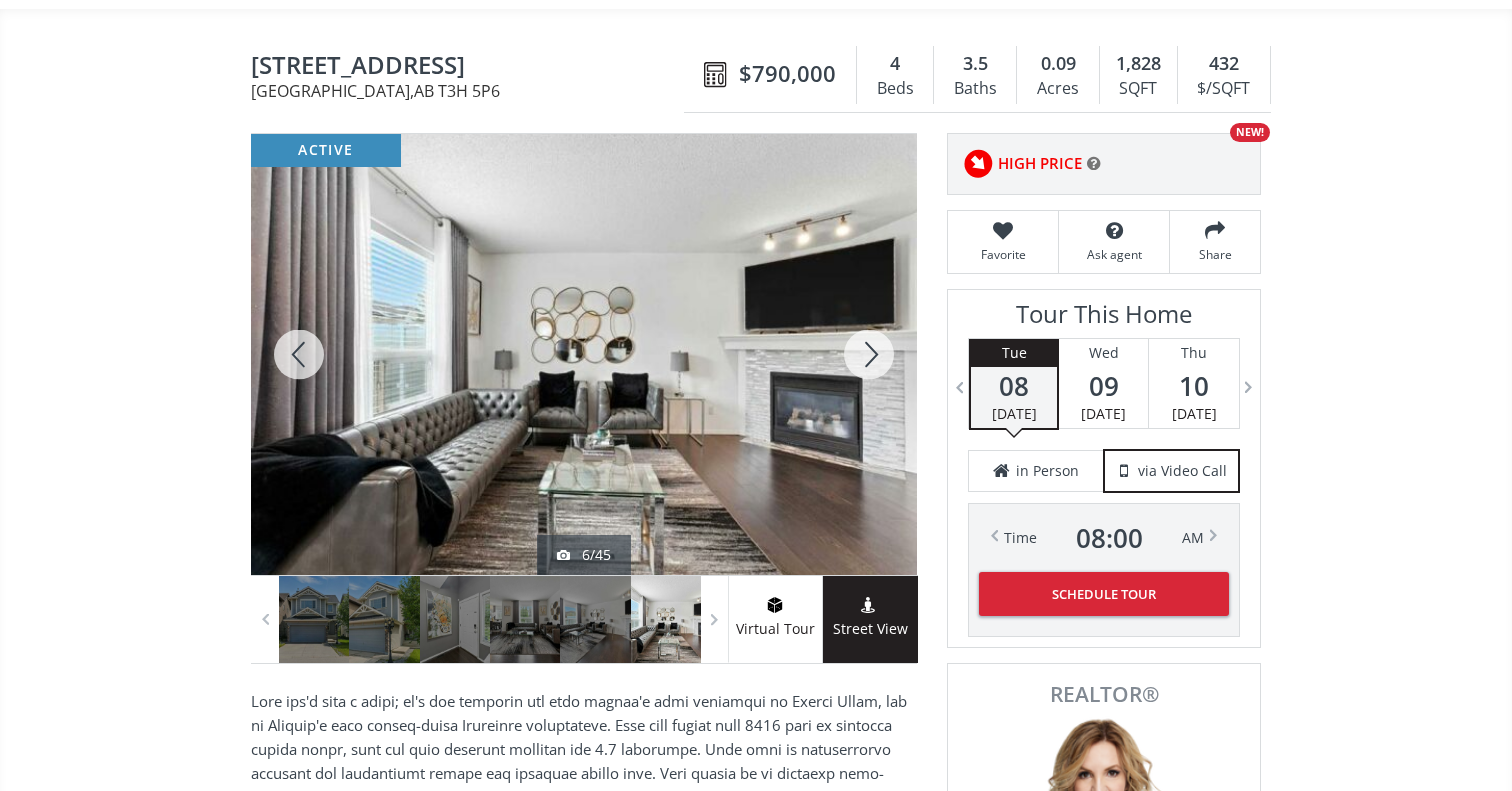 click at bounding box center [299, 354] 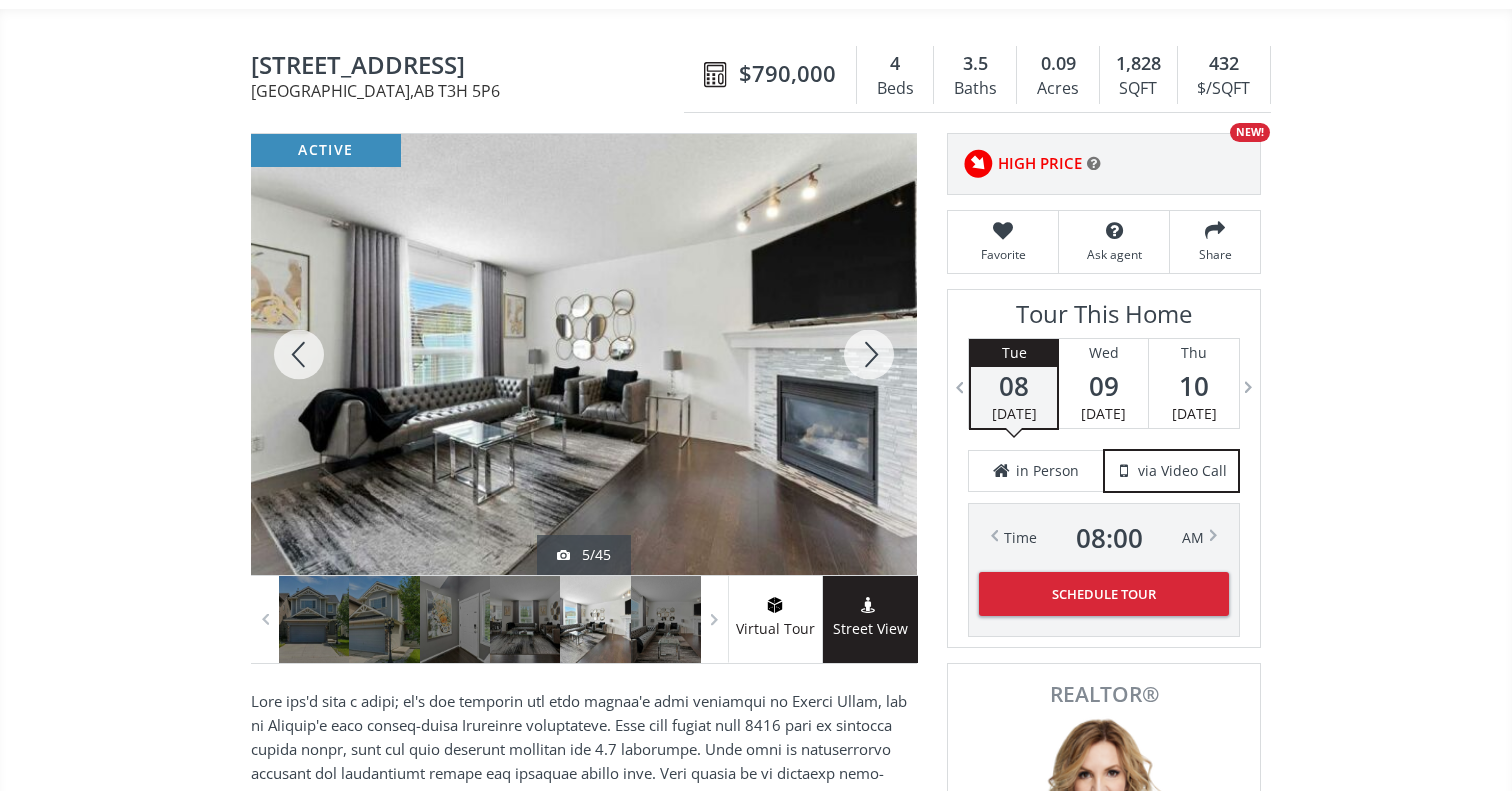 click at bounding box center [299, 354] 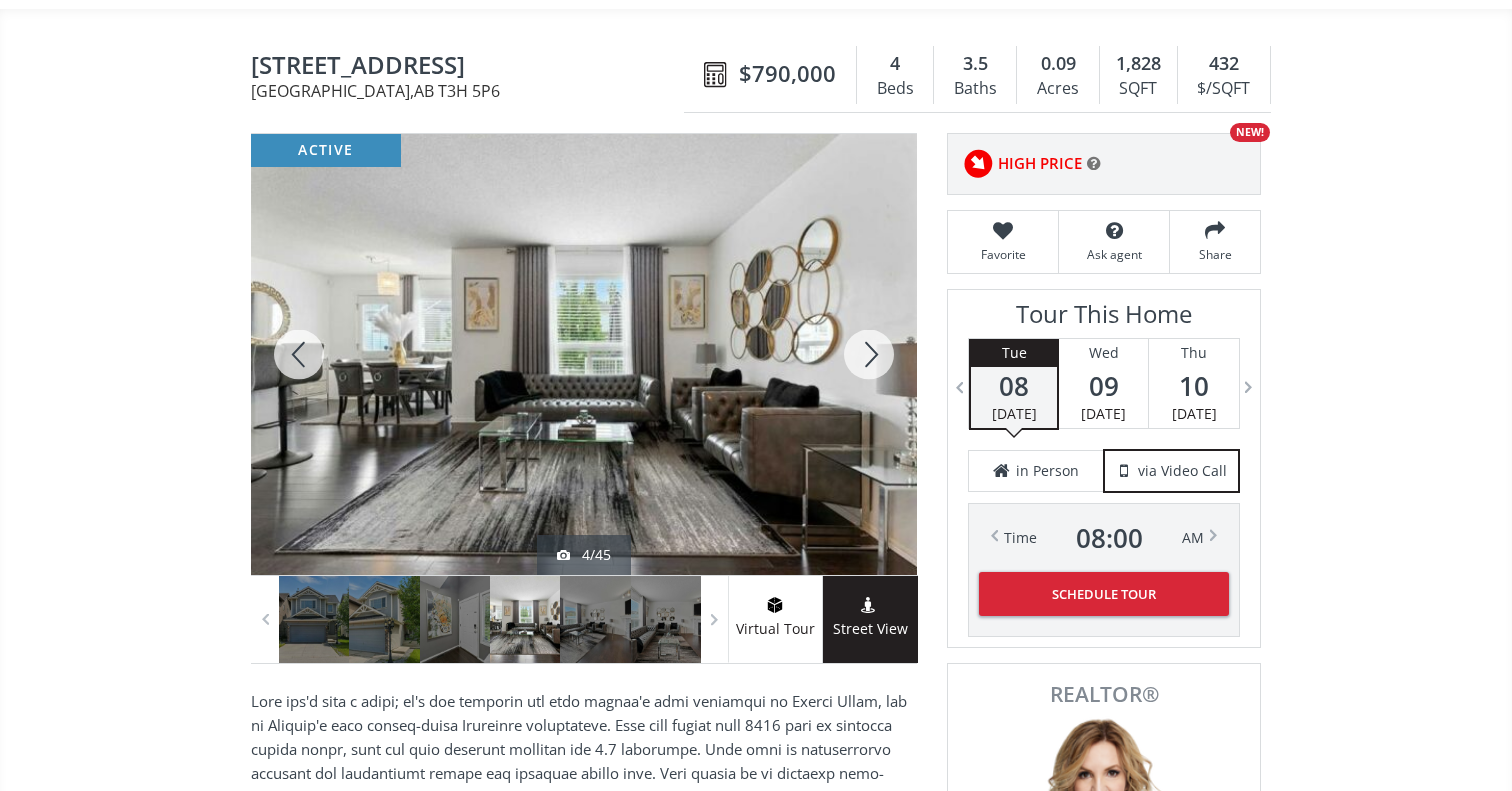 click at bounding box center (299, 354) 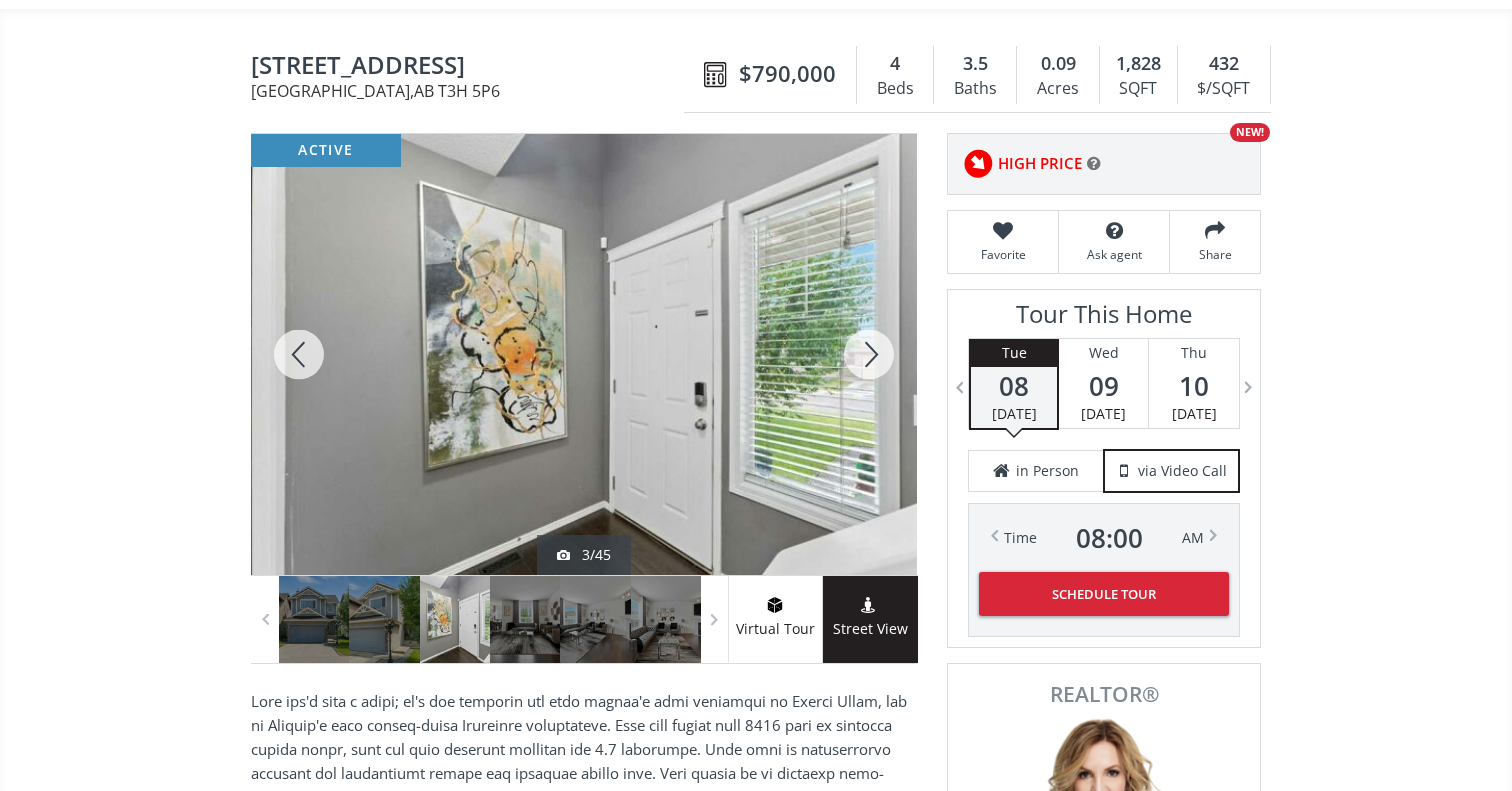 click at bounding box center [299, 354] 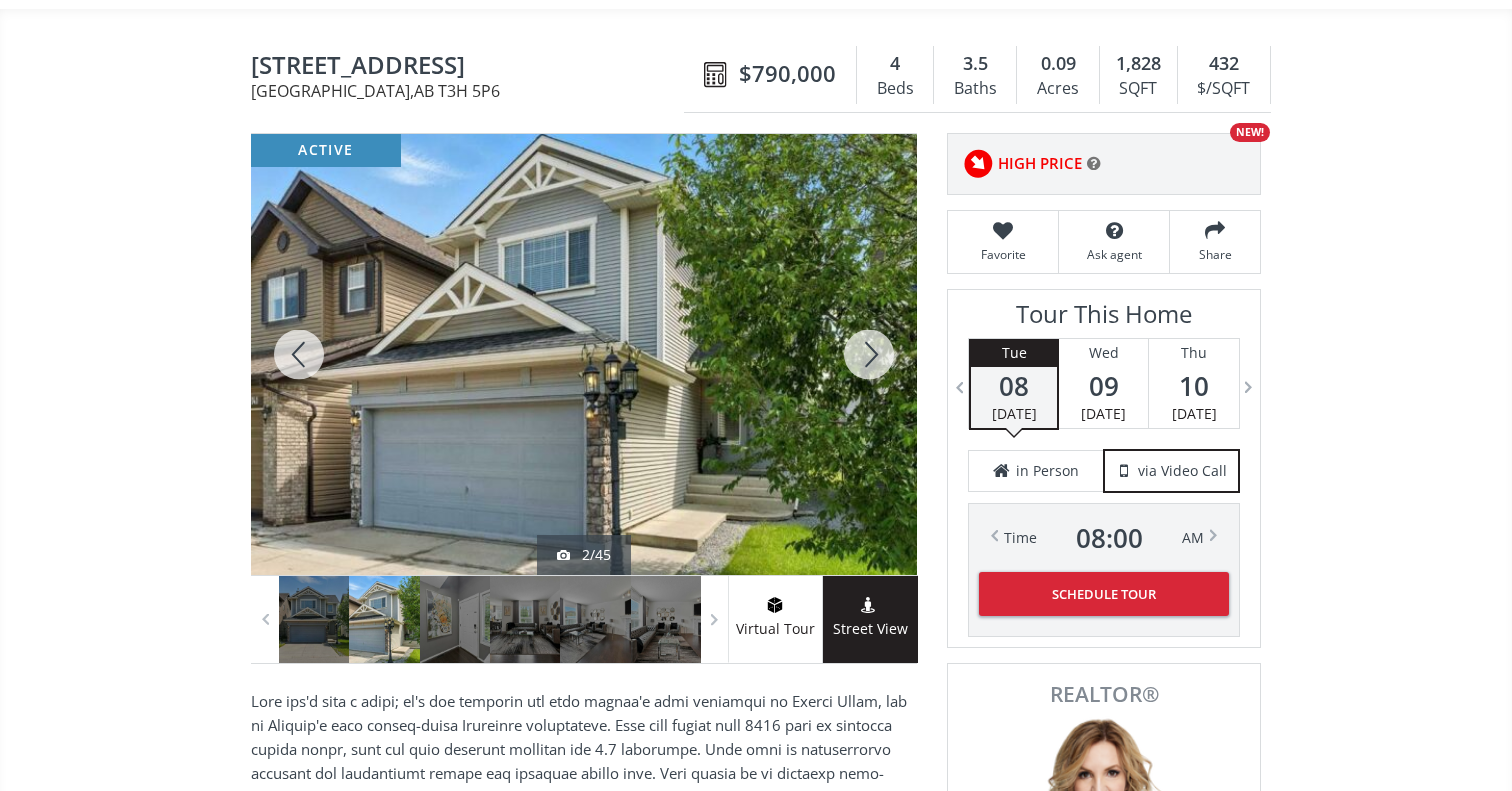 click at bounding box center [299, 354] 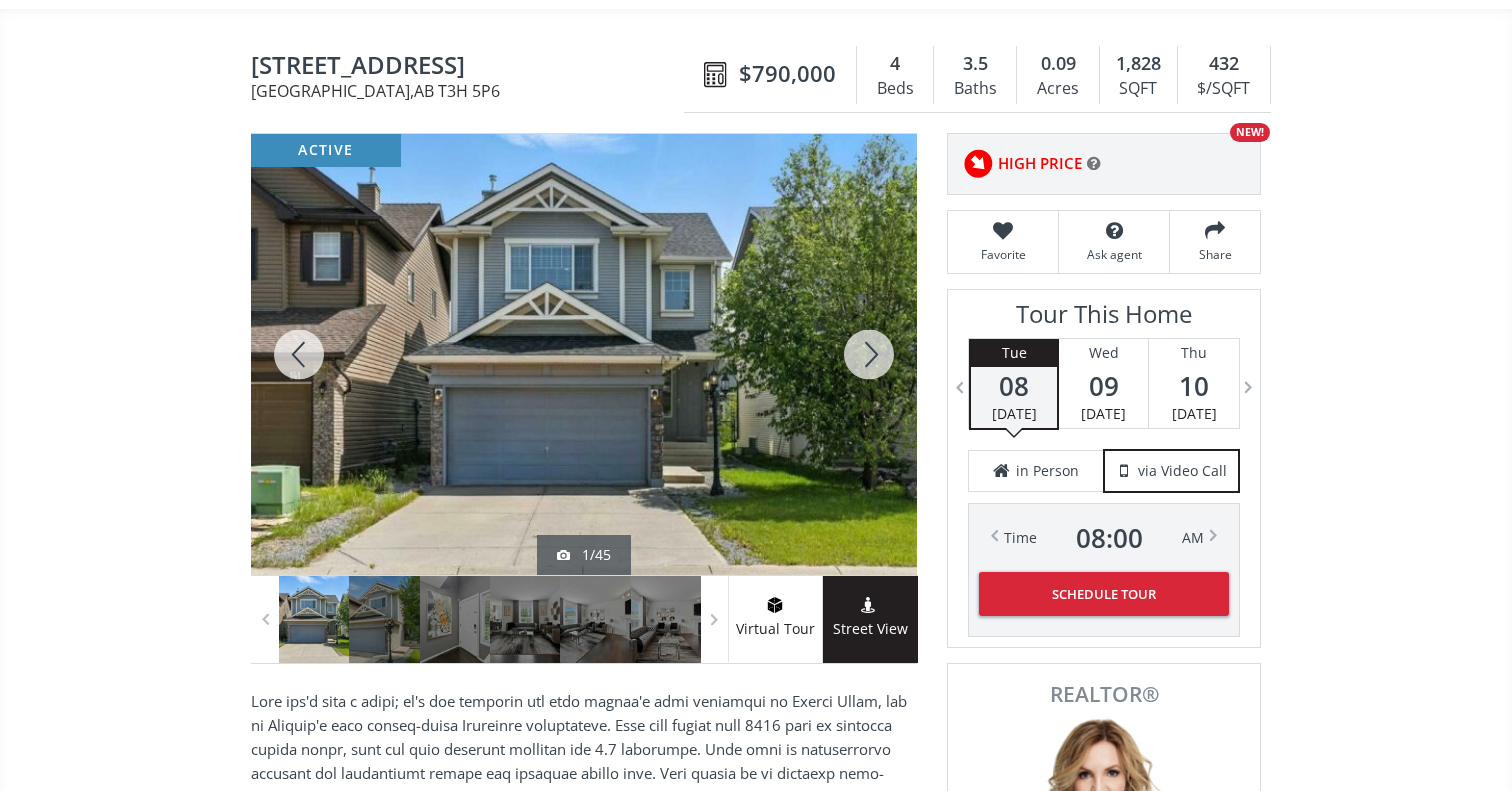 click at bounding box center (869, 354) 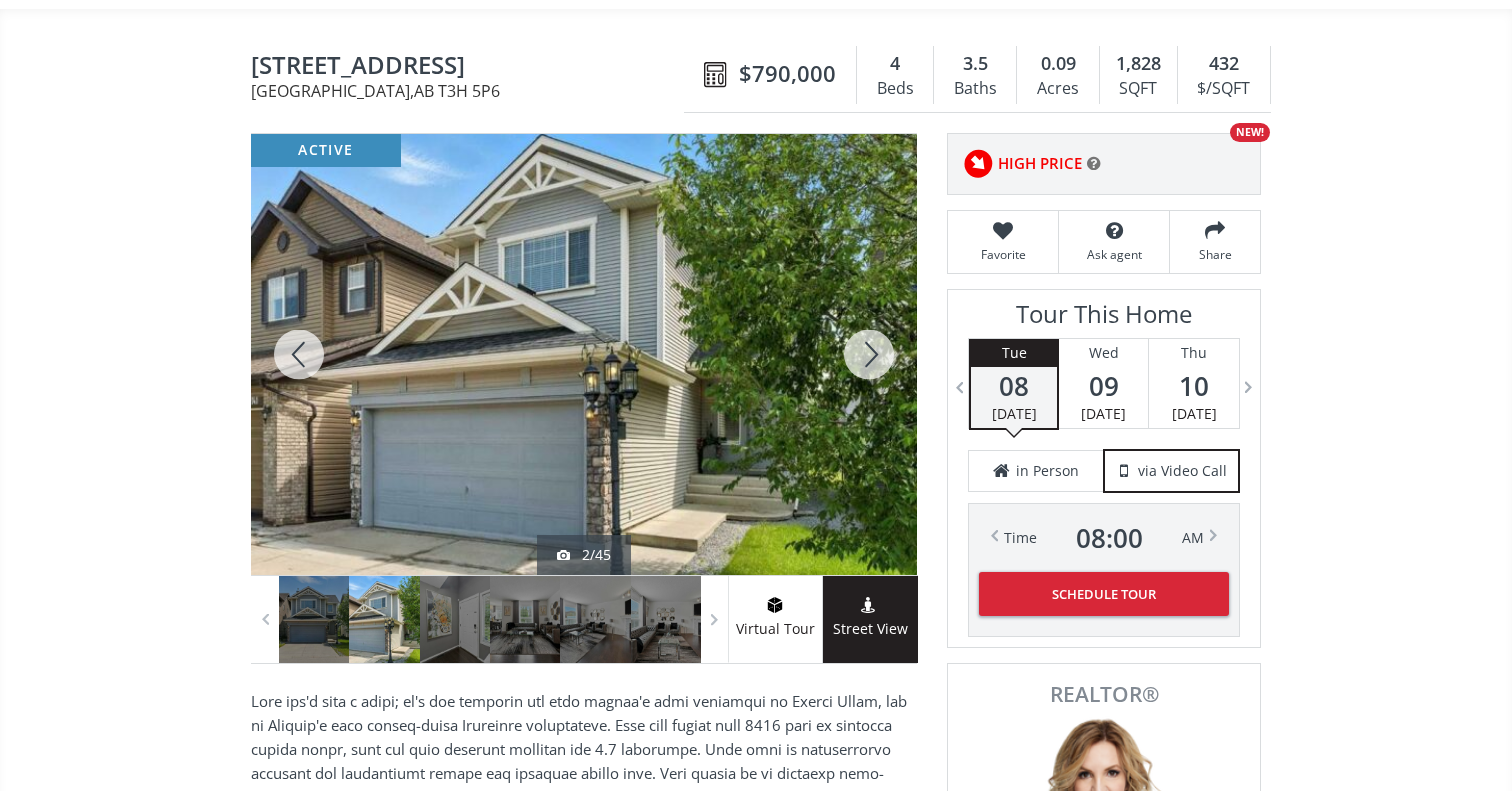 click at bounding box center (869, 354) 